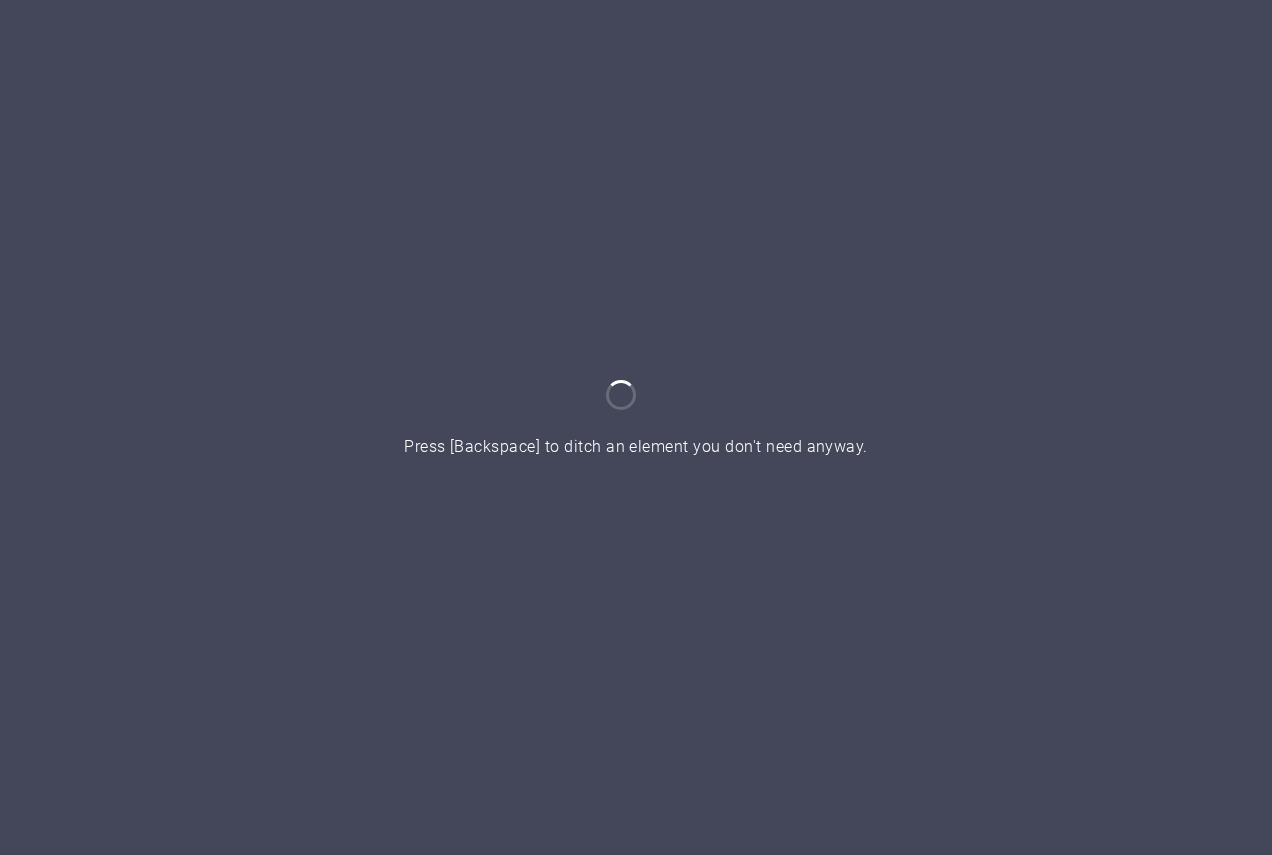 scroll, scrollTop: 0, scrollLeft: 0, axis: both 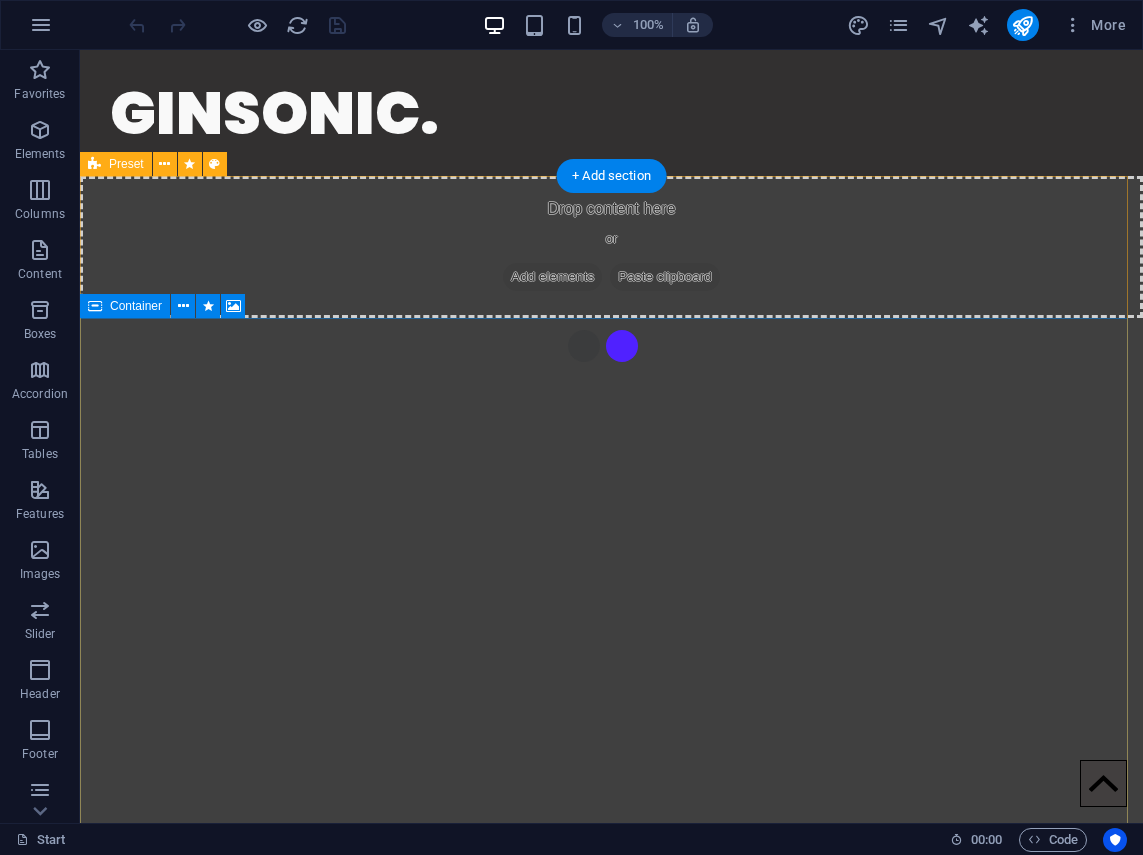 click on "Paste clipboard" at bounding box center (665, 277) 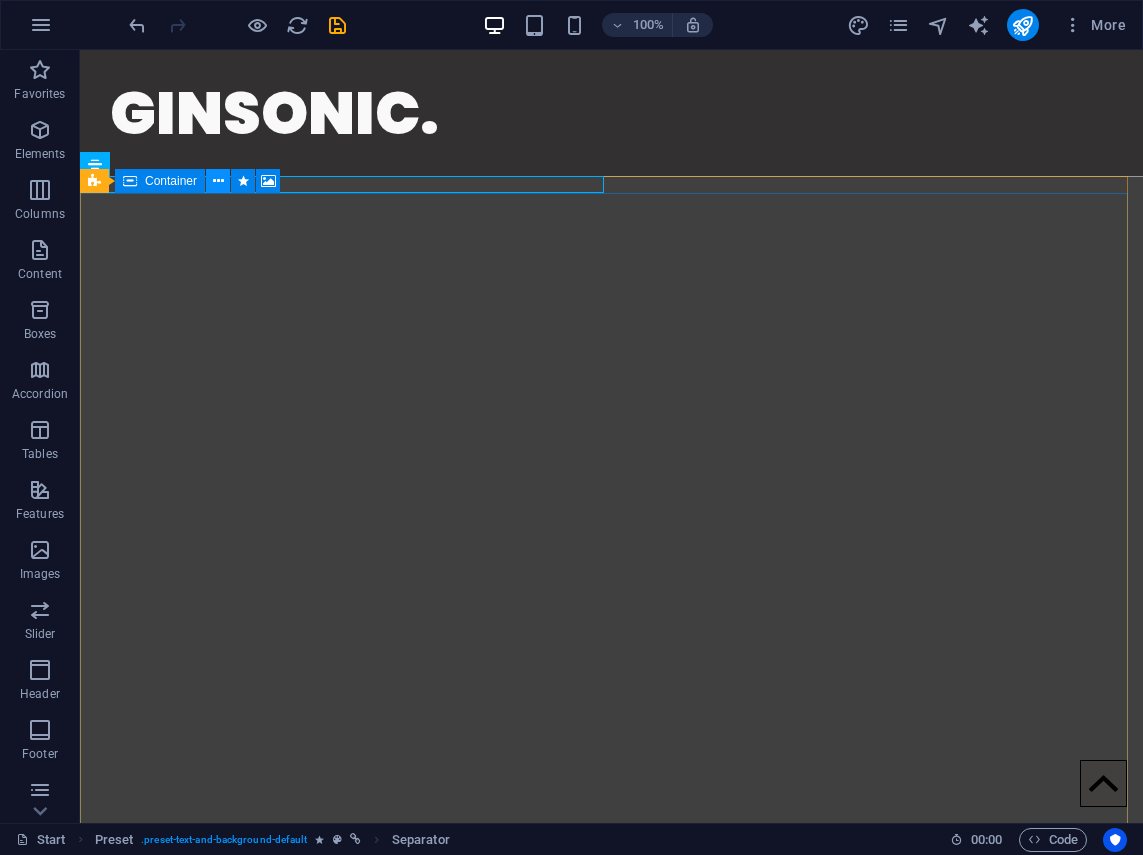 click at bounding box center (218, 181) 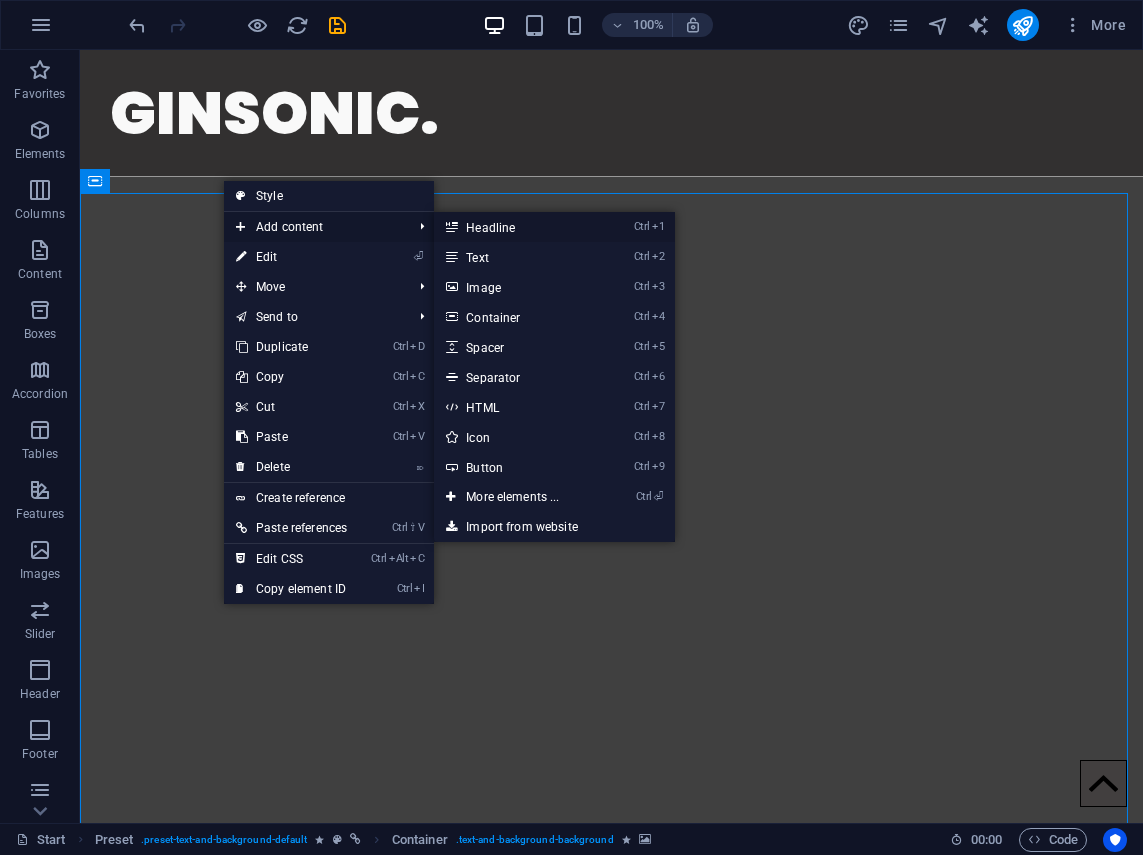 click on "Ctrl 1  Headline" at bounding box center [516, 227] 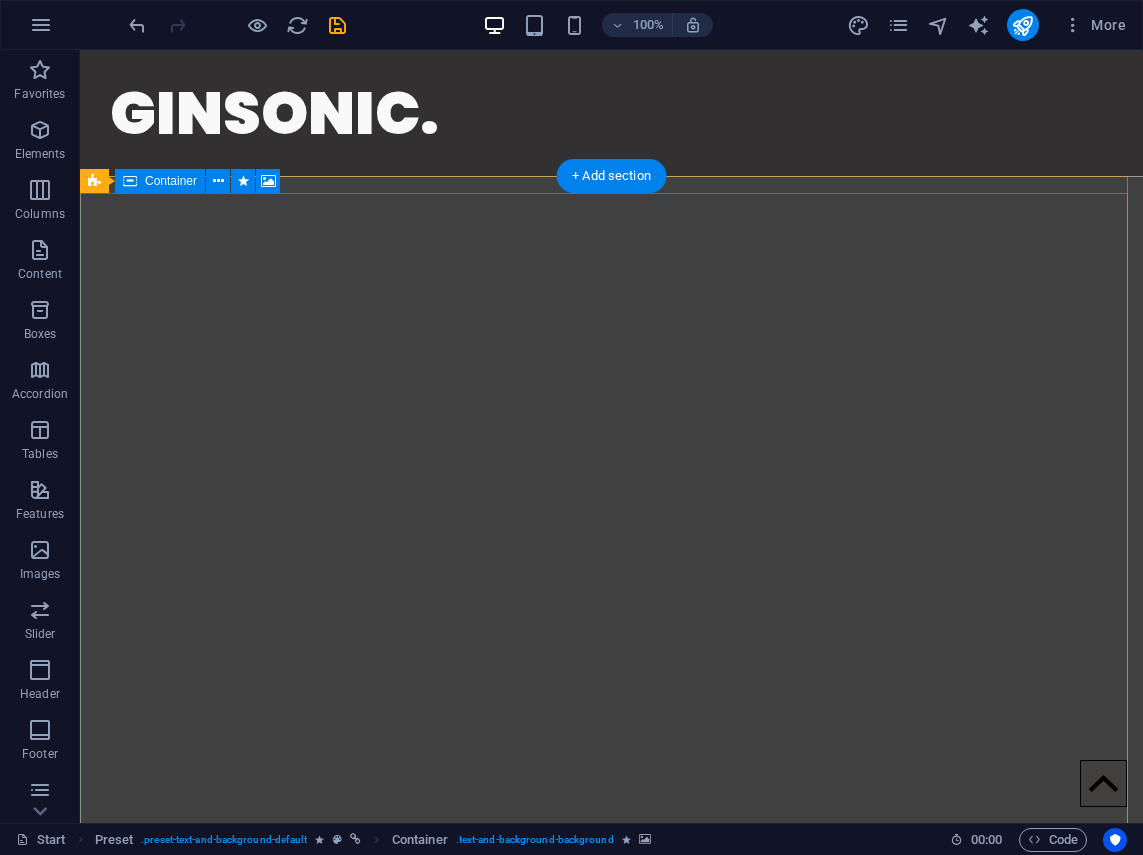 click on "Add elements" at bounding box center (552, 1075) 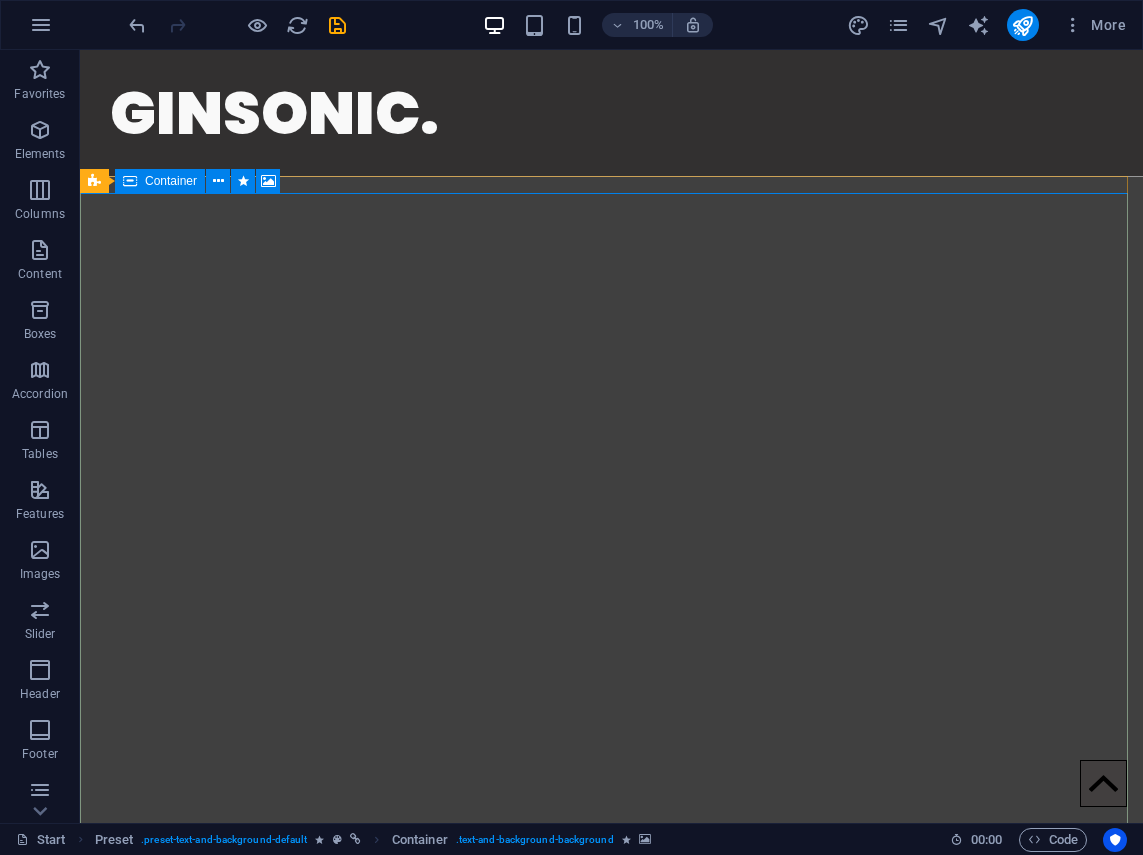 click on "Container" at bounding box center [171, 181] 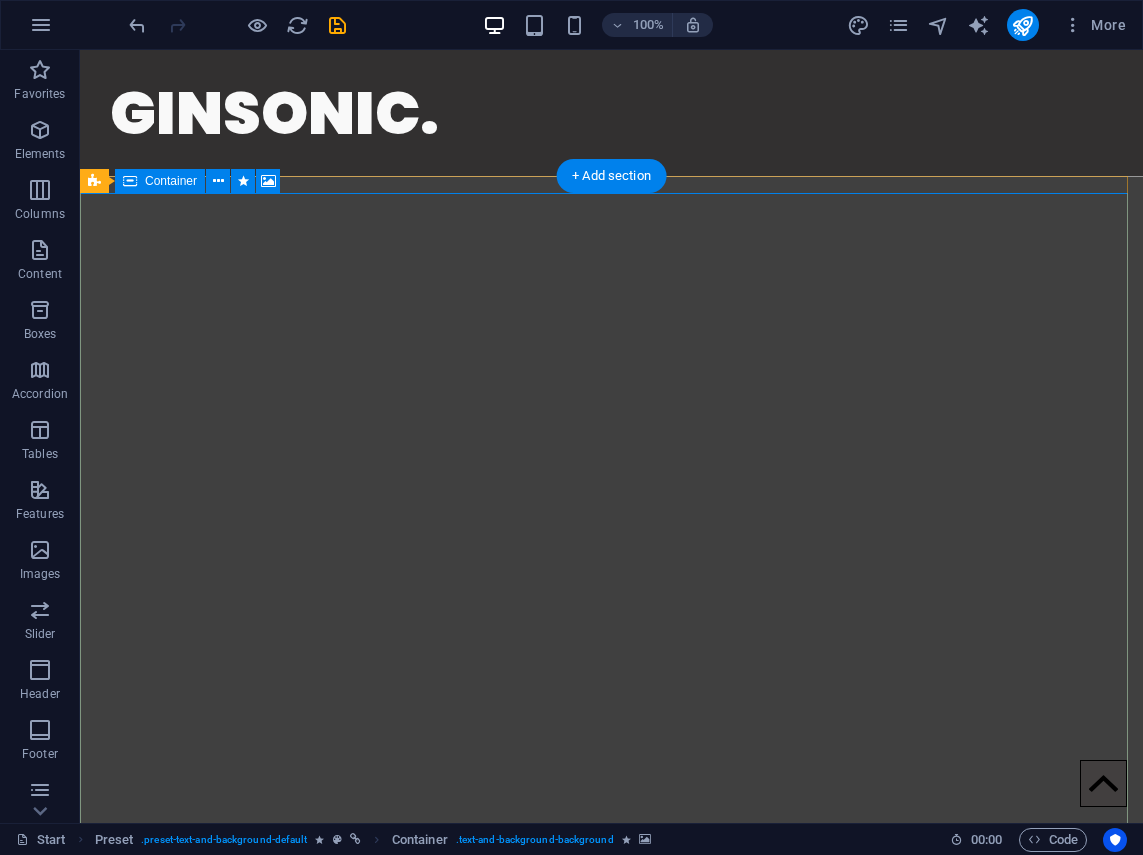 click on "Drop content here or  Add elements  Paste clipboard" at bounding box center [611, 1045] 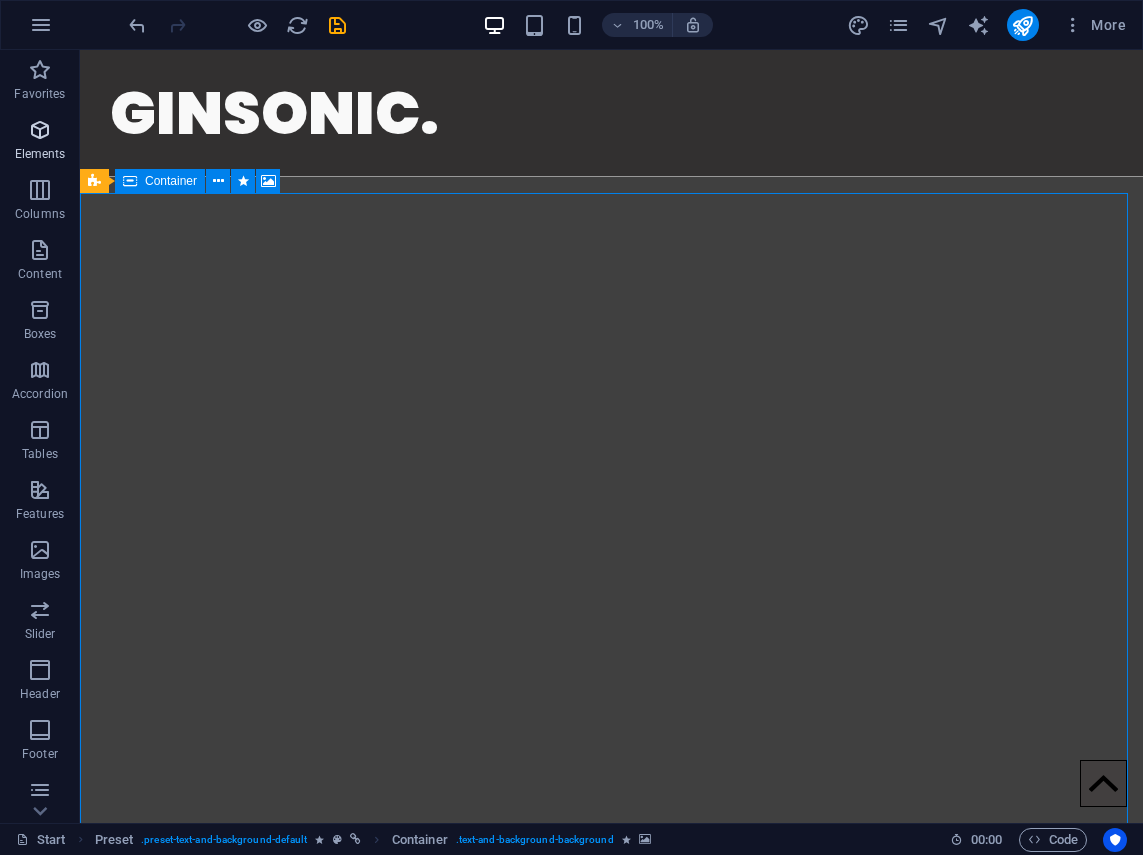 click at bounding box center [40, 130] 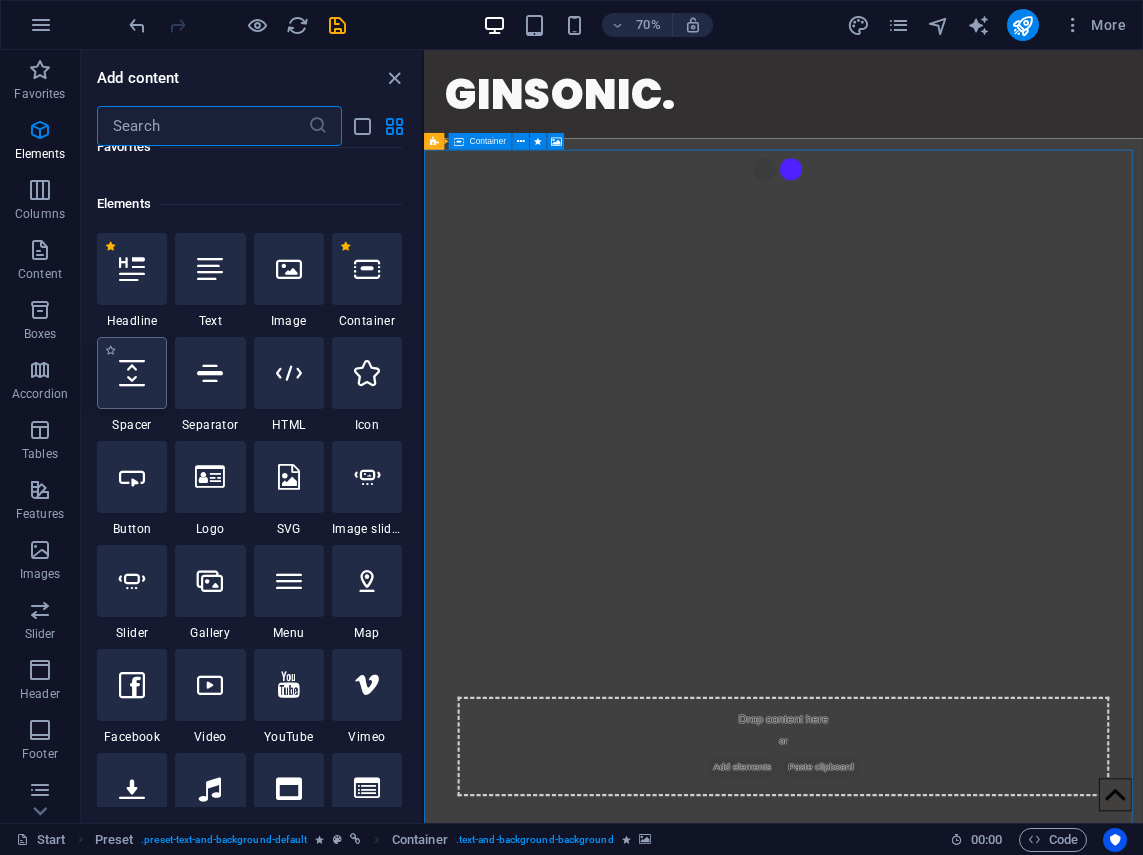 scroll, scrollTop: 213, scrollLeft: 0, axis: vertical 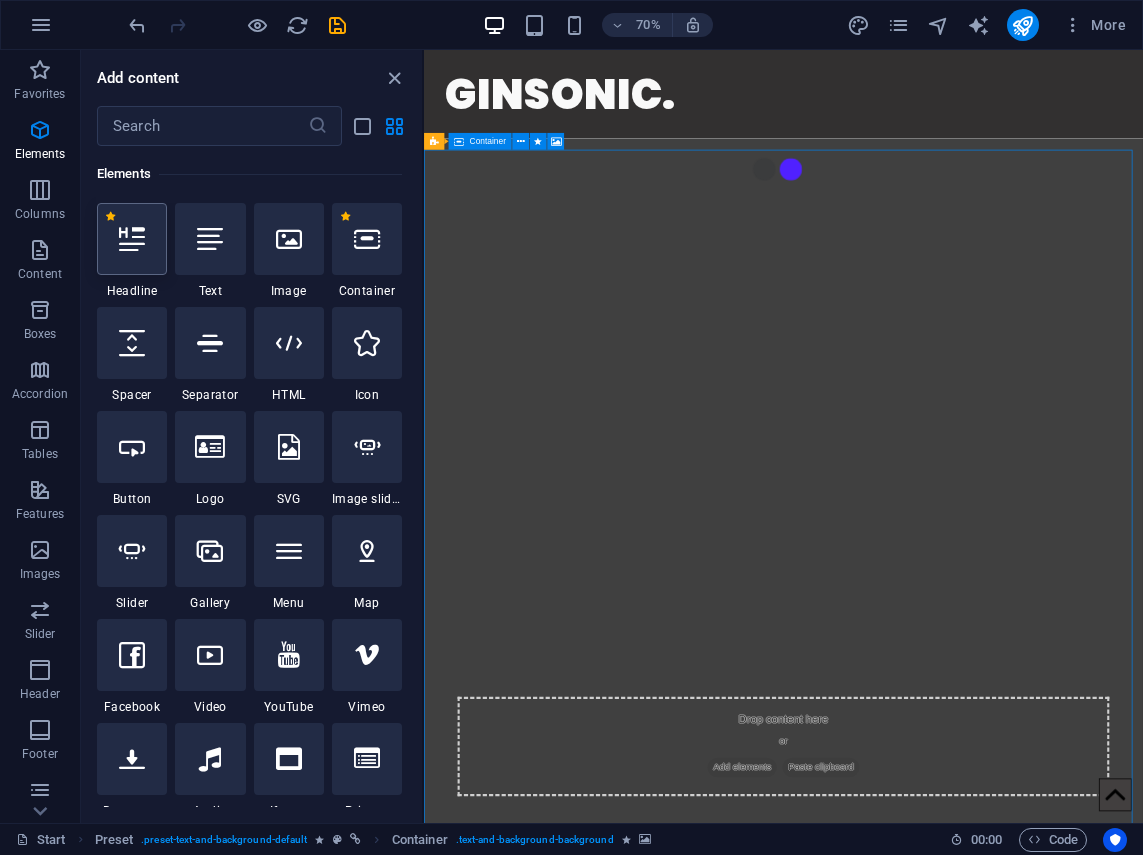 click at bounding box center [132, 239] 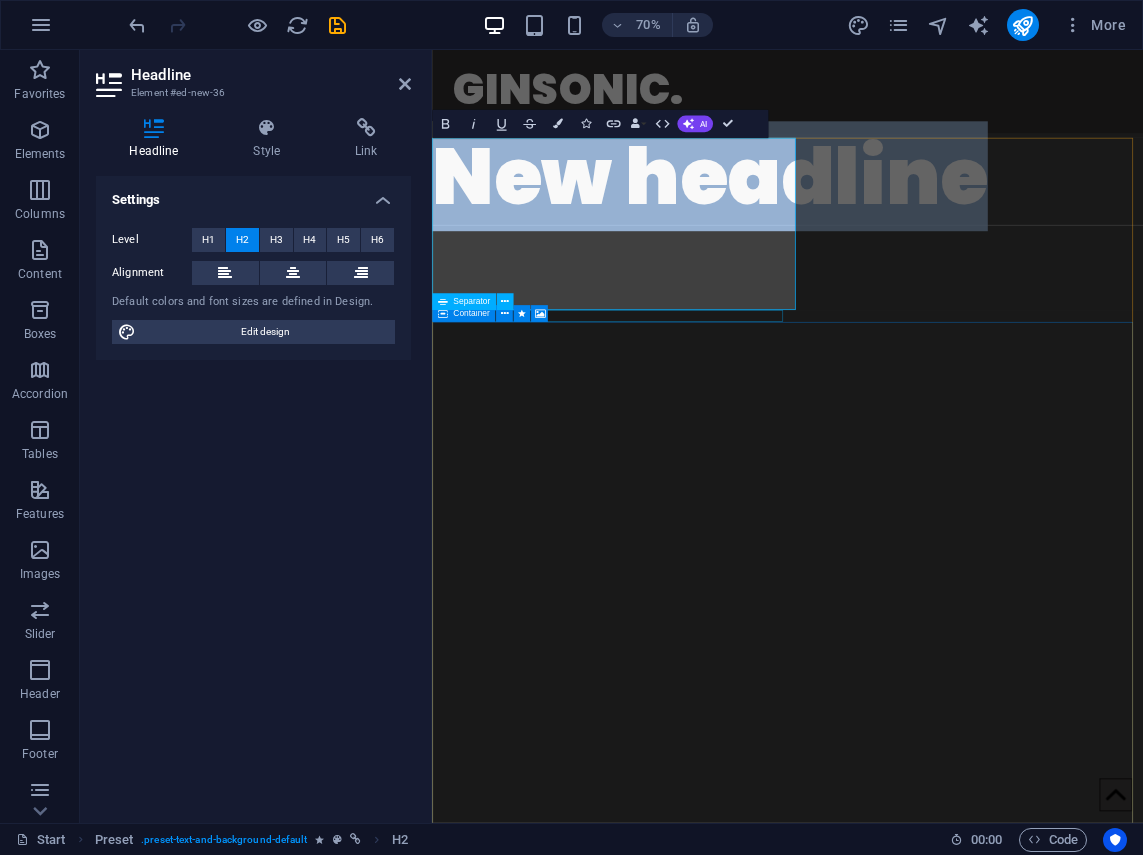 scroll, scrollTop: 0, scrollLeft: 0, axis: both 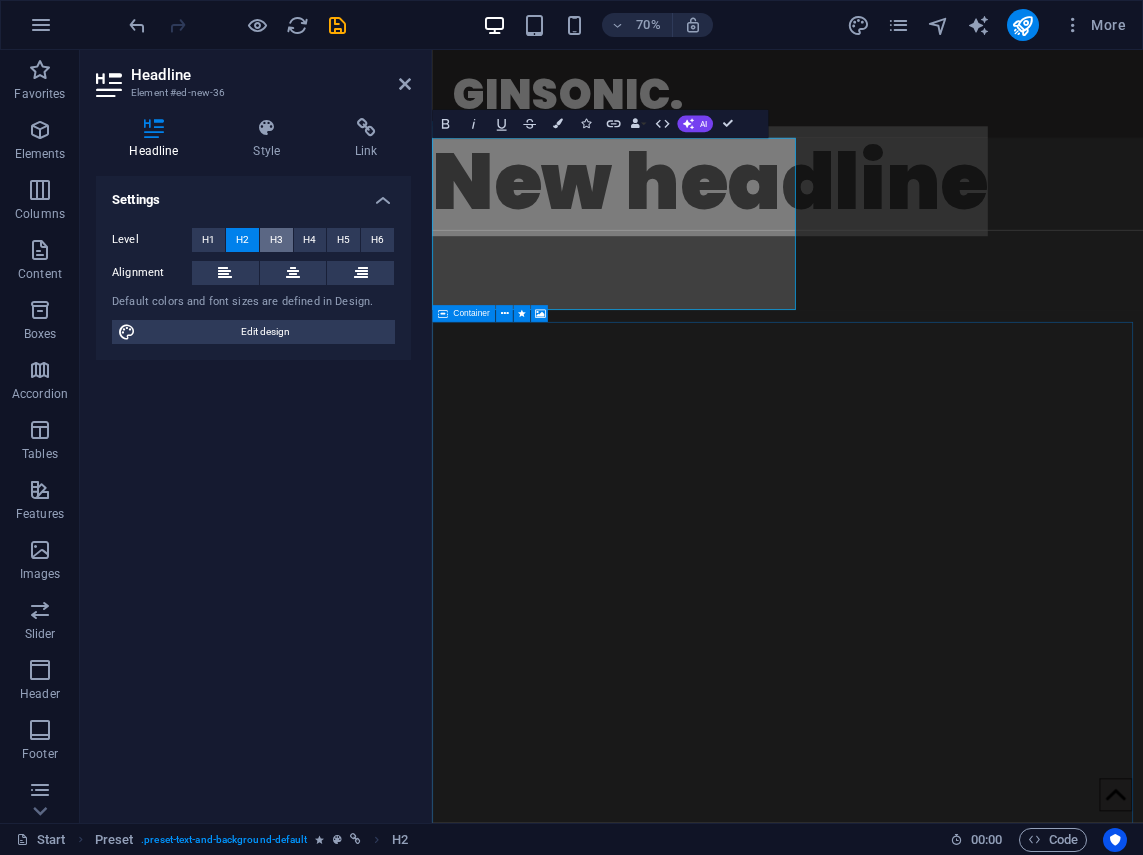 click on "H3" at bounding box center (276, 240) 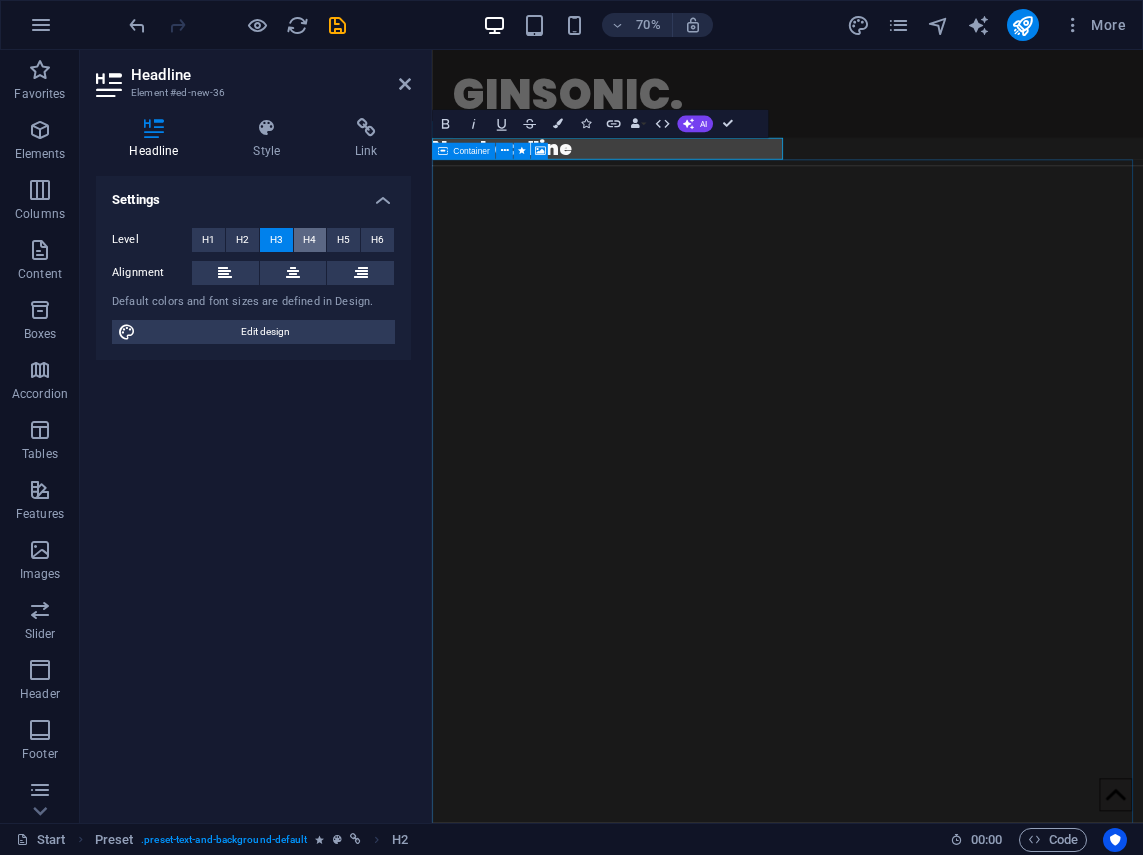 click on "H4" at bounding box center (310, 240) 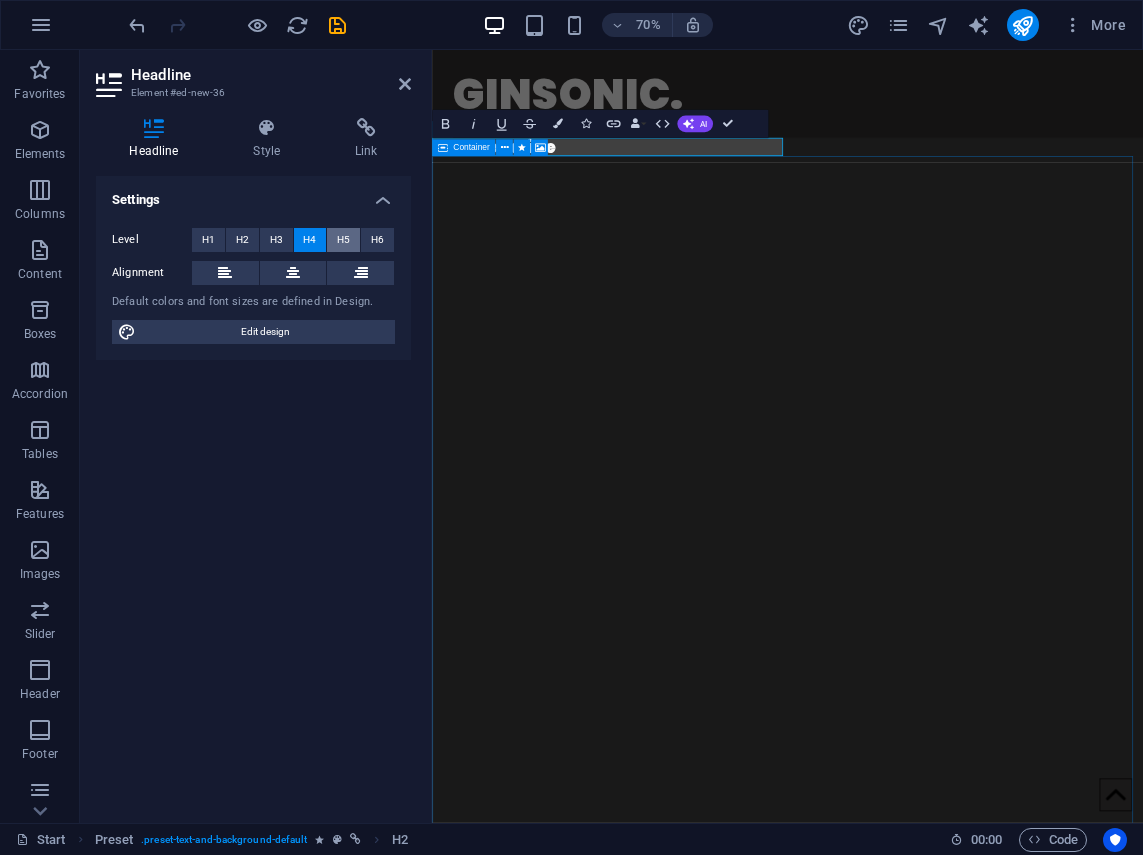 click on "H5" at bounding box center [343, 240] 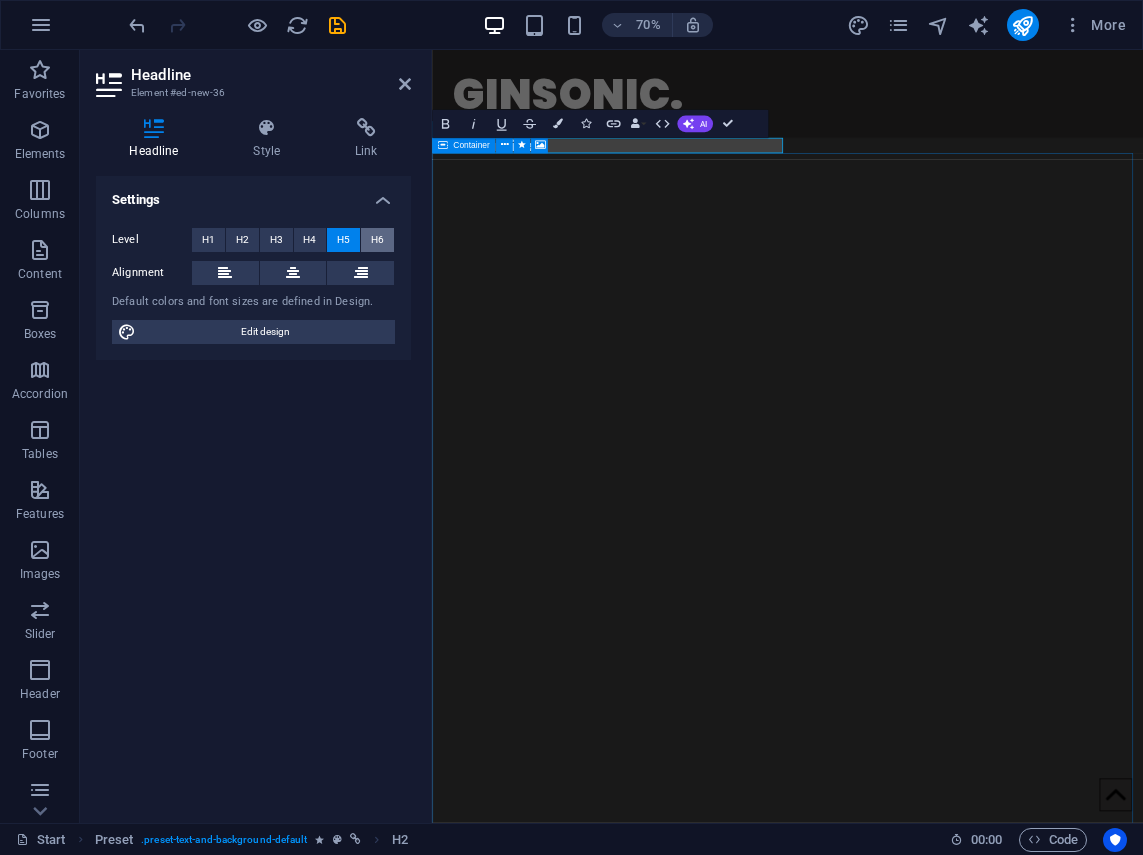 click on "H6" at bounding box center (377, 240) 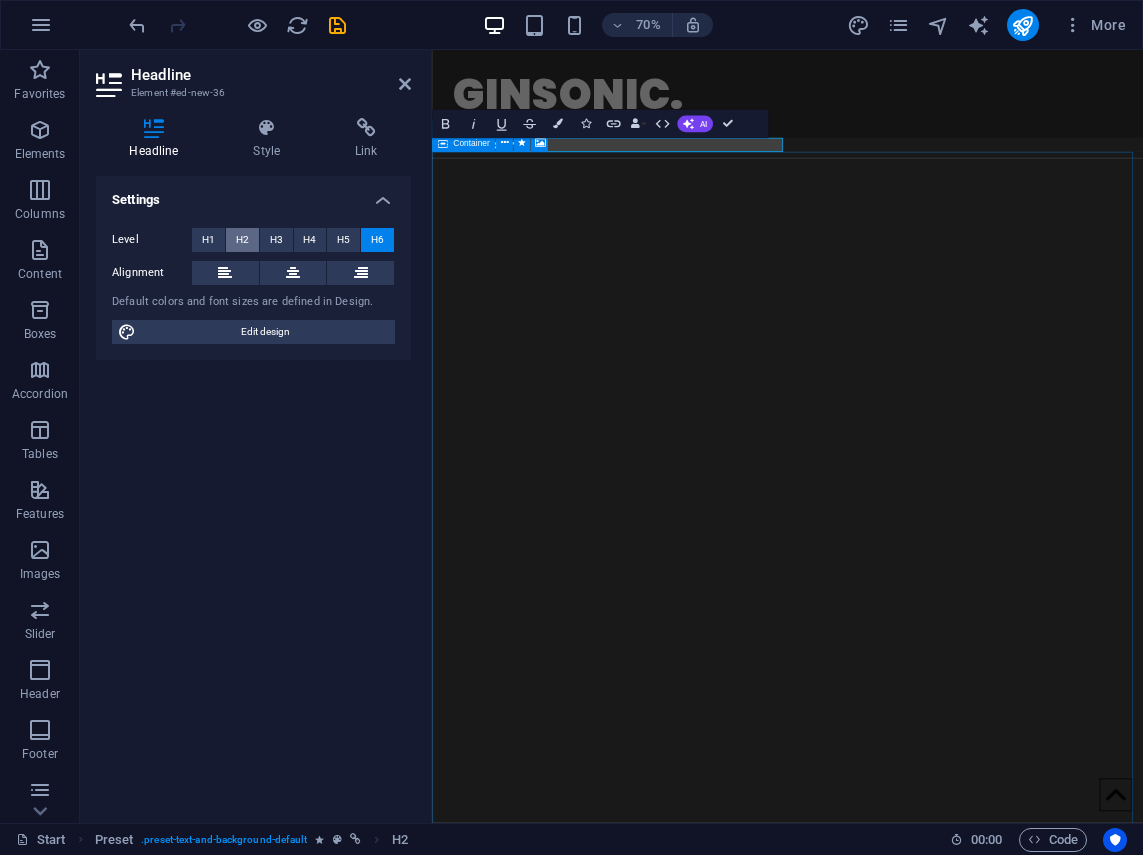 click on "H2" at bounding box center [242, 240] 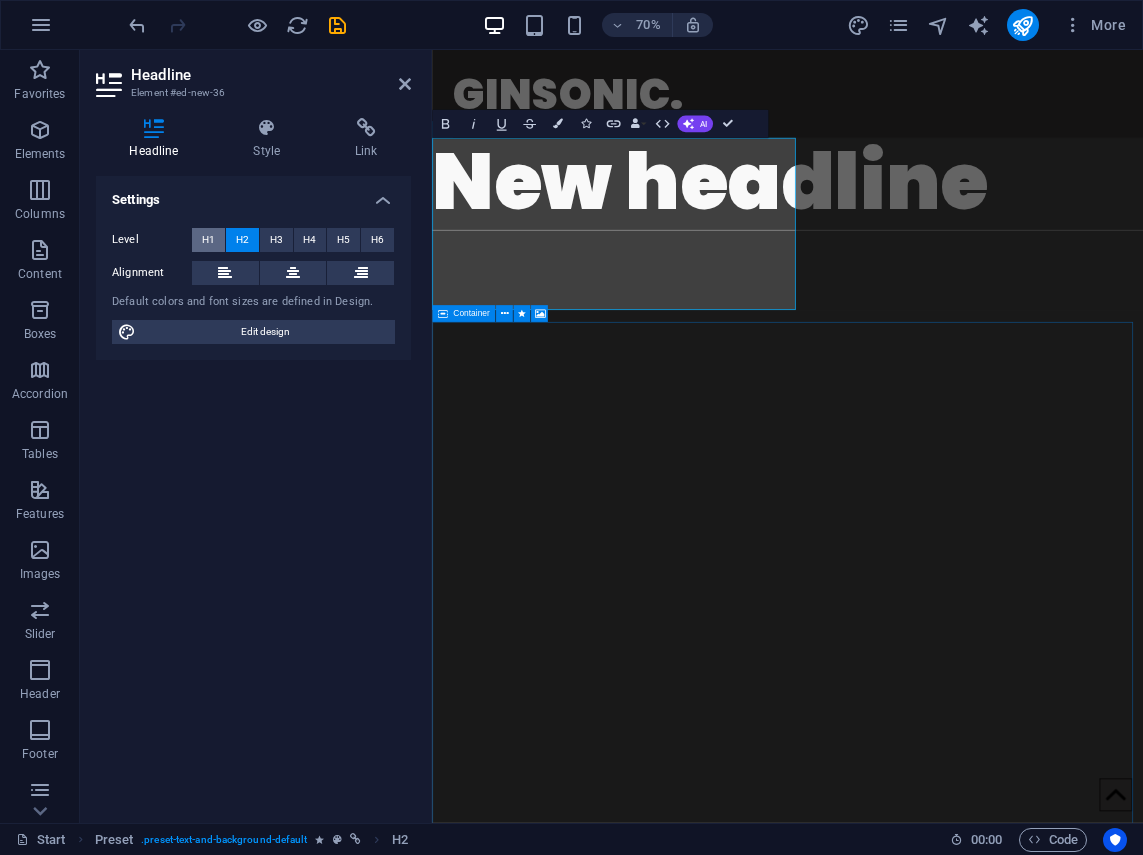 click on "H1" at bounding box center (208, 240) 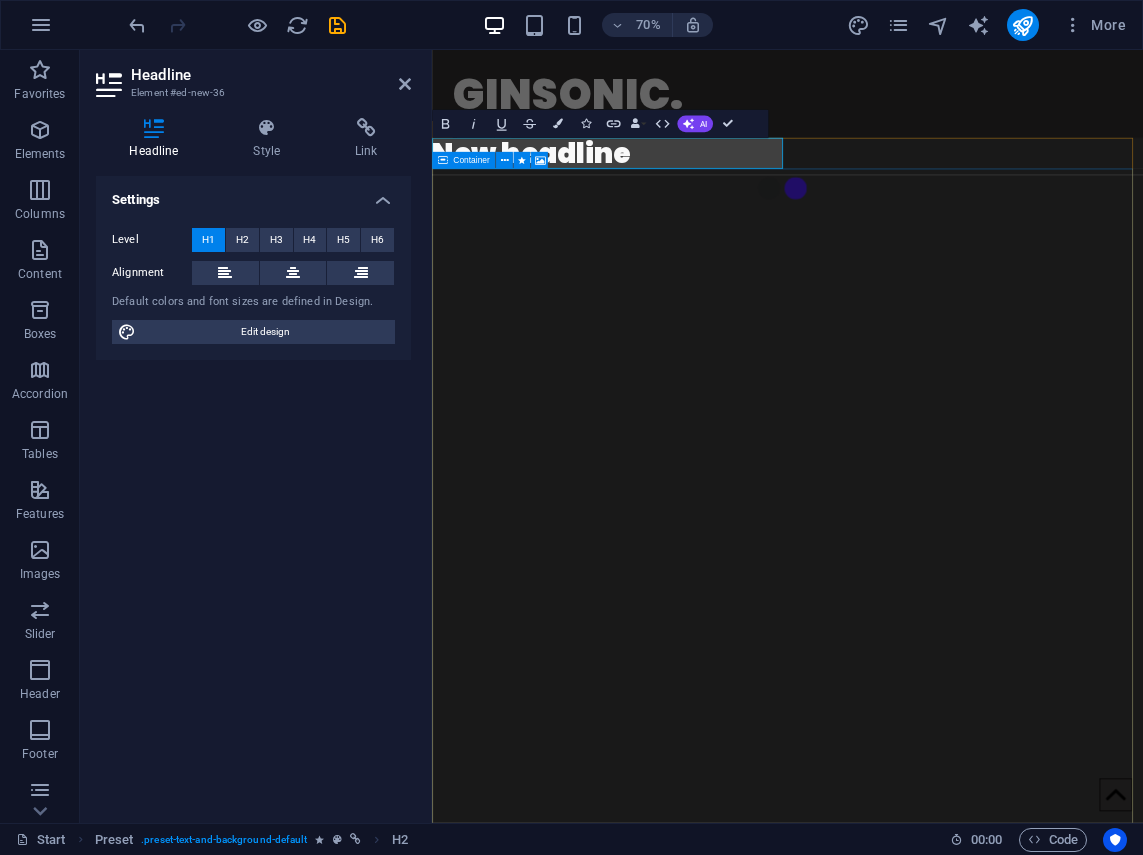 click on "New headline" at bounding box center (940, 198) 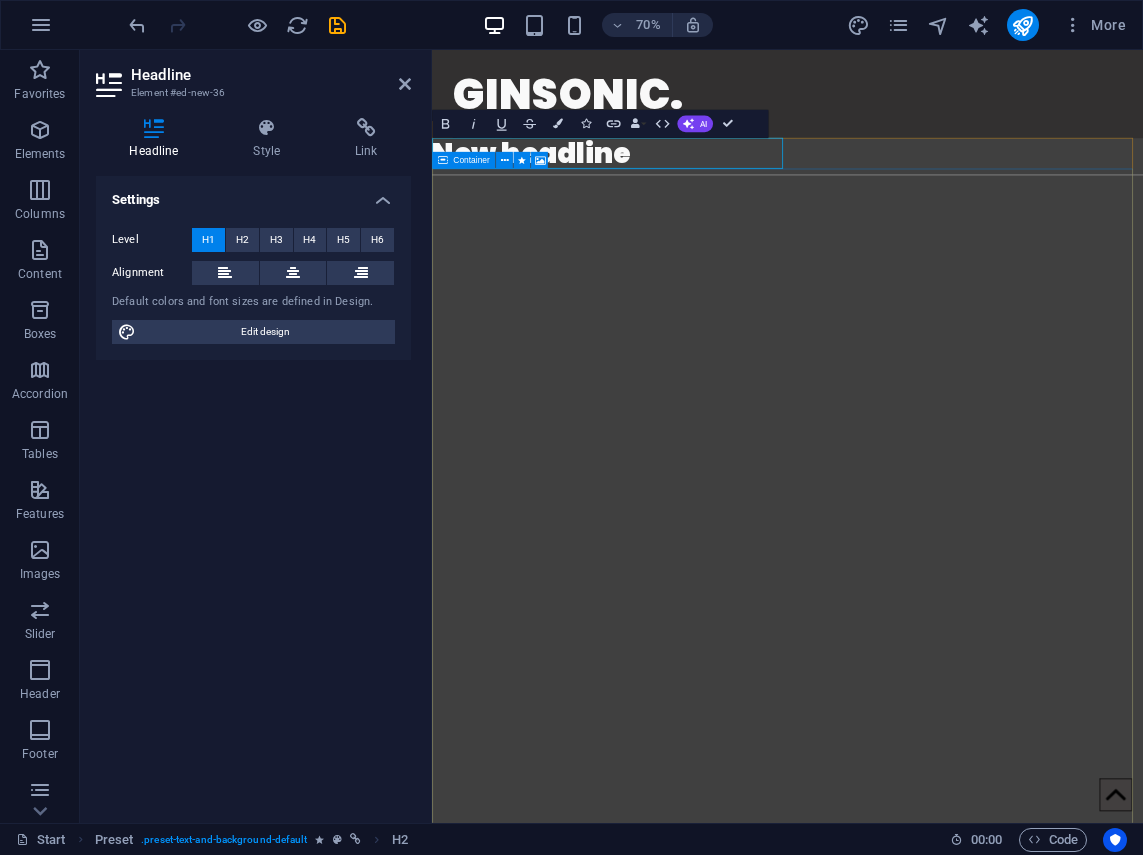 click on "New headline" at bounding box center (940, 198) 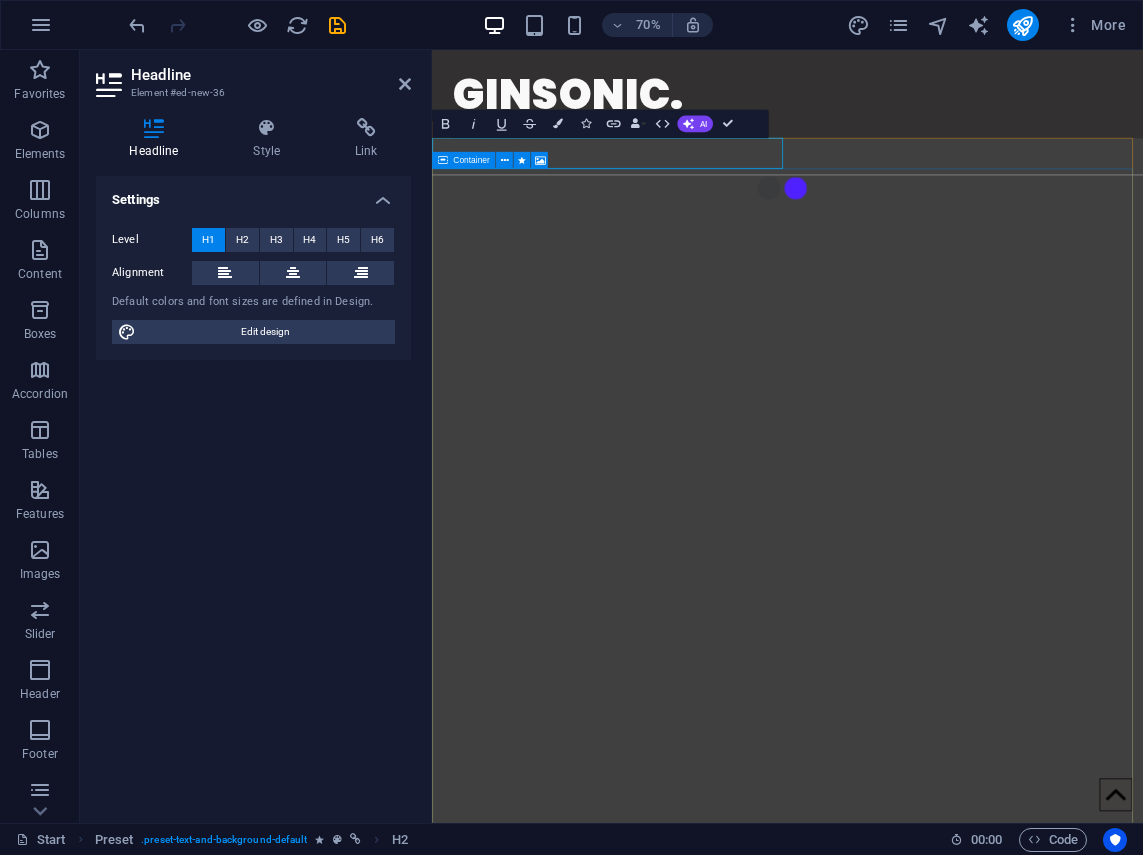 type 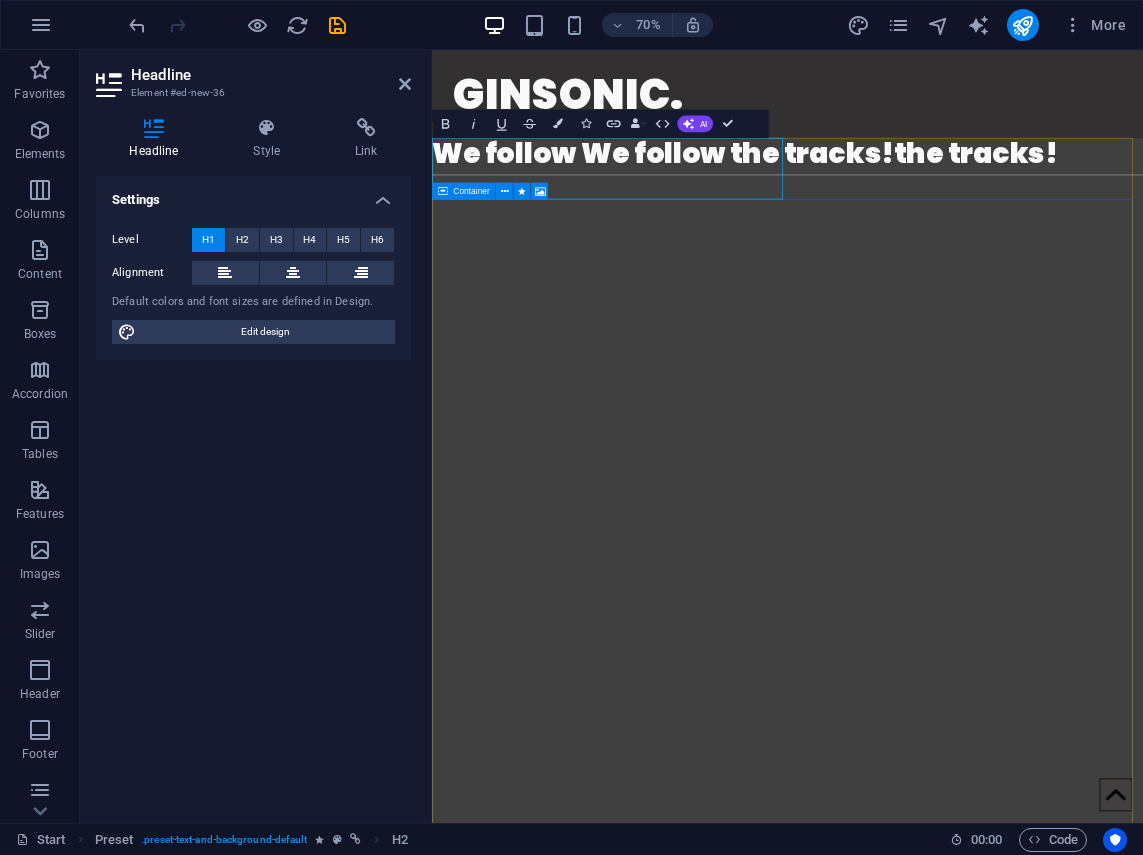 click on "We follow We follow the tracks!the tracks!" at bounding box center (940, 198) 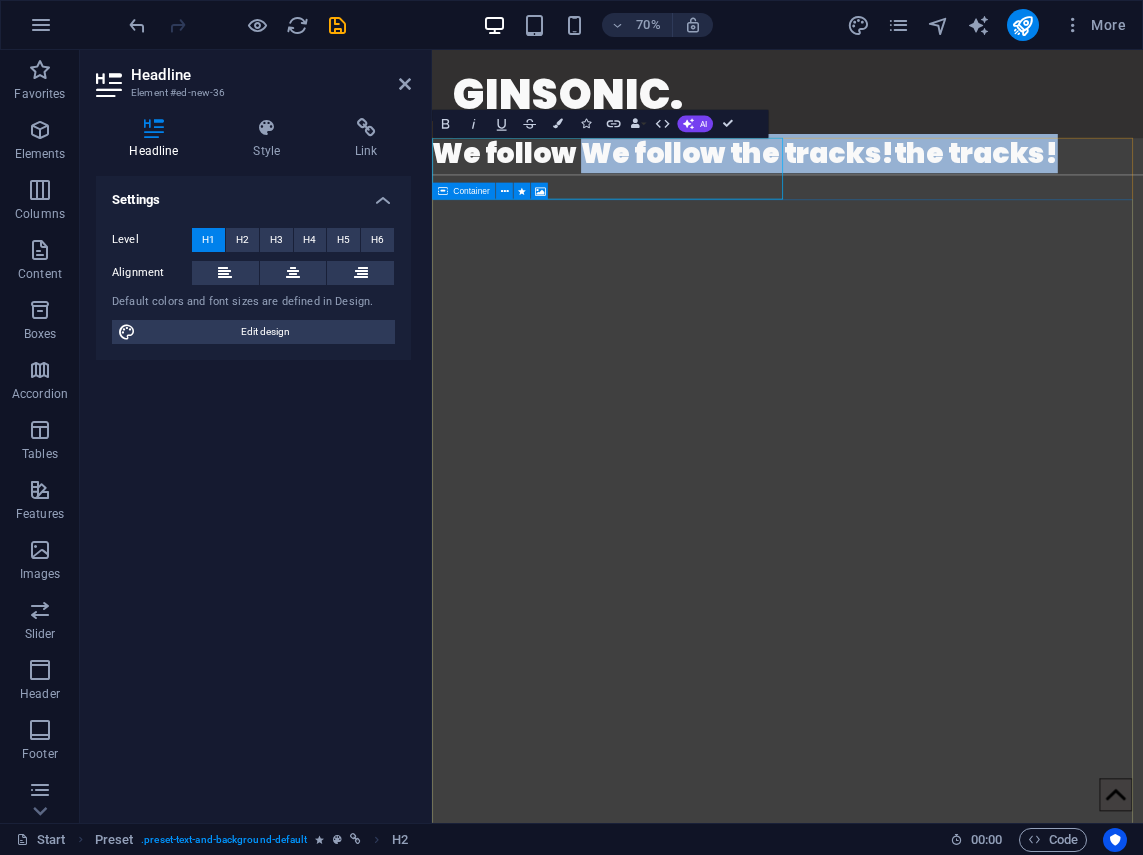 drag, startPoint x: 649, startPoint y: 192, endPoint x: 880, endPoint y: 255, distance: 239.43684 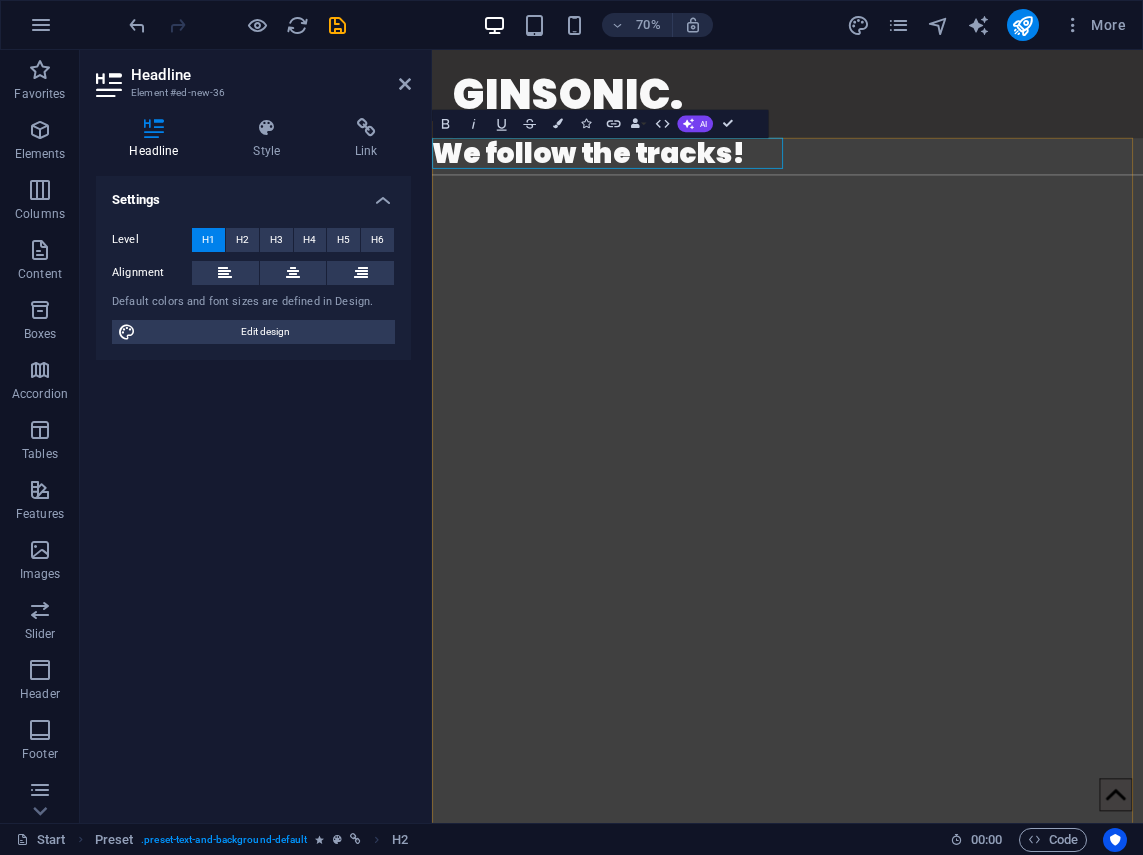 click on "We follow the tracks!" at bounding box center [940, 198] 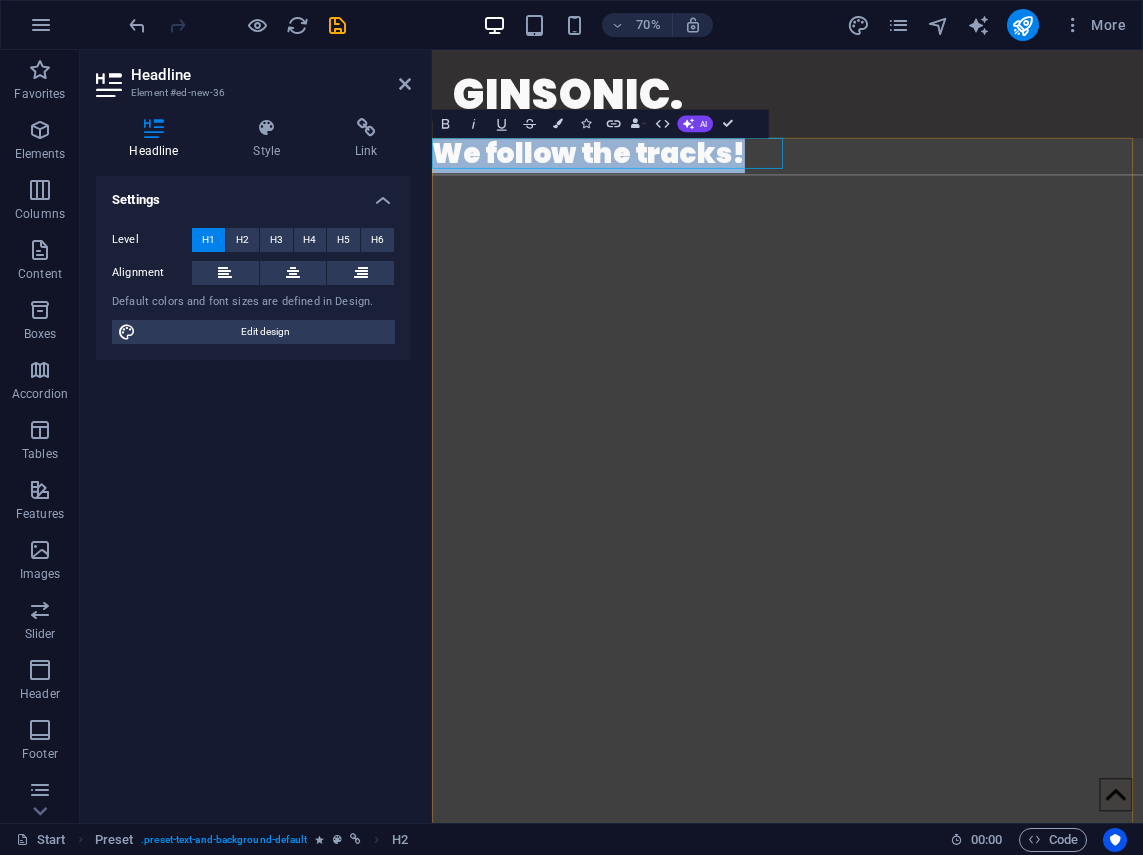 drag, startPoint x: 477, startPoint y: 198, endPoint x: 877, endPoint y: 194, distance: 400.02 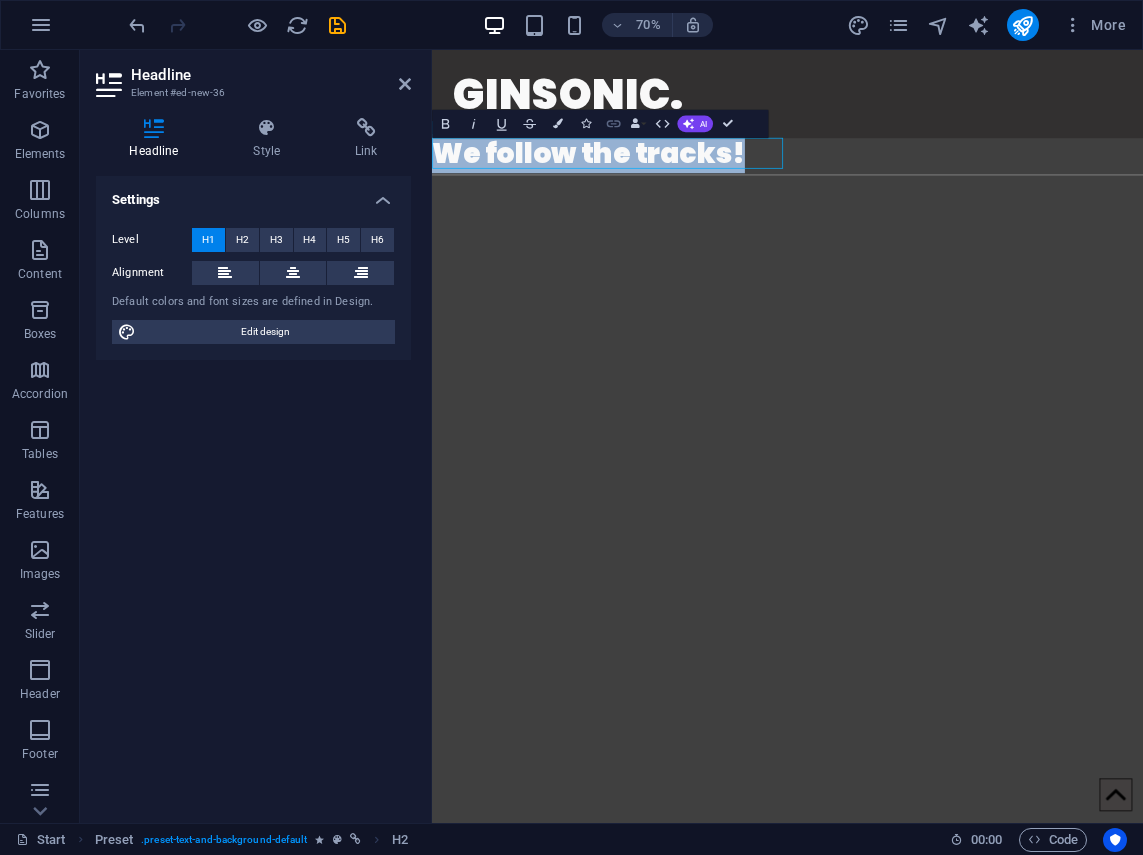 click 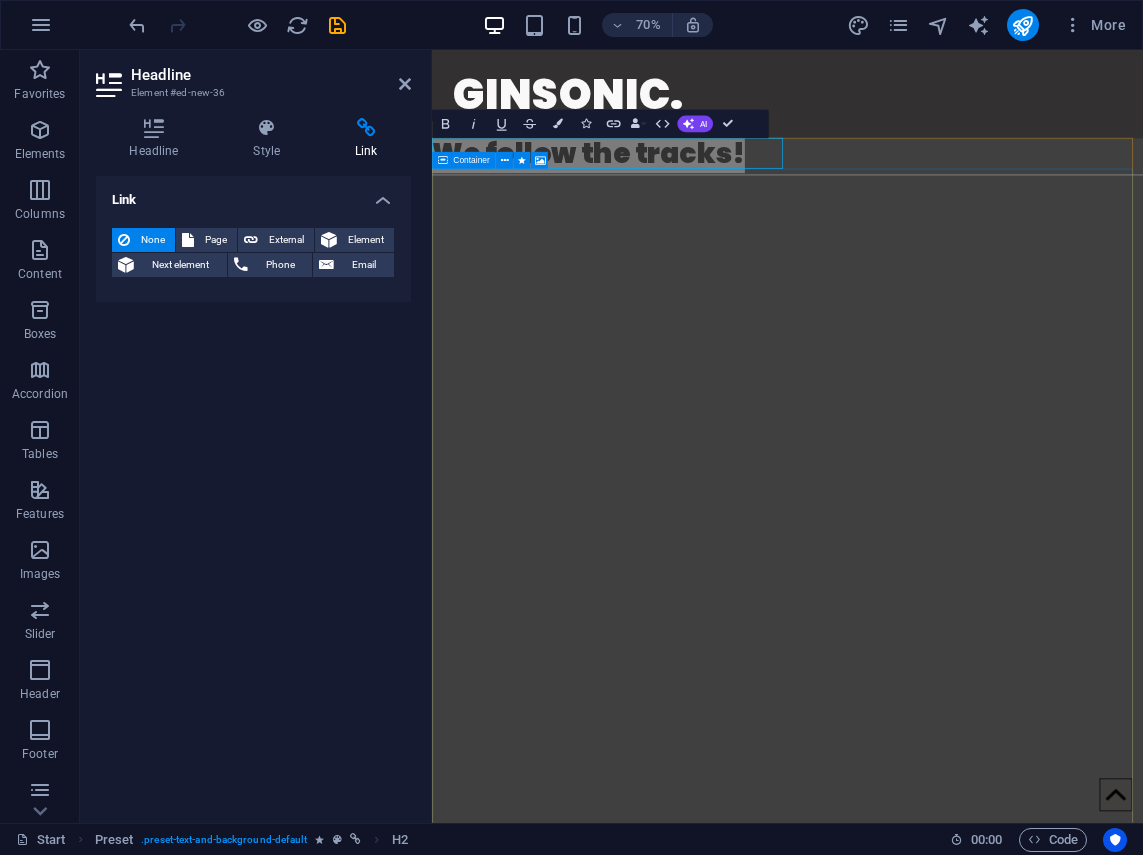 click at bounding box center [366, 128] 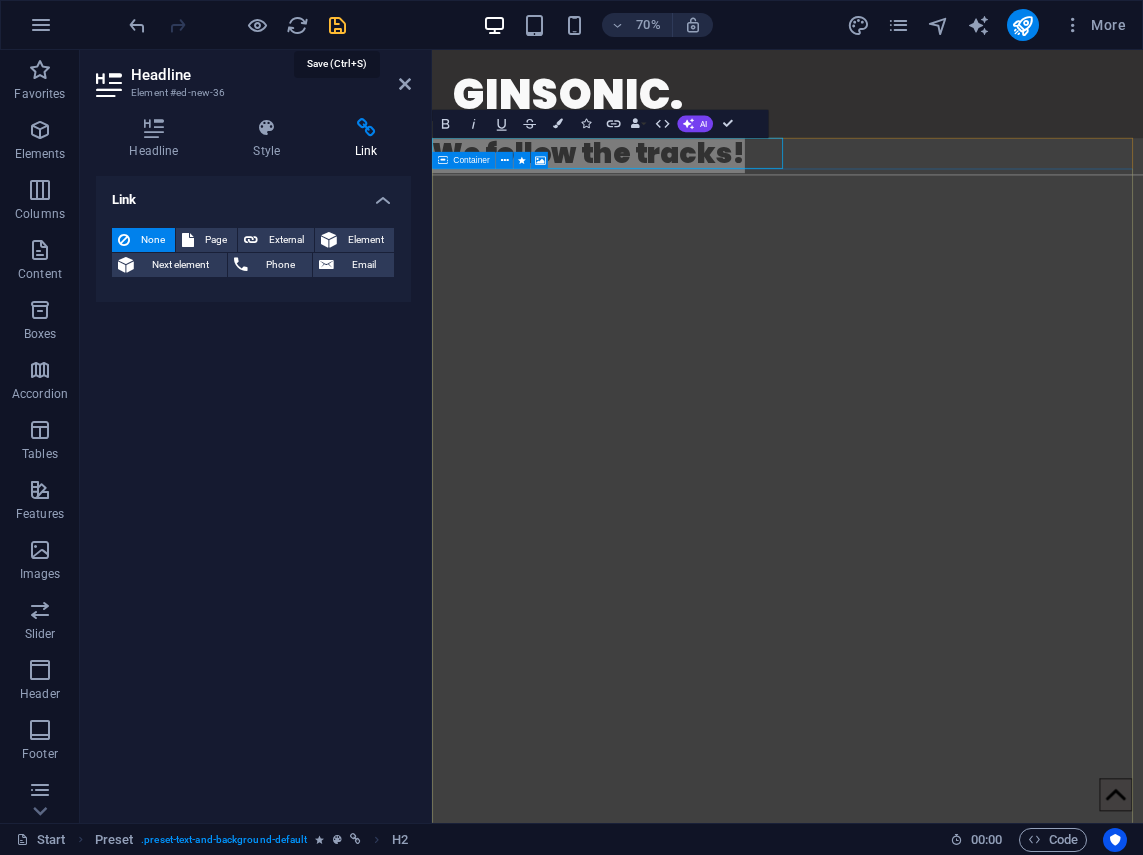 click at bounding box center (337, 25) 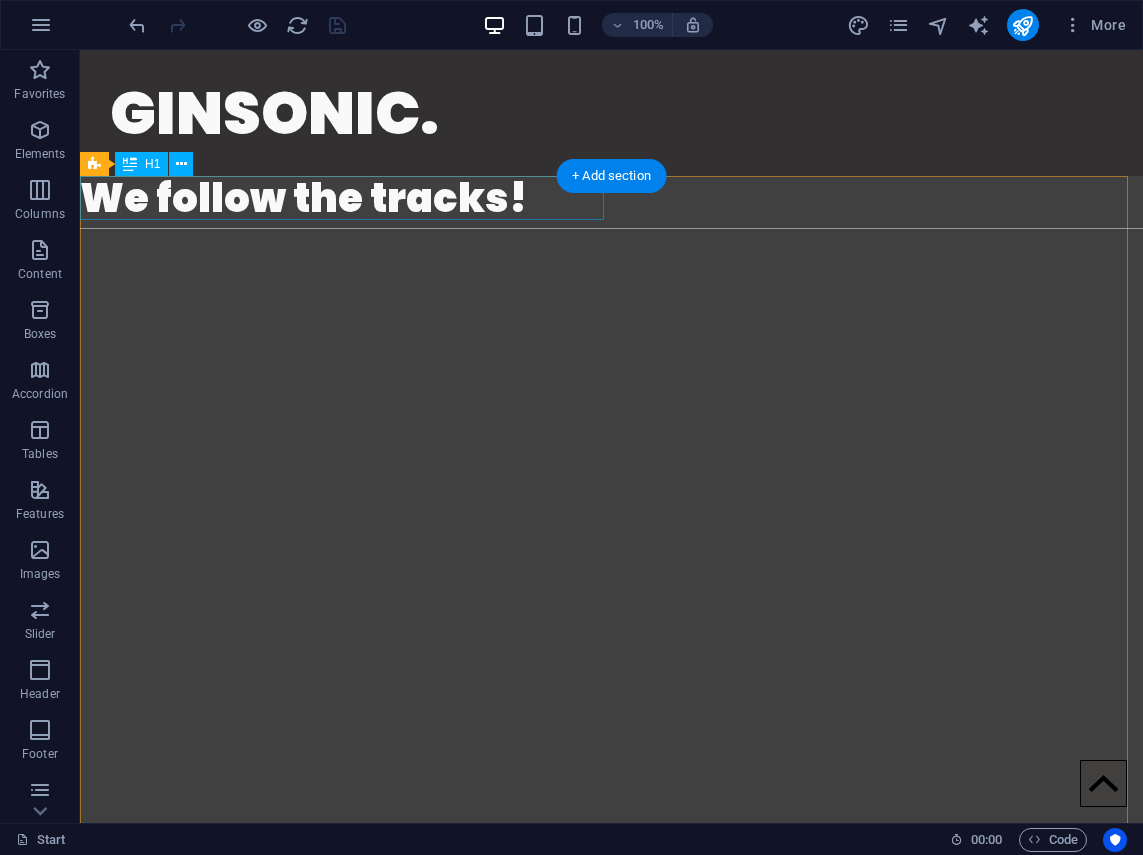 click on "We follow the tracks!" at bounding box center [611, 198] 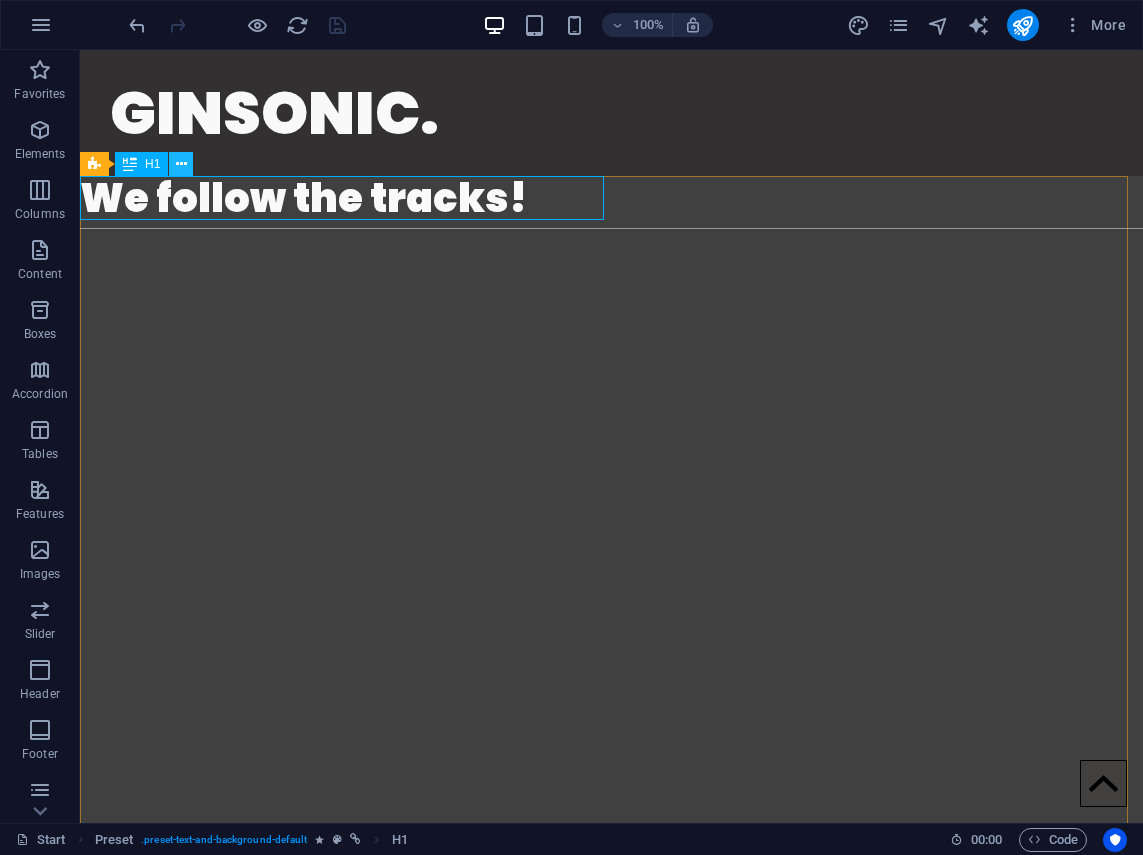 click at bounding box center [181, 164] 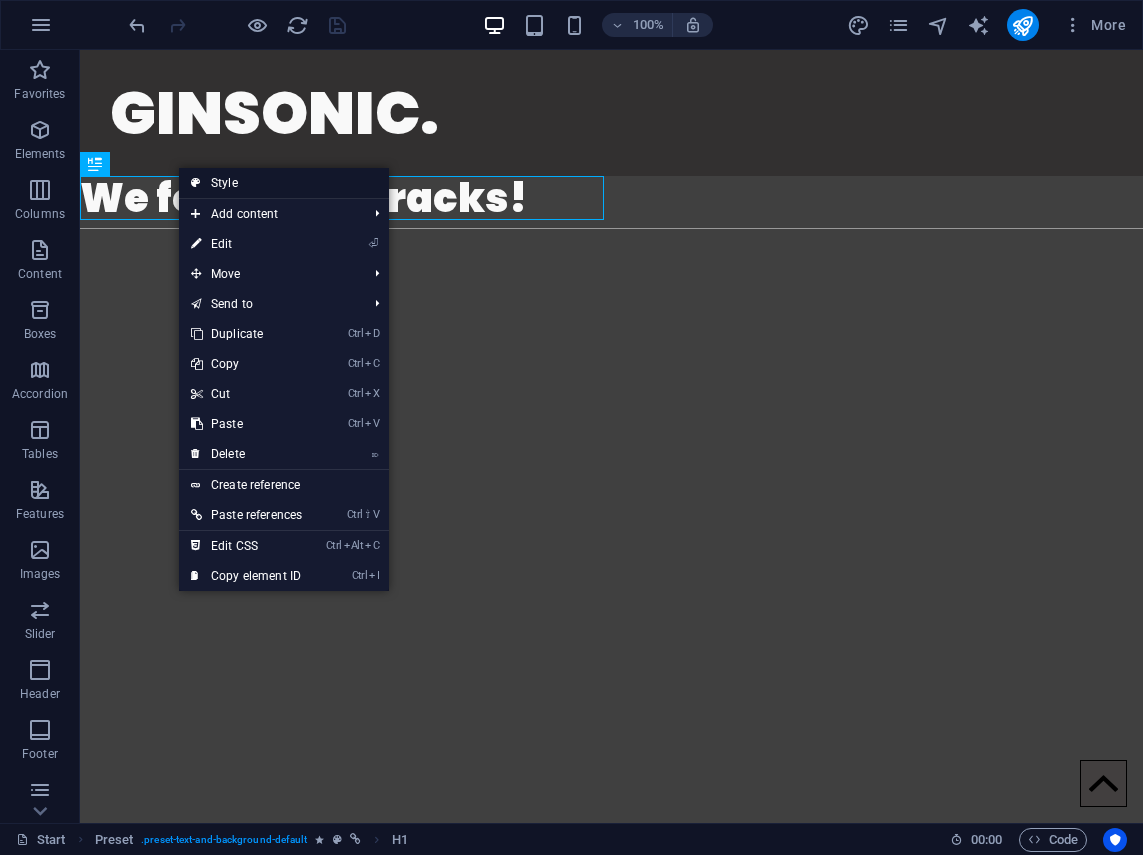 click on "Style" at bounding box center (284, 183) 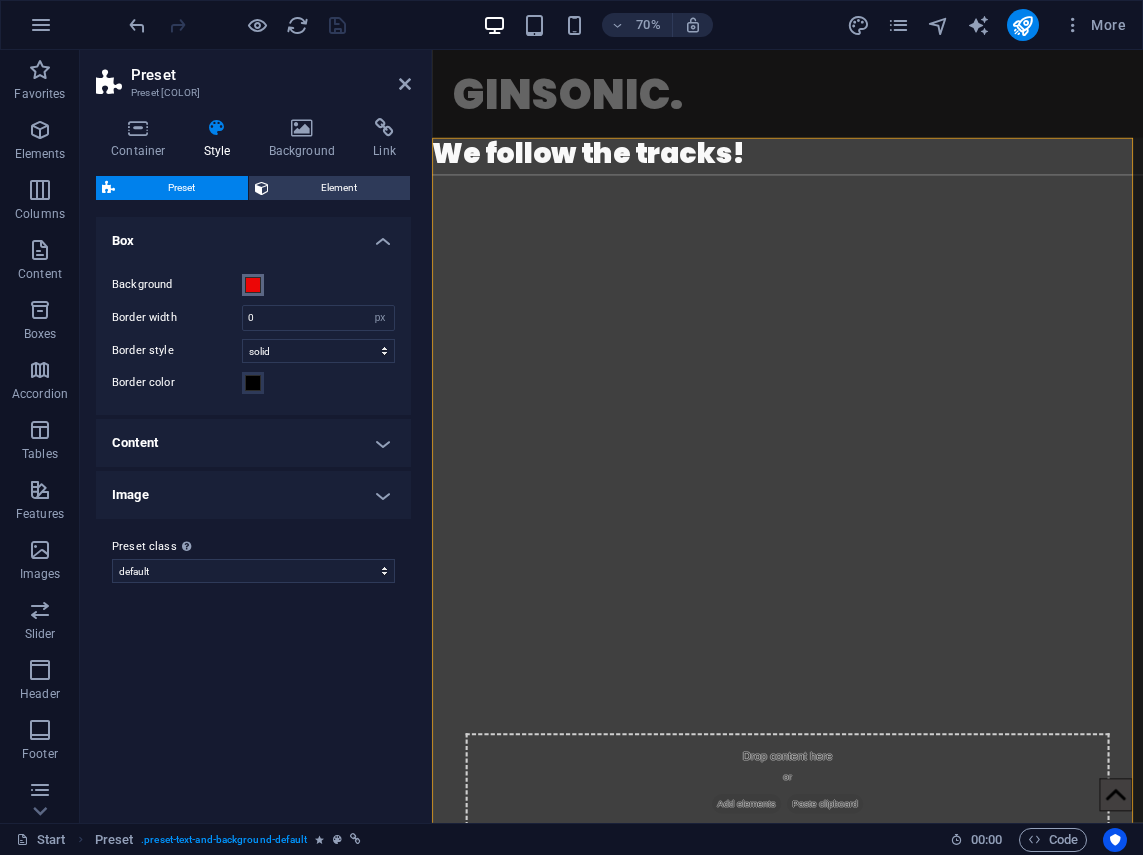 click at bounding box center (253, 285) 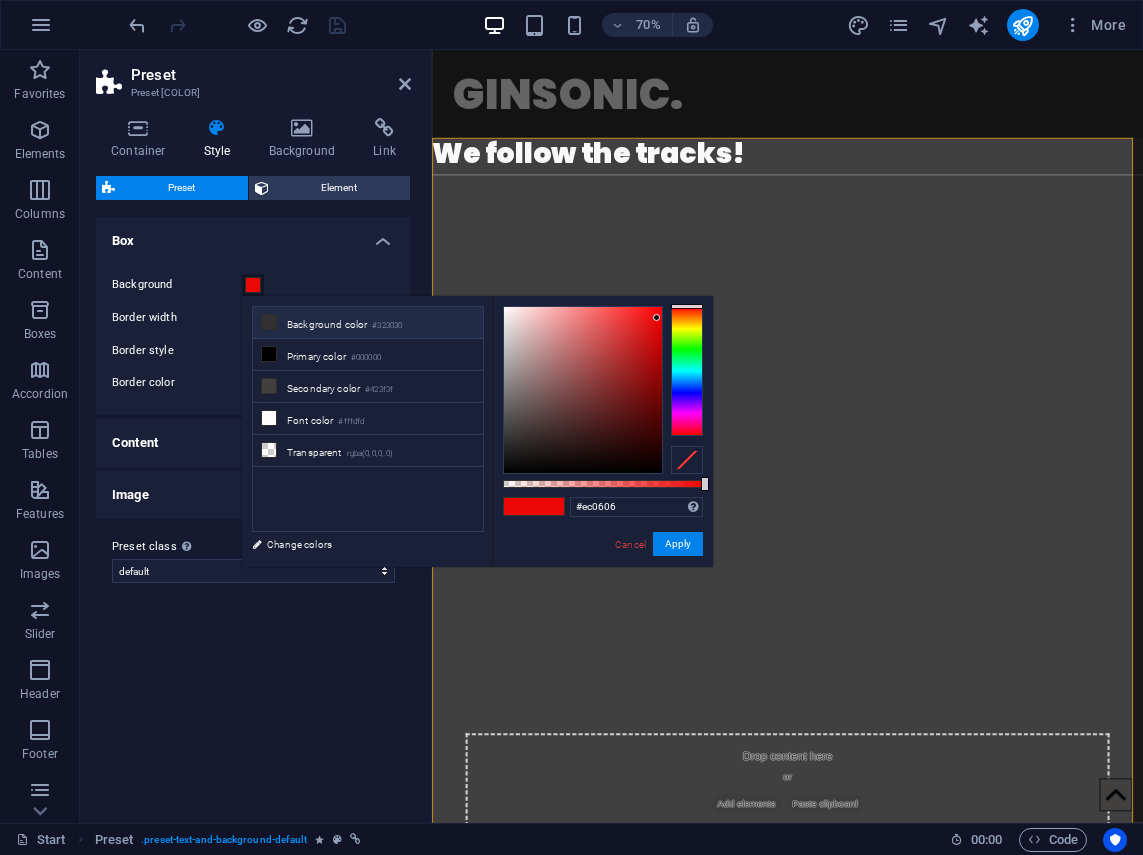 click on "Background color
#323030" at bounding box center (368, 323) 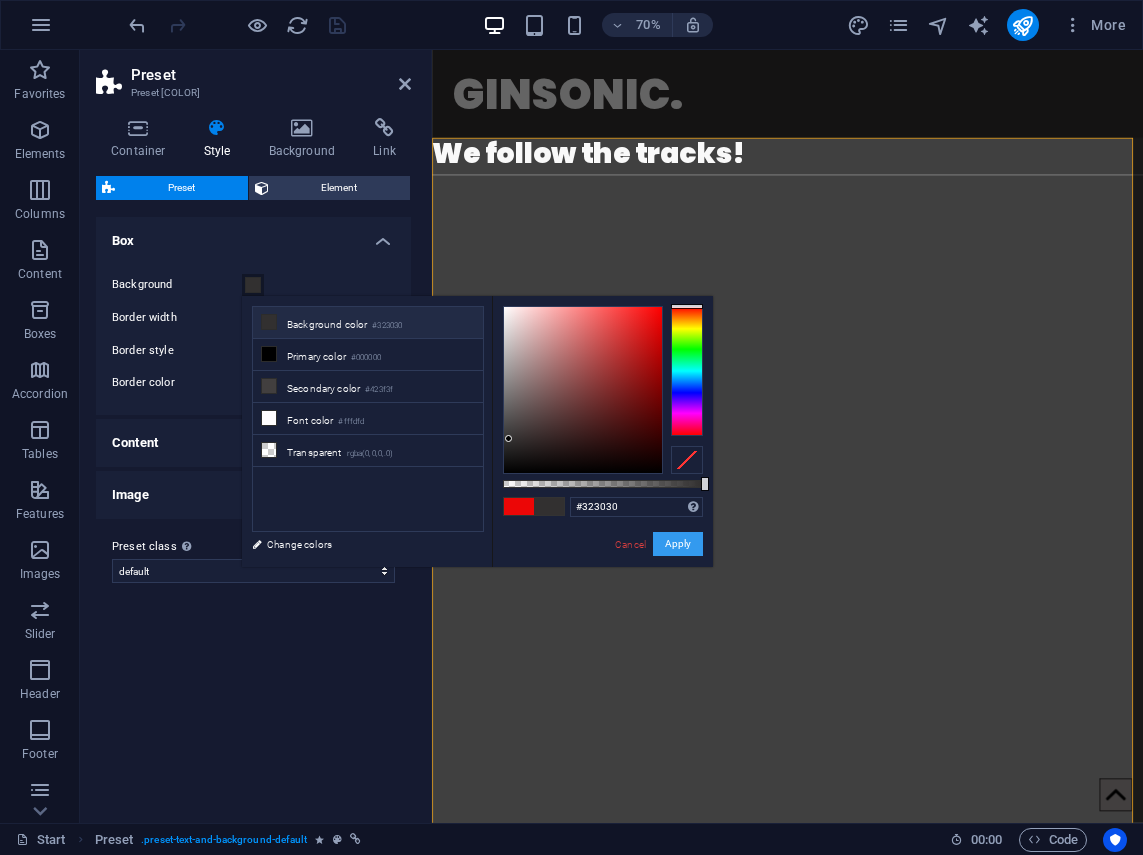 click on "Apply" at bounding box center [678, 544] 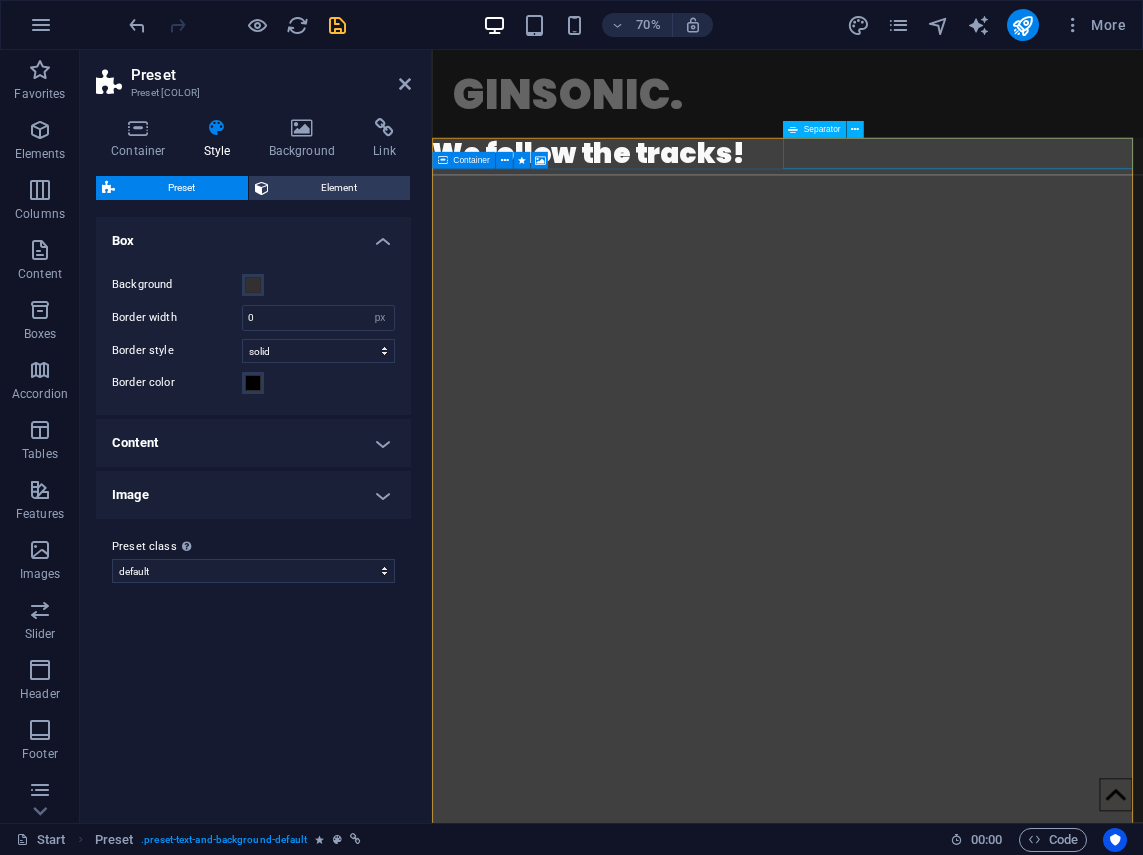 click at bounding box center [940, 228] 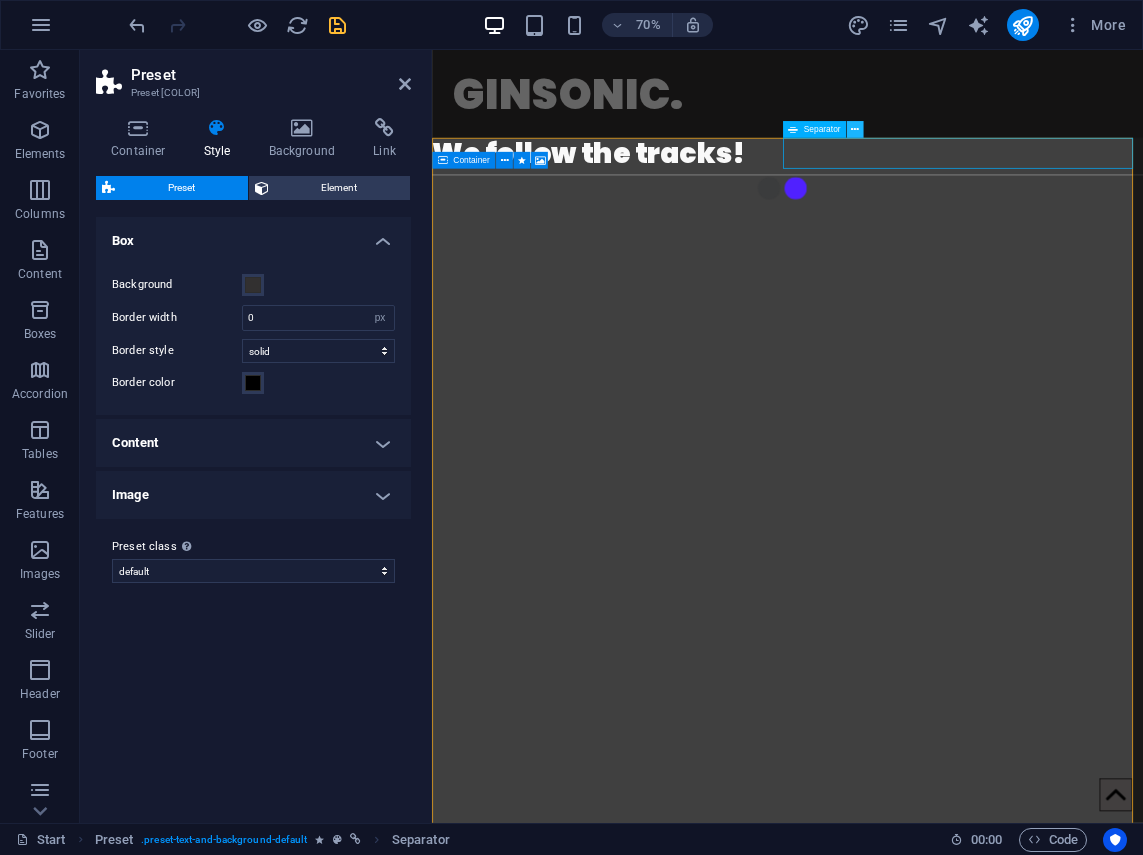 click at bounding box center [855, 129] 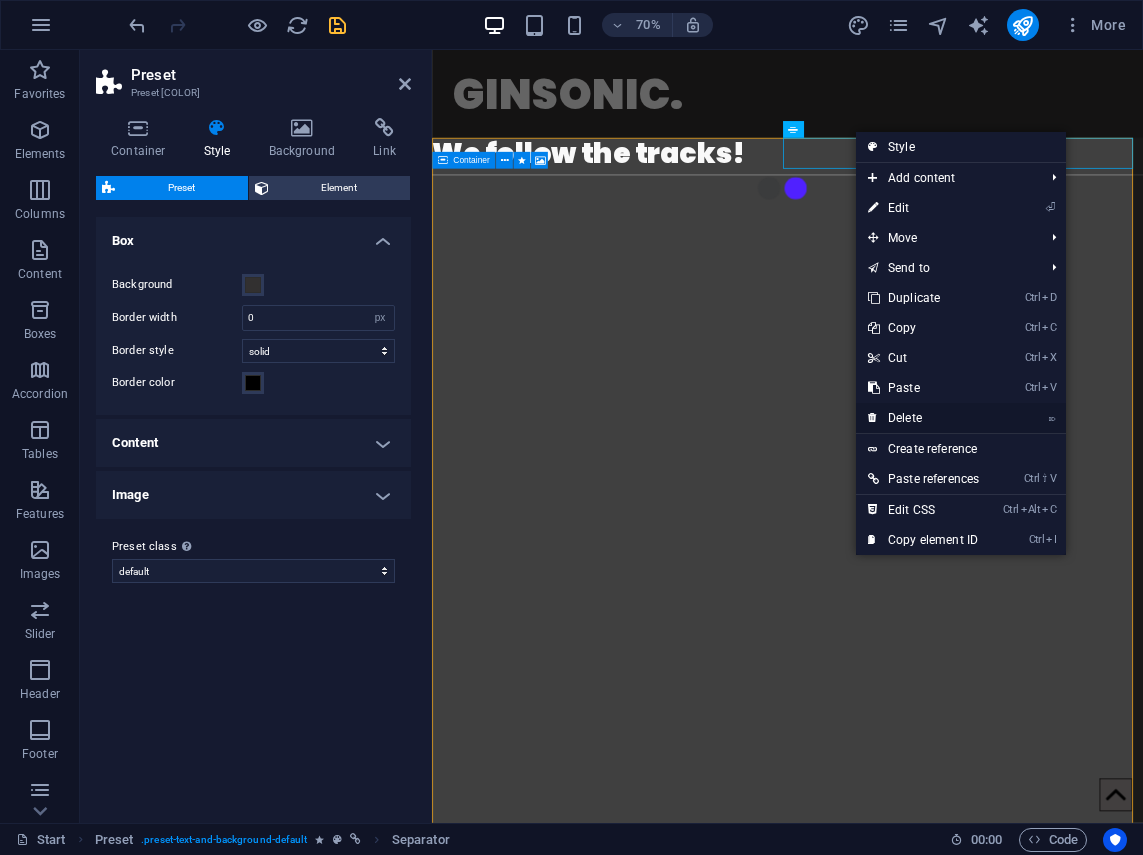 click on "⌦  Delete" at bounding box center [923, 418] 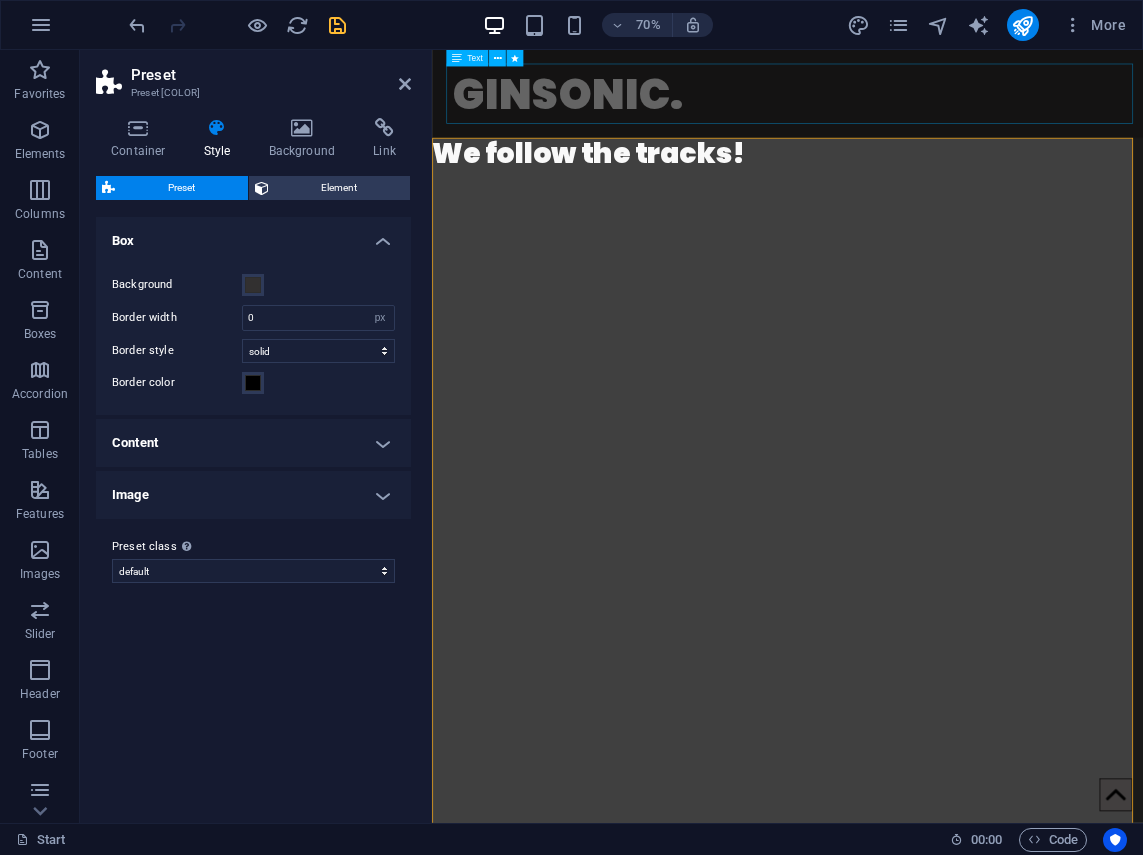 click on "GINSONIC." at bounding box center [950, 113] 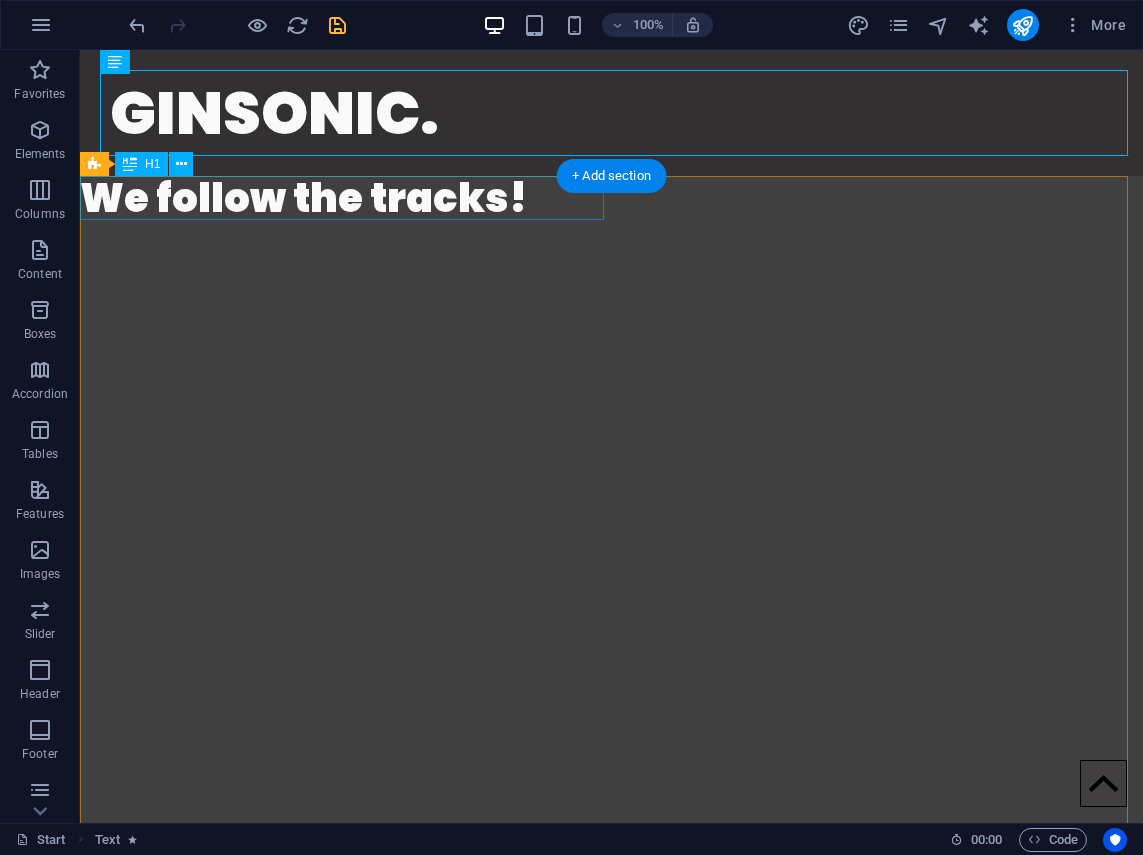 click on "We follow the tracks!" at bounding box center (611, 198) 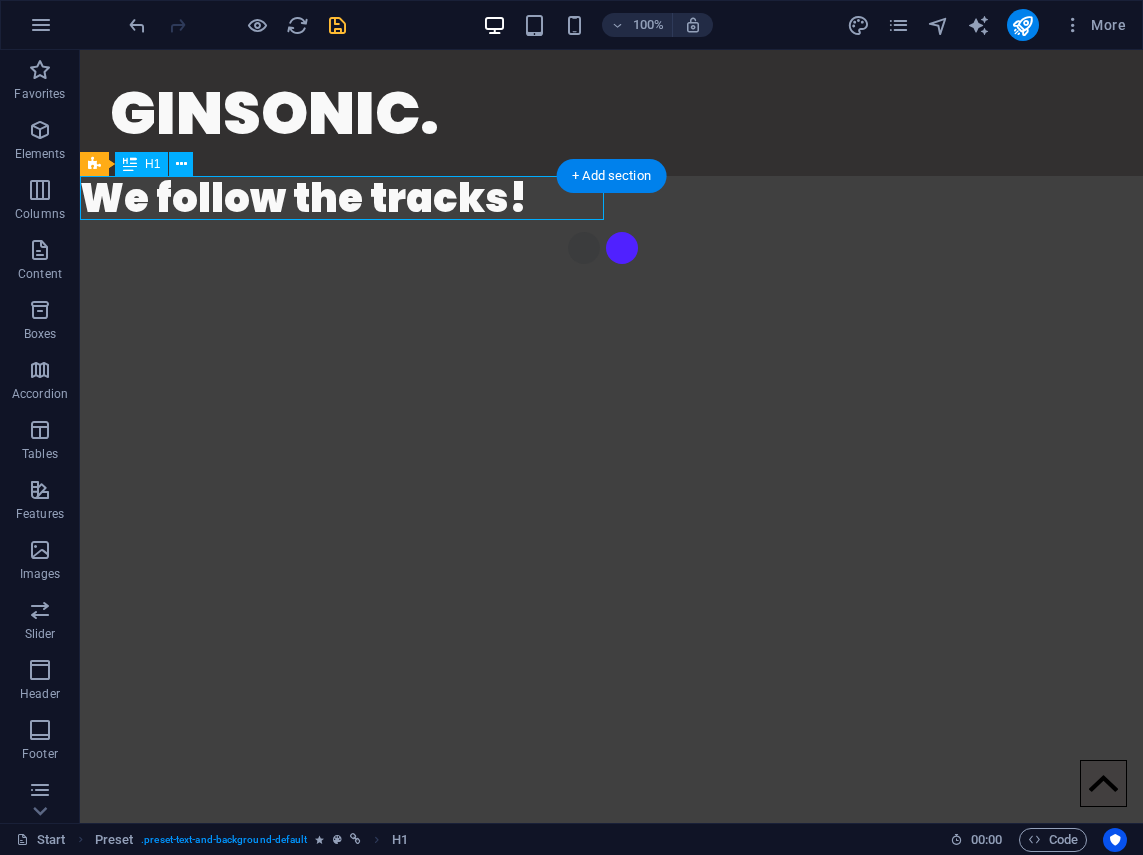 click on "We follow the tracks!" at bounding box center (611, 198) 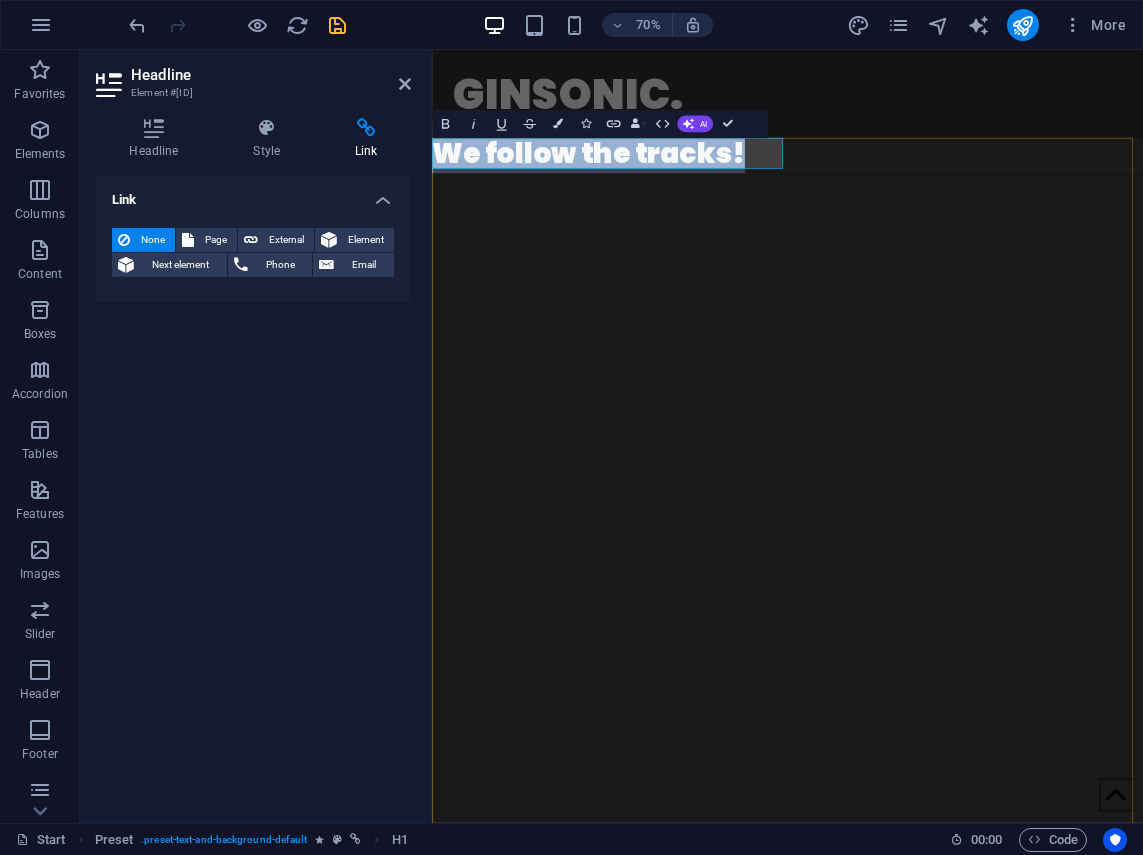 click on "We follow the tracks!" at bounding box center (940, 198) 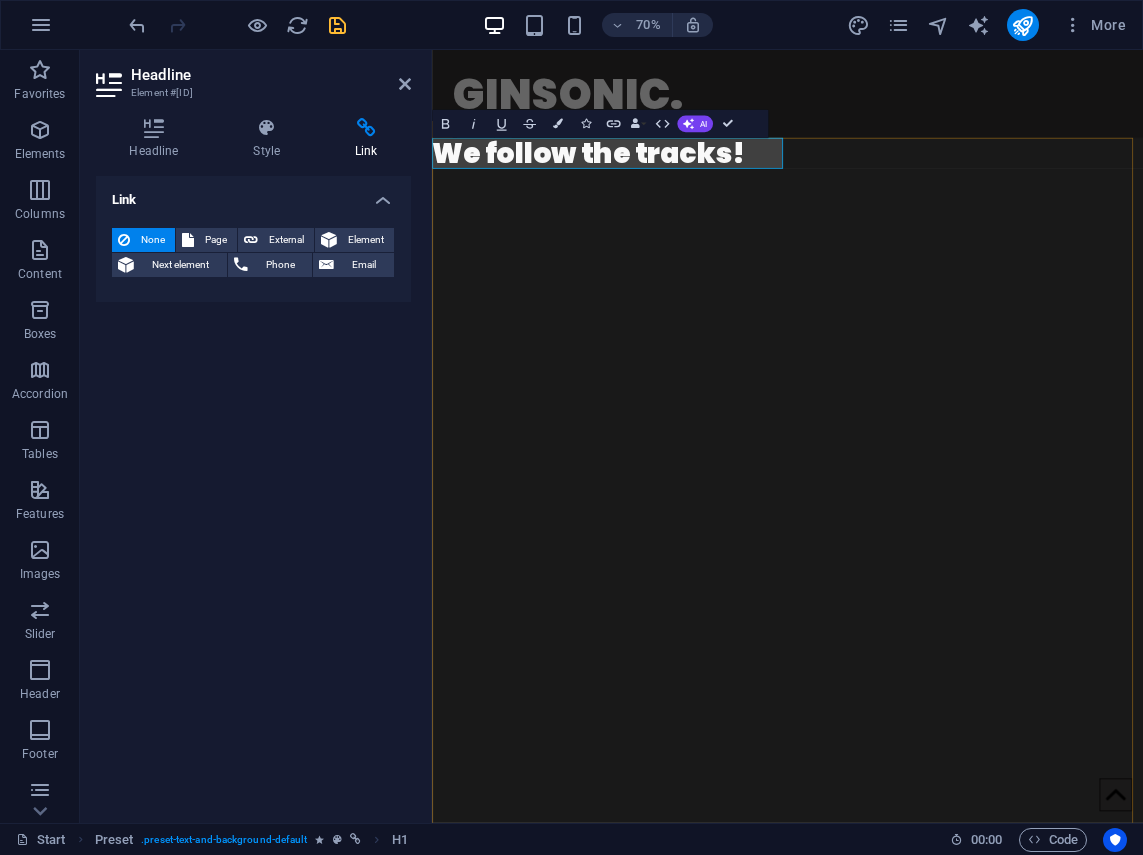 type 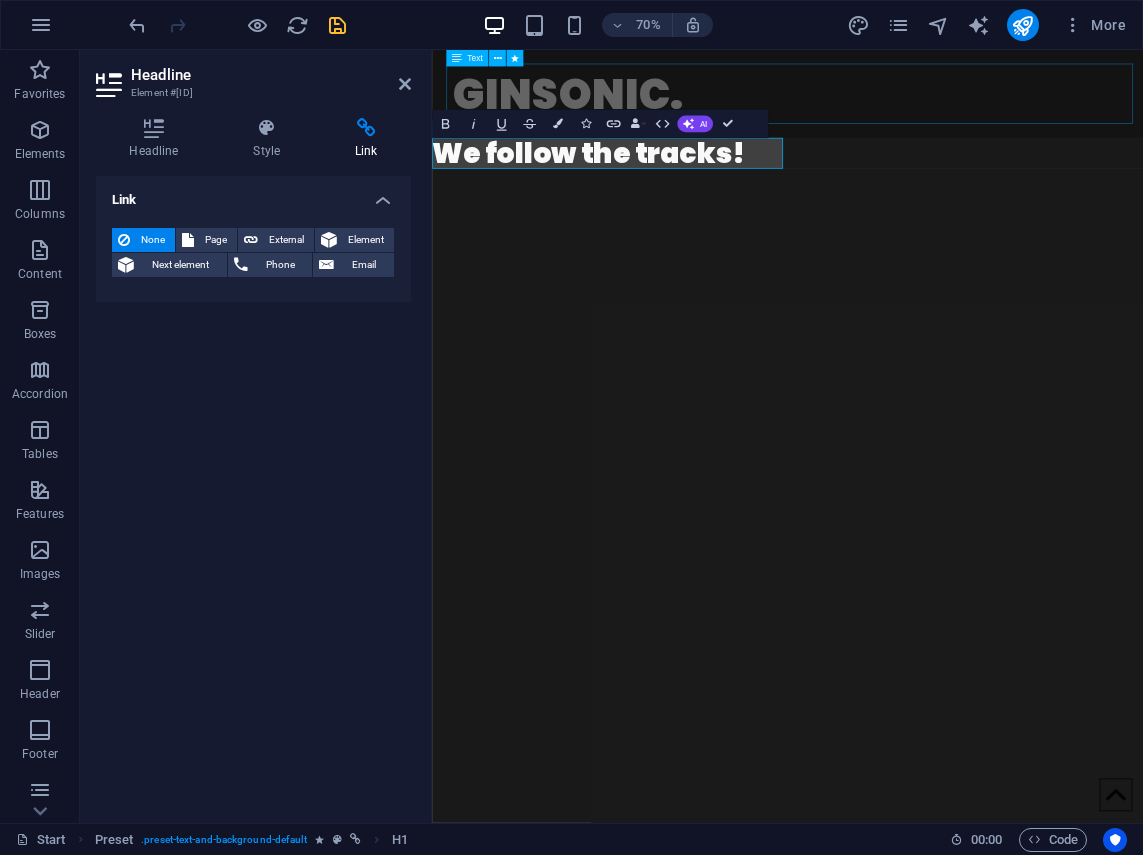 click on "GINSONIC." at bounding box center (950, 113) 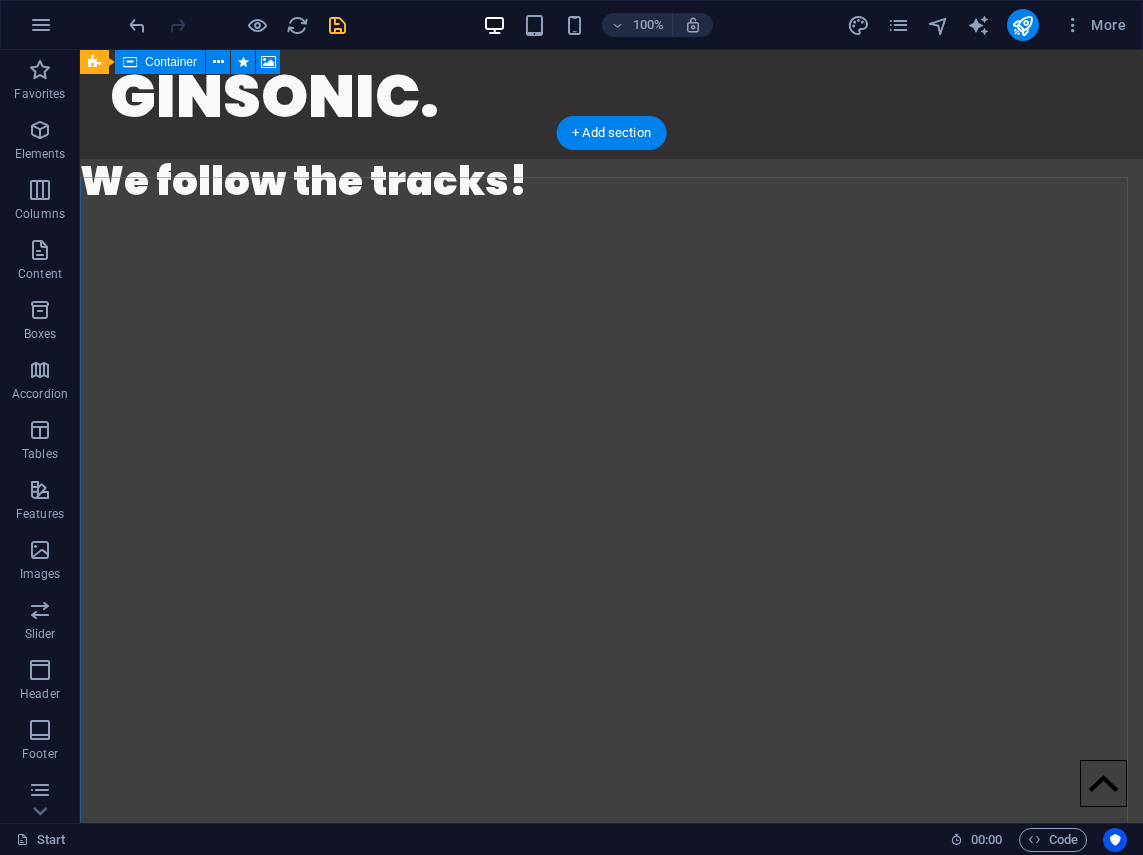 scroll, scrollTop: 0, scrollLeft: 0, axis: both 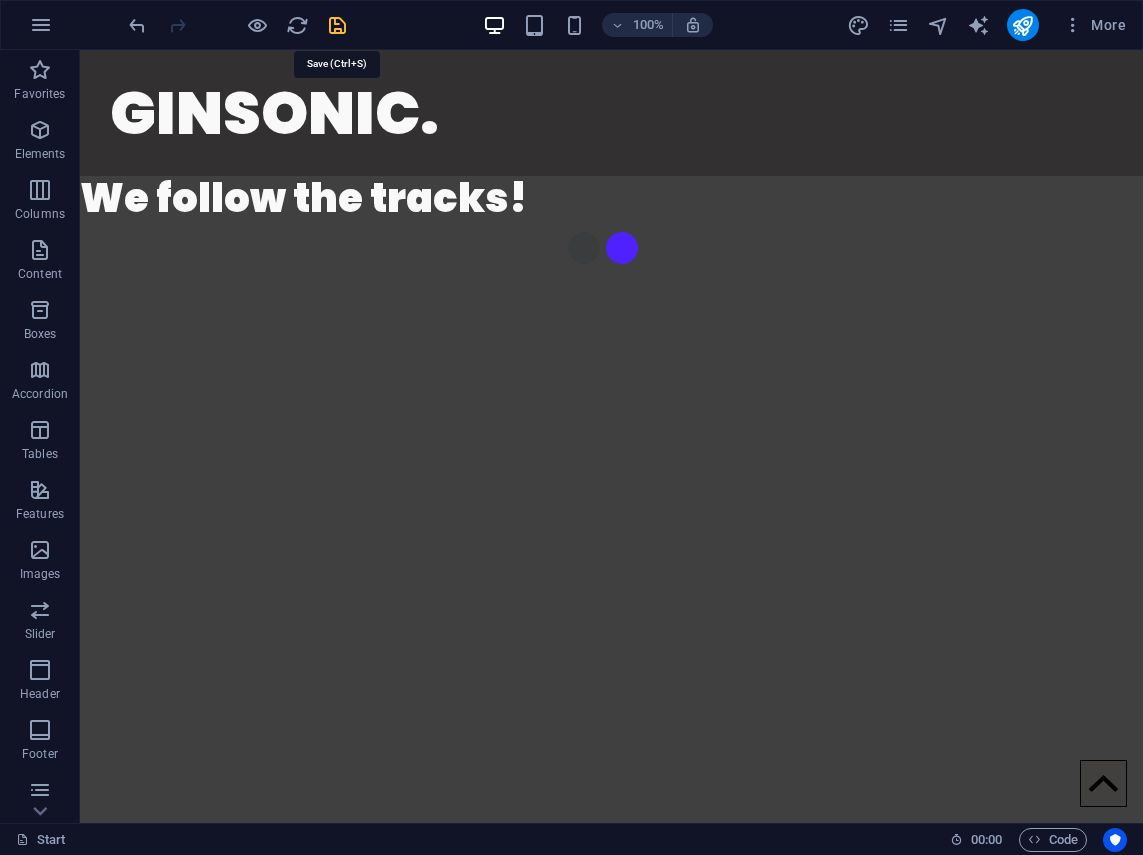 click at bounding box center (337, 25) 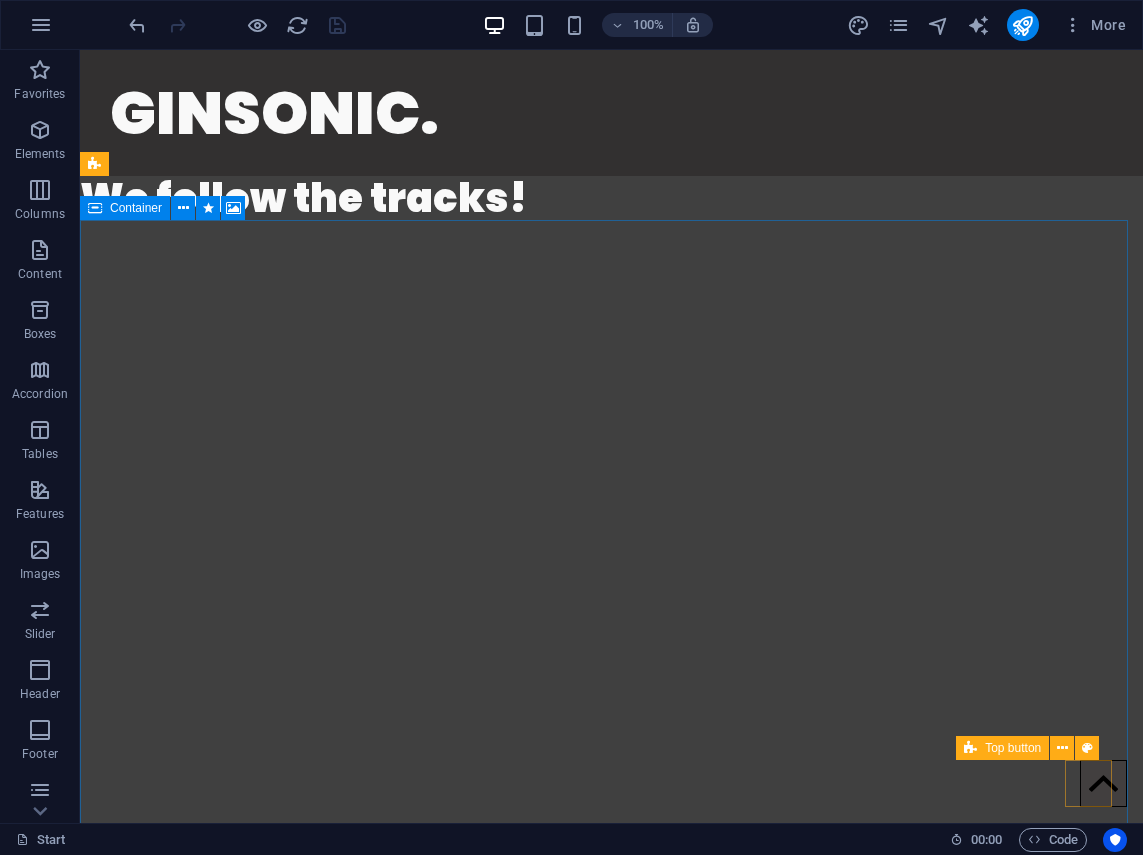 click at bounding box center [1103, 783] 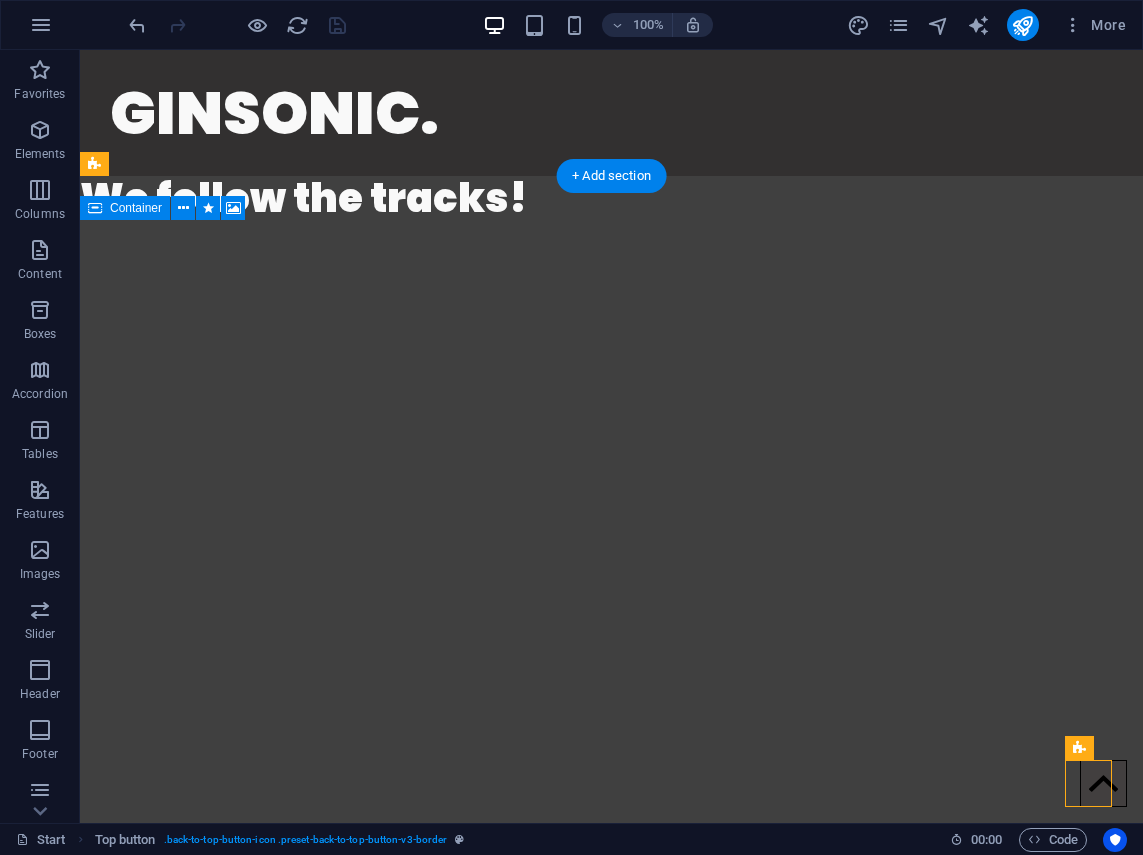 click at bounding box center [611, 606] 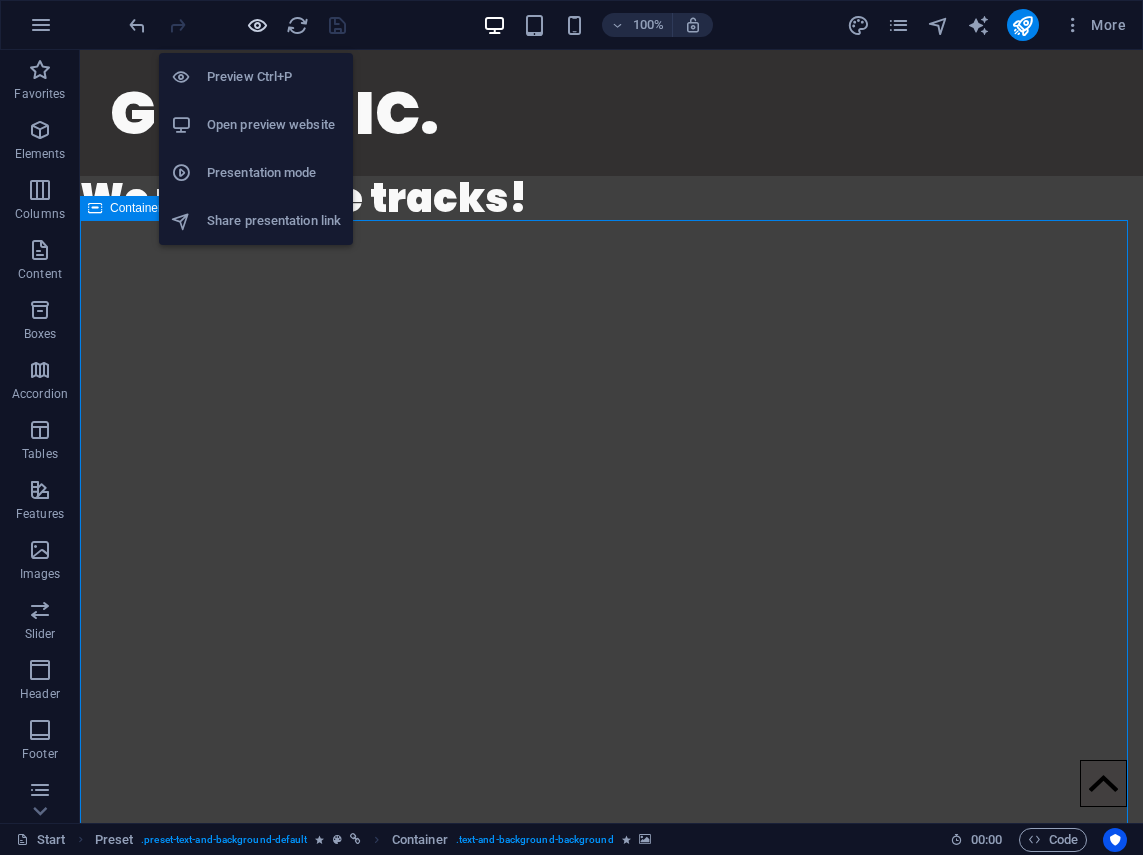 click at bounding box center (257, 25) 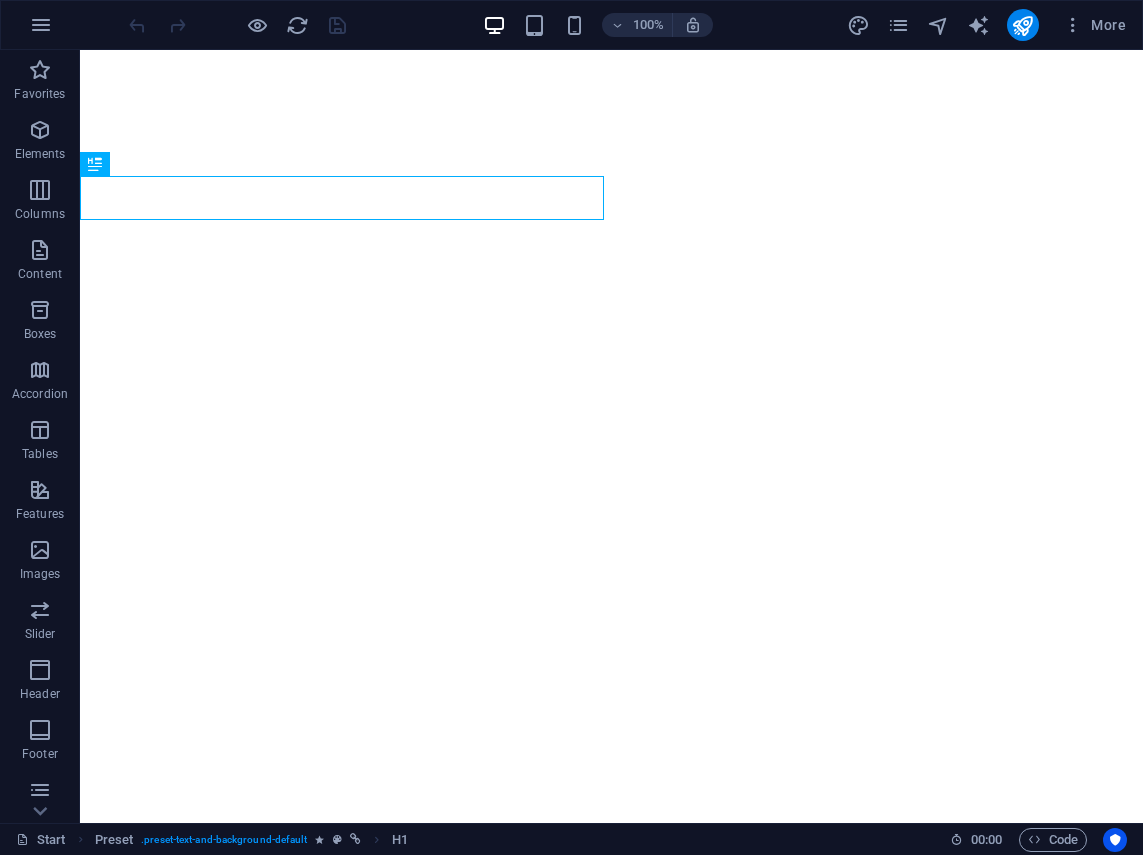 scroll, scrollTop: 0, scrollLeft: 0, axis: both 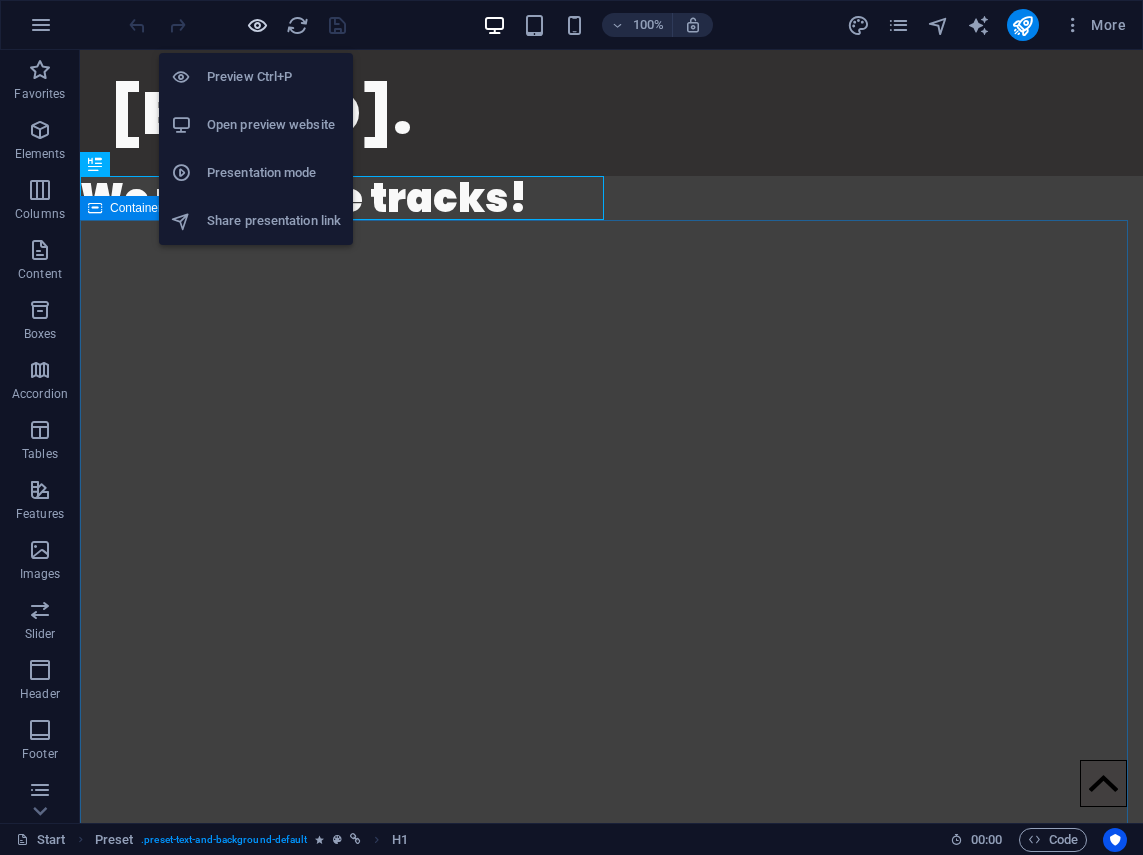 click at bounding box center (257, 25) 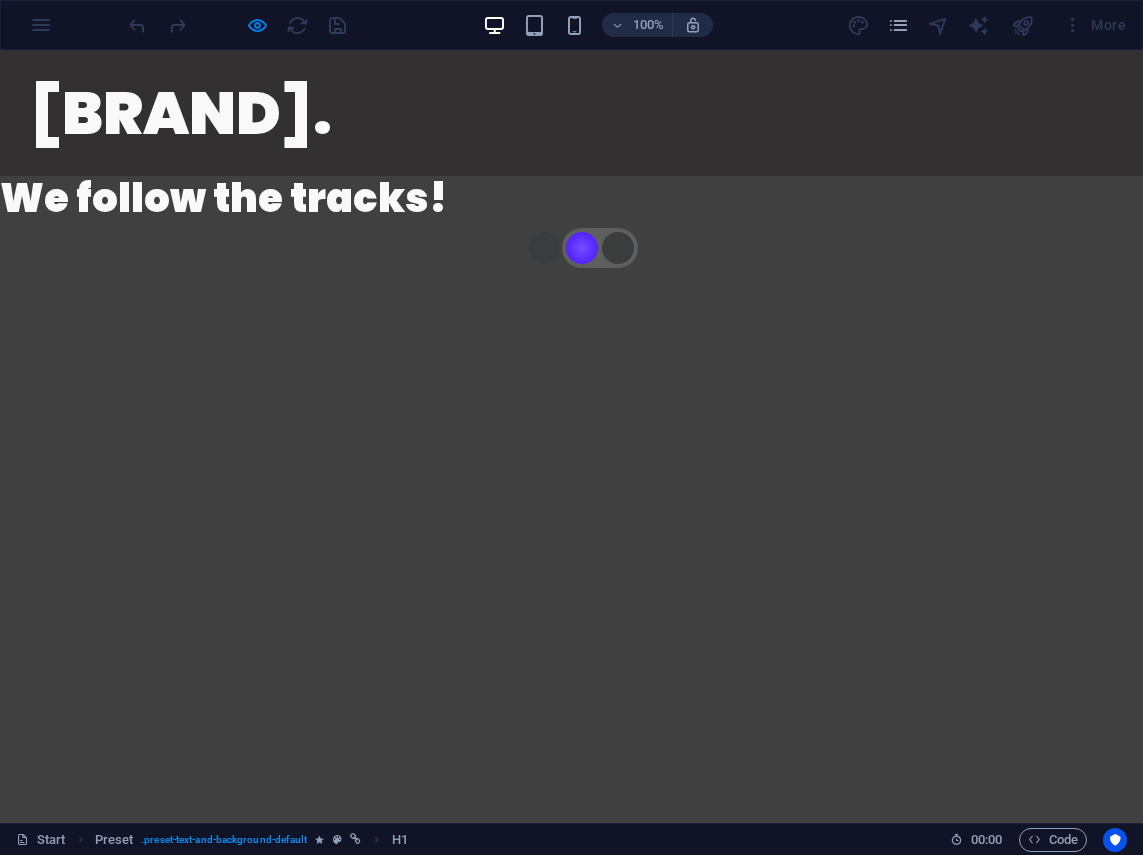 click at bounding box center [582, 248] 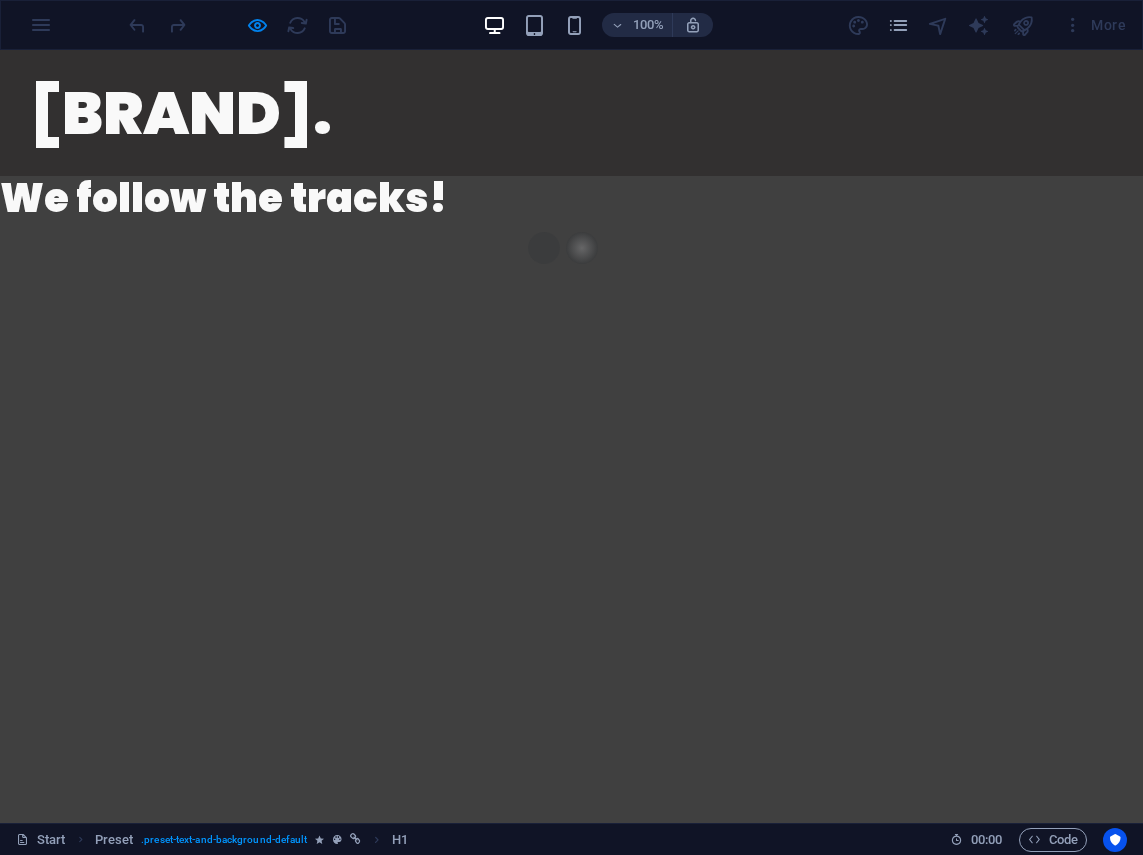 click at bounding box center [582, 248] 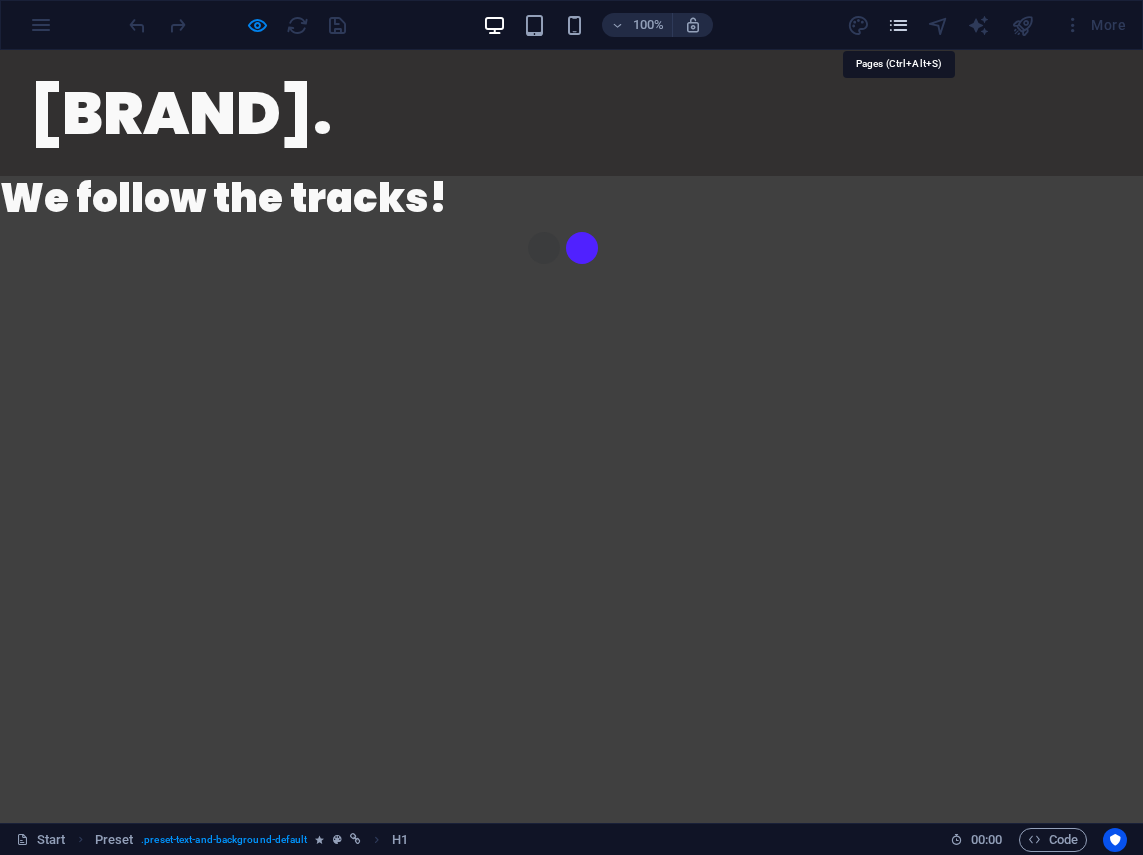 click at bounding box center (898, 25) 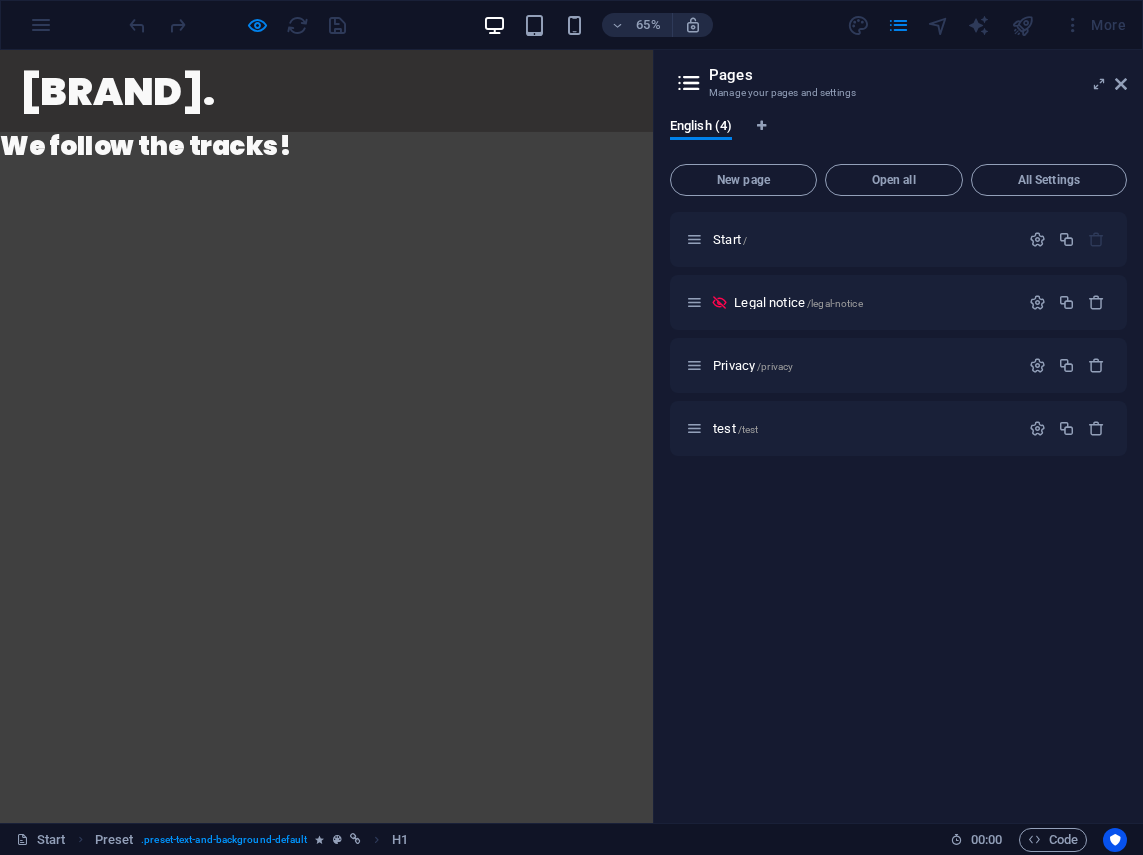 click on "Start / Legal notice /legal-notice Privacy /privacy test /test" at bounding box center [898, 509] 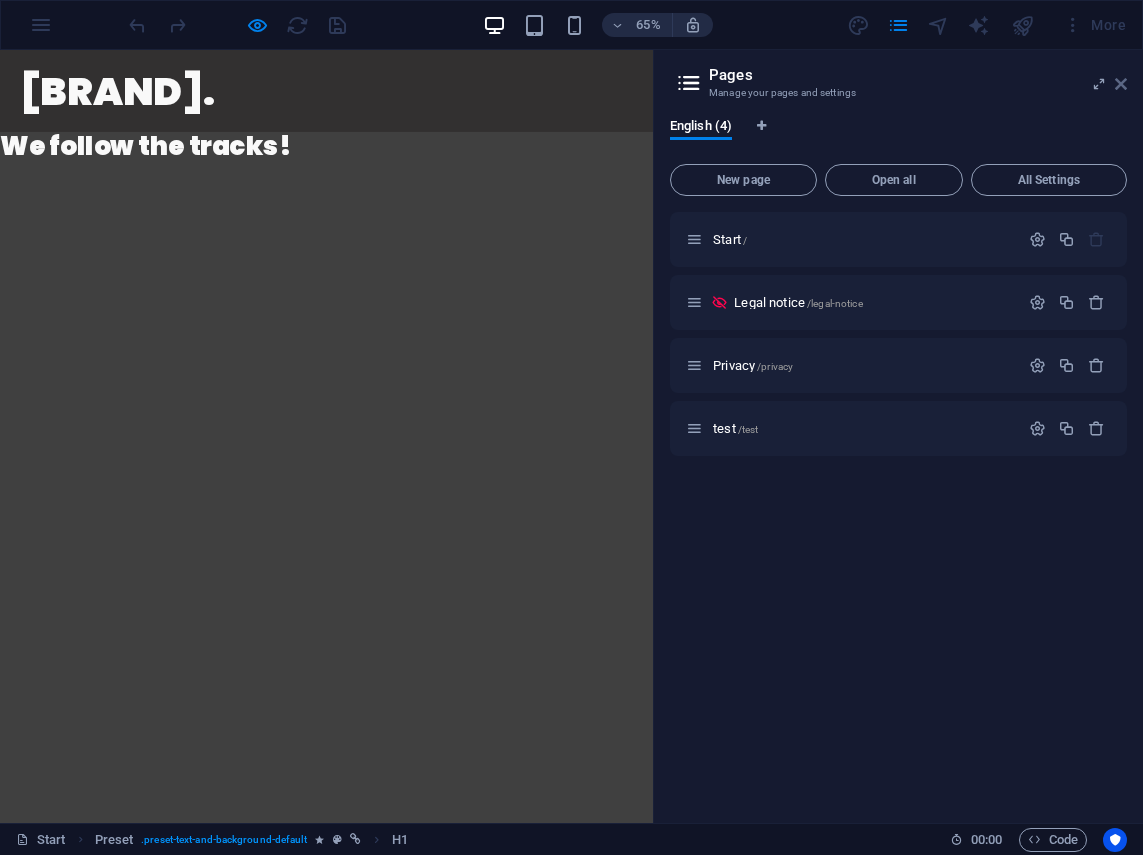 drag, startPoint x: 1121, startPoint y: 87, endPoint x: 1062, endPoint y: 116, distance: 65.74192 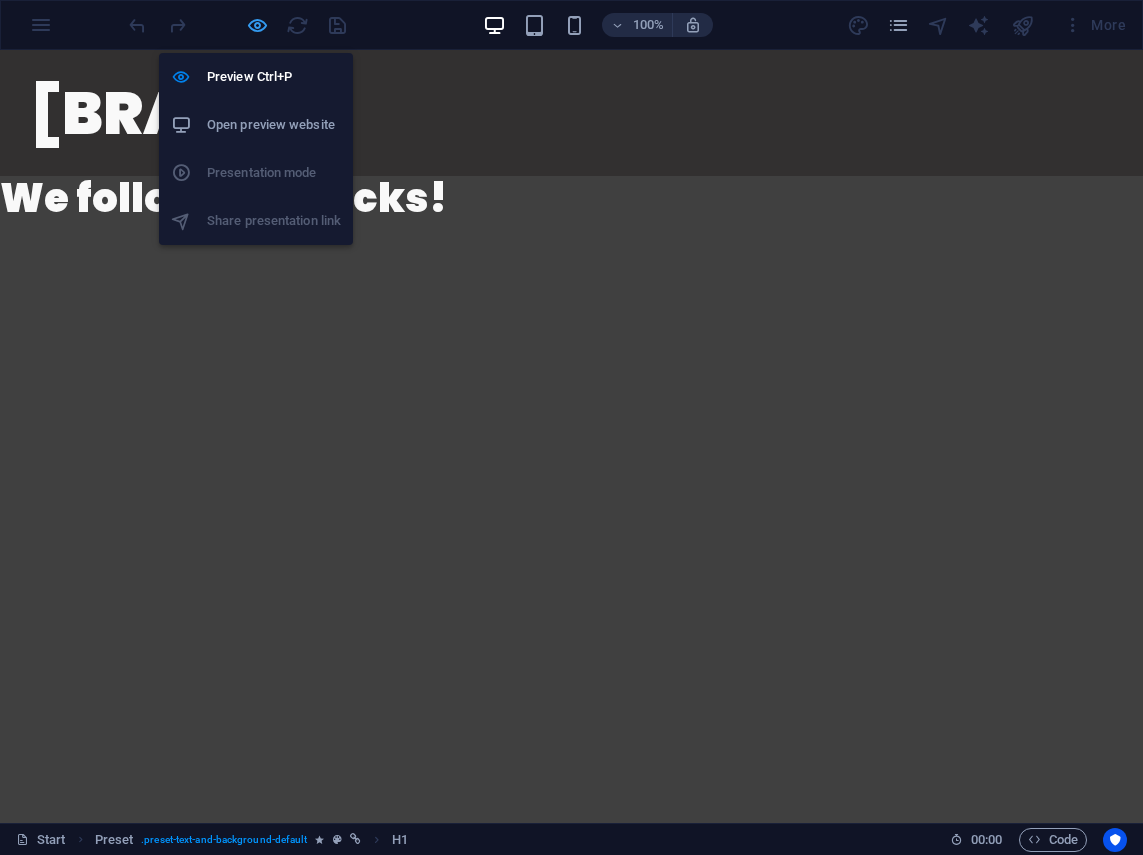 click at bounding box center (257, 25) 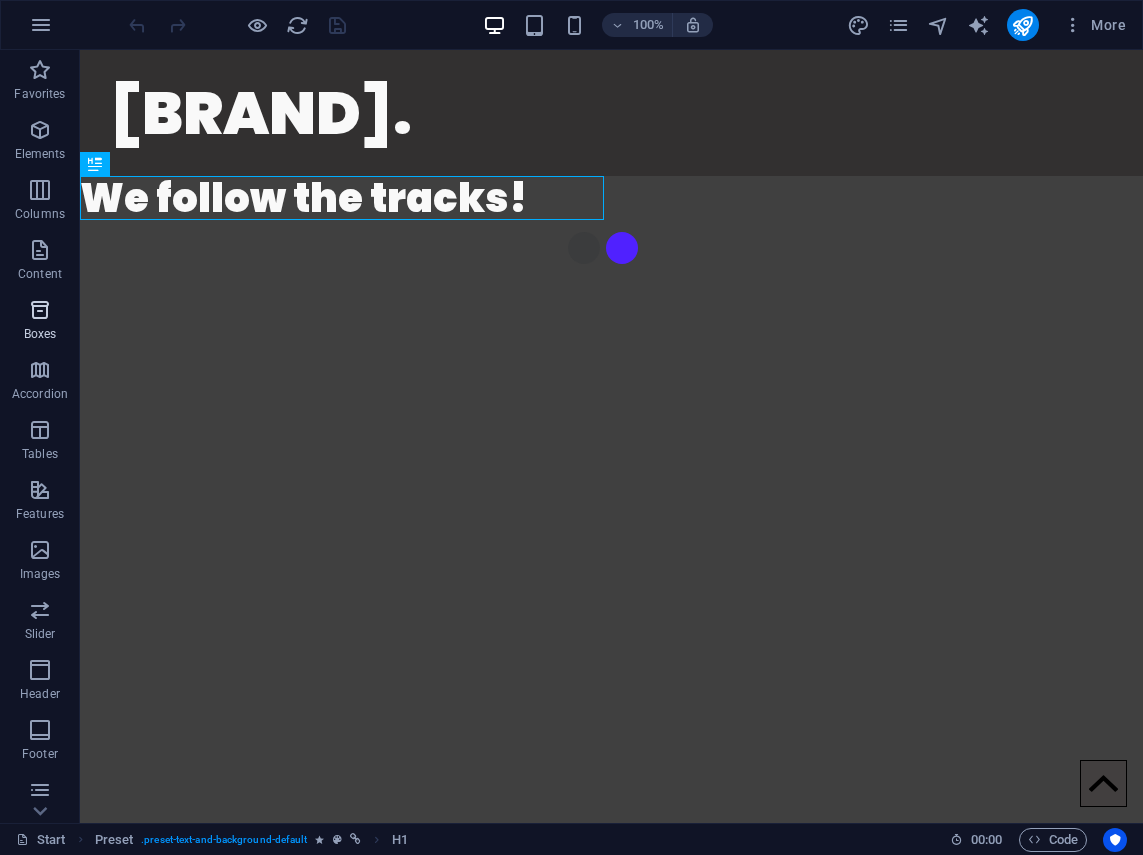 click at bounding box center [40, 310] 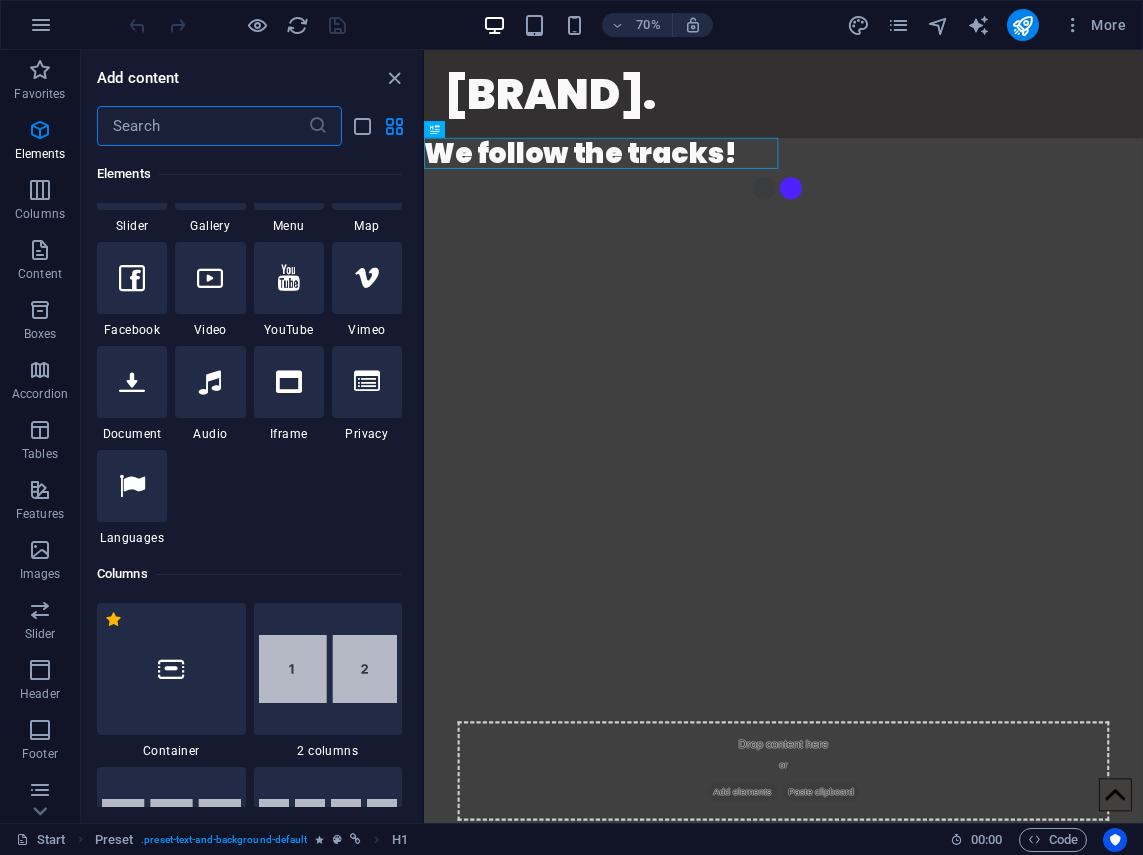 scroll, scrollTop: 516, scrollLeft: 0, axis: vertical 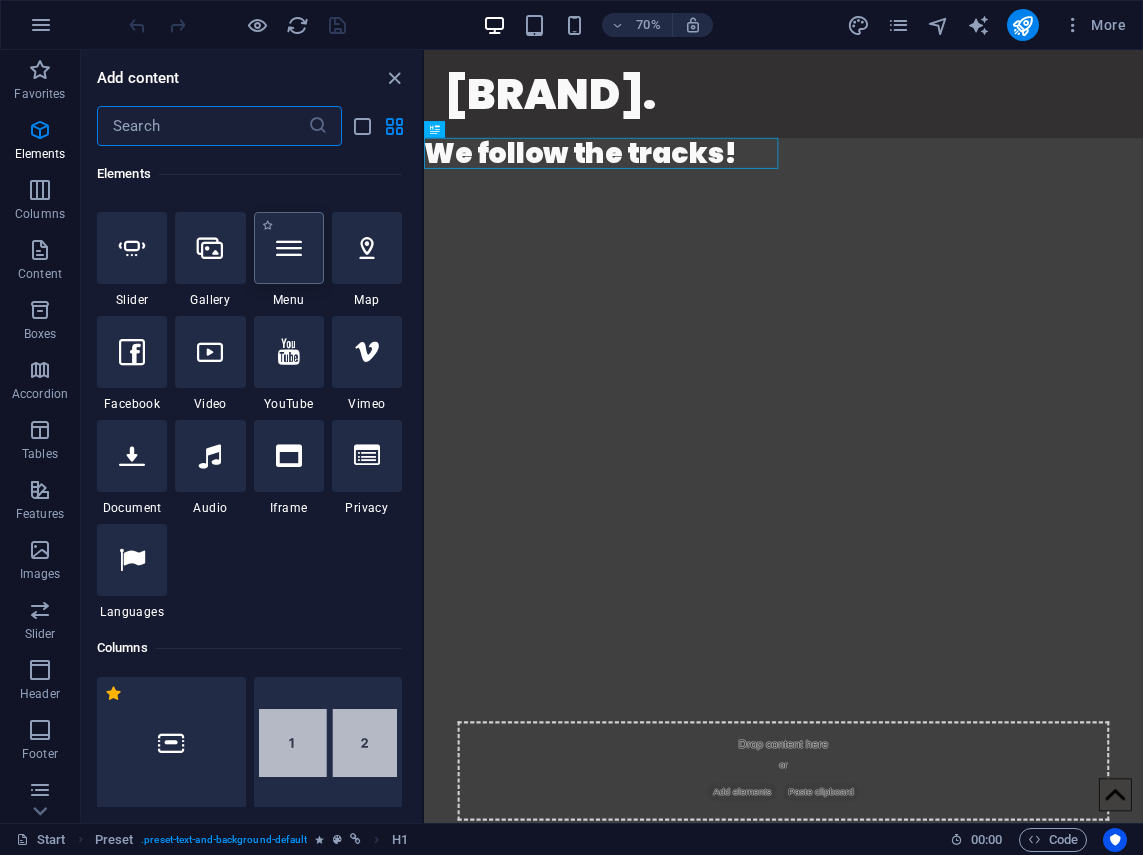 click at bounding box center (289, 248) 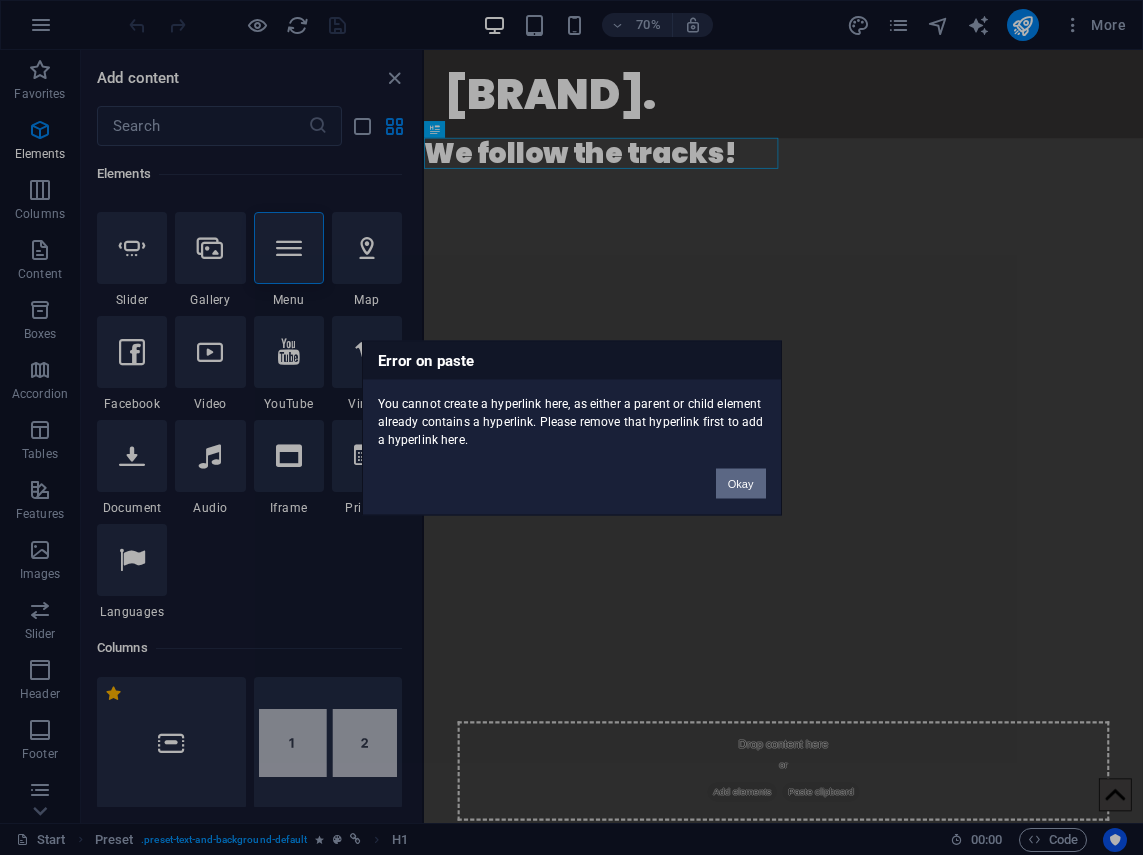 drag, startPoint x: 739, startPoint y: 483, endPoint x: 432, endPoint y: 615, distance: 334.1751 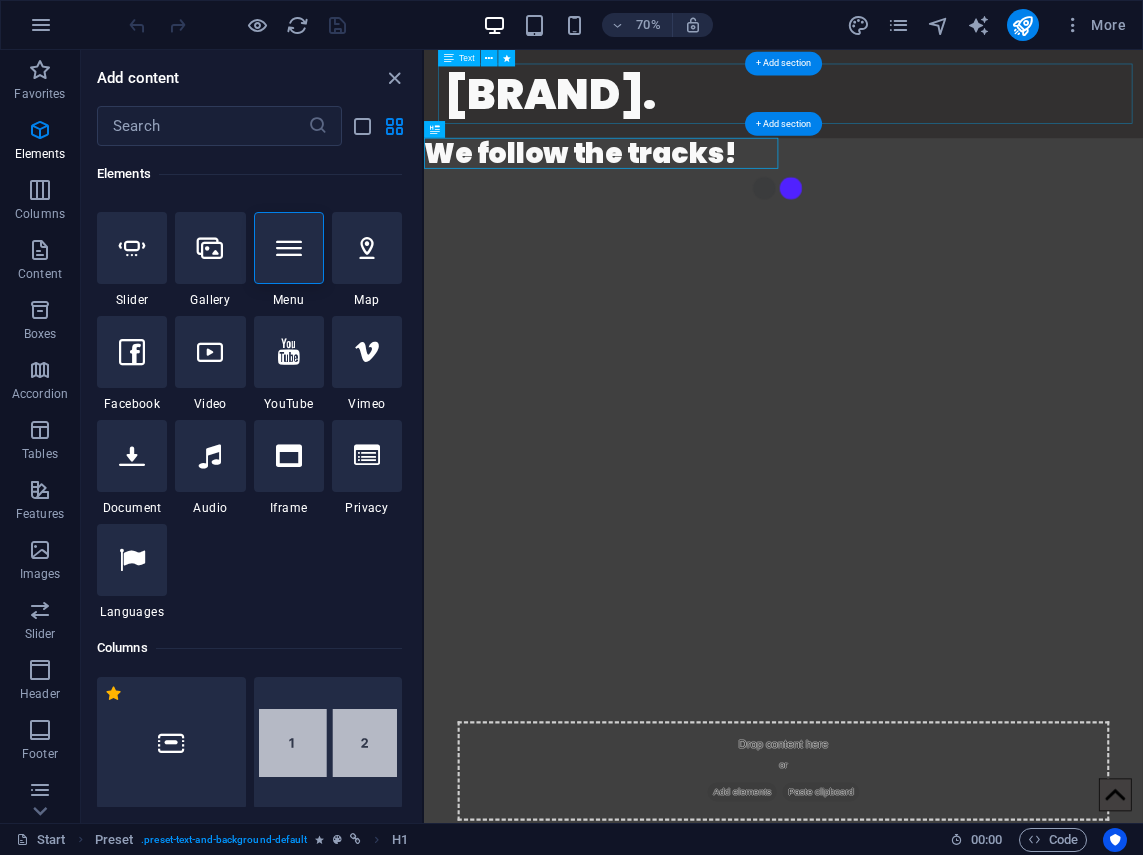 click on "GINSONIC." at bounding box center (947, 113) 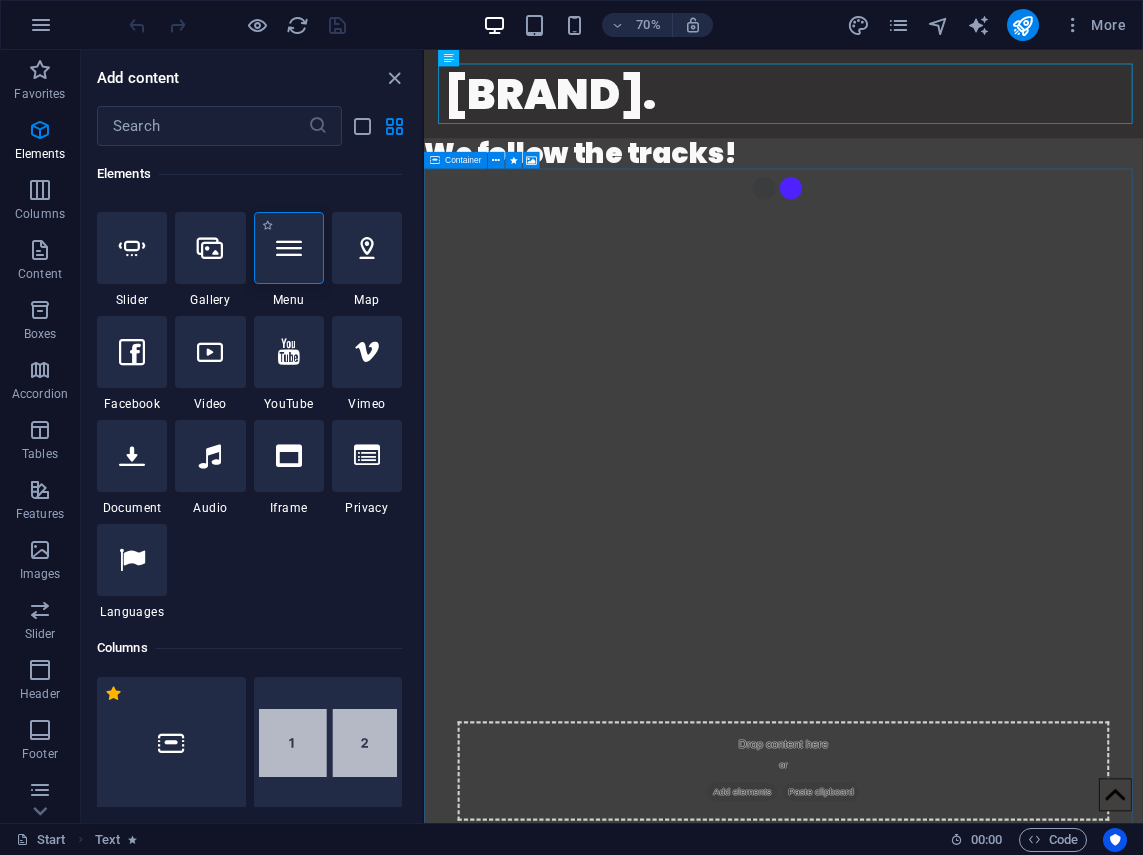click at bounding box center [289, 248] 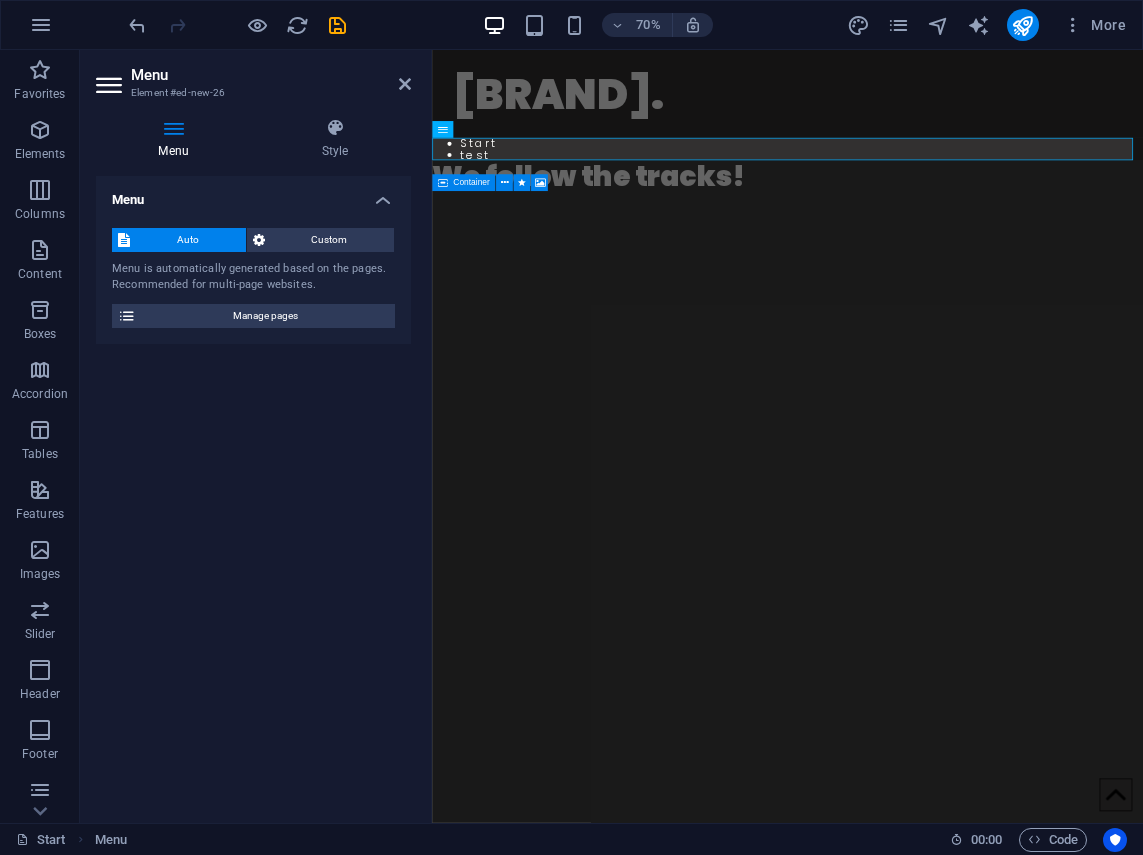 click on "Auto" at bounding box center (188, 240) 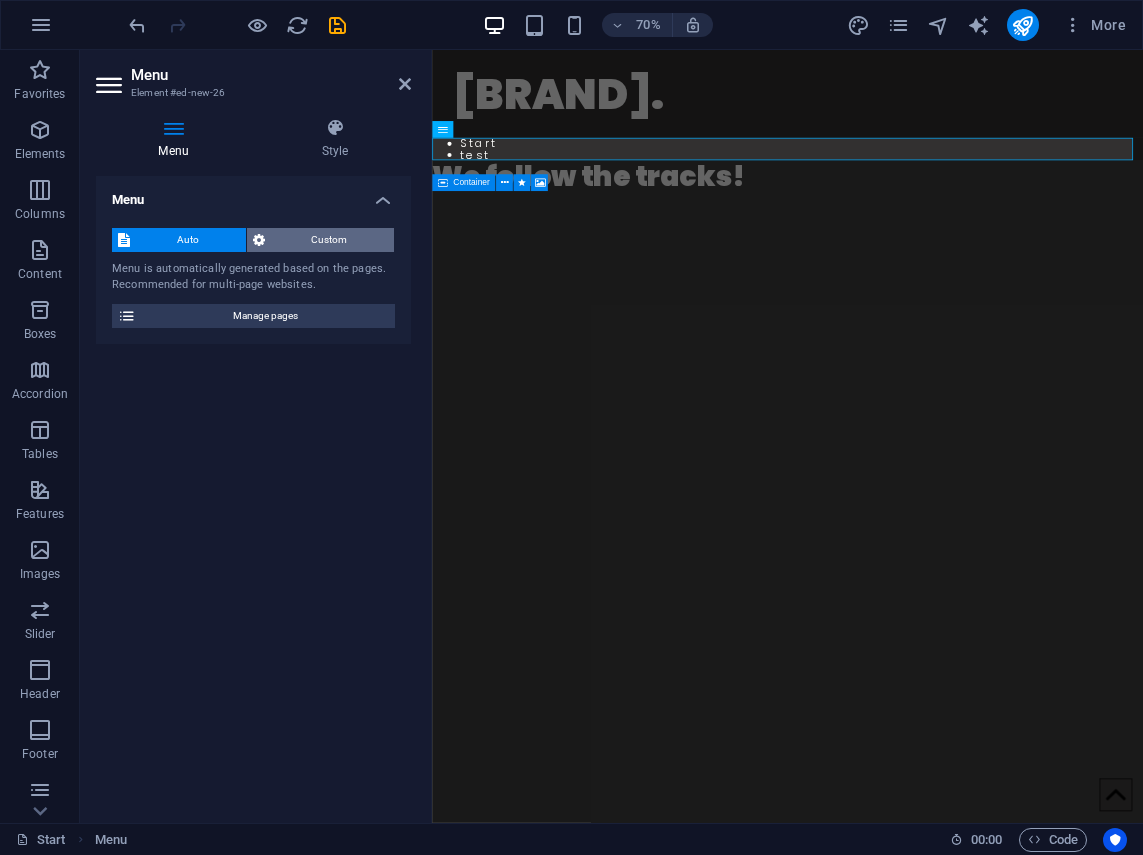 click on "Custom" at bounding box center [330, 240] 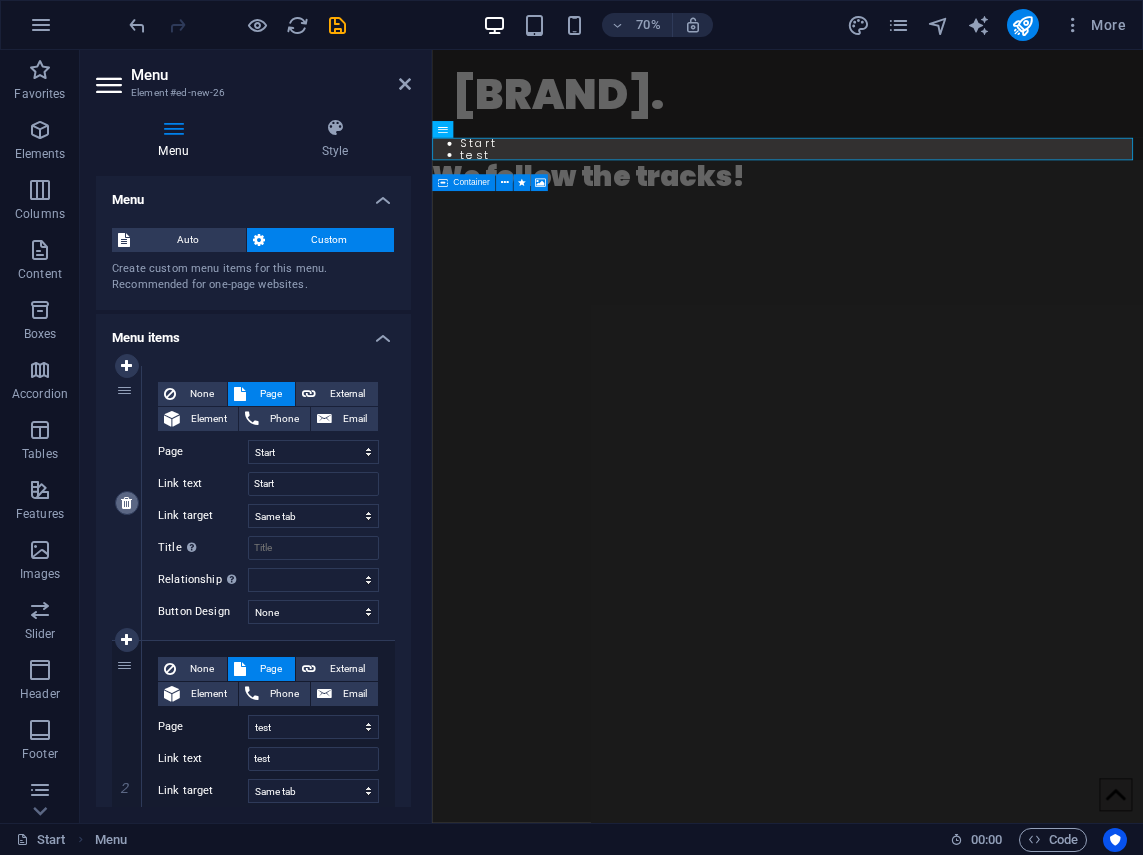 click at bounding box center (126, 503) 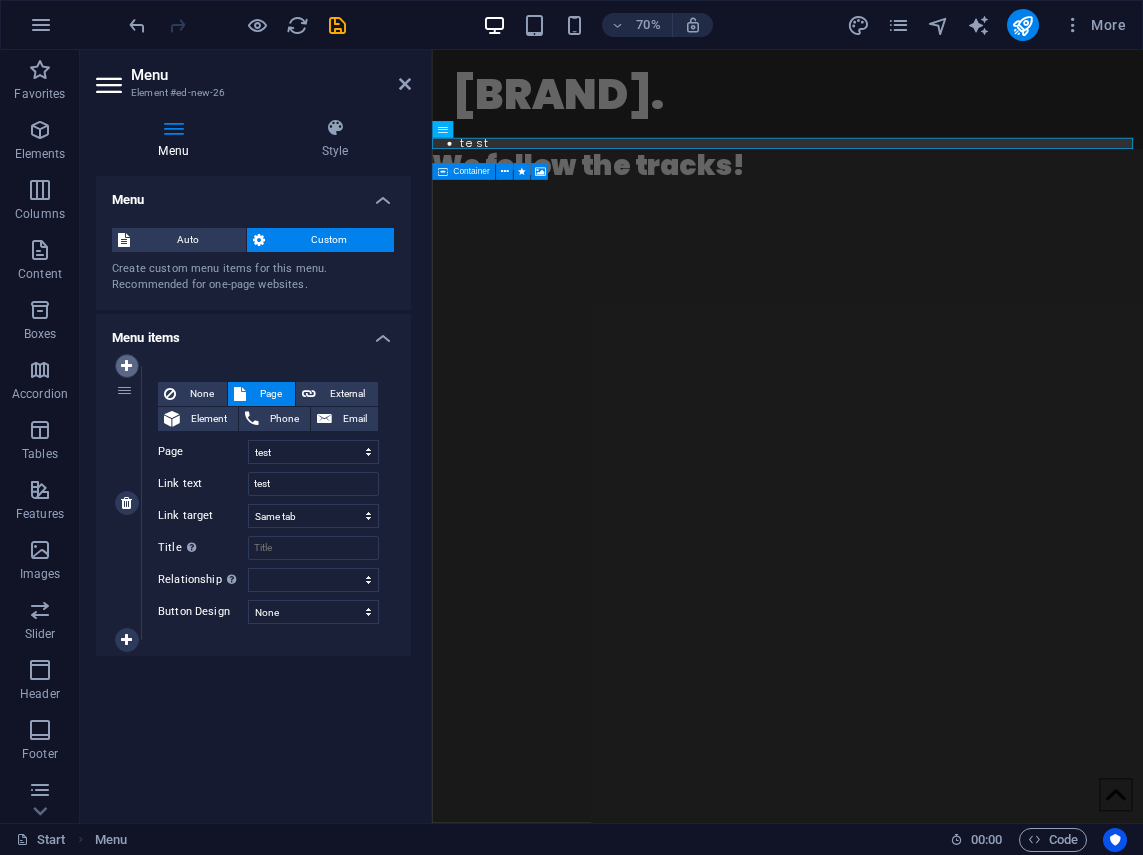 click at bounding box center [126, 366] 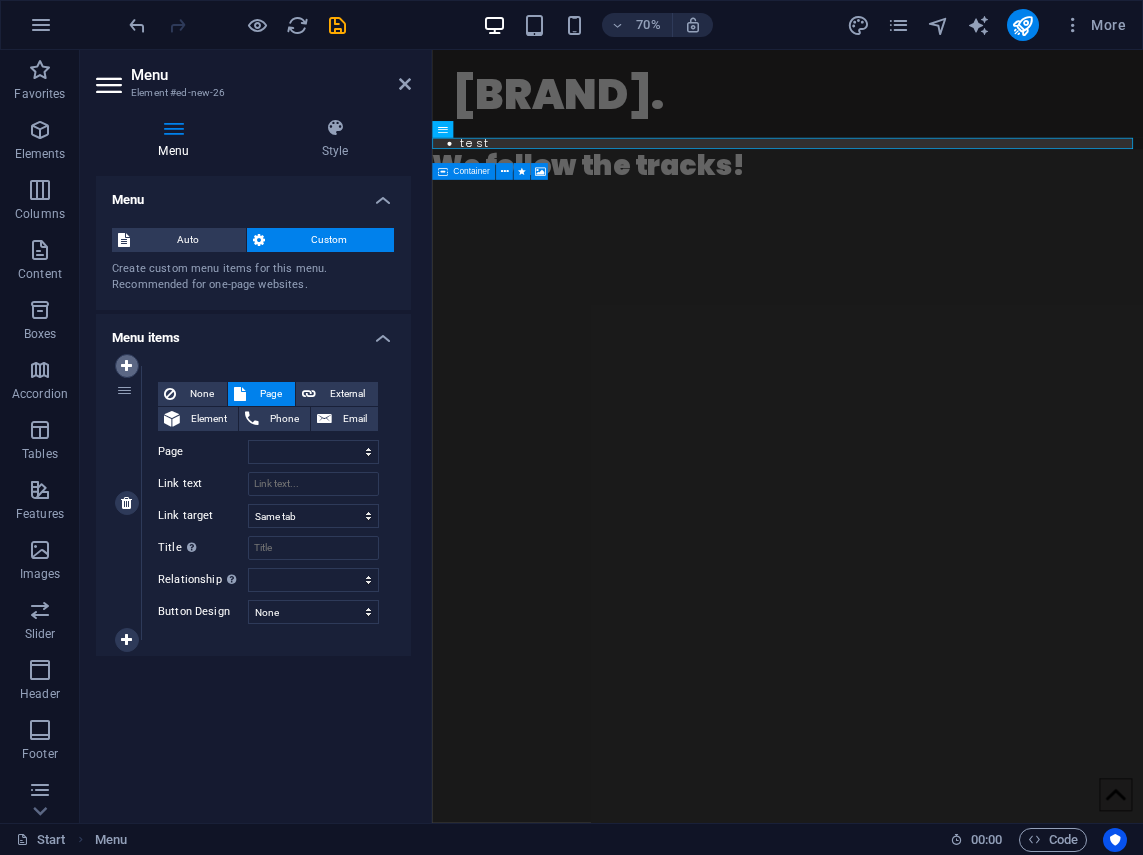 select on "3" 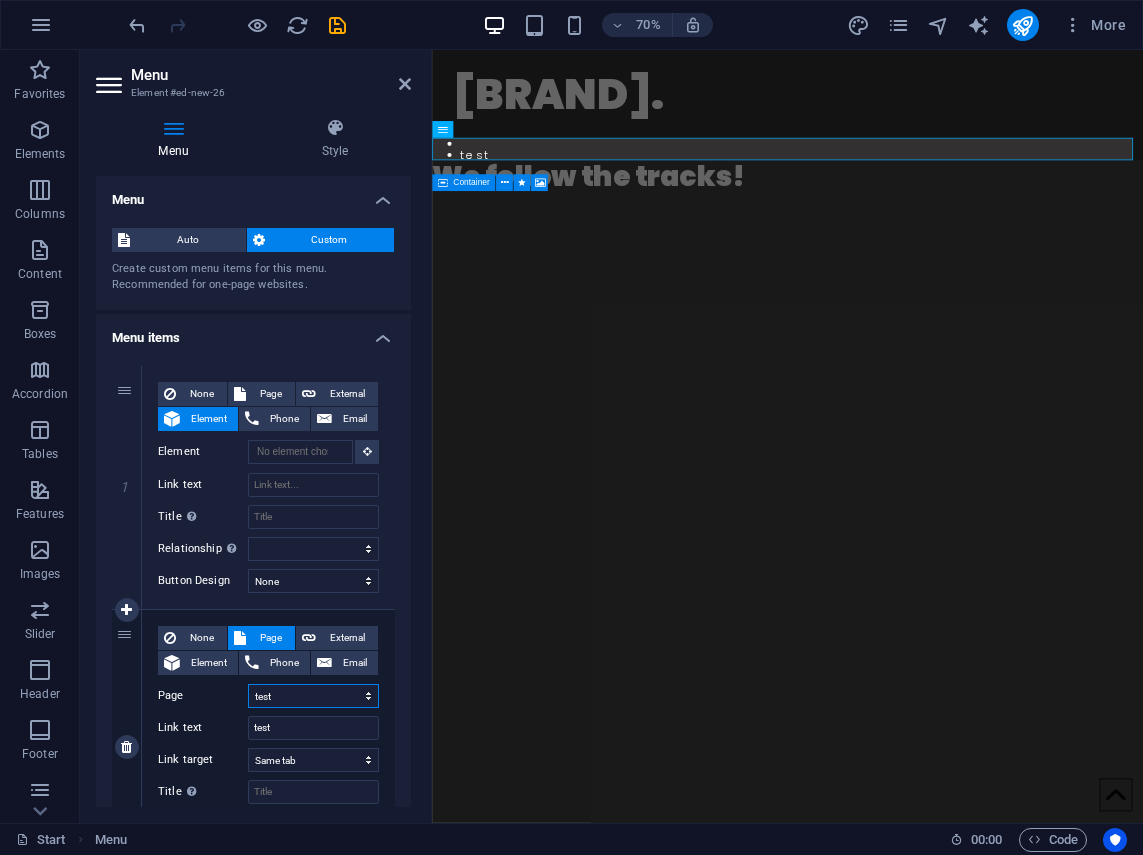click on "Start Legal notice Privacy test" at bounding box center [313, 696] 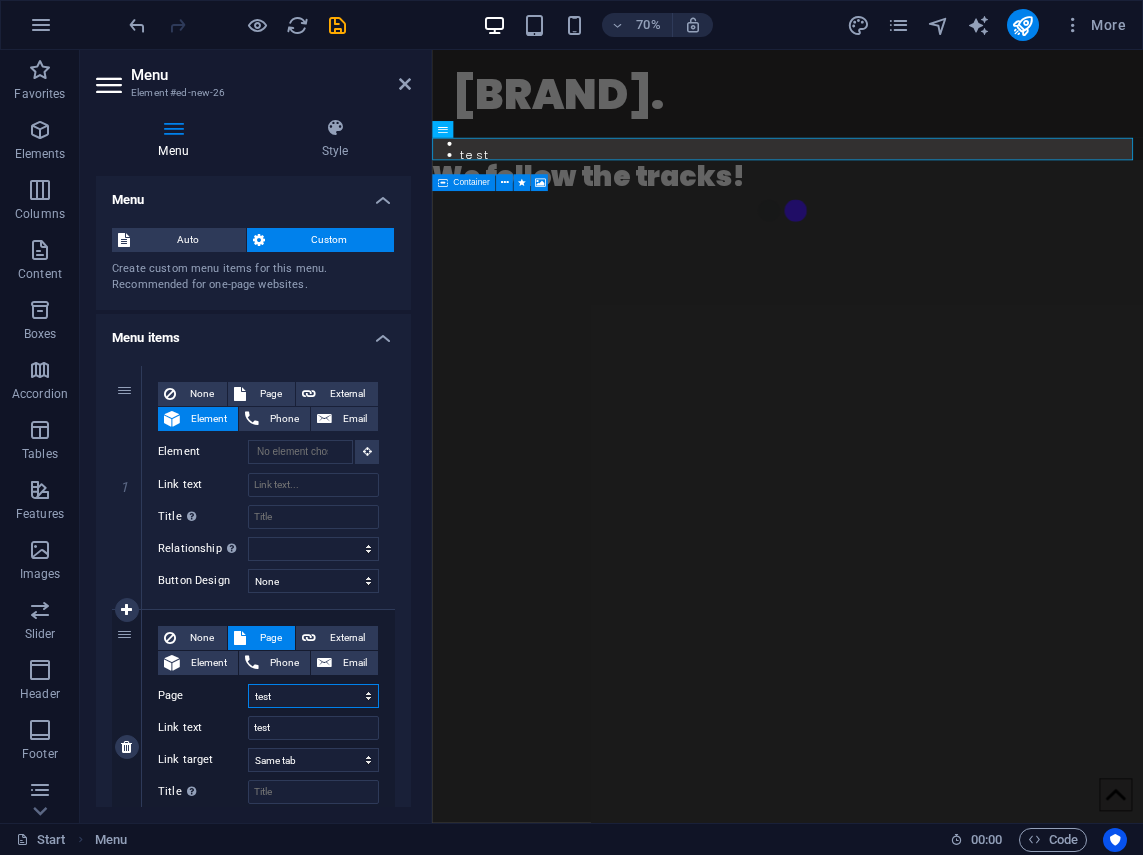 select on "0" 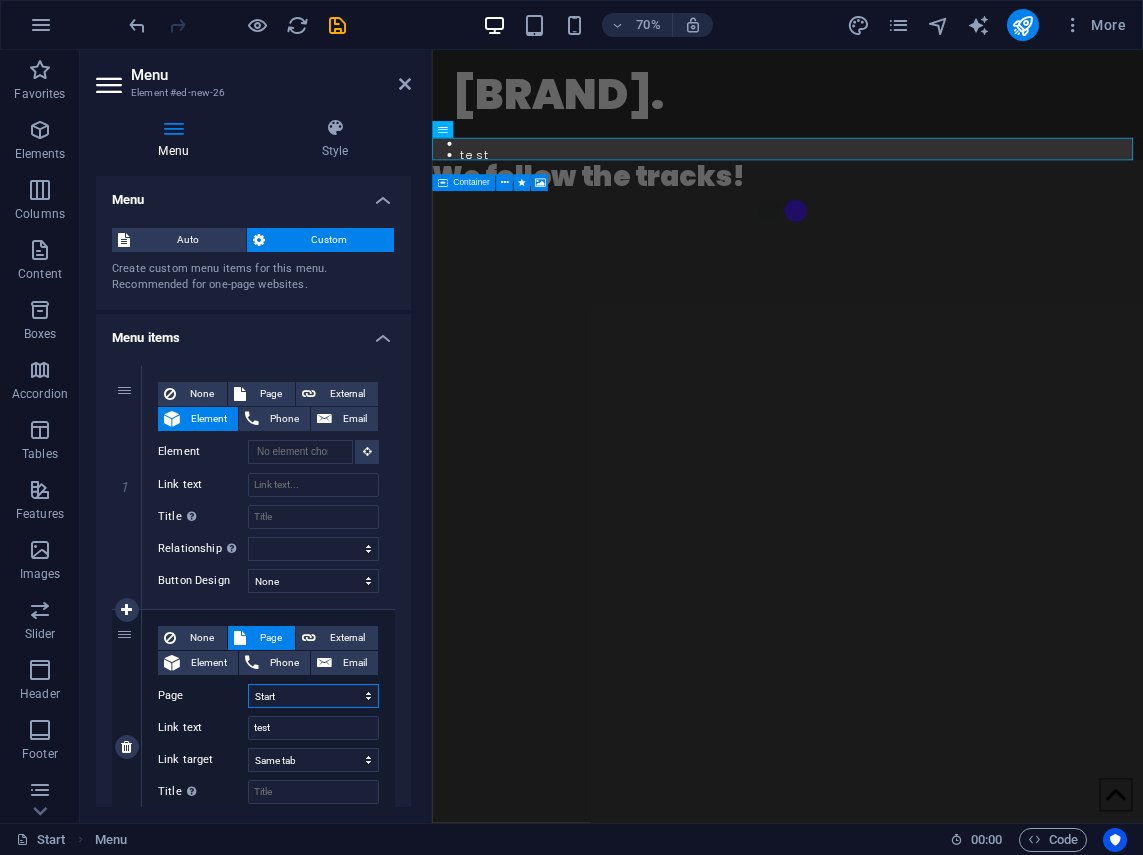 click on "Start Legal notice Privacy test" at bounding box center [313, 696] 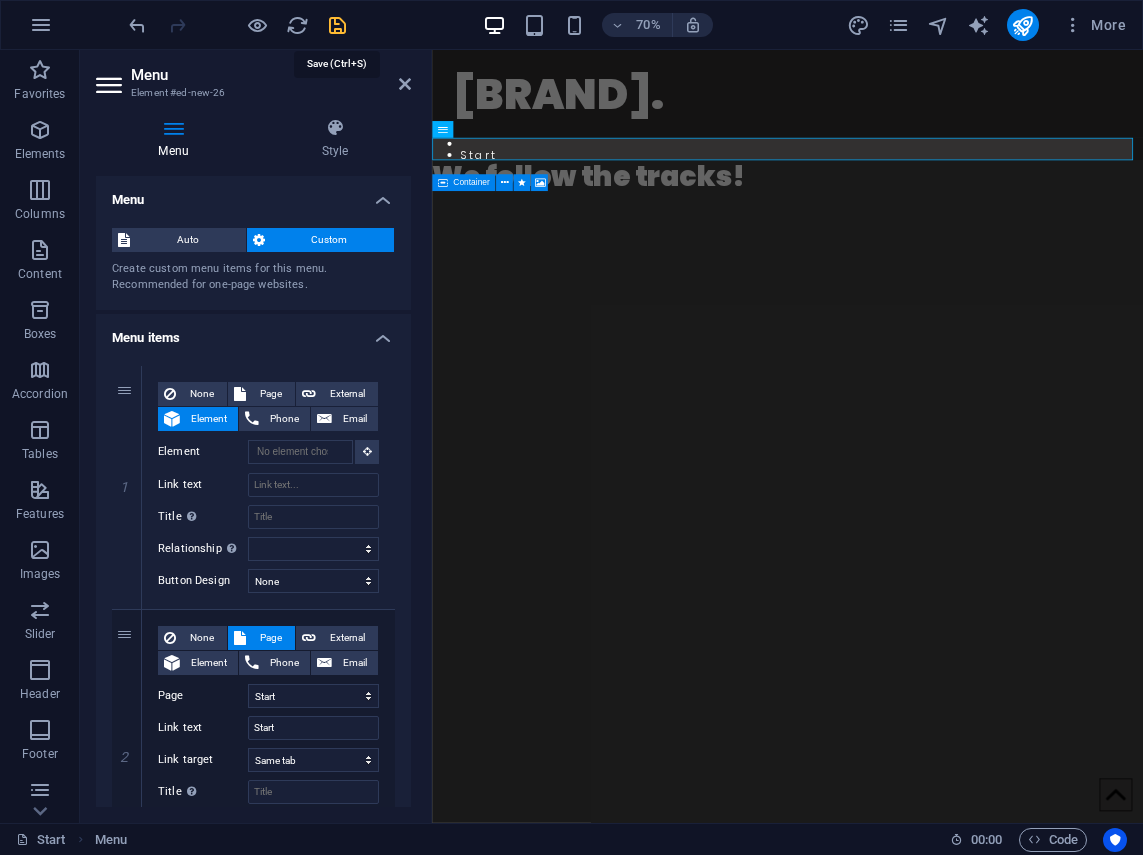 click at bounding box center (337, 25) 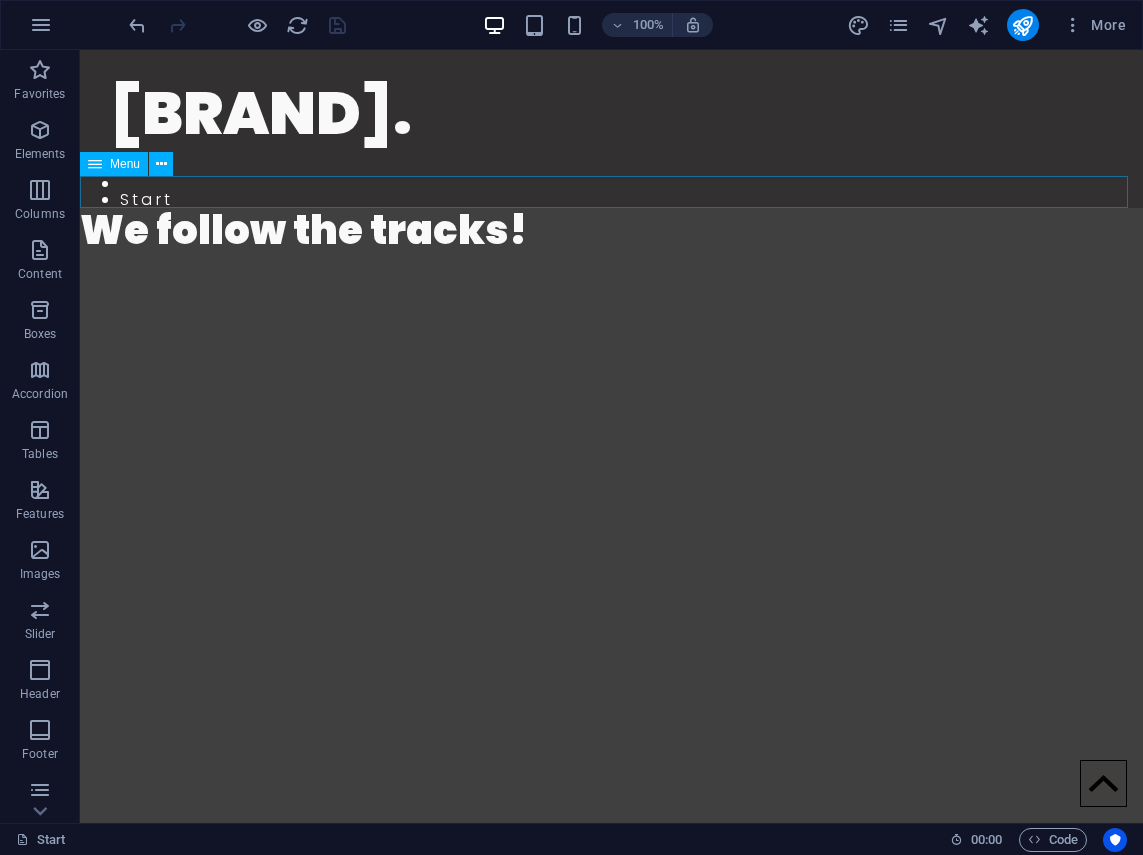 click on "Start" at bounding box center (611, 192) 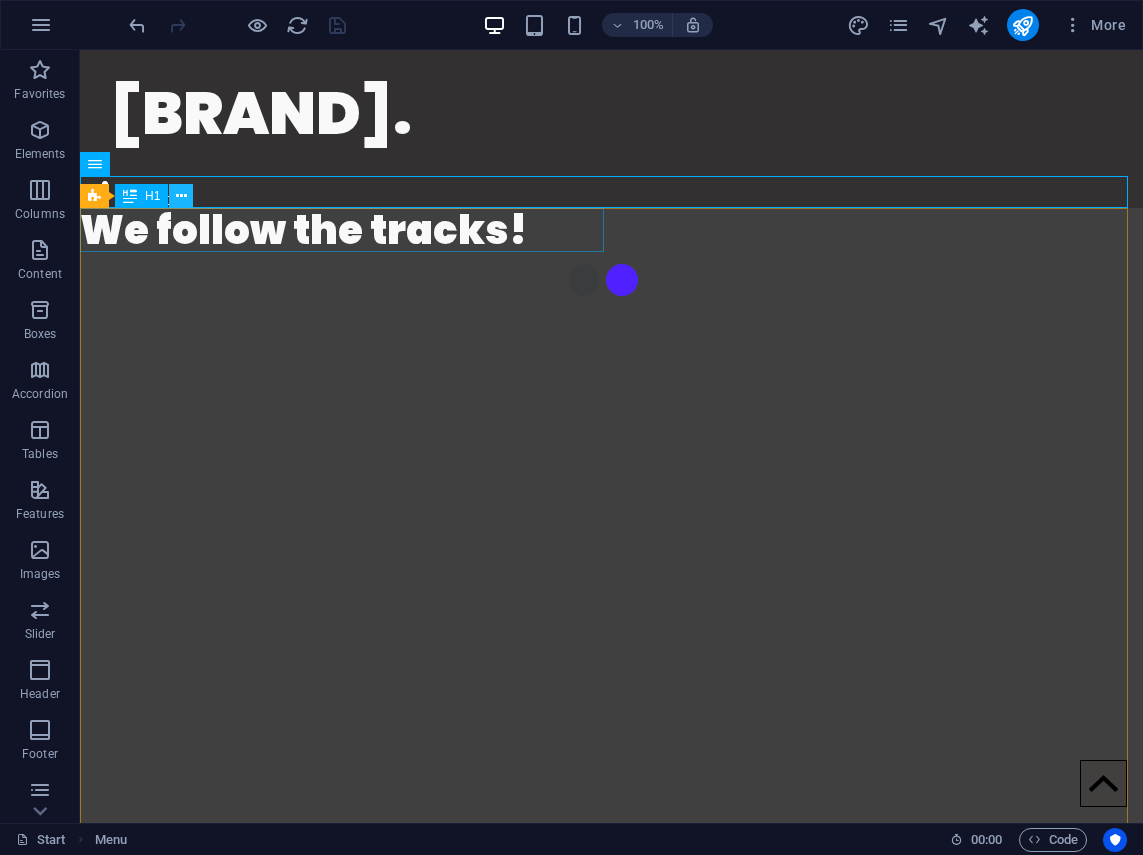 click at bounding box center (181, 196) 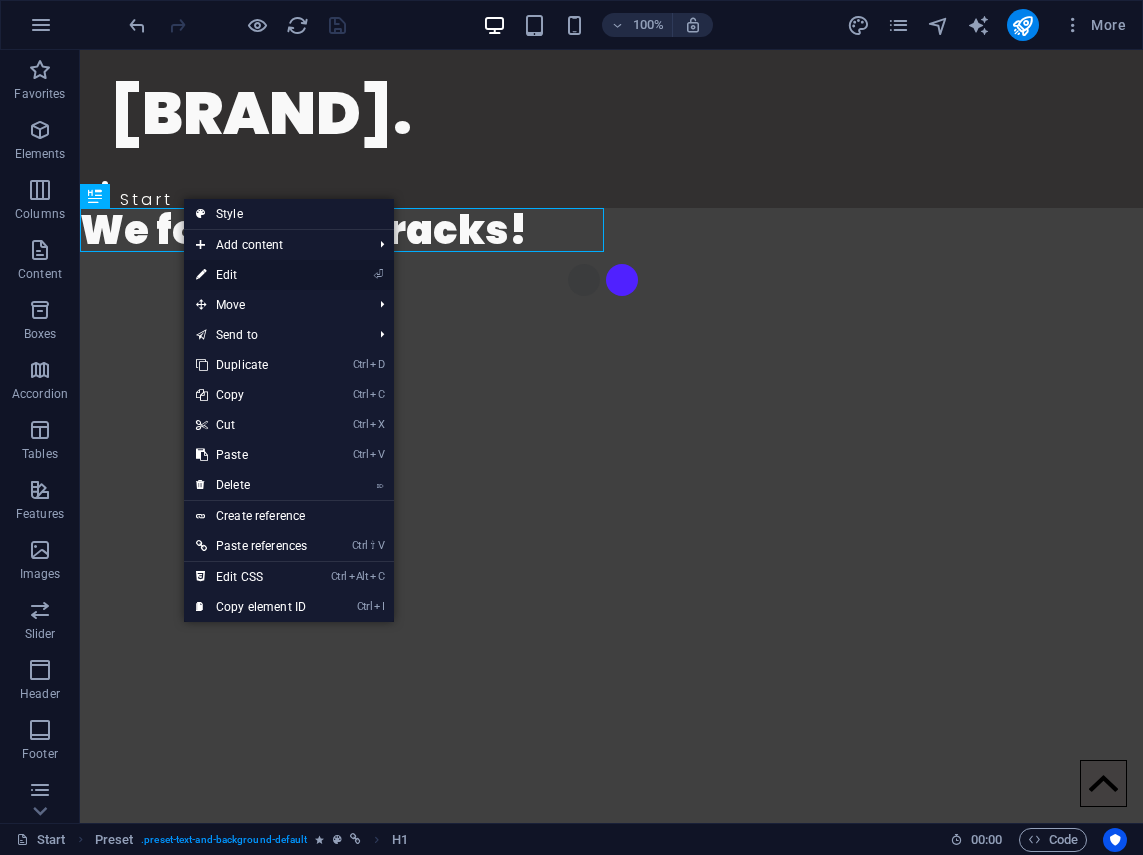 click on "⏎  Edit" at bounding box center [251, 275] 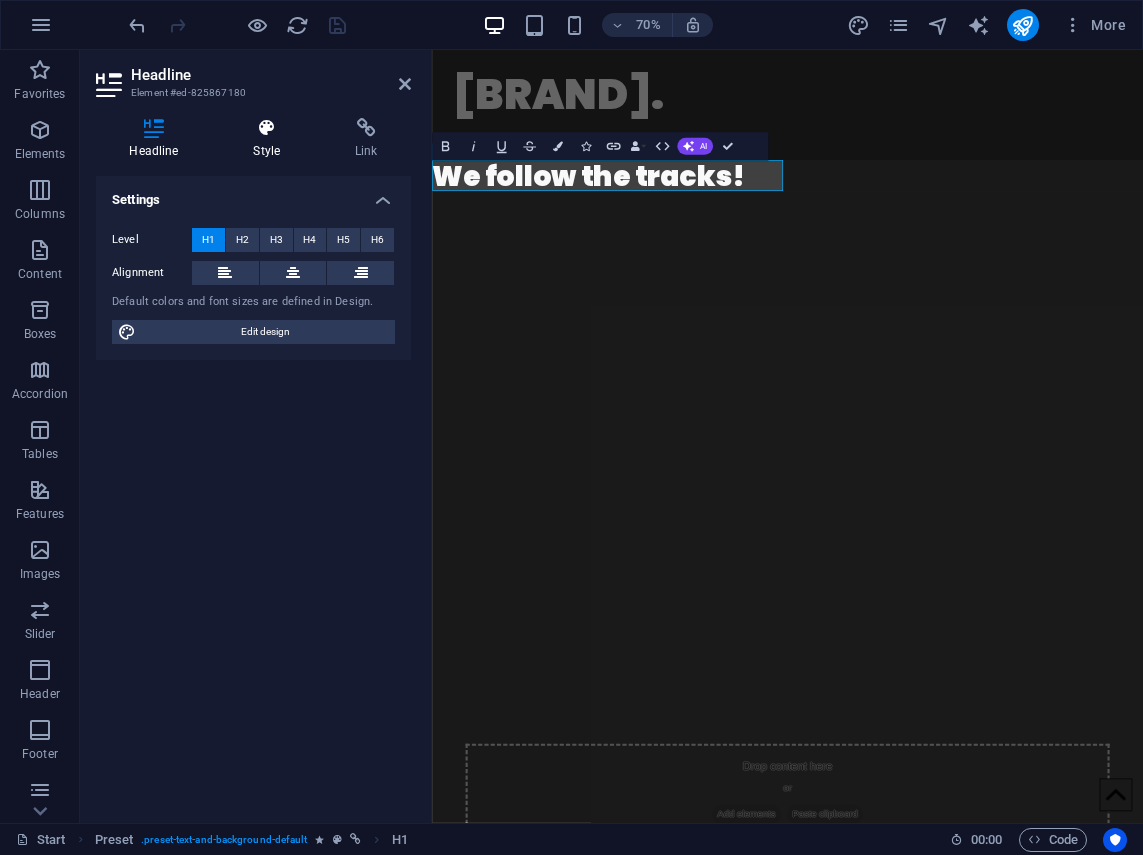 click on "Style" at bounding box center (271, 139) 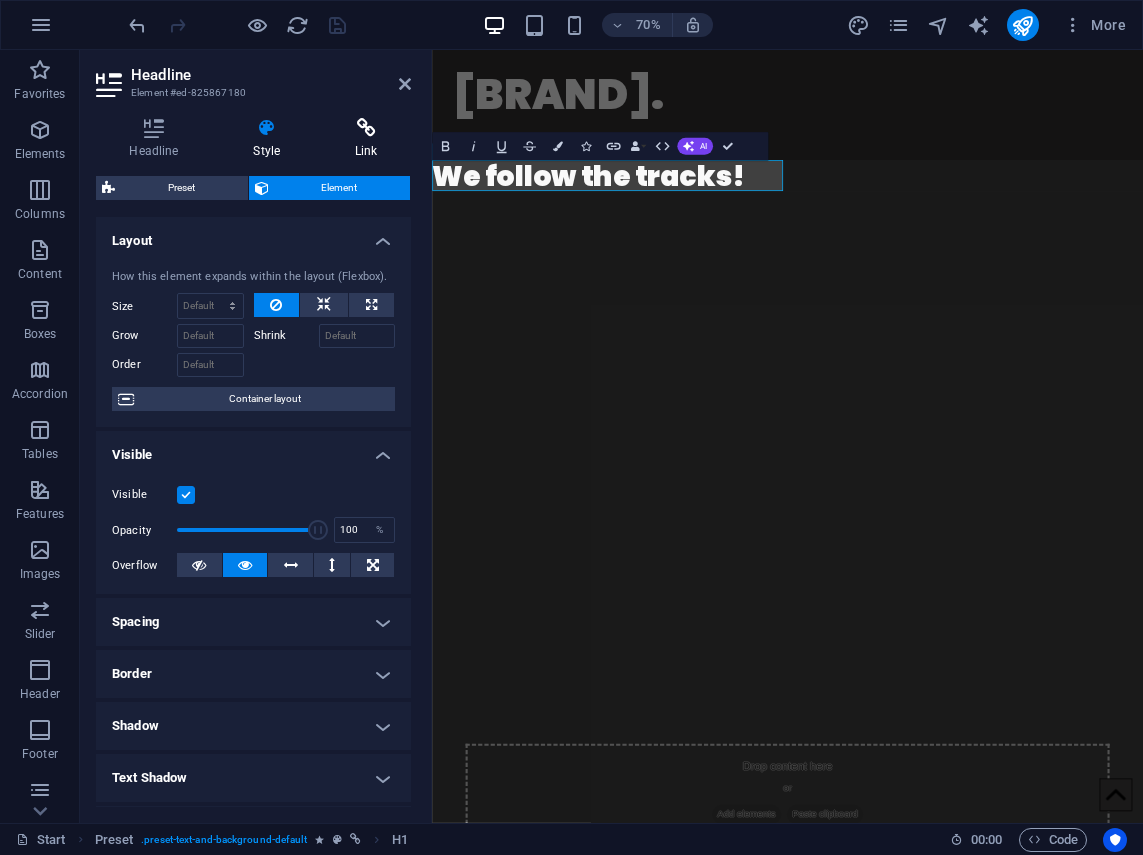 click at bounding box center (366, 128) 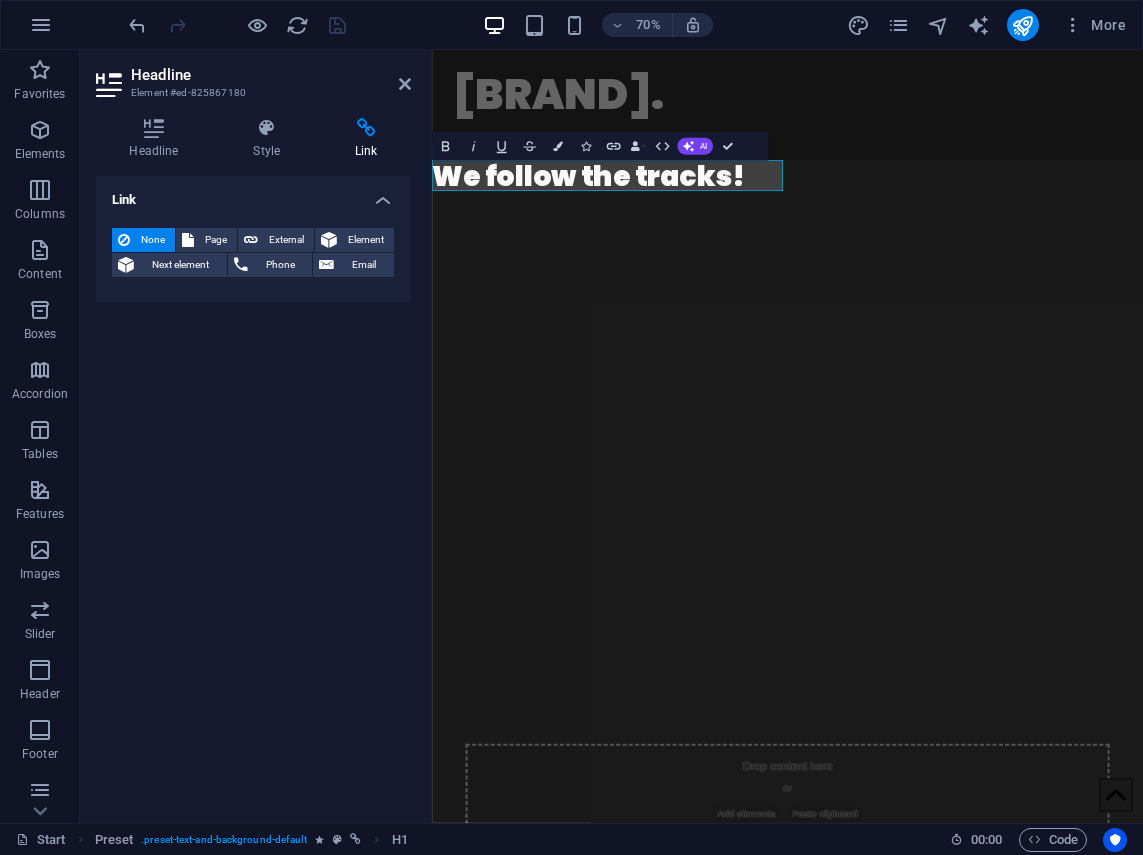 click on "Link None Page External Element Next element Phone Email Page Start Legal notice Privacy test Element
URL Phone Email Link target New tab Same tab Overlay Title Additional link description, should not be the same as the link text. The title is most often shown as a tooltip text when the mouse moves over the element. Leave empty if uncertain. Relationship Sets the  relationship of this link to the link target . For example, the value "nofollow" instructs search engines not to follow the link. Can be left empty. alternate author bookmark external help license next nofollow noreferrer noopener prev search tag" at bounding box center [253, 491] 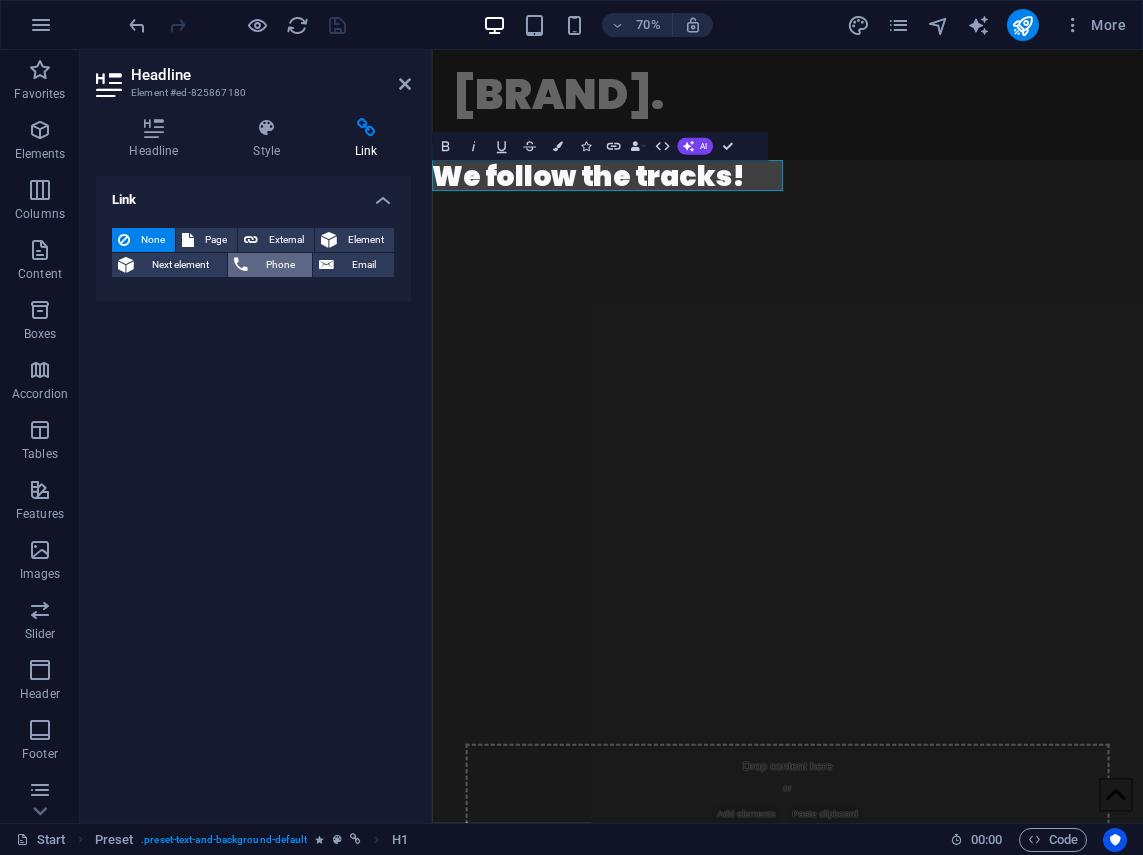 click at bounding box center [241, 265] 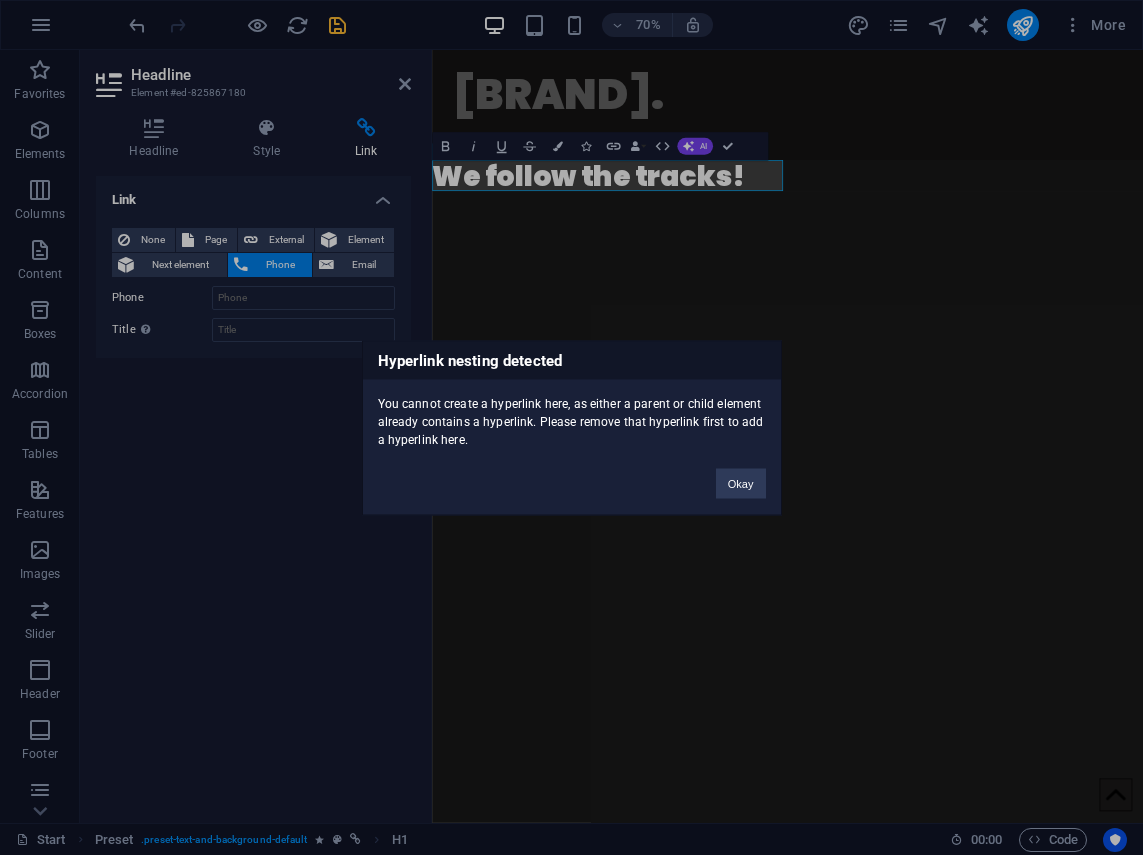 click on "Hyperlink nesting detected You cannot create a hyperlink here, as either a parent or child element already contains a hyperlink. Please remove that hyperlink first to add a hyperlink here. Okay" at bounding box center [571, 427] 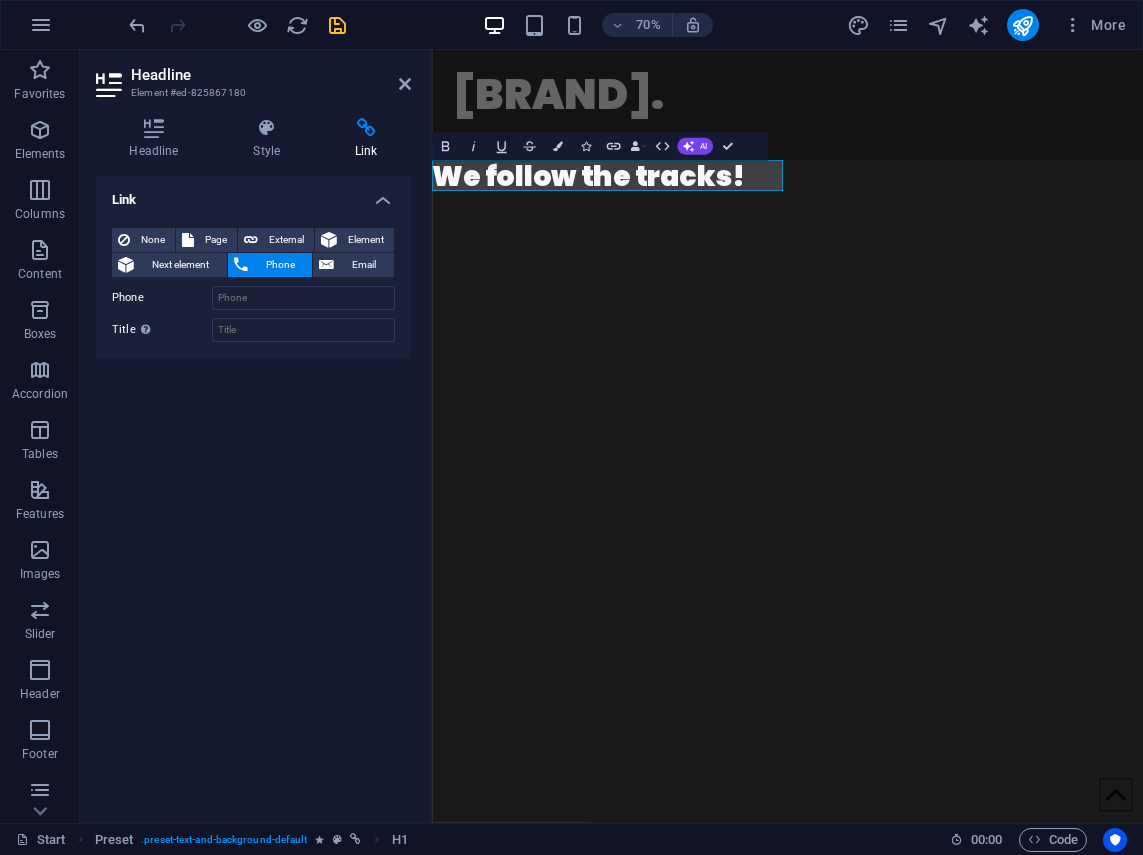 click on "Link None Page External Element Next element Phone Email Page Start Legal notice Privacy test Element
URL Phone Email Link target New tab Same tab Overlay Title Additional link description, should not be the same as the link text. The title is most often shown as a tooltip text when the mouse moves over the element. Leave empty if uncertain. Relationship Sets the  relationship of this link to the link target . For example, the value "nofollow" instructs search engines not to follow the link. Can be left empty. alternate author bookmark external help license next nofollow noreferrer noopener prev search tag" at bounding box center [253, 491] 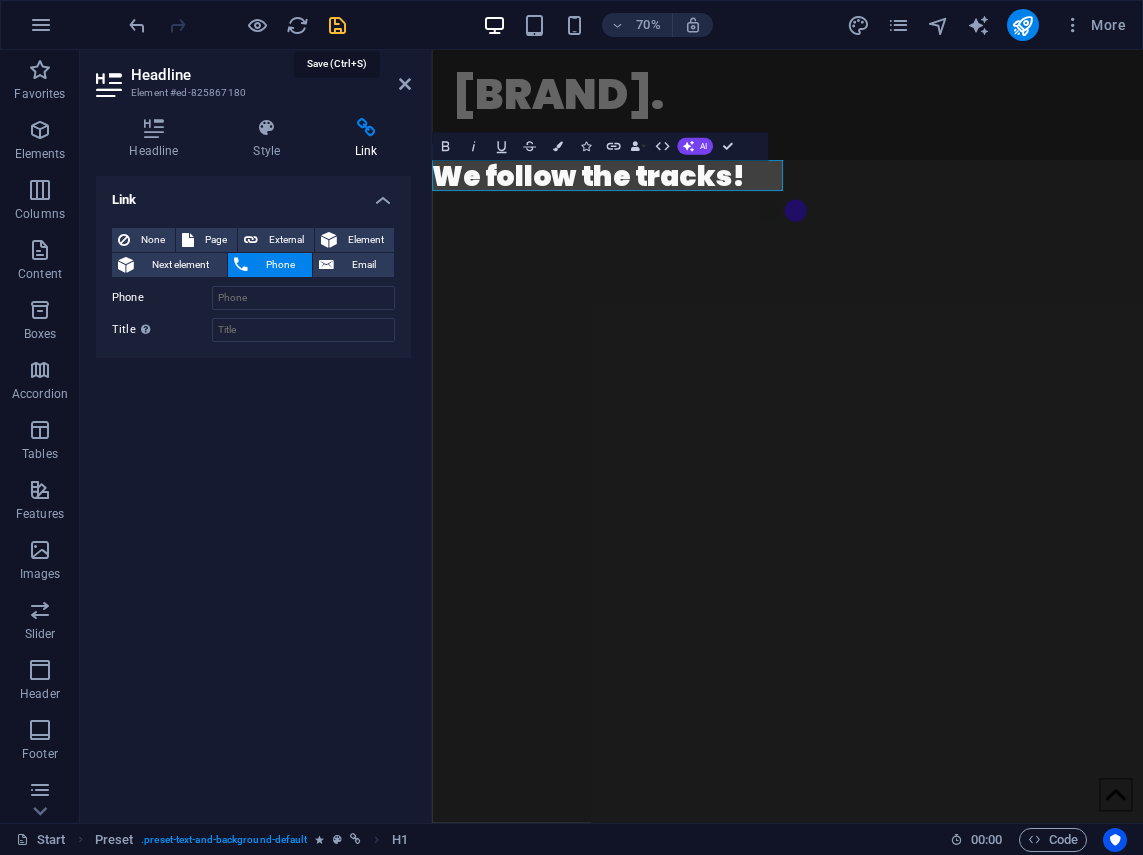 drag, startPoint x: 340, startPoint y: 25, endPoint x: 276, endPoint y: 98, distance: 97.082436 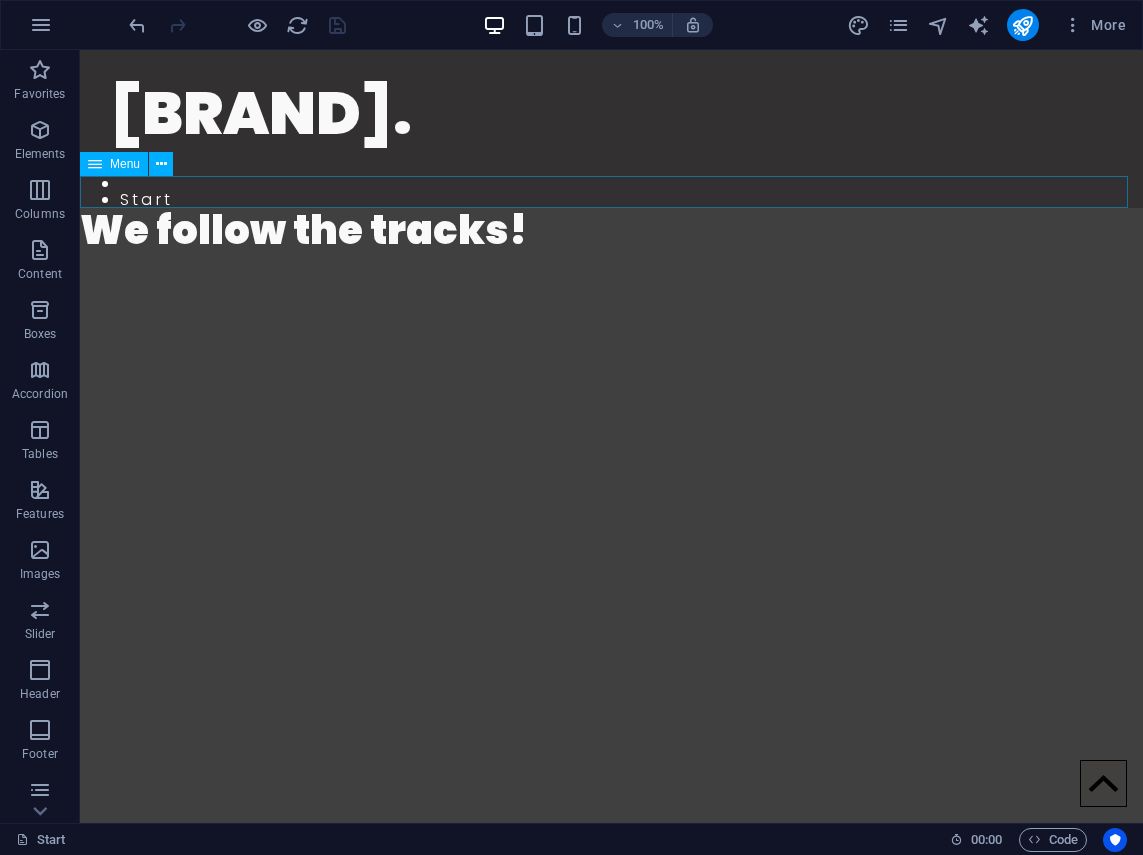 click on "Start" at bounding box center [611, 192] 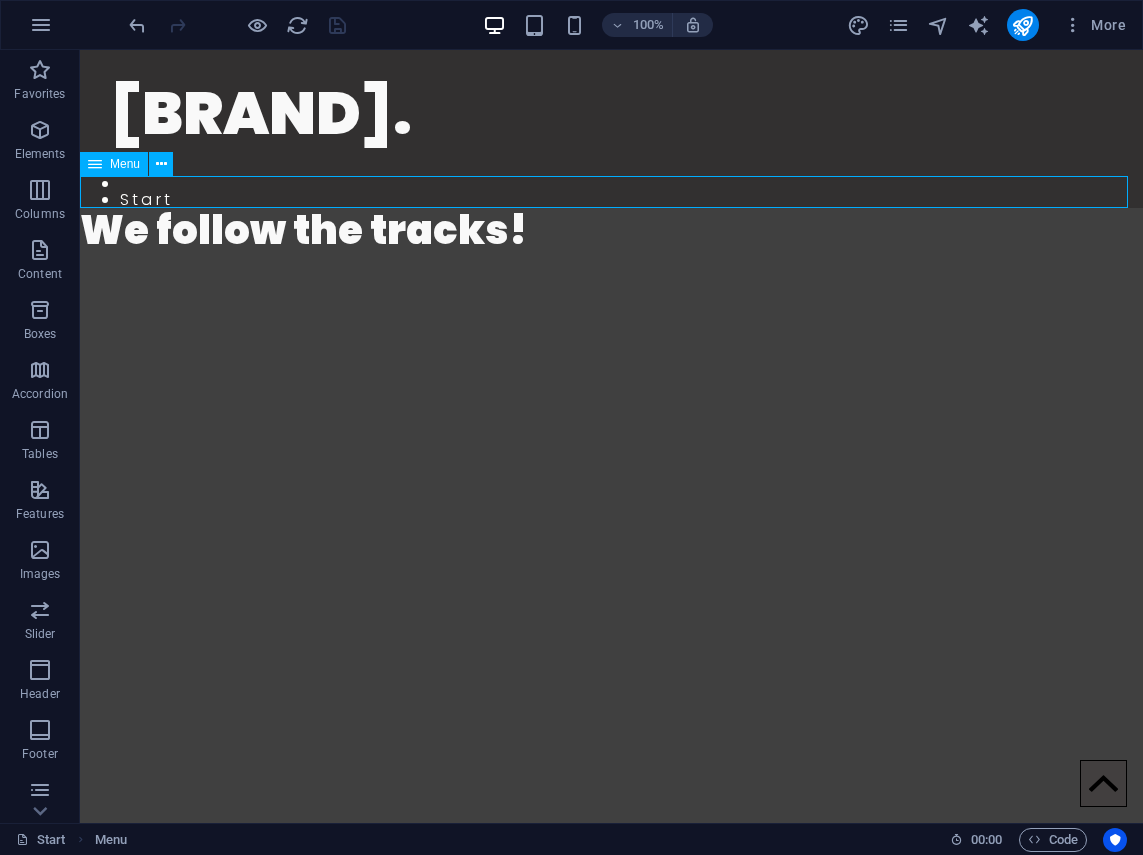 click on "Start" at bounding box center [611, 192] 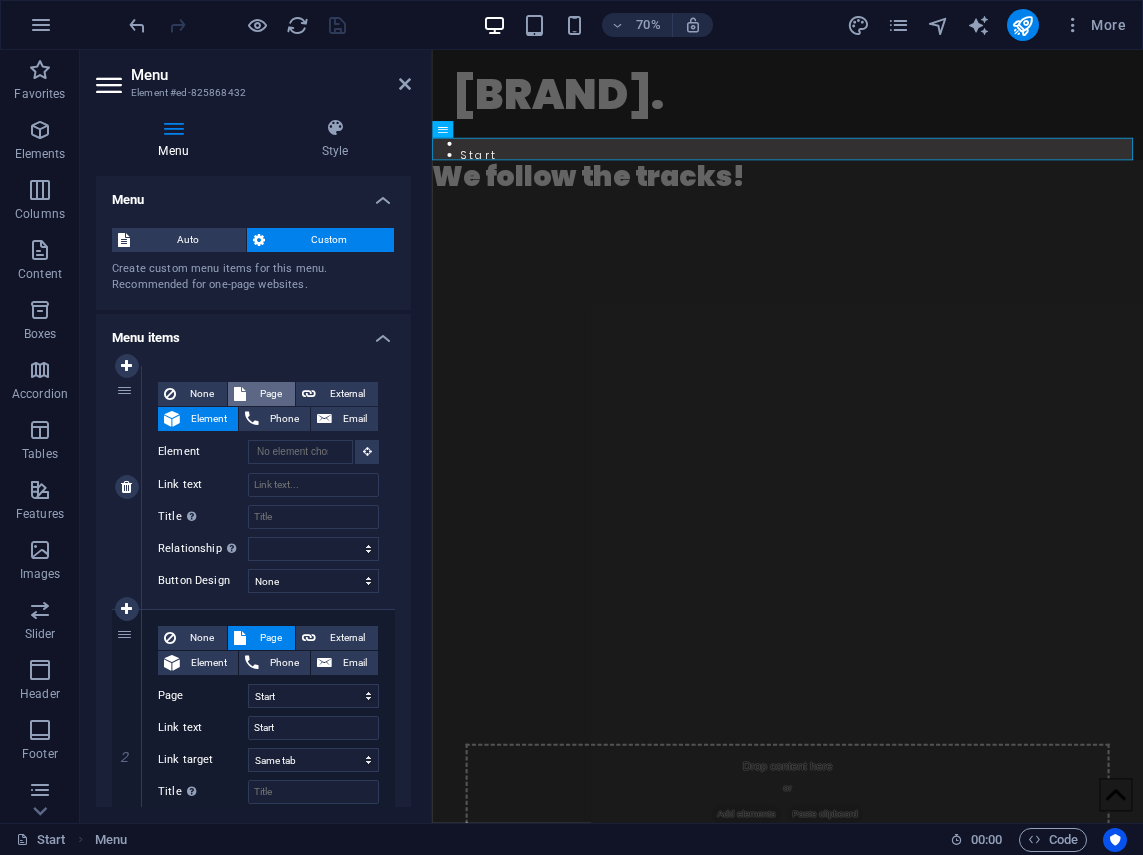 click on "Page" at bounding box center [270, 394] 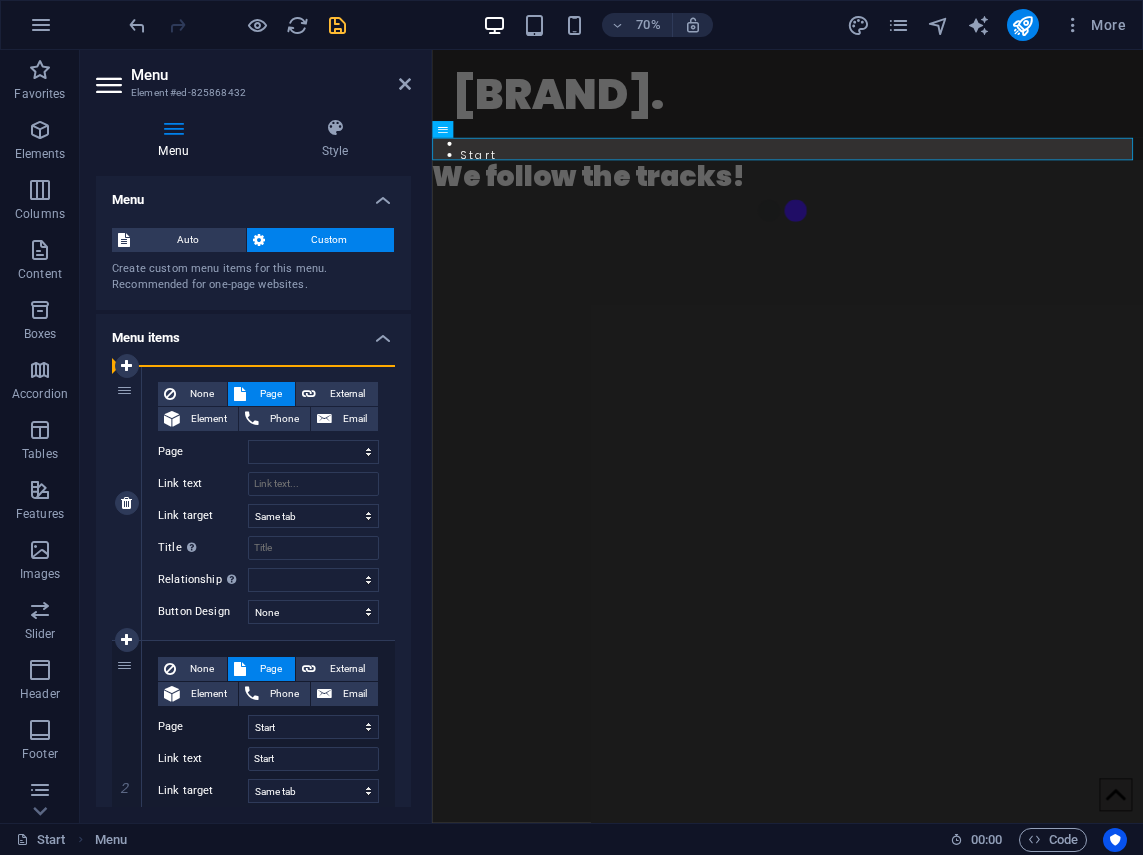 drag, startPoint x: 125, startPoint y: 669, endPoint x: 128, endPoint y: 443, distance: 226.01991 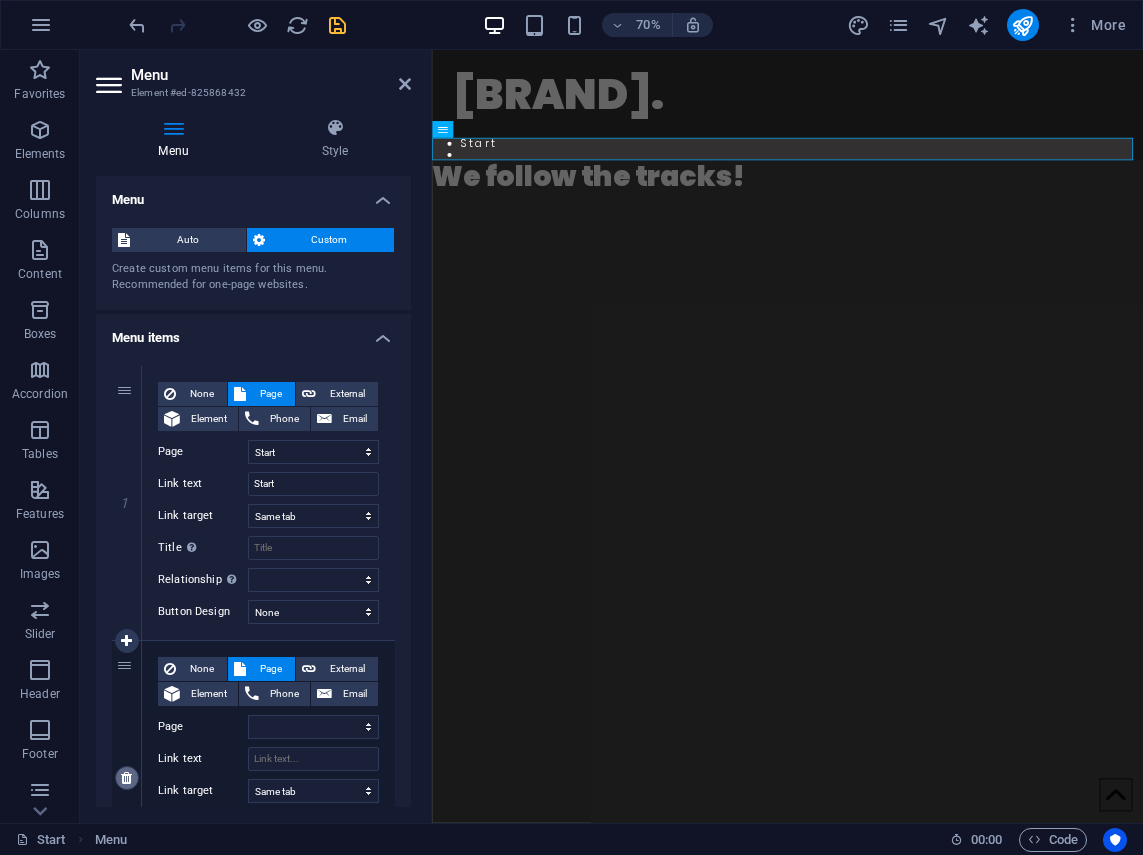 click at bounding box center [126, 778] 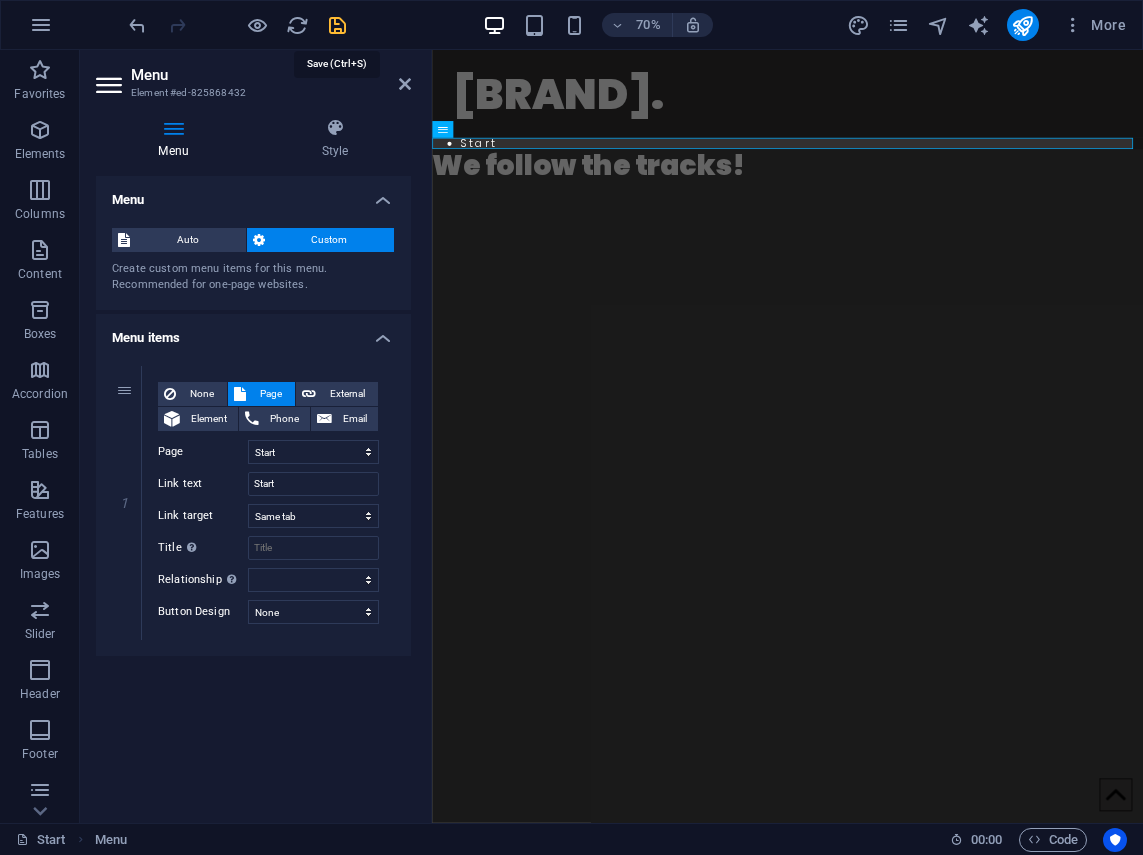 click at bounding box center [337, 25] 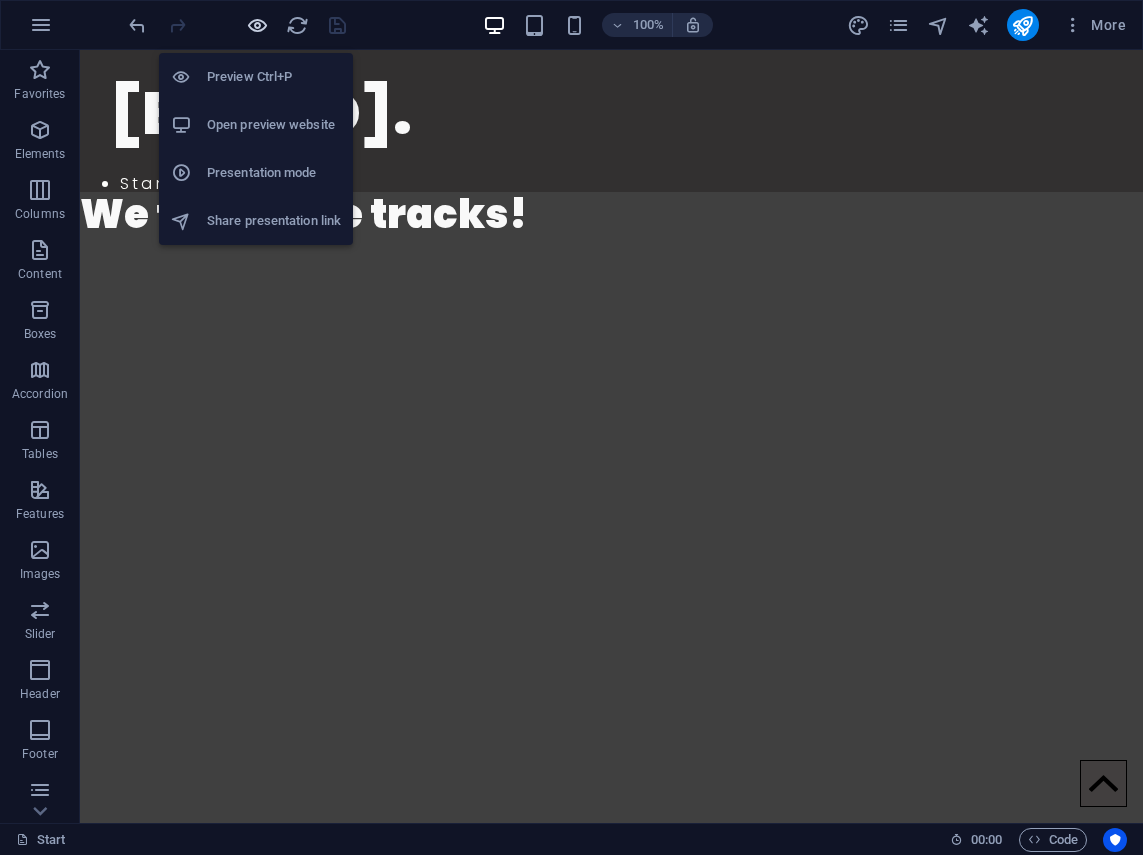 click at bounding box center (257, 25) 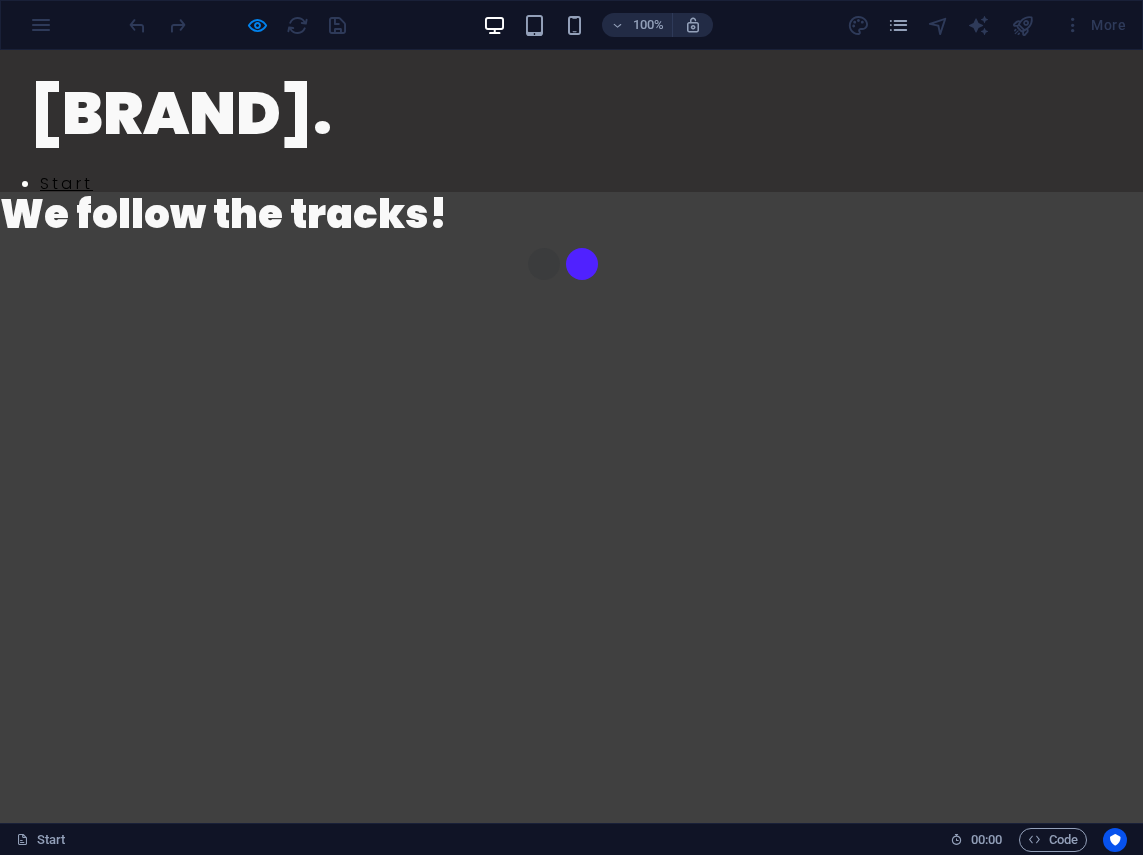 click on "Start" at bounding box center [66, 183] 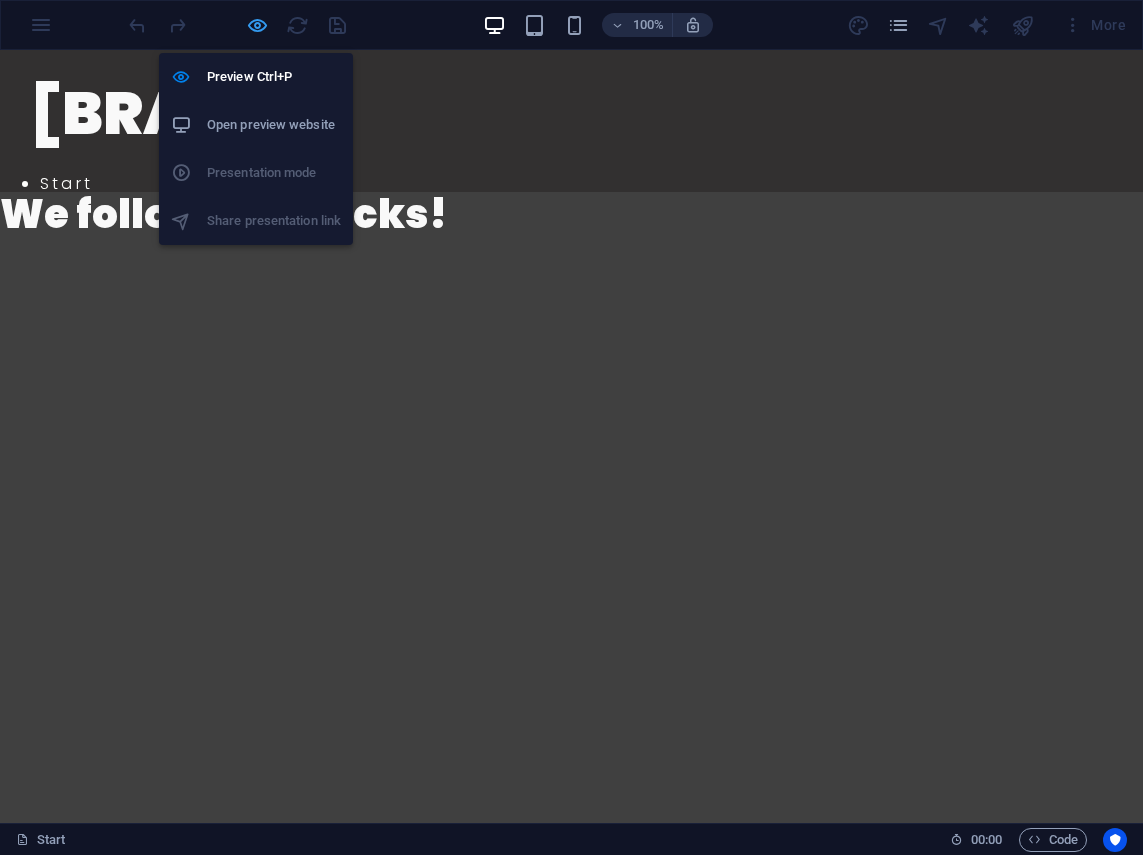 click at bounding box center [257, 25] 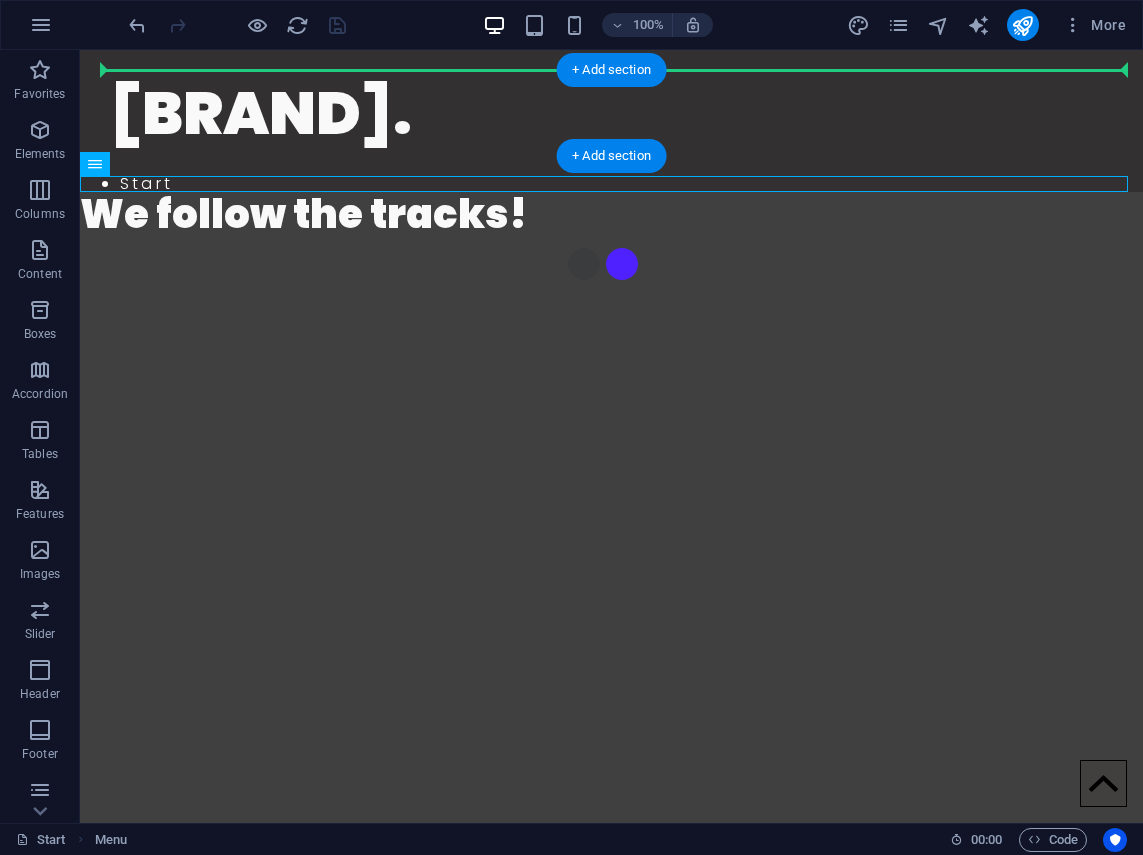drag, startPoint x: 404, startPoint y: 180, endPoint x: 404, endPoint y: 95, distance: 85 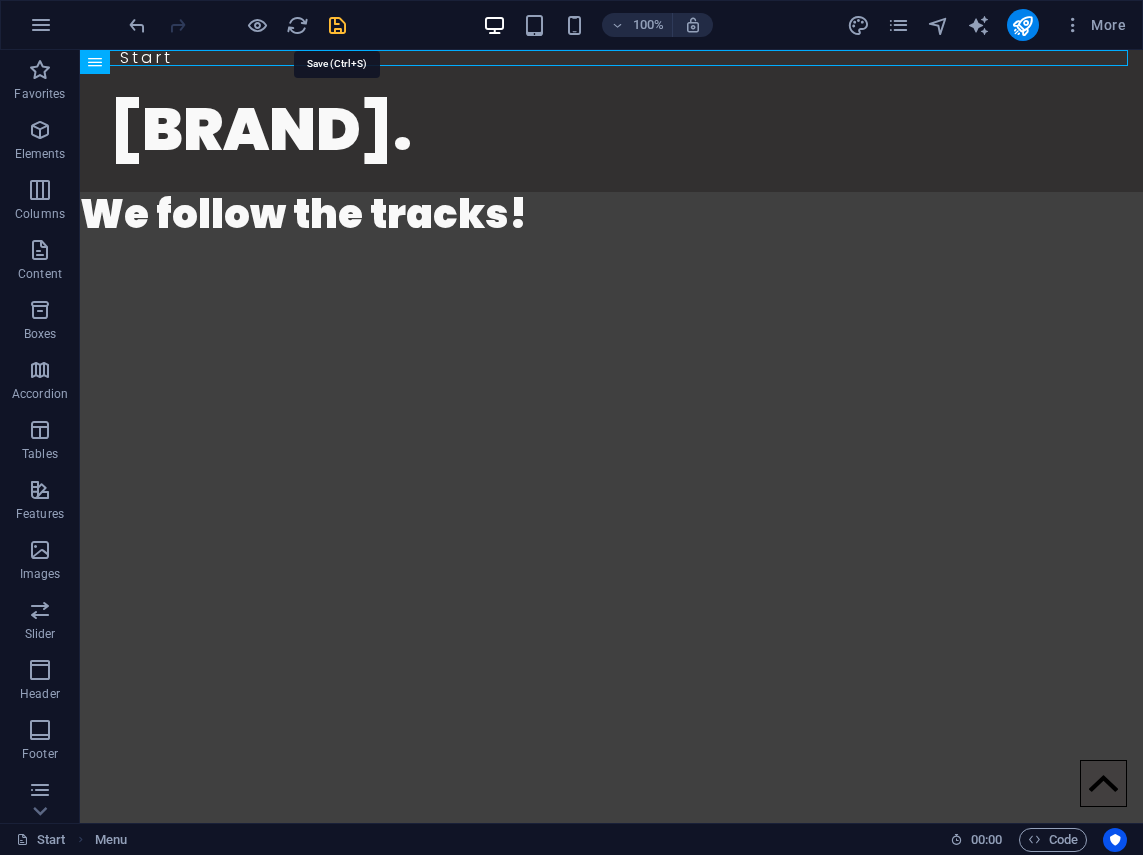 click at bounding box center (337, 25) 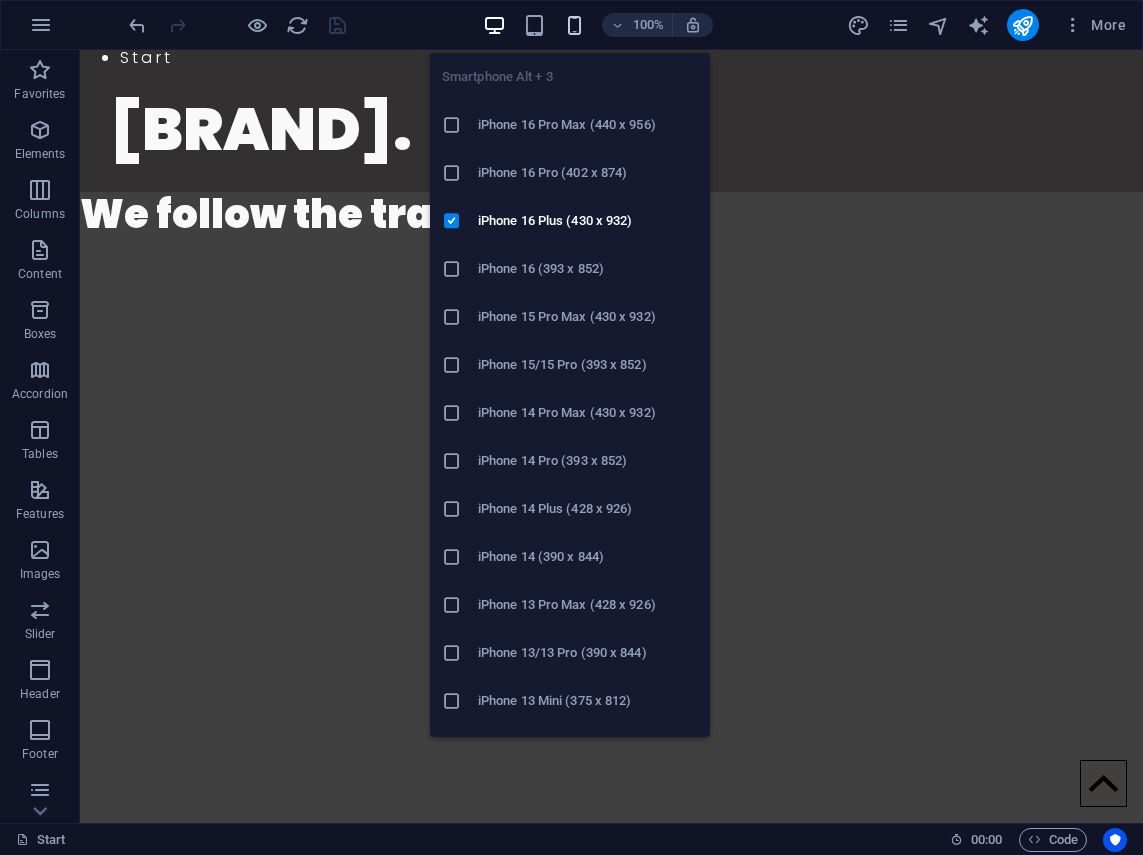 click at bounding box center (574, 25) 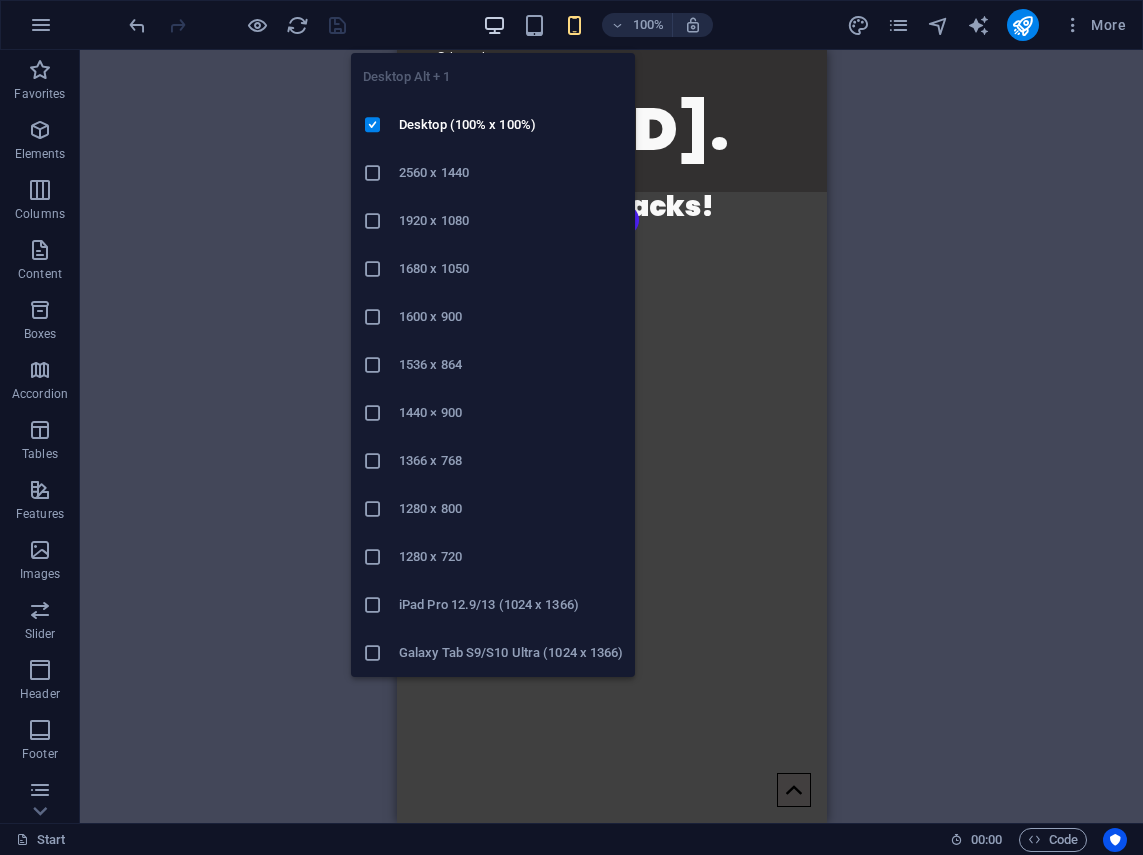 click at bounding box center (494, 25) 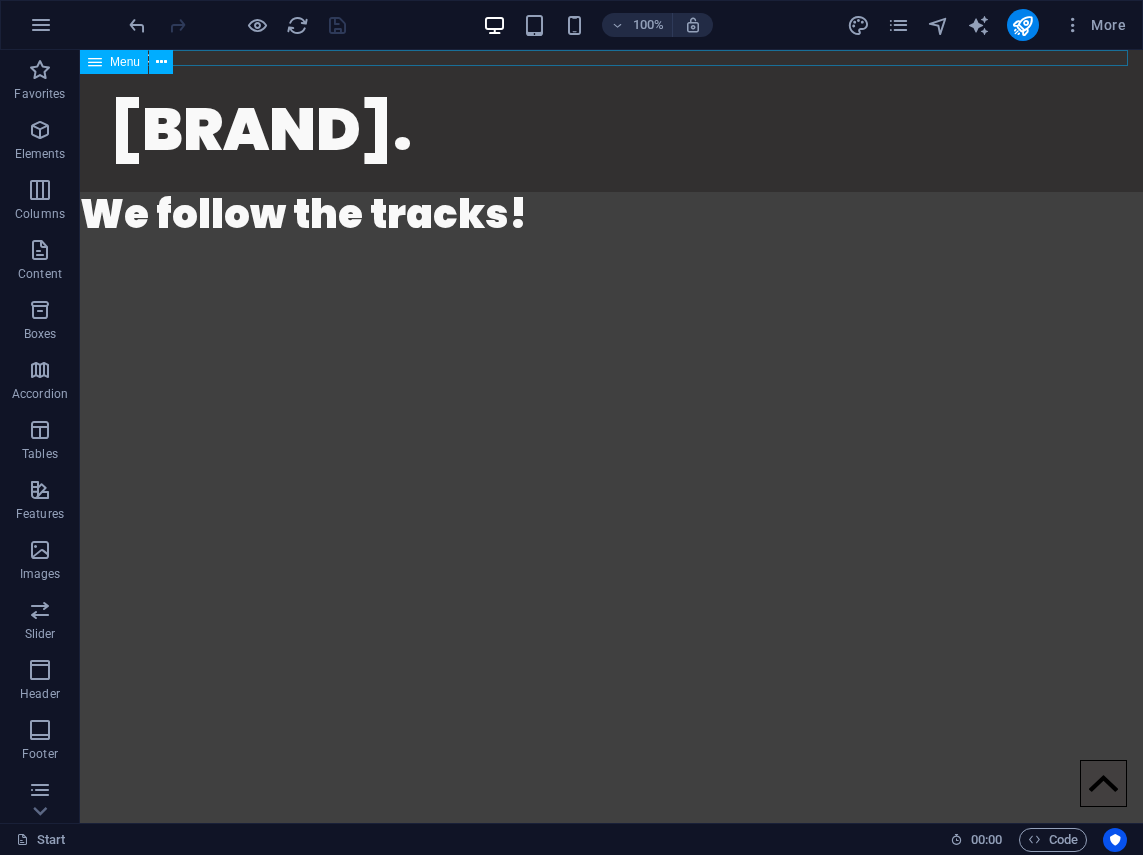 click on "Start" at bounding box center [611, 58] 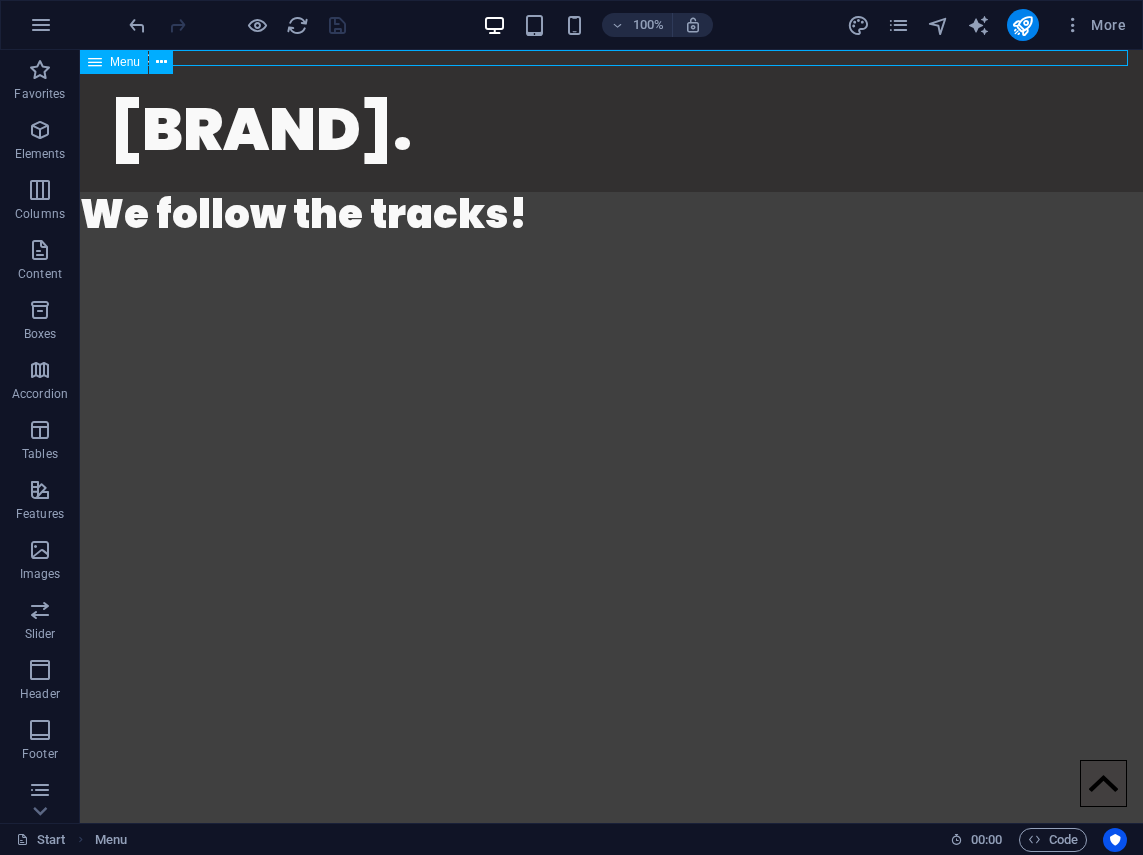 click on "Start" at bounding box center [611, 58] 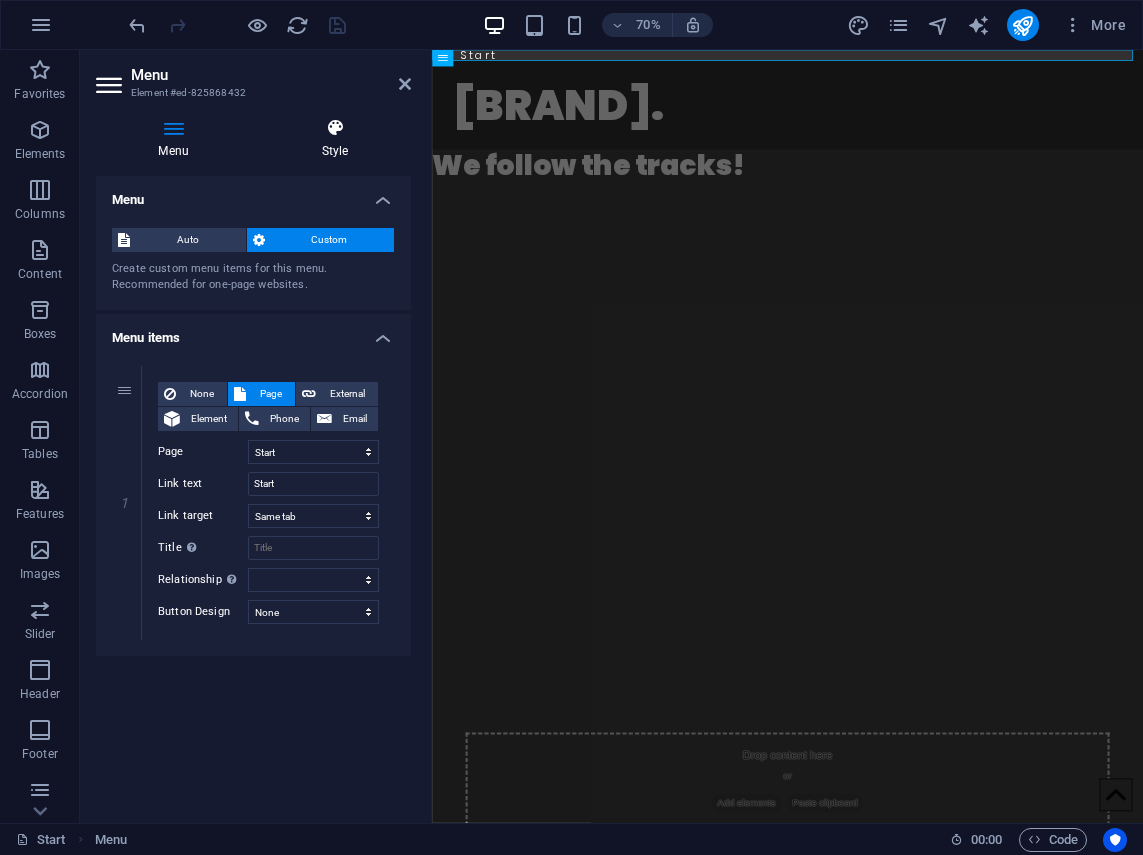 click on "Style" at bounding box center [335, 139] 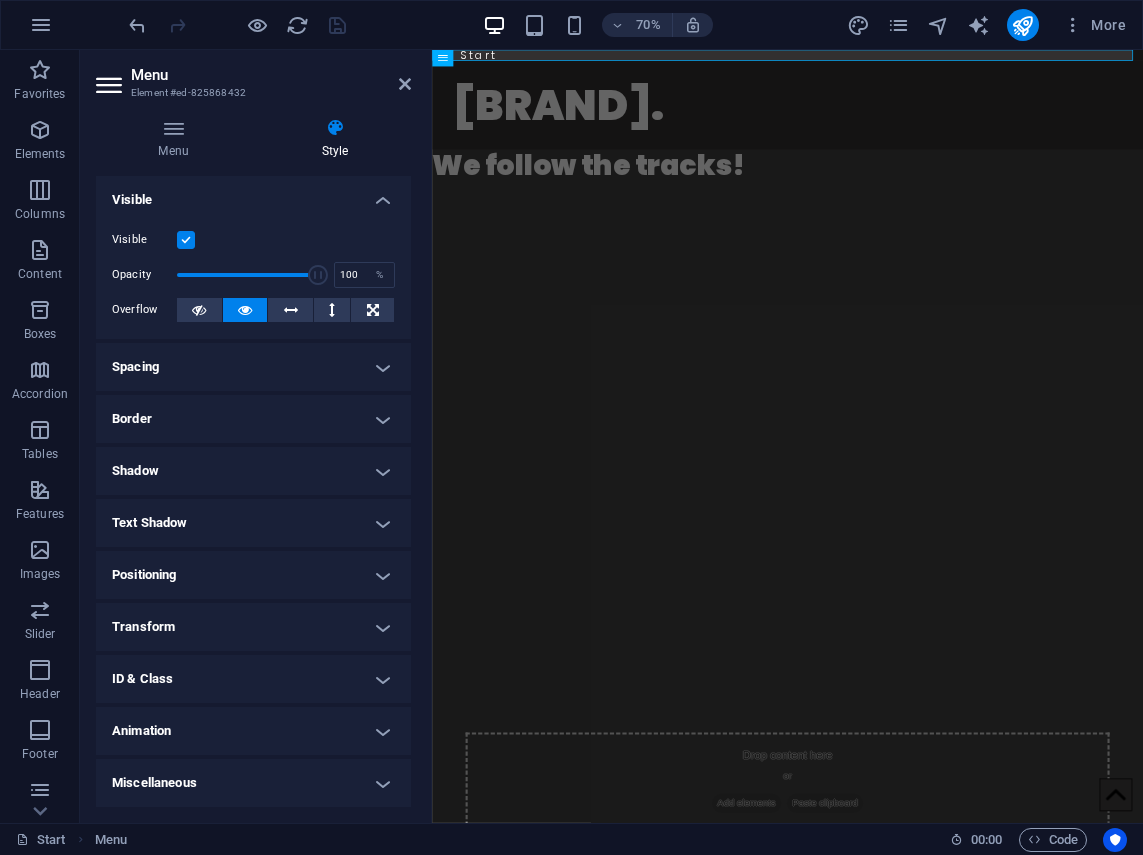 click on "Positioning" at bounding box center [253, 575] 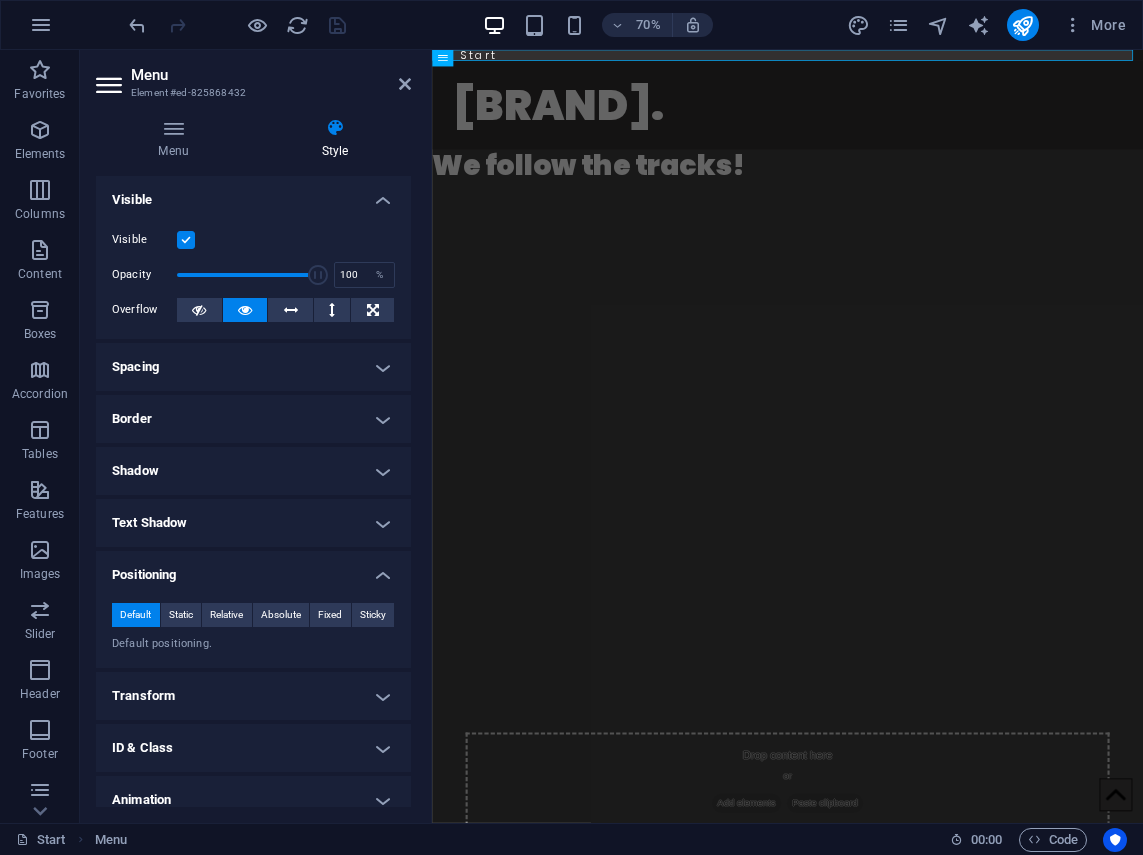 click on "Positioning" at bounding box center [253, 569] 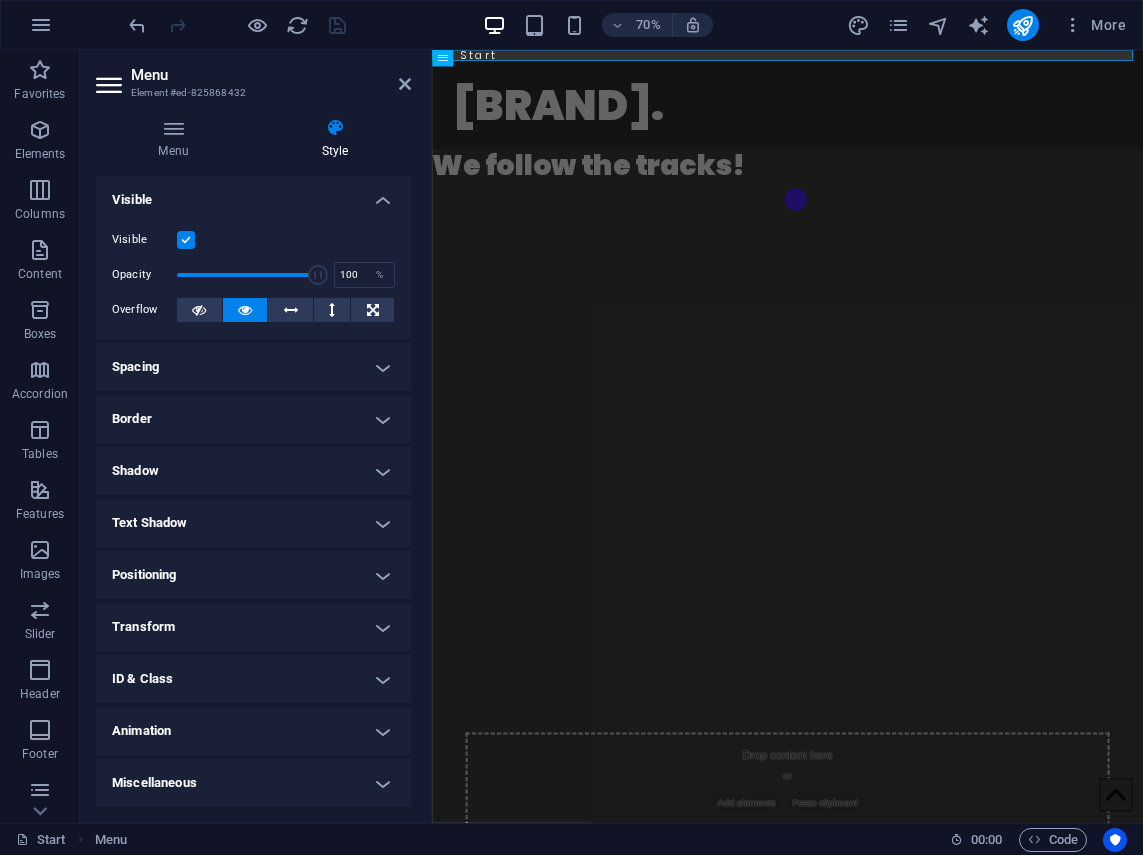 click on "Miscellaneous" at bounding box center (253, 783) 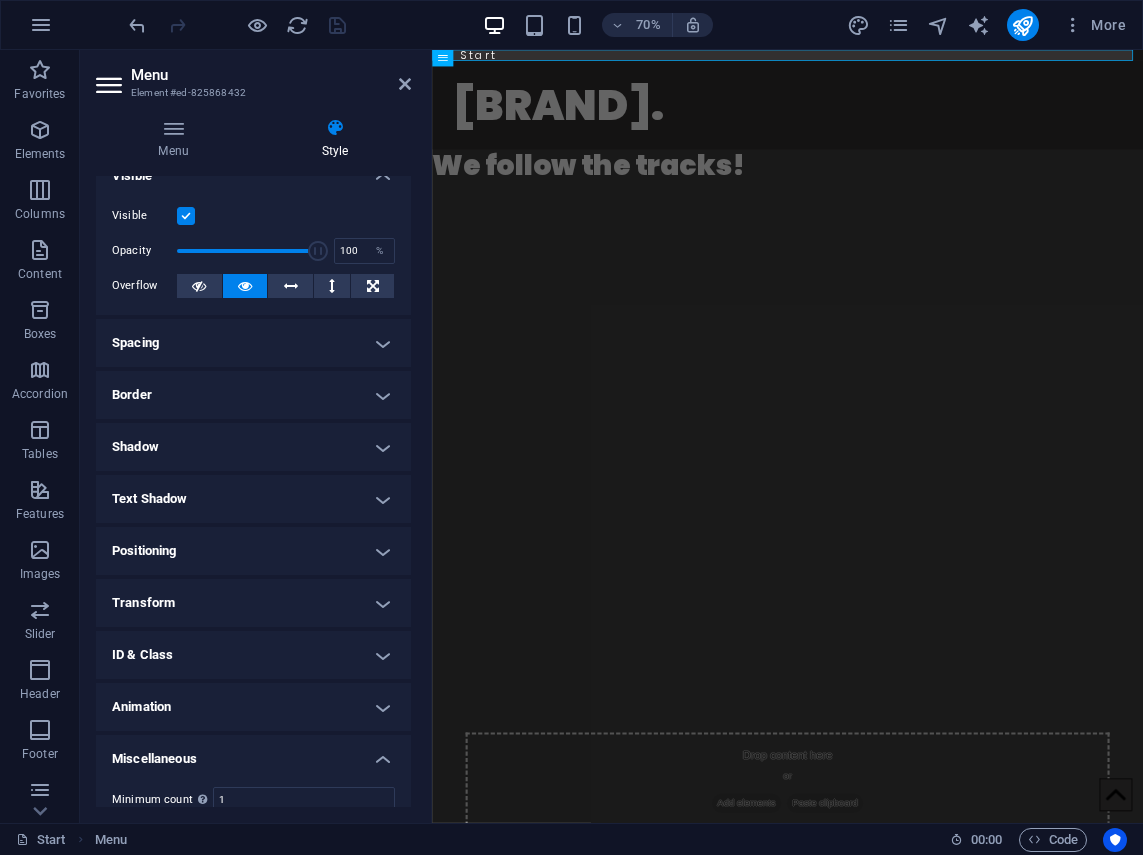 scroll, scrollTop: 0, scrollLeft: 0, axis: both 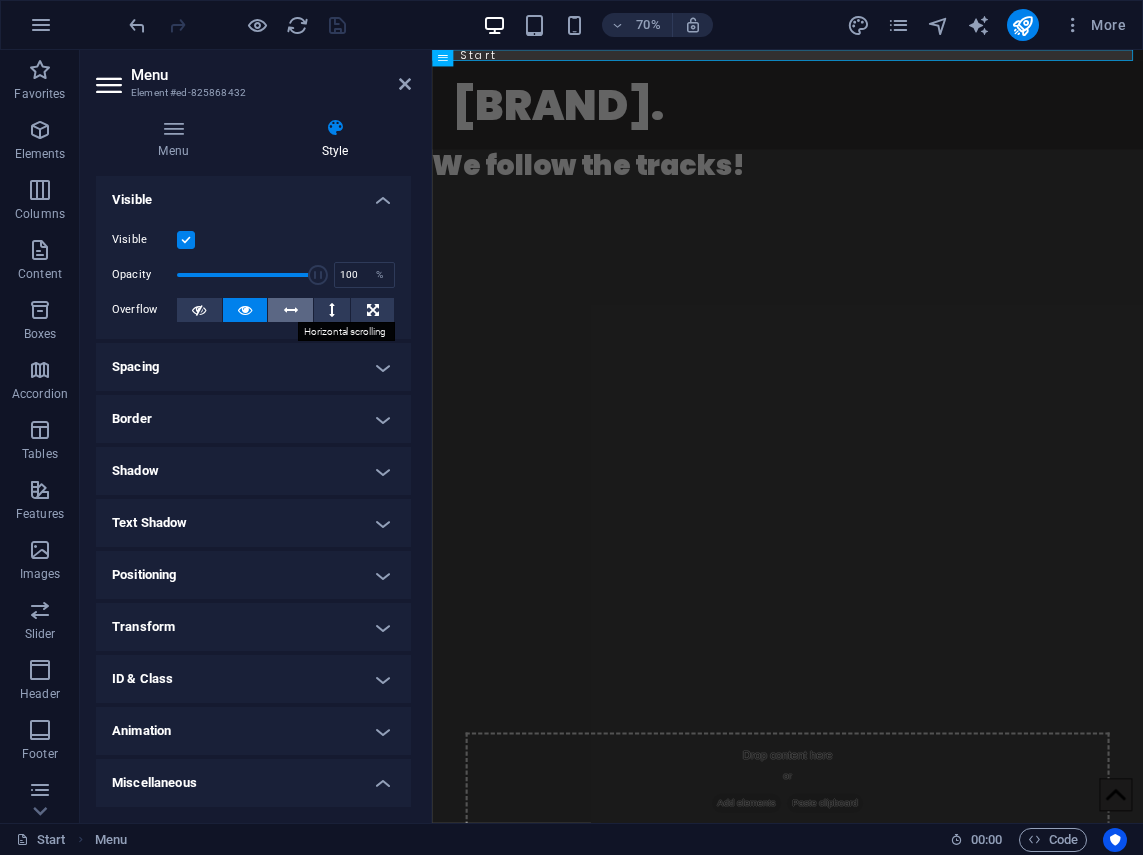 click at bounding box center [291, 310] 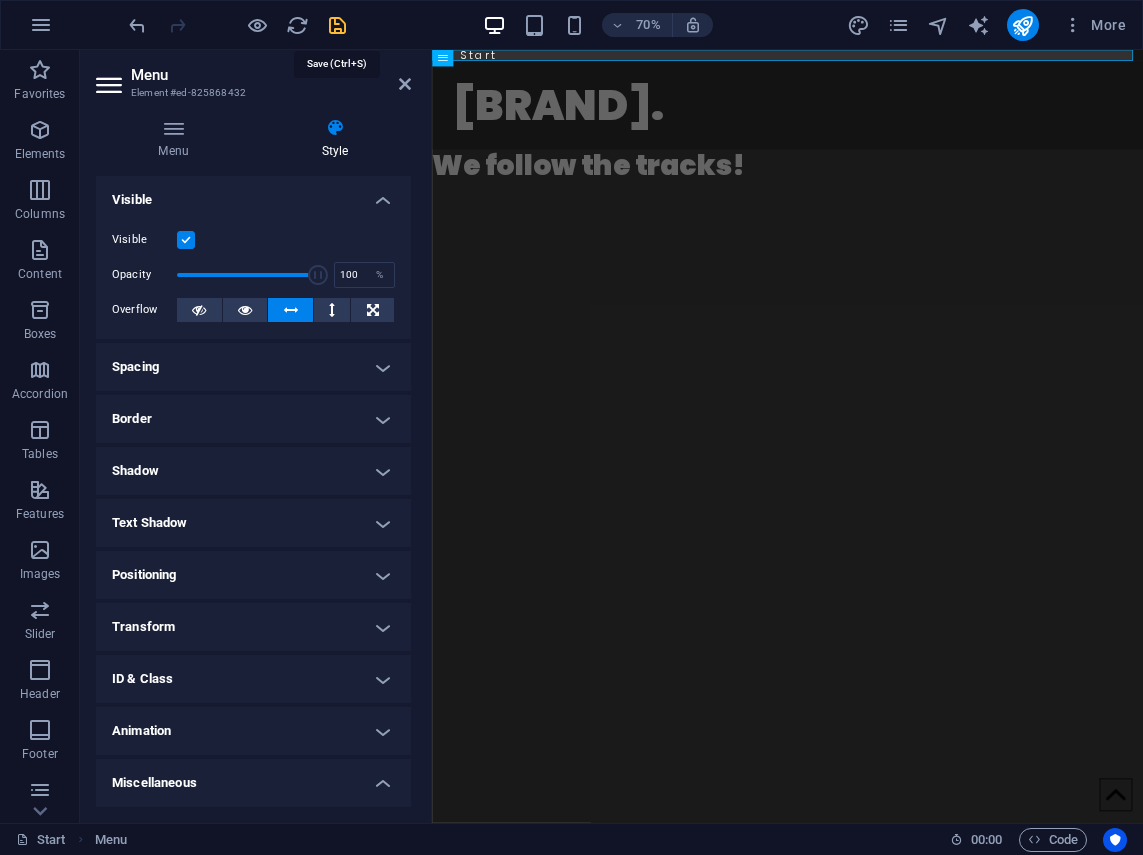 click at bounding box center (337, 25) 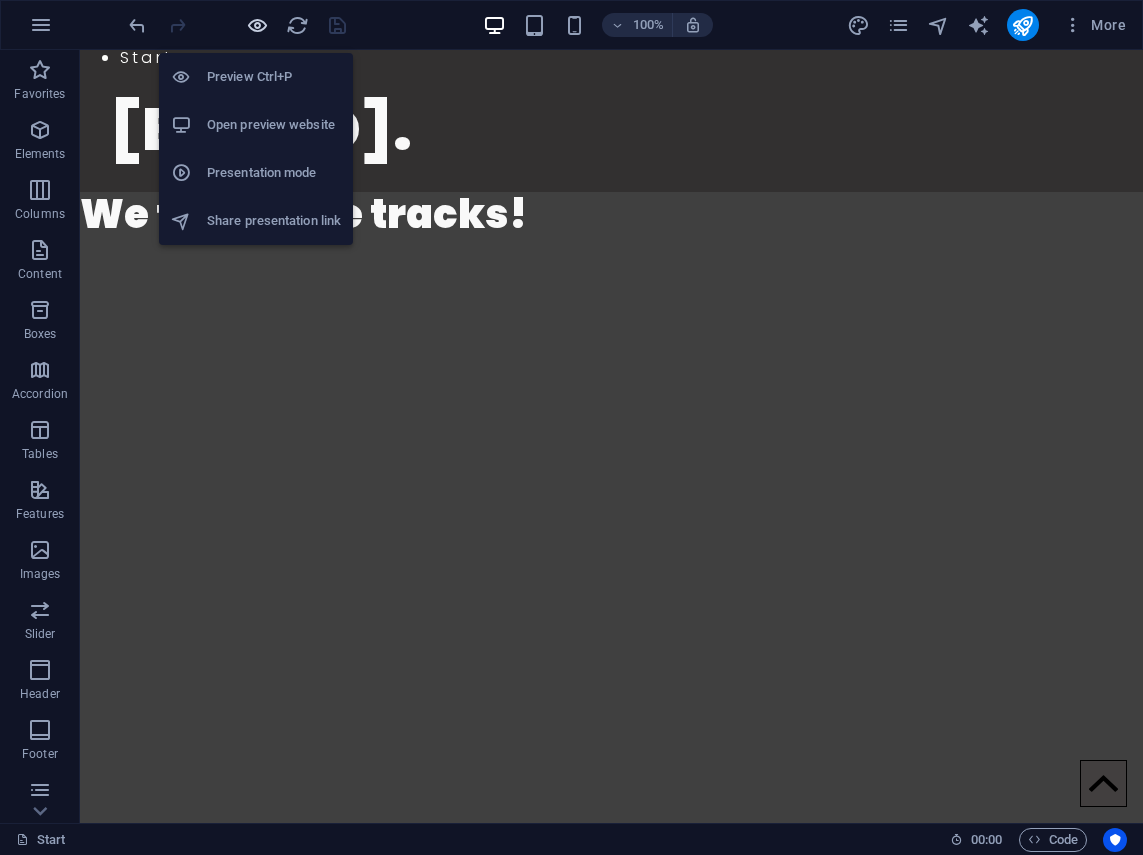 click at bounding box center [257, 25] 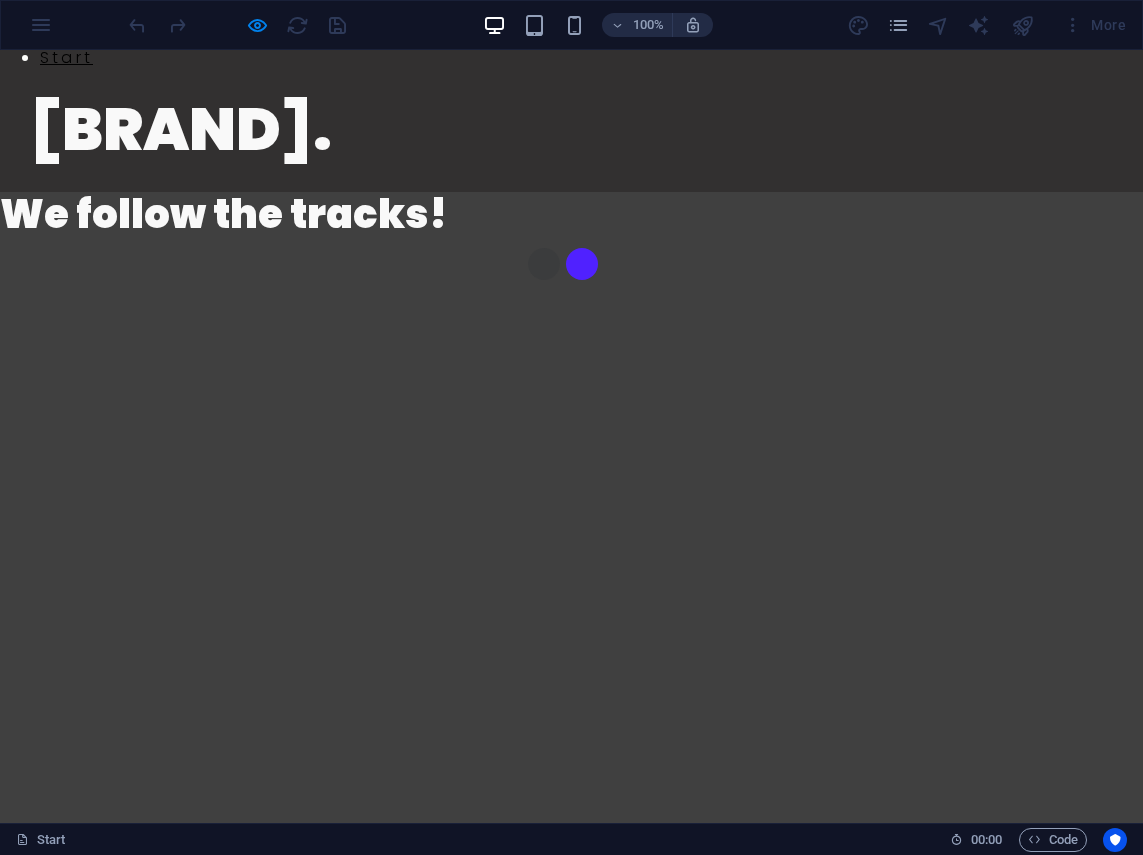 click on "Start" at bounding box center [66, 57] 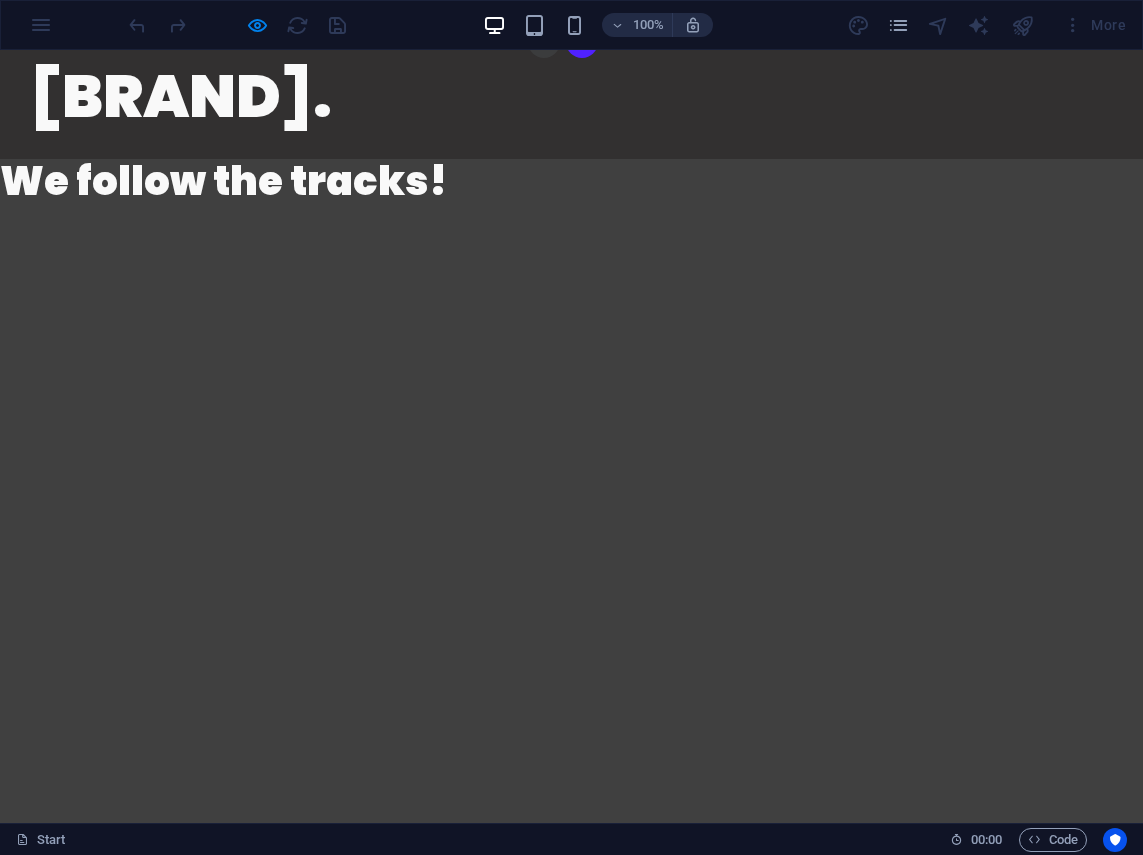 scroll, scrollTop: 0, scrollLeft: 0, axis: both 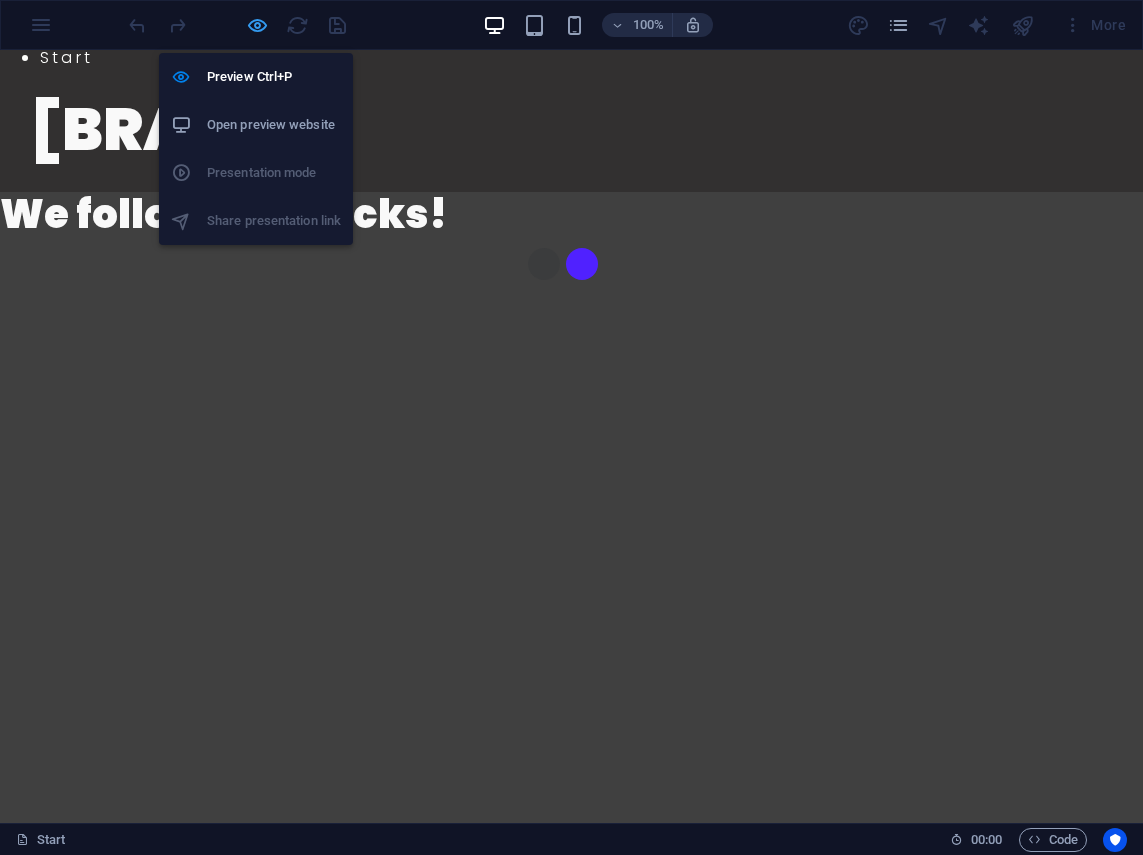 click at bounding box center [257, 25] 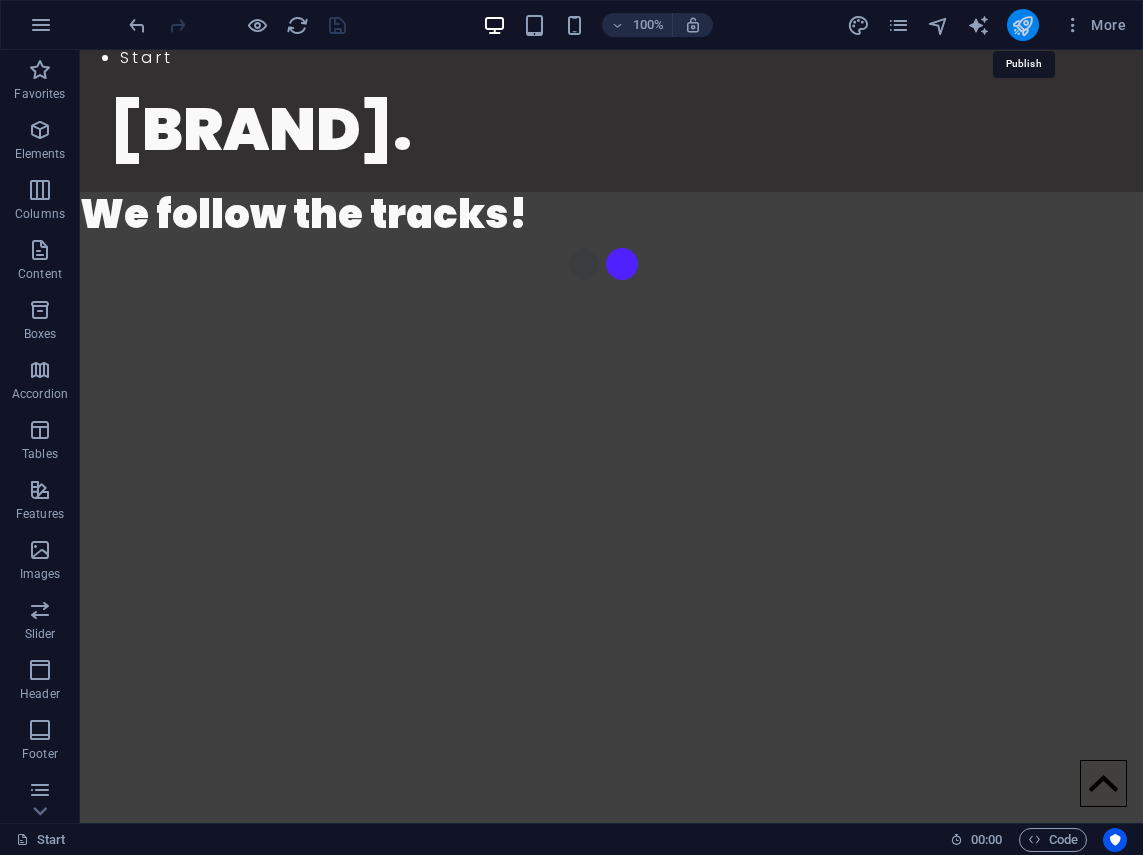 drag, startPoint x: 1027, startPoint y: 23, endPoint x: 959, endPoint y: 31, distance: 68.46897 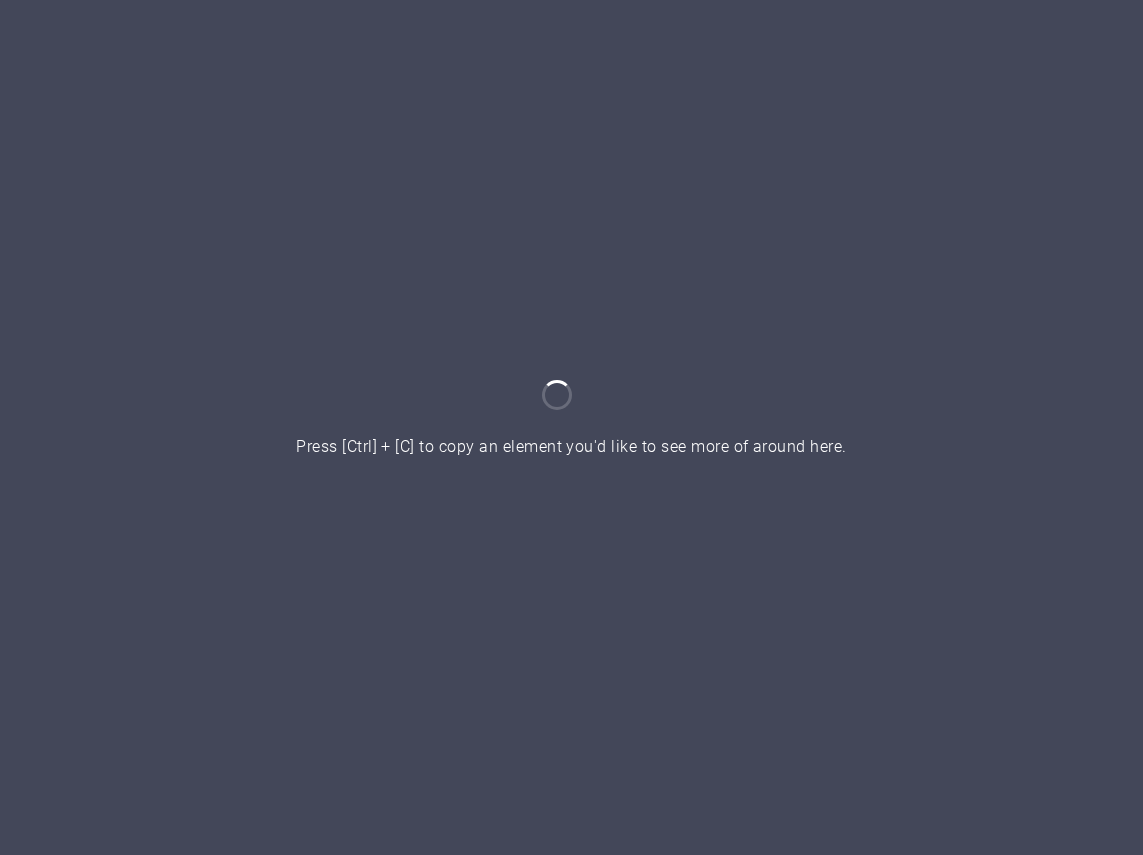 scroll, scrollTop: 0, scrollLeft: 0, axis: both 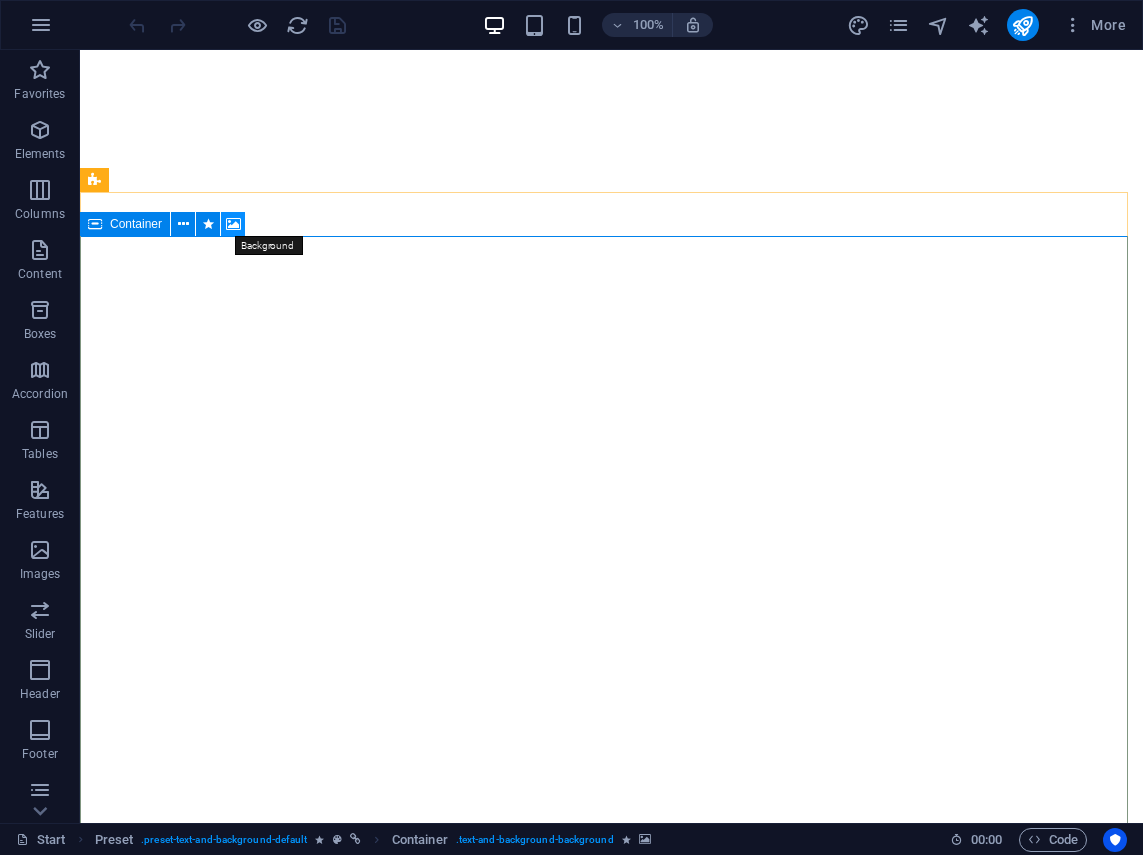 click at bounding box center (233, 224) 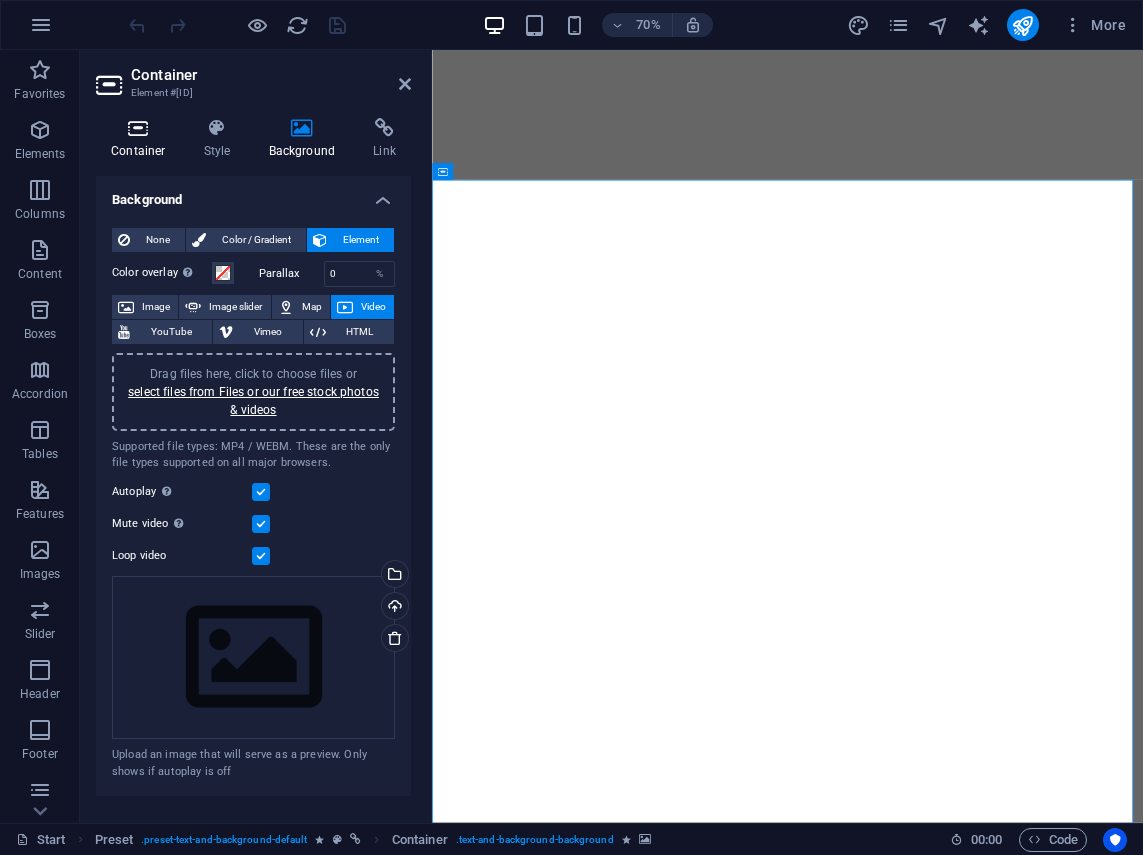 click at bounding box center [138, 128] 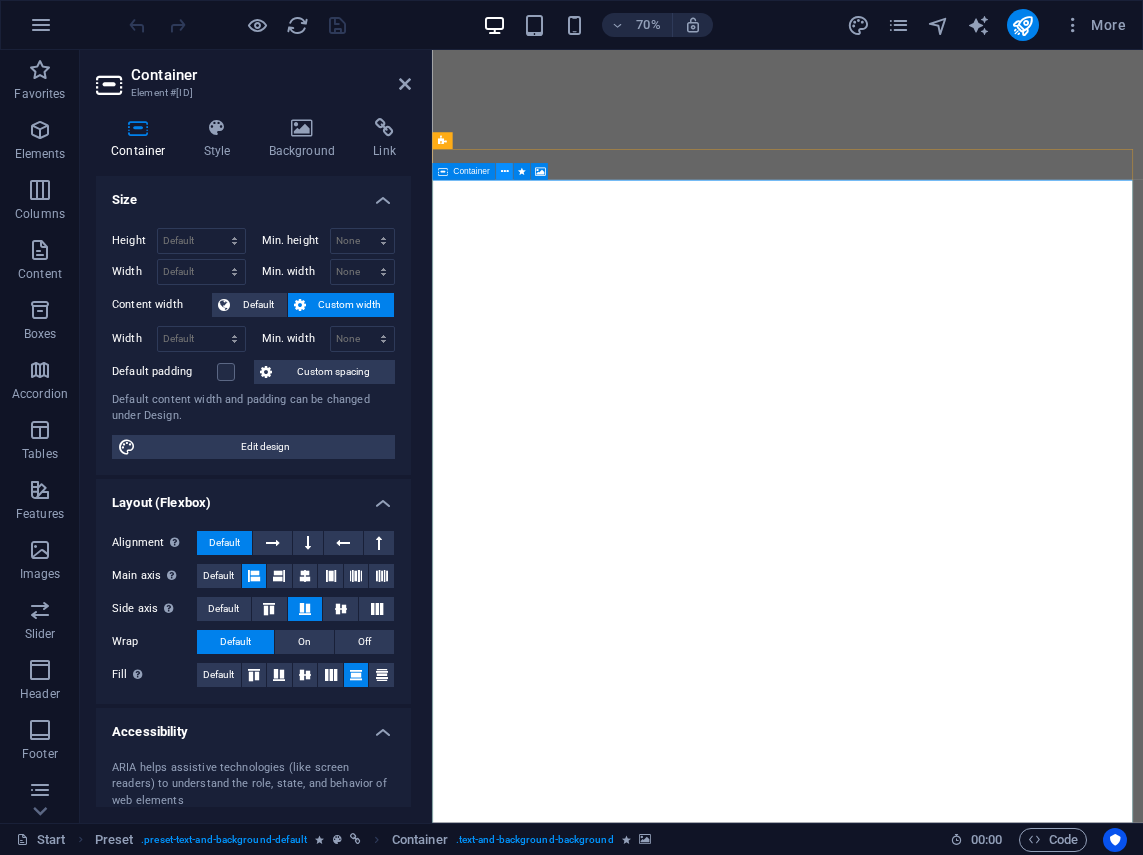 click at bounding box center (504, 171) 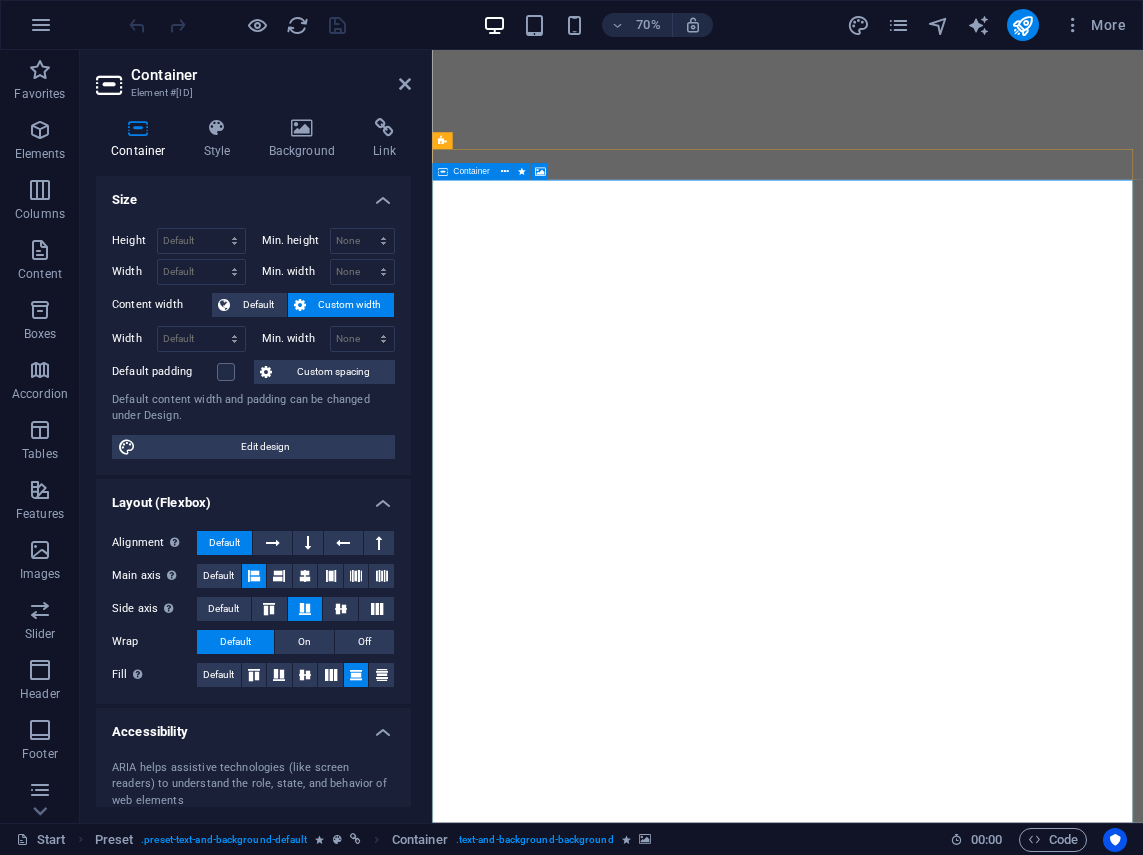 click at bounding box center (443, 171) 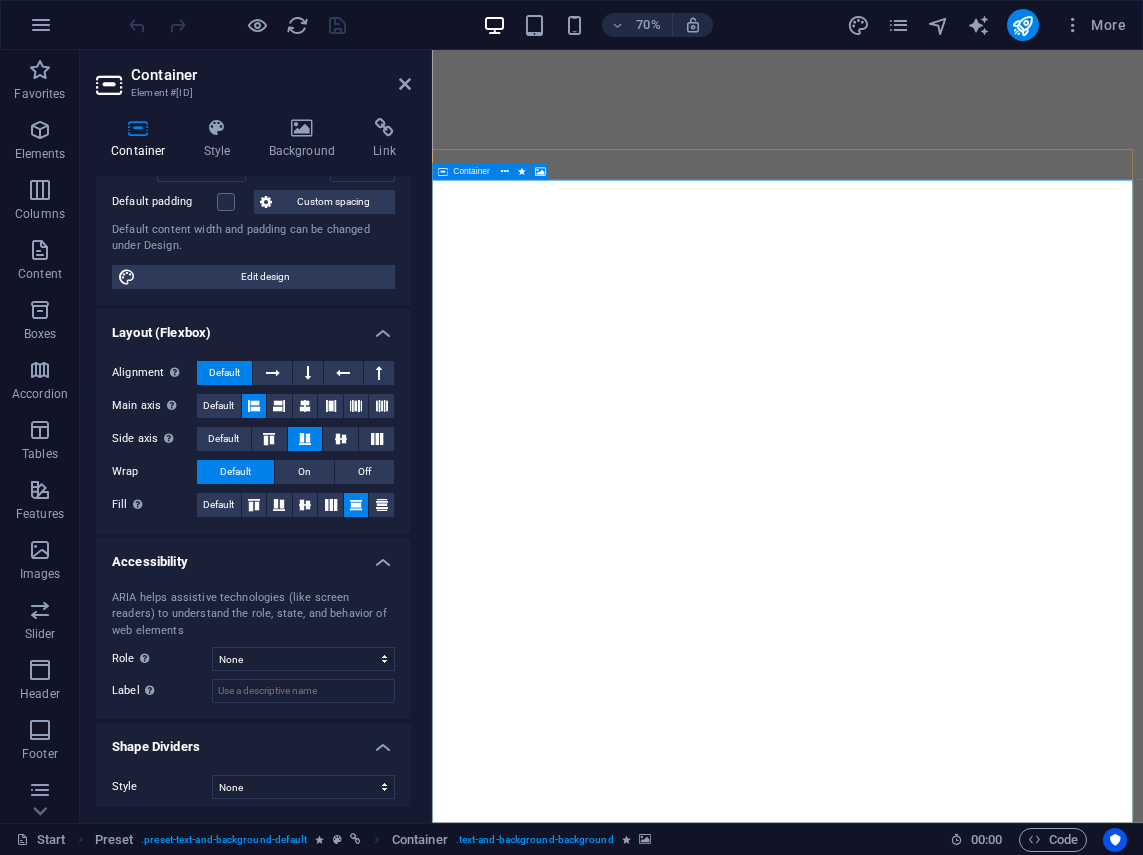 scroll, scrollTop: 178, scrollLeft: 0, axis: vertical 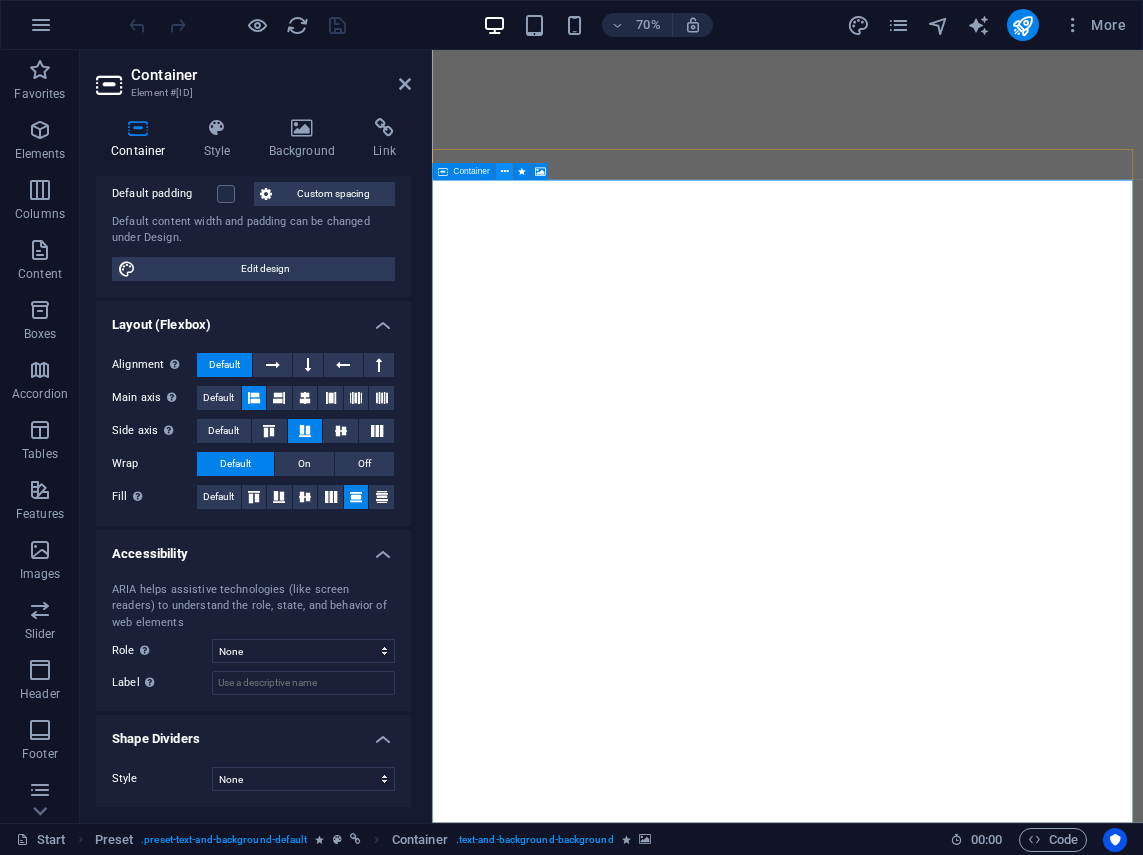 click at bounding box center [504, 171] 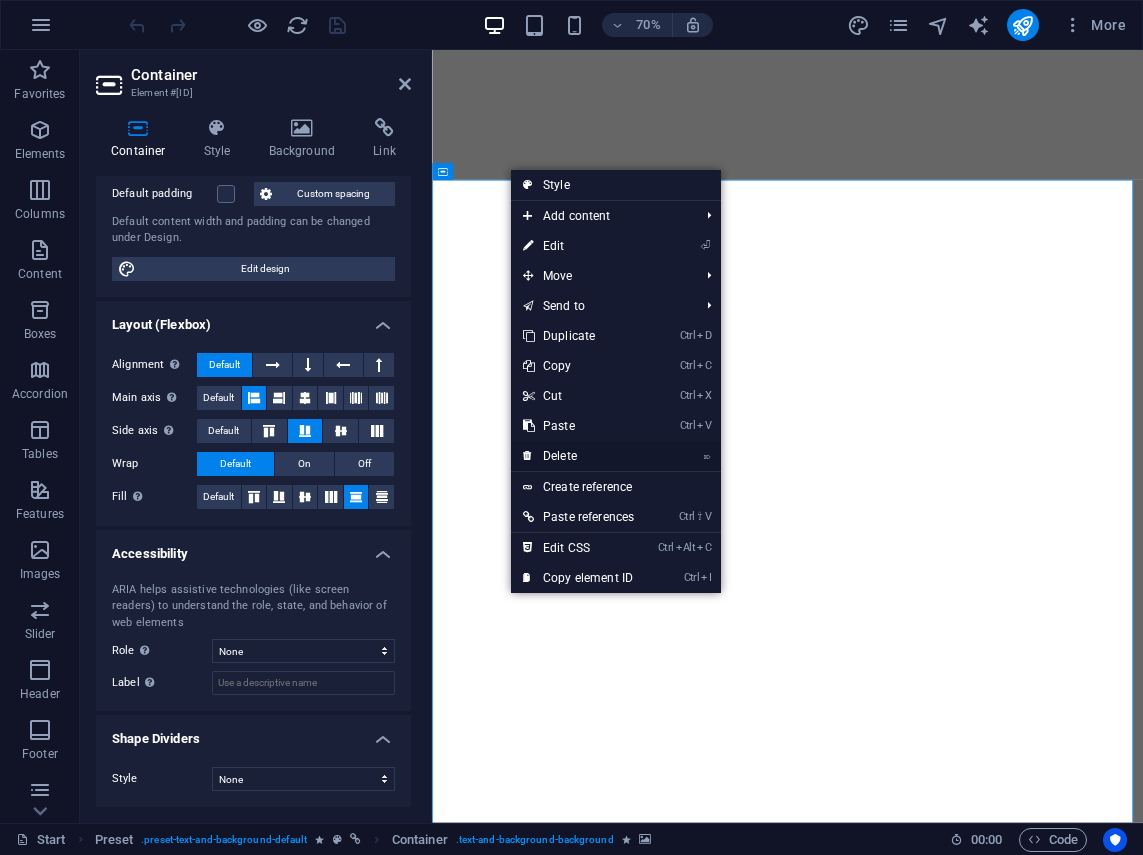 click on "⌦  Delete" at bounding box center [578, 456] 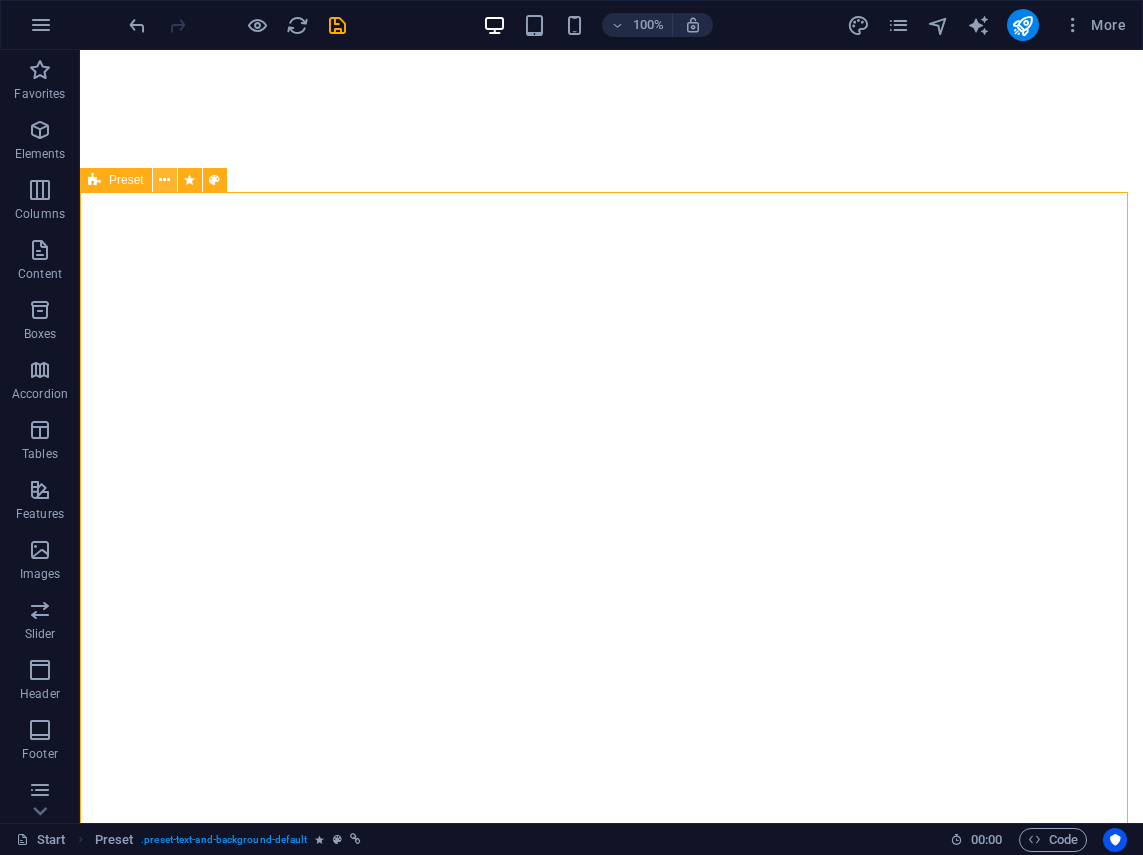 click at bounding box center [164, 180] 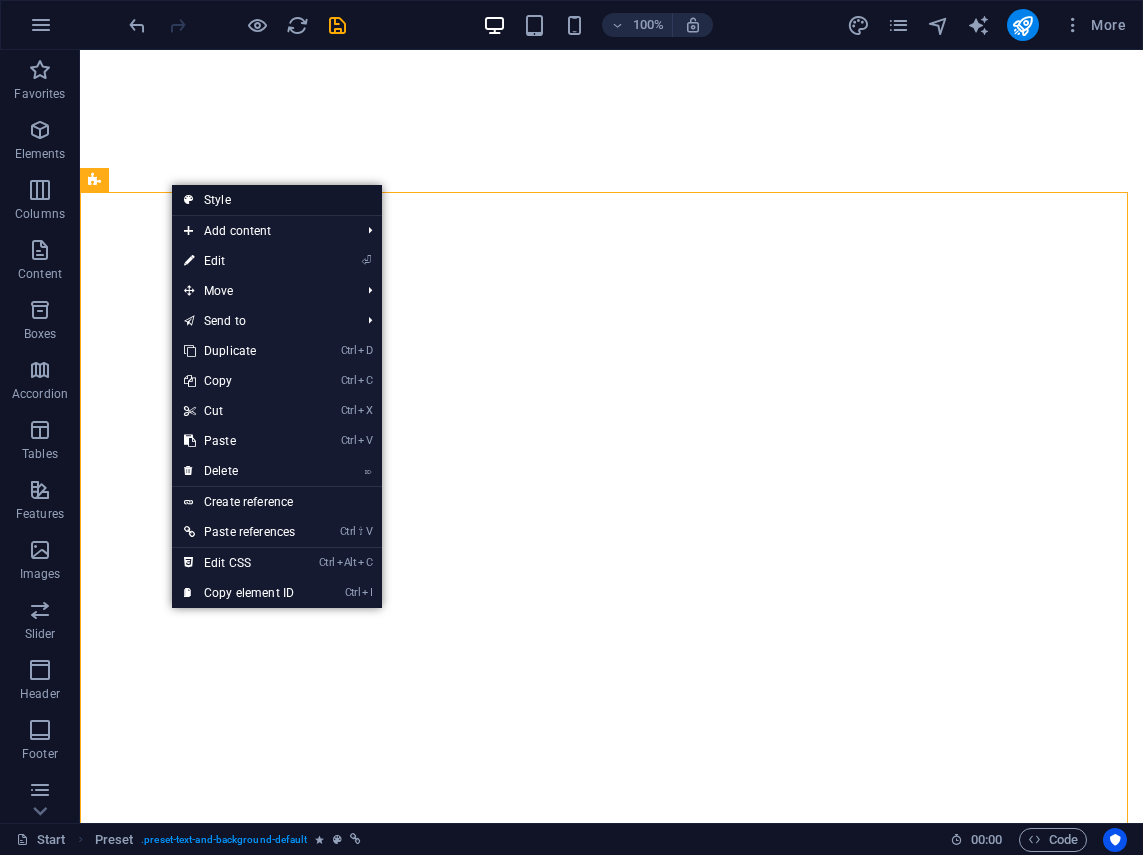 click on "Style" at bounding box center [277, 200] 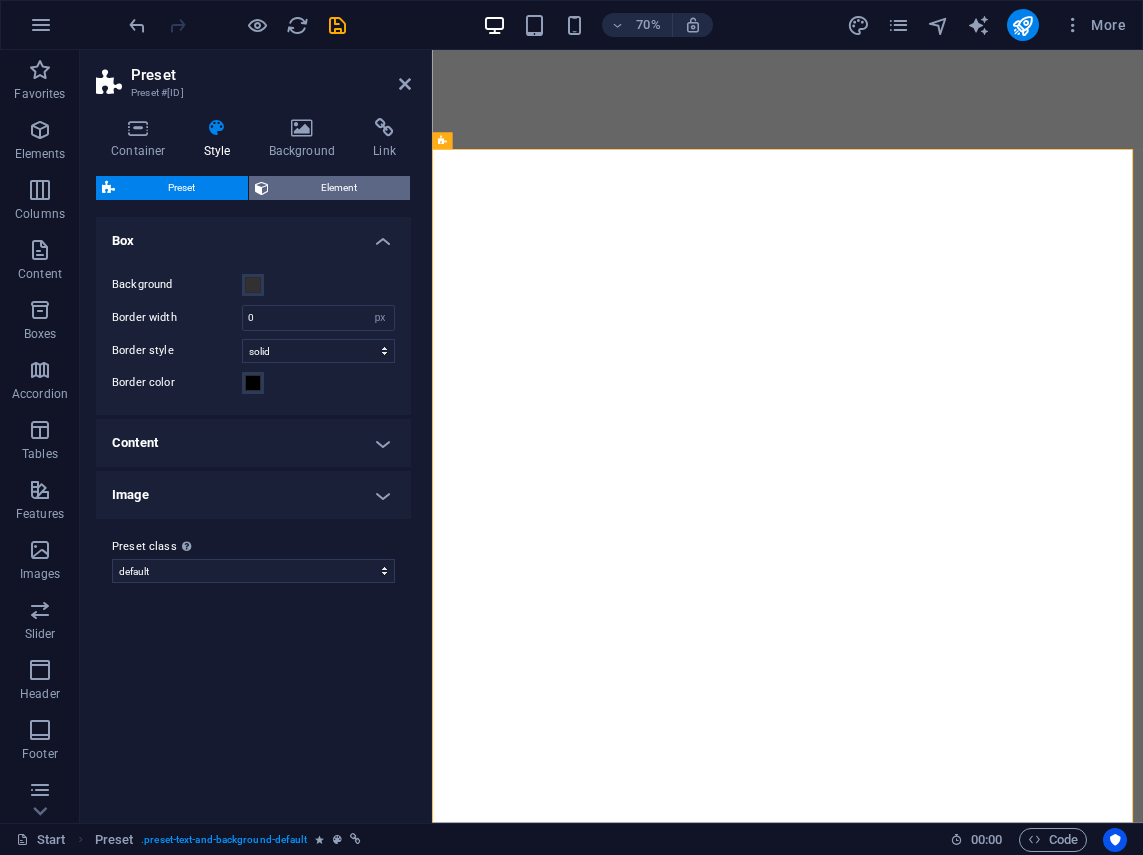 click on "Element" at bounding box center (340, 188) 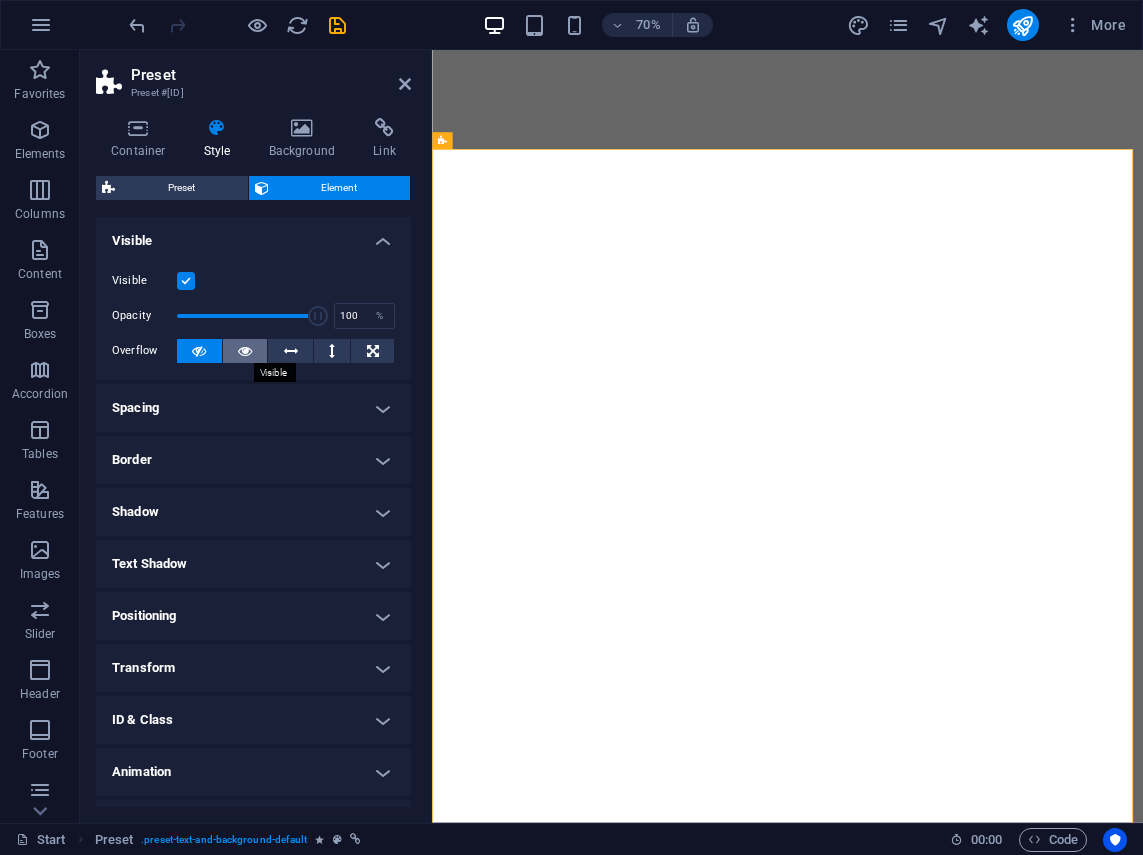 click at bounding box center (245, 351) 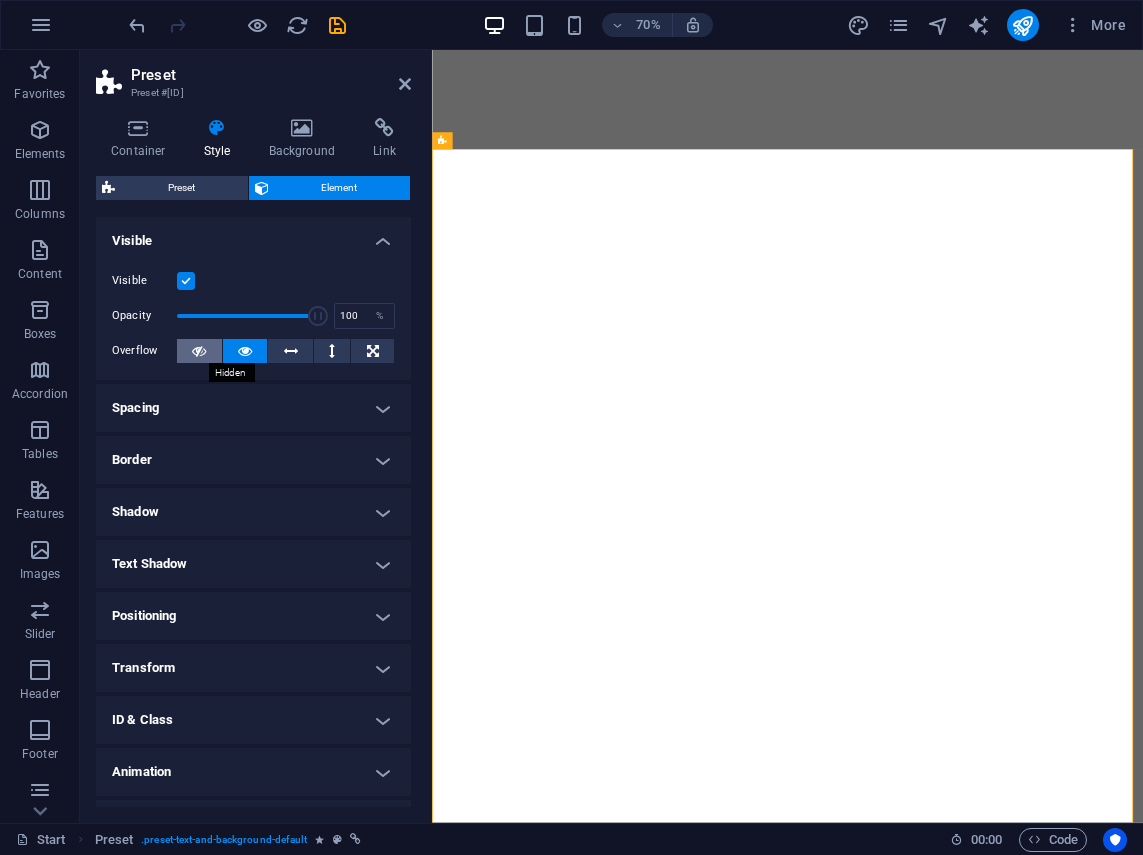 click at bounding box center [199, 351] 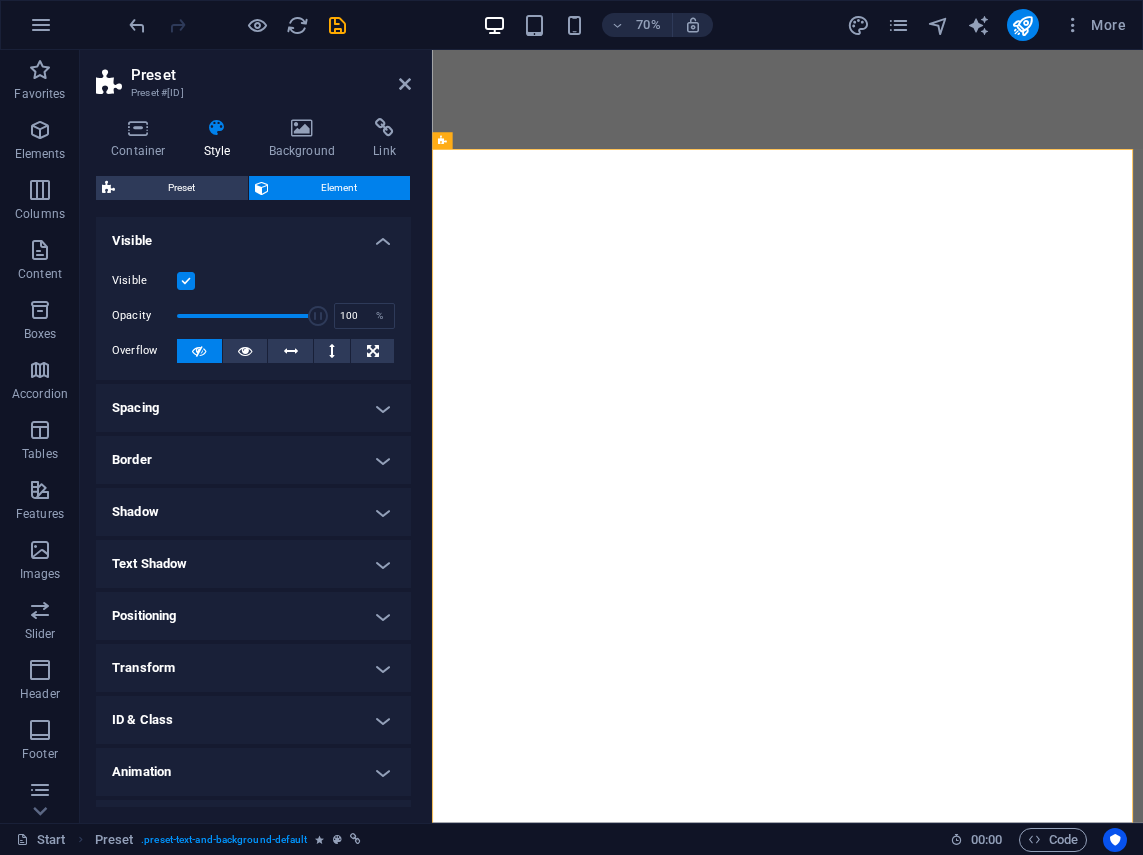 click on "Spacing" at bounding box center [253, 408] 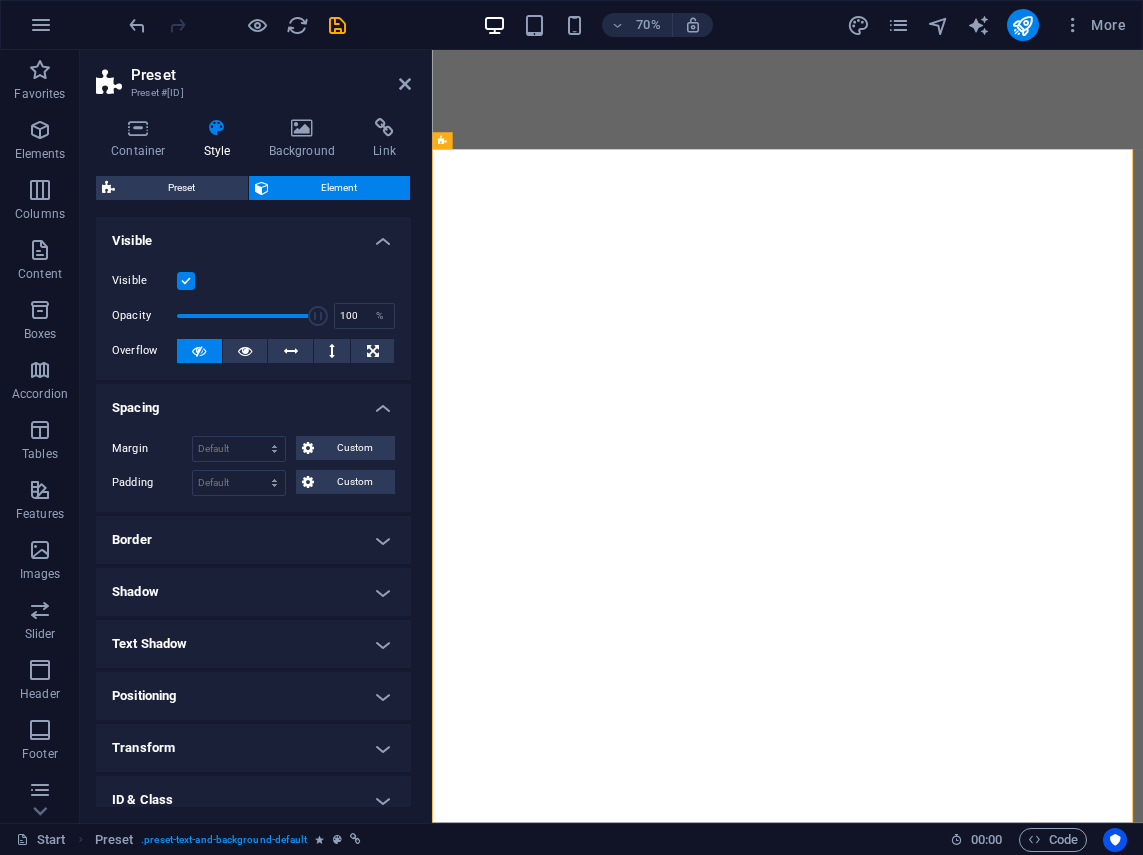 click on "Spacing" at bounding box center [253, 402] 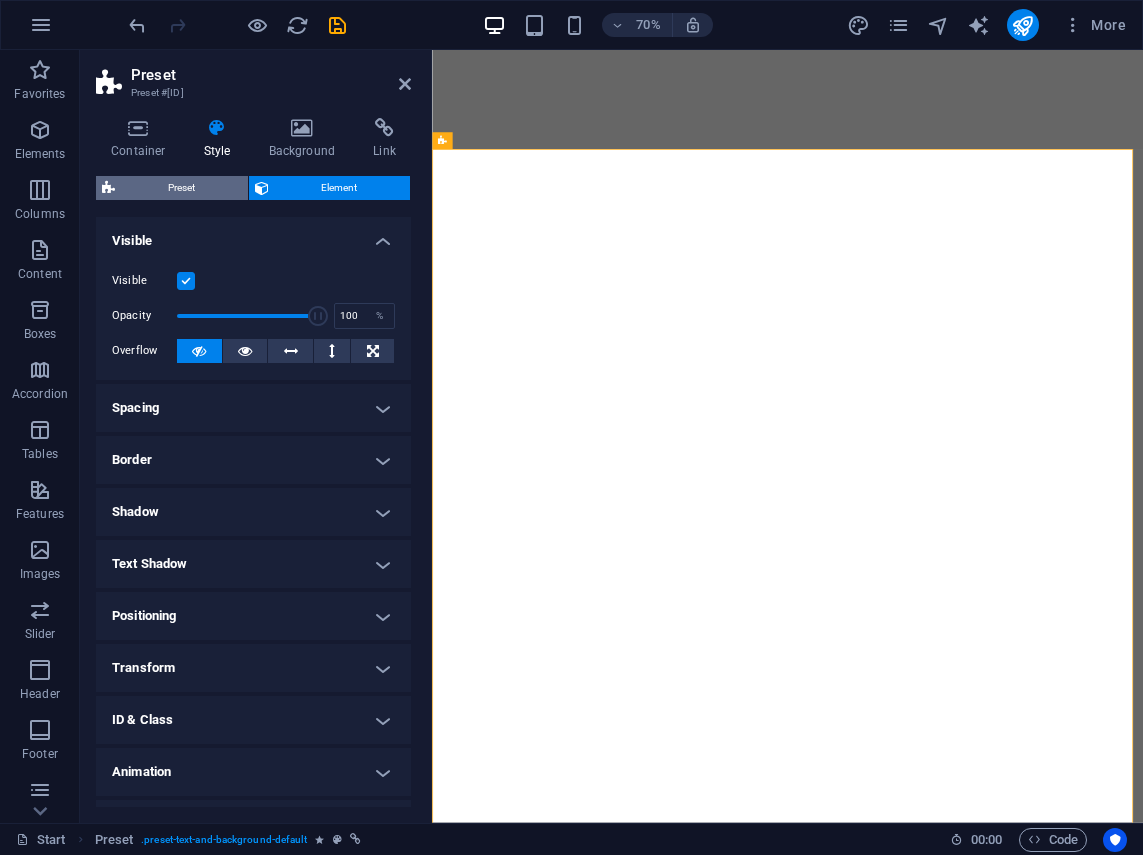 click on "Preset" at bounding box center (181, 188) 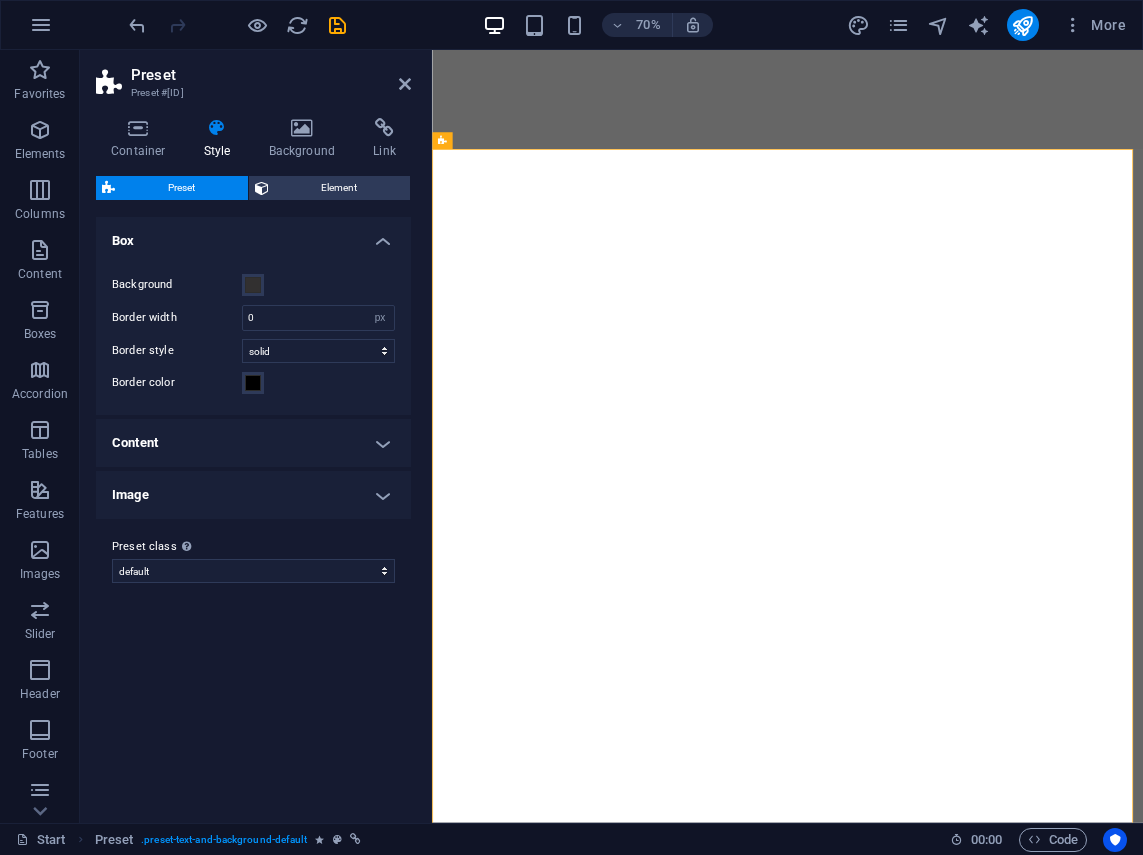 click on "Content" at bounding box center [253, 443] 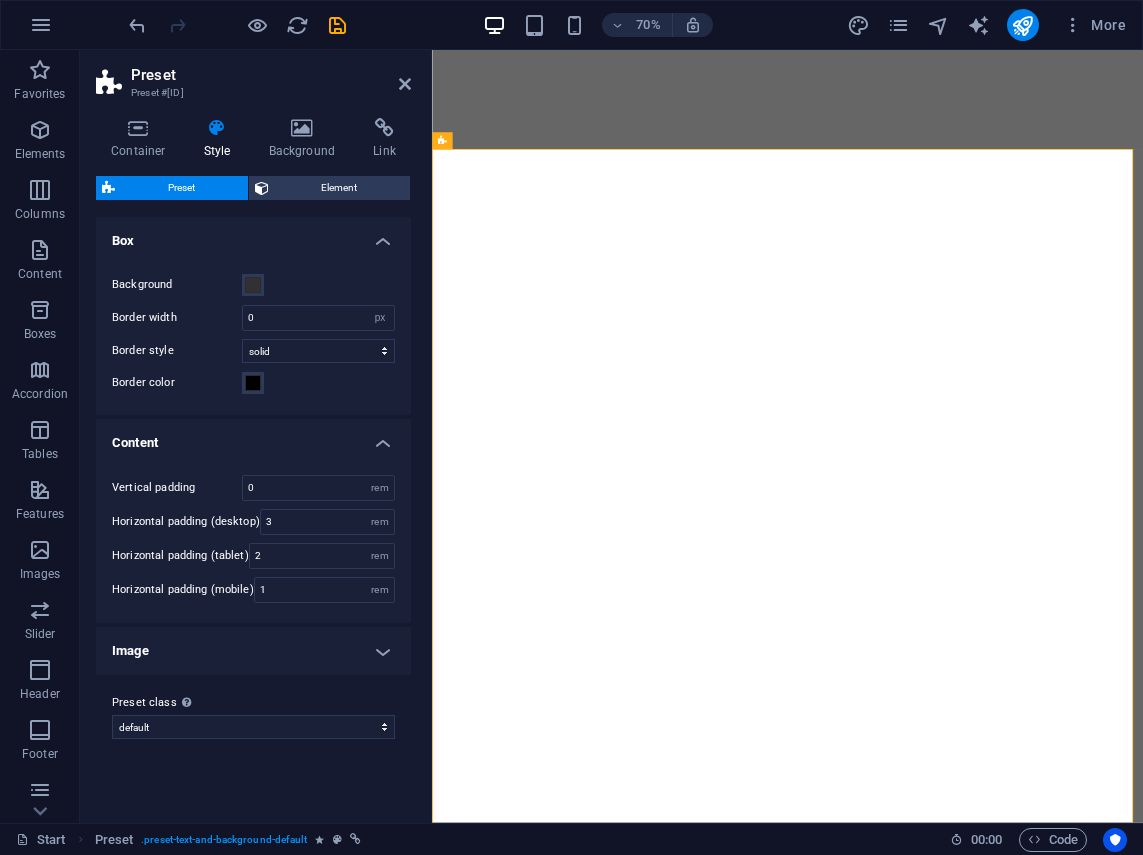 click on "Image" at bounding box center [253, 651] 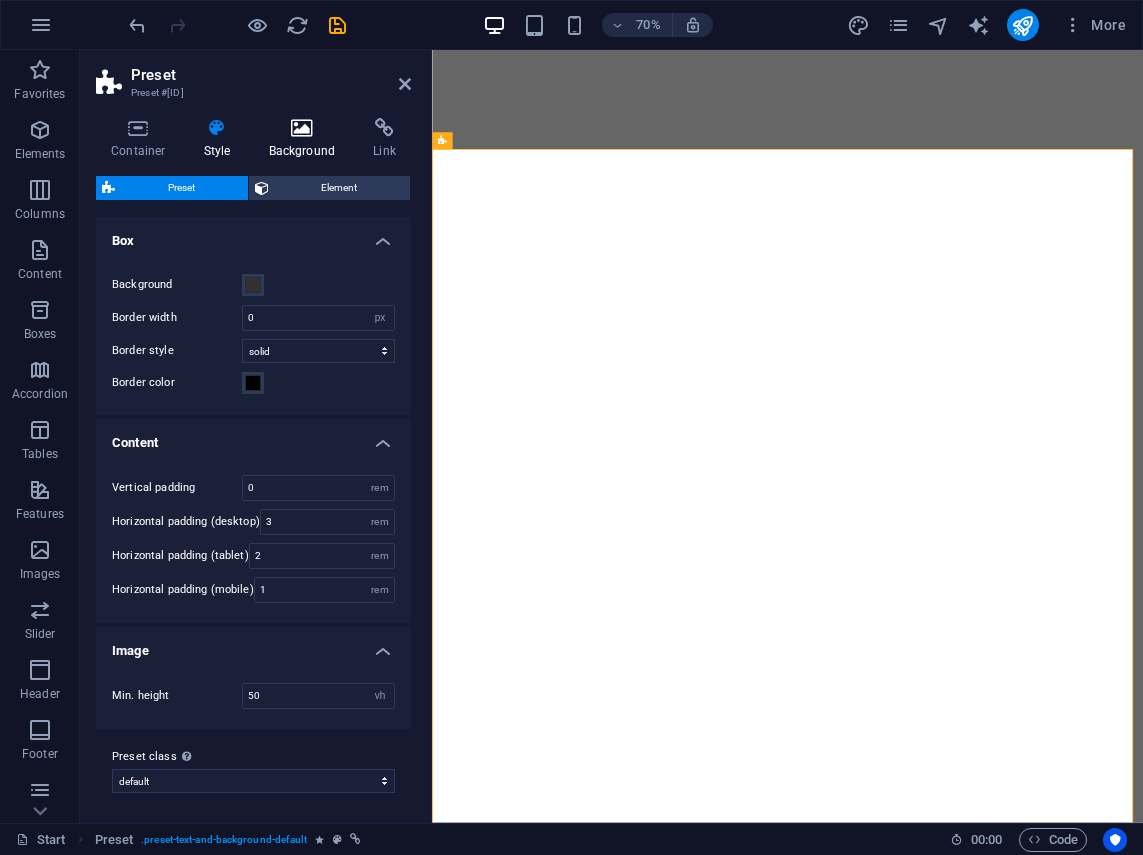 click at bounding box center [302, 128] 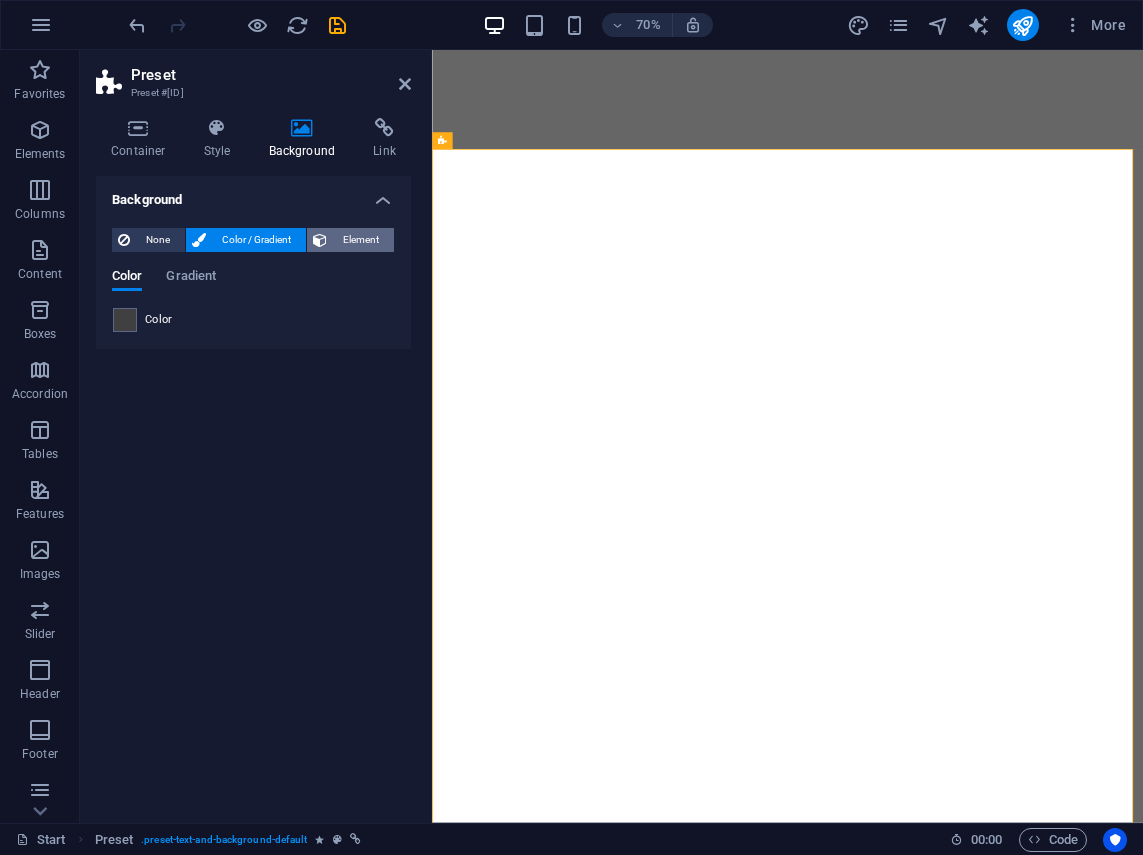click on "Element" at bounding box center [360, 240] 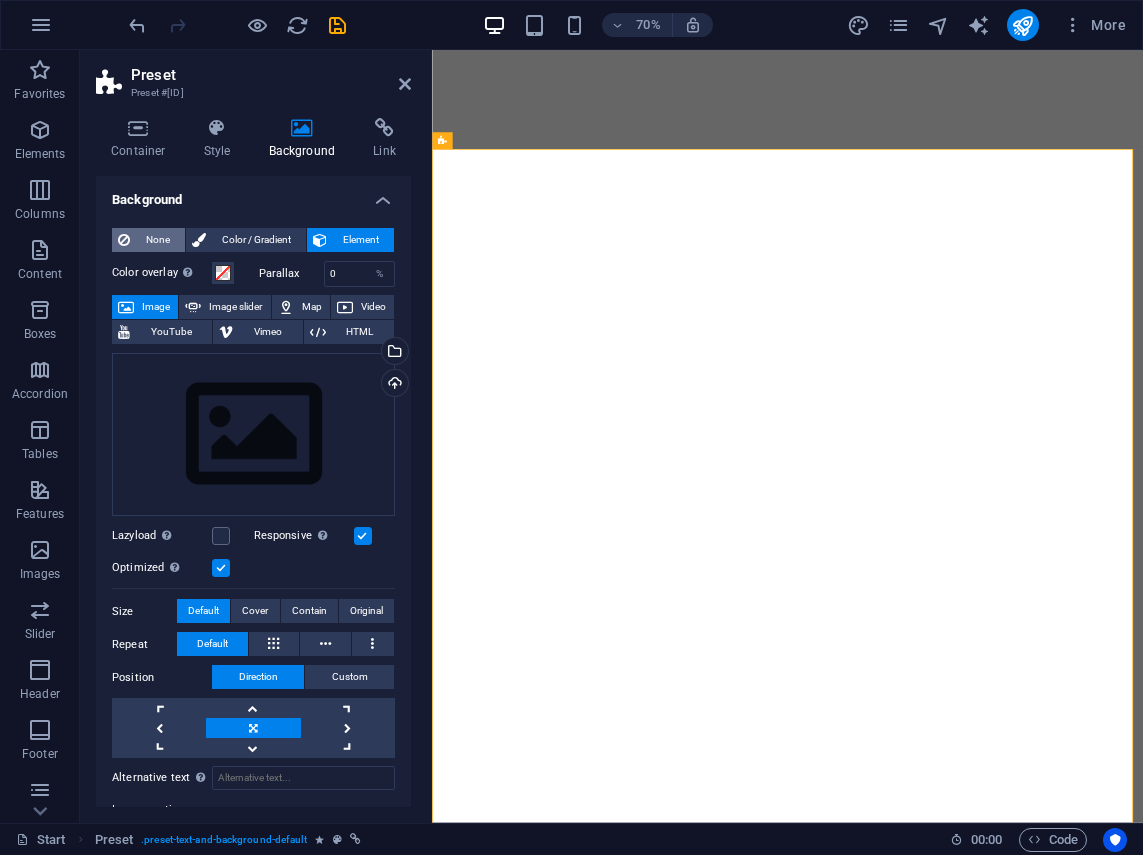 click on "None" at bounding box center [157, 240] 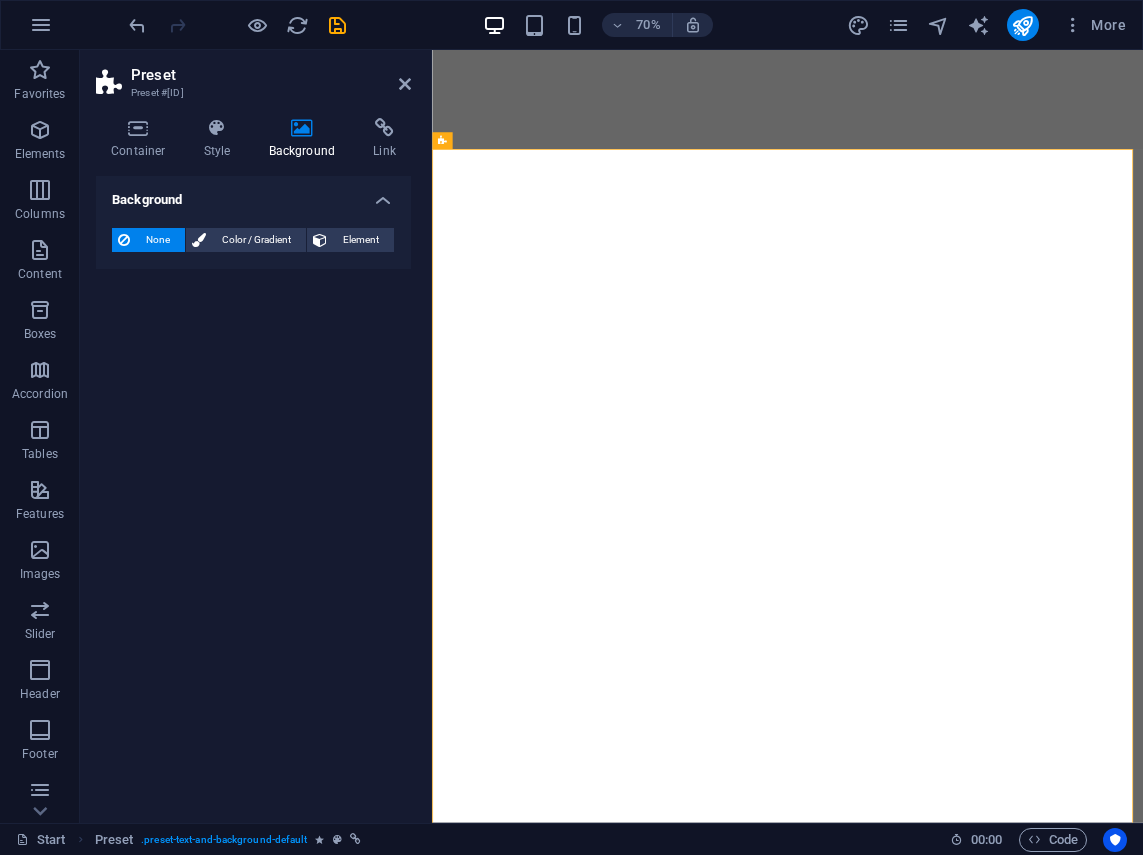 click on "Background None Color / Gradient Element Stretch background to full-width Color overlay Places an overlay over the background to colorize it Parallax 0 % Image Image slider Map Video YouTube Vimeo HTML Drag files here, click to choose files or select files from Files or our free stock photos & videos Select files from the file manager, stock photos, or upload file(s) Upload Lazyload Loading images after the page loads improves page speed. Responsive Automatically load retina image and smartphone optimized sizes. Optimized Images are compressed to improve page speed. Size Default Cover Contain Original Repeat Default Position Direction Custom X offset 50 px rem % vh vw Y offset 50 px rem % vh vw Alternative text The alternative text is used by devices that cannot display images (e.g. image search engines) and should be added to every image to improve website accessibility. Image caption Paragraph Format Normal Heading 1 Heading 2 Heading 3 Heading 4 Heading 5 Heading 6 Code Font Family Arial Georgia Impact 8 9" at bounding box center [253, 491] 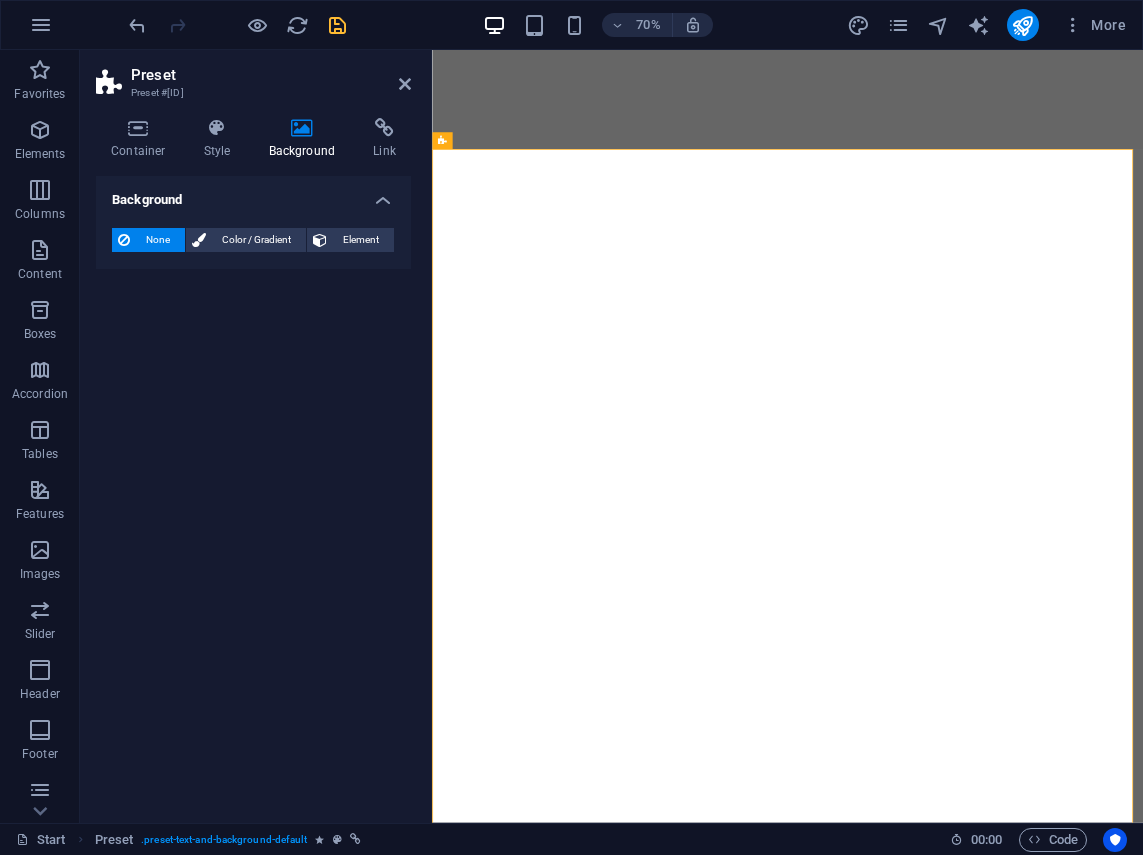click at bounding box center (337, 25) 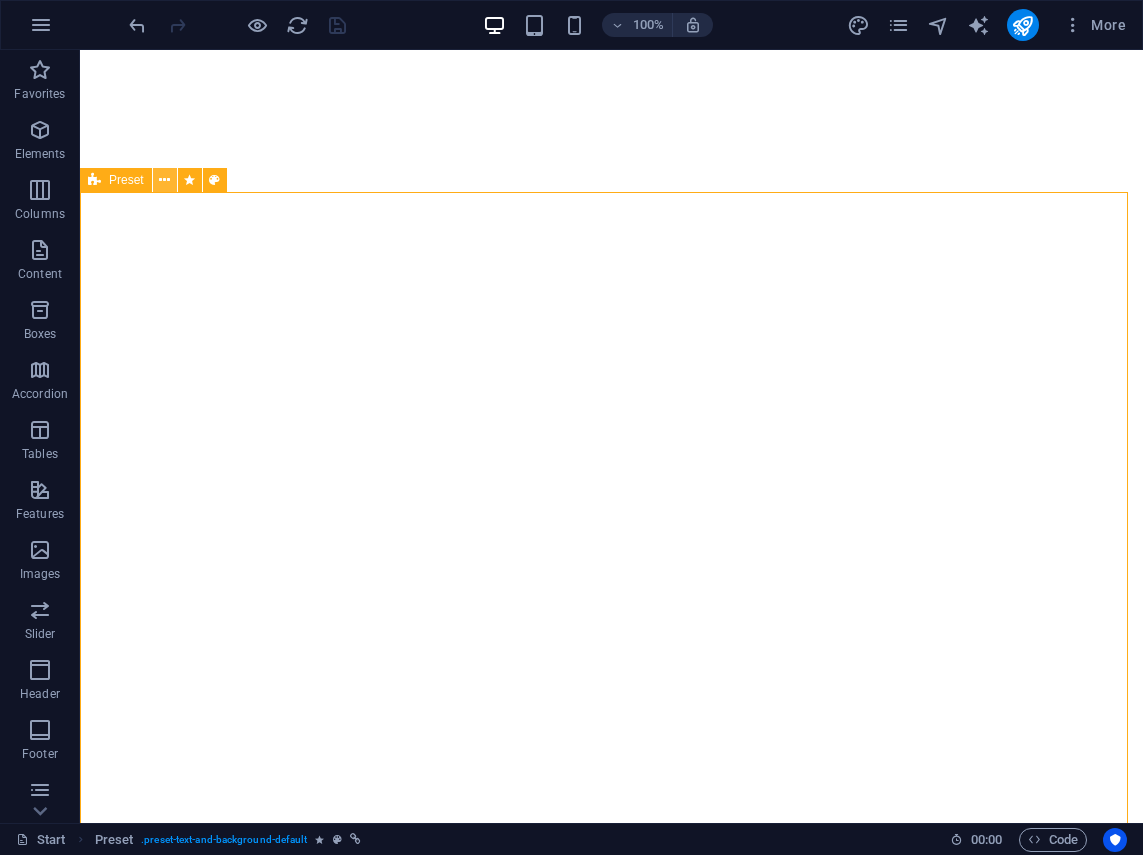 click at bounding box center [164, 180] 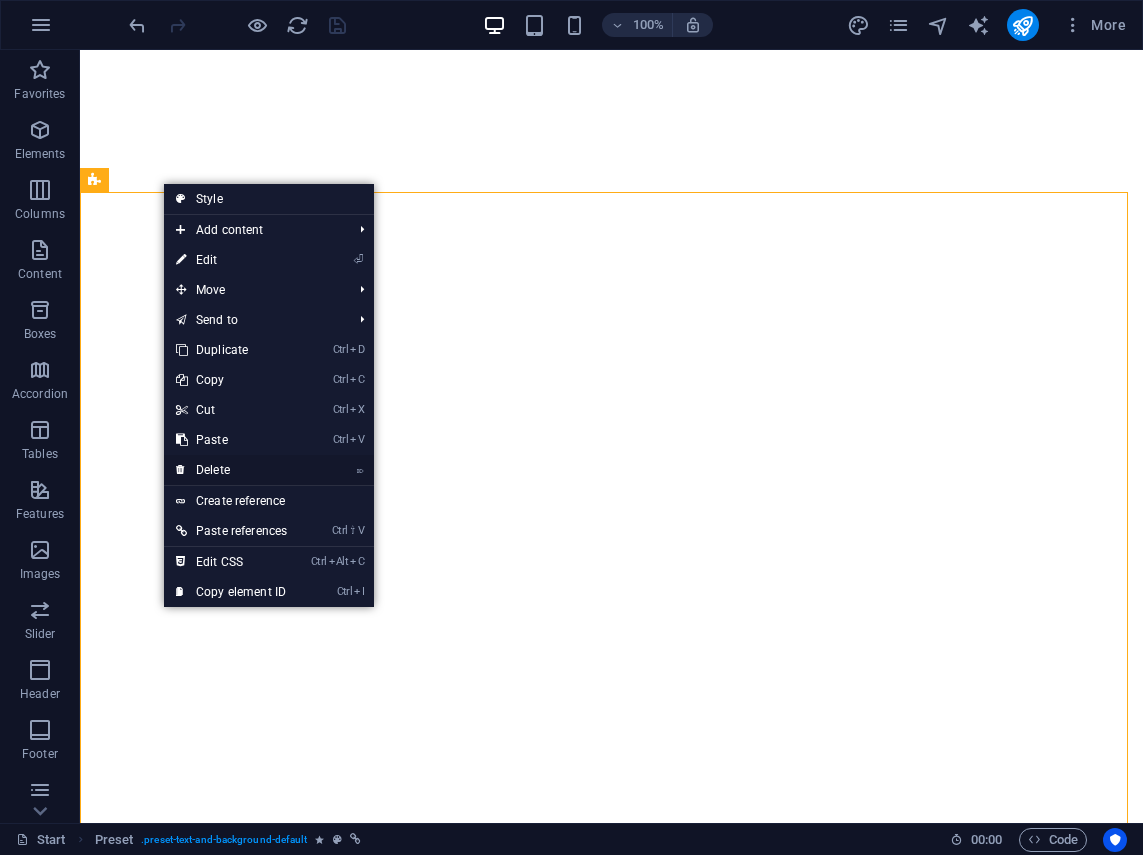 click on "⌦  Delete" at bounding box center [231, 470] 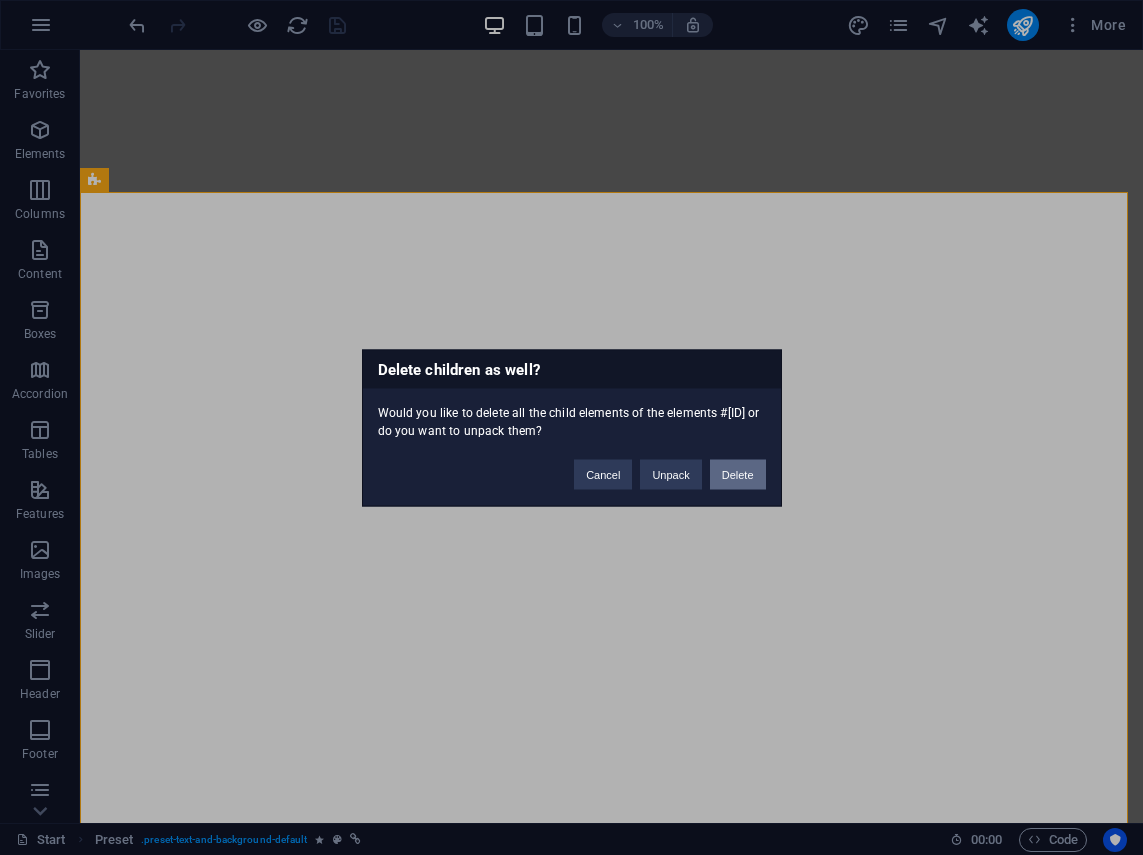 click on "Delete" at bounding box center (738, 474) 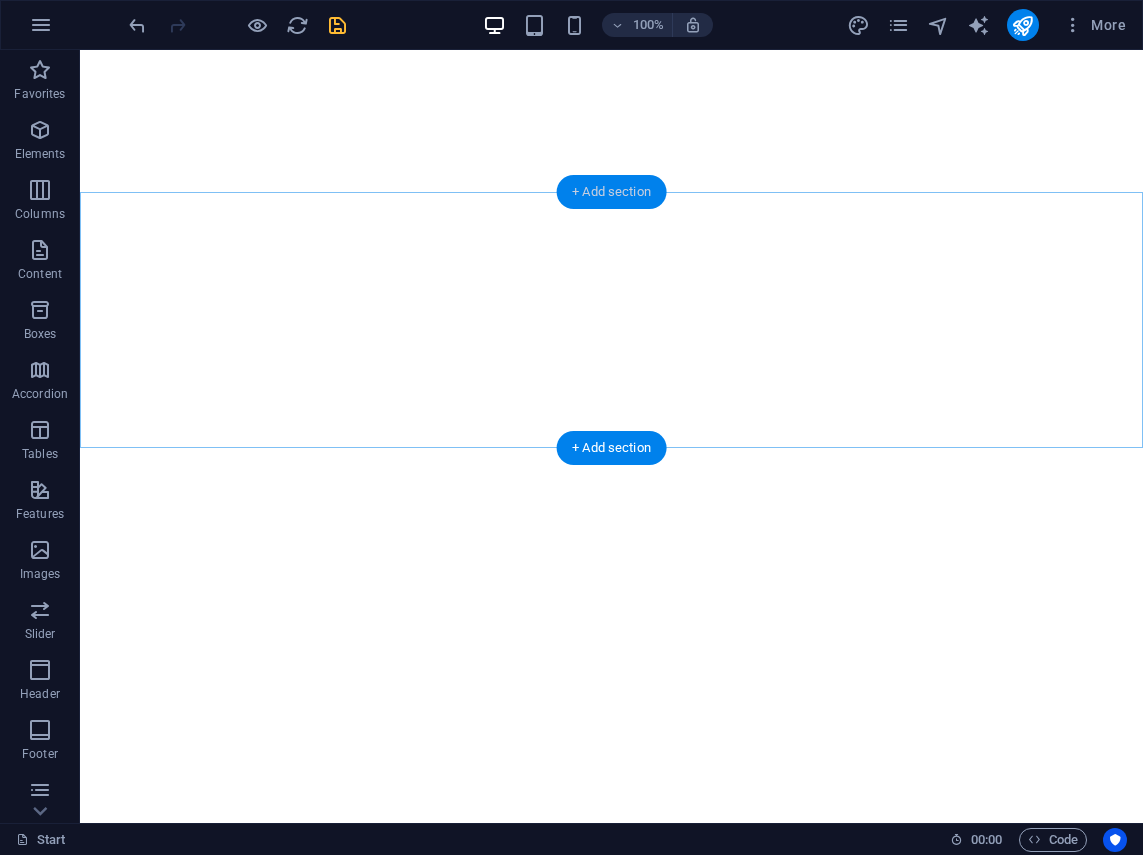 click on "+ Add section" at bounding box center (611, 192) 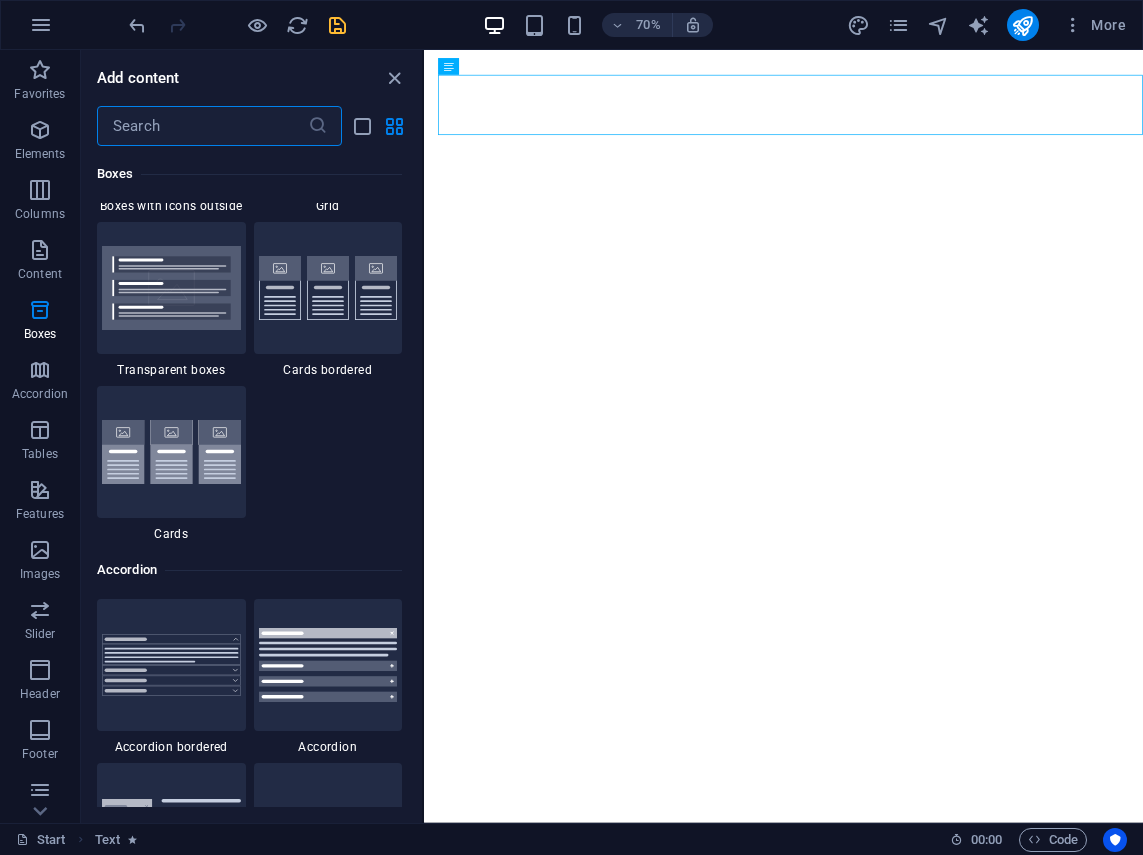 scroll, scrollTop: 5999, scrollLeft: 0, axis: vertical 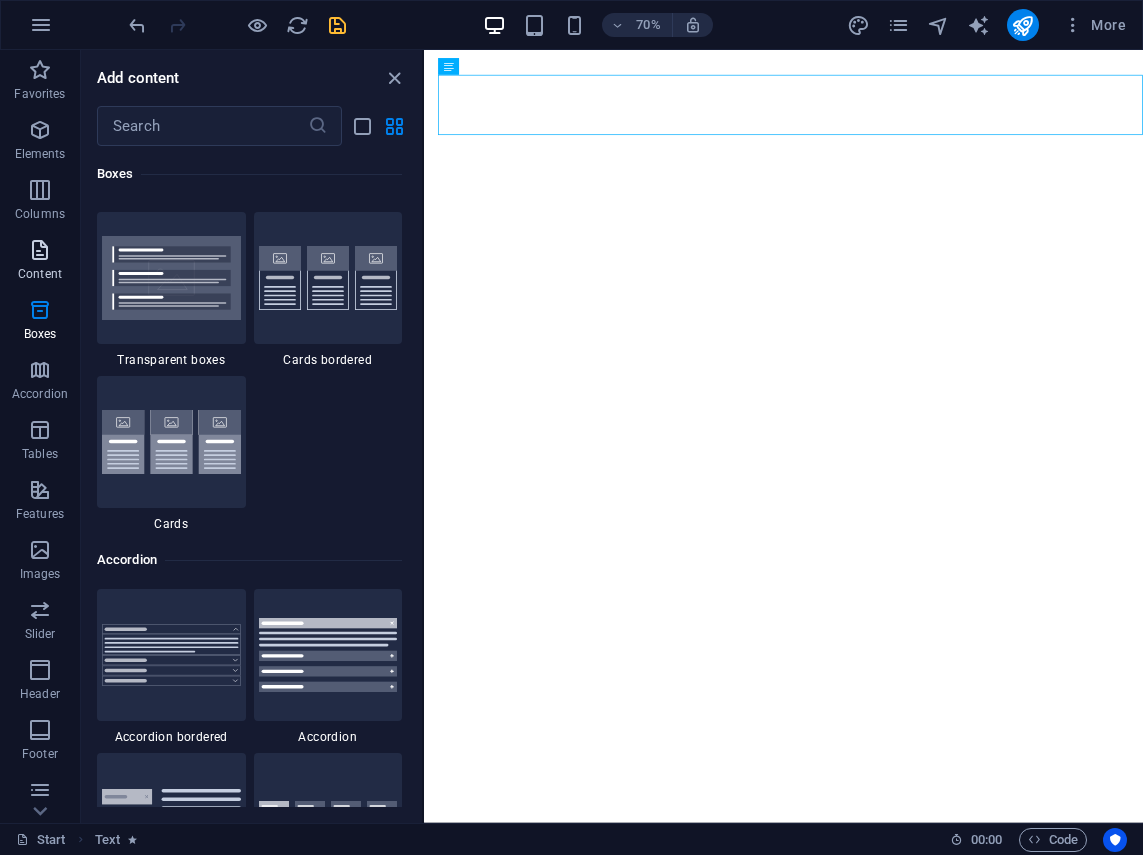 click on "Content" at bounding box center (40, 262) 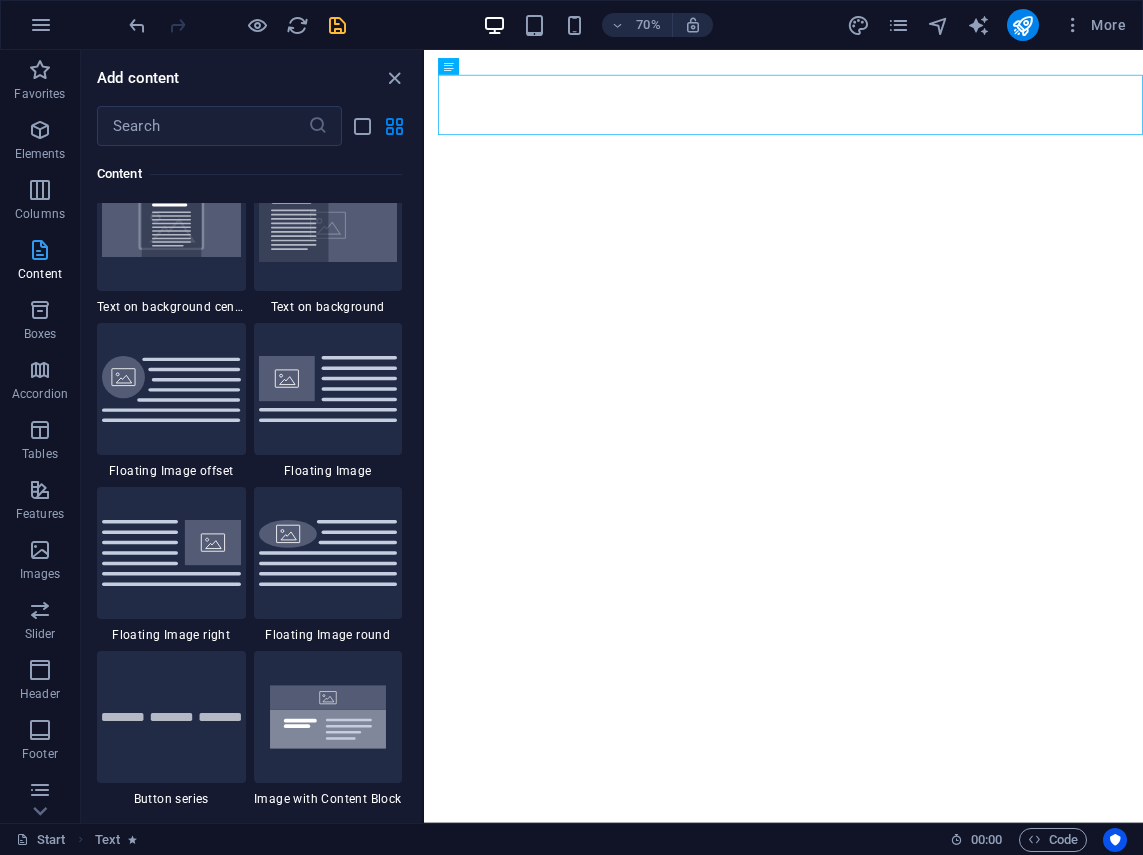 scroll, scrollTop: 3499, scrollLeft: 0, axis: vertical 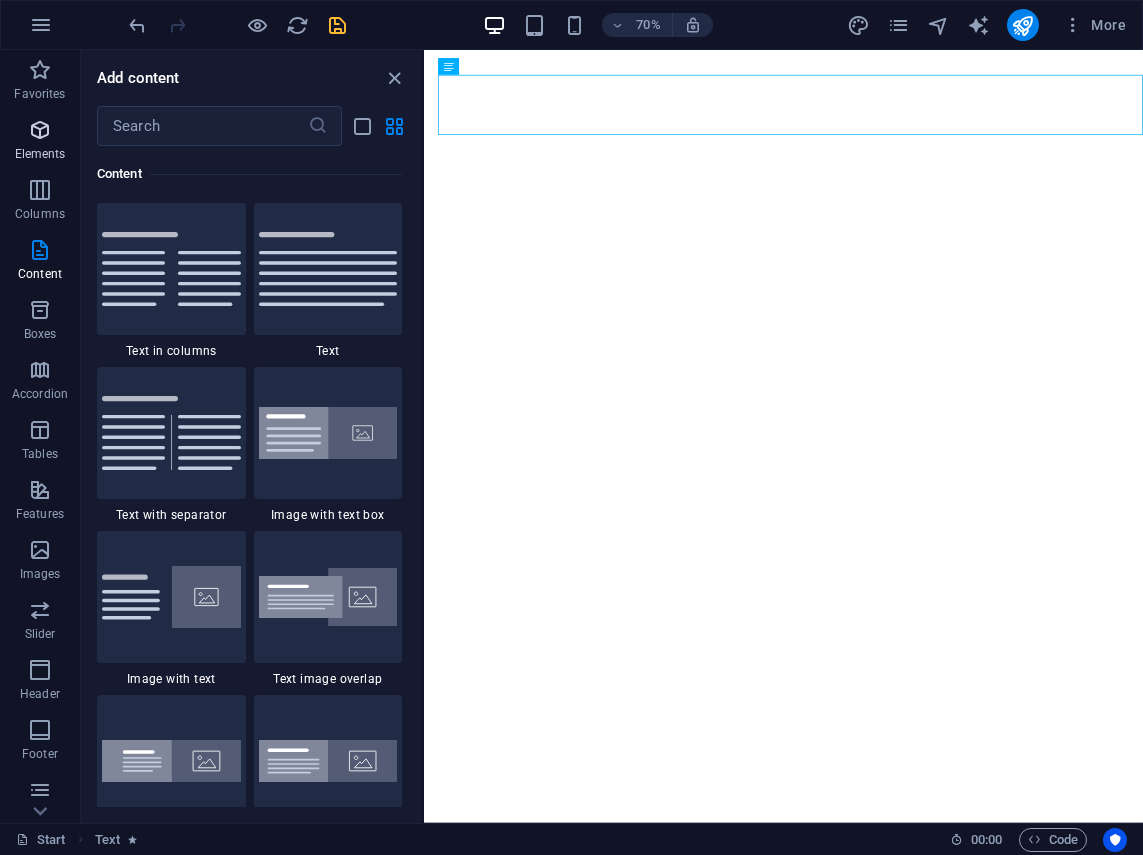click on "Elements" at bounding box center [40, 154] 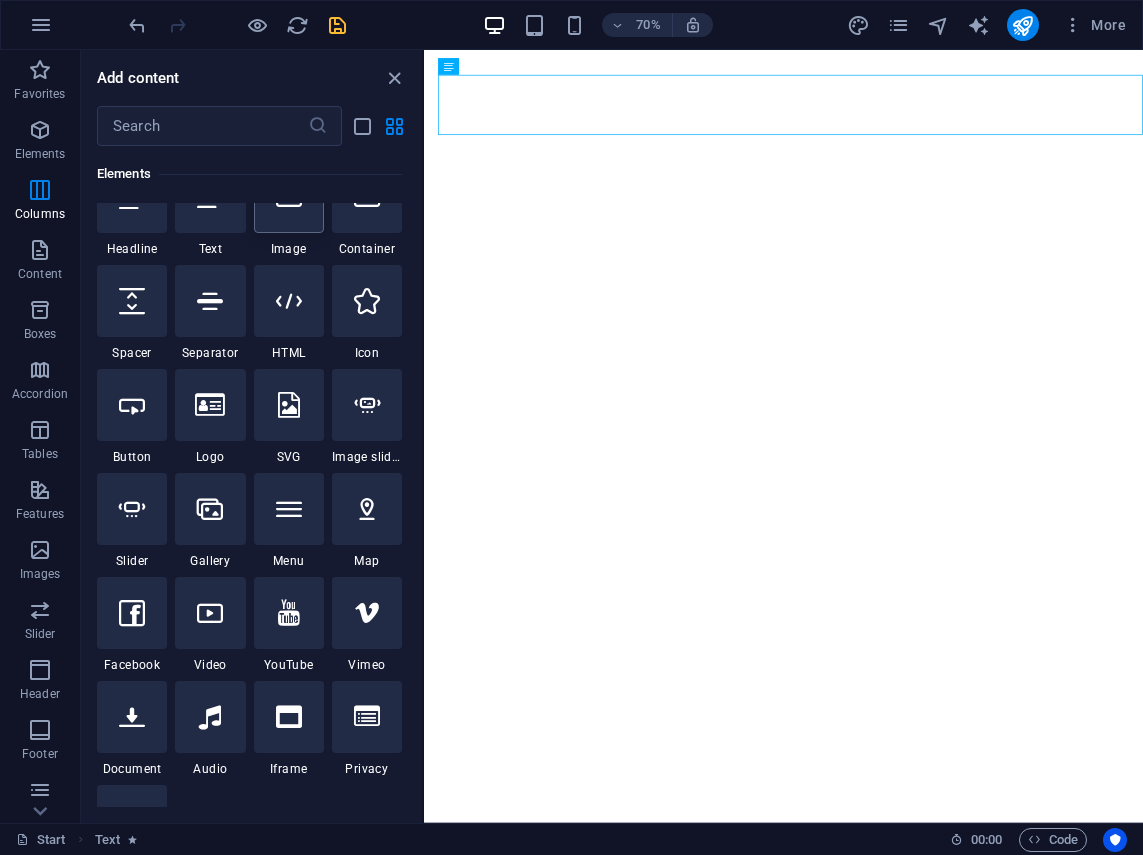 scroll, scrollTop: 213, scrollLeft: 0, axis: vertical 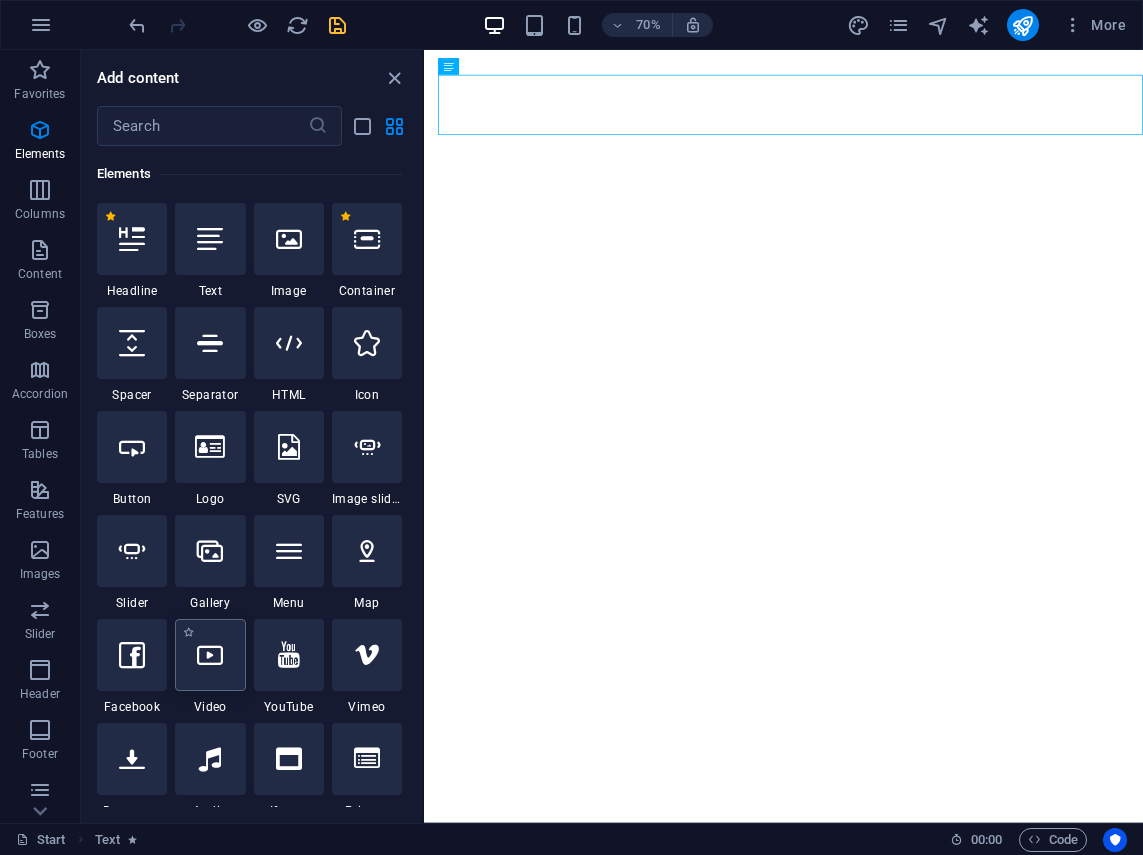click at bounding box center [210, 655] 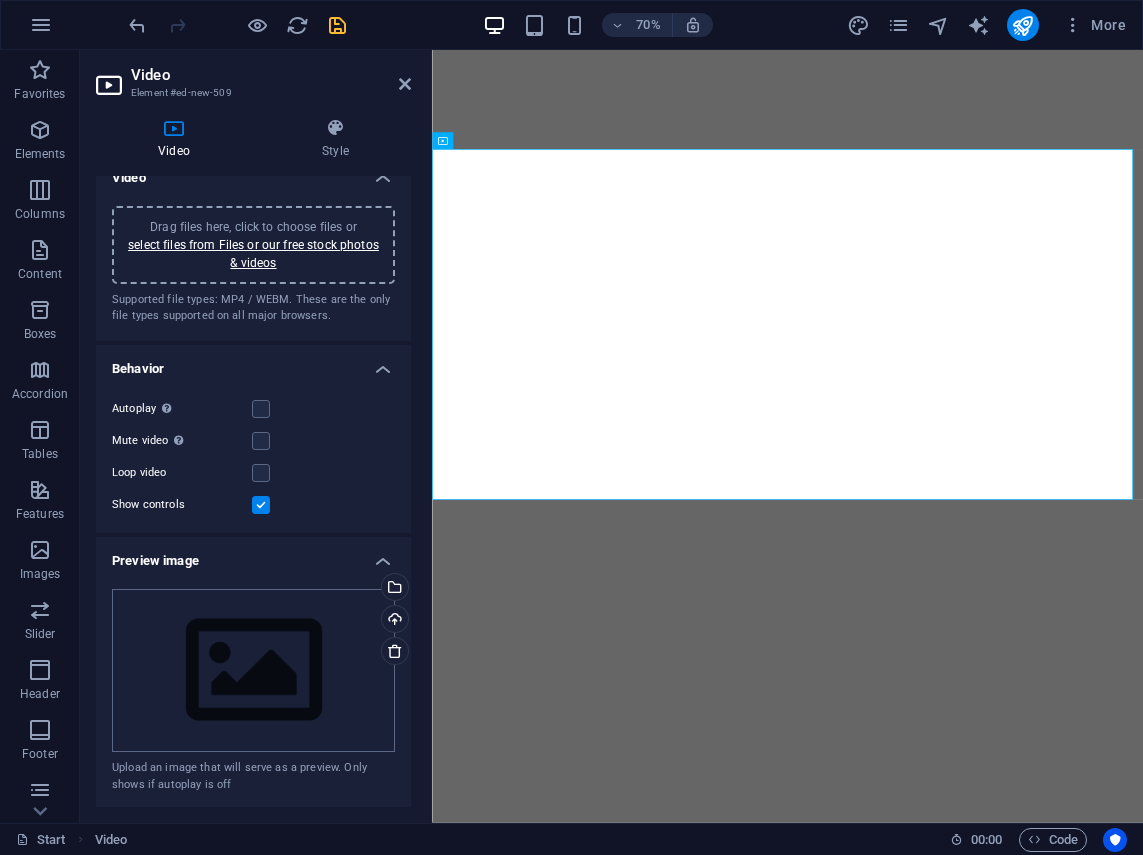 scroll, scrollTop: 0, scrollLeft: 0, axis: both 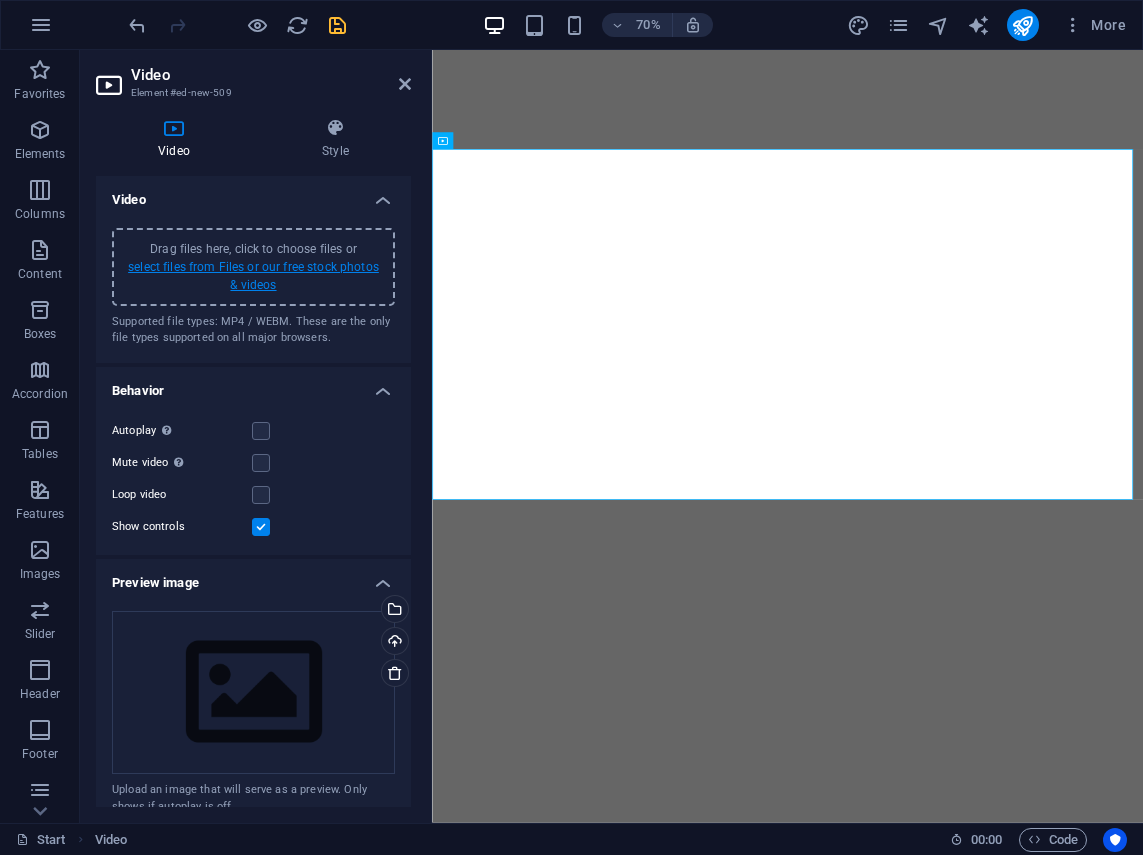 click on "select files from Files or our free stock photos & videos" at bounding box center [253, 276] 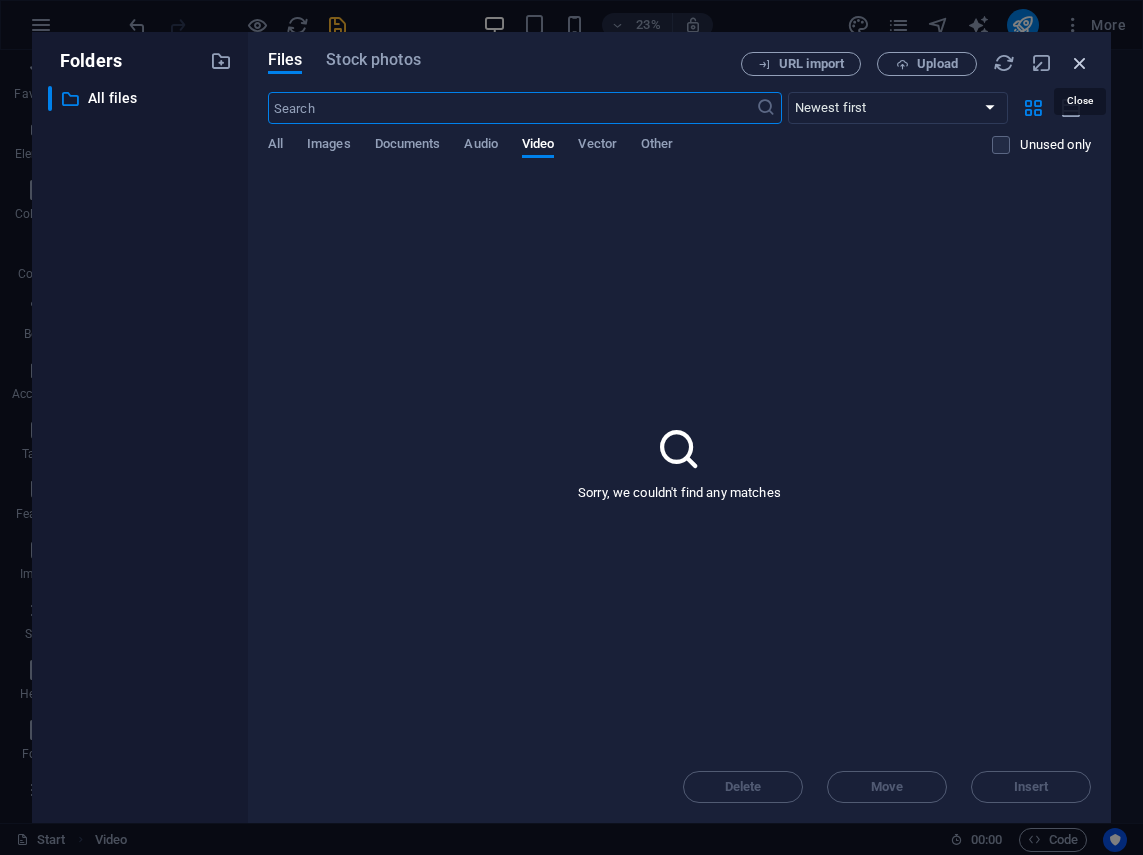 click at bounding box center [1080, 63] 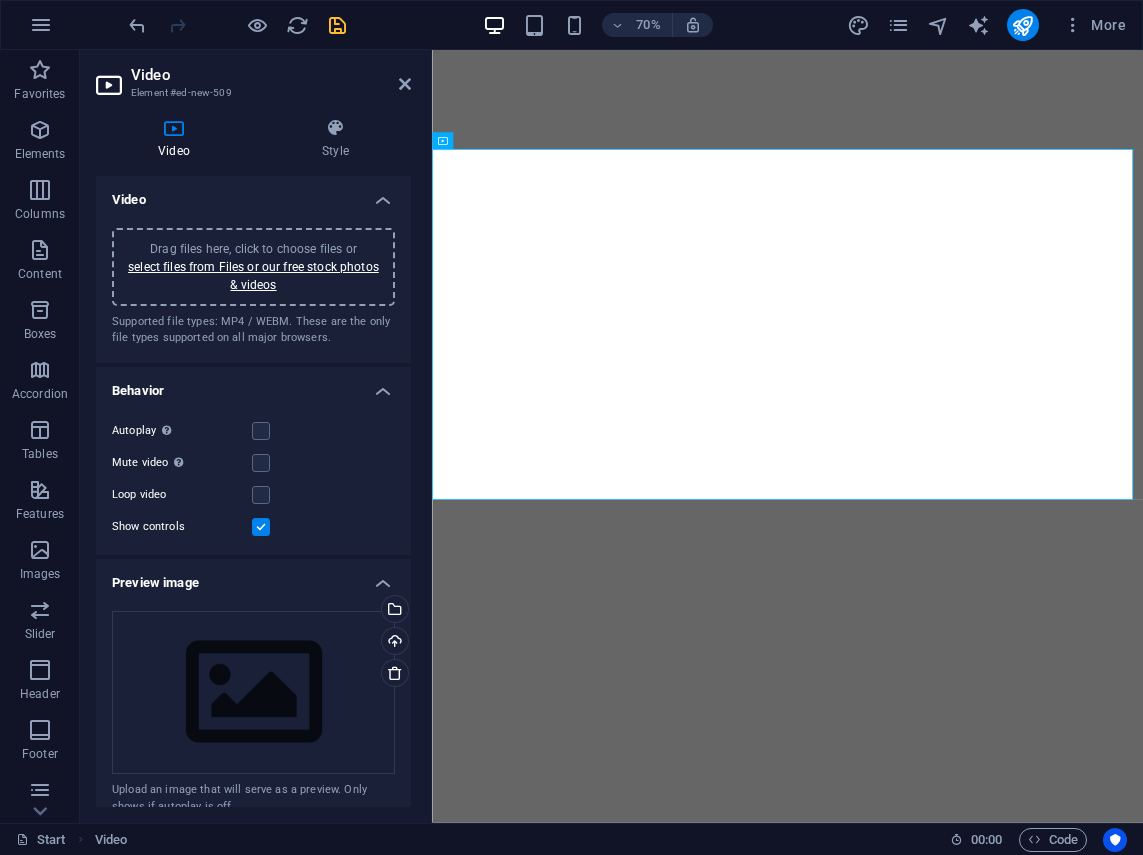 click at bounding box center [261, 527] 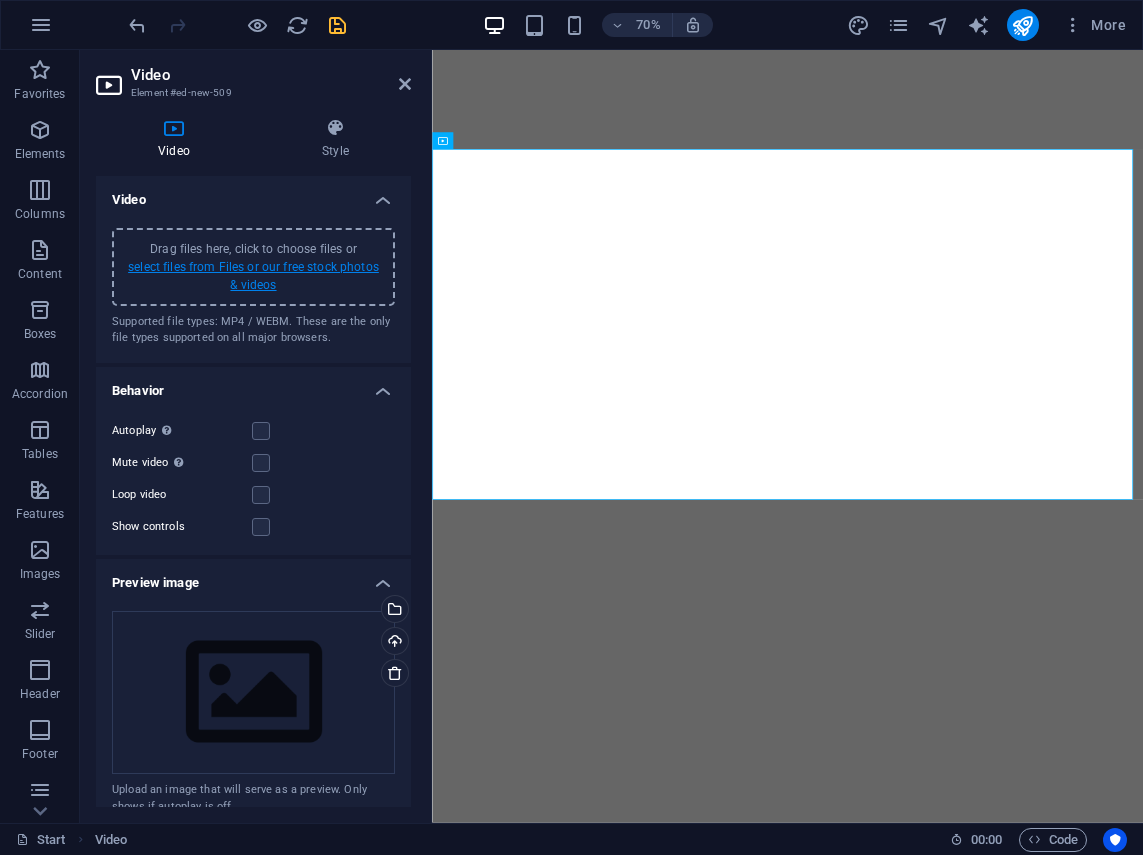 click on "select files from Files or our free stock photos & videos" at bounding box center [253, 276] 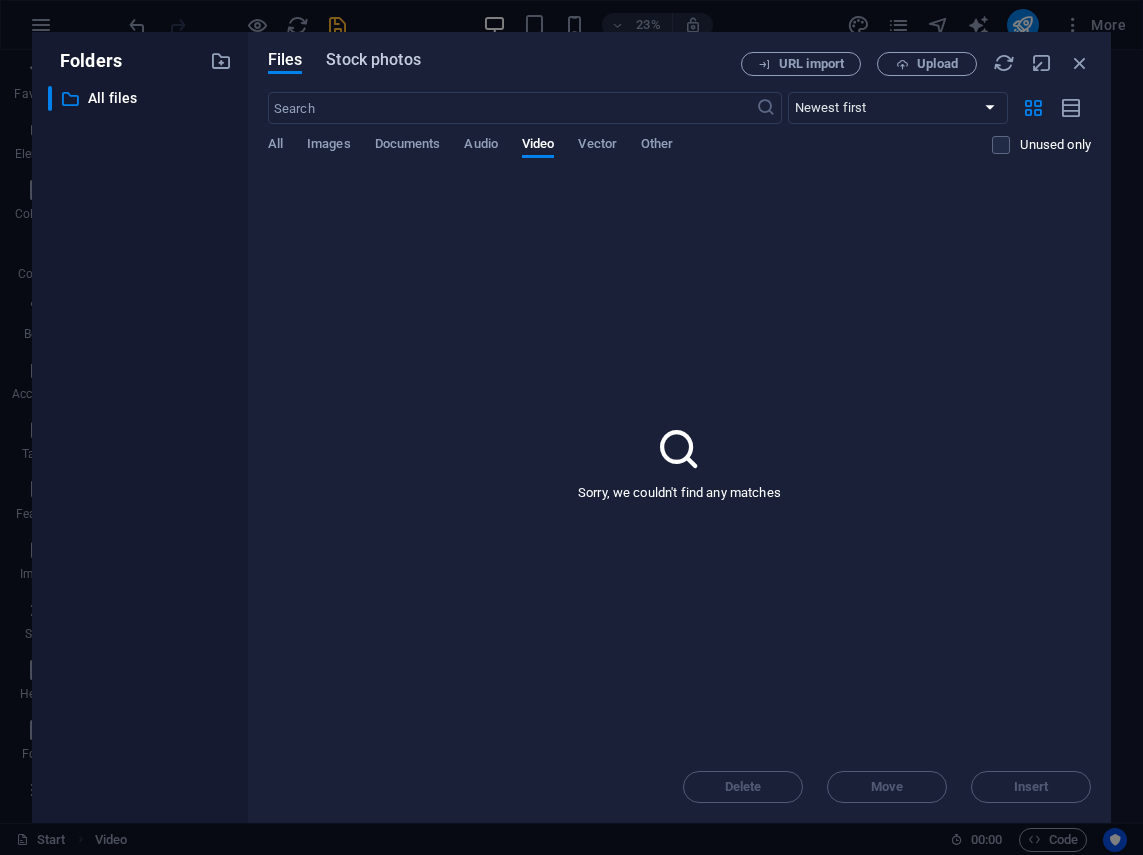 click on "Stock photos" at bounding box center (373, 60) 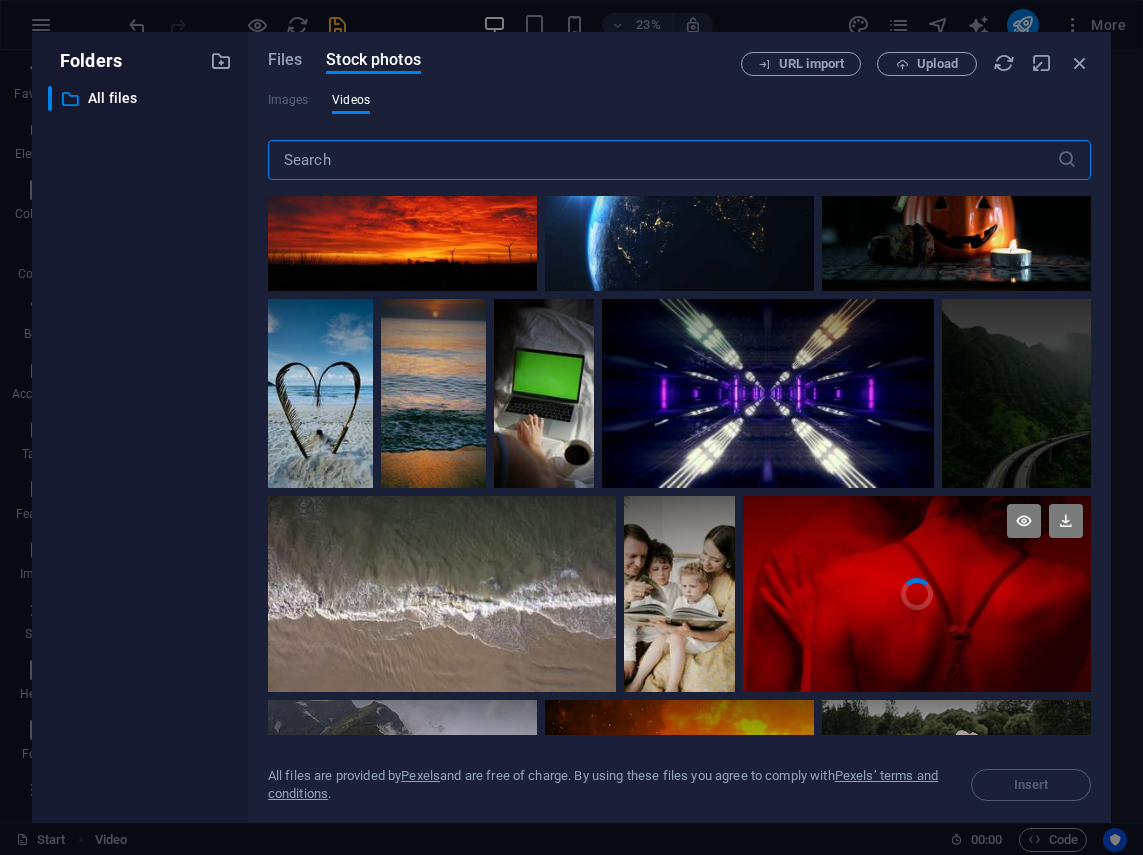 scroll, scrollTop: 4500, scrollLeft: 0, axis: vertical 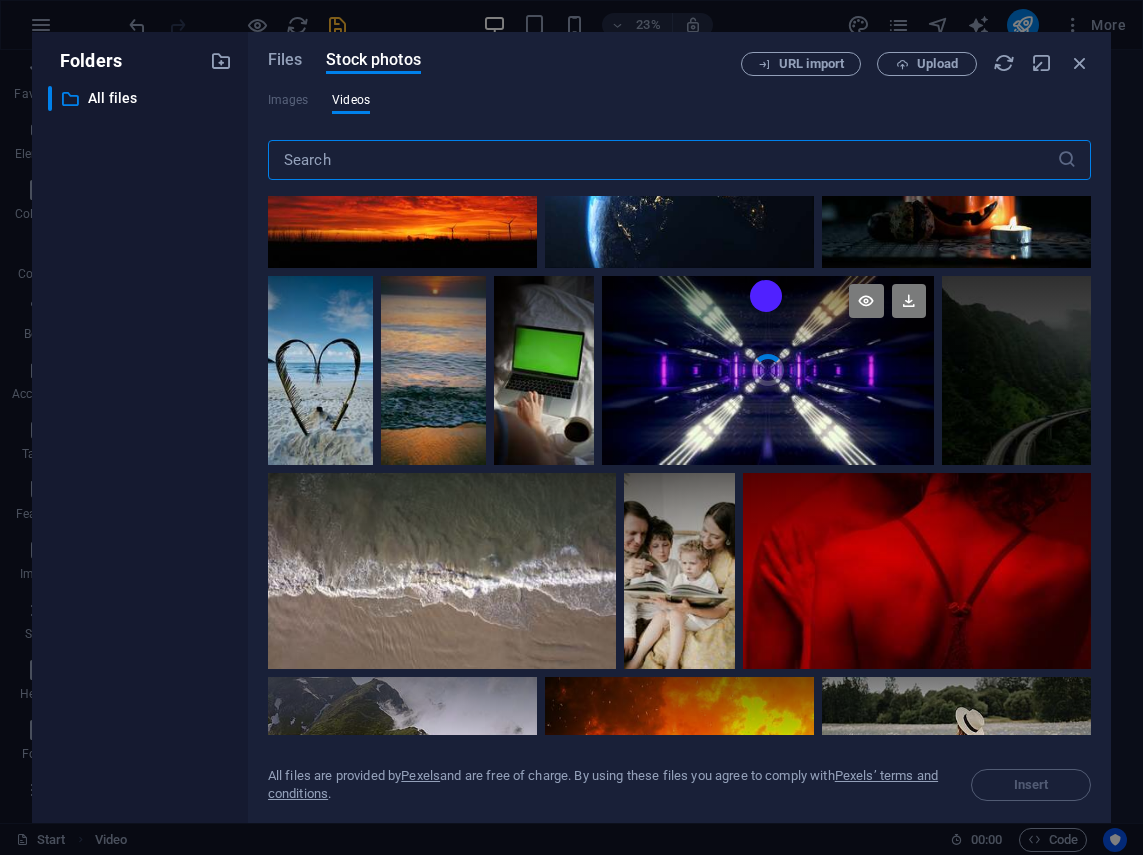 click on "Your browser does not support the video tag." at bounding box center [768, 371] 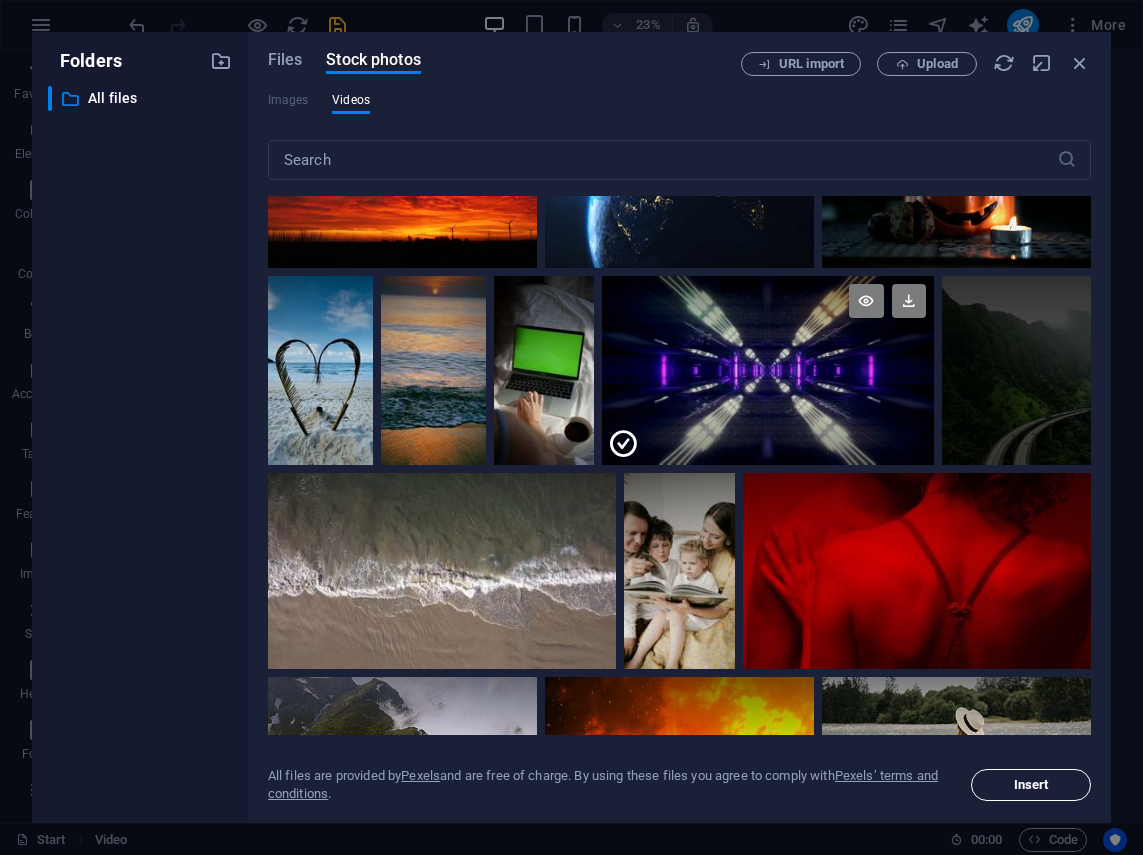 click on "Insert" at bounding box center [1031, 785] 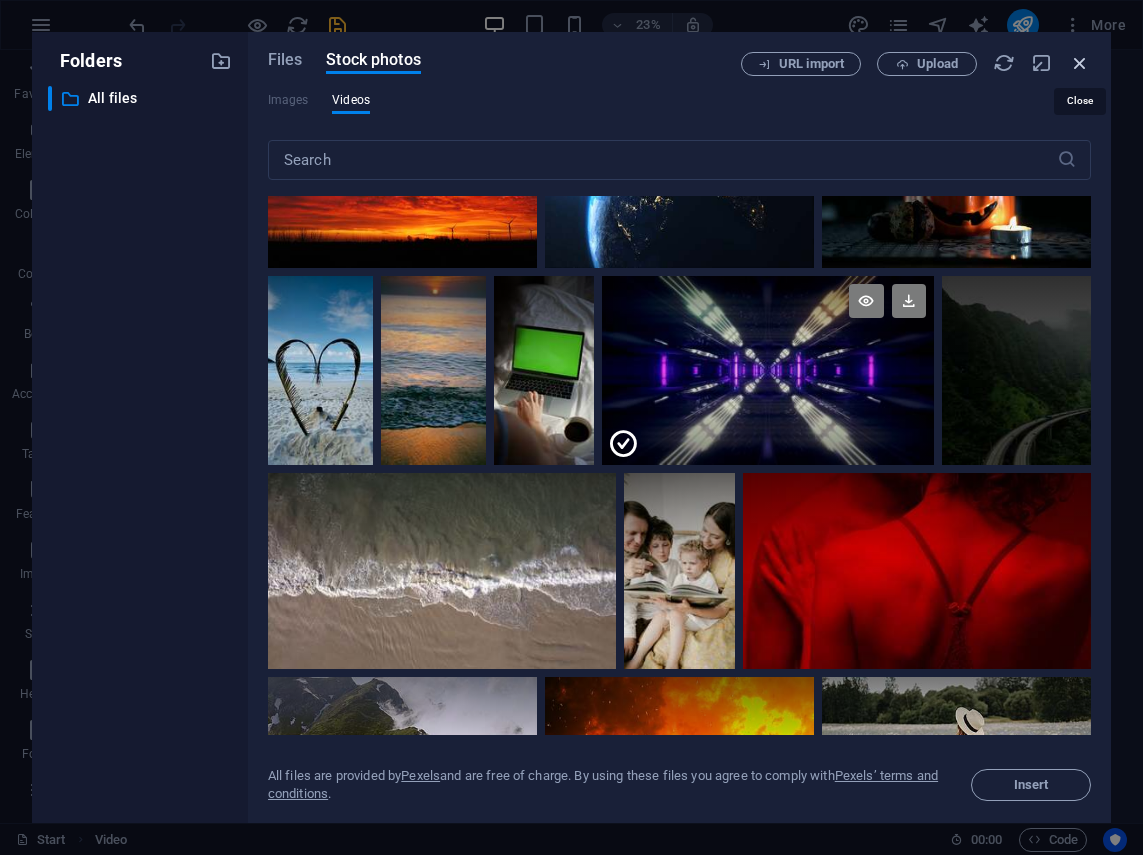 click at bounding box center (1080, 63) 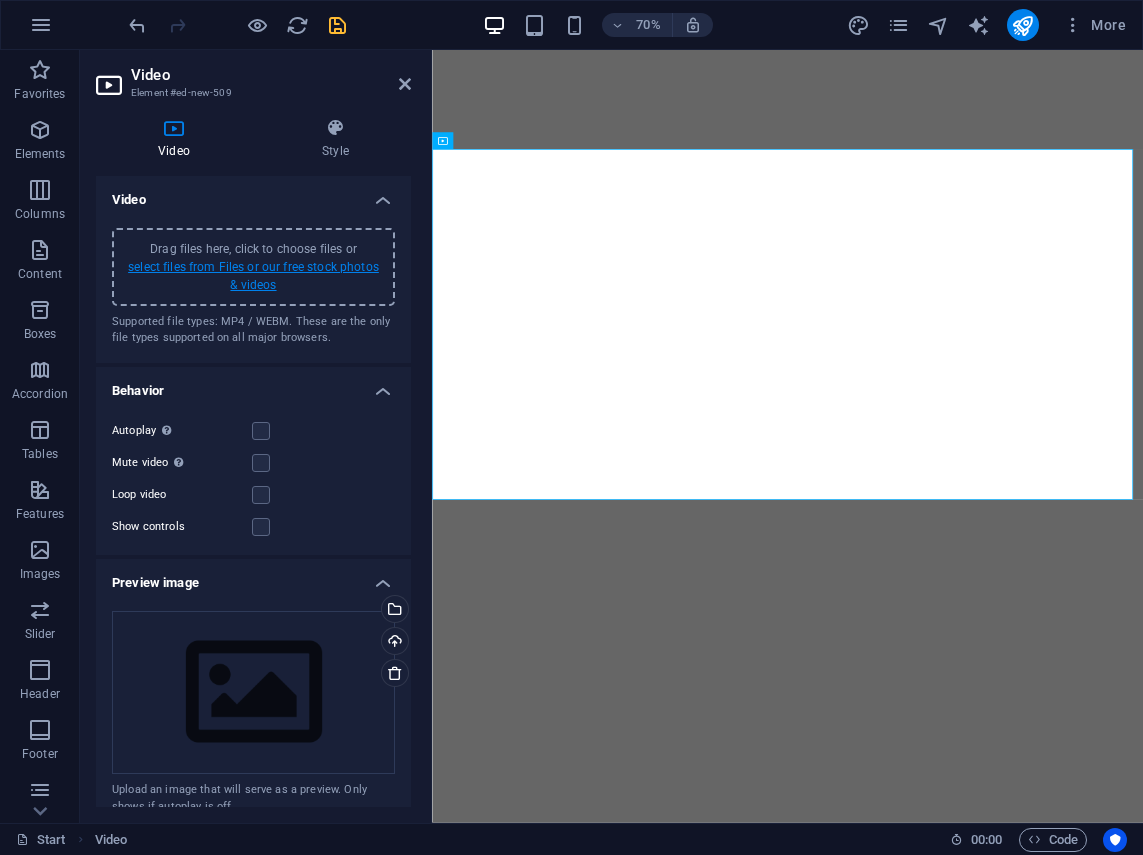 click on "select files from Files or our free stock photos & videos" at bounding box center (253, 276) 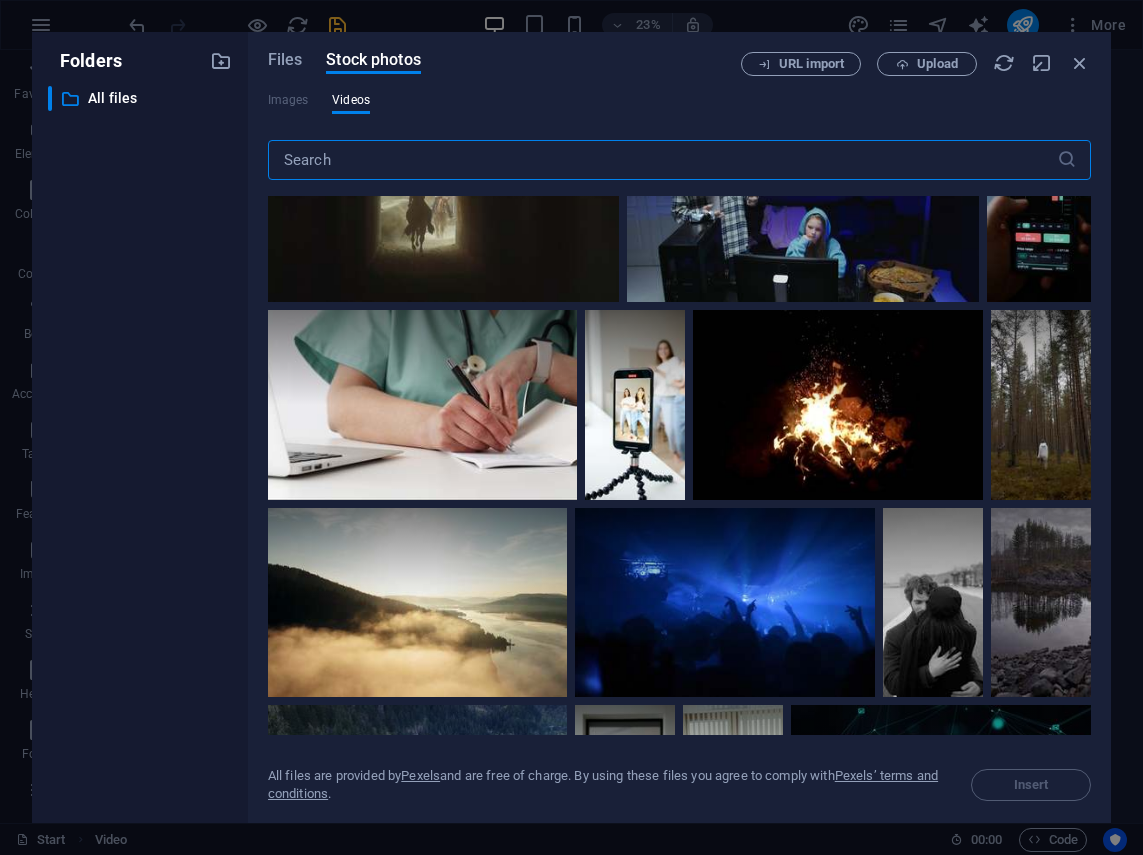scroll, scrollTop: 10598, scrollLeft: 0, axis: vertical 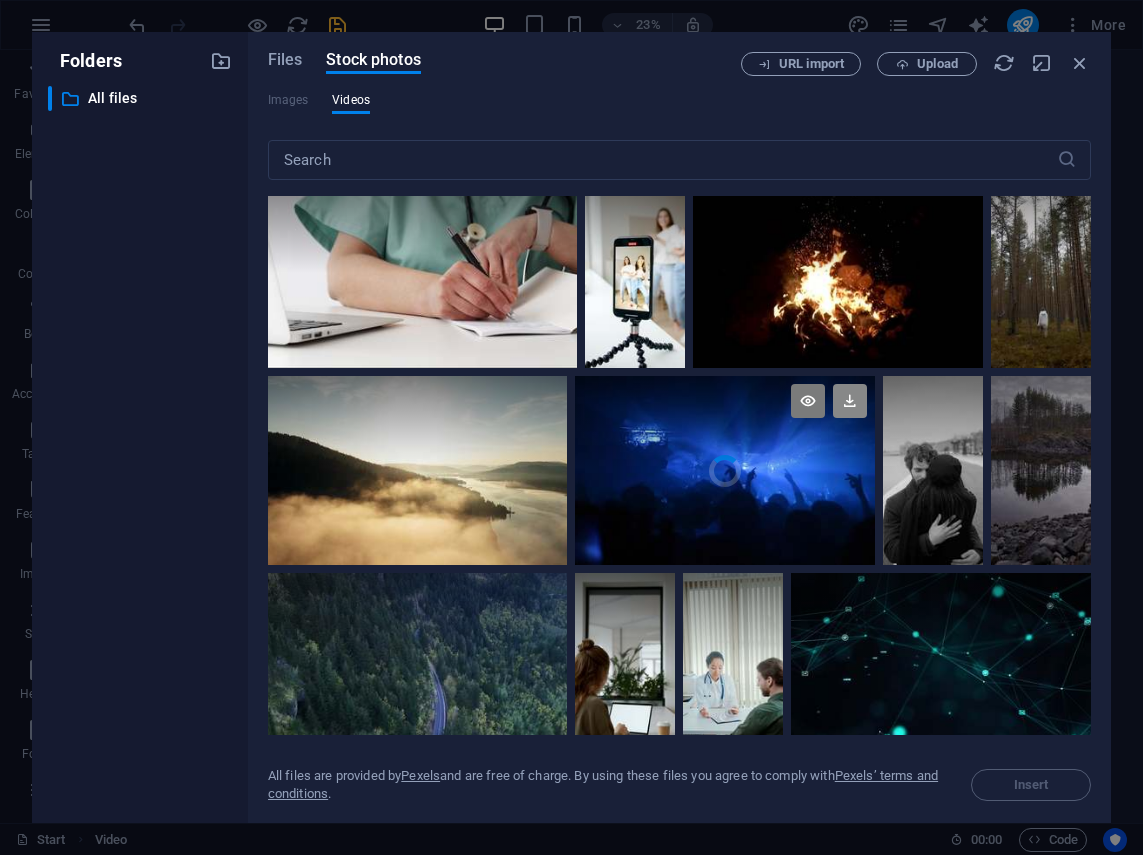 click at bounding box center (850, 401) 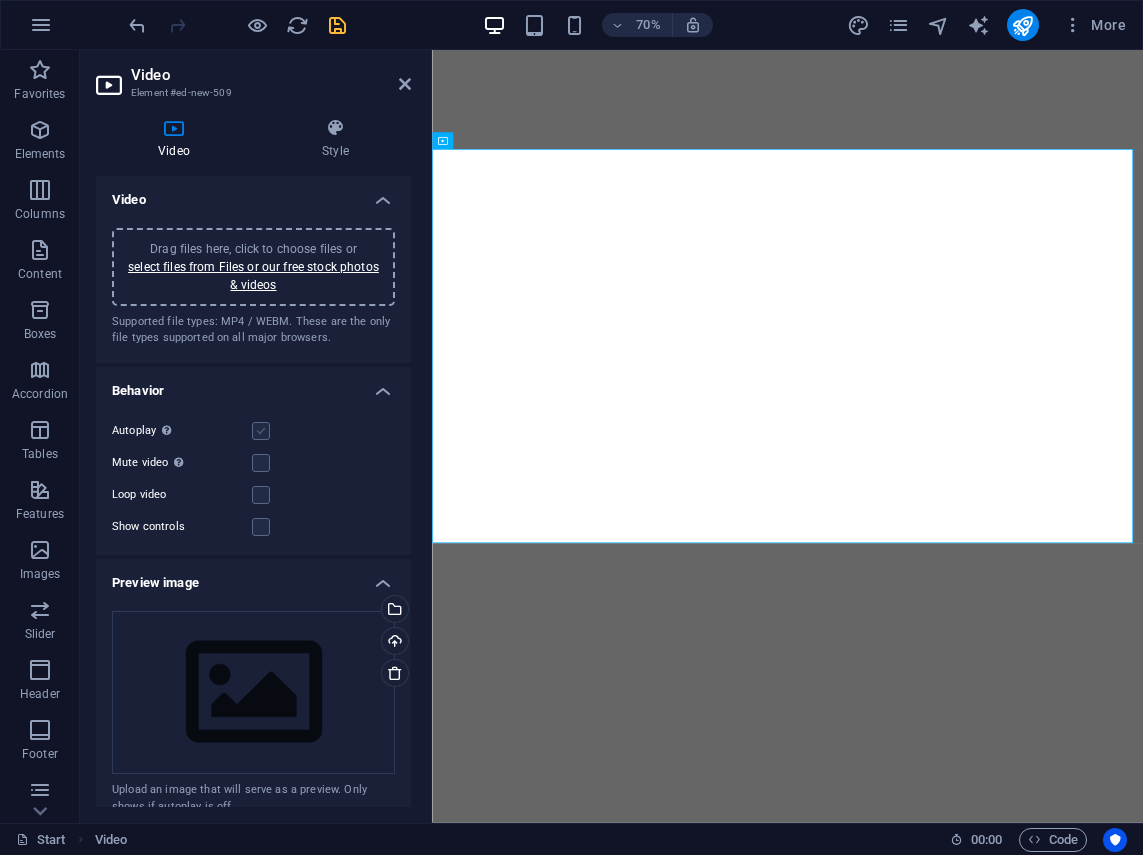 click at bounding box center [261, 431] 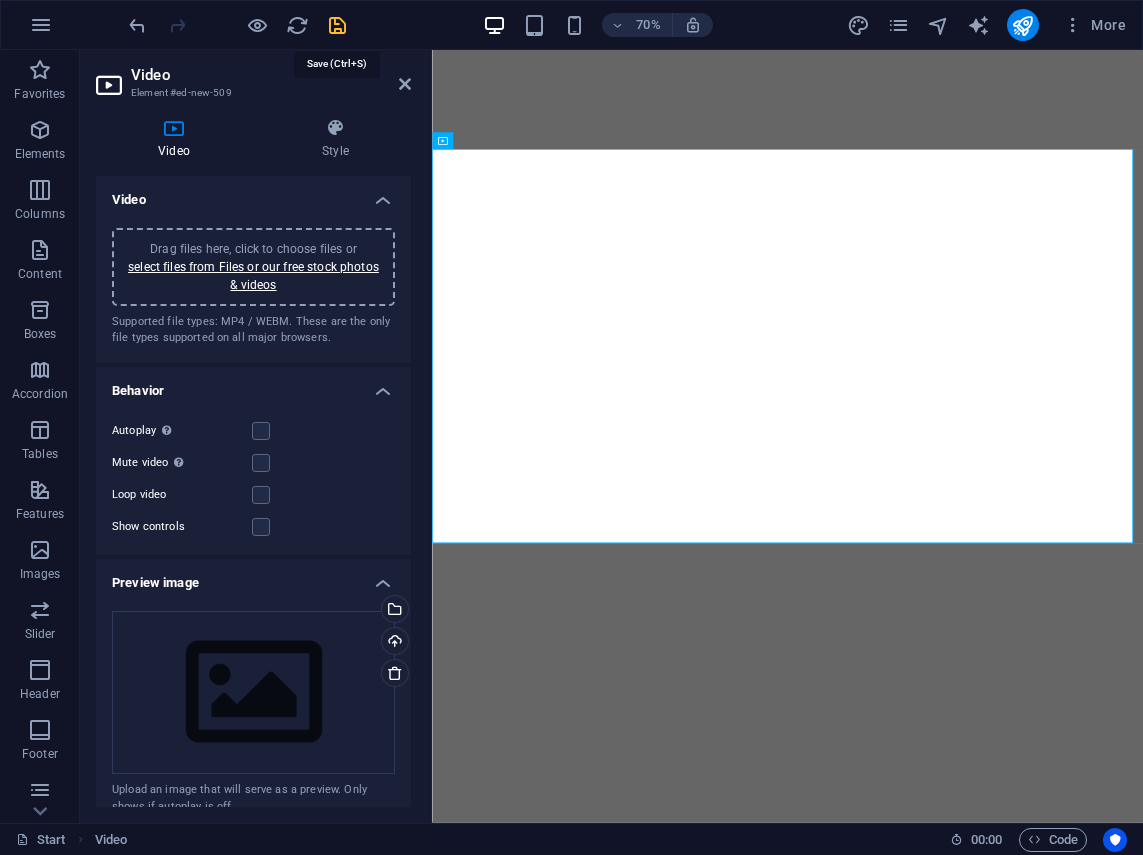 click at bounding box center (337, 25) 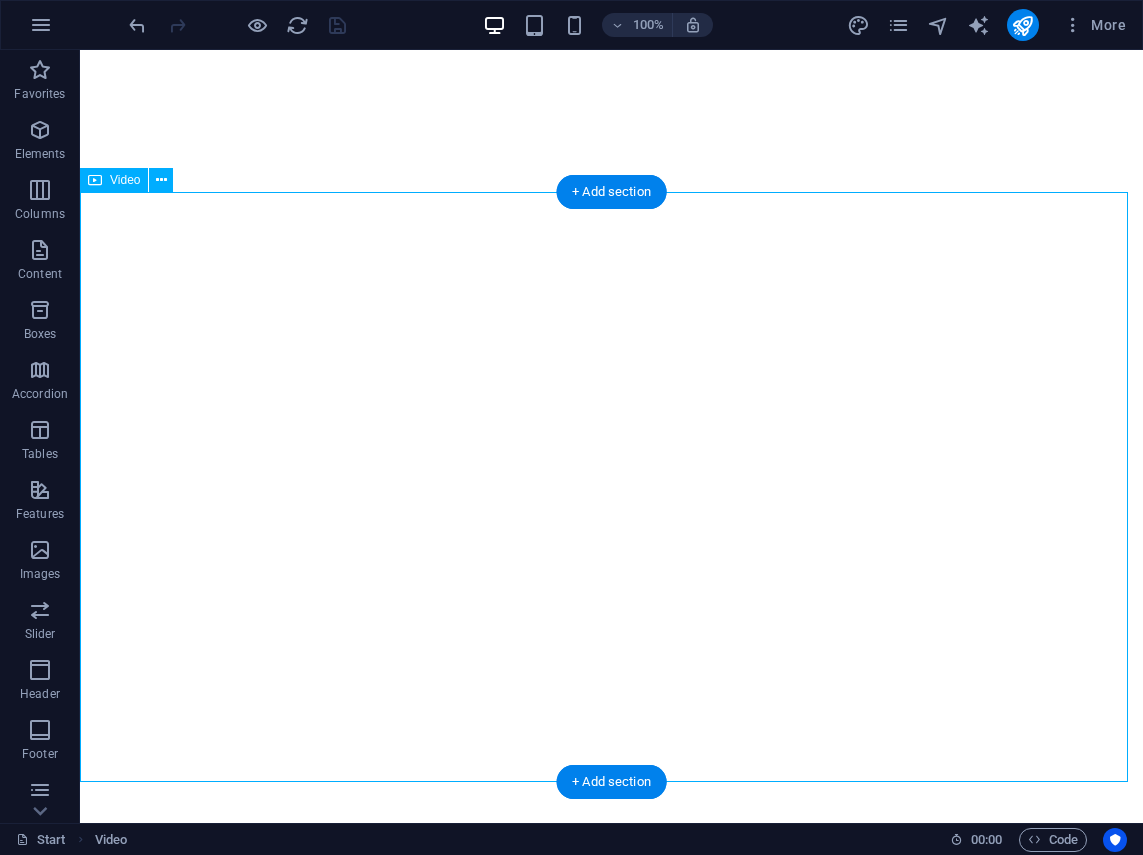 select on "%" 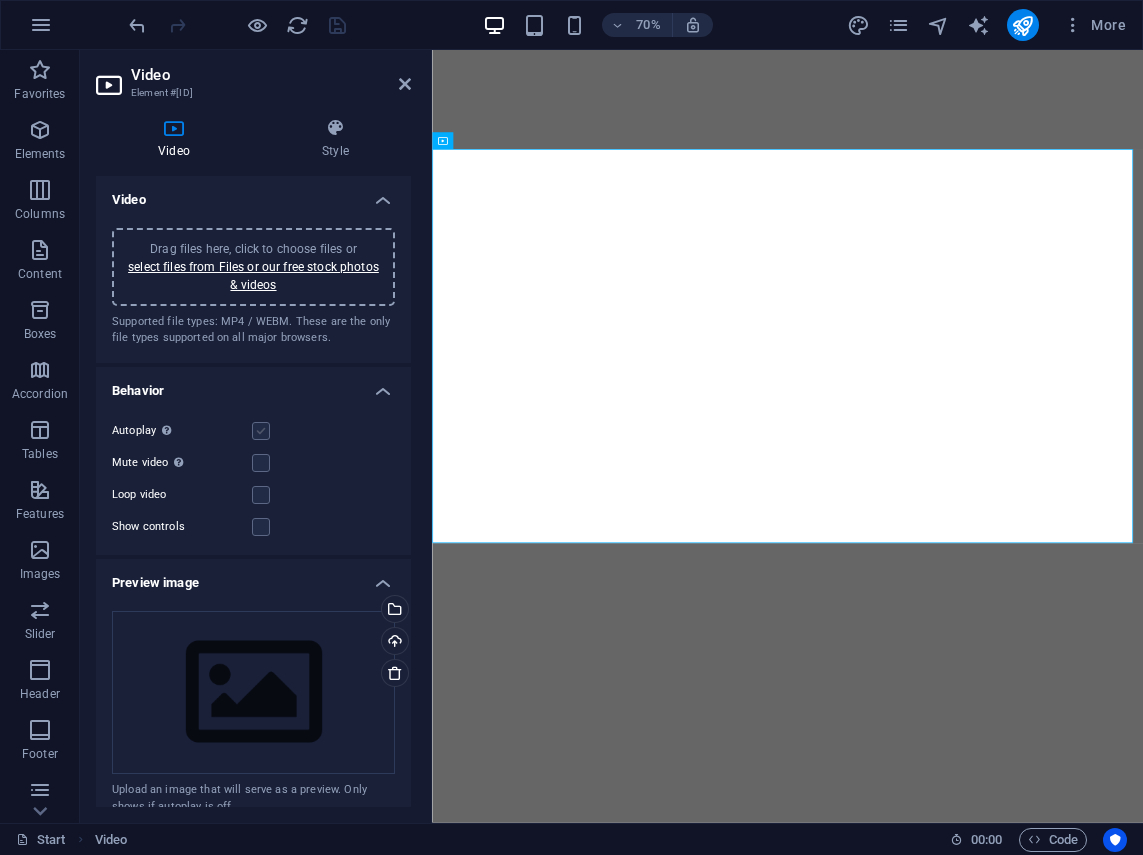click at bounding box center [261, 431] 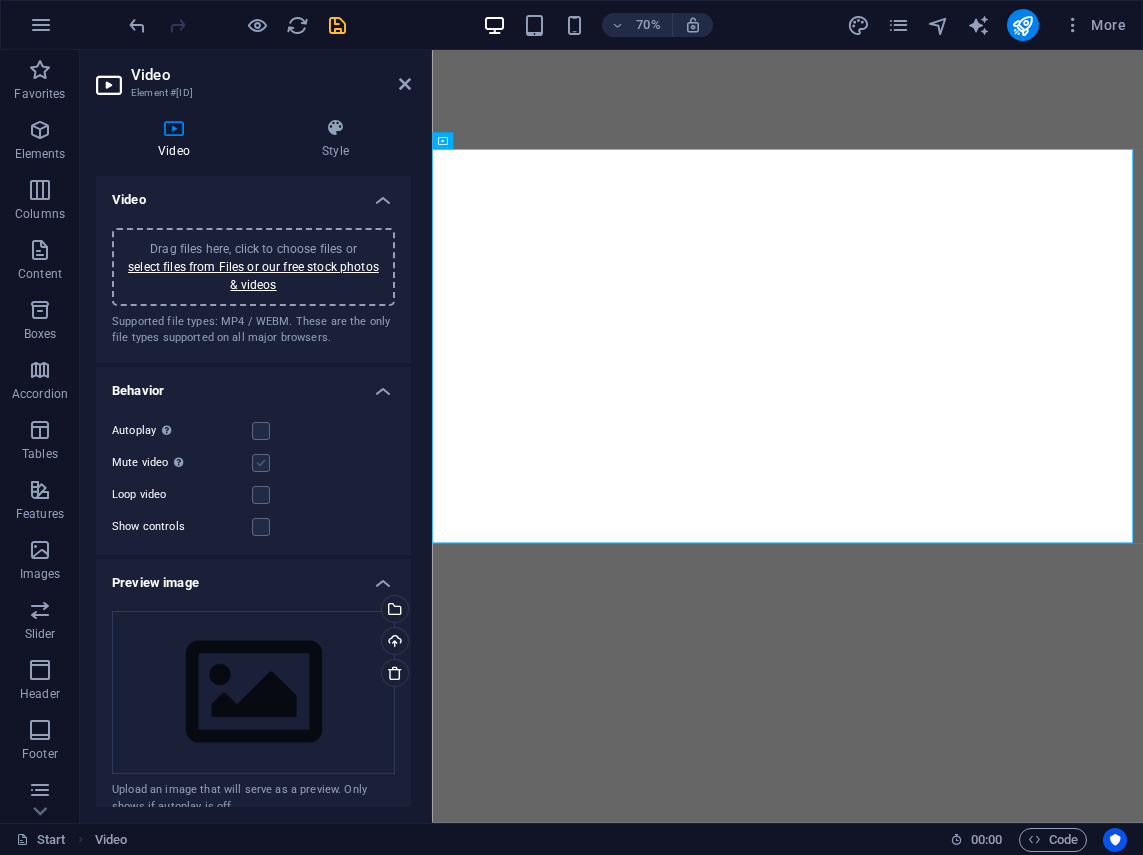 click at bounding box center [261, 463] 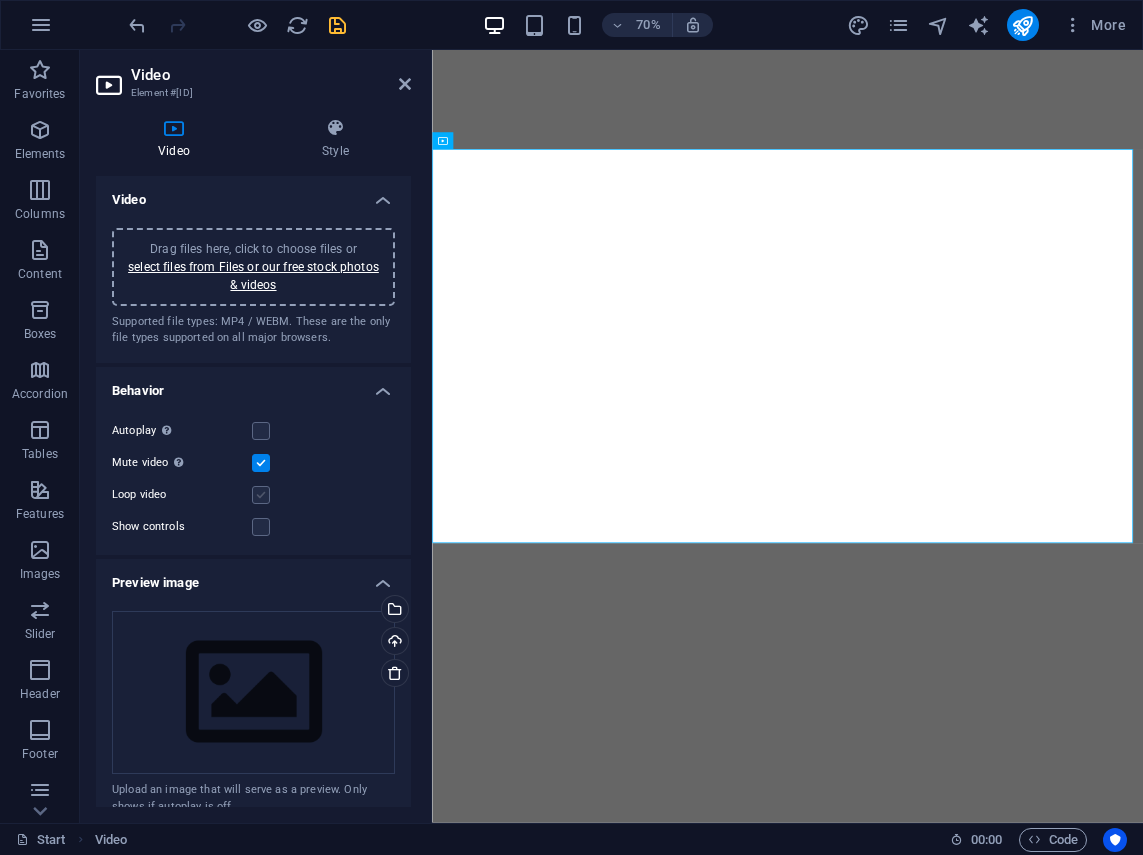 click at bounding box center (261, 495) 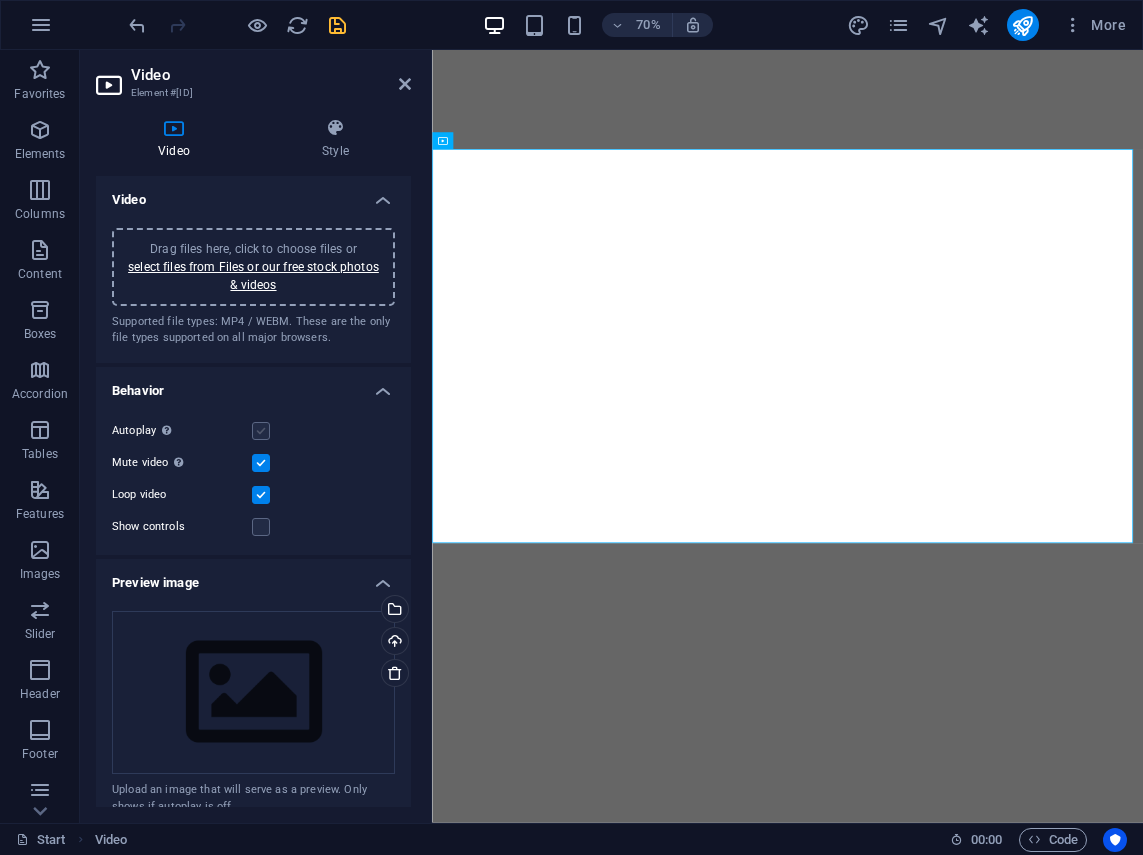 click at bounding box center [261, 431] 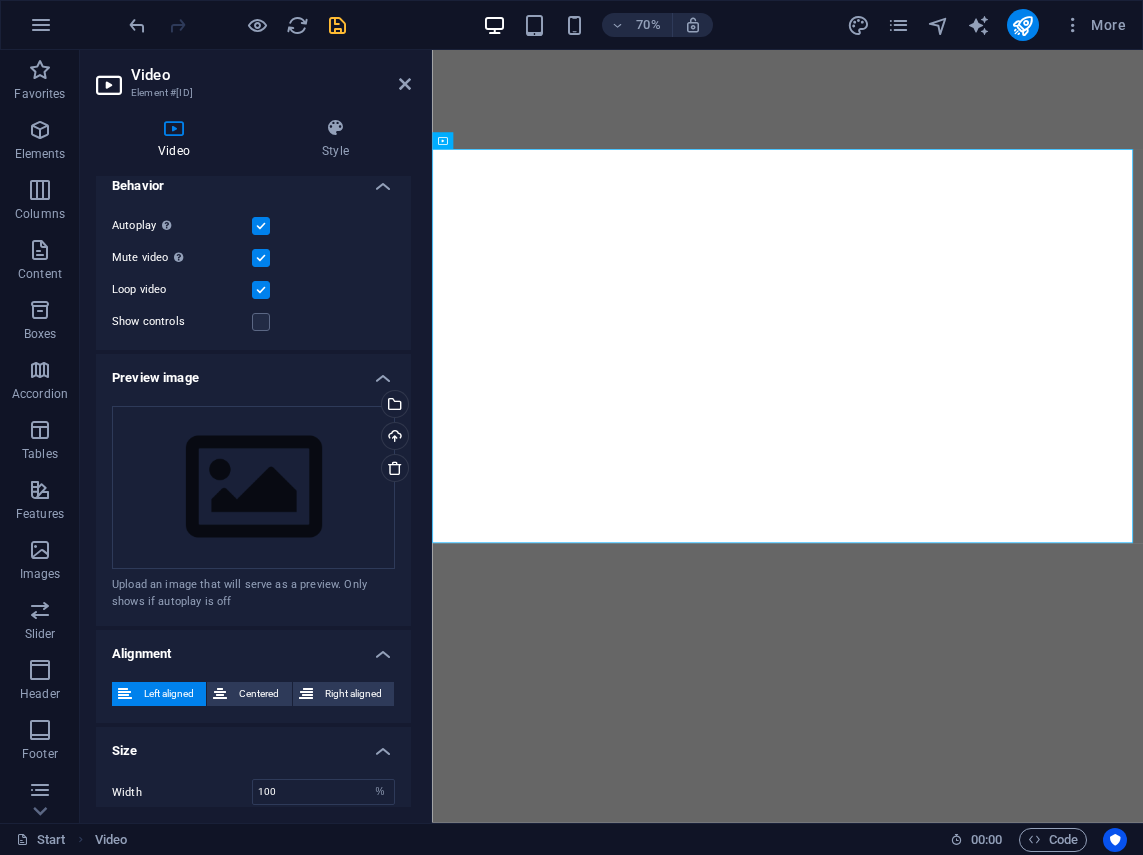scroll, scrollTop: 222, scrollLeft: 0, axis: vertical 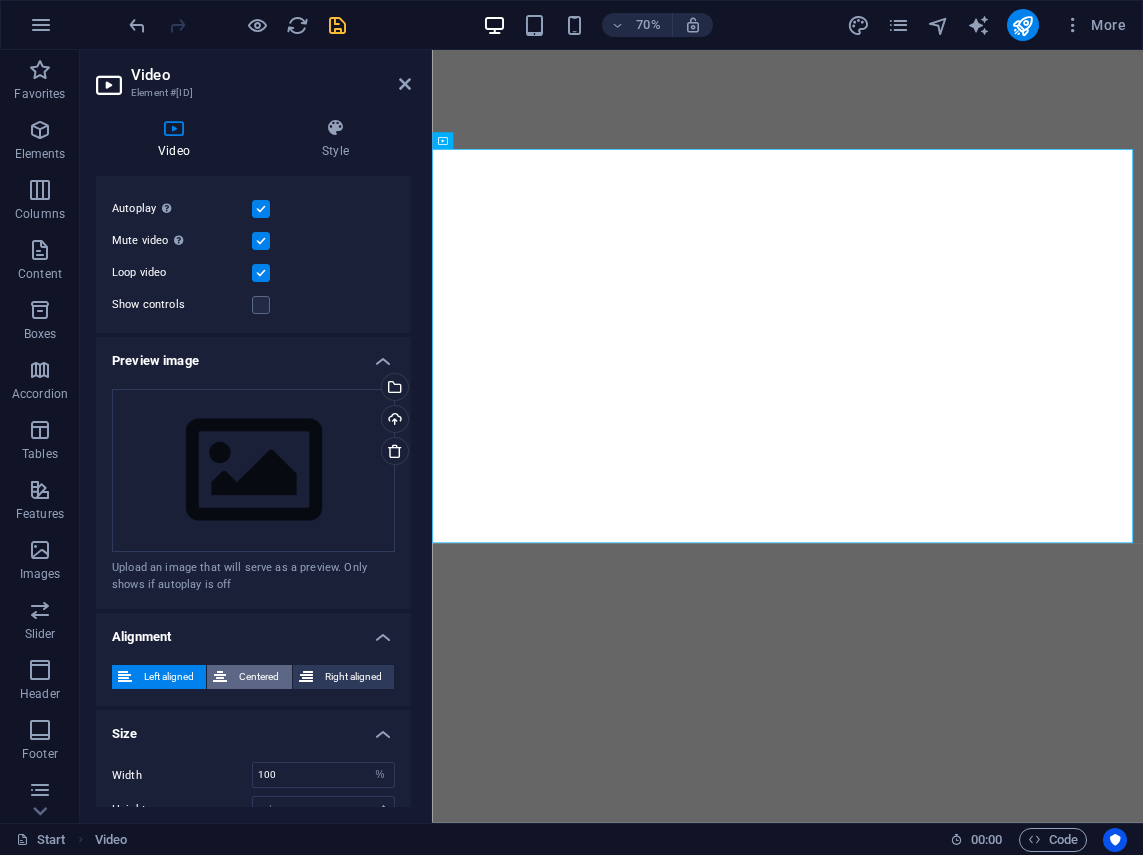 click on "Centered" at bounding box center [259, 677] 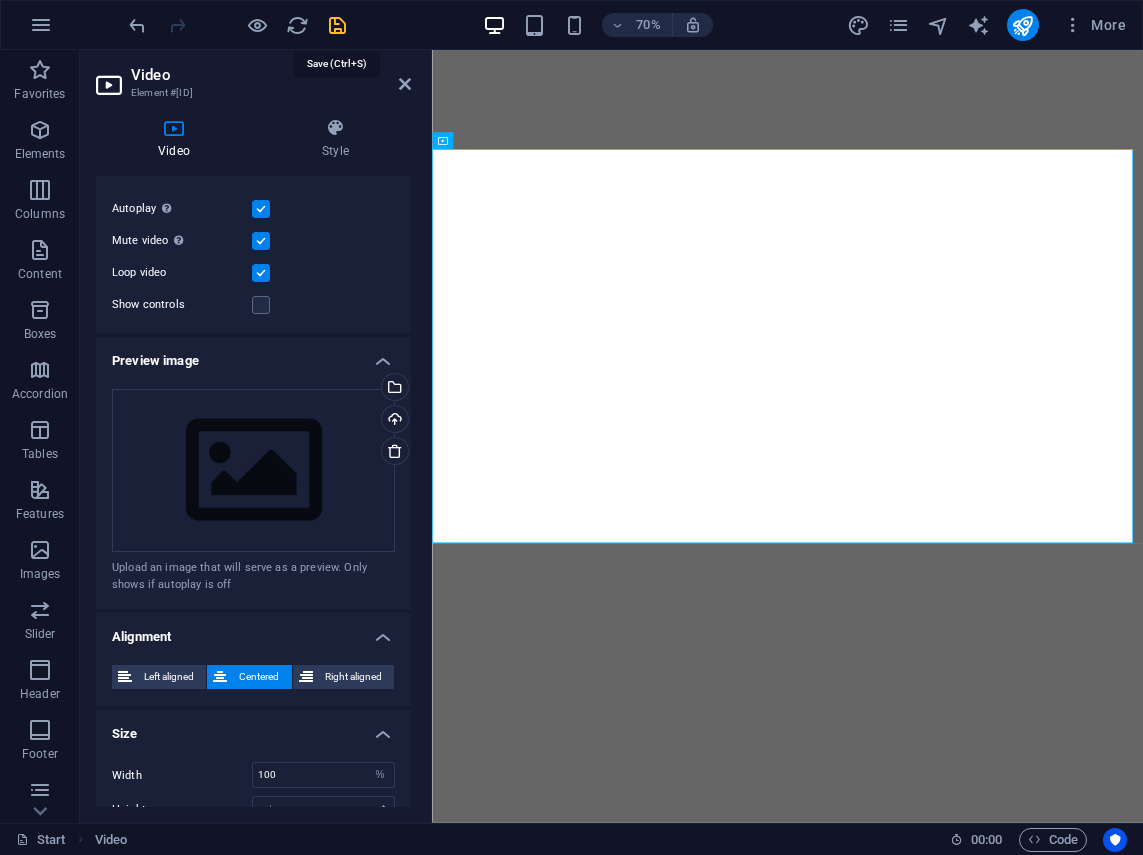 click at bounding box center (337, 25) 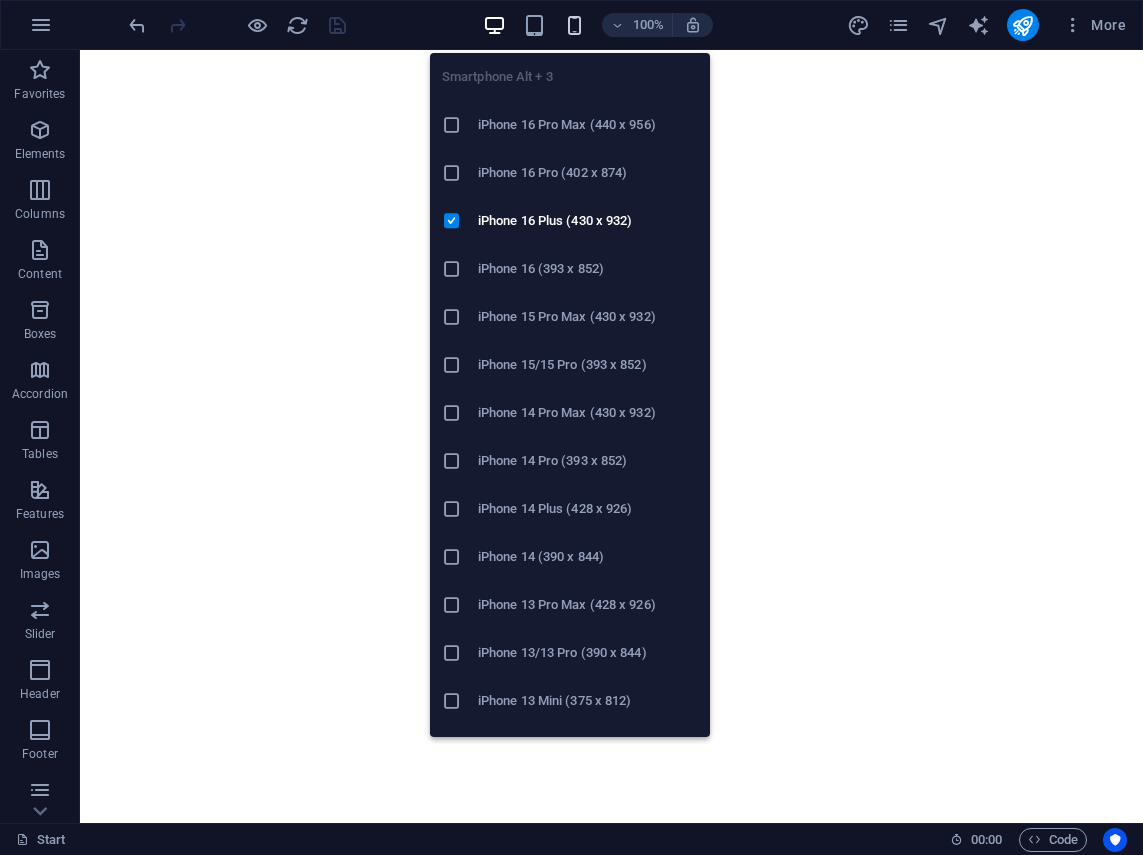 click at bounding box center [574, 25] 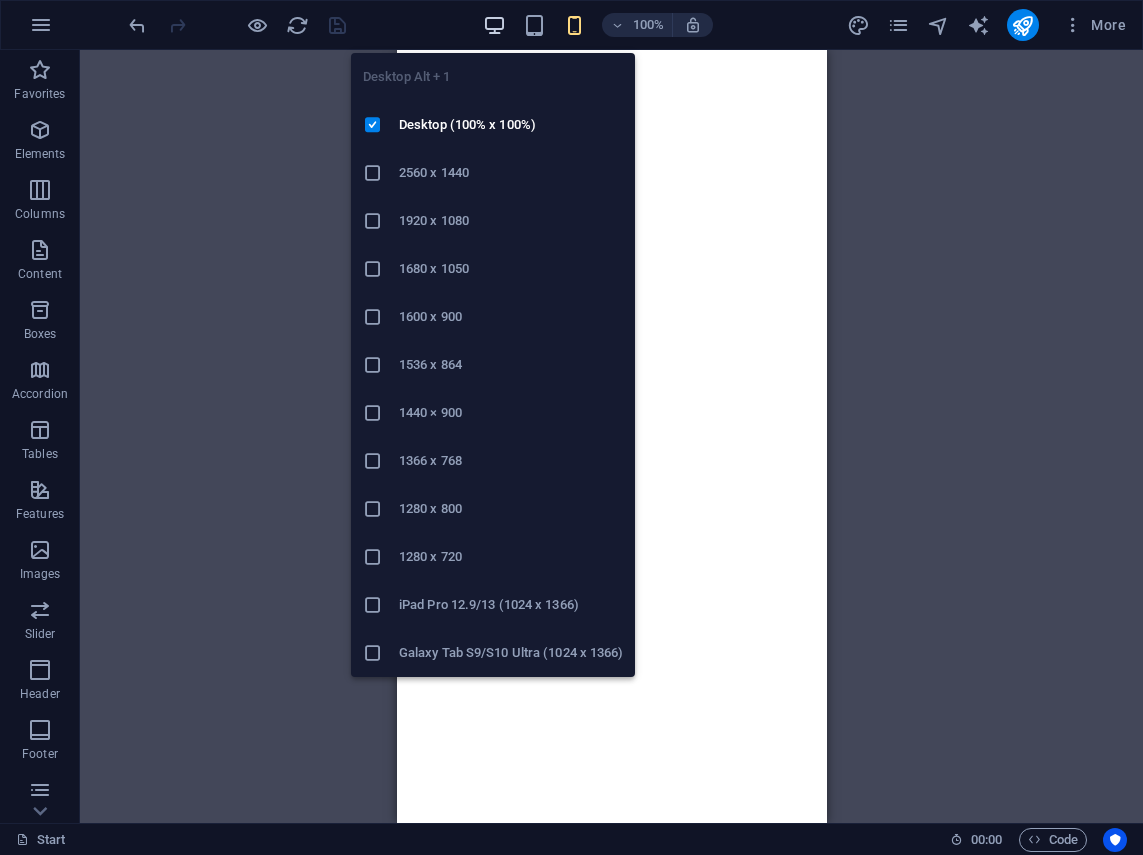 click at bounding box center (494, 25) 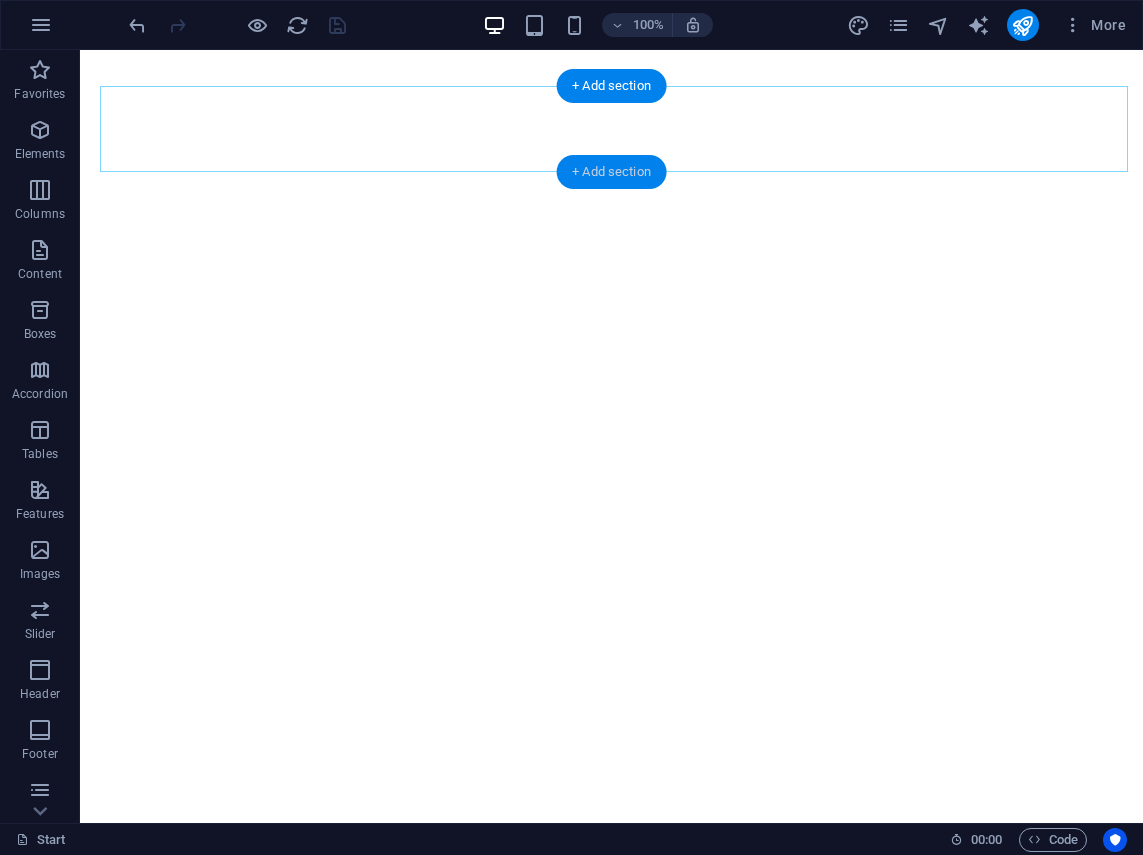 click on "+ Add section" at bounding box center [611, 172] 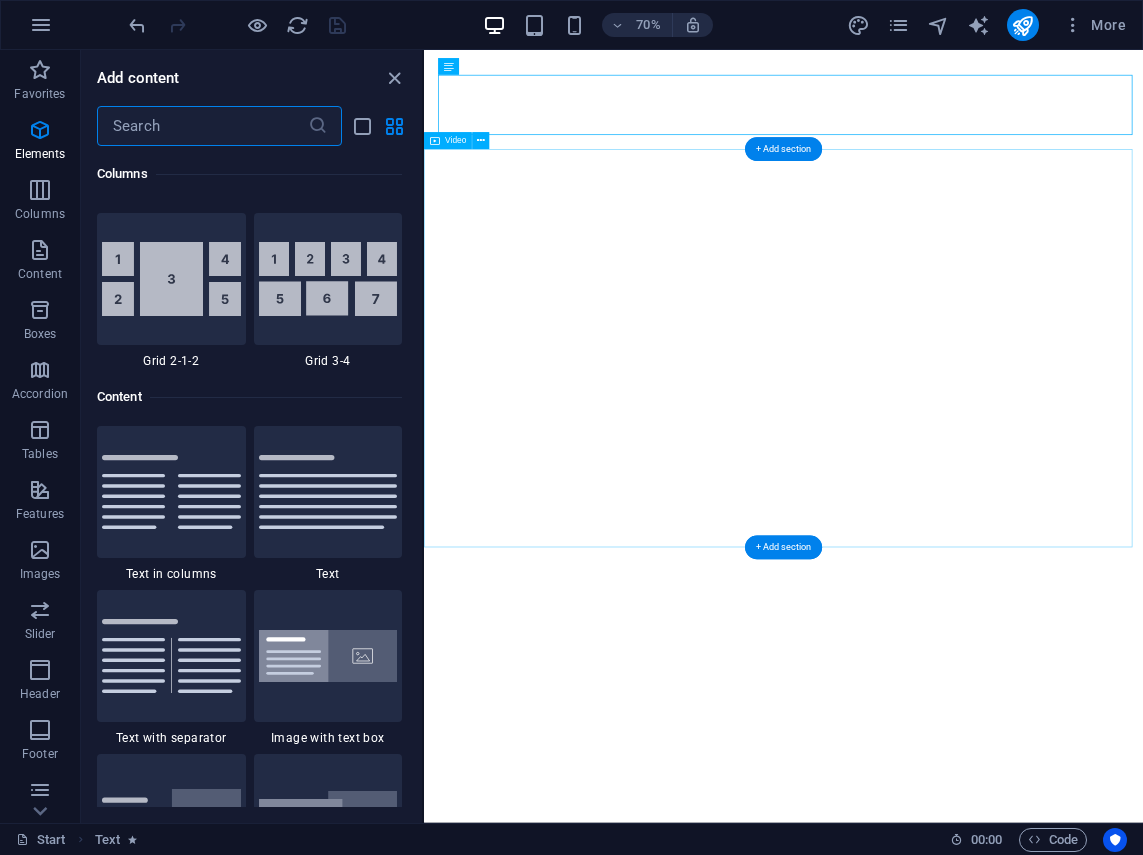scroll, scrollTop: 3499, scrollLeft: 0, axis: vertical 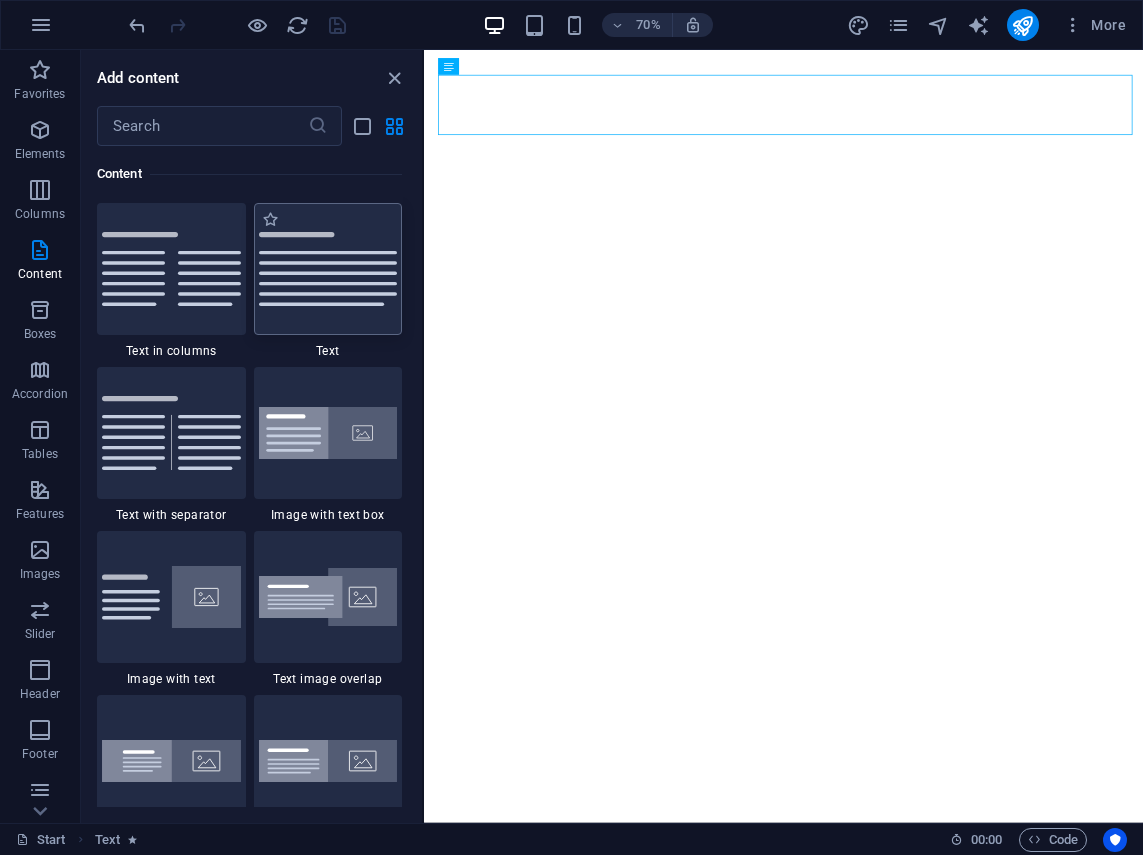 click at bounding box center (328, 269) 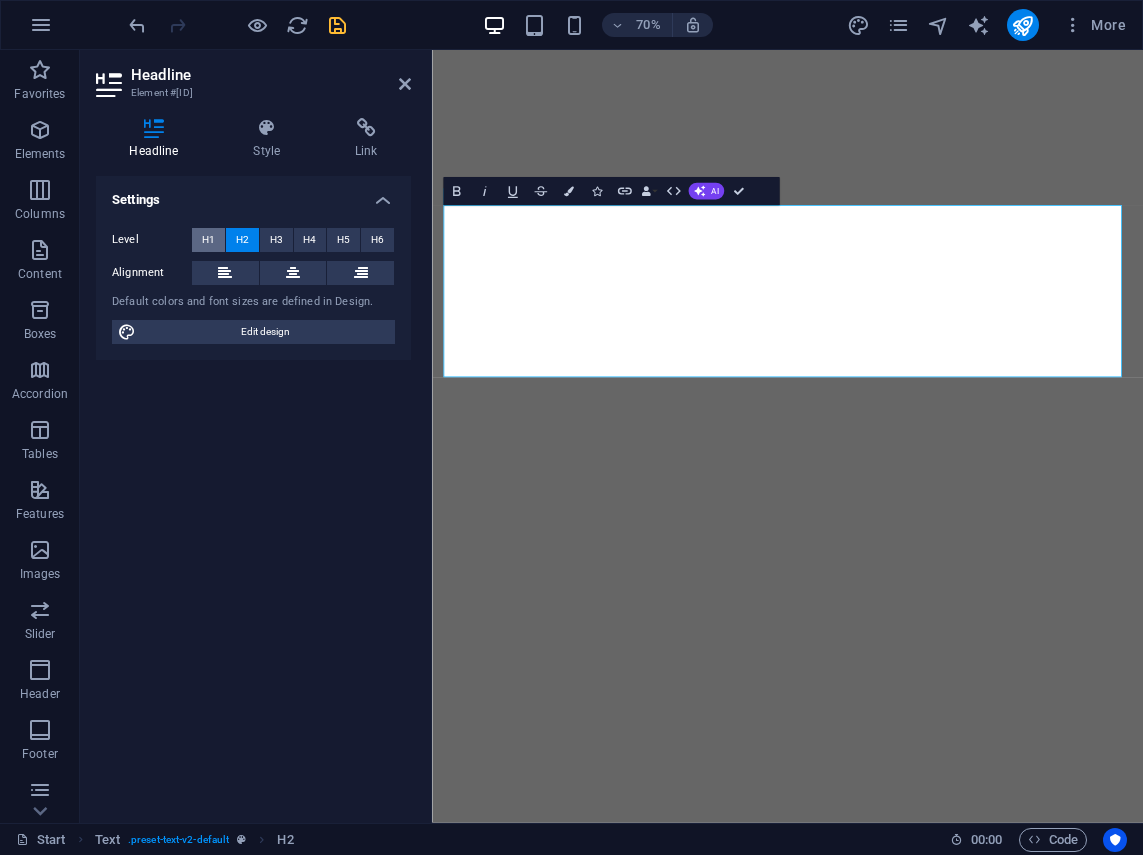 click on "H1" at bounding box center (208, 240) 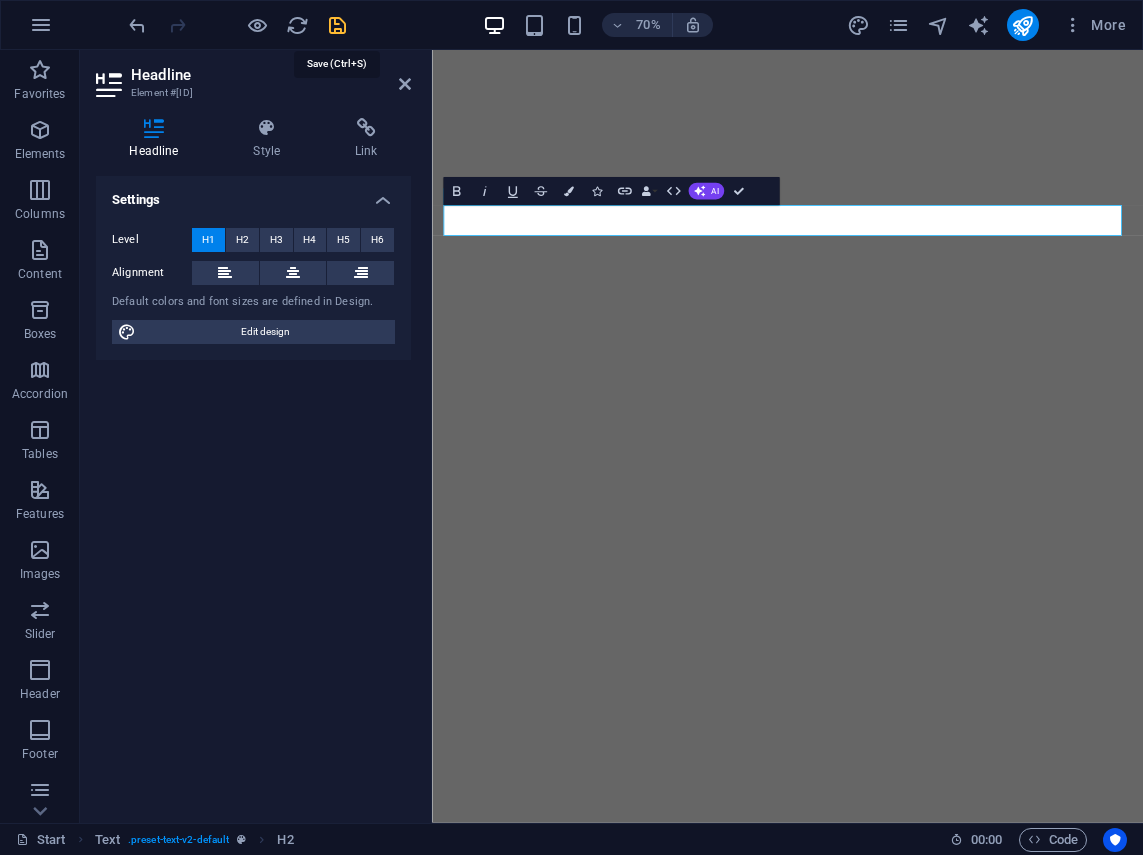 click at bounding box center (337, 25) 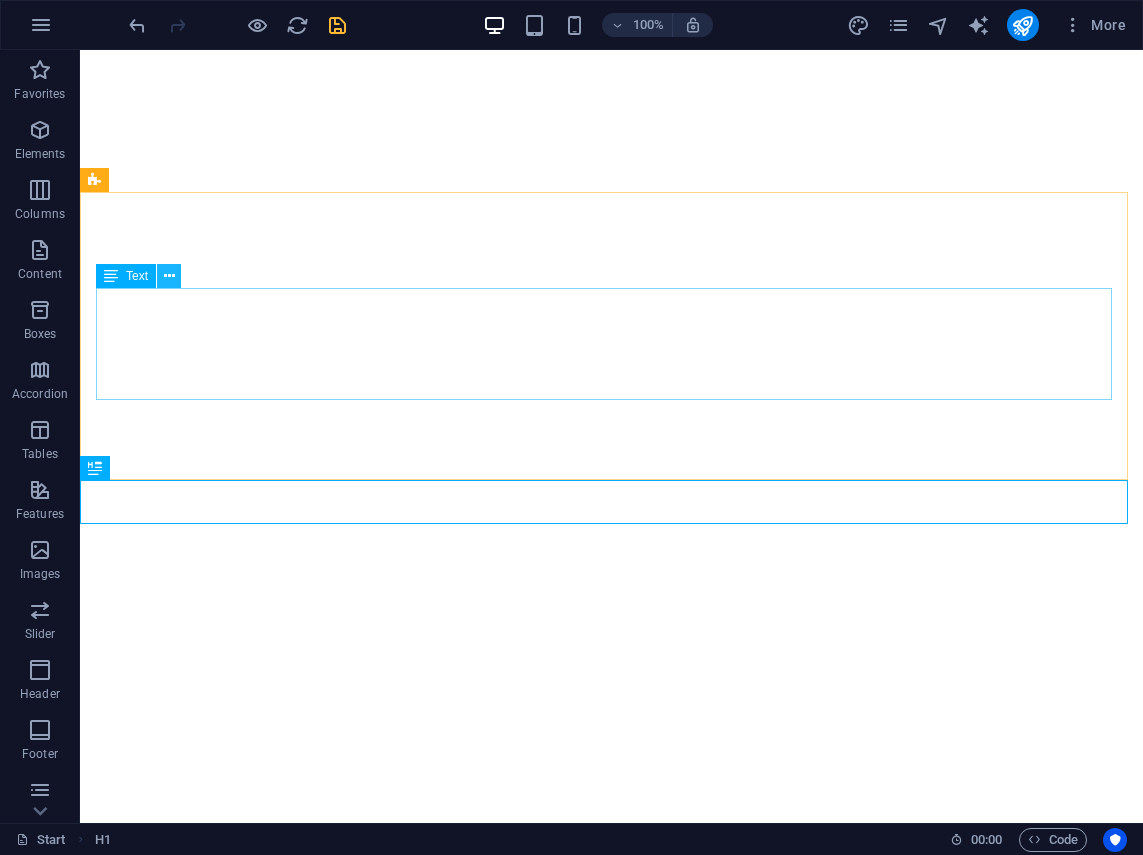 click at bounding box center (169, 276) 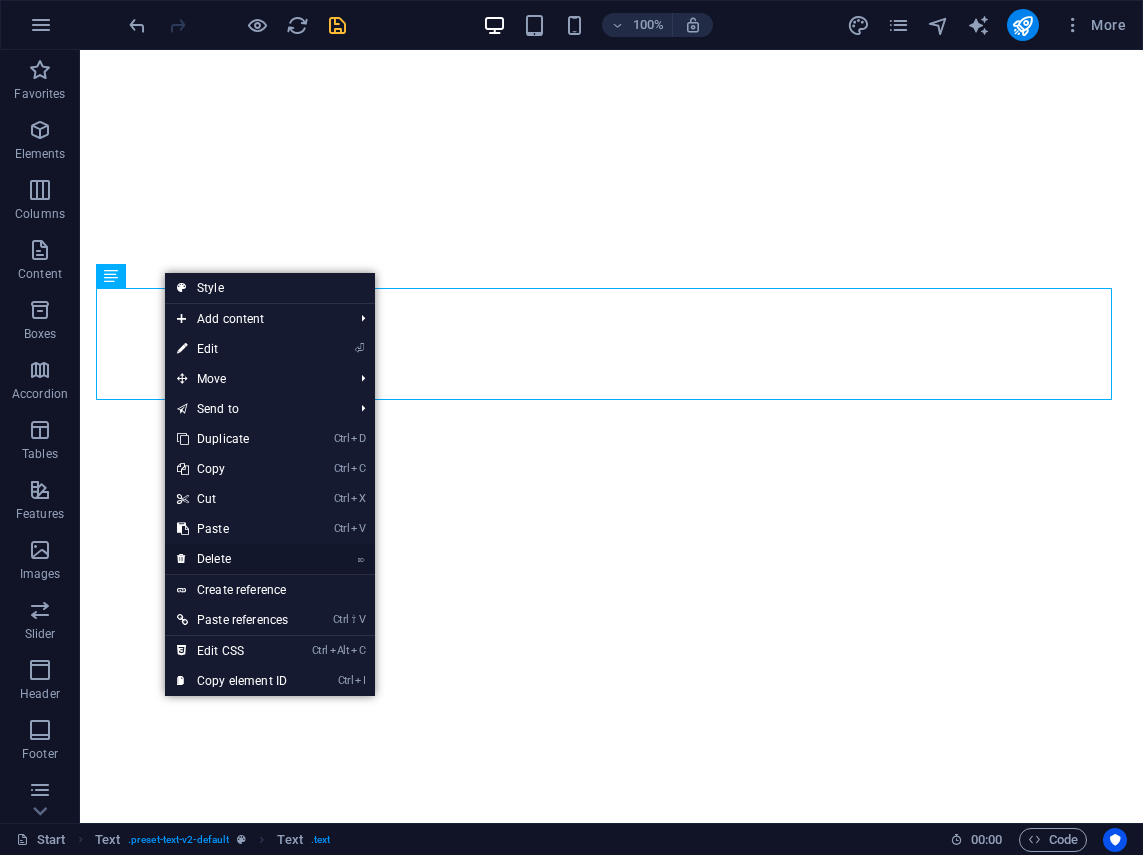 click on "⌦  Delete" at bounding box center [232, 559] 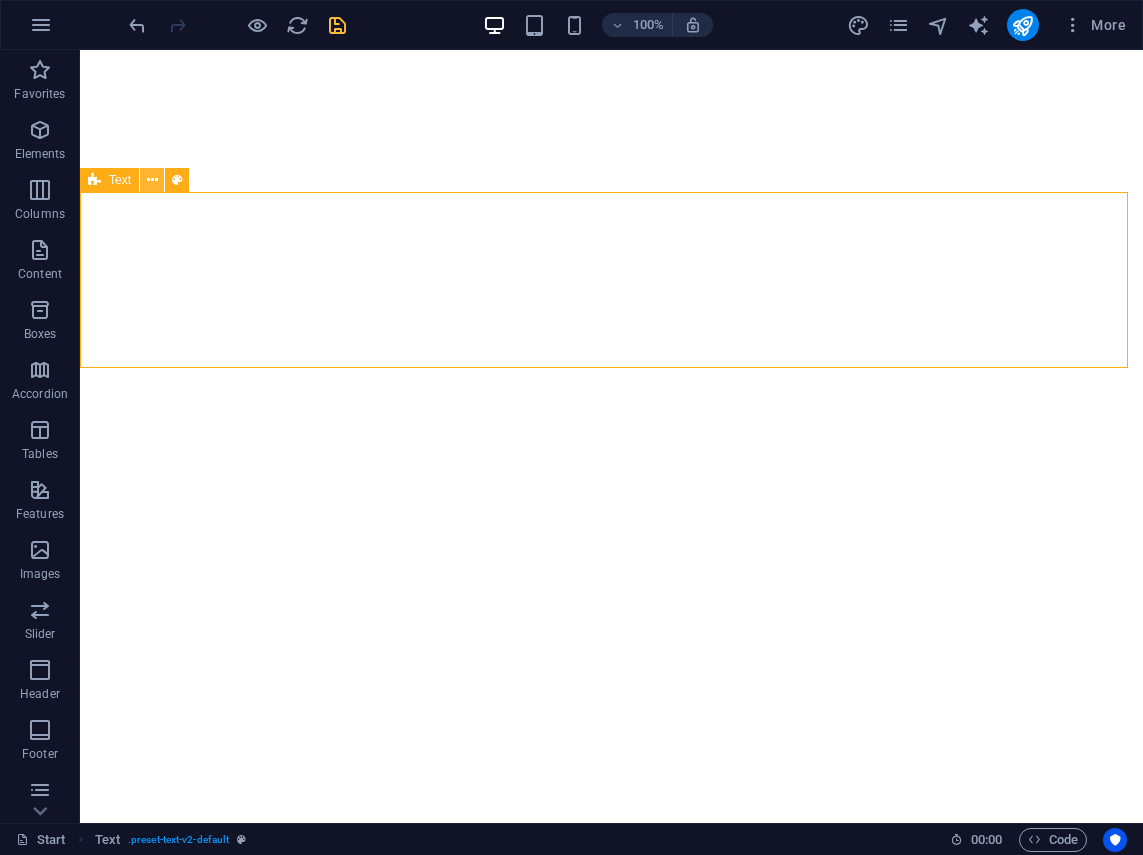 click at bounding box center [152, 180] 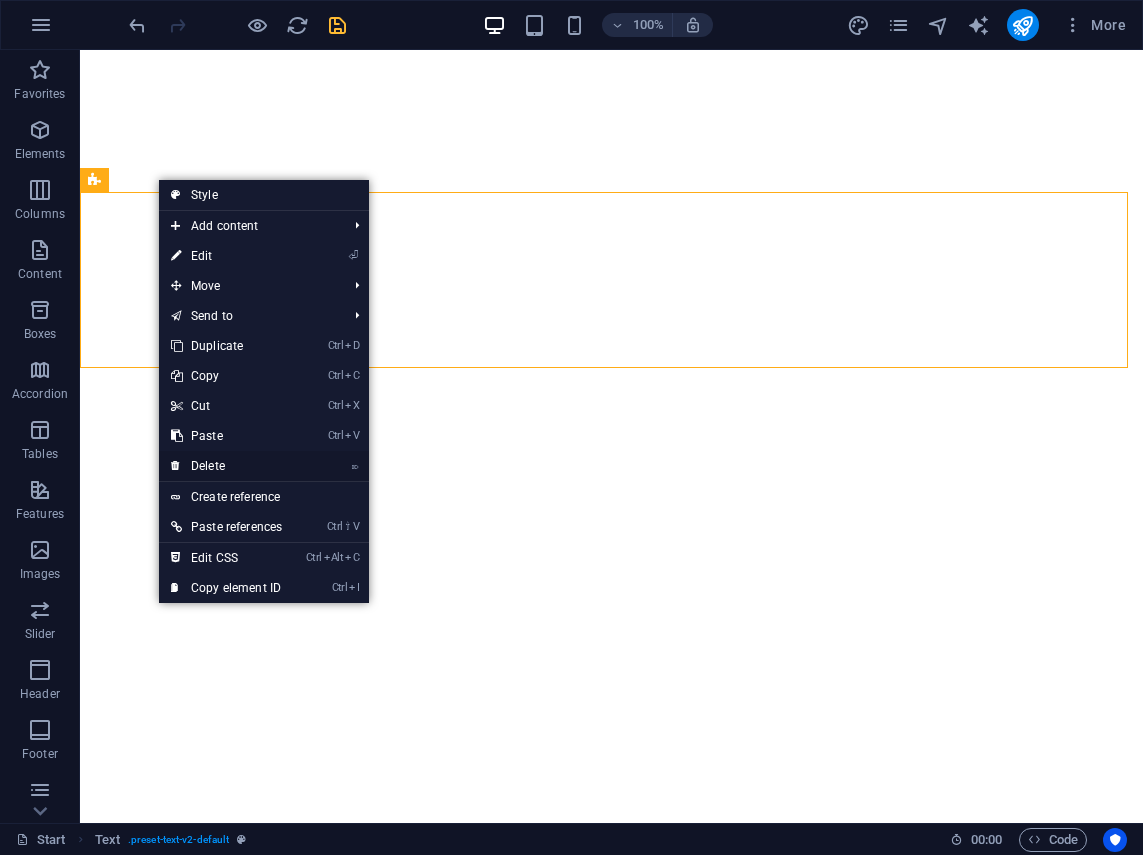 click on "⌦  Delete" at bounding box center [226, 466] 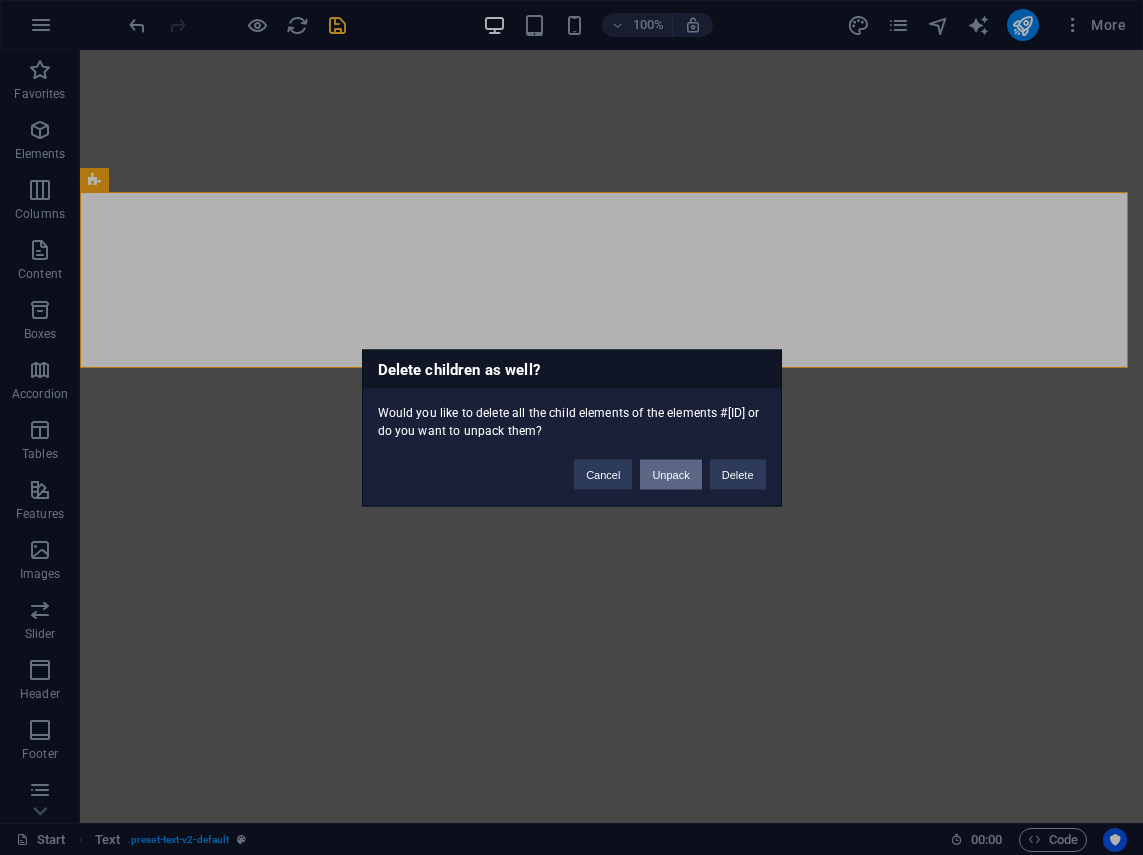 click on "Unpack" at bounding box center (670, 474) 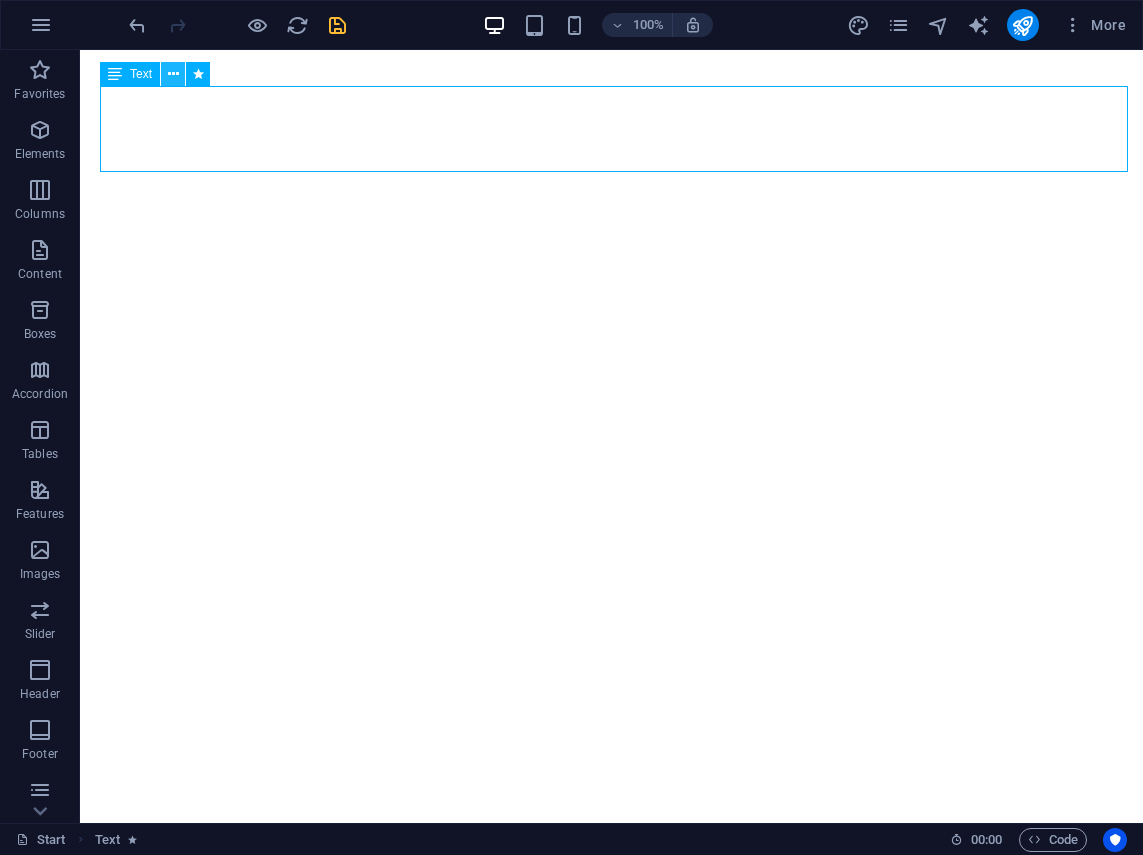 click at bounding box center [173, 74] 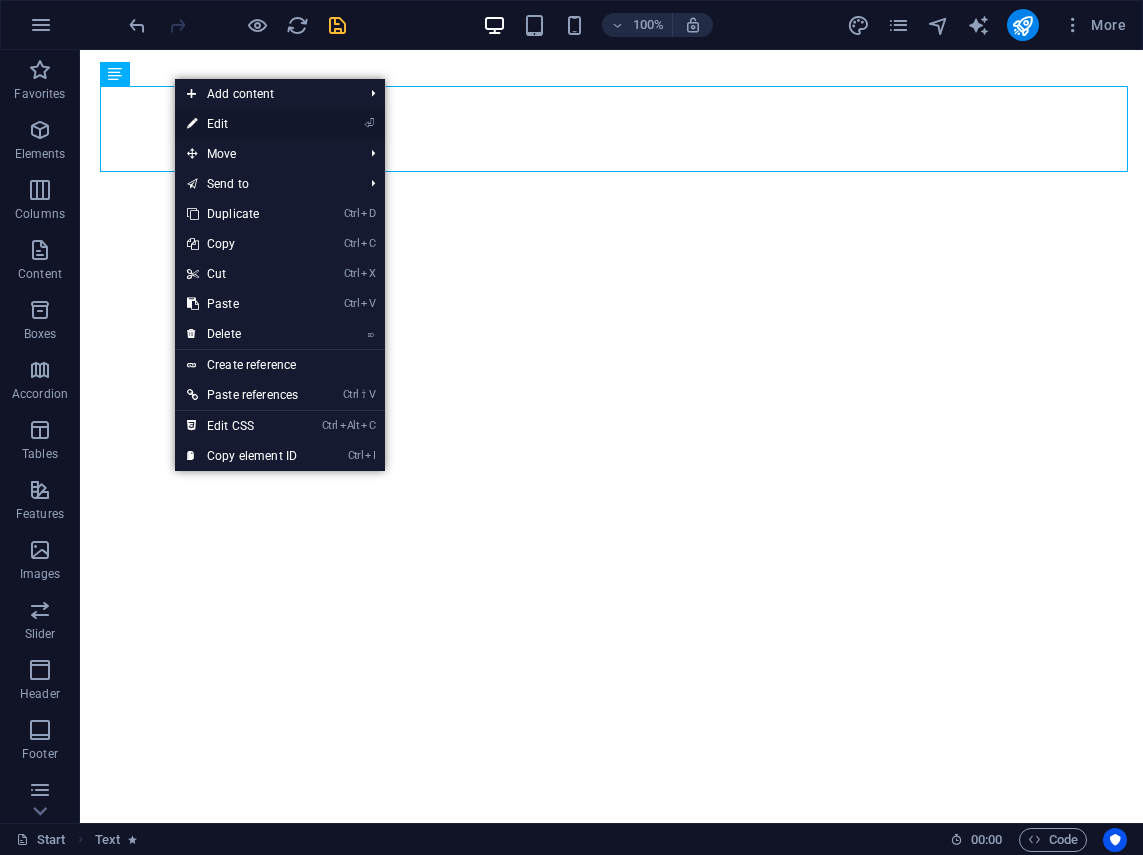 click on "⏎  Edit" at bounding box center (242, 124) 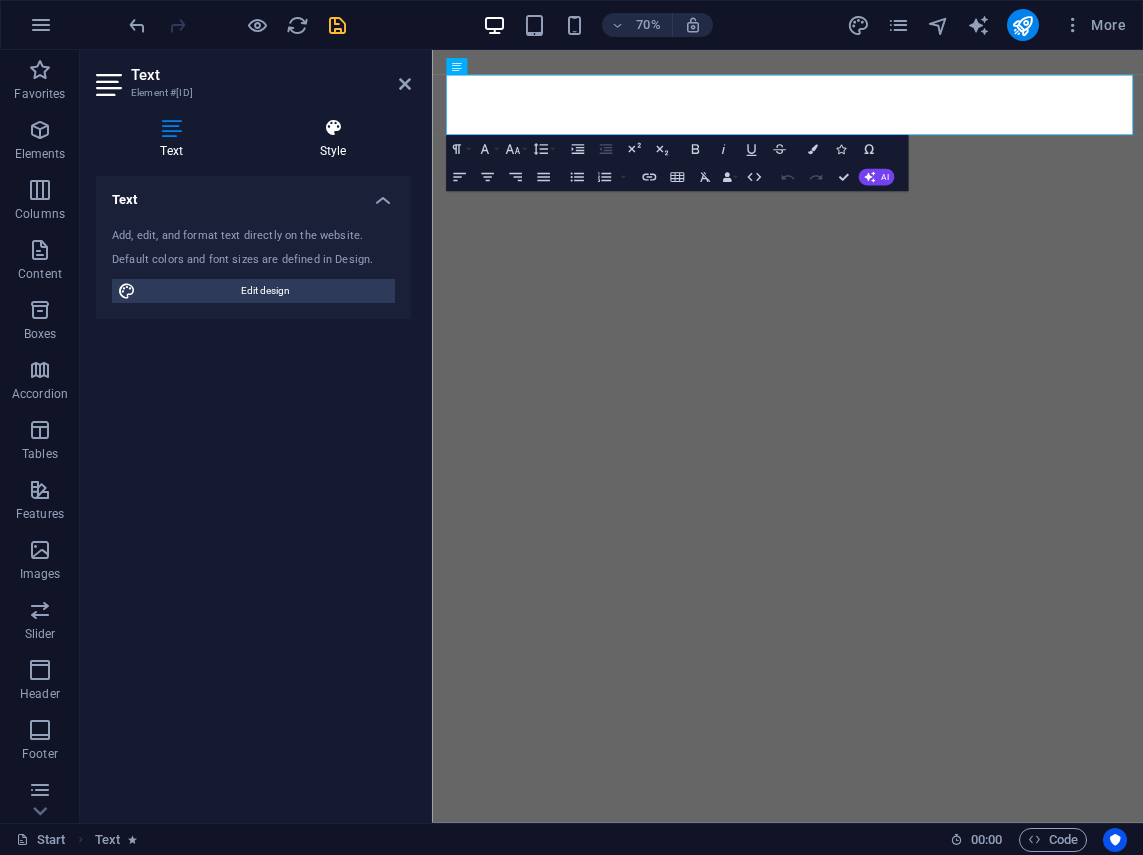 click at bounding box center (333, 128) 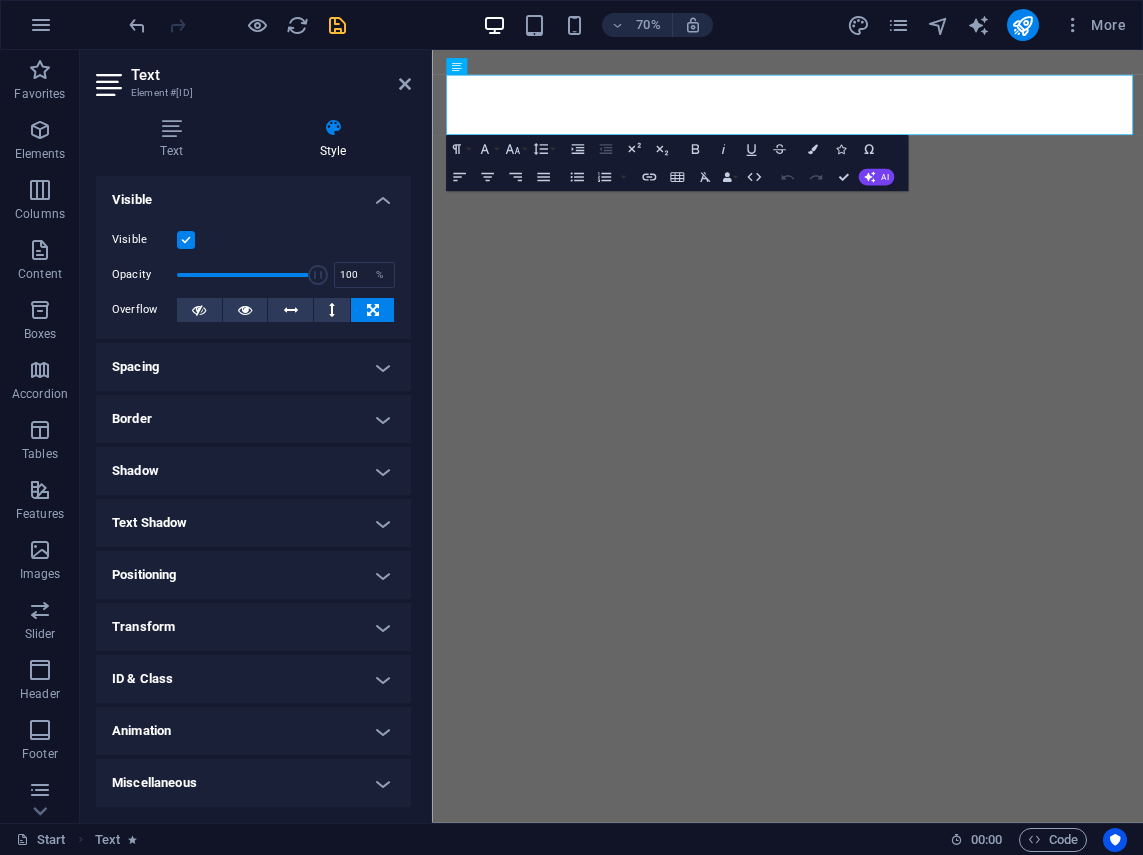 click on "Spacing" at bounding box center (253, 367) 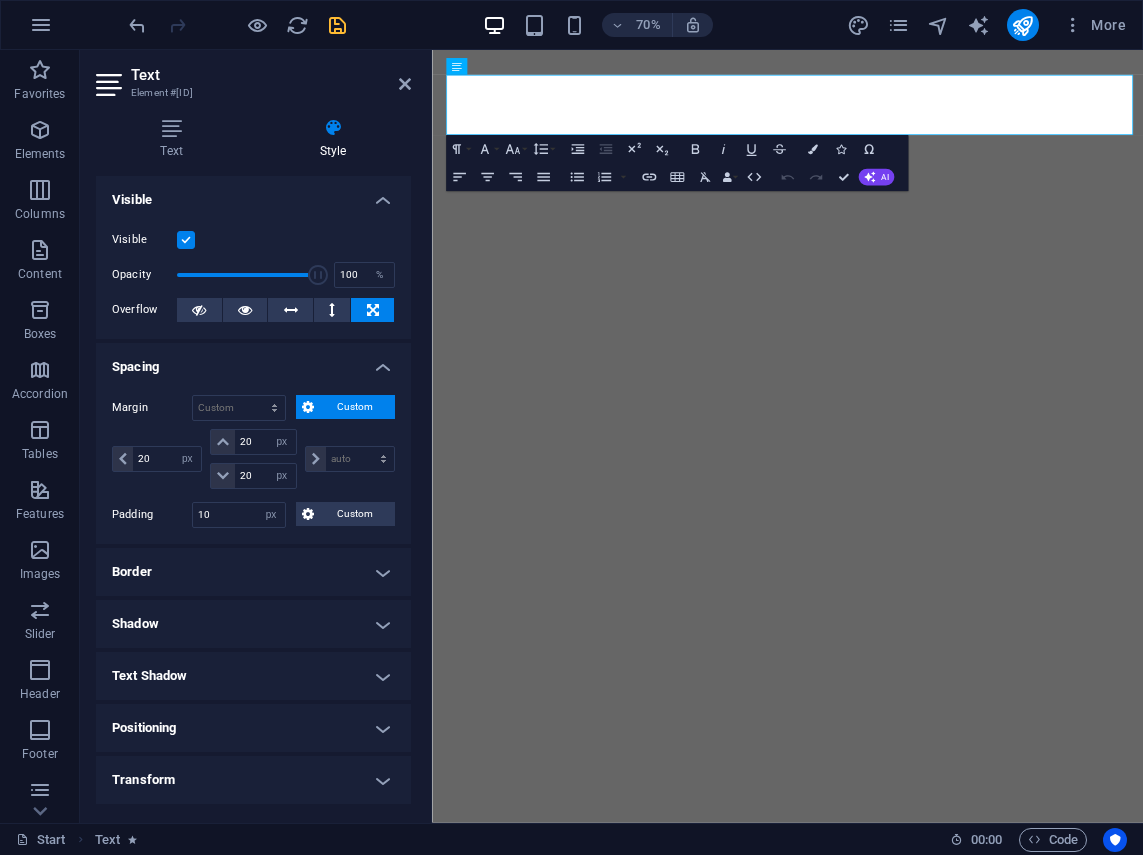 click on "Custom" at bounding box center [345, 407] 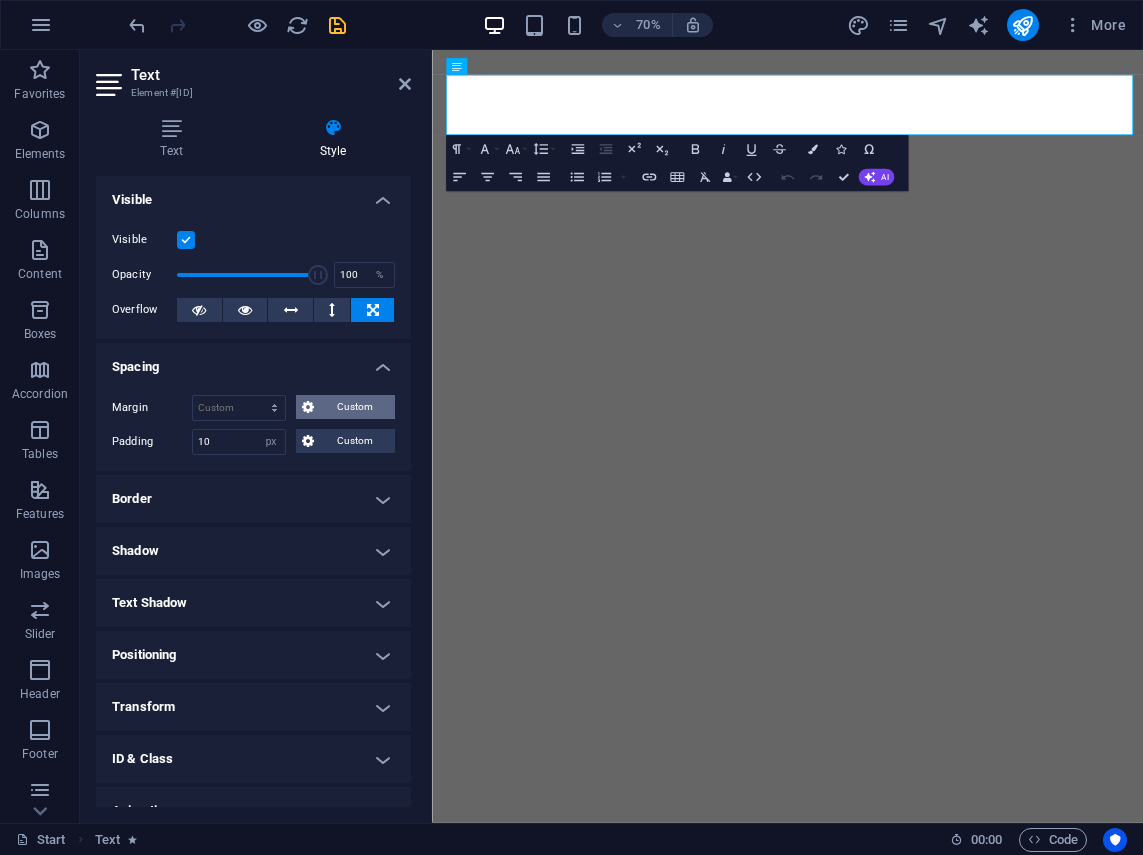 click on "Custom" at bounding box center [345, 407] 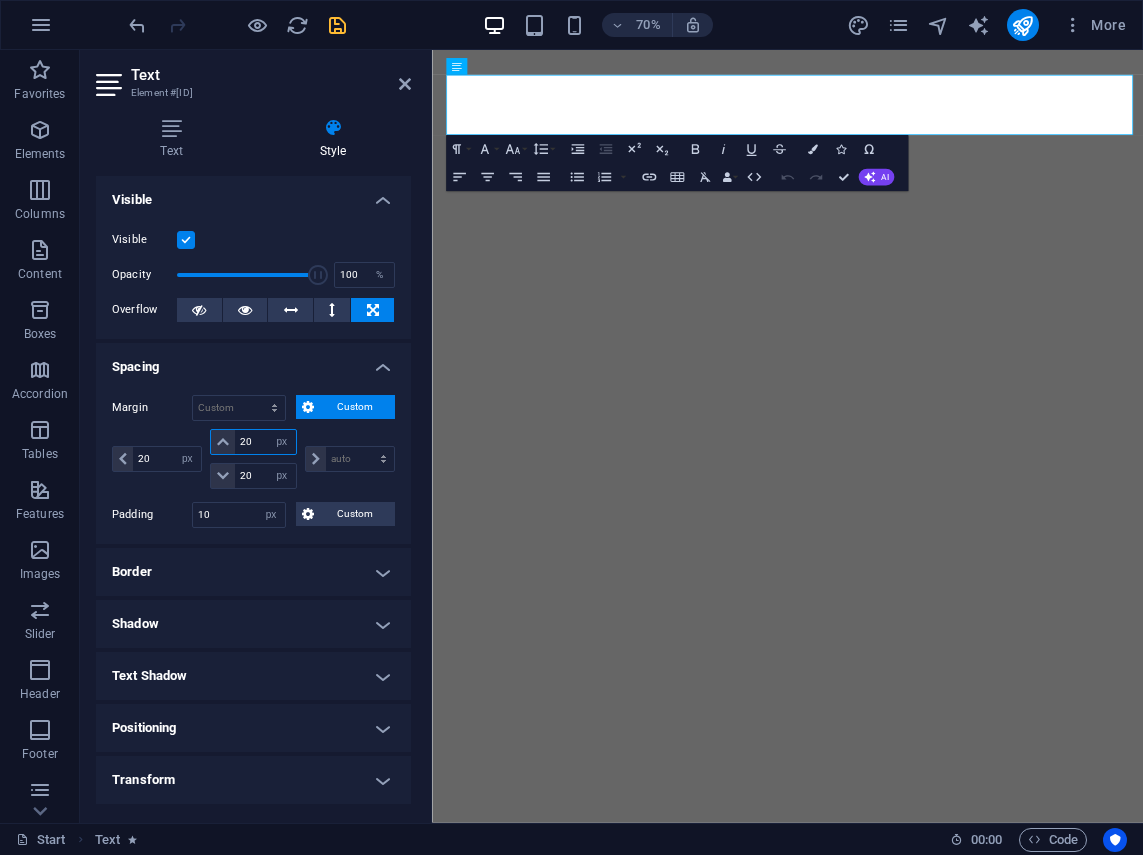 drag, startPoint x: 258, startPoint y: 446, endPoint x: 236, endPoint y: 442, distance: 22.36068 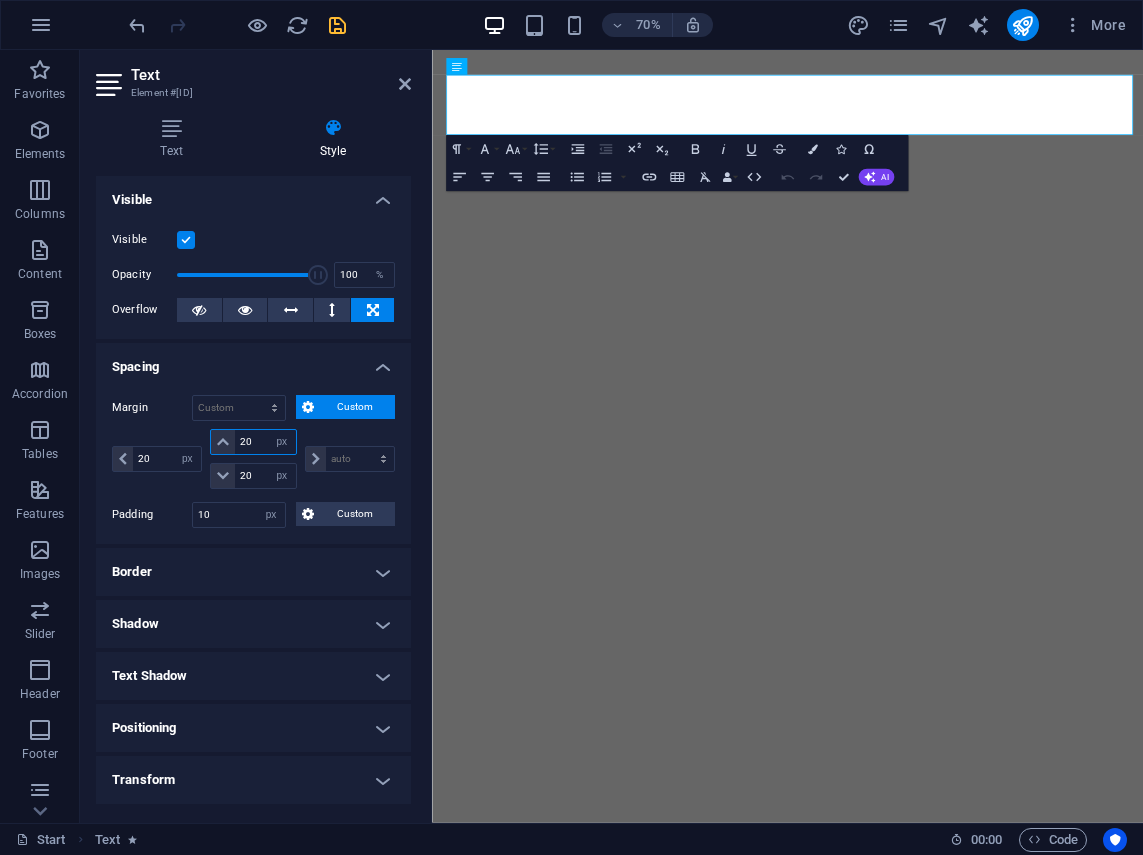 click on "20" at bounding box center [265, 442] 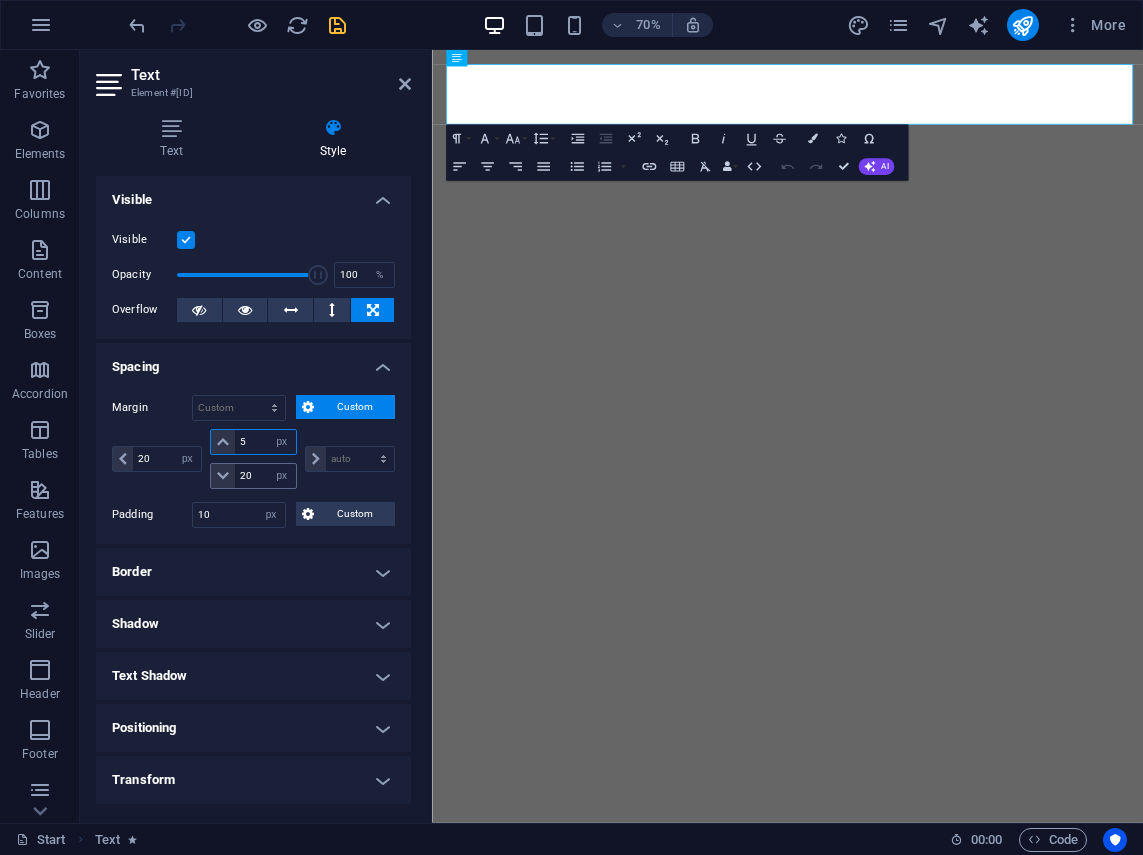 type on "5" 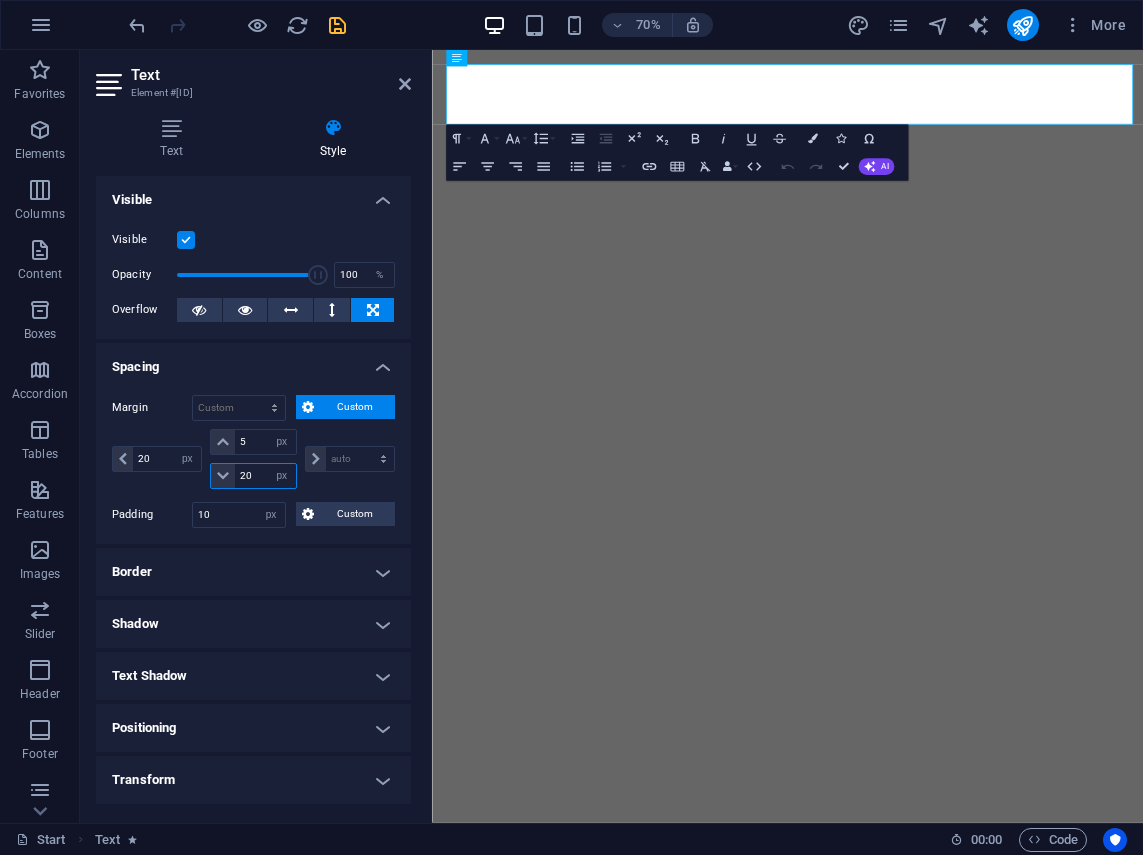 drag, startPoint x: 246, startPoint y: 480, endPoint x: 215, endPoint y: 480, distance: 31 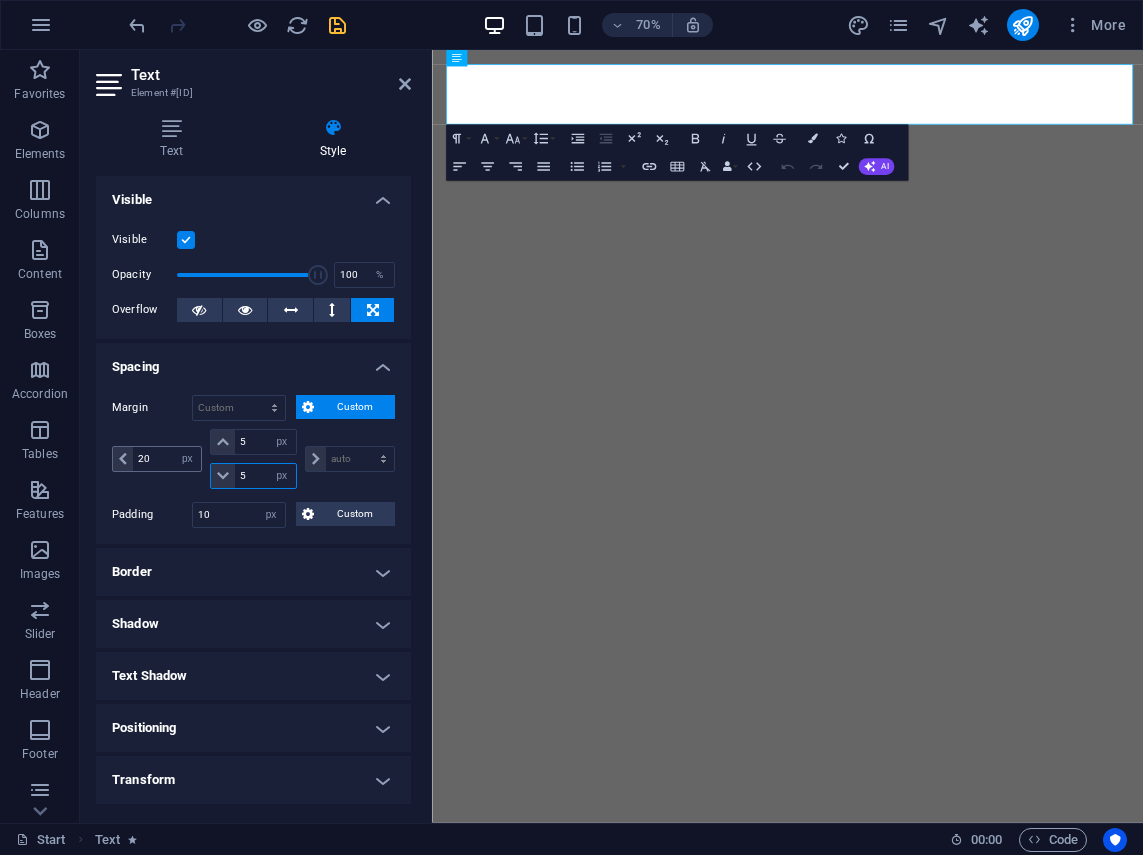 type on "5" 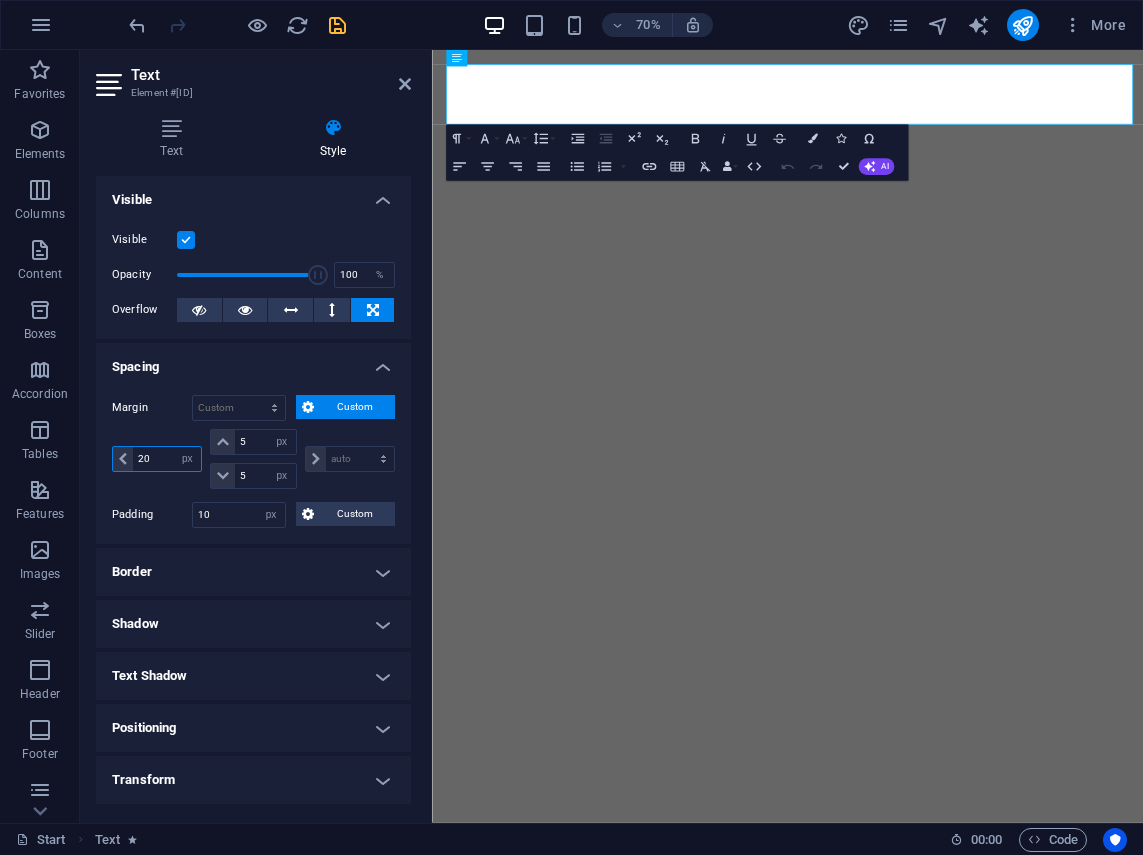 drag, startPoint x: 163, startPoint y: 462, endPoint x: 134, endPoint y: 458, distance: 29.274563 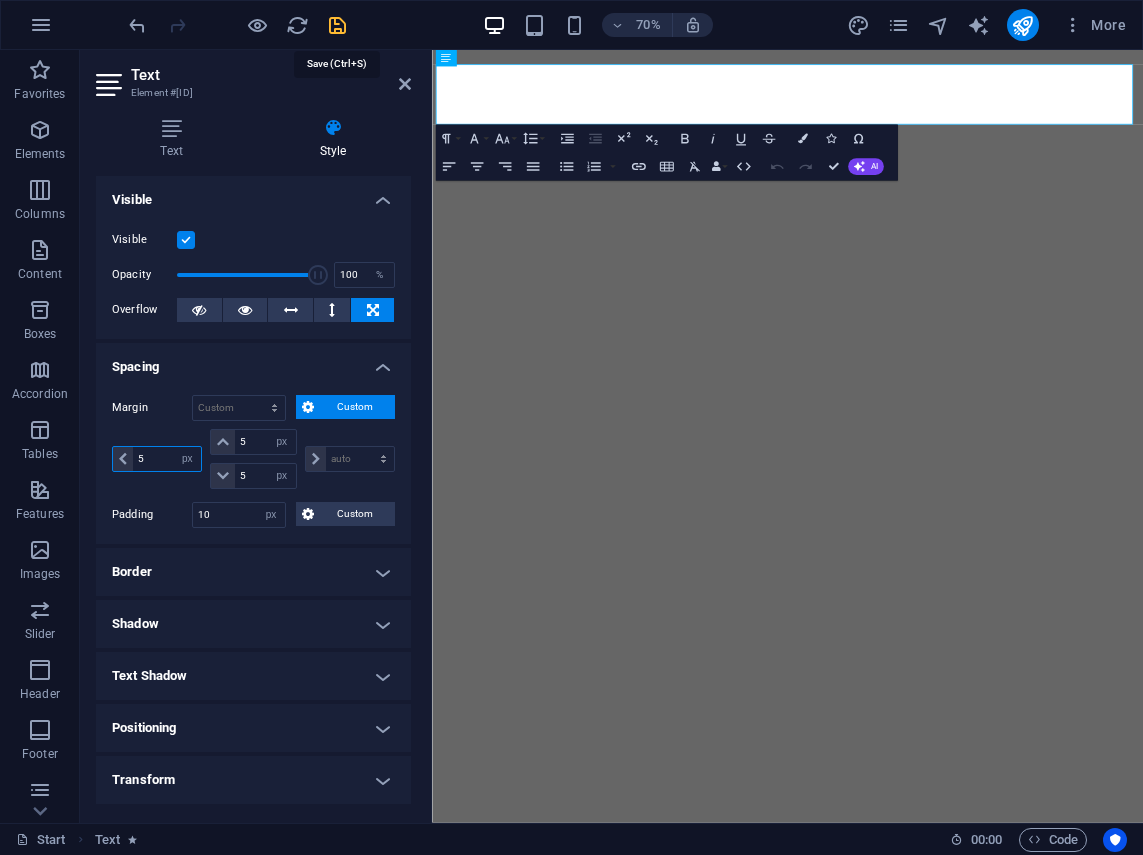 type on "5" 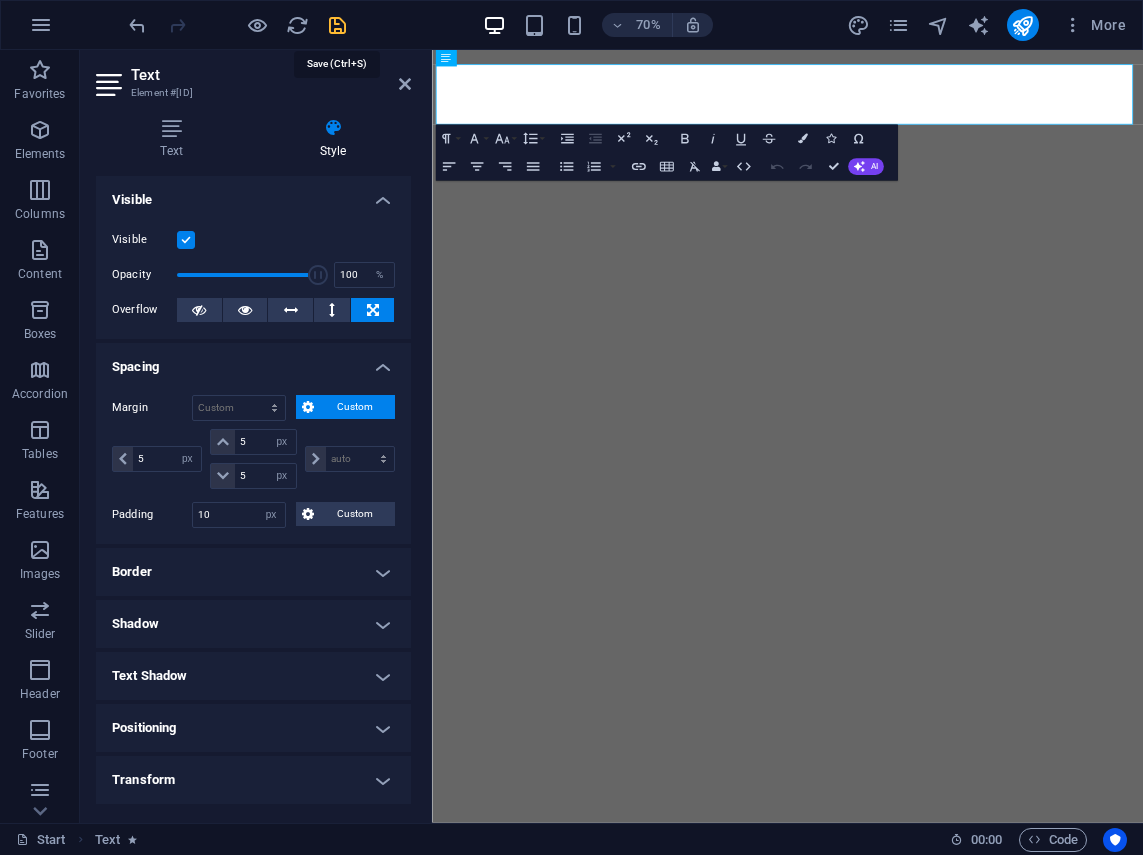 click at bounding box center [337, 25] 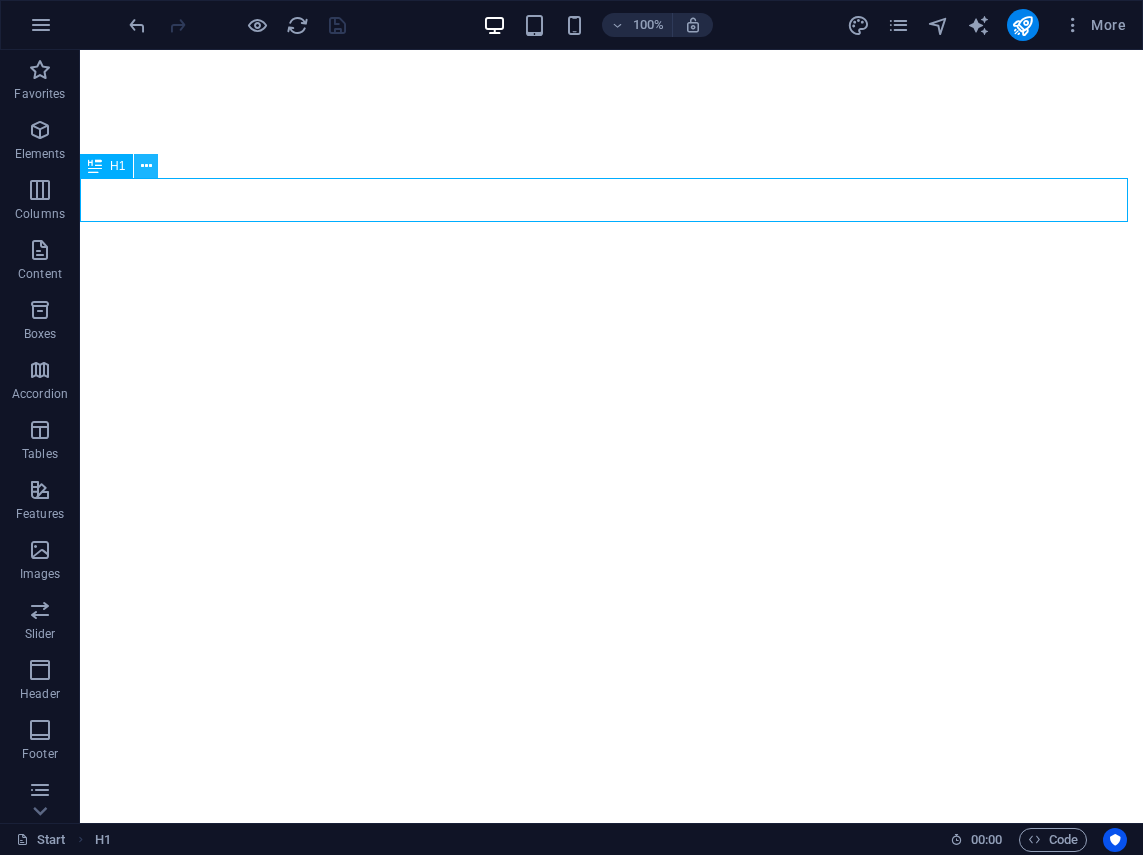 click at bounding box center (146, 166) 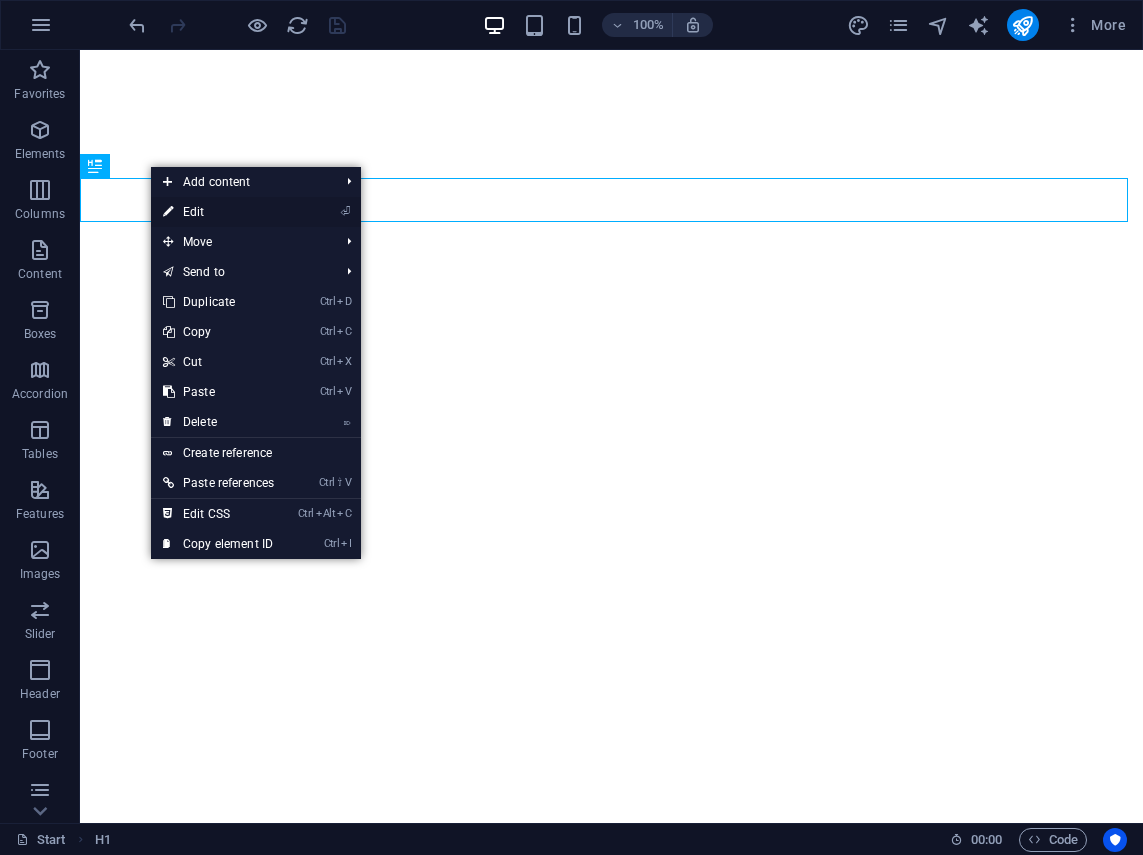 click on "⏎  Edit" at bounding box center [218, 212] 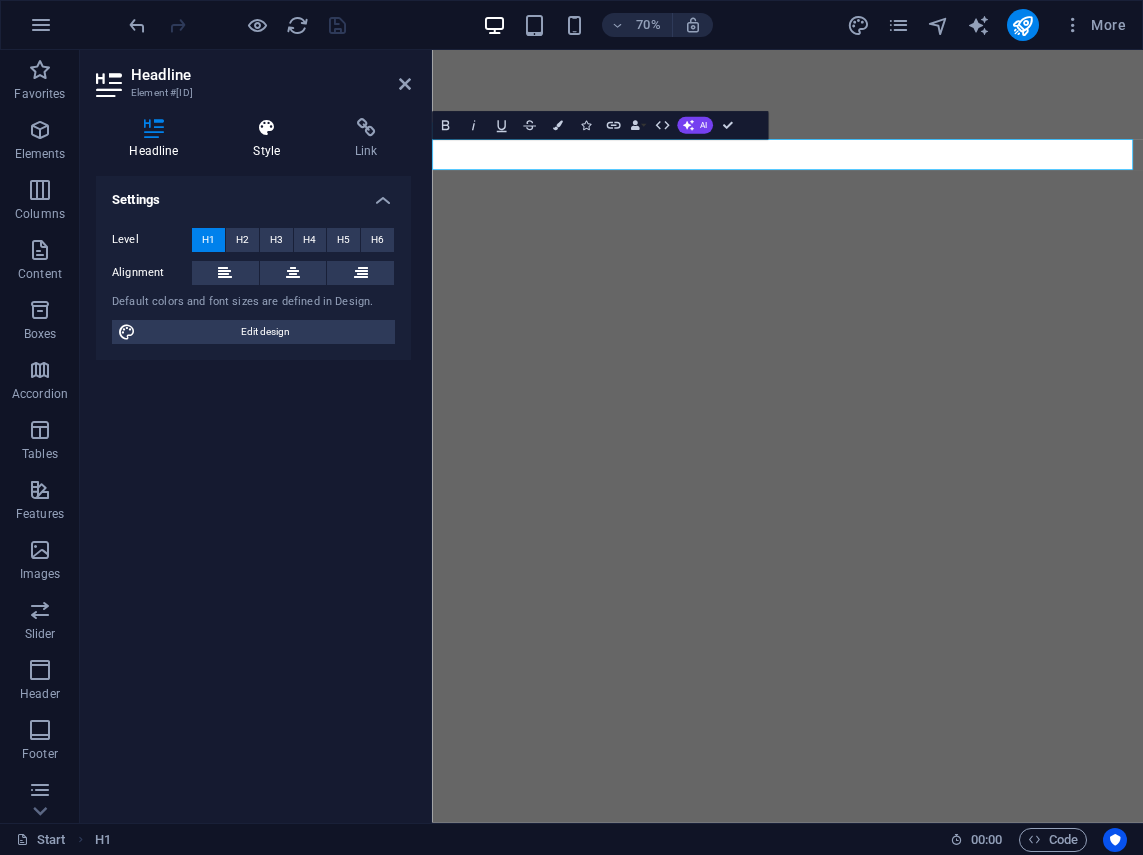 click on "Style" at bounding box center (271, 139) 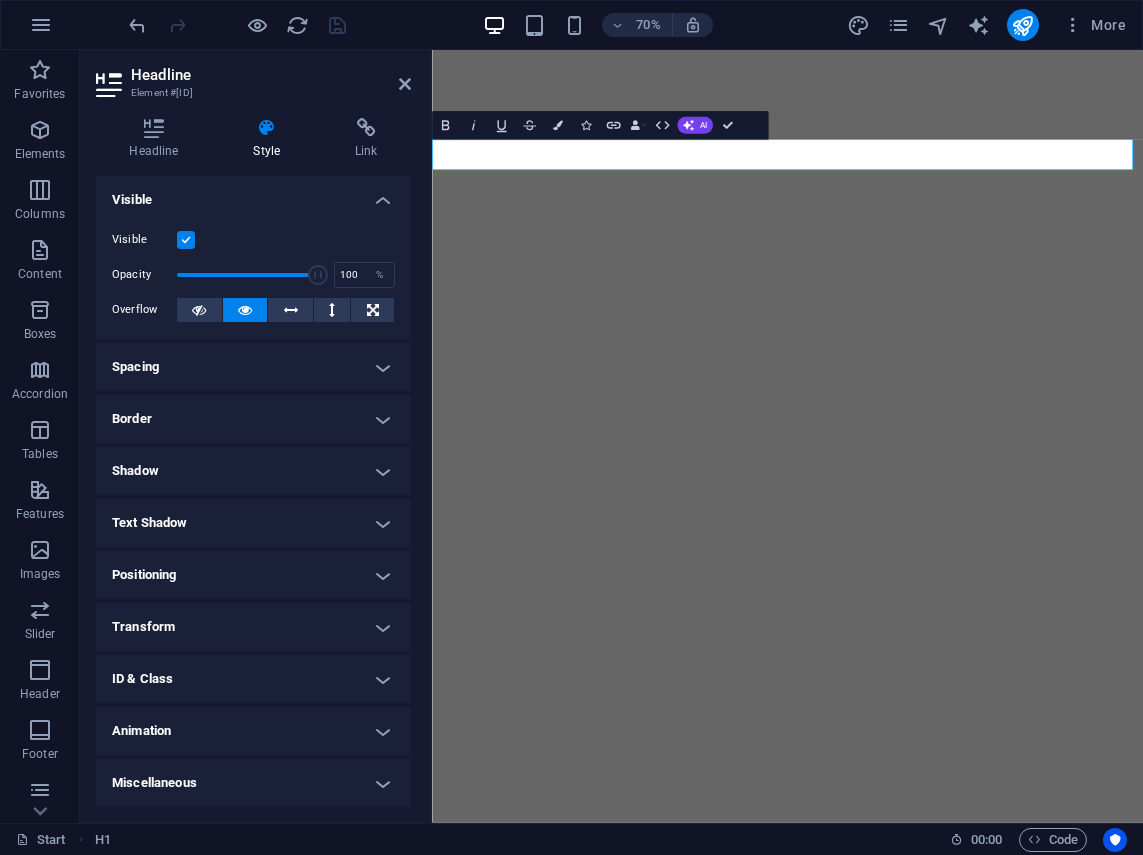 click on "Spacing" at bounding box center (253, 367) 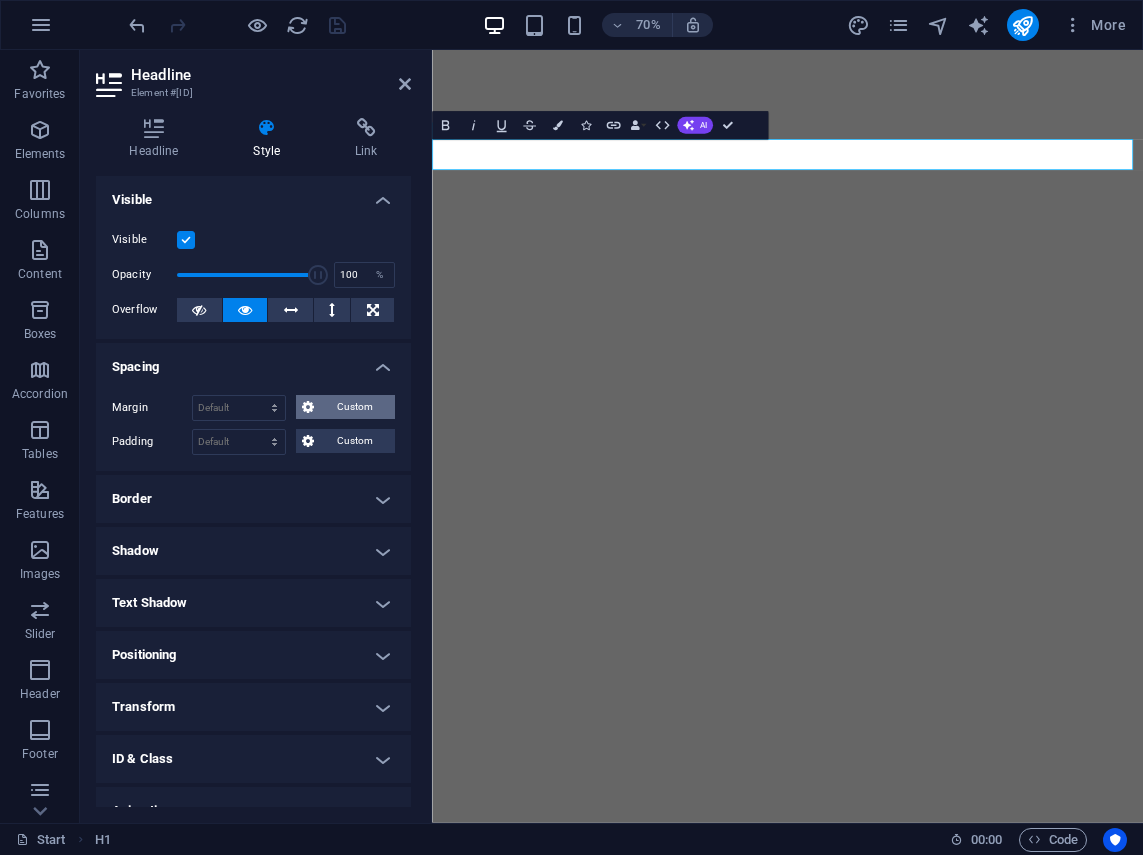 click on "Custom" at bounding box center [354, 407] 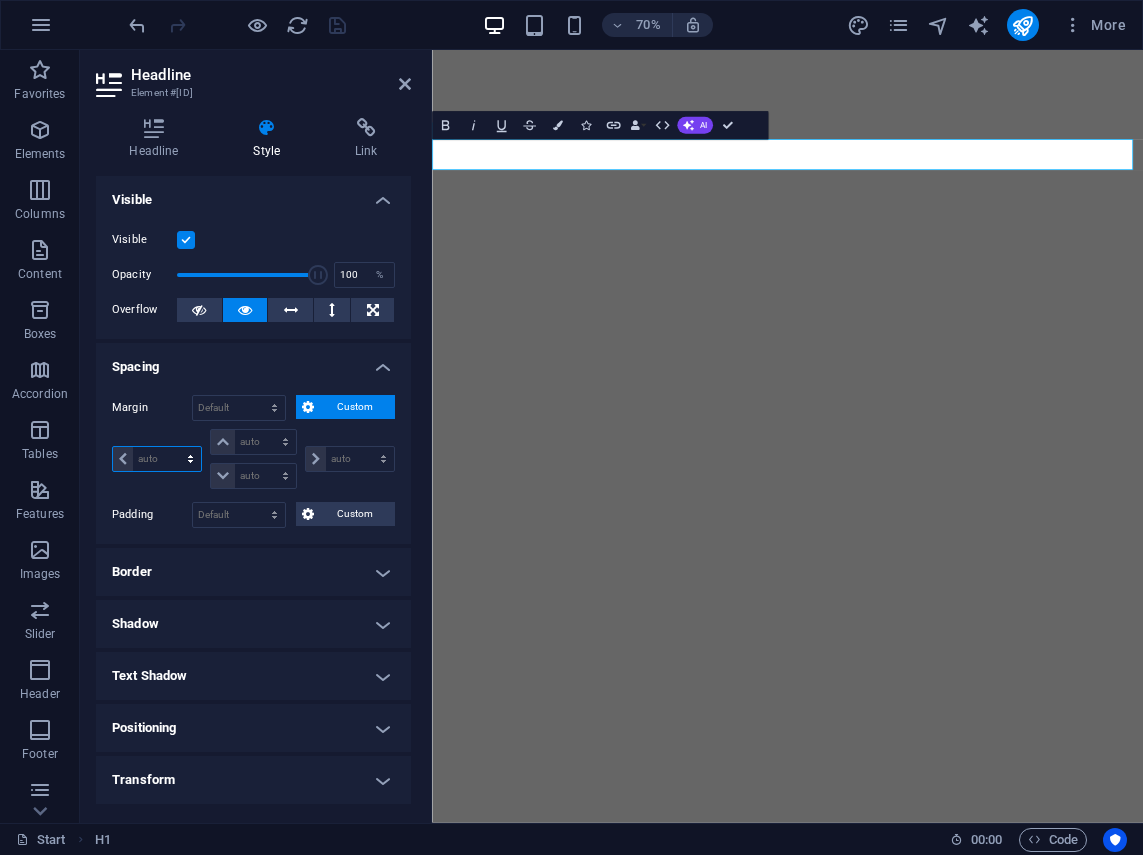click on "auto px % rem vw vh" at bounding box center [157, 459] 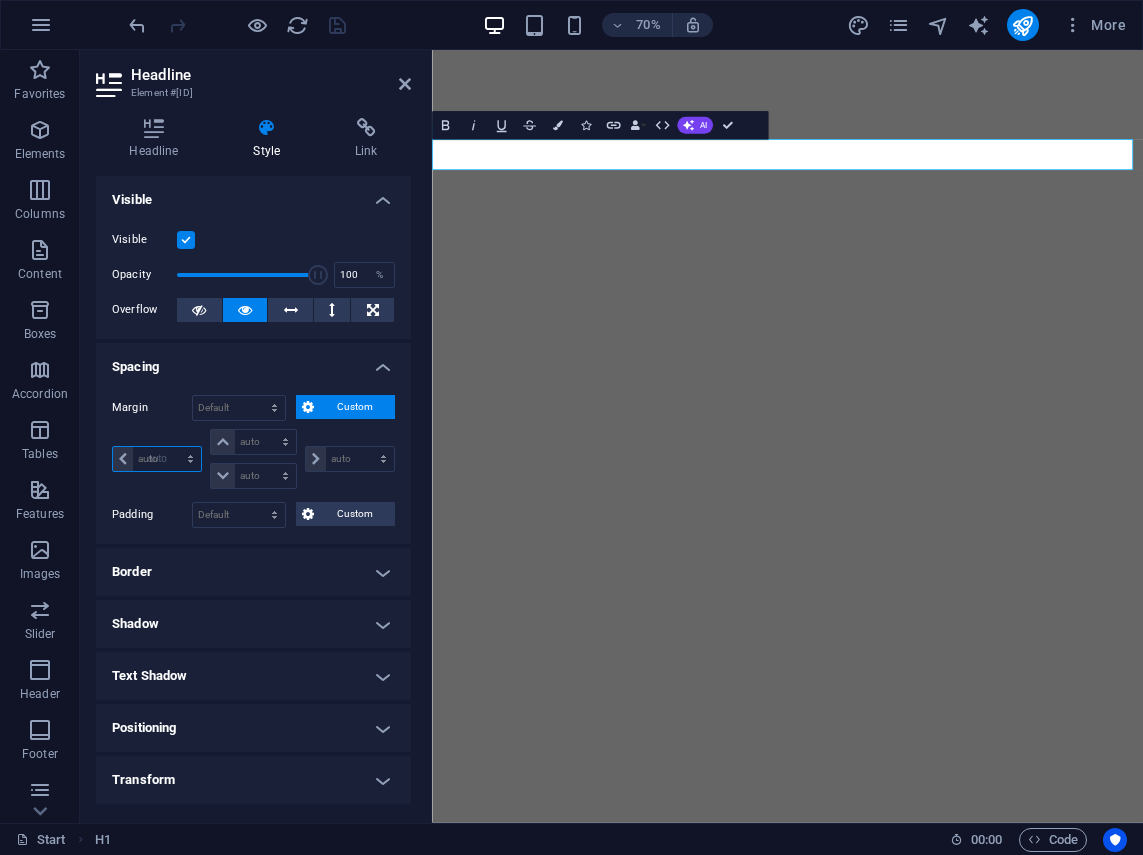 click on "auto px % rem vw vh" at bounding box center [157, 459] 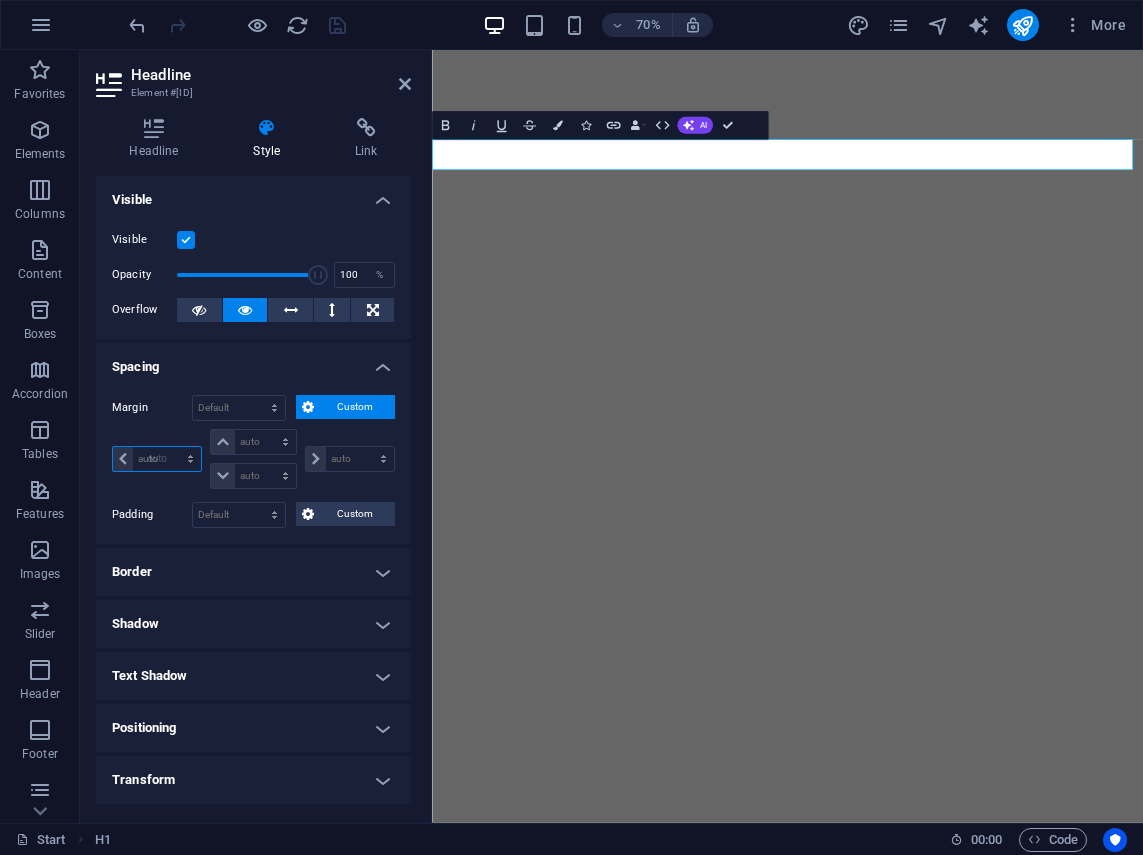 select on "DISABLED_OPTION_VALUE" 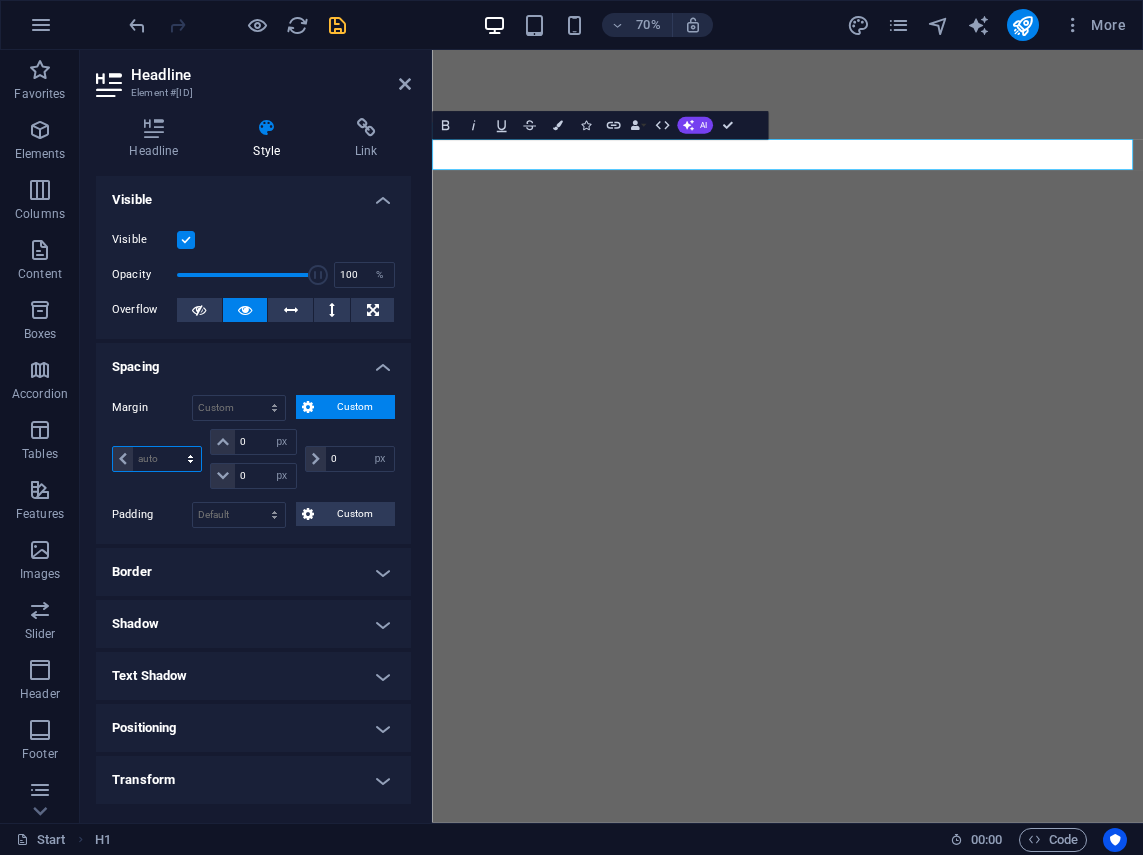 click on "auto px % rem vw vh" at bounding box center (157, 459) 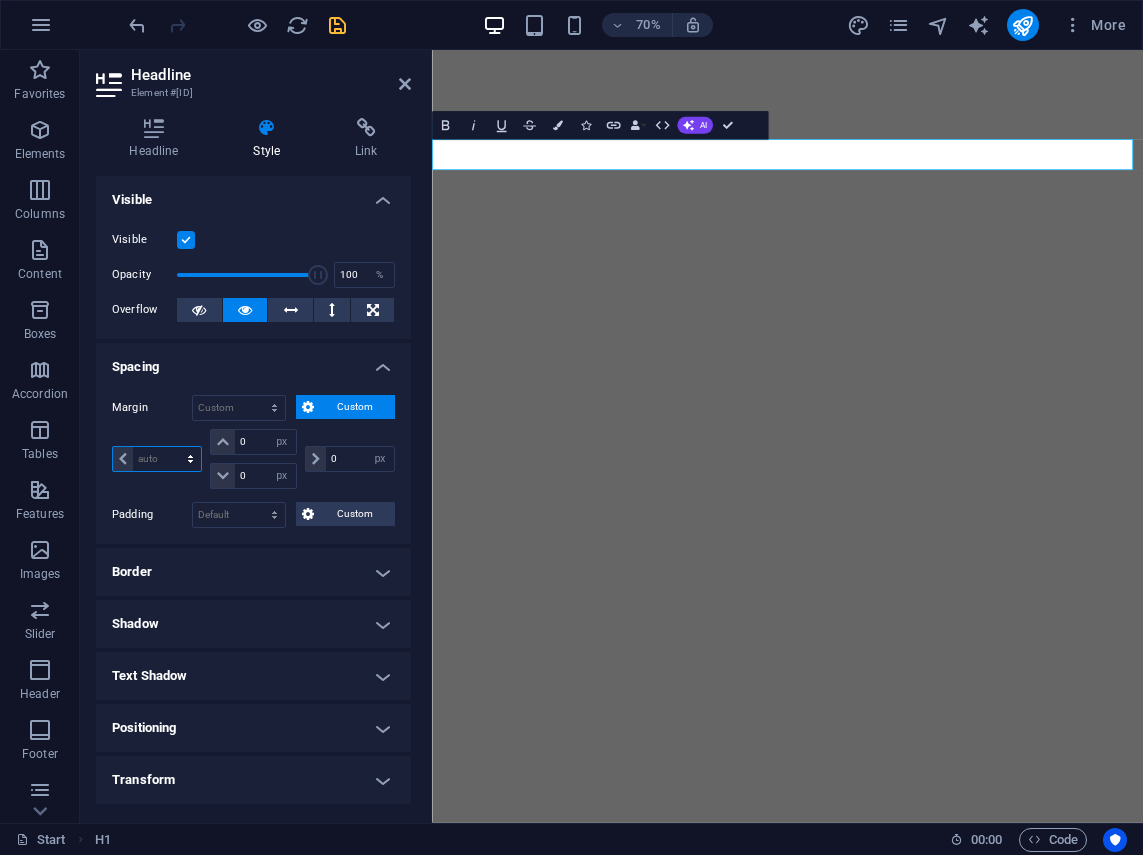 click on "auto px % rem vw vh" at bounding box center (157, 459) 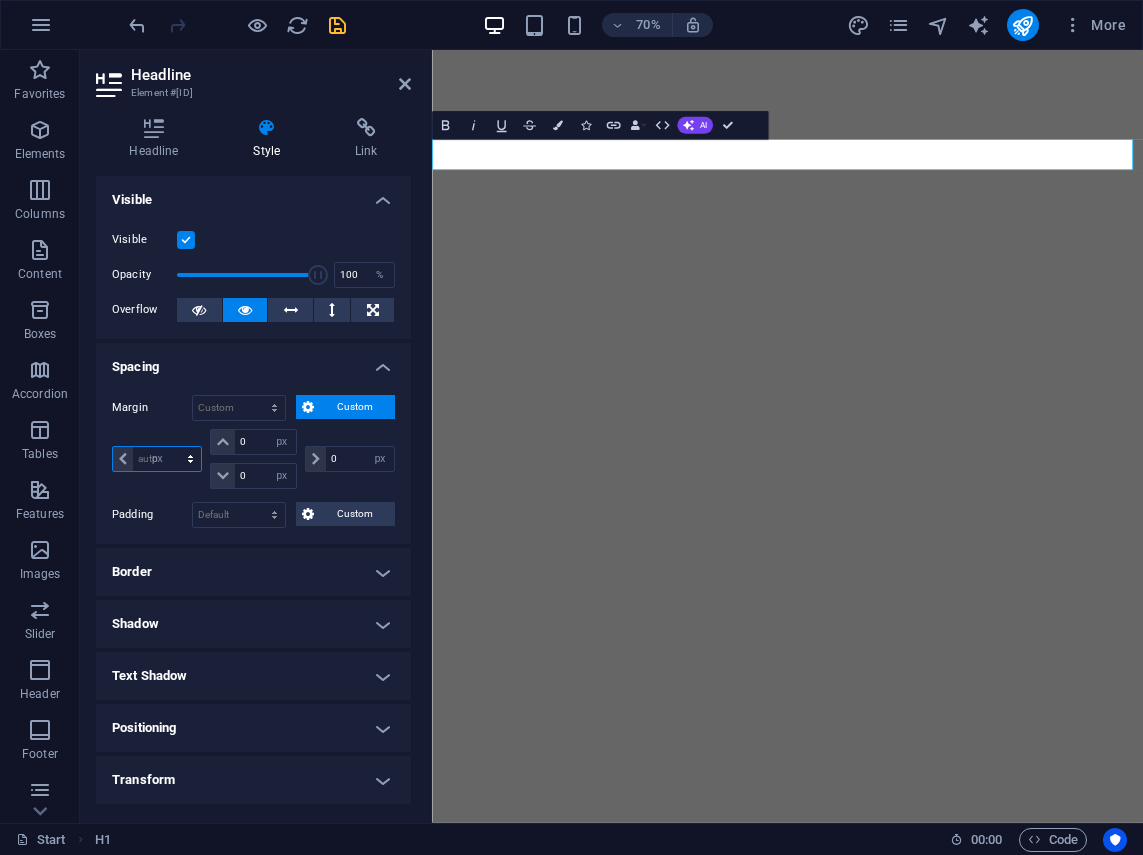 click on "auto px % rem vw vh" at bounding box center (157, 459) 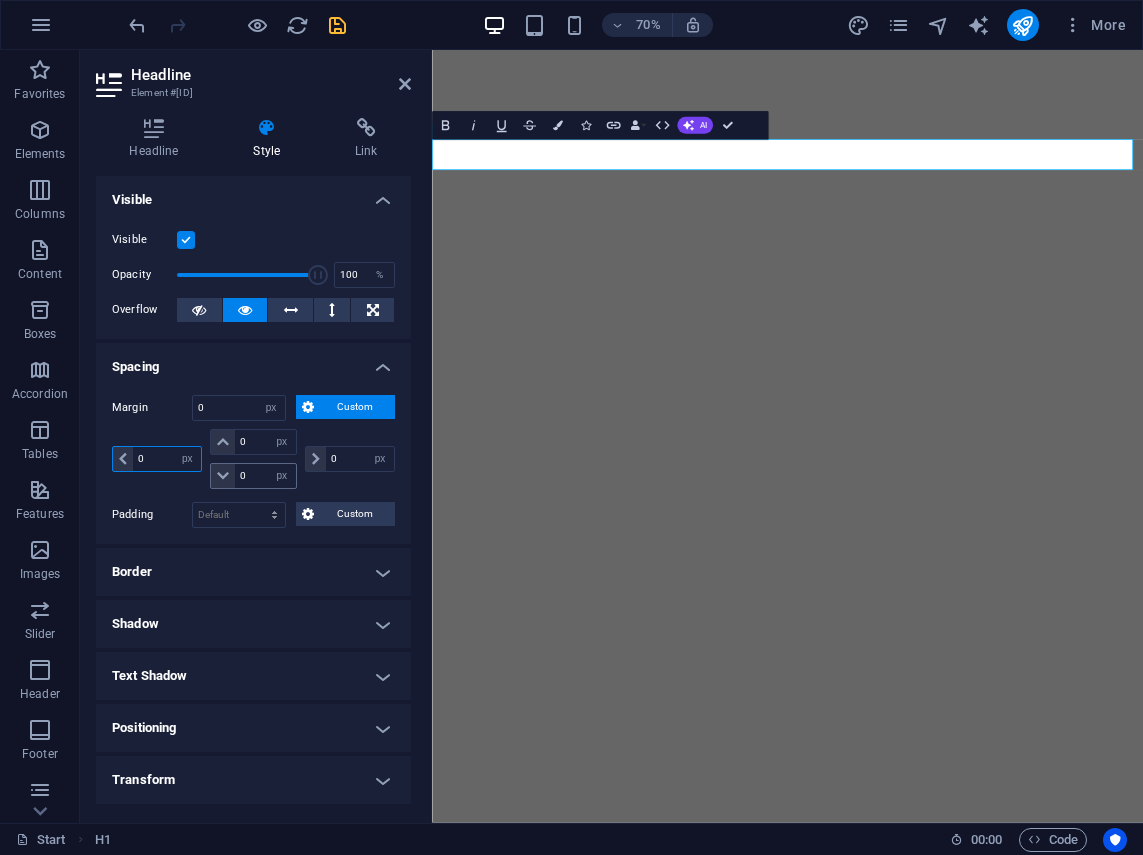 type on "5" 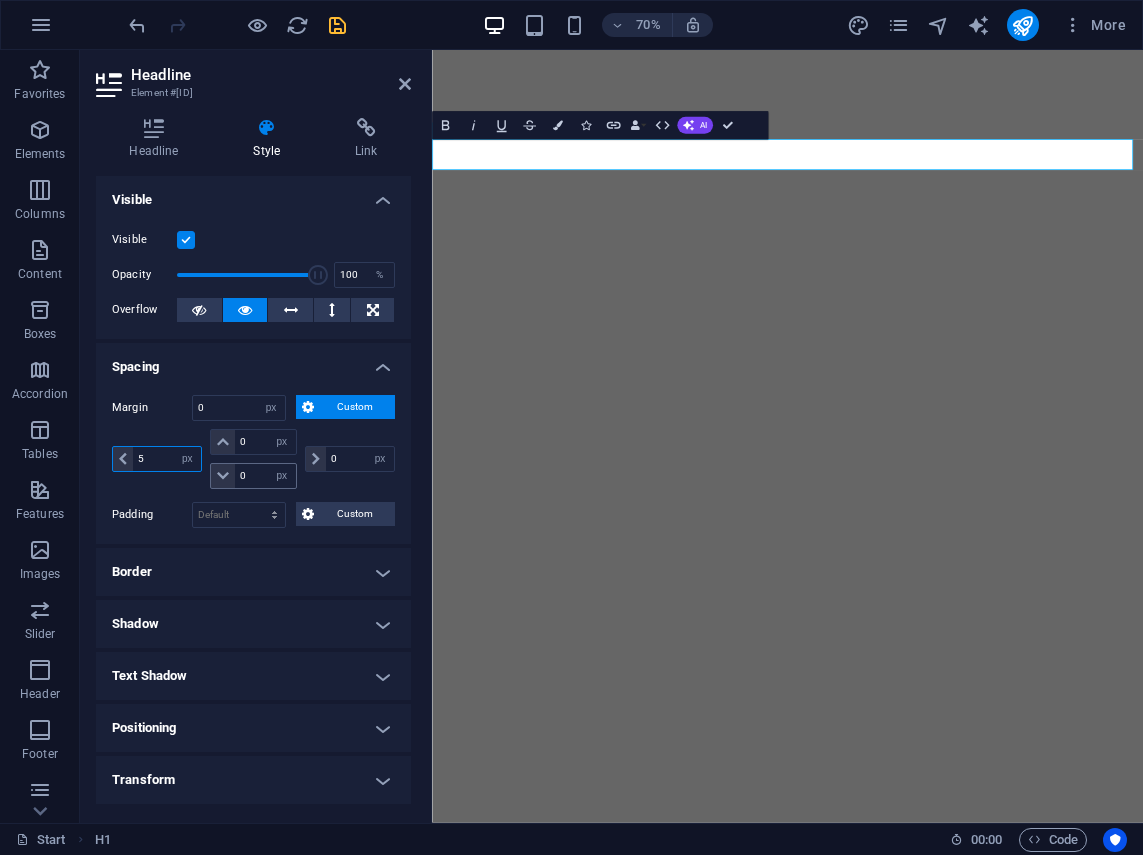 type 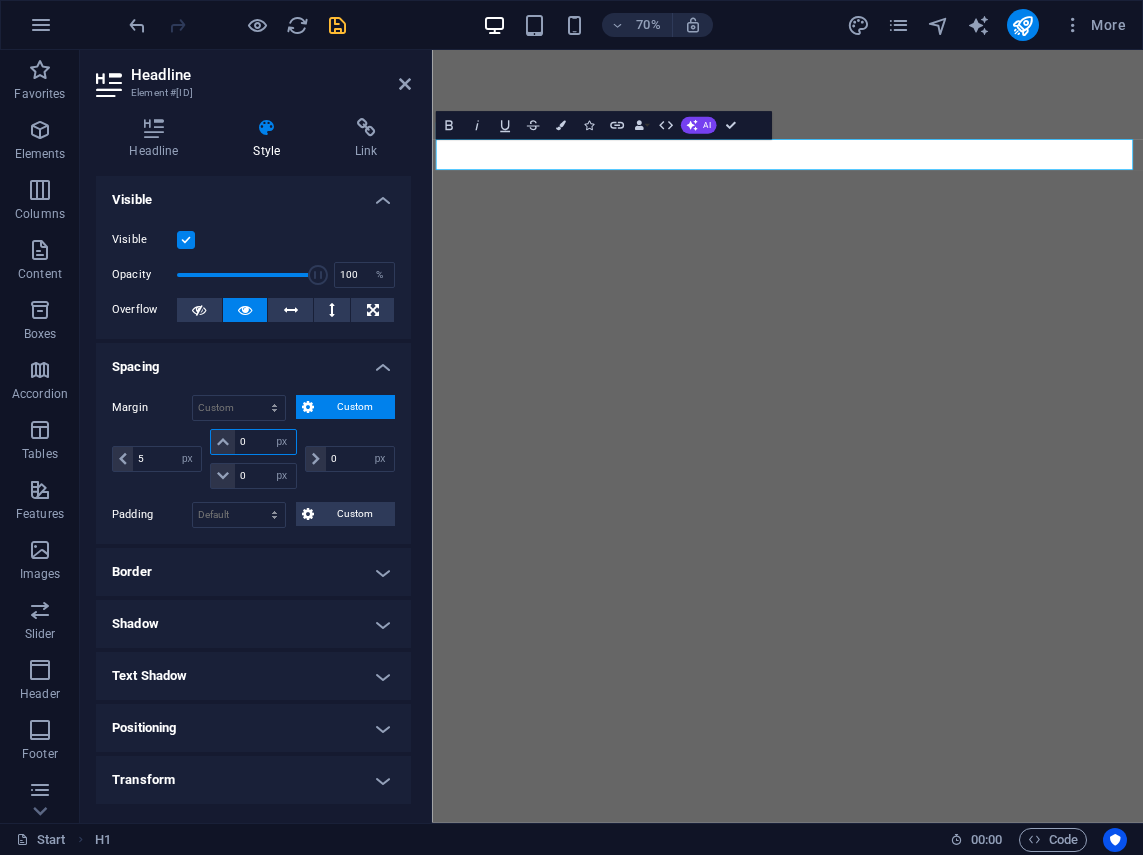 click on "0" at bounding box center (265, 442) 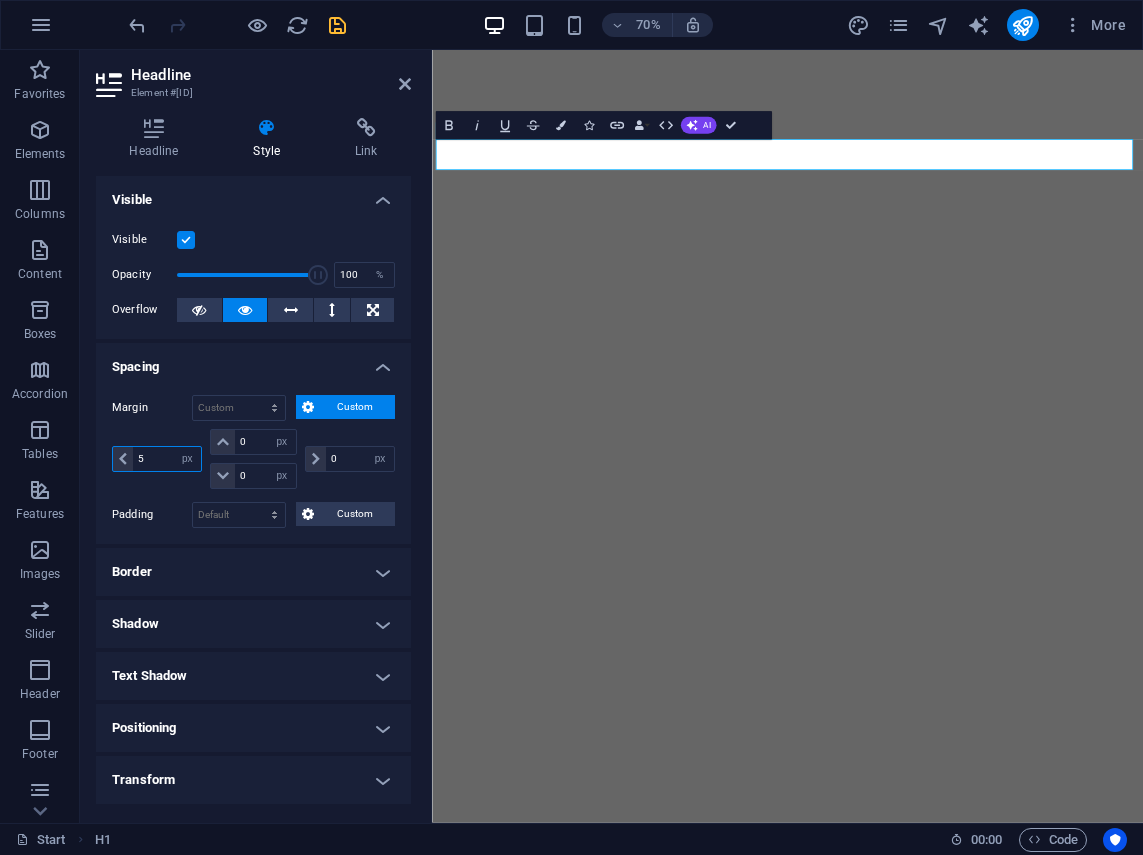 drag, startPoint x: 163, startPoint y: 455, endPoint x: 140, endPoint y: 455, distance: 23 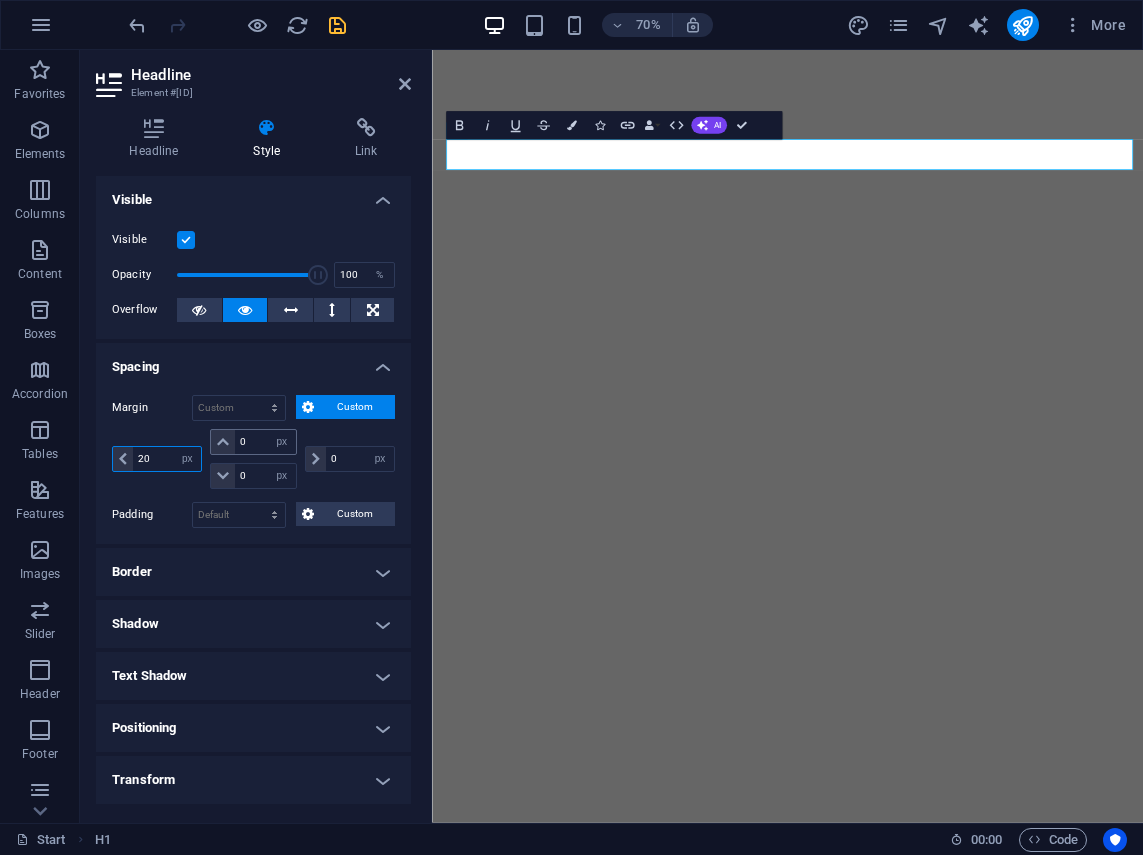 type on "20" 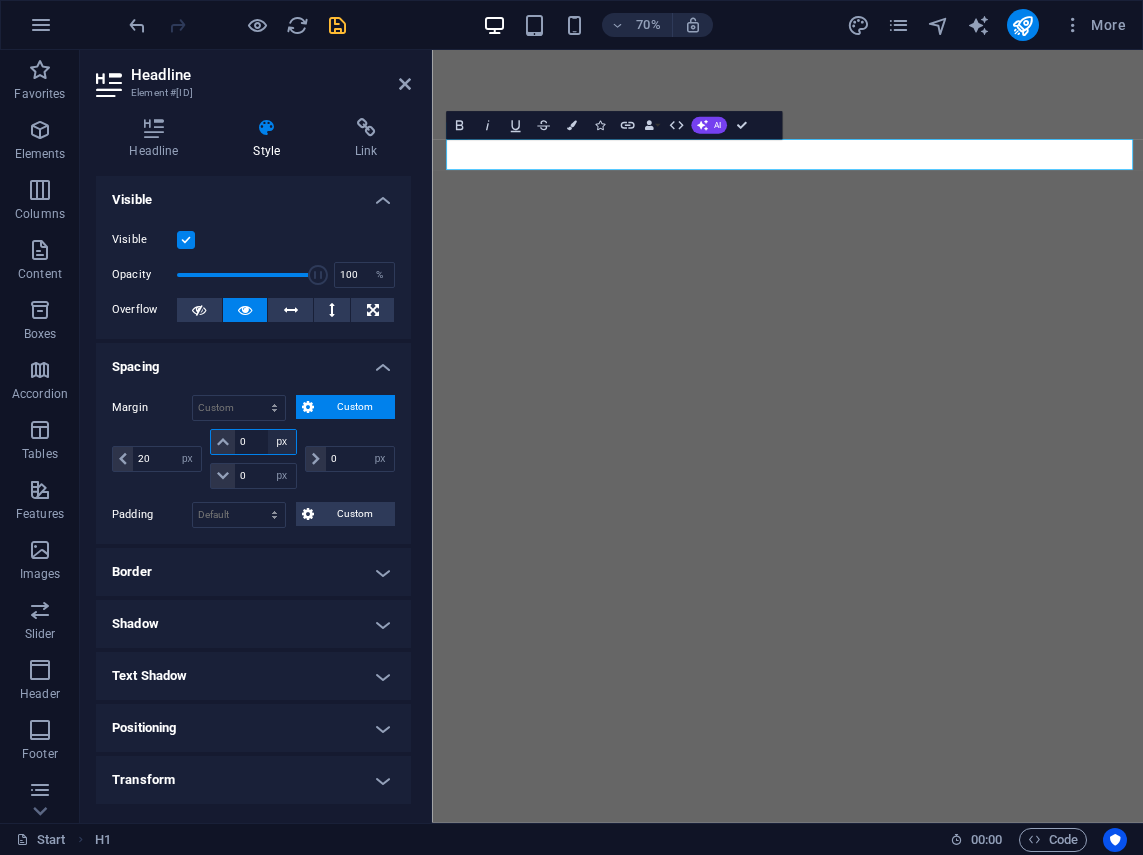 drag, startPoint x: 254, startPoint y: 445, endPoint x: 283, endPoint y: 442, distance: 29.15476 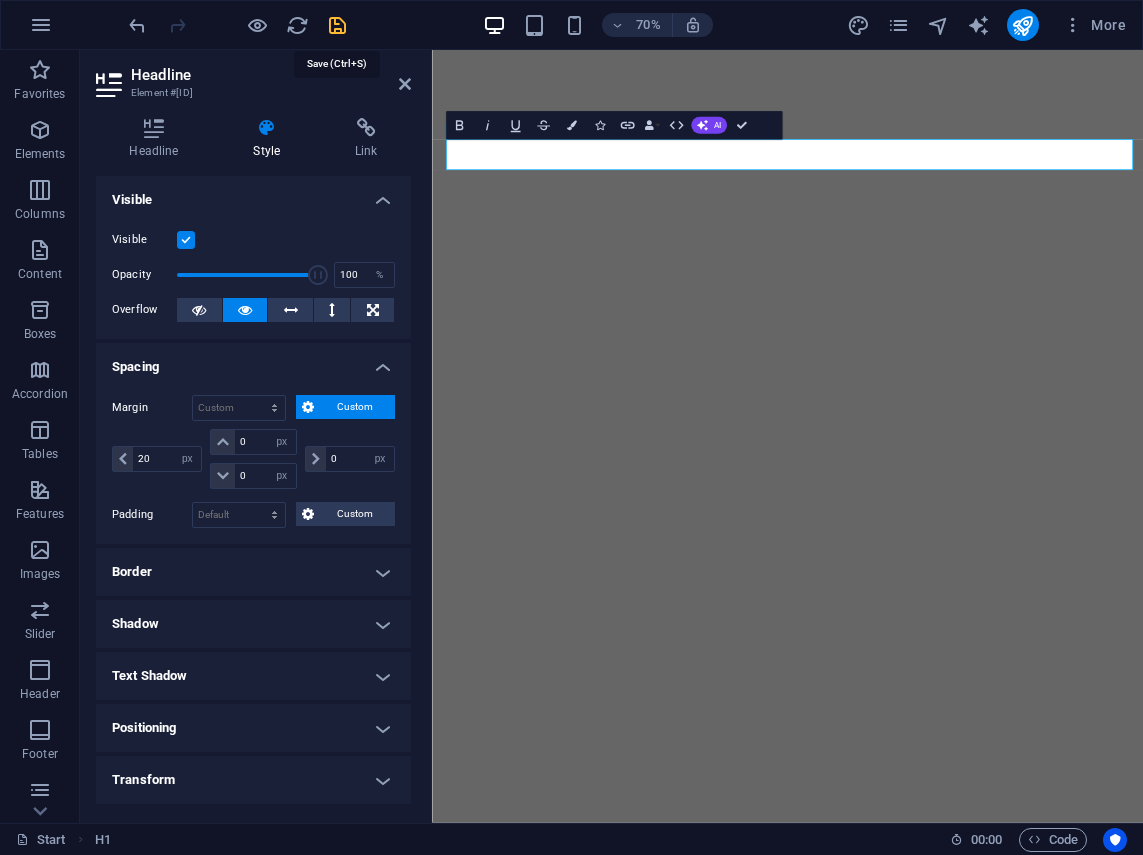click at bounding box center [337, 25] 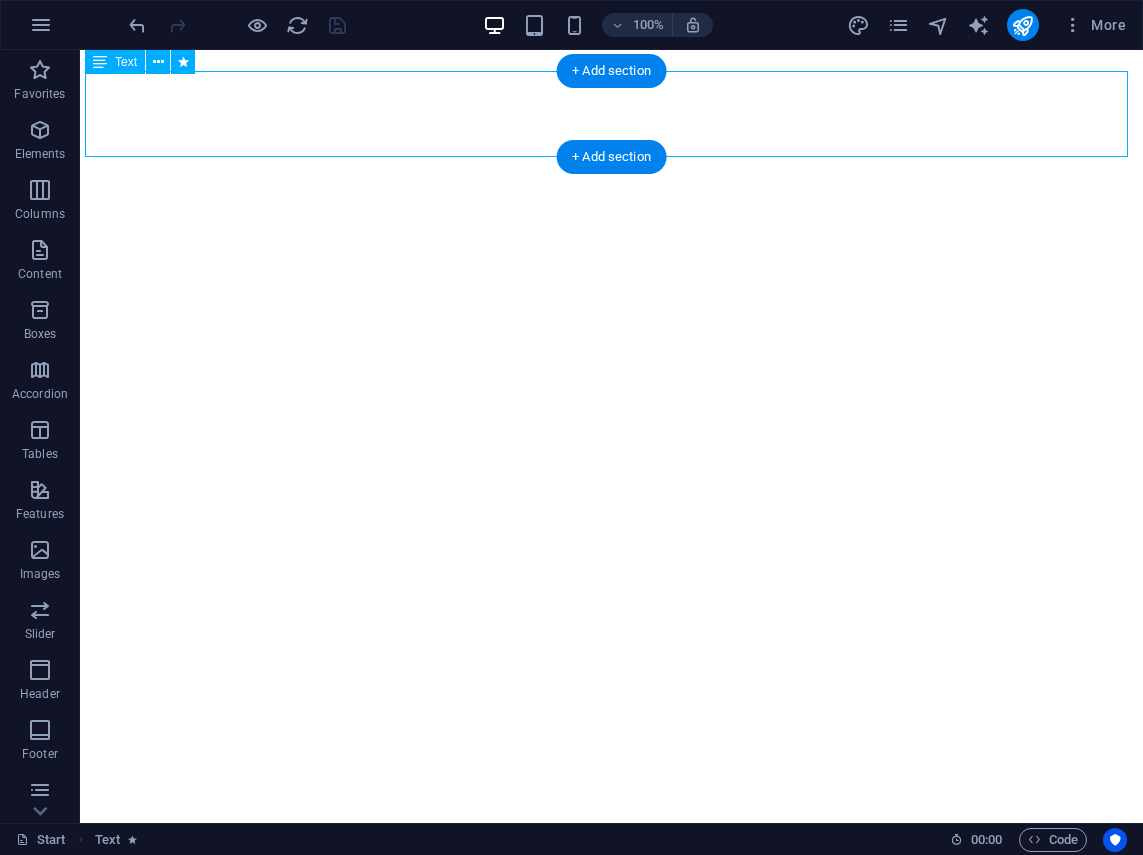 select on "px" 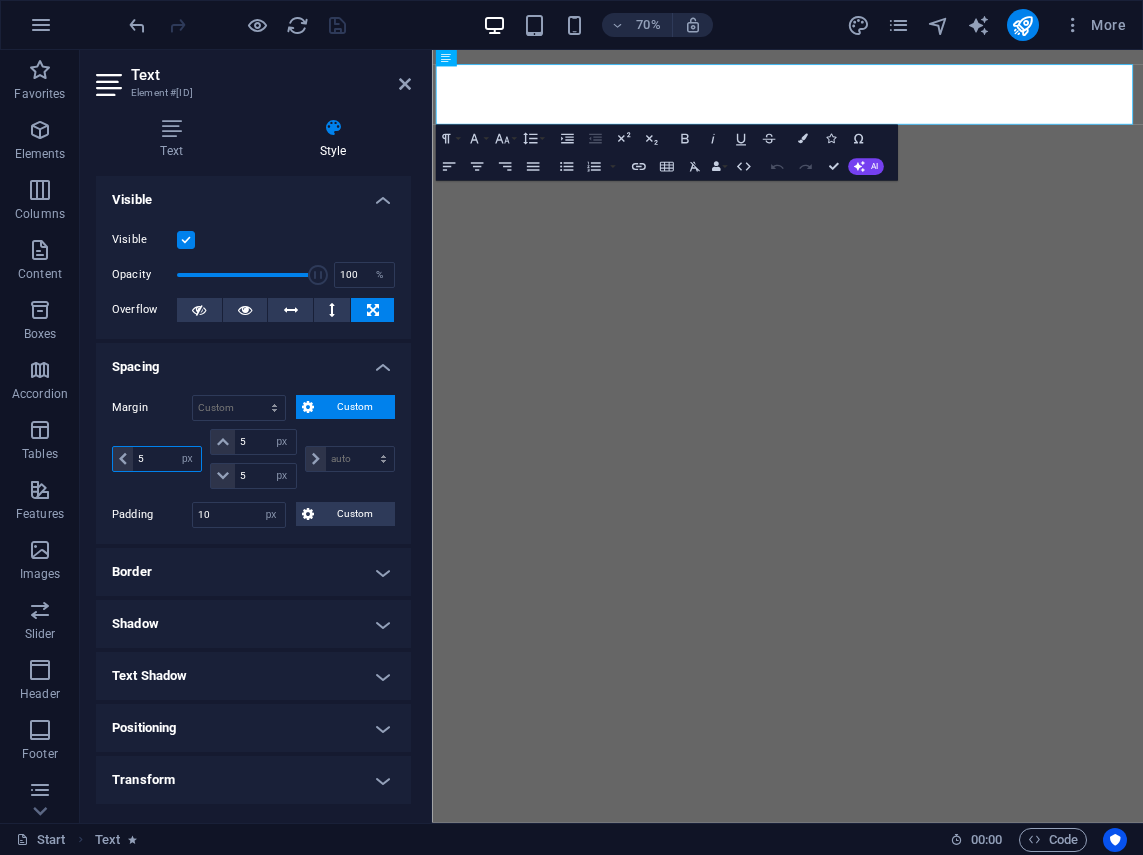 drag, startPoint x: 151, startPoint y: 460, endPoint x: 130, endPoint y: 457, distance: 21.213203 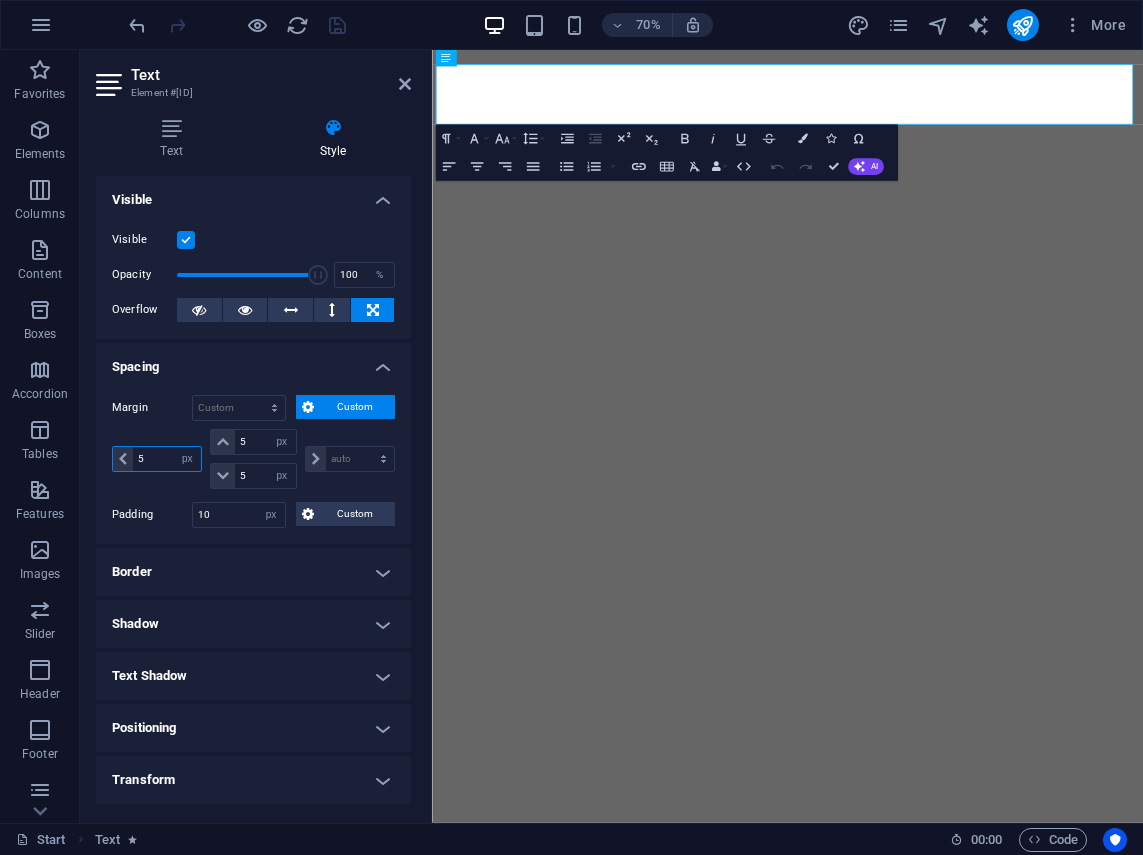 click on "5 auto px % rem vw vh" at bounding box center (157, 459) 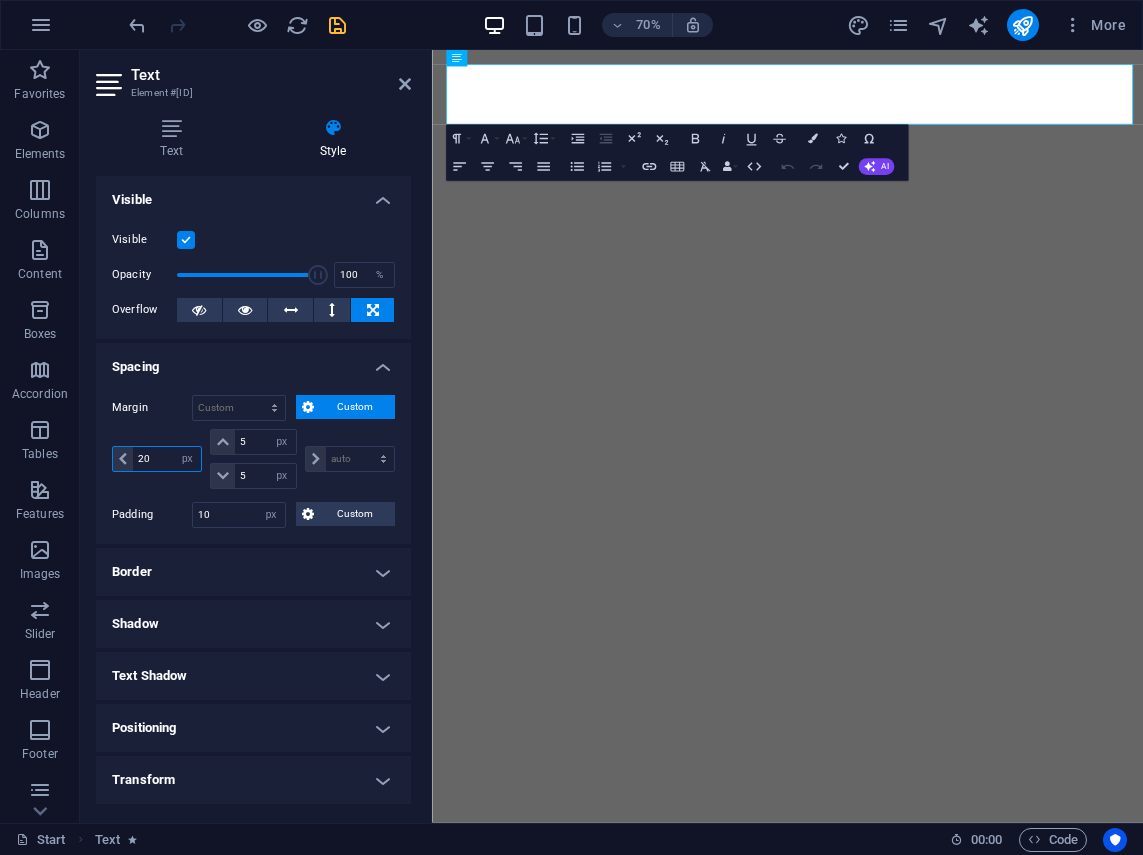 type on "20" 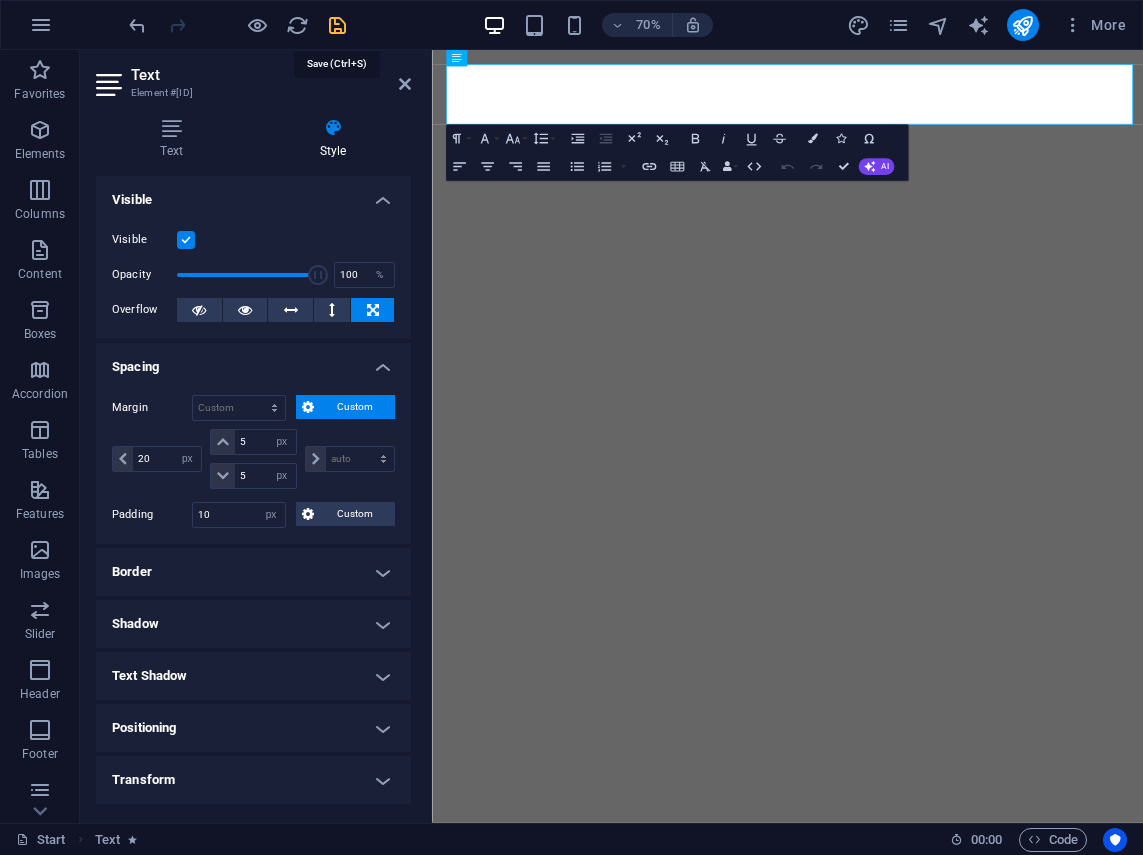 click at bounding box center [337, 25] 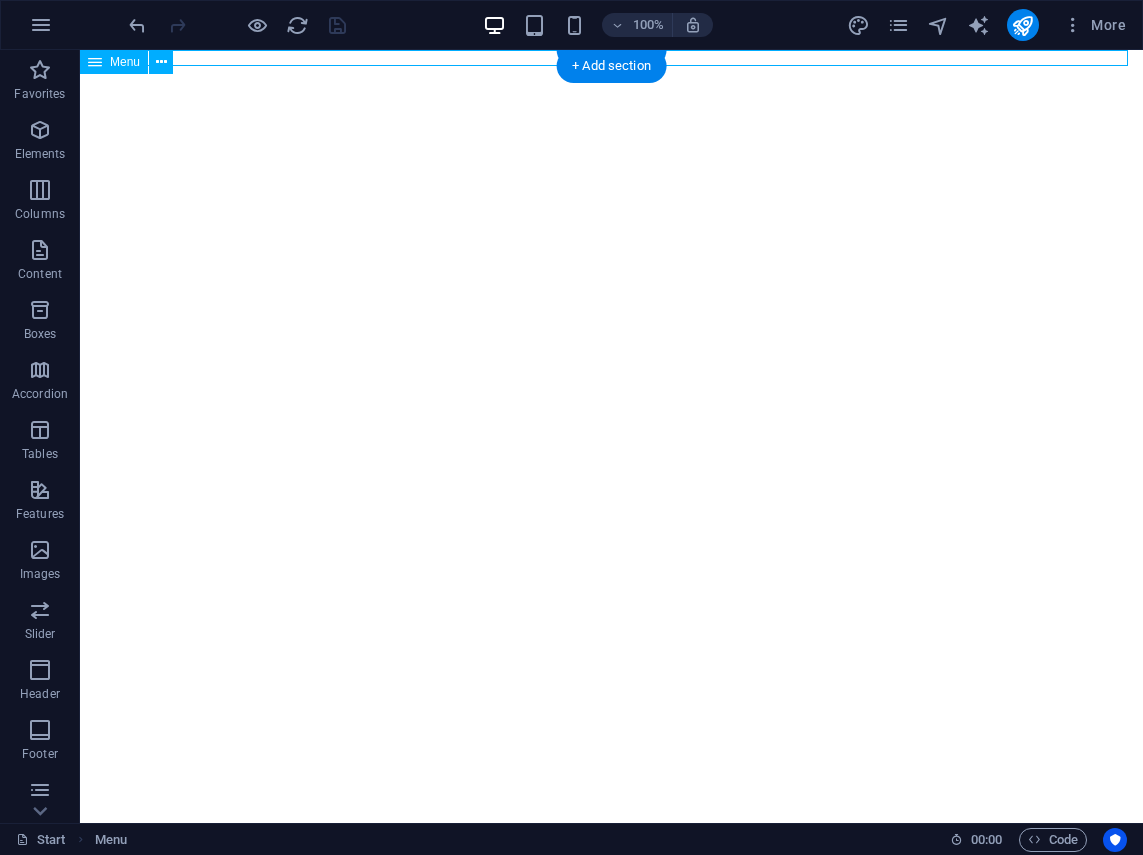 select 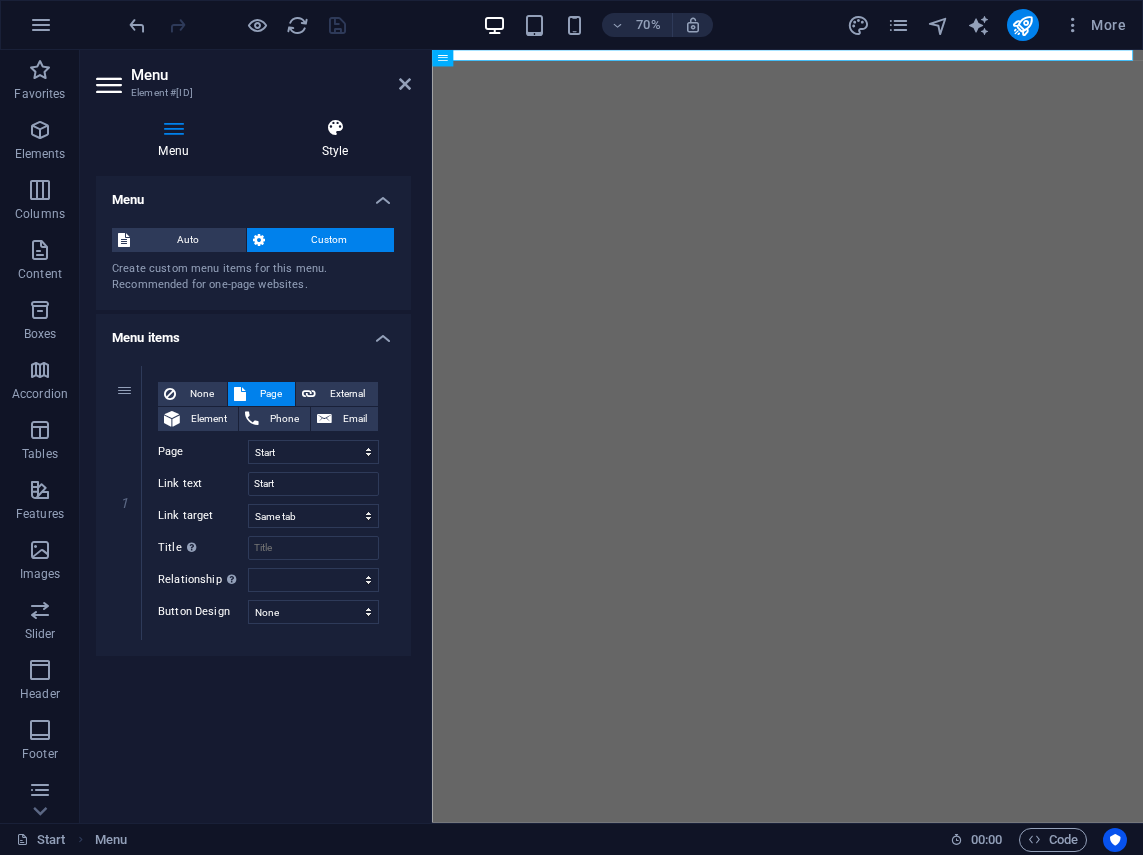 click at bounding box center (335, 128) 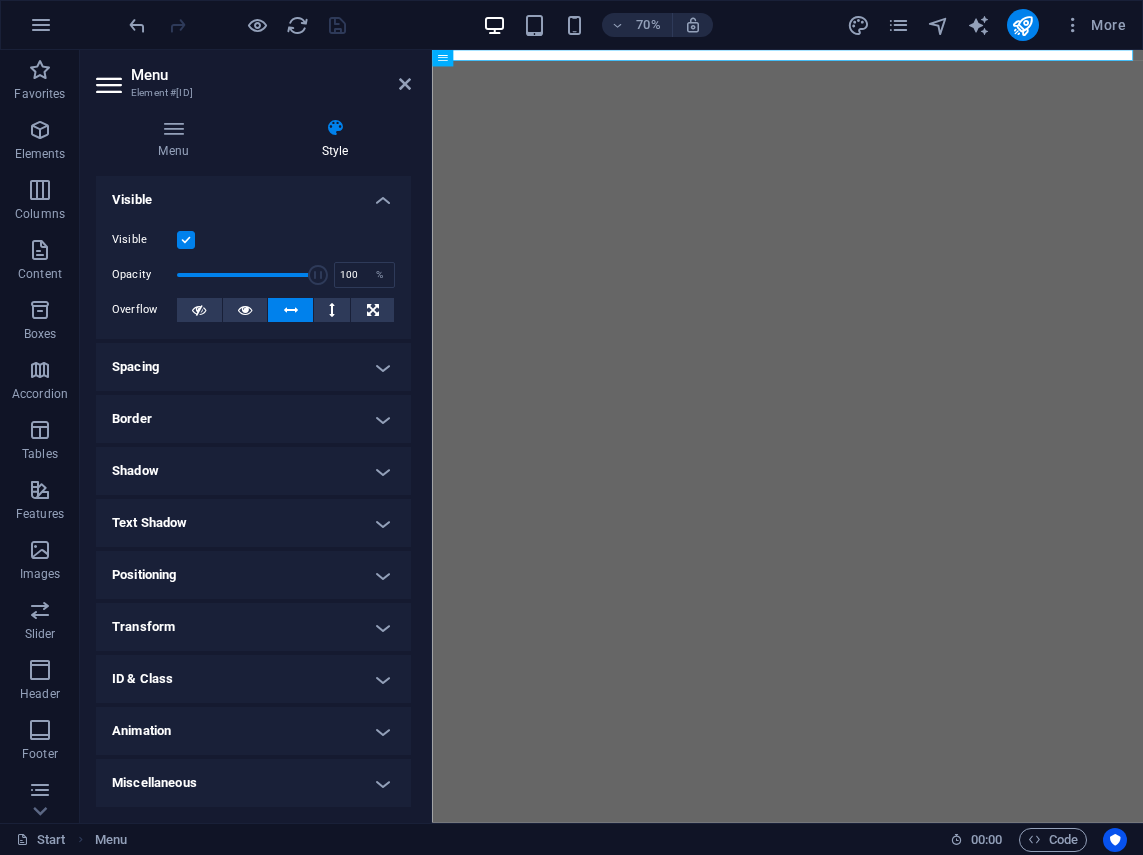 click on "Animation" at bounding box center [253, 731] 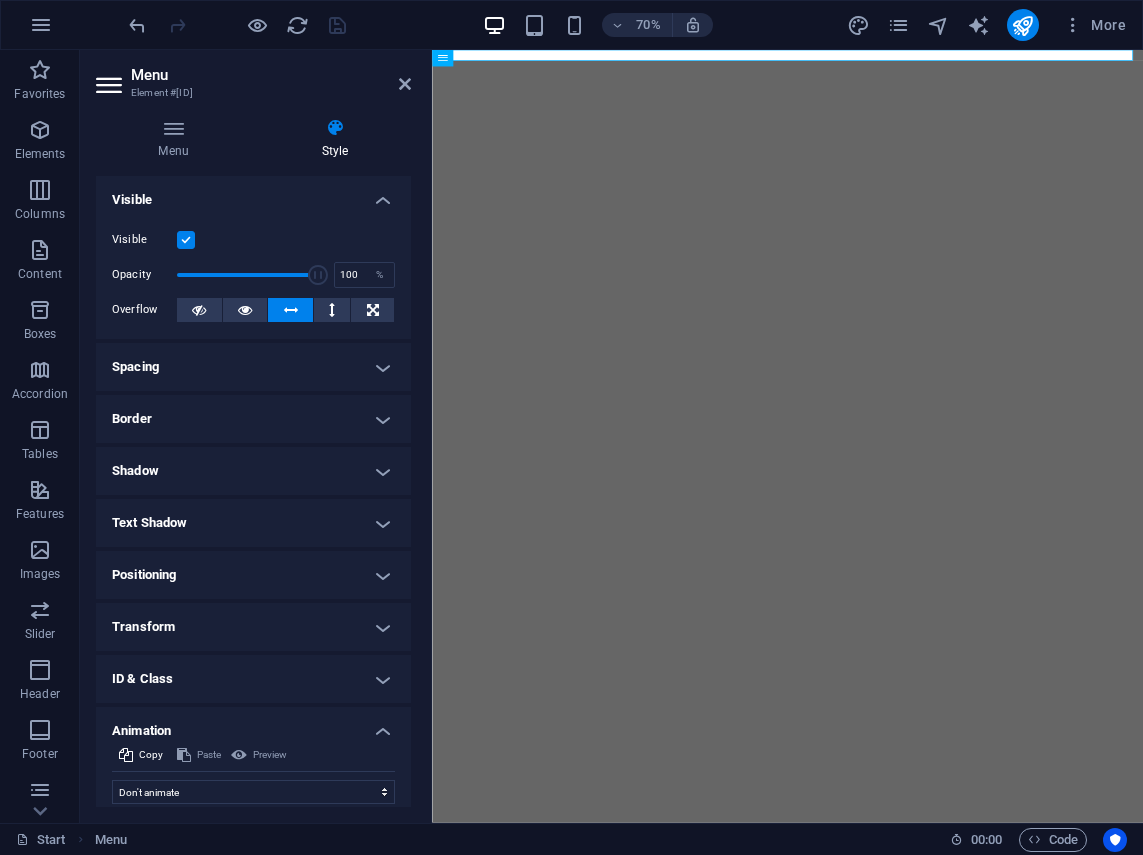 scroll, scrollTop: 65, scrollLeft: 0, axis: vertical 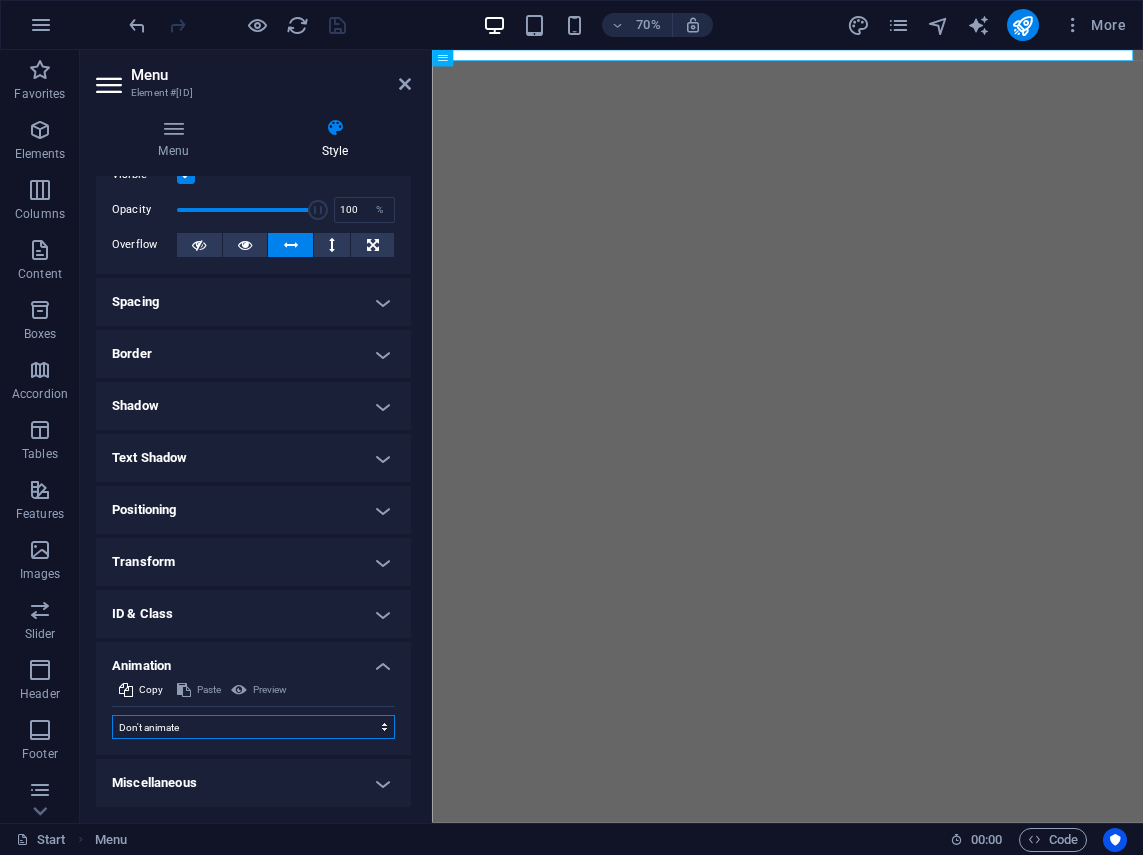 click on "Don't animate Show / Hide Slide up/down Zoom in/out Slide left to right Slide right to left Slide top to bottom Slide bottom to top Pulse Blink Open as overlay" at bounding box center [253, 727] 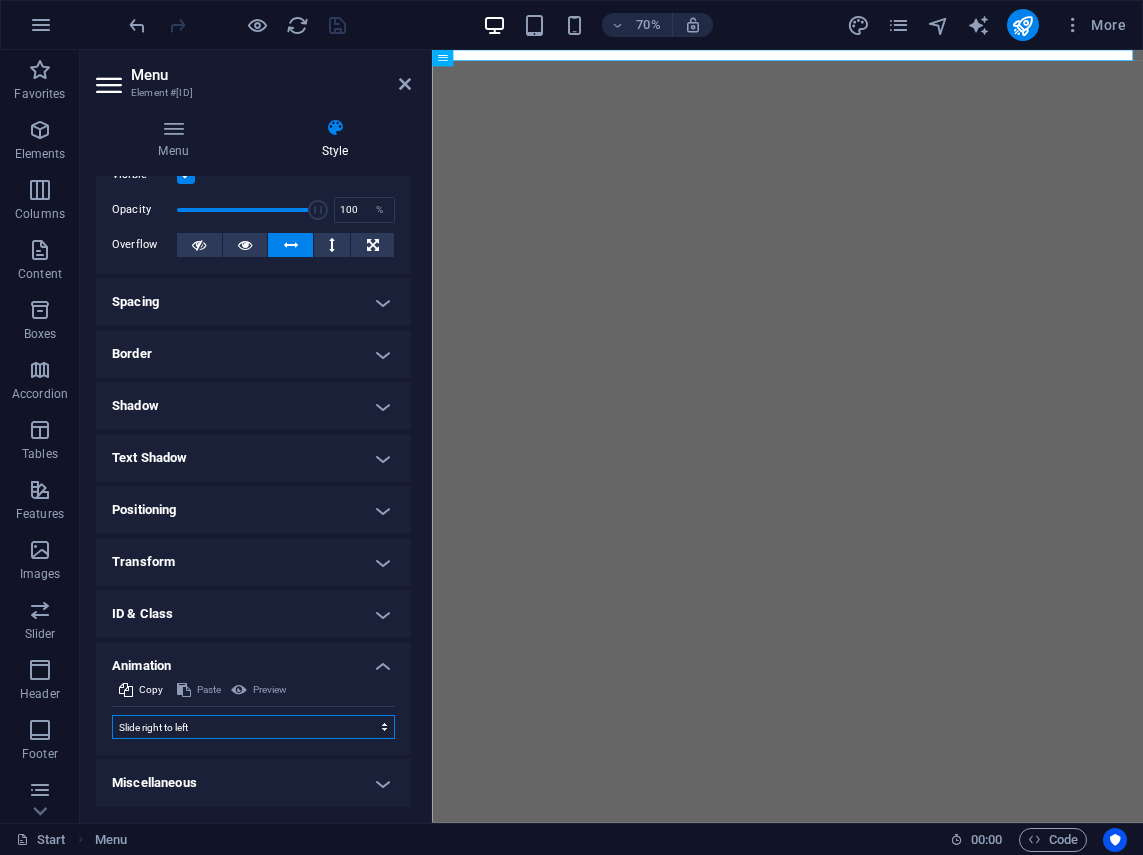 click on "Don't animate Show / Hide Slide up/down Zoom in/out Slide left to right Slide right to left Slide top to bottom Slide bottom to top Pulse Blink Open as overlay" at bounding box center (253, 727) 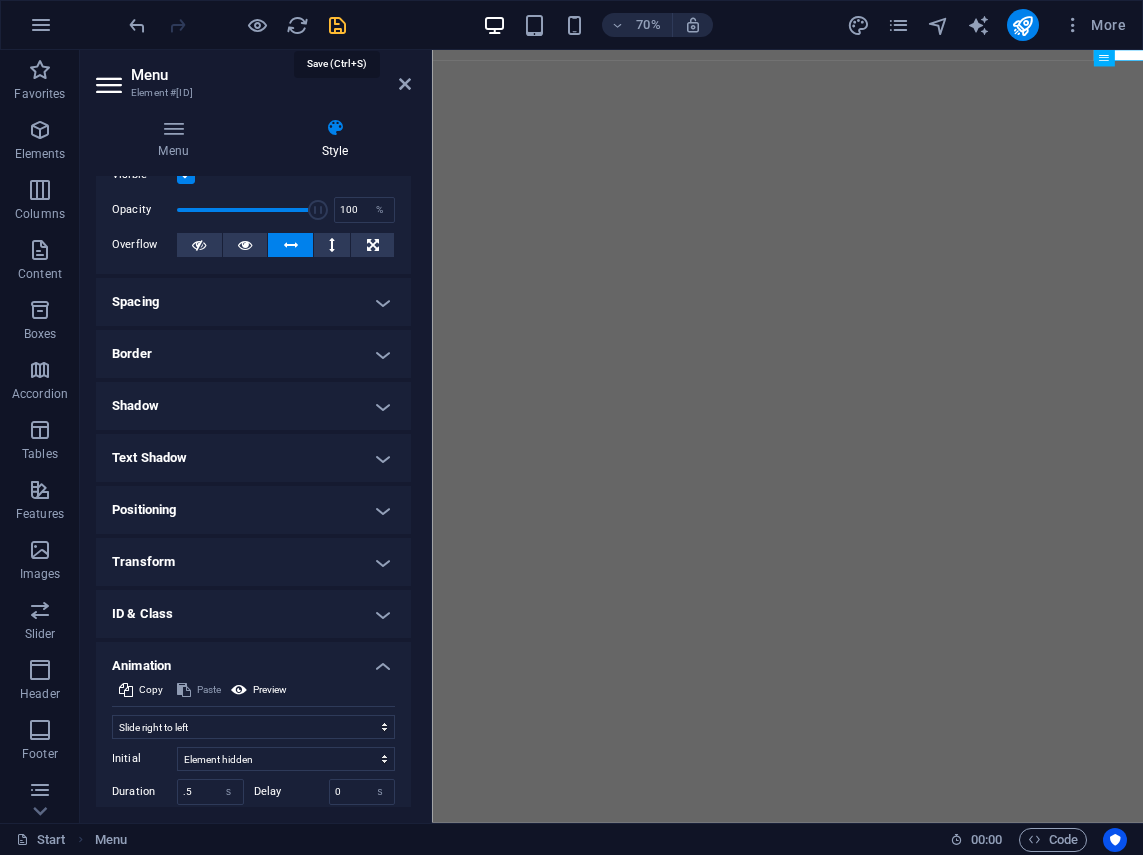 click at bounding box center (337, 25) 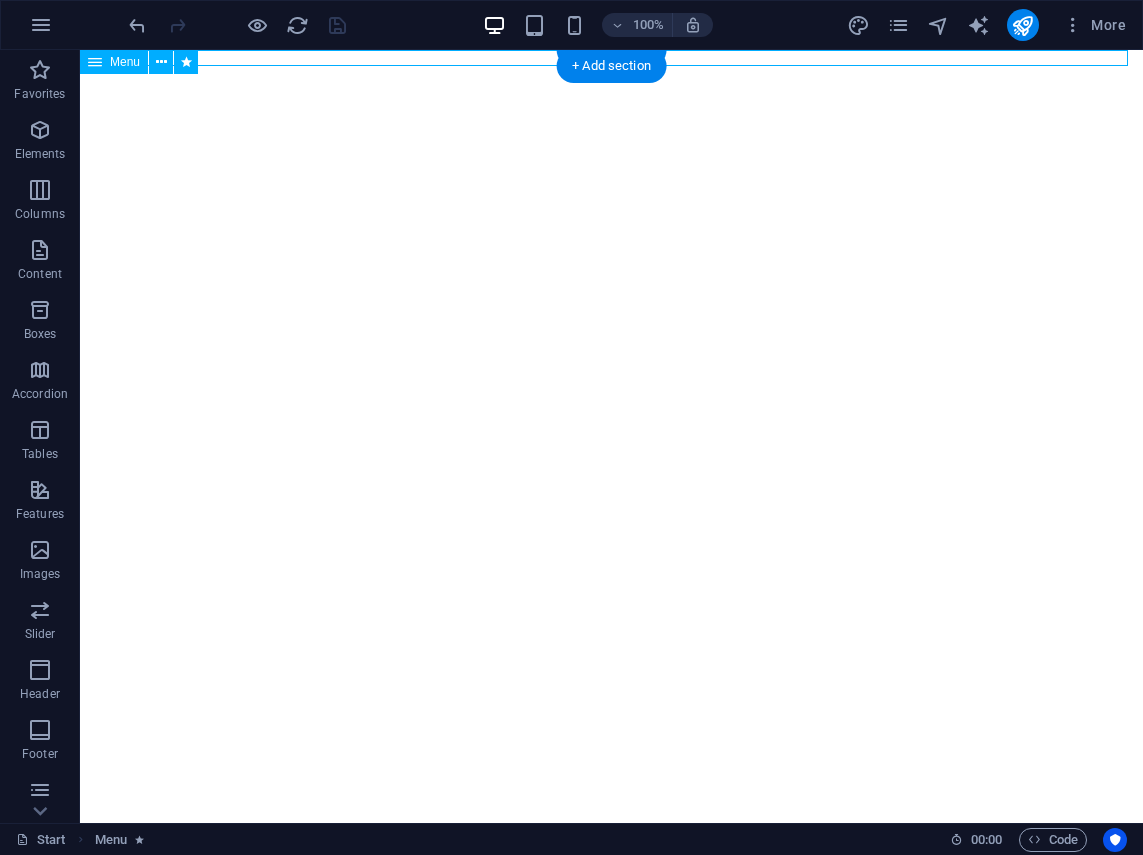 select on "move-right-to-left" 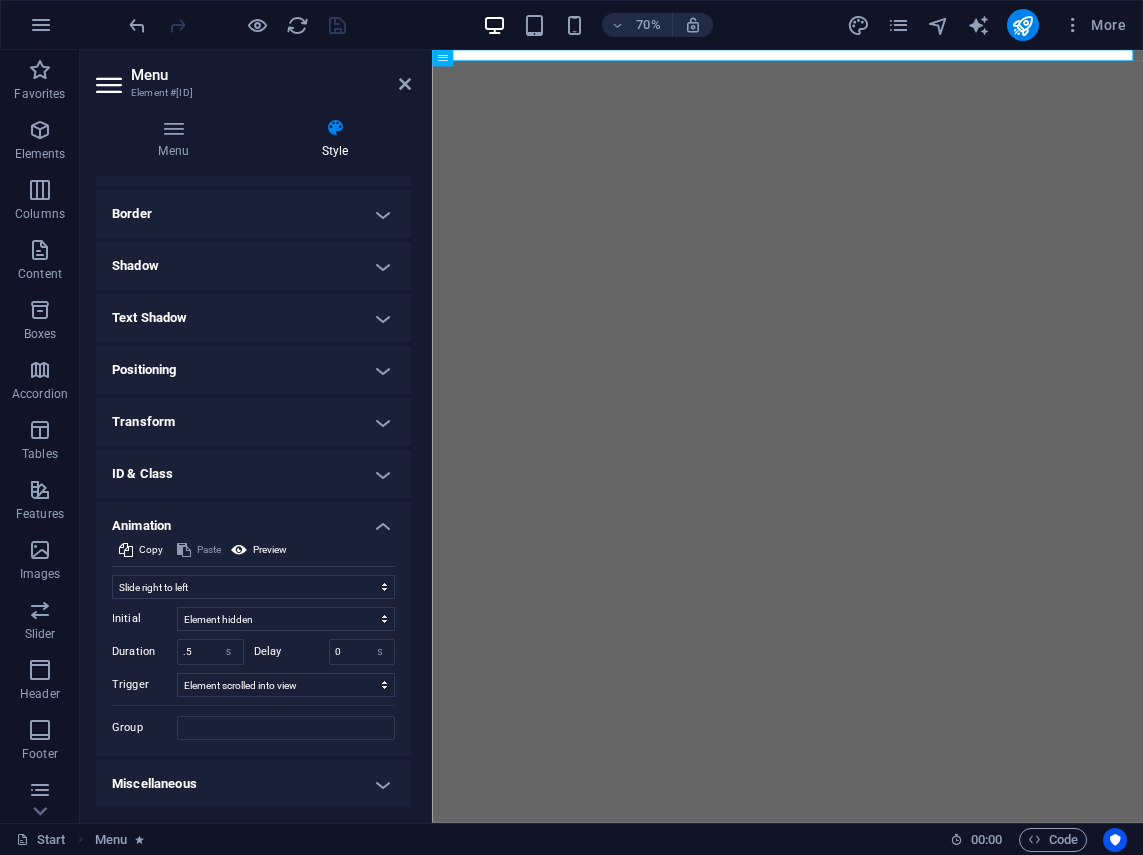 scroll, scrollTop: 206, scrollLeft: 0, axis: vertical 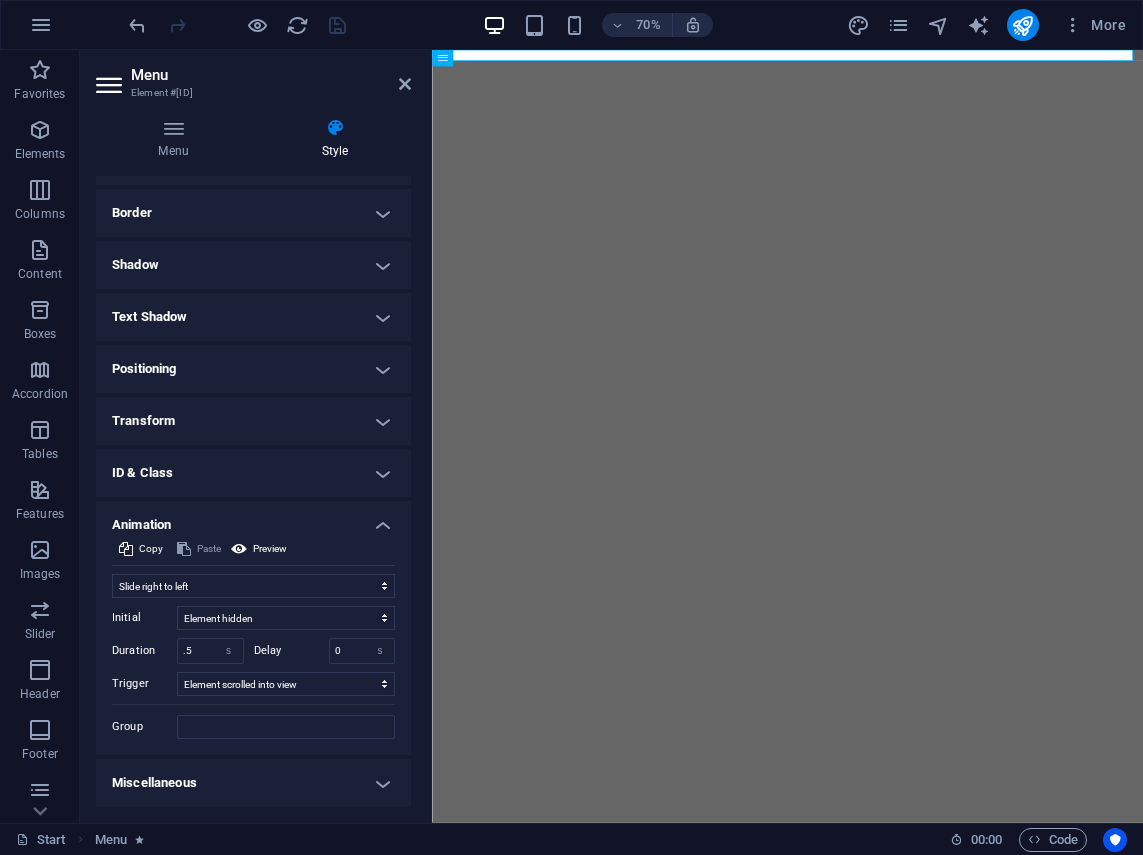 click on "Miscellaneous" at bounding box center (253, 783) 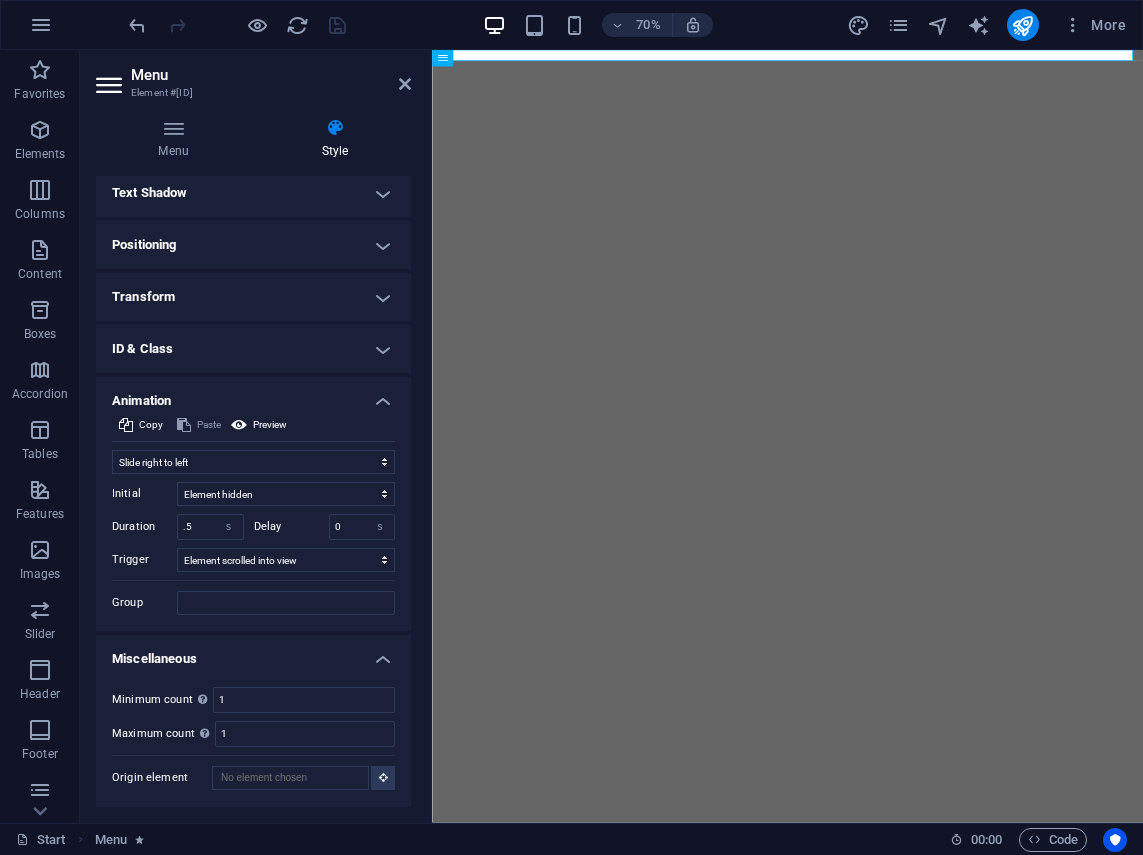 scroll, scrollTop: 0, scrollLeft: 0, axis: both 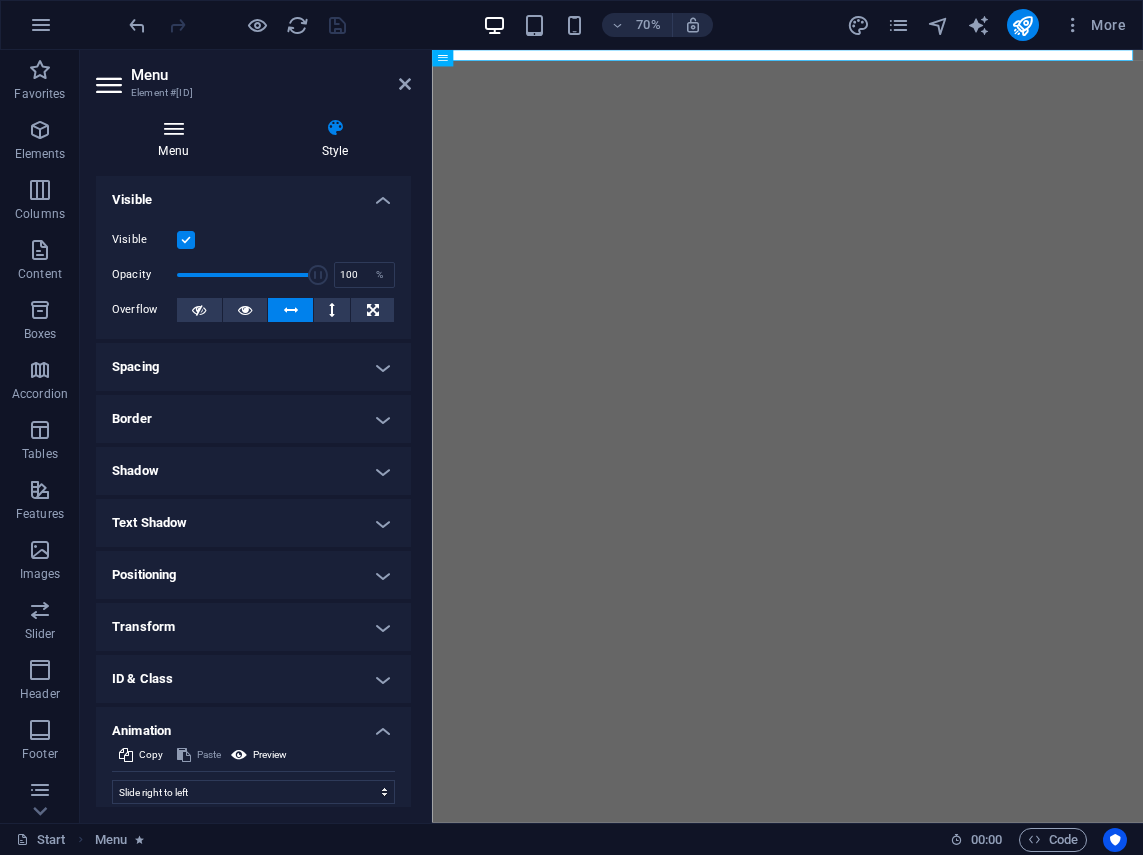 click at bounding box center (173, 128) 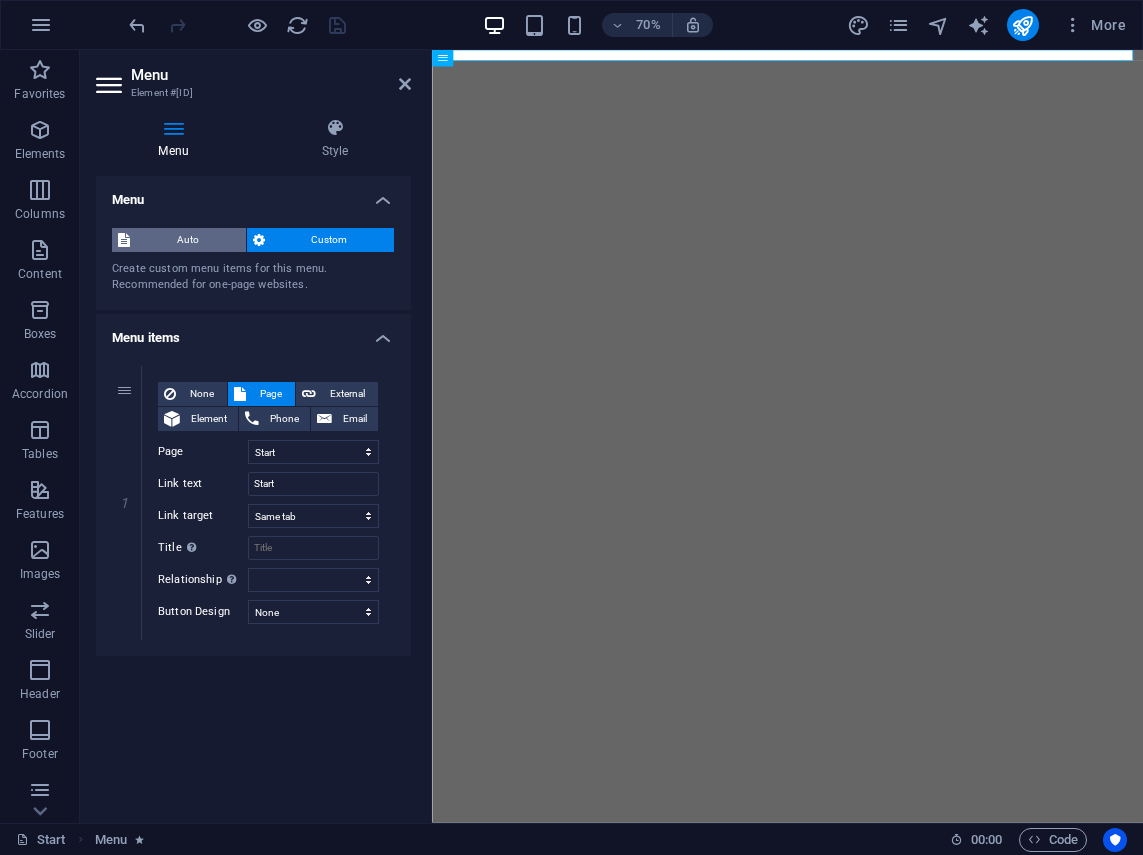 click on "Auto" at bounding box center [188, 240] 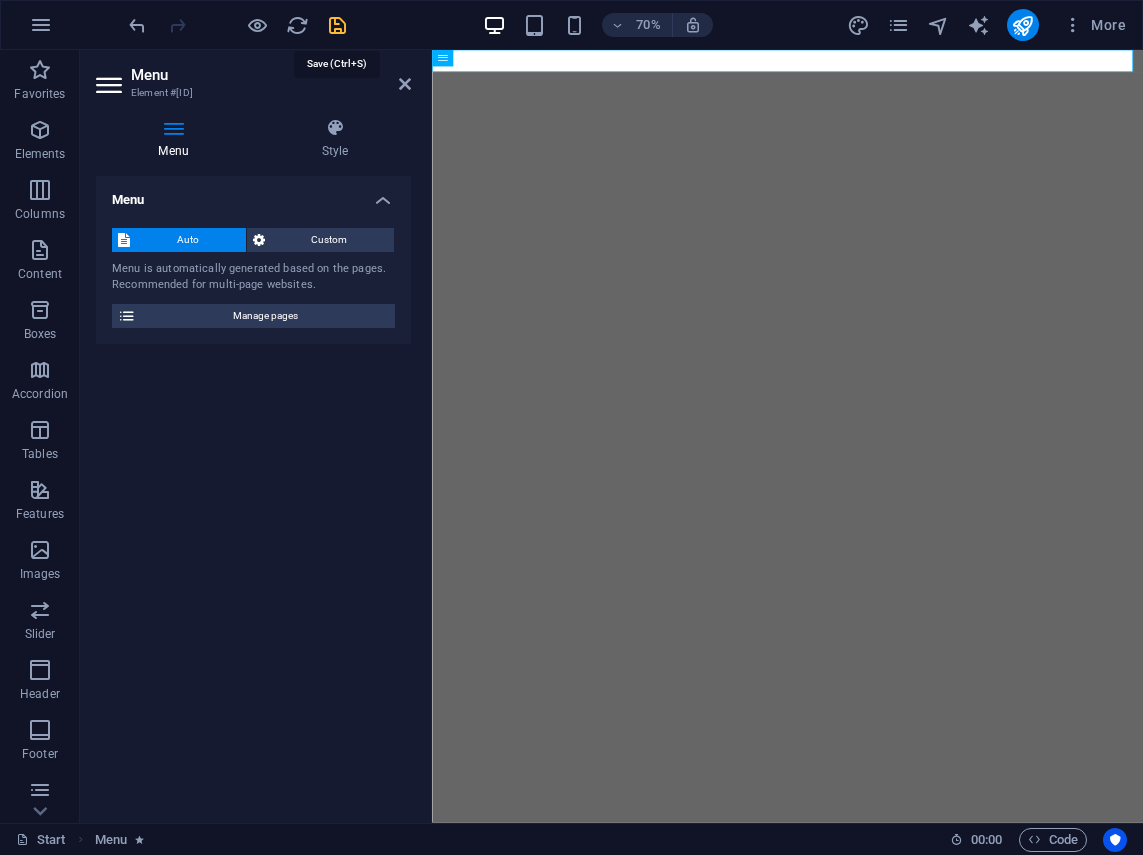 click at bounding box center [337, 25] 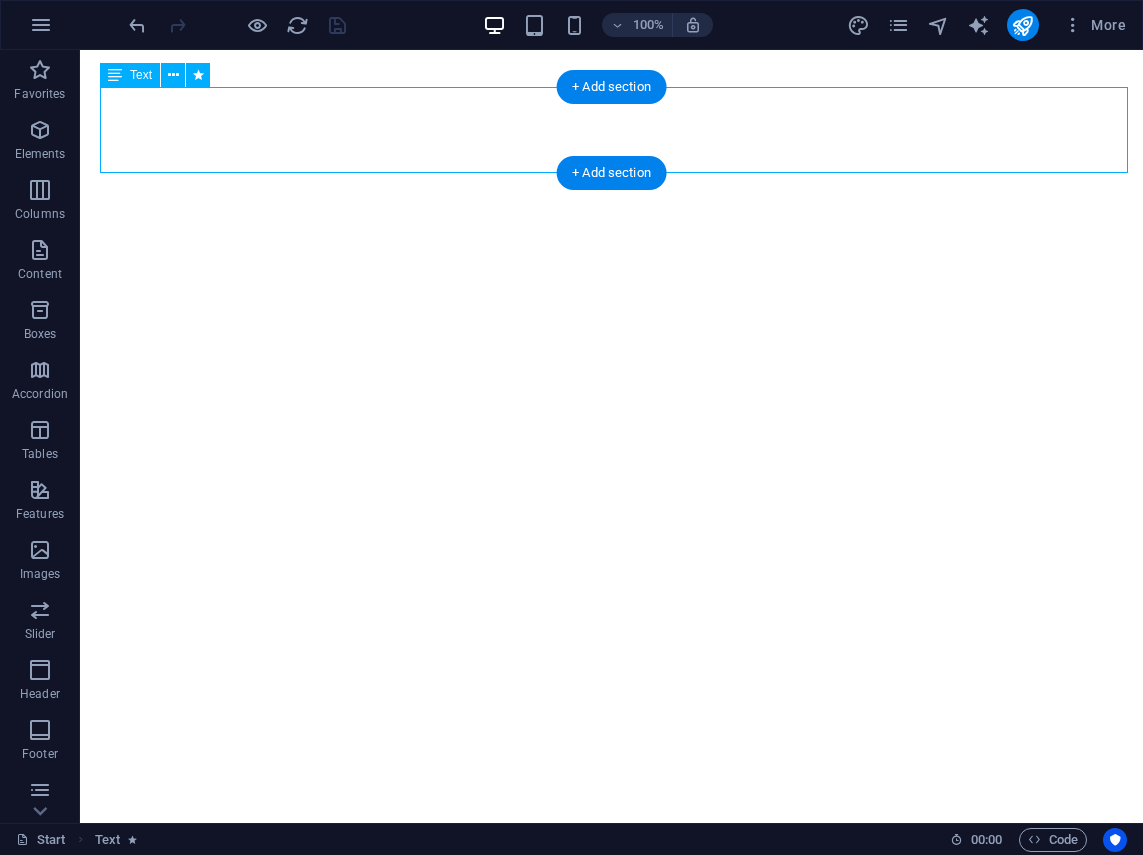 select on "px" 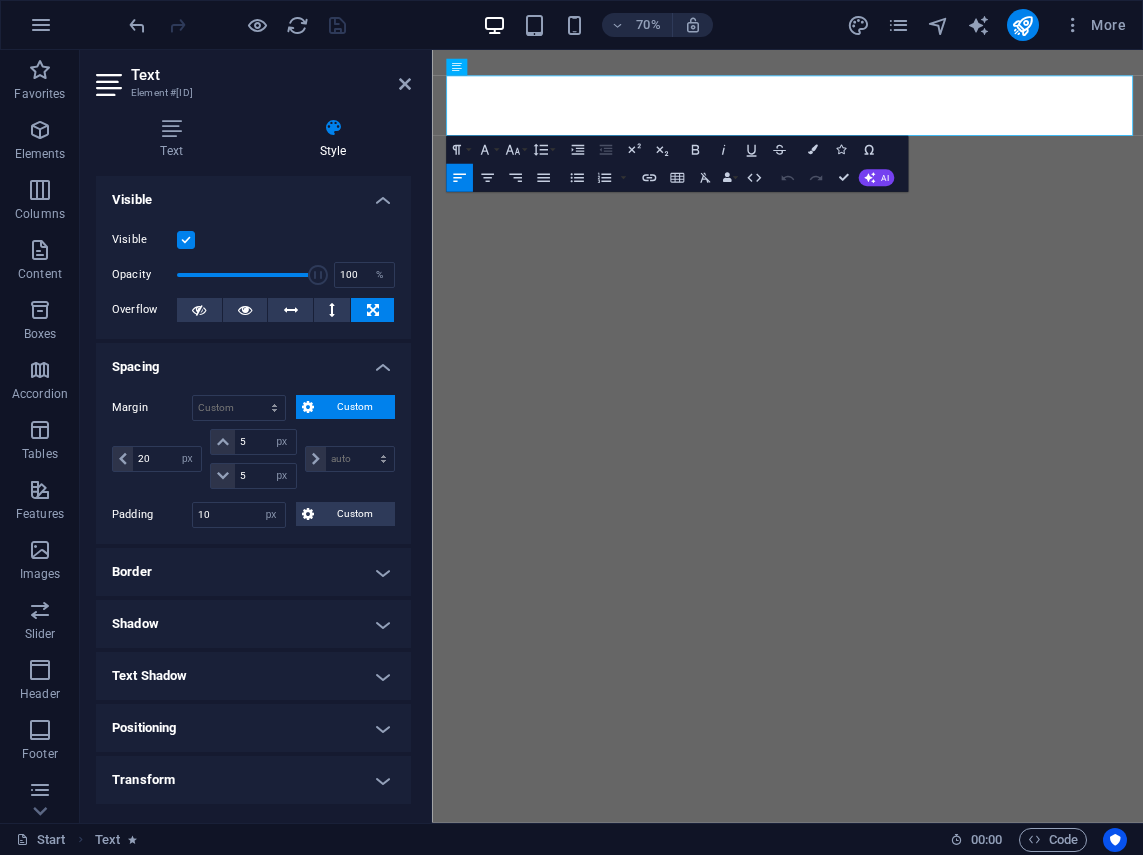 click on "Border" at bounding box center (253, 572) 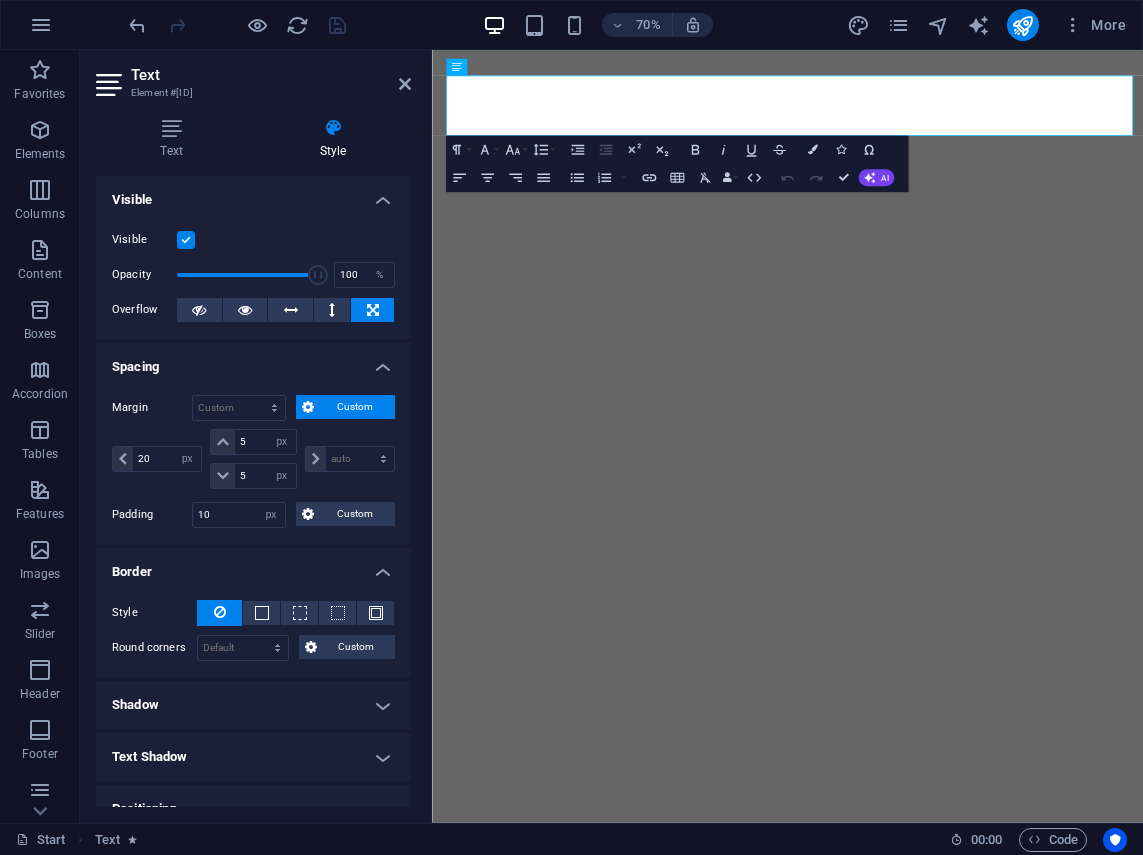 click on "Border" at bounding box center (253, 566) 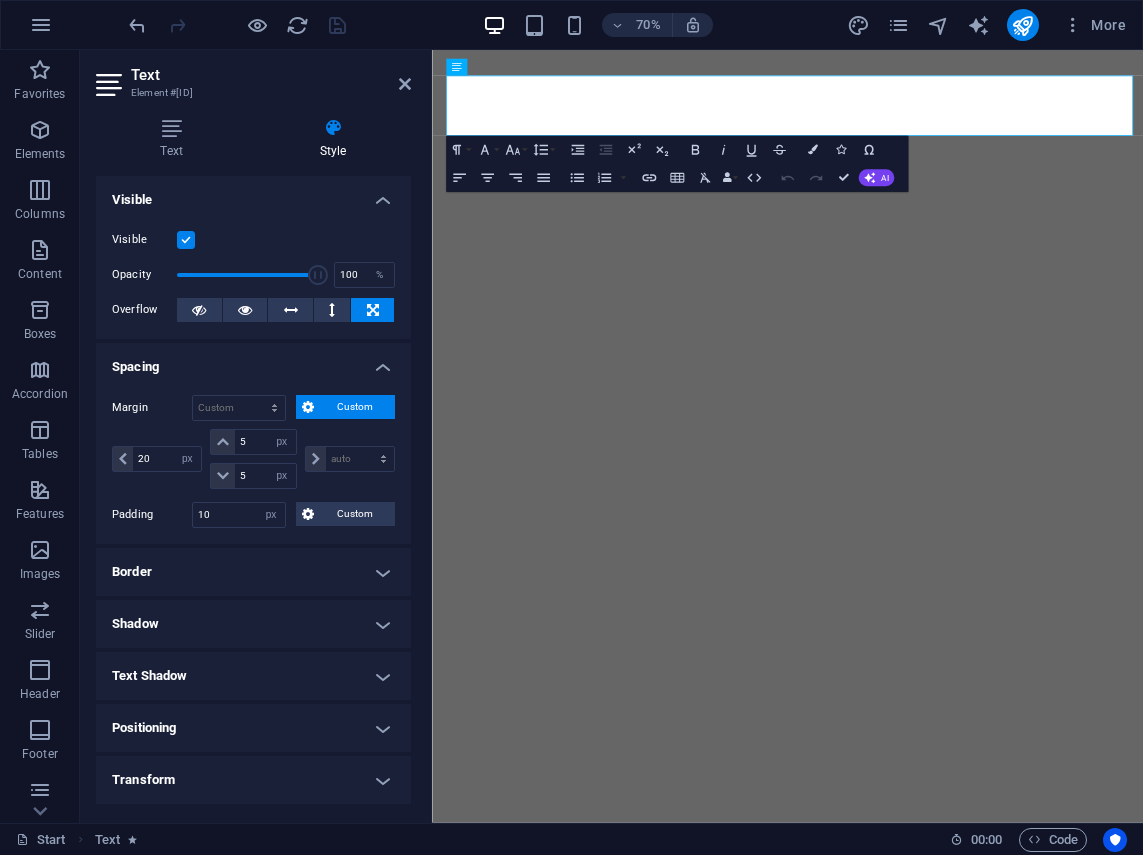 click on "Positioning" at bounding box center (253, 728) 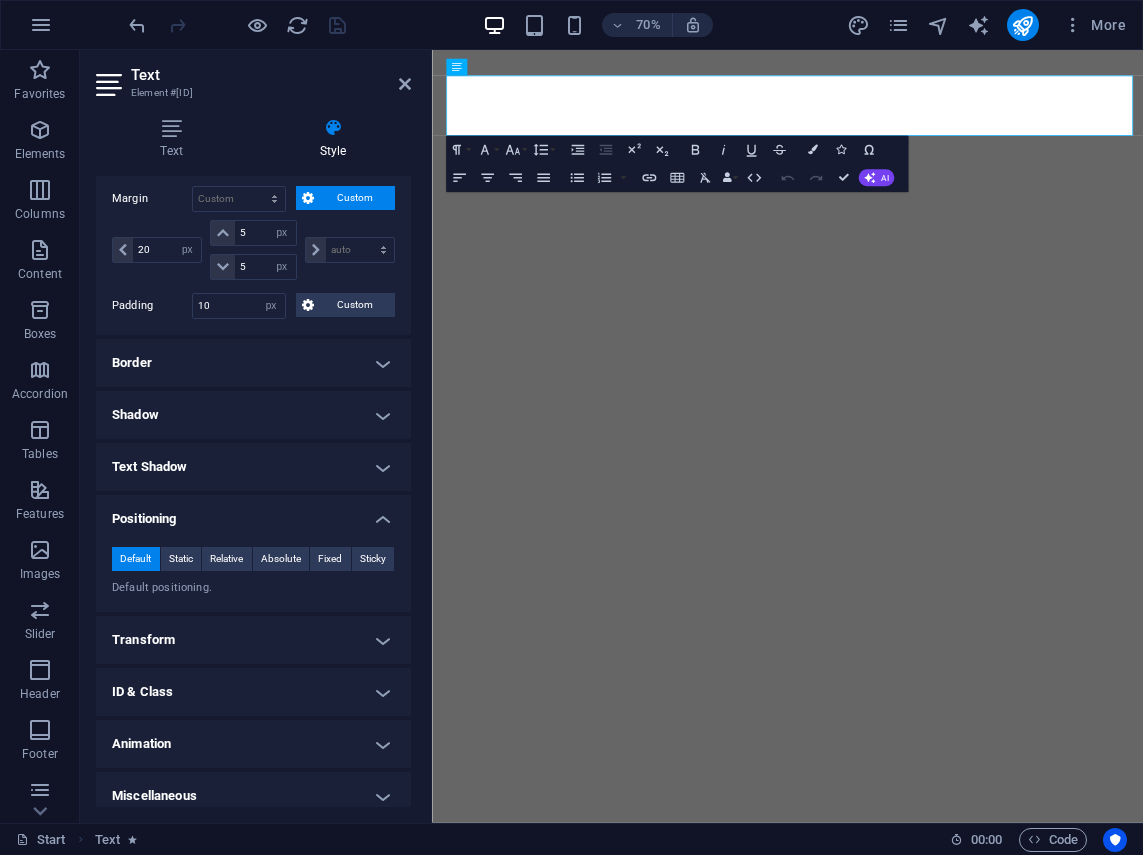 scroll, scrollTop: 222, scrollLeft: 0, axis: vertical 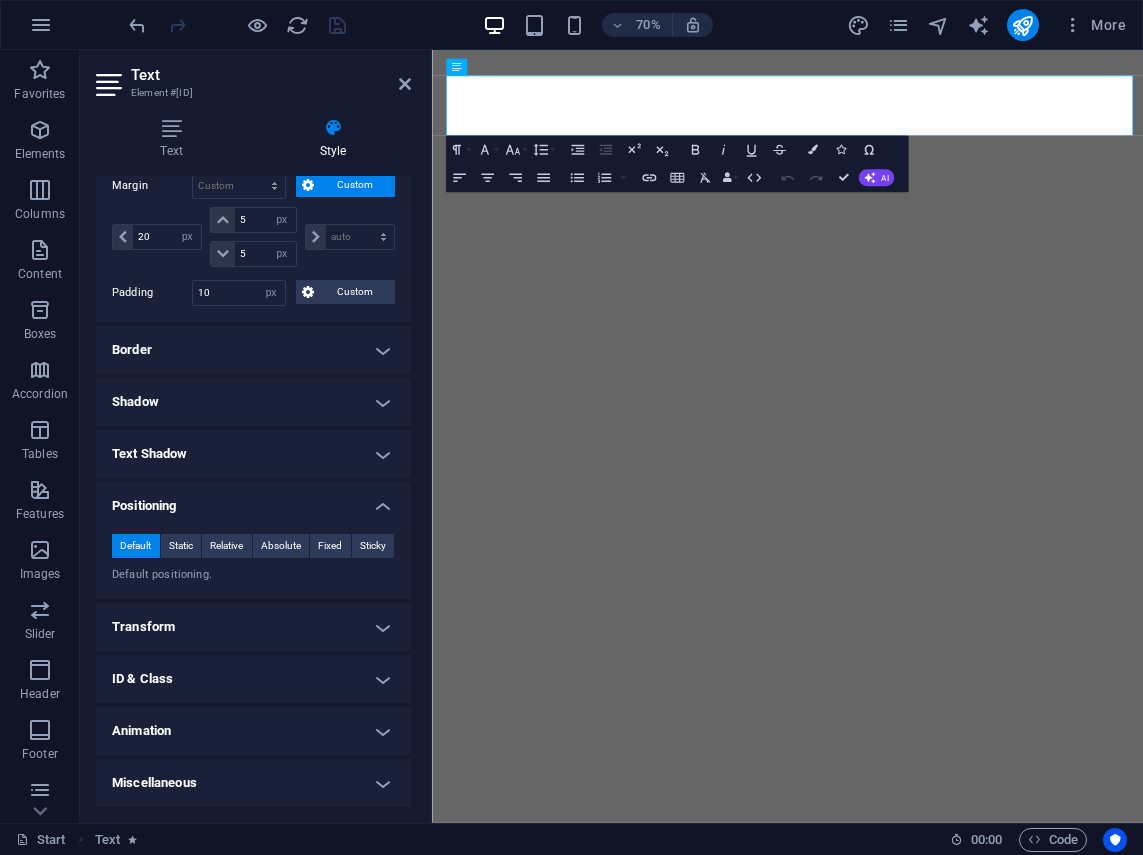 click on "Animation" at bounding box center [253, 731] 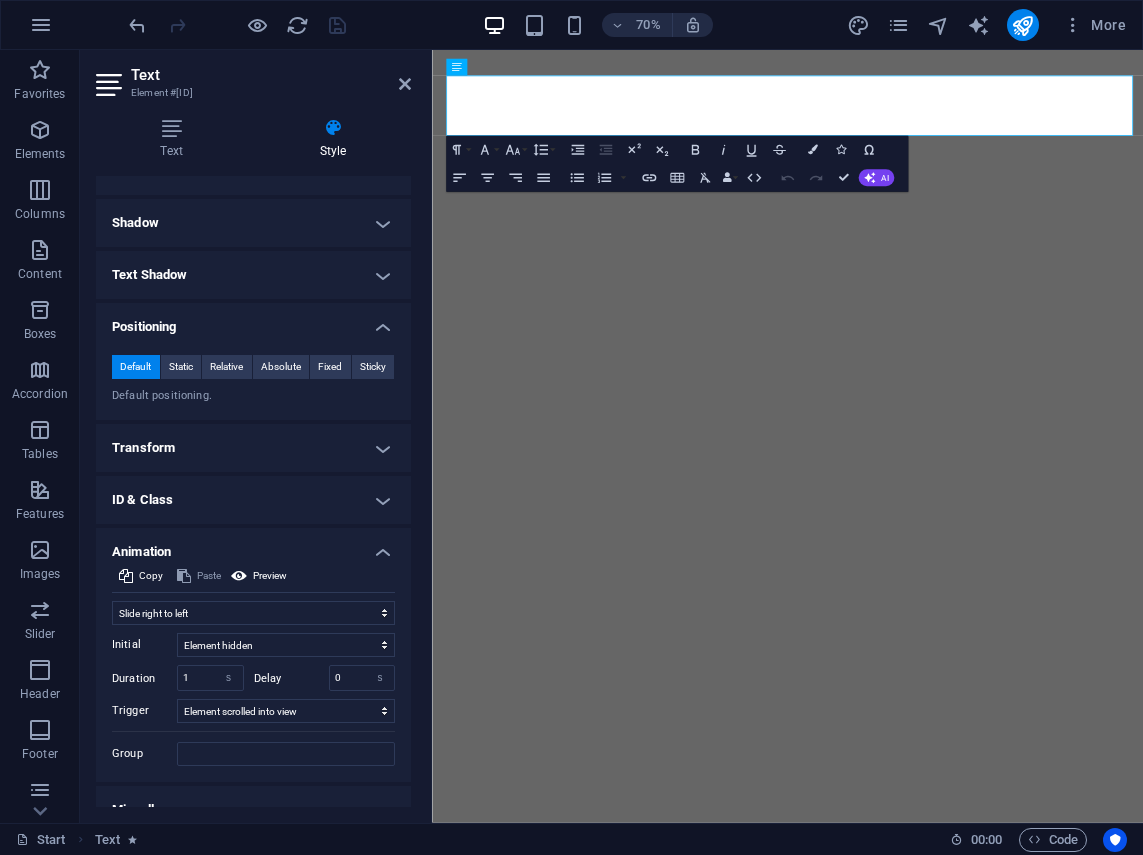 scroll, scrollTop: 422, scrollLeft: 0, axis: vertical 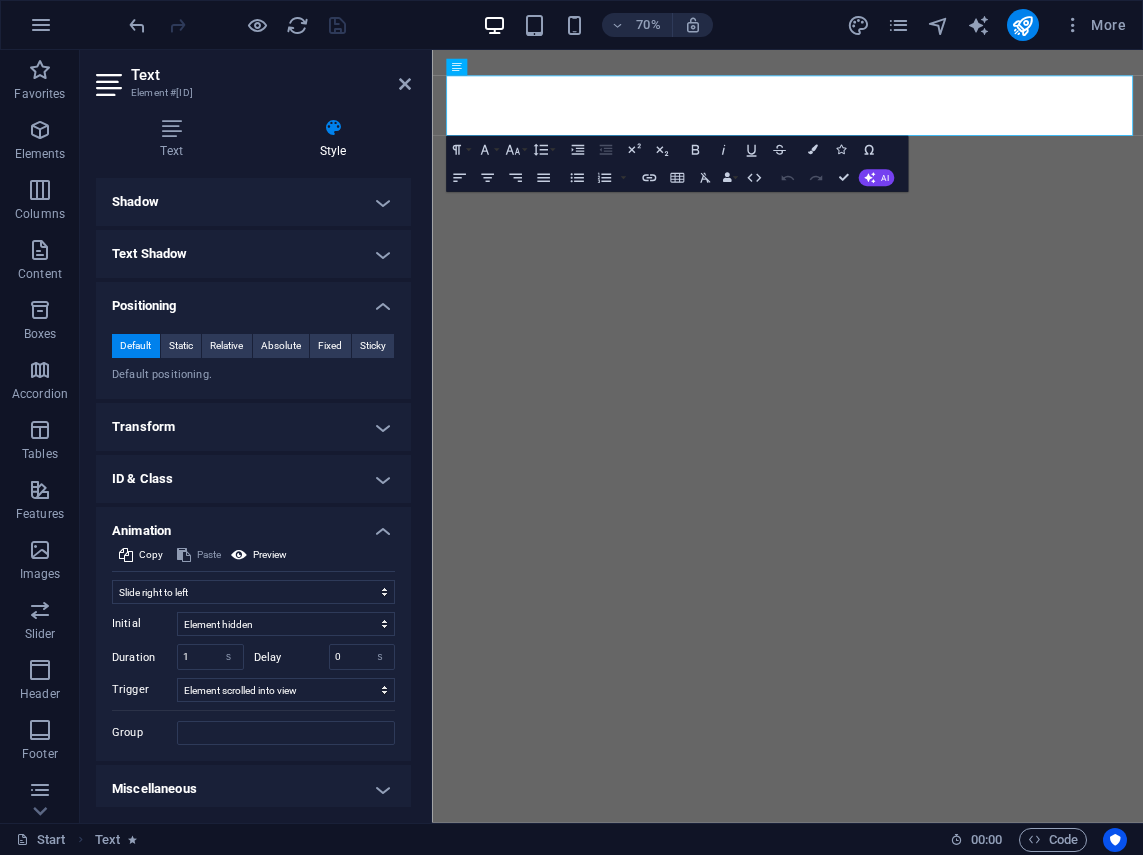 click on "Text Element #ed-809581000" at bounding box center [253, 76] 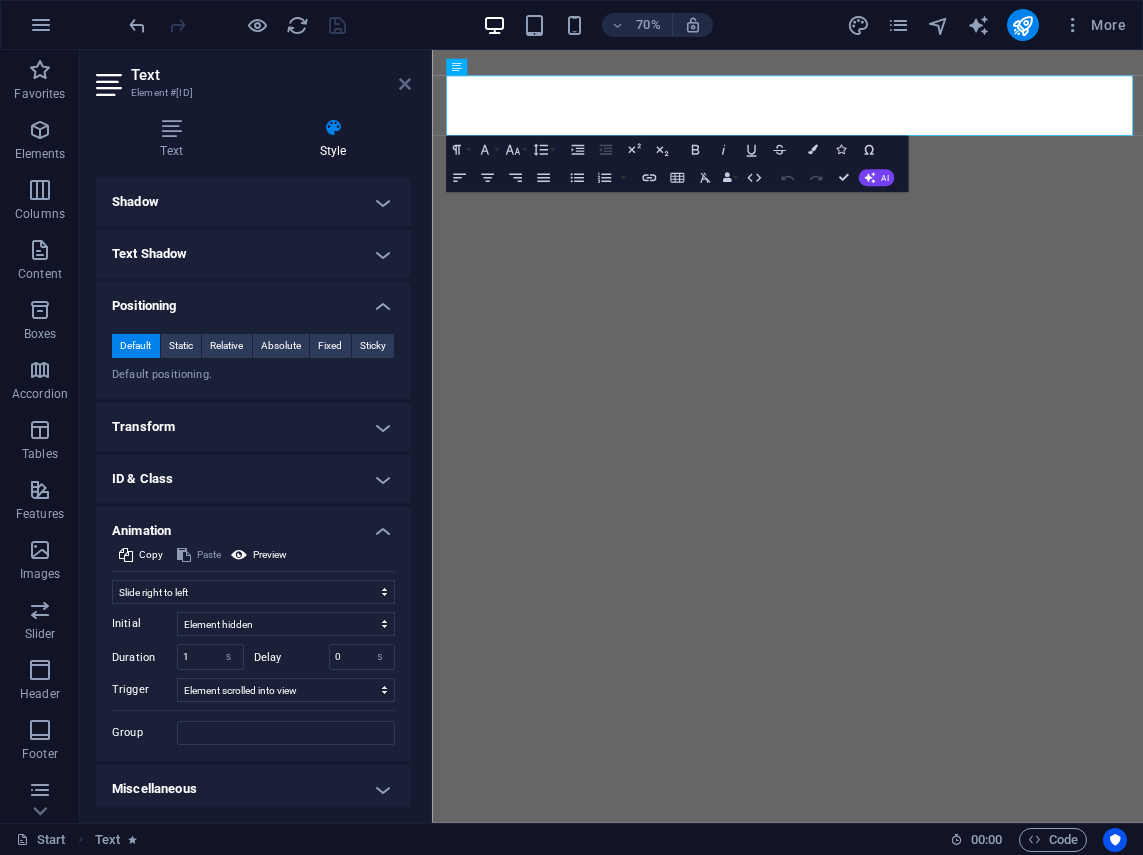 click at bounding box center (405, 84) 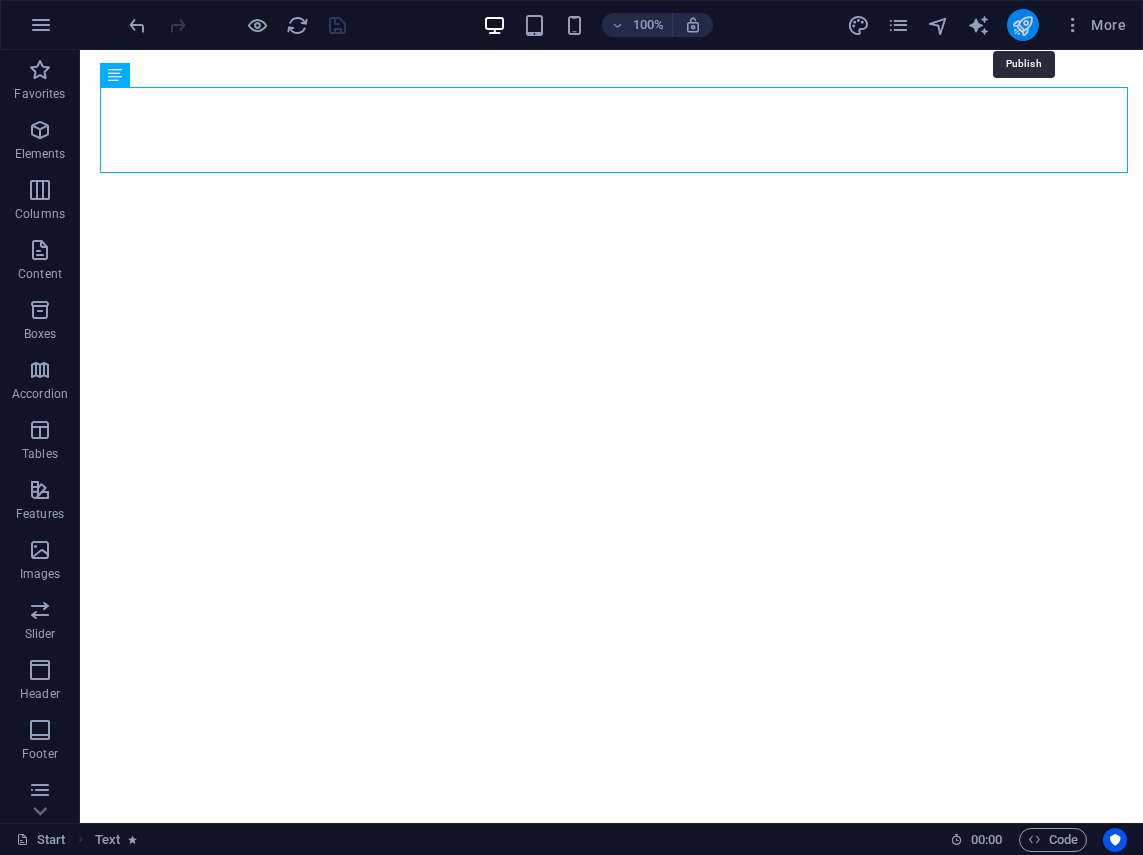 click at bounding box center (1022, 25) 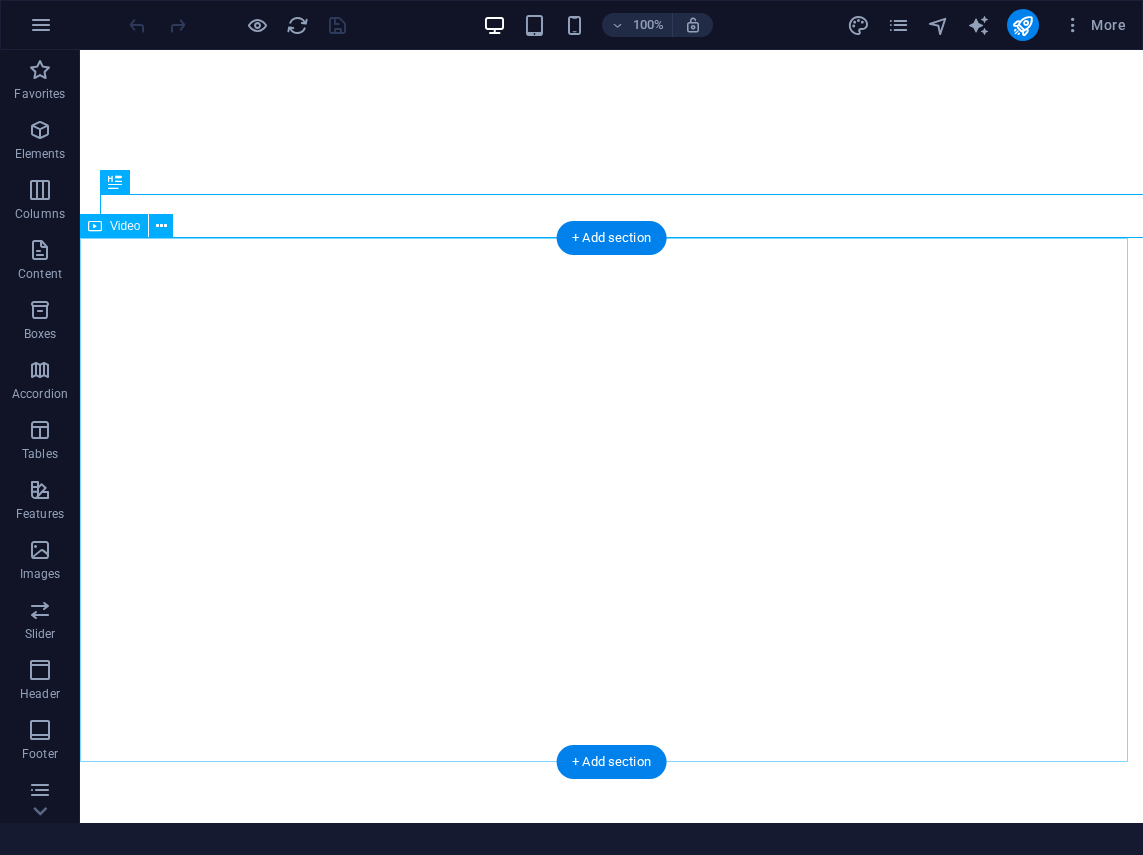 scroll, scrollTop: 0, scrollLeft: 0, axis: both 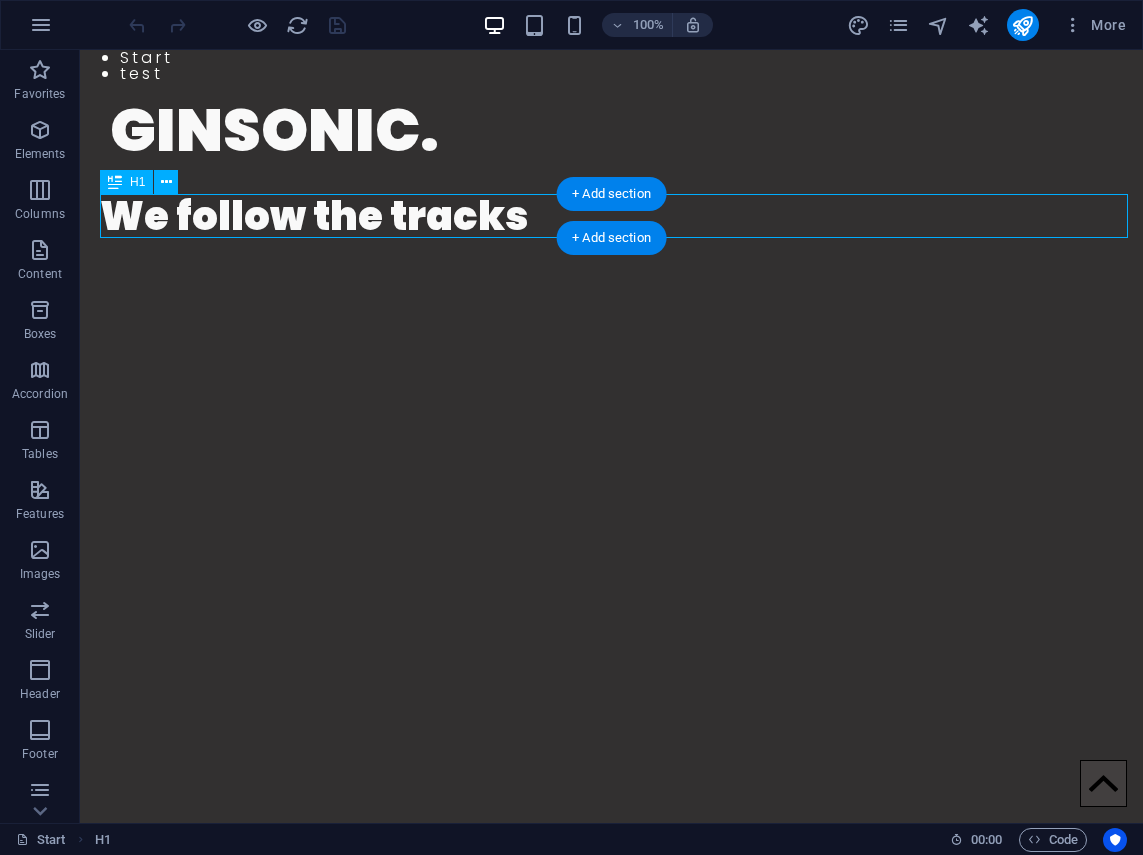 click on "We follow the tracks" at bounding box center [621, 216] 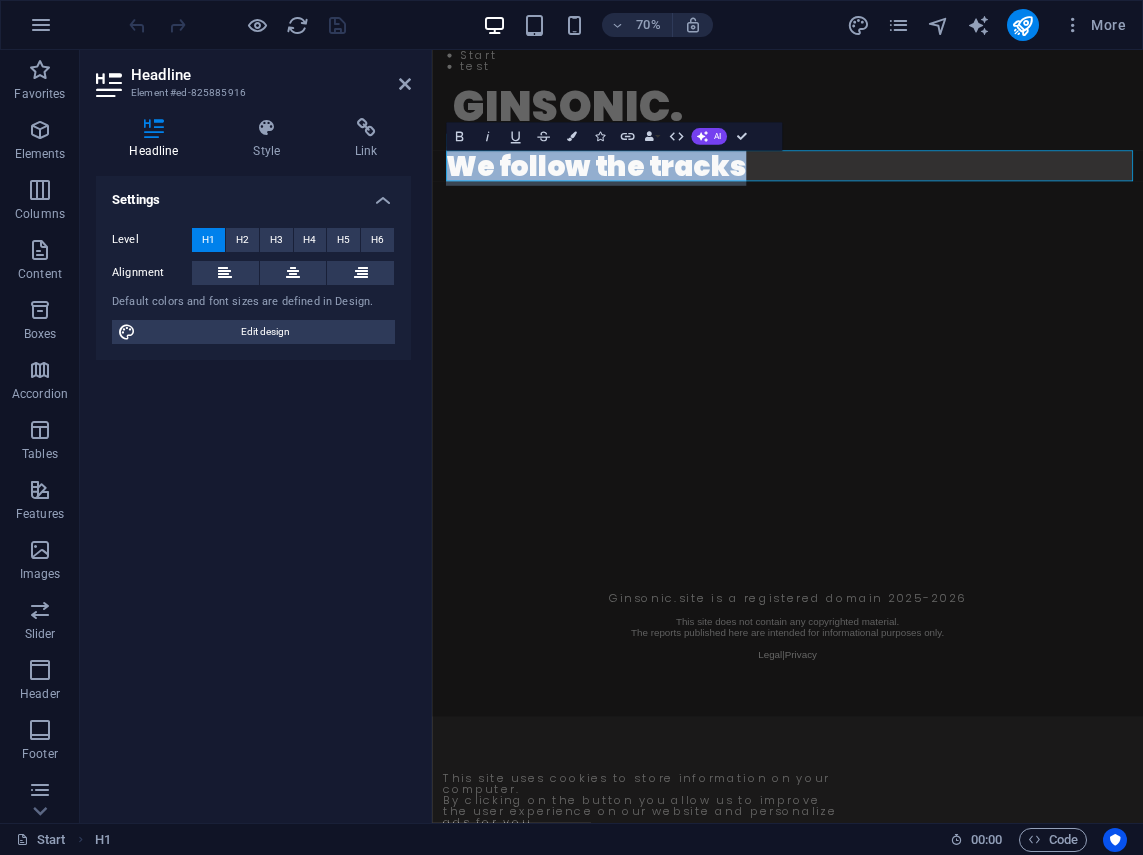 click on "We follow the tracks" at bounding box center (950, 216) 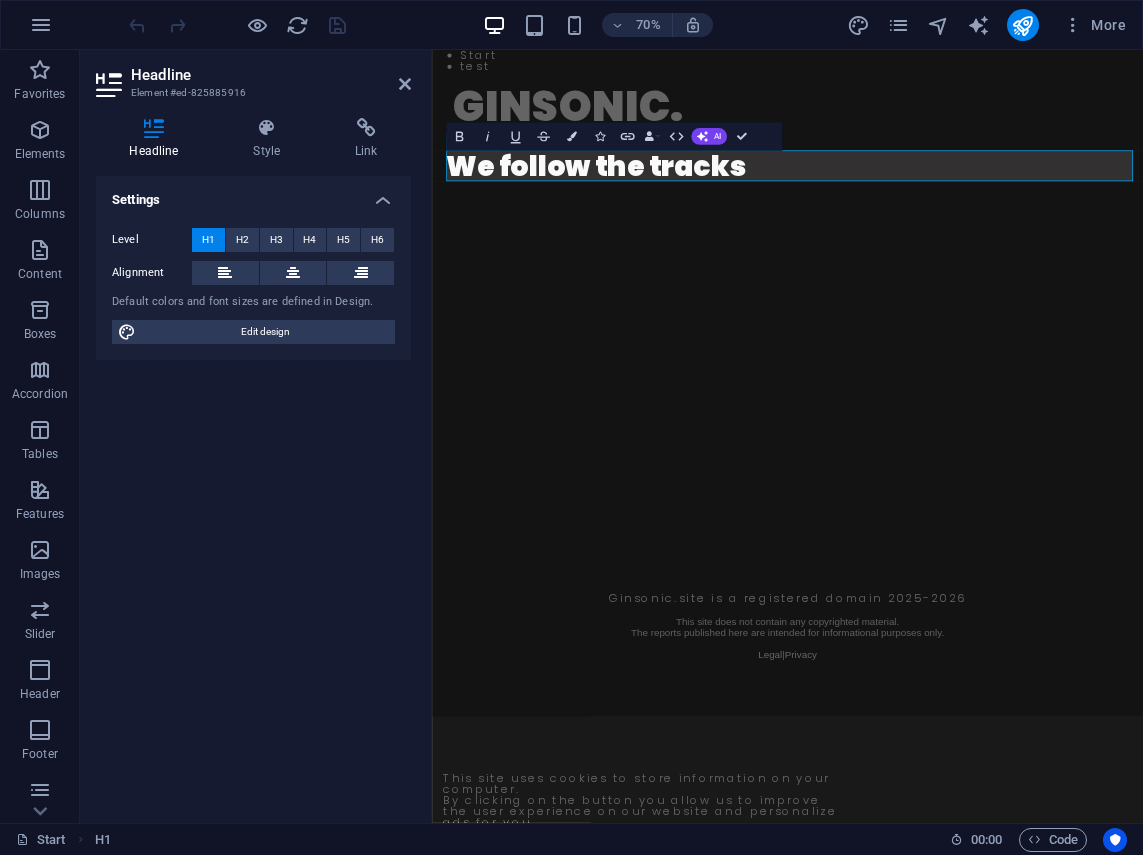 click on "We follow the tracks" at bounding box center (950, 216) 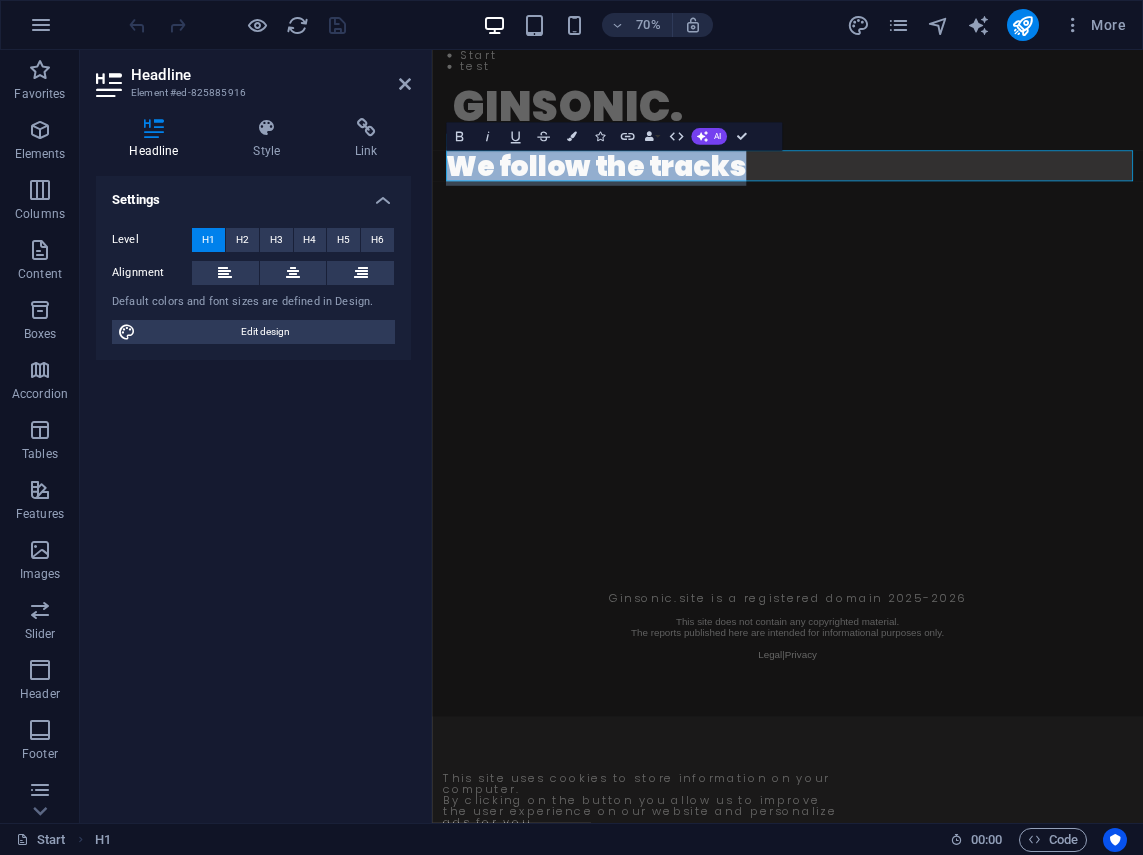 drag, startPoint x: 459, startPoint y: 212, endPoint x: 879, endPoint y: 221, distance: 420.0964 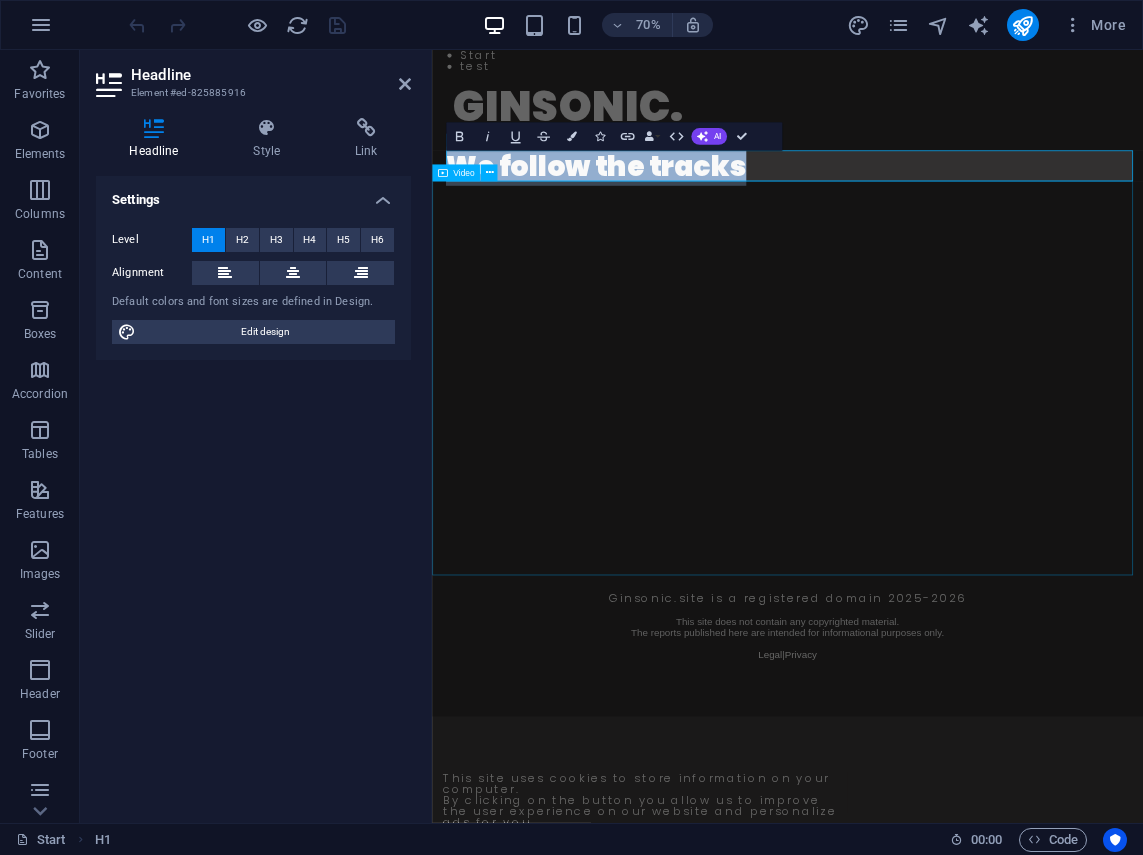 type 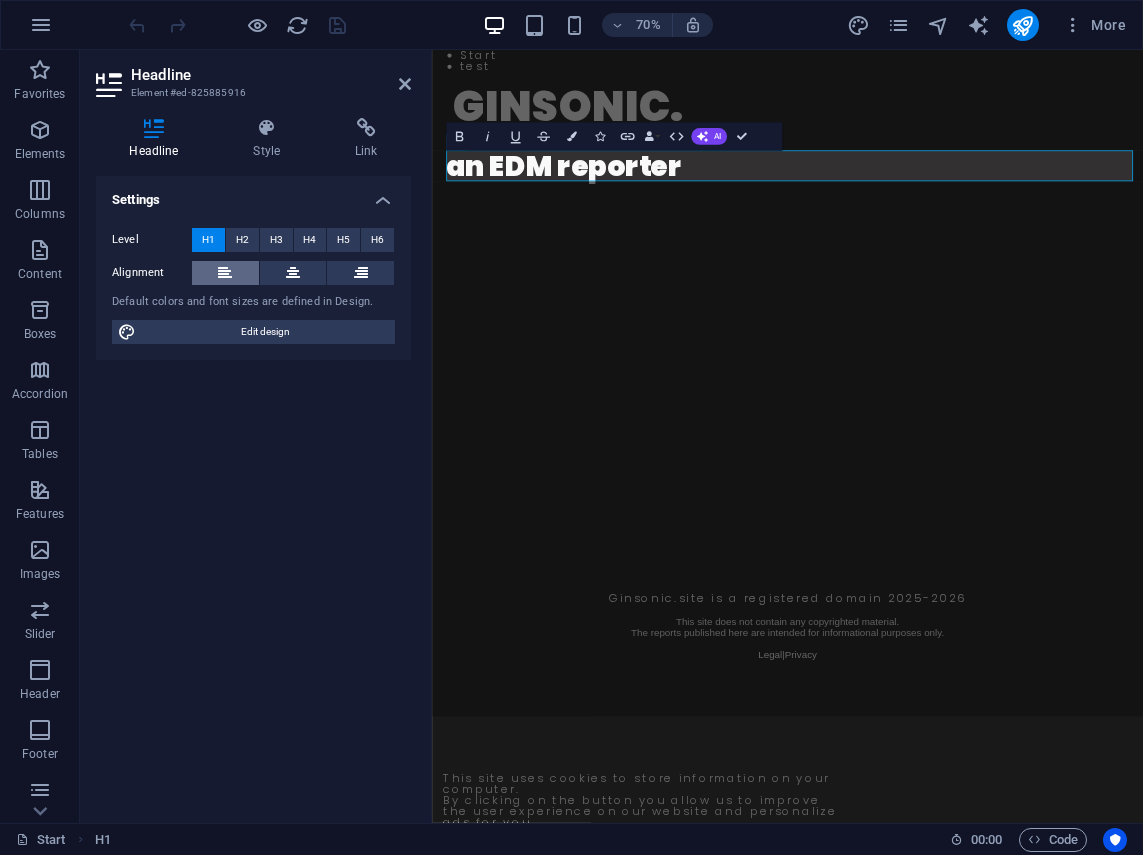 click at bounding box center [225, 273] 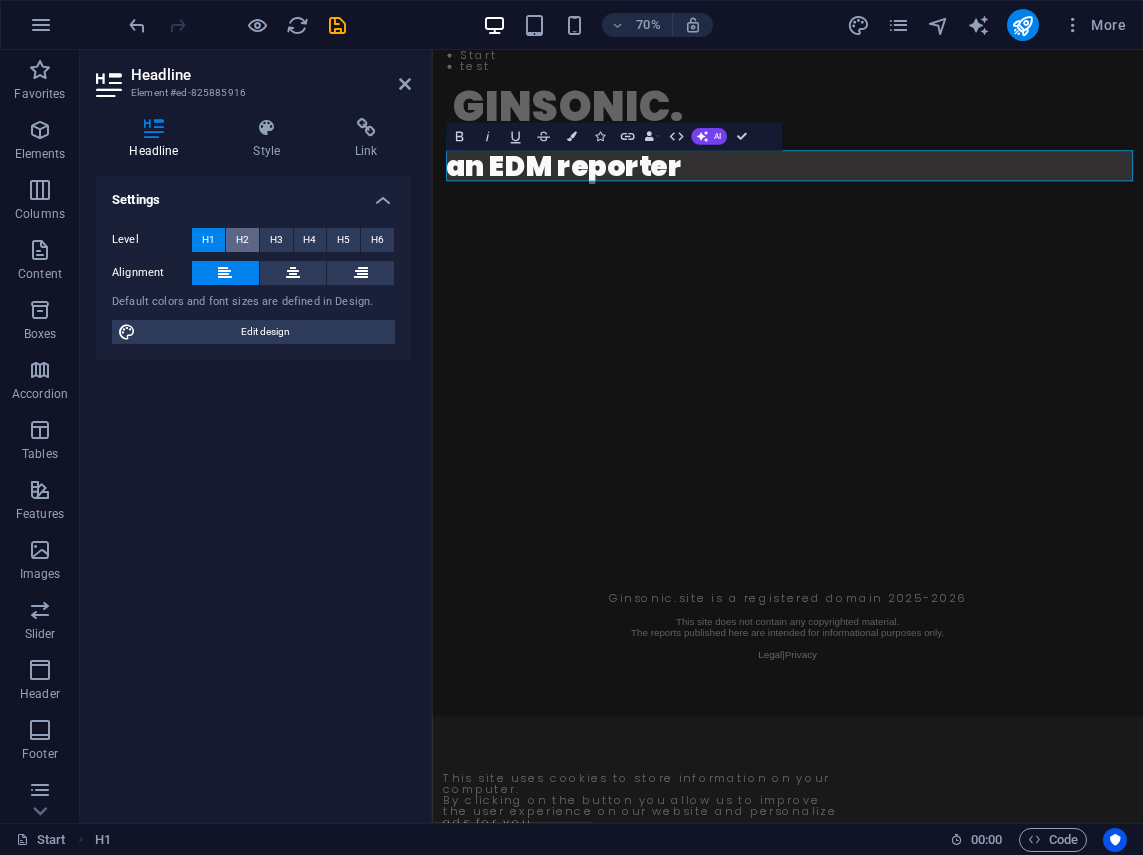 click on "H2" at bounding box center [242, 240] 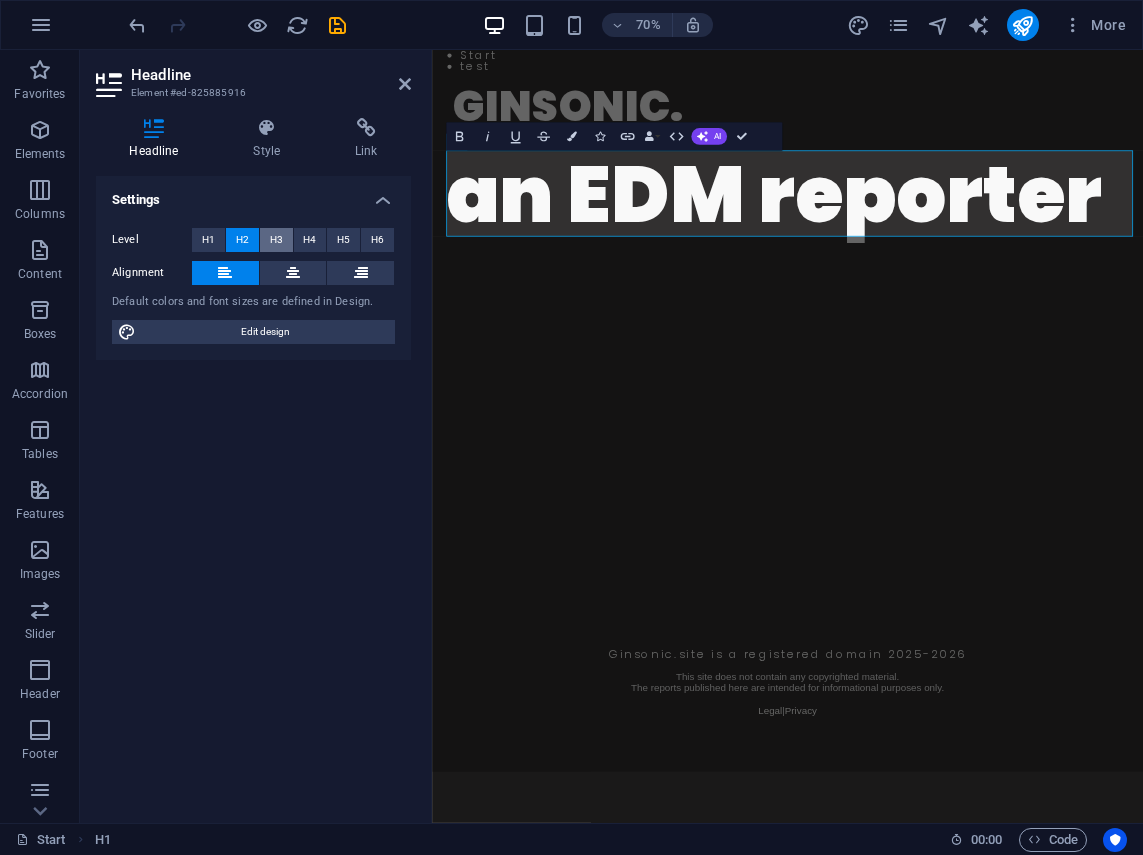 click on "H3" at bounding box center [276, 240] 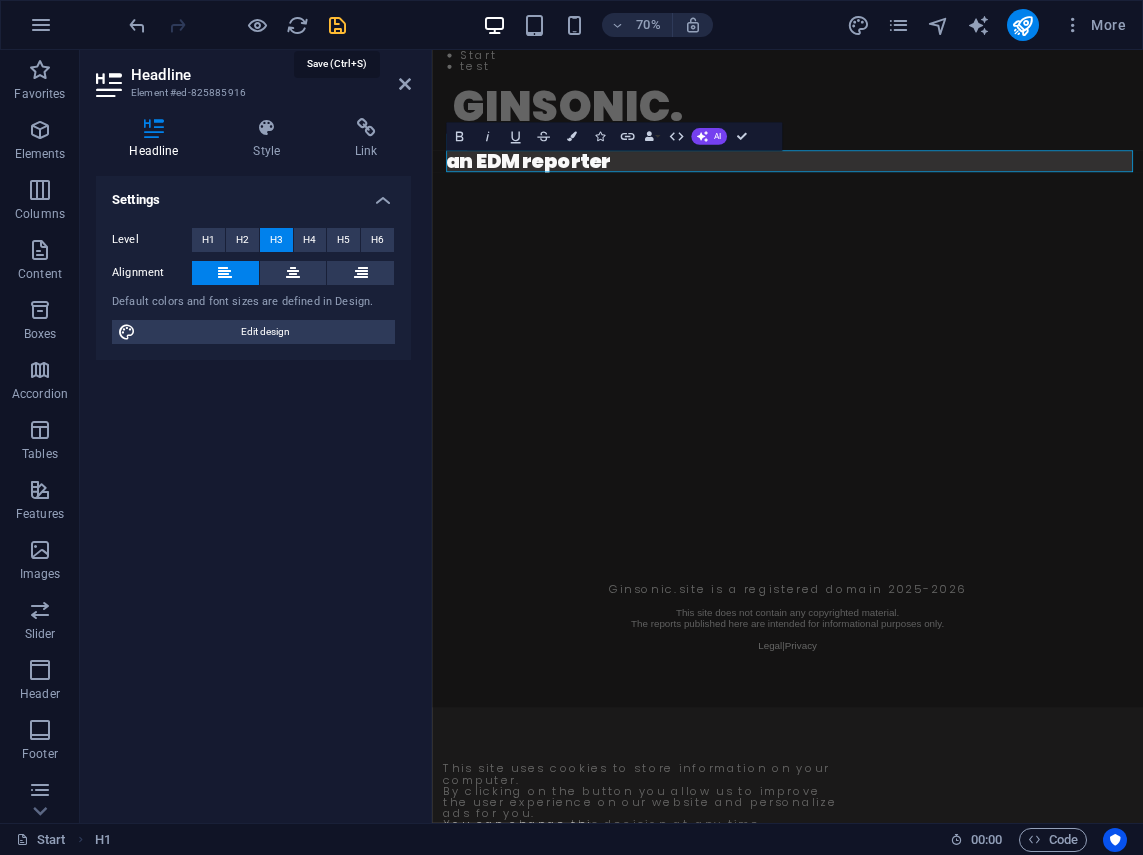 click at bounding box center (337, 25) 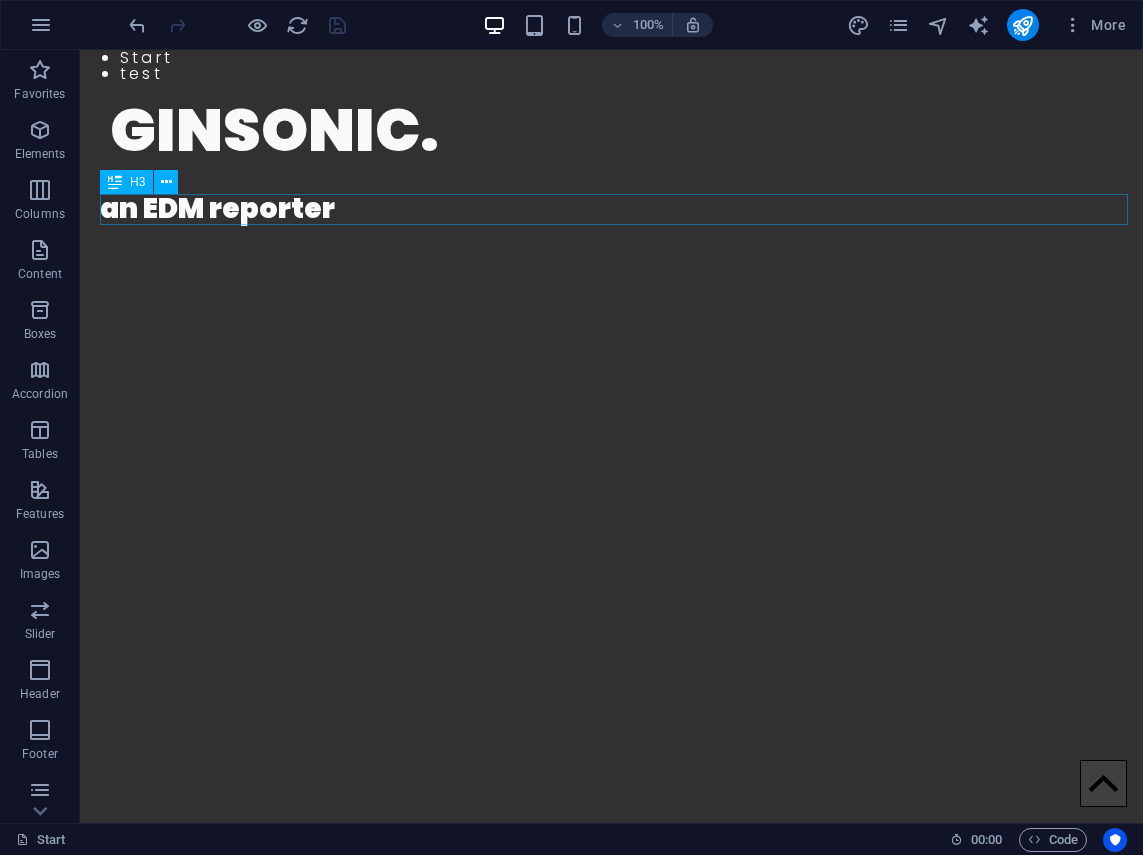 click on "an EDM reporter" at bounding box center [621, 209] 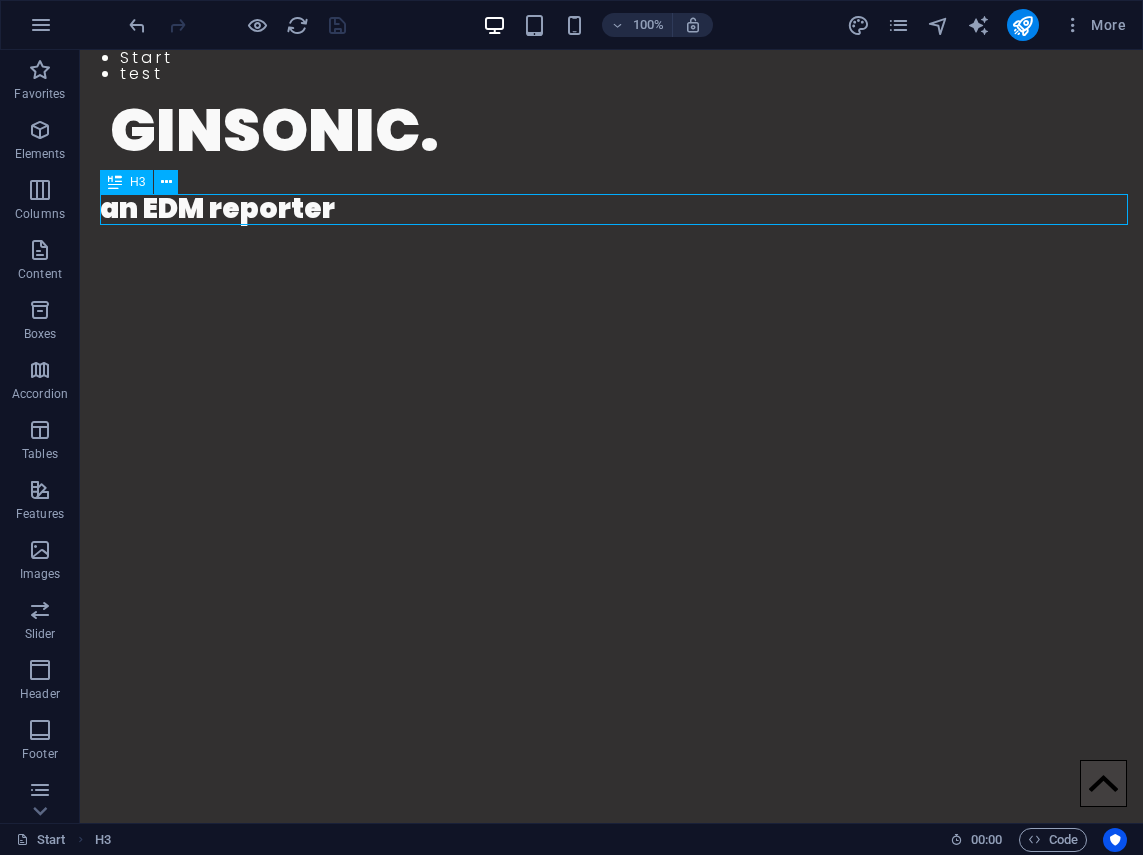 click on "an EDM reporter" at bounding box center [621, 209] 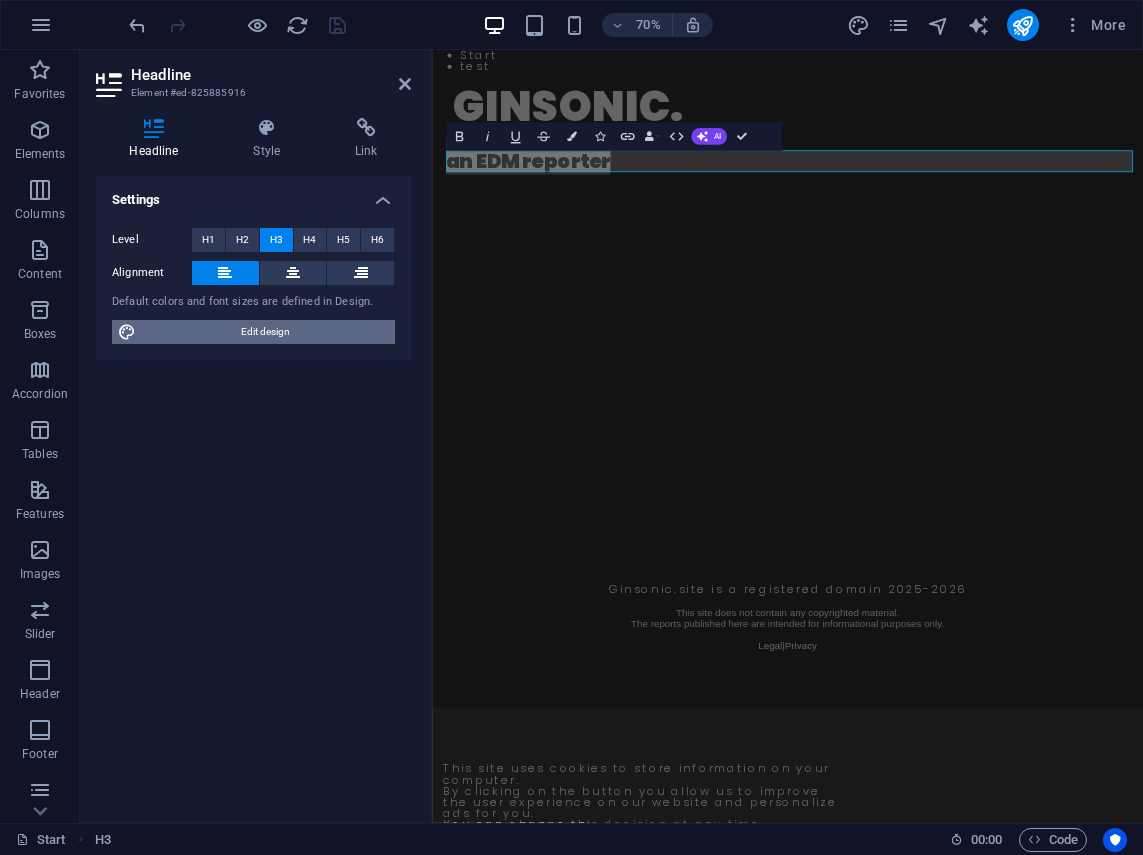click on "Edit design" at bounding box center (265, 332) 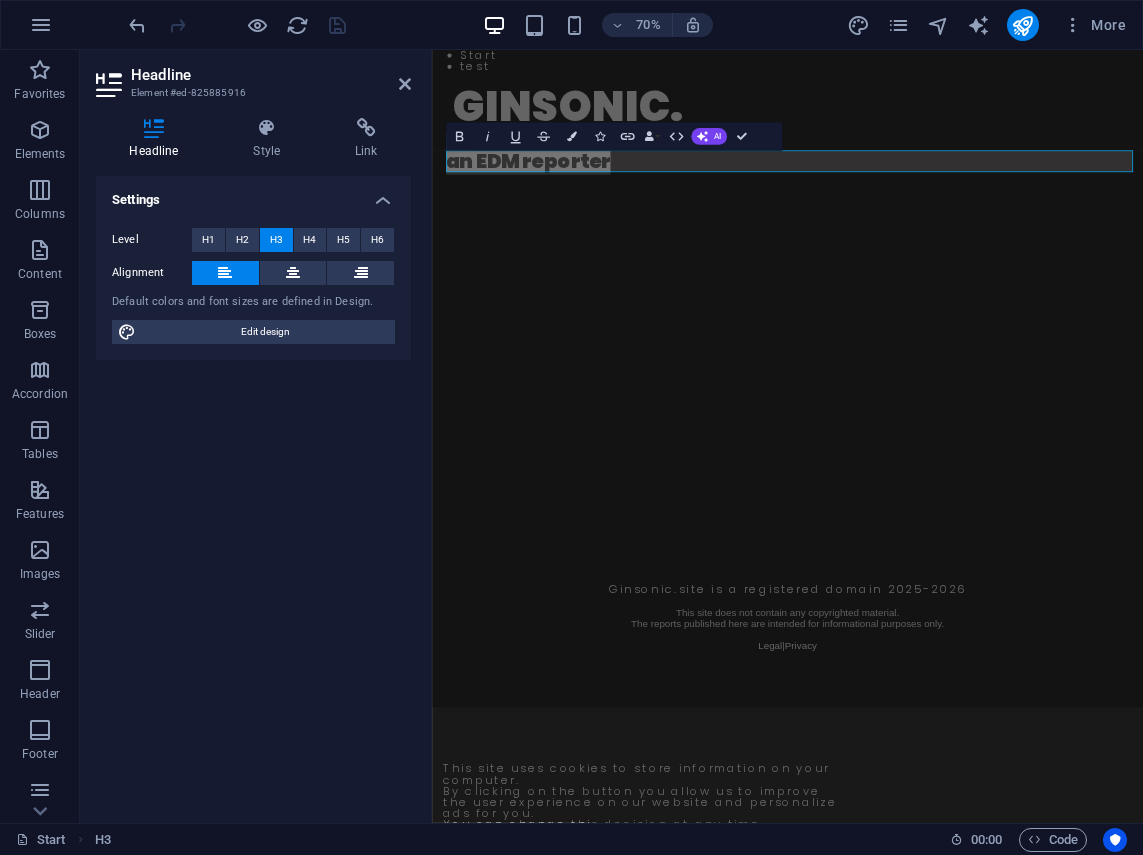 select on "px" 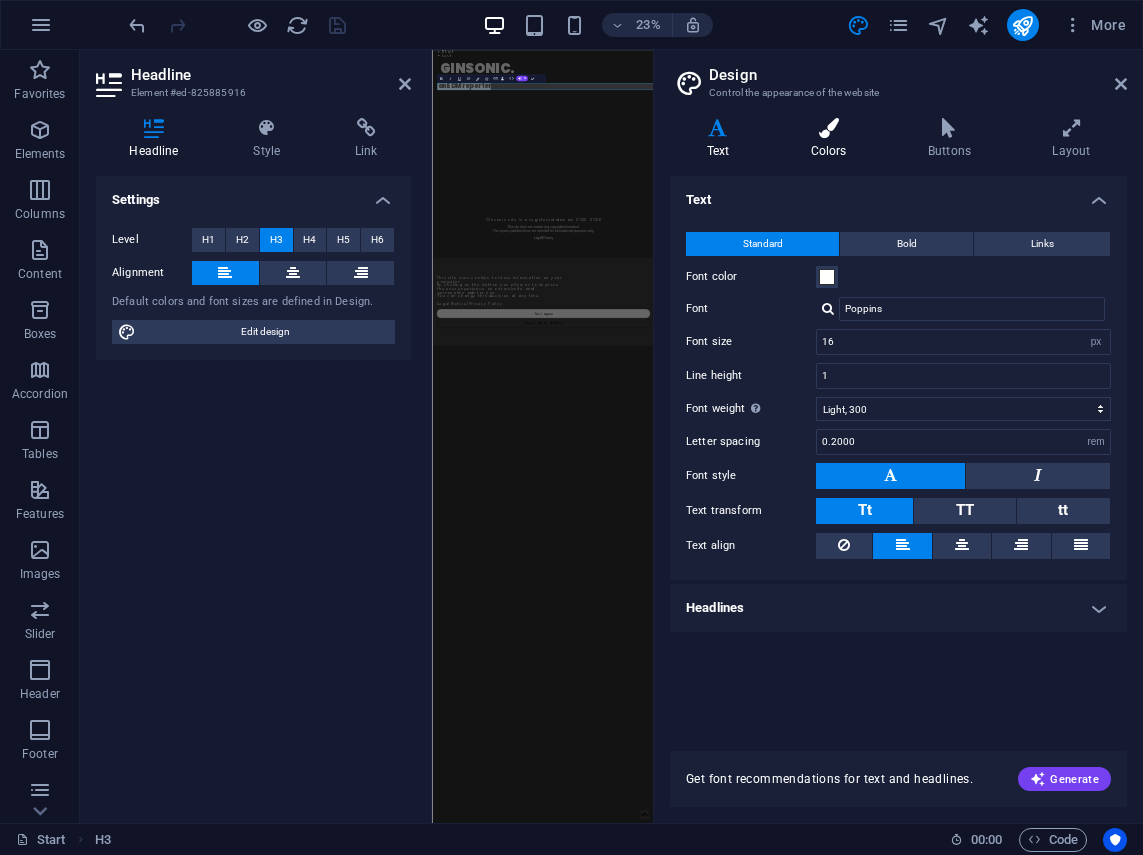 click on "Colors" at bounding box center (832, 139) 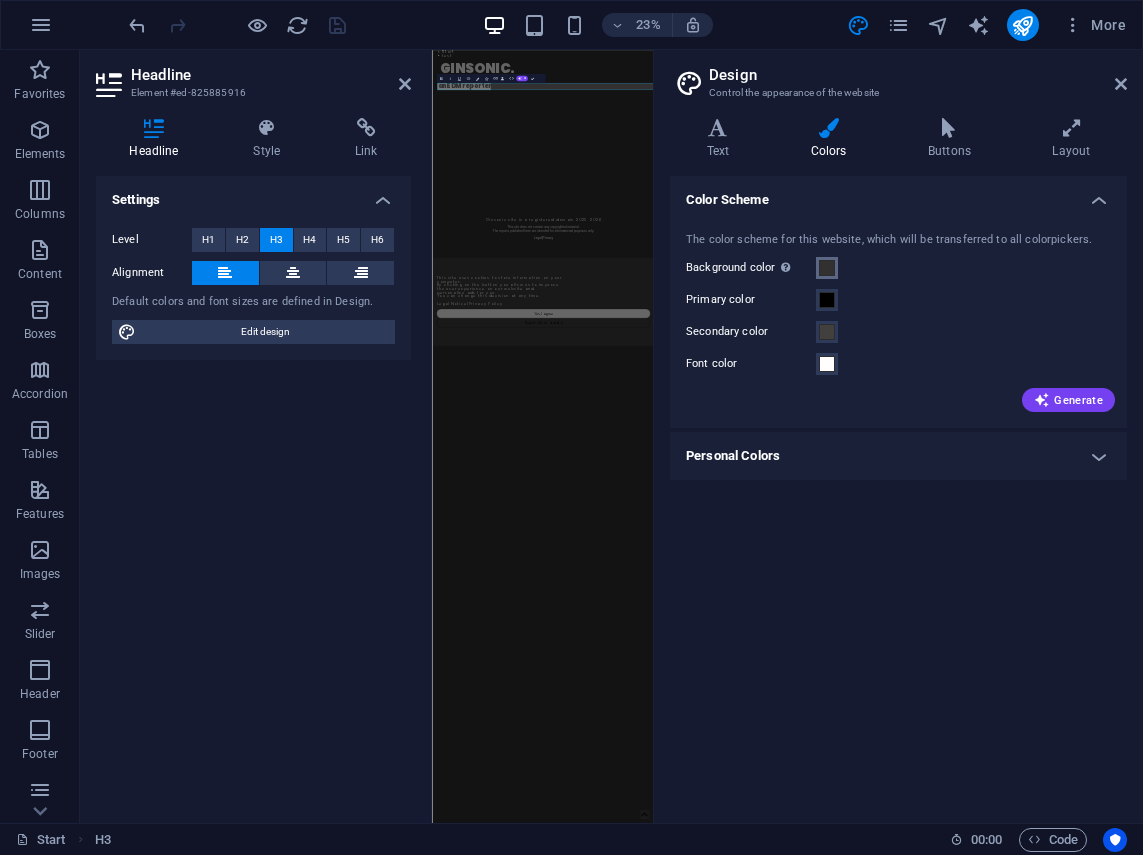 click at bounding box center (827, 268) 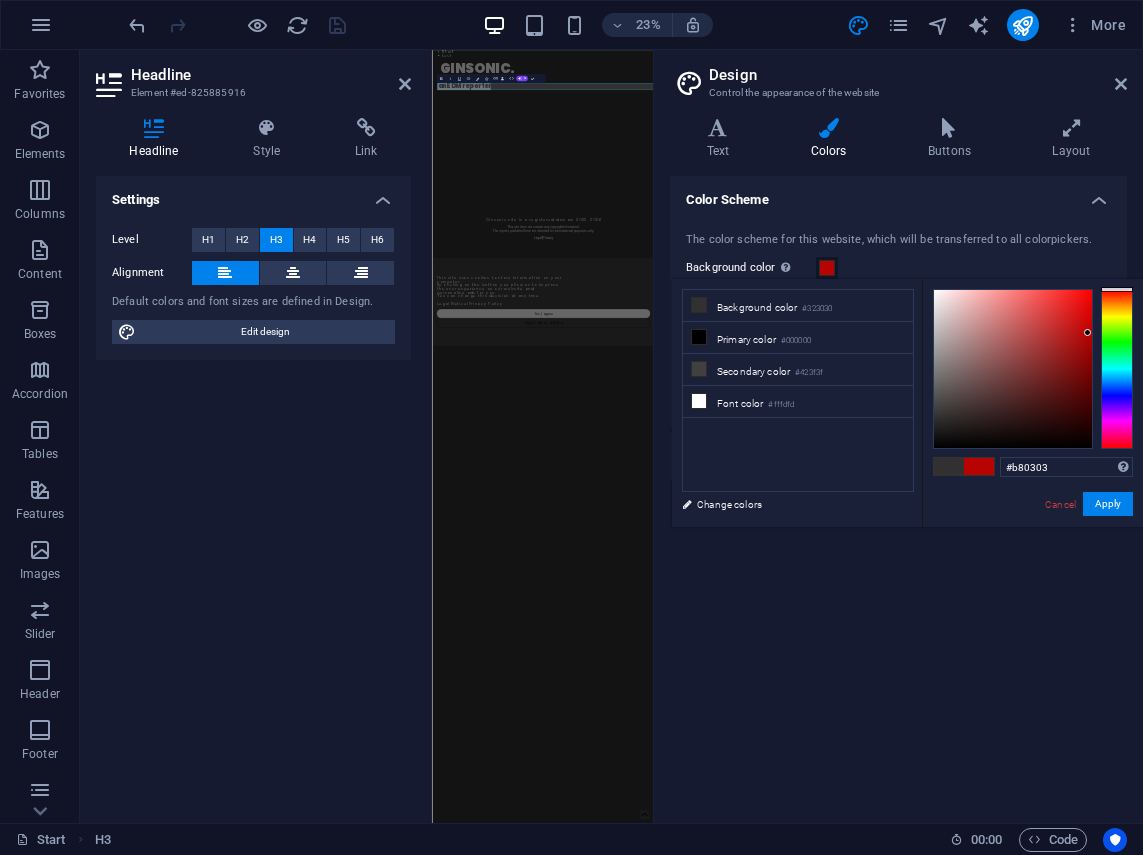 type on "#bb0404" 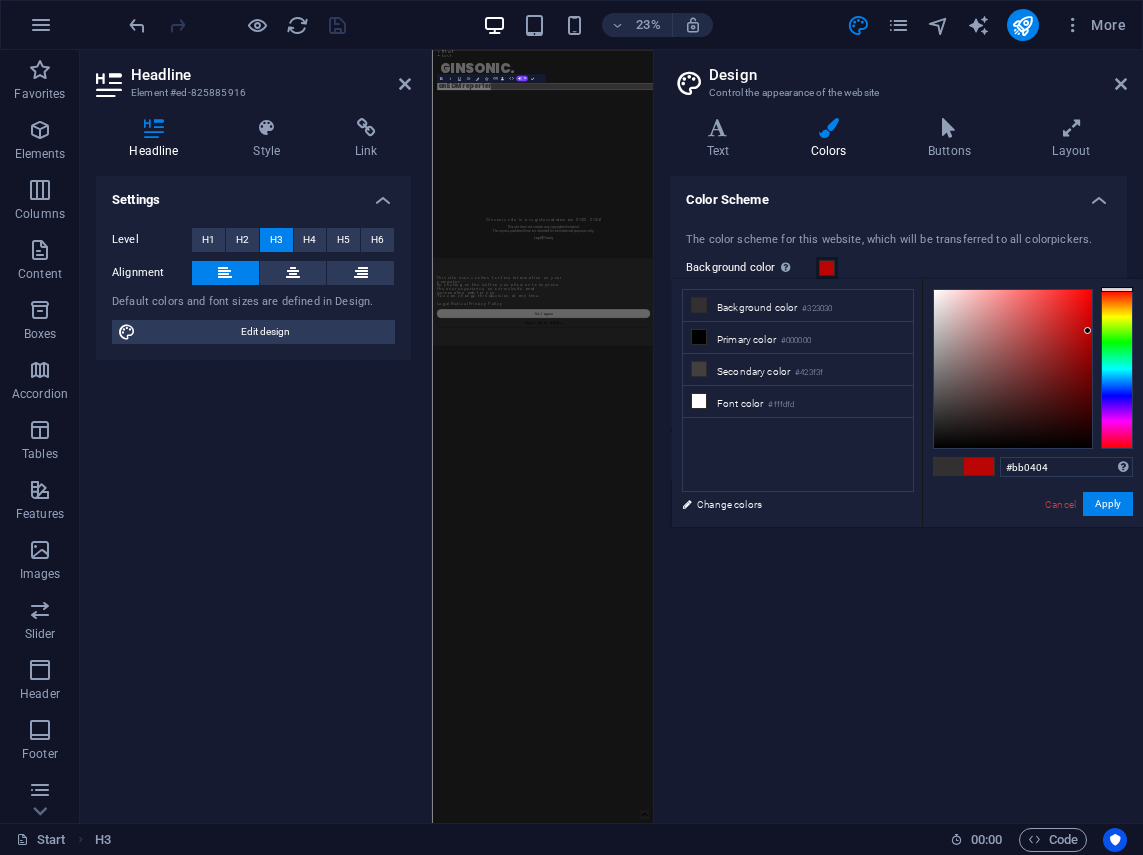 drag, startPoint x: 1018, startPoint y: 379, endPoint x: 1088, endPoint y: 331, distance: 84.87638 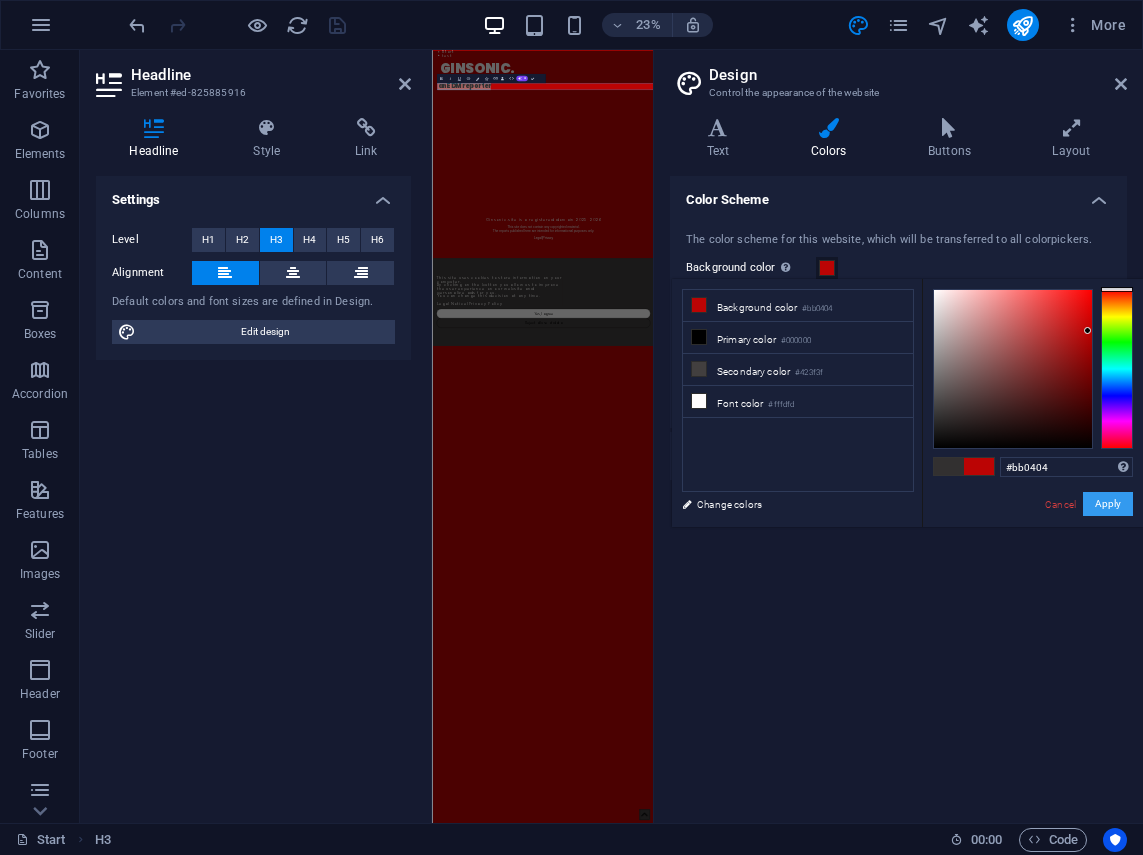 click on "Apply" at bounding box center [1108, 504] 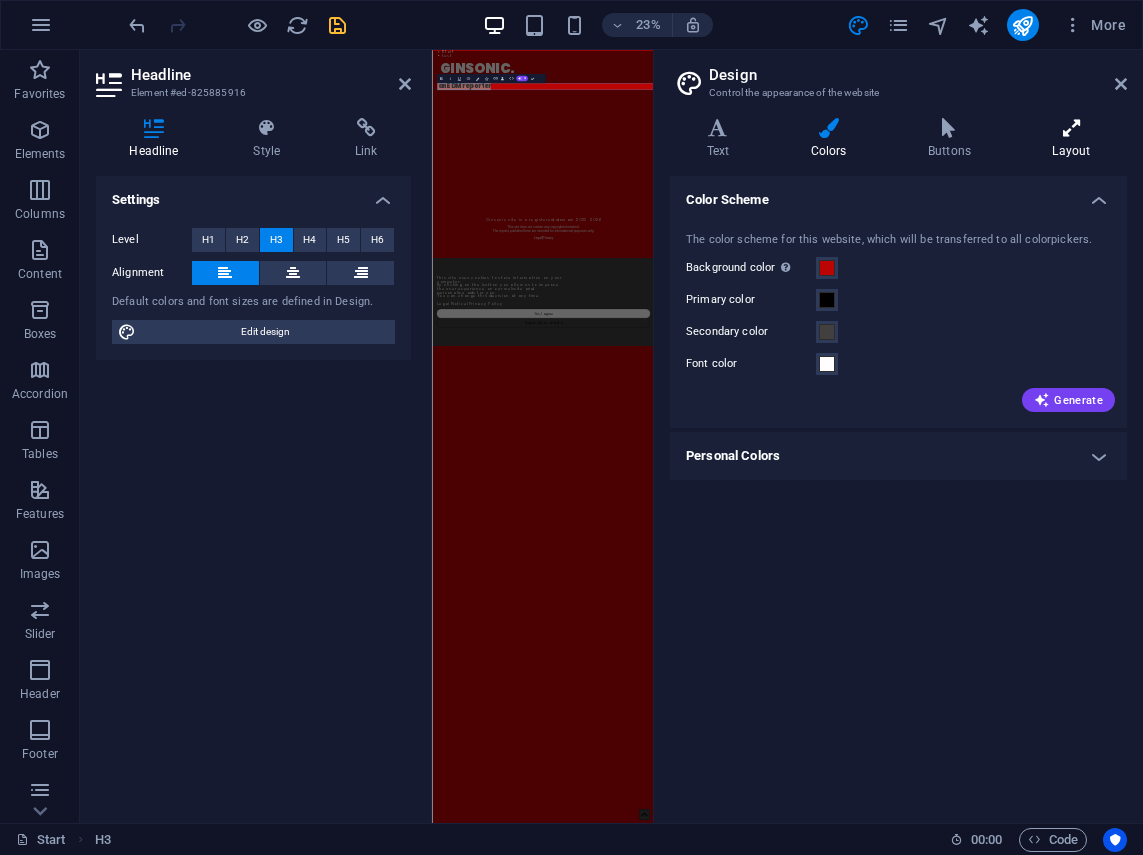 click at bounding box center [1071, 128] 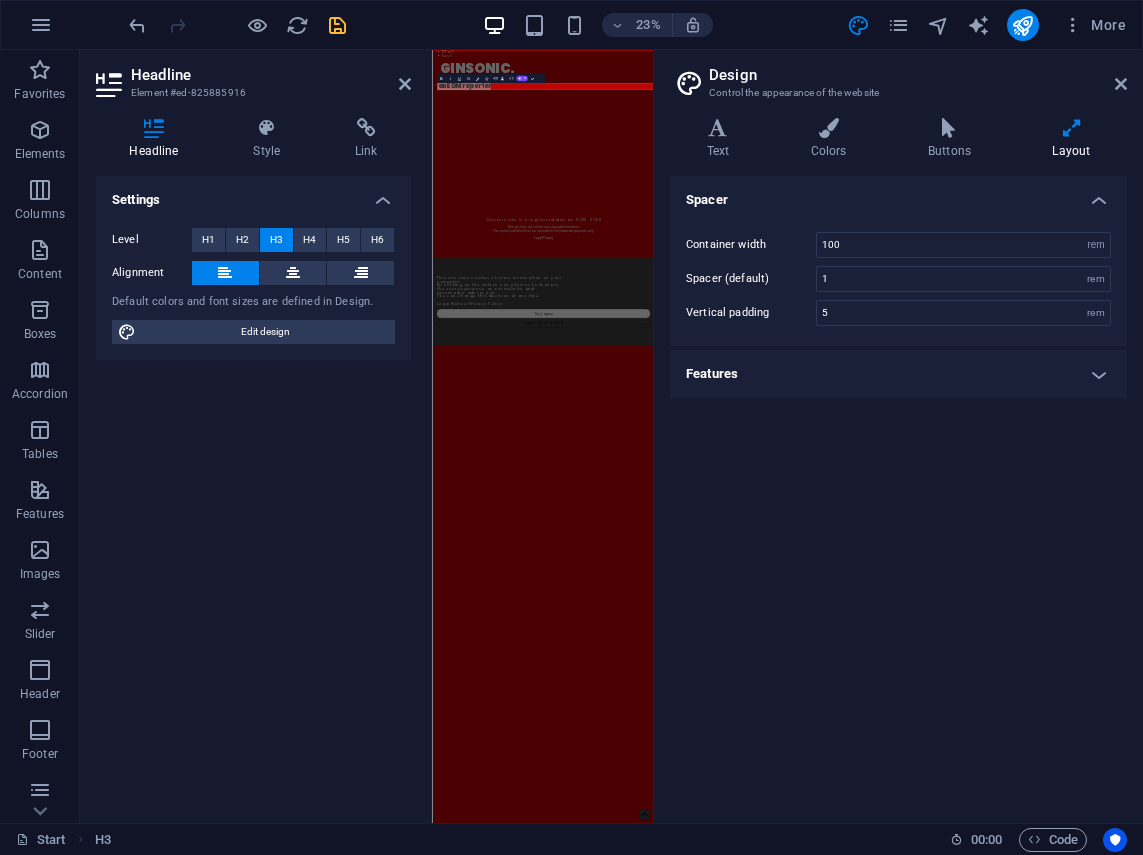 click on "Features" at bounding box center (898, 374) 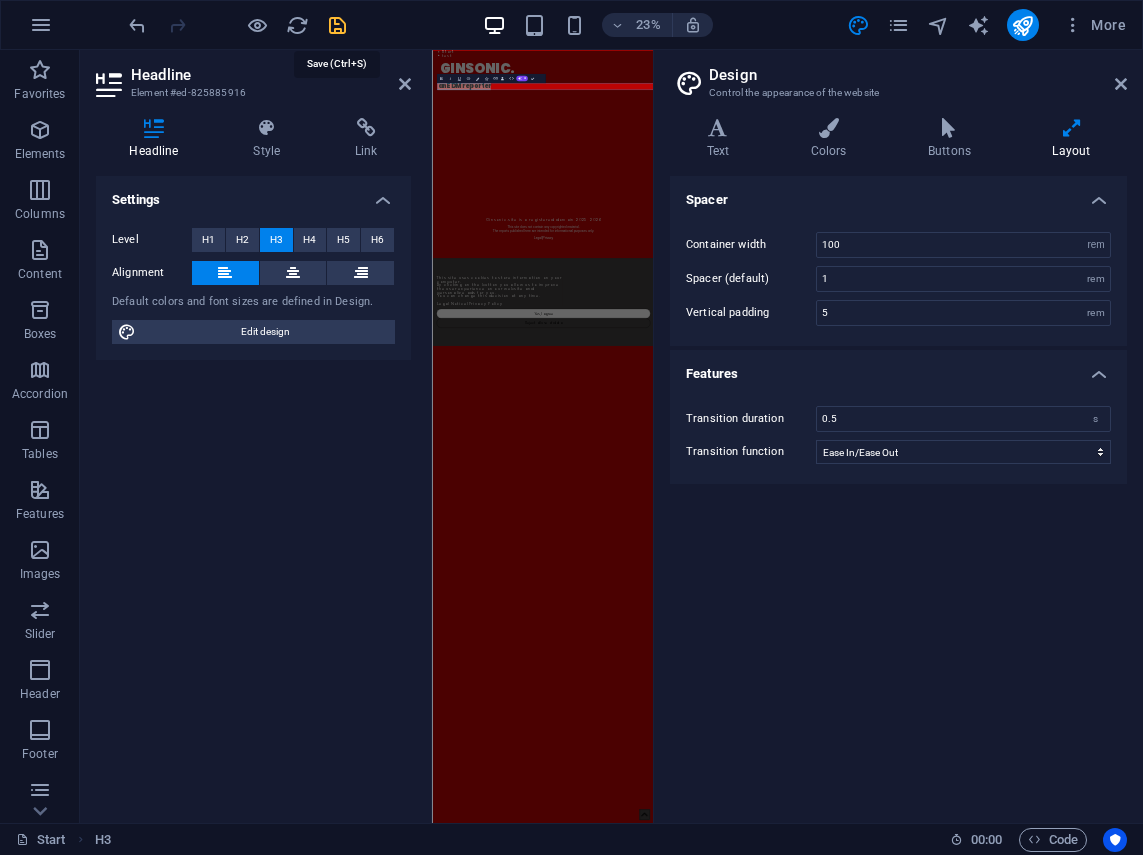 click at bounding box center [337, 25] 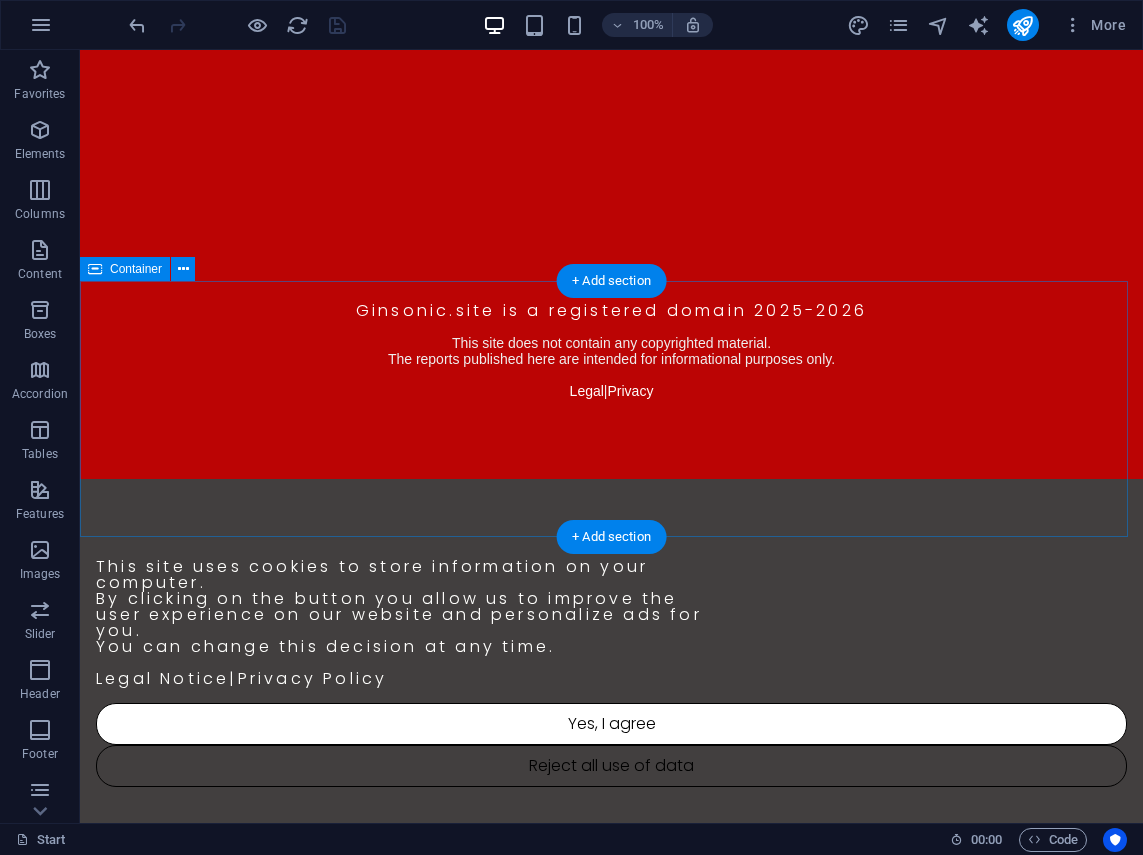 scroll, scrollTop: 535, scrollLeft: 0, axis: vertical 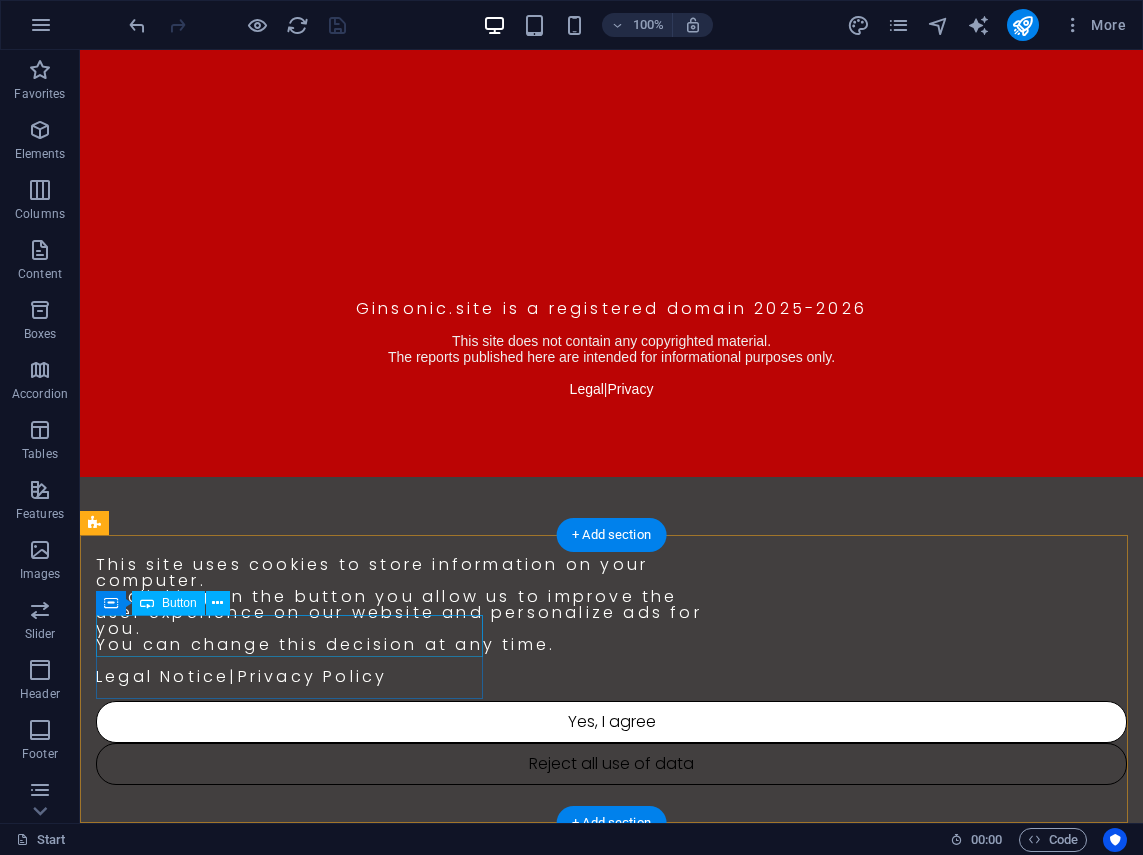 click on "Yes, I agree" at bounding box center [611, 722] 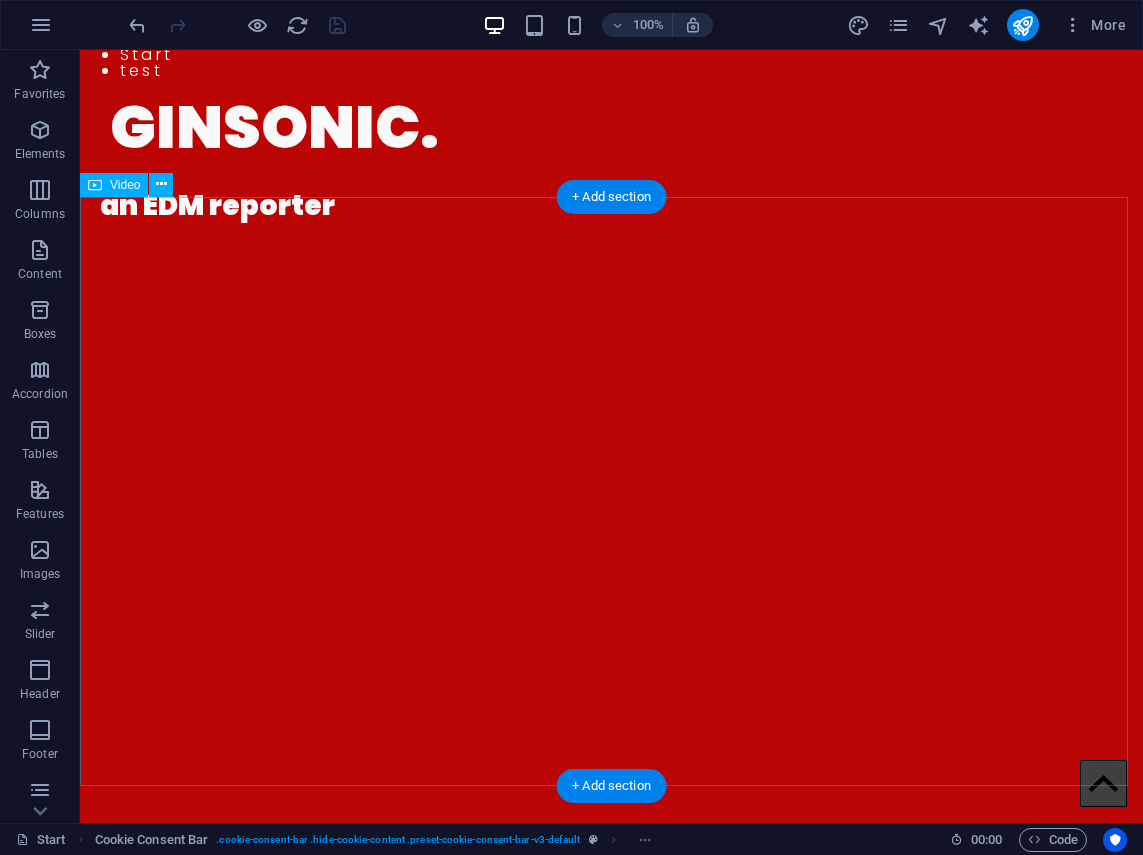 scroll, scrollTop: 0, scrollLeft: 0, axis: both 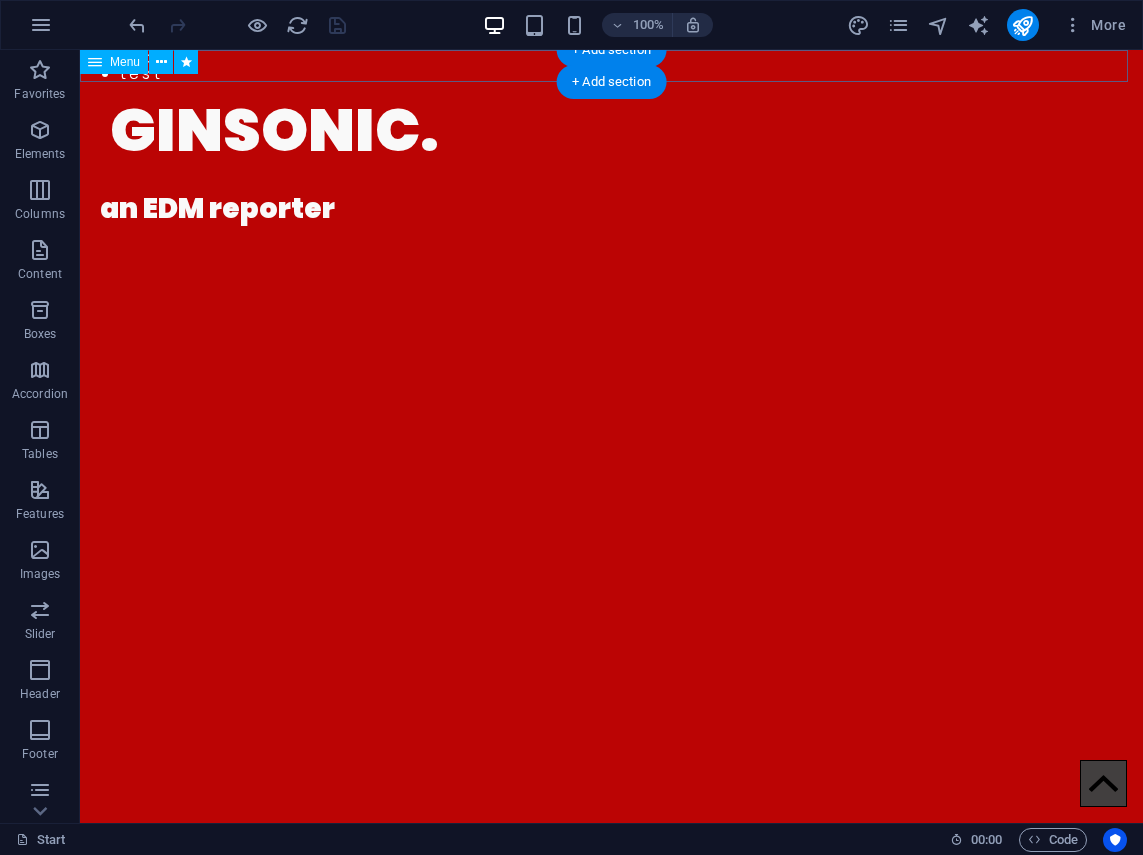 click on "Start test" at bounding box center [611, 66] 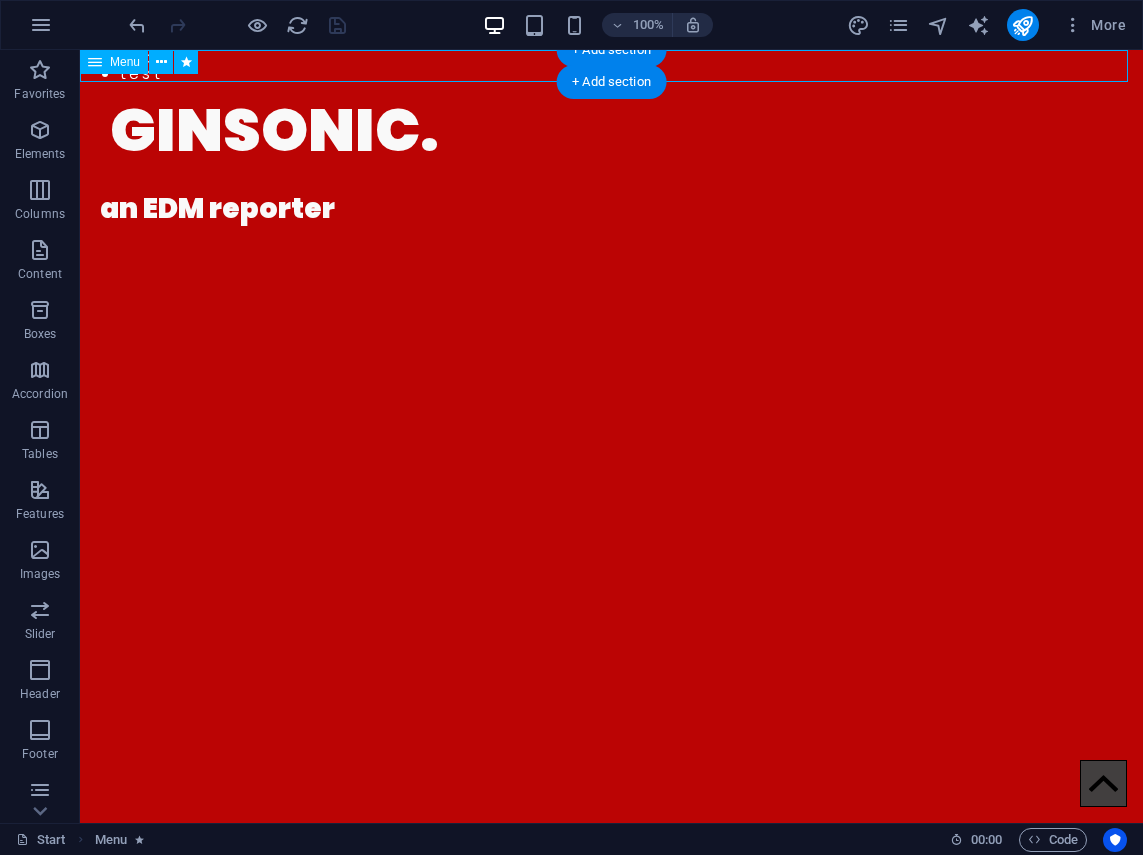 click on "Start test" at bounding box center (611, 66) 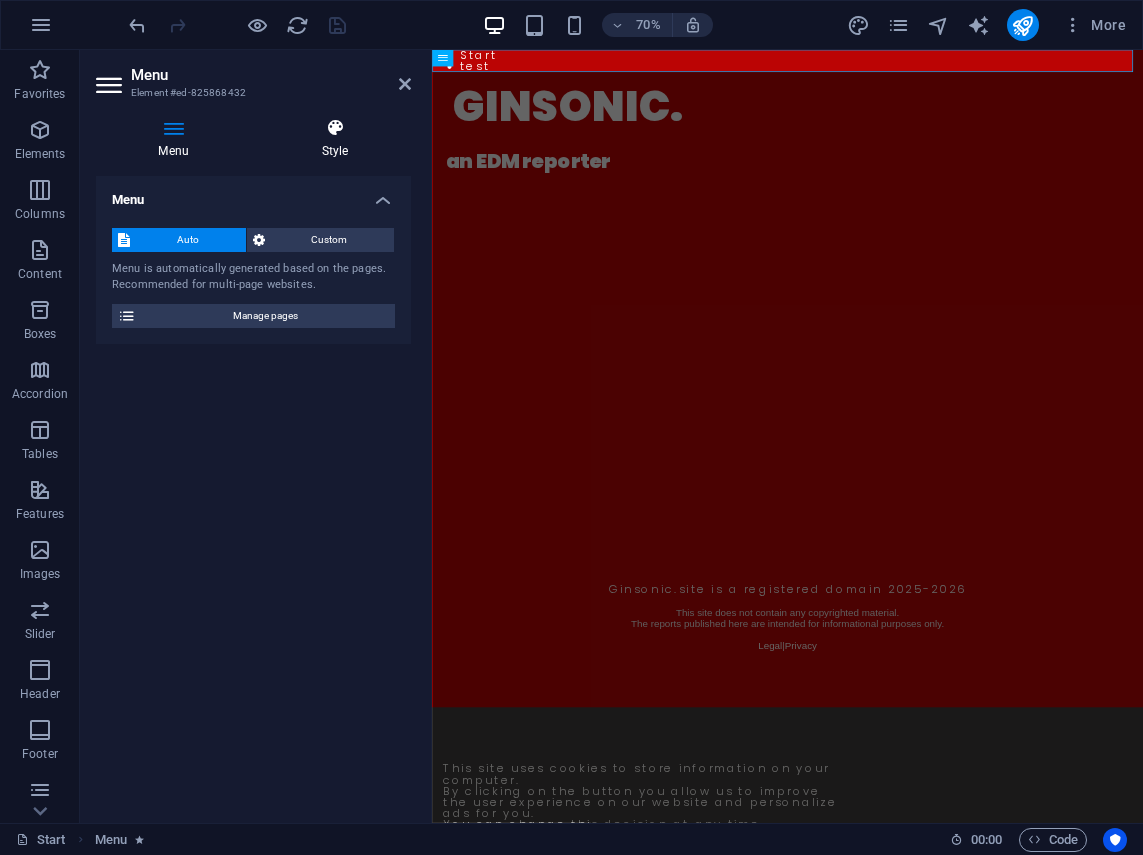 click on "Style" at bounding box center [335, 139] 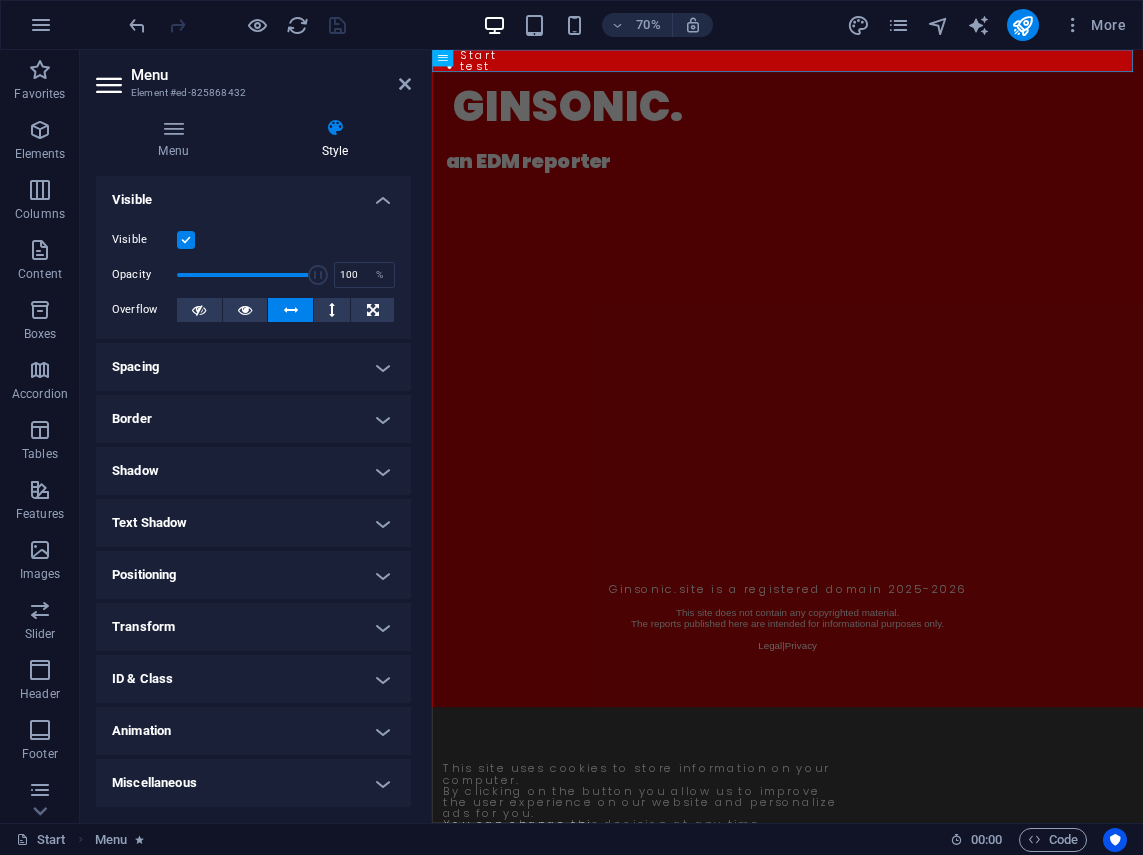 click on "Spacing" at bounding box center (253, 367) 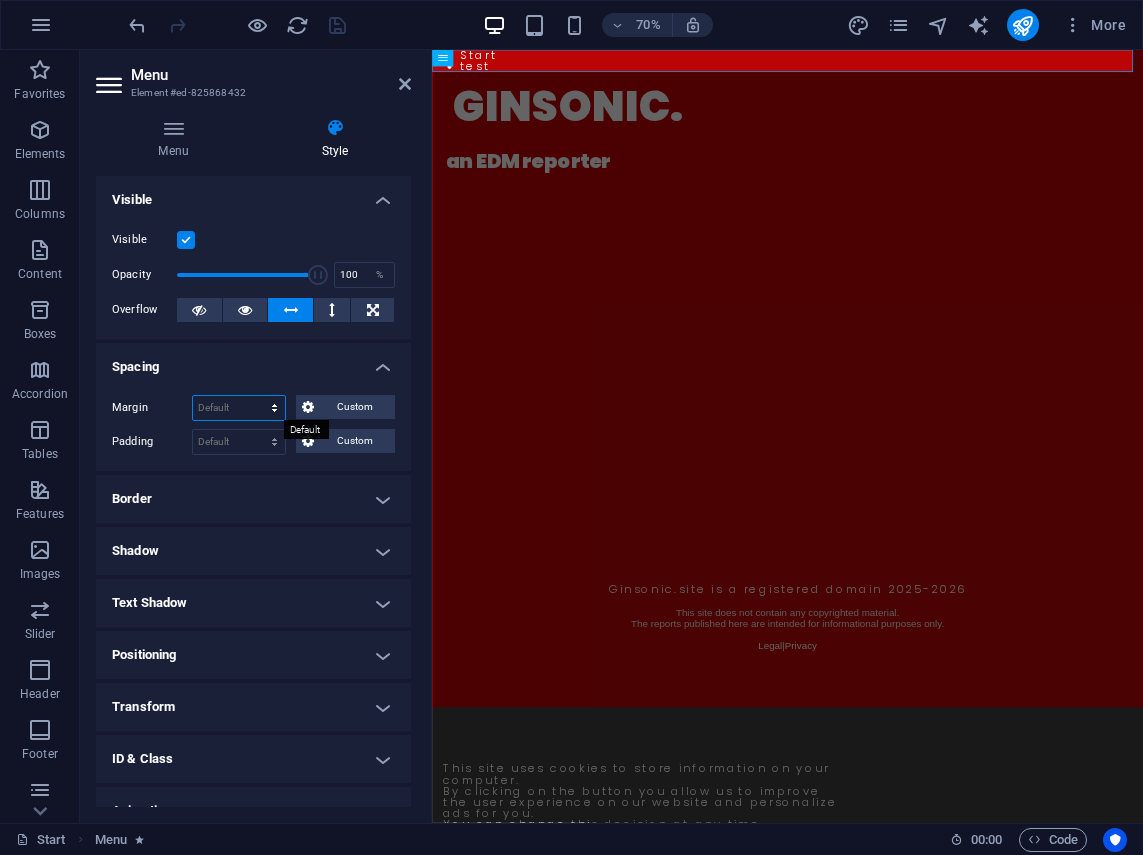 click on "Default auto px % rem vw vh Custom" at bounding box center [239, 408] 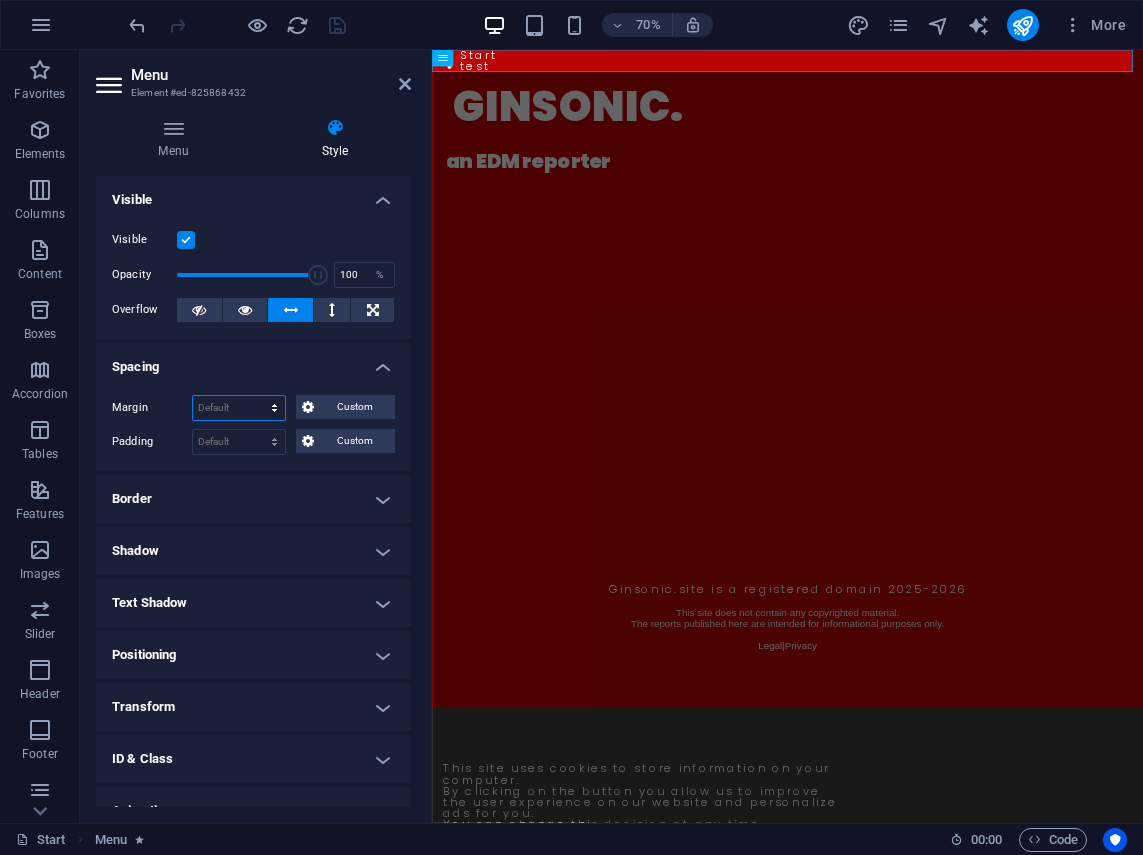 click on "Default auto px % rem vw vh Custom" at bounding box center [239, 408] 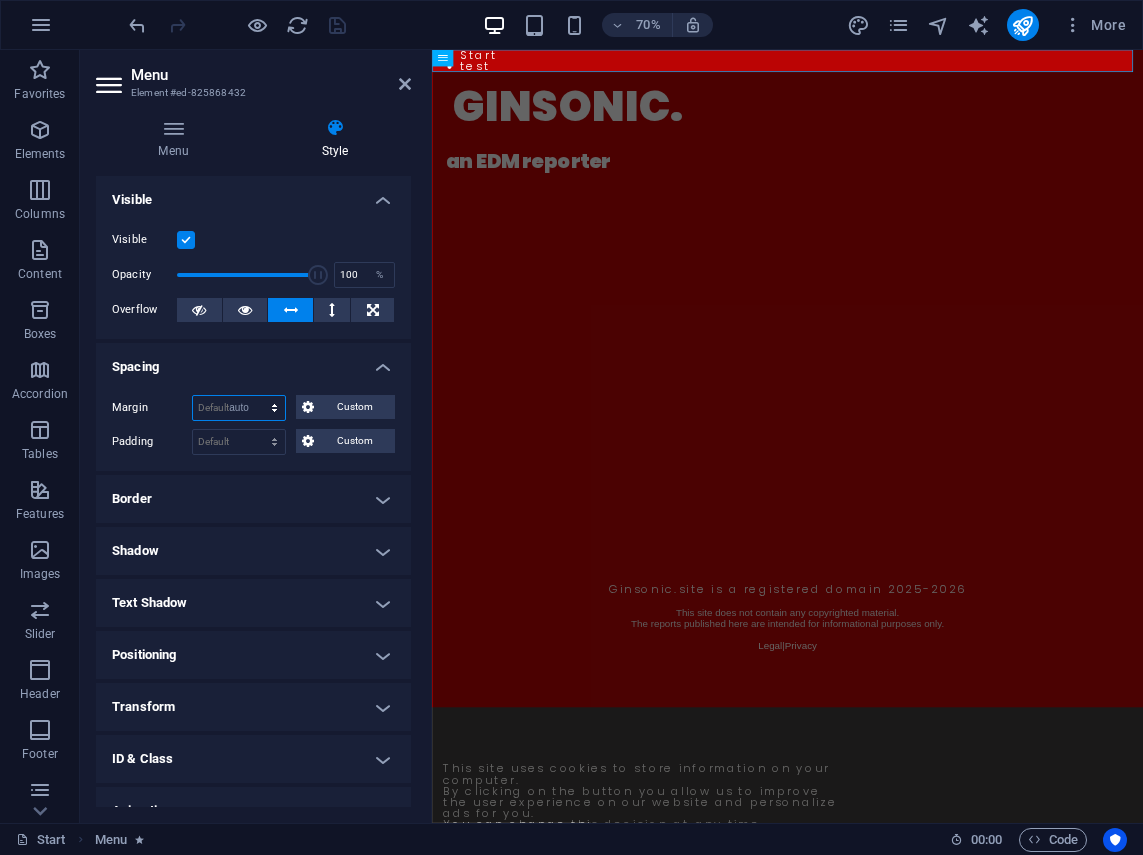 click on "Default auto px % rem vw vh Custom" at bounding box center [239, 408] 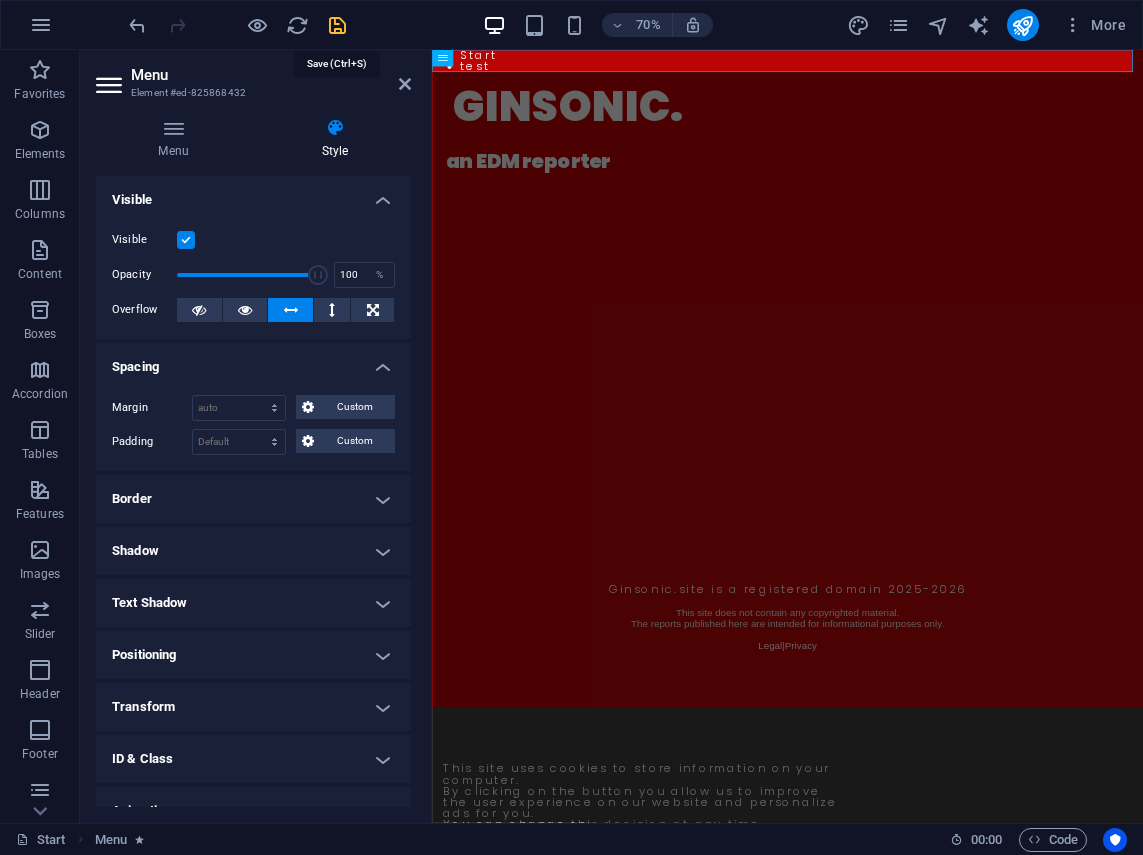 click at bounding box center [337, 25] 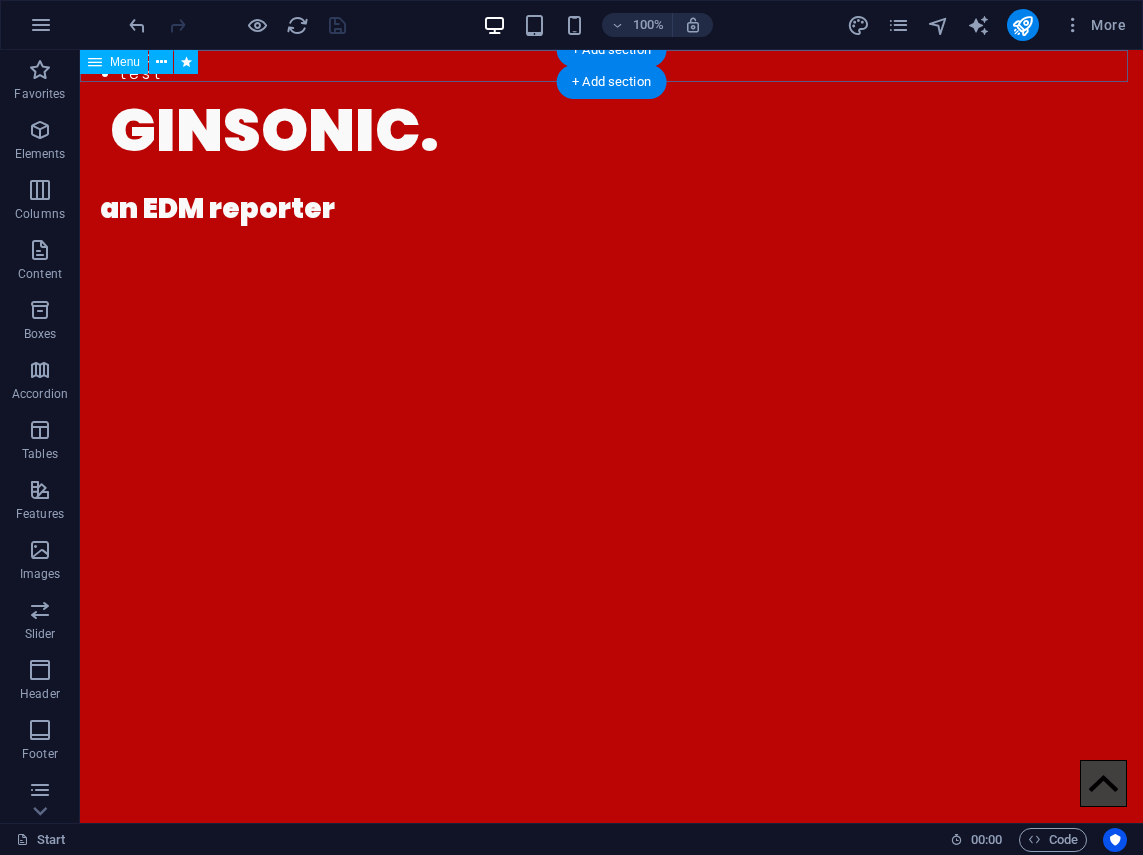 click on "Start test" at bounding box center (611, 66) 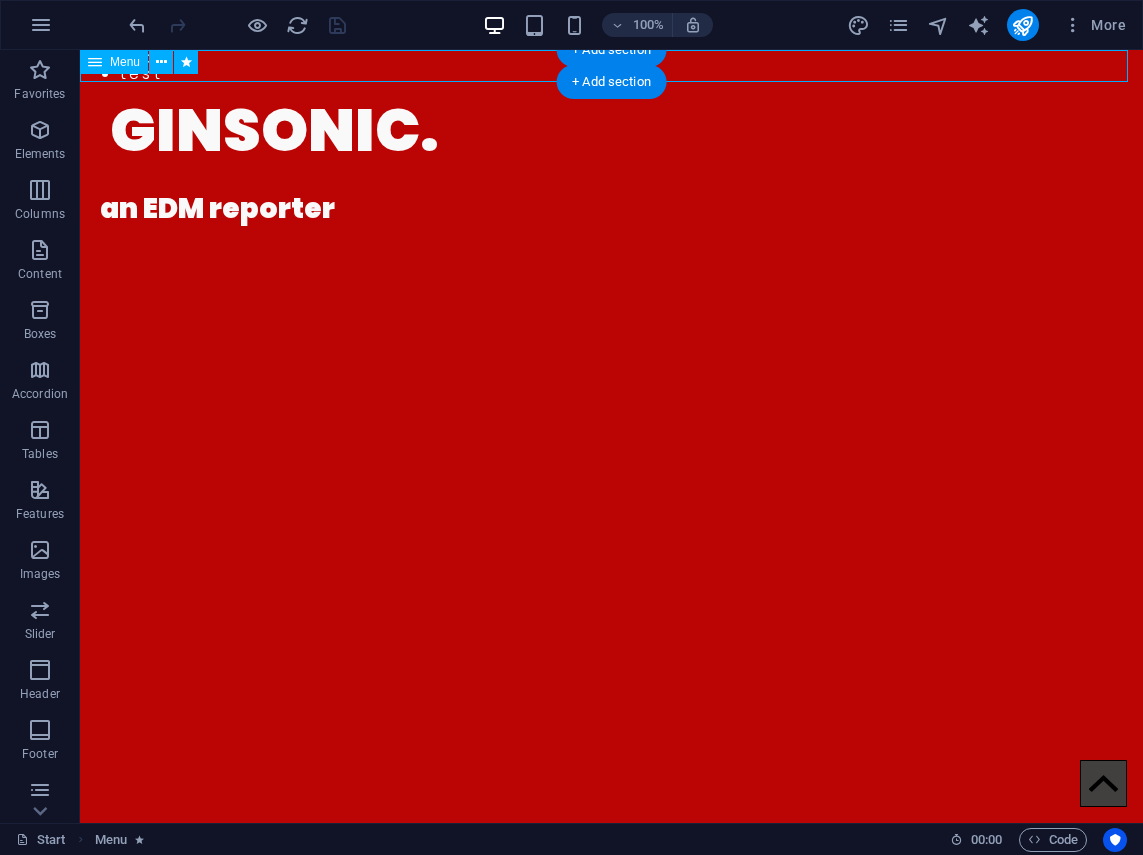 click on "Start test" at bounding box center [611, 66] 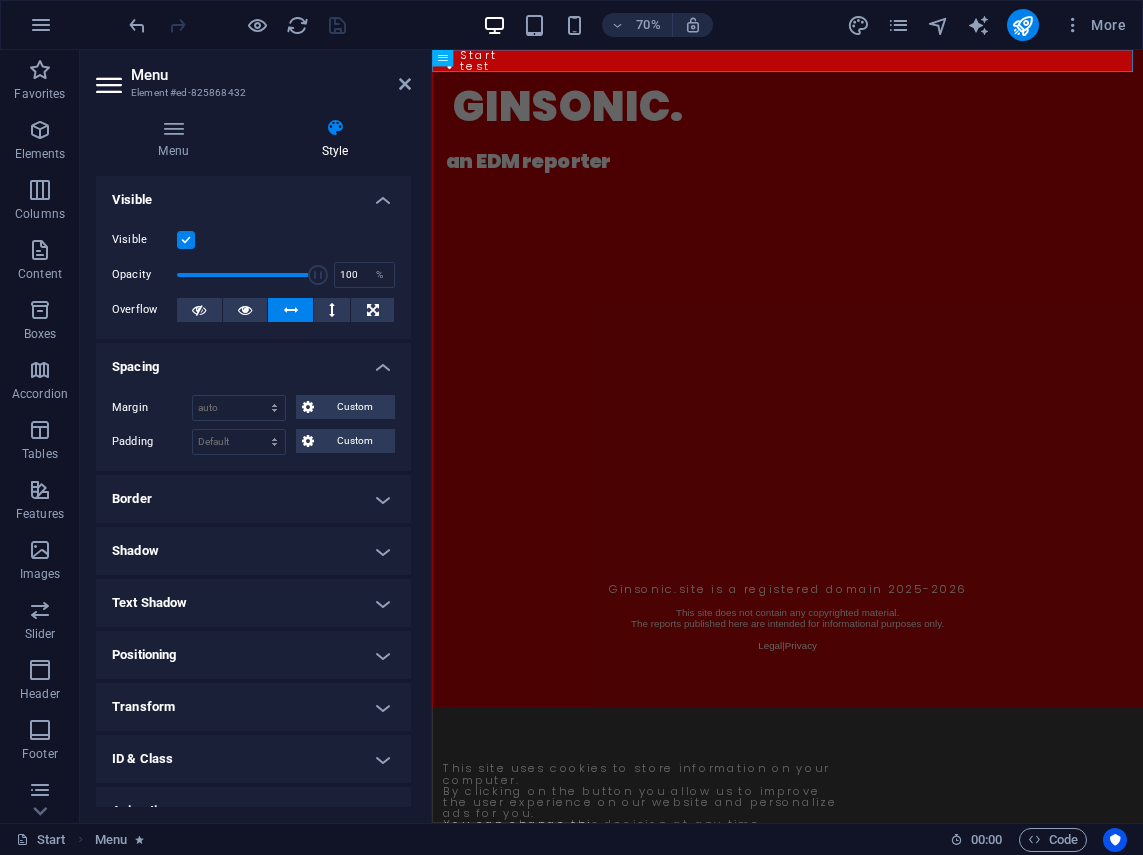 click on "Border" at bounding box center (253, 499) 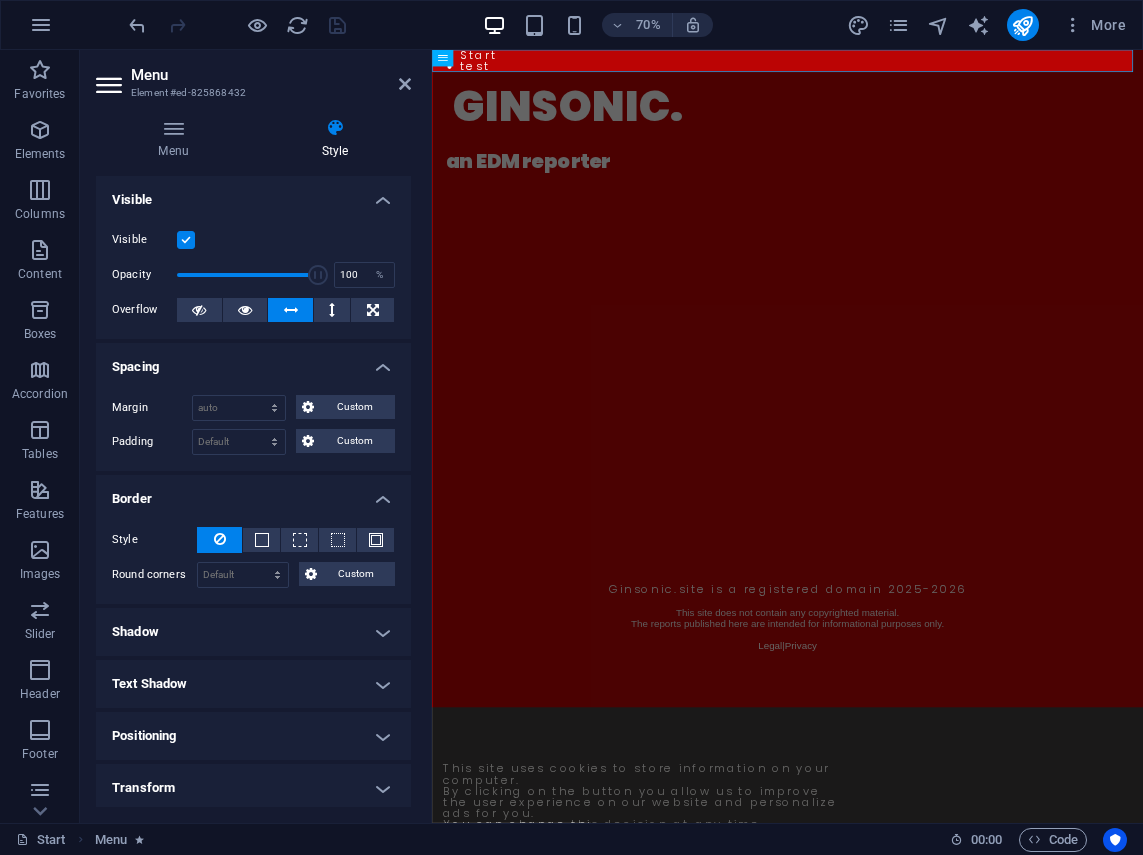 click on "Positioning" at bounding box center [253, 736] 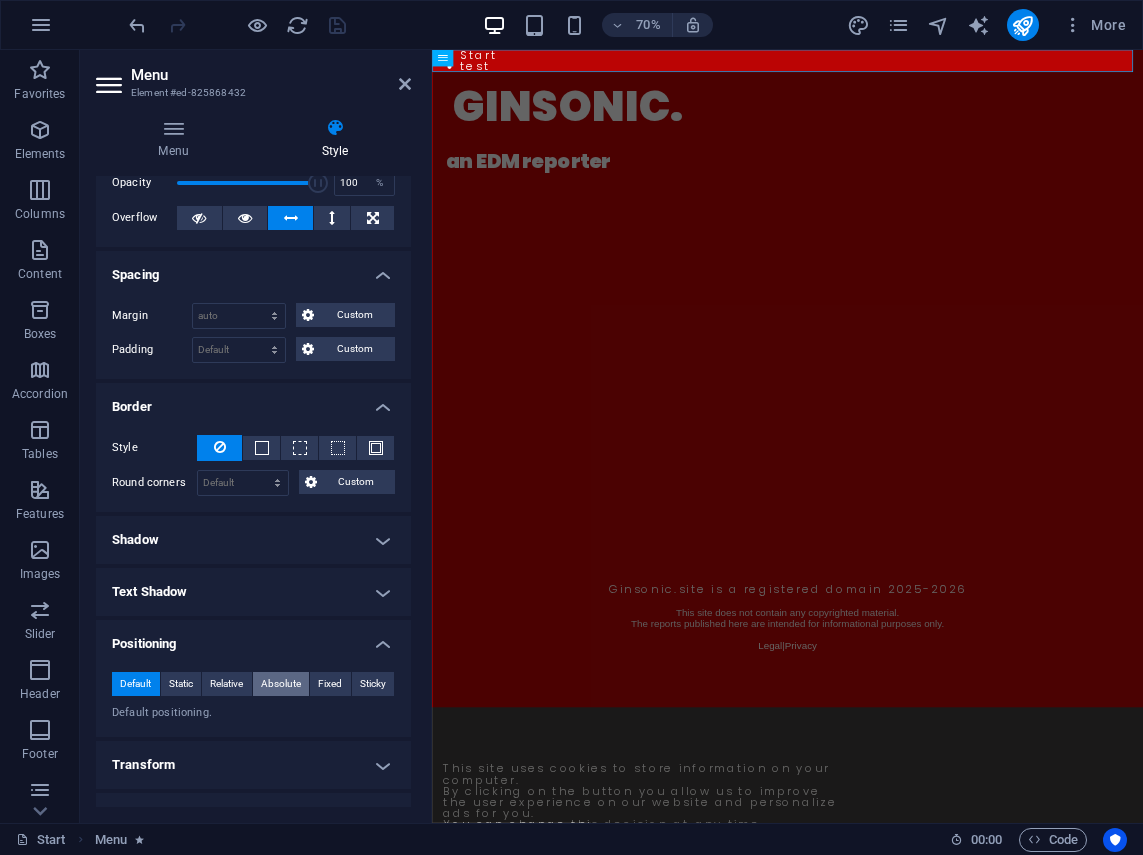 scroll, scrollTop: 0, scrollLeft: 0, axis: both 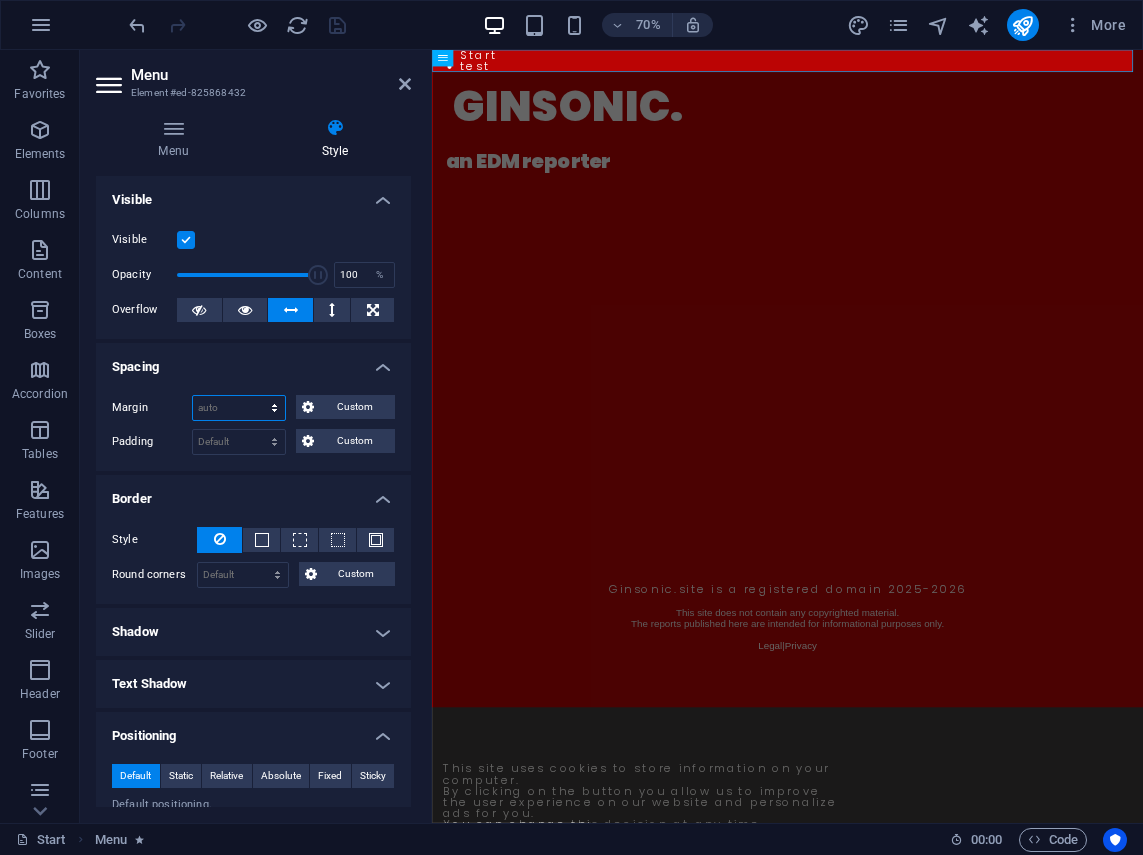 click on "Default auto px % rem vw vh Custom" at bounding box center (239, 408) 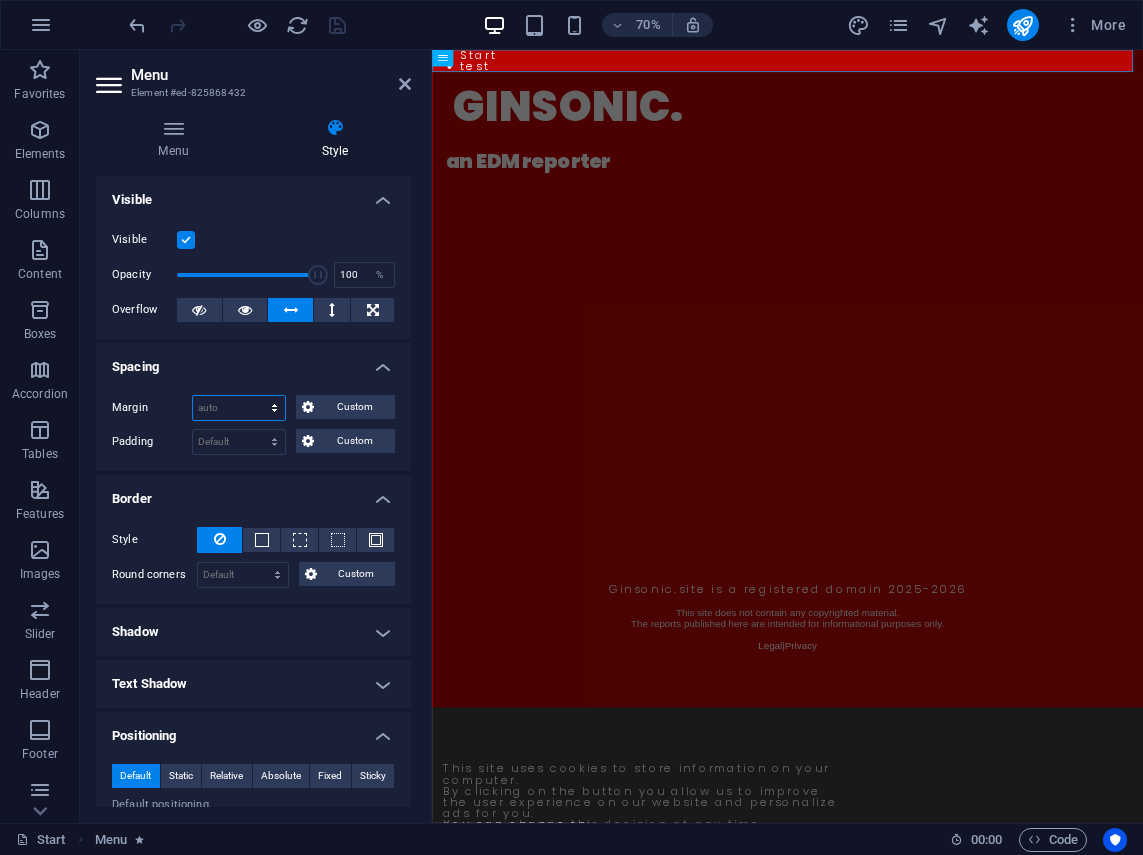 select on "px" 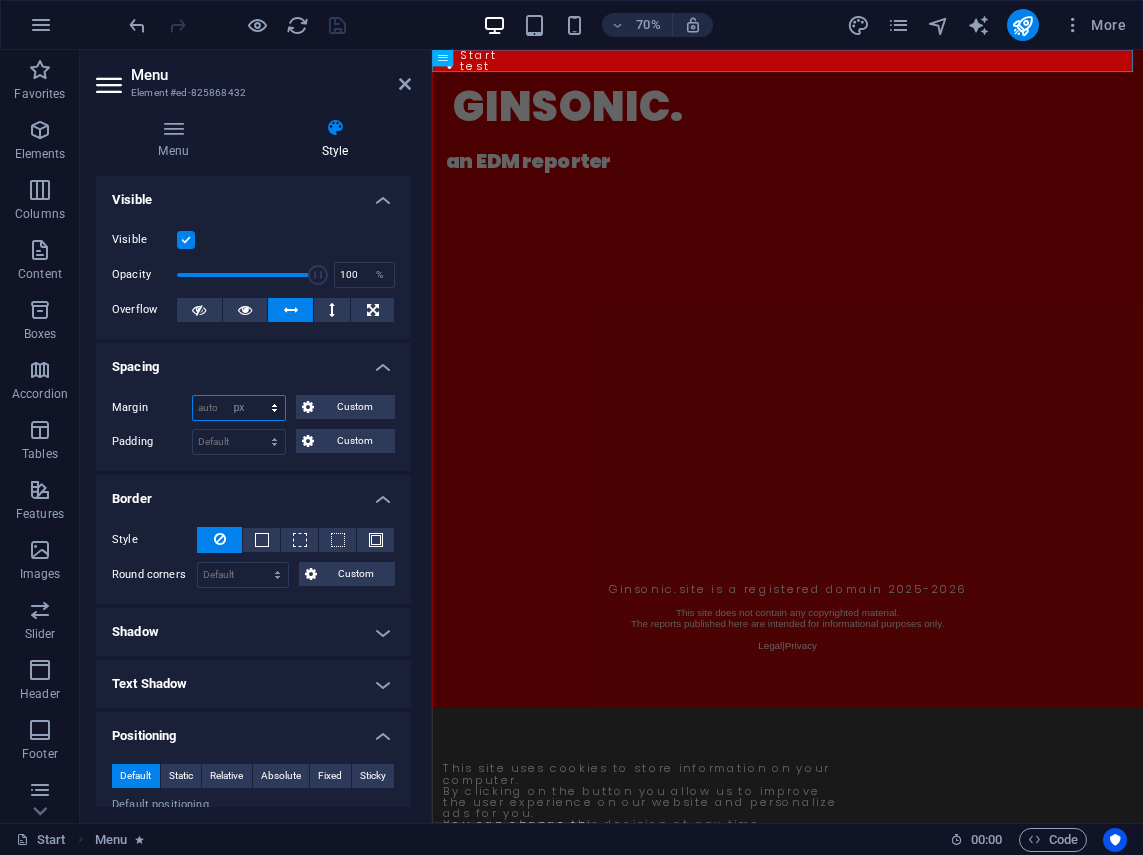click on "Default auto px % rem vw vh Custom" at bounding box center (239, 408) 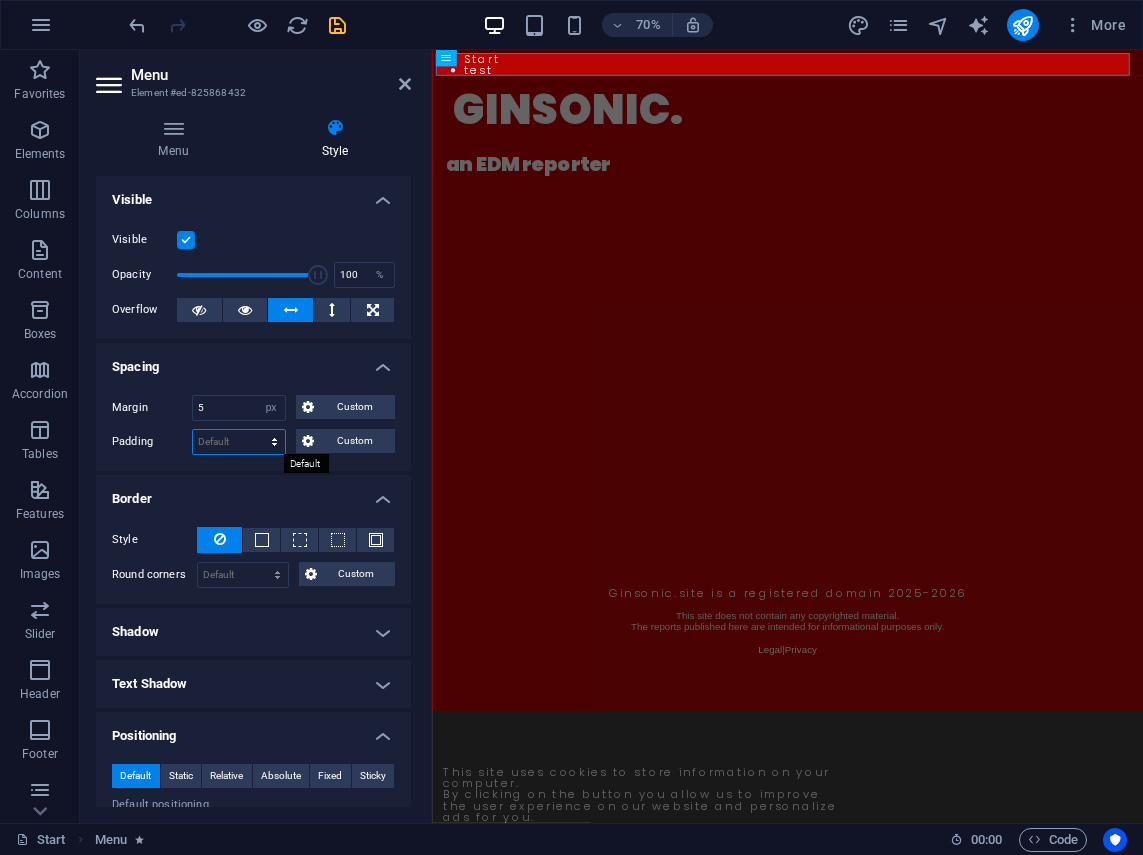 click on "Default px rem % vh vw Custom" at bounding box center [239, 442] 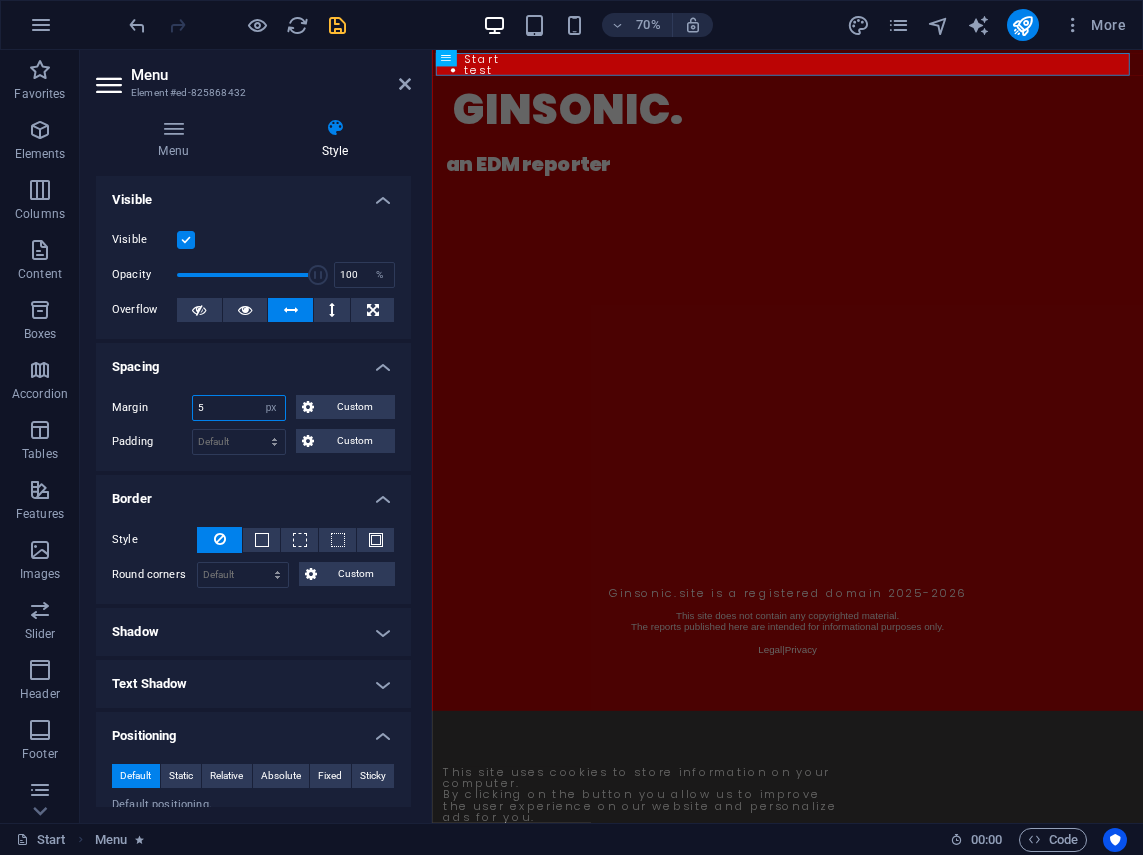 click on "5" at bounding box center [239, 408] 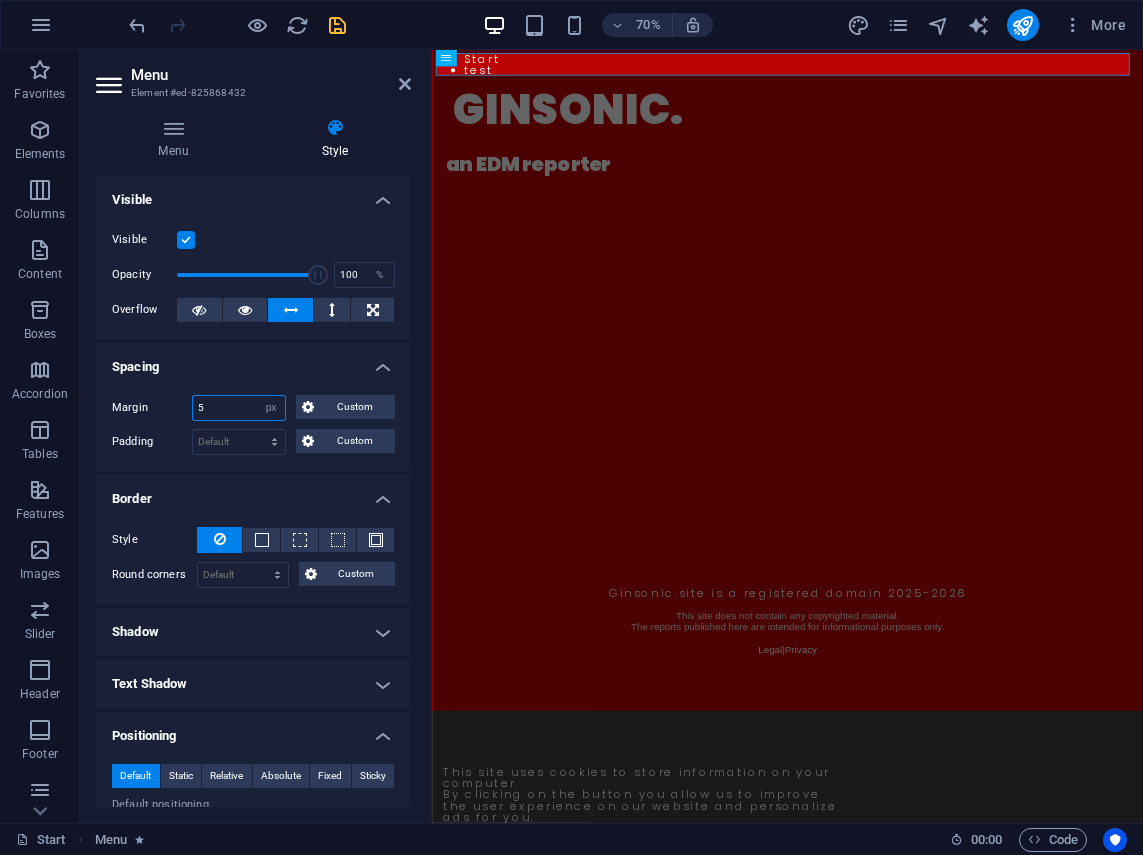 drag, startPoint x: 219, startPoint y: 412, endPoint x: 189, endPoint y: 410, distance: 30.066593 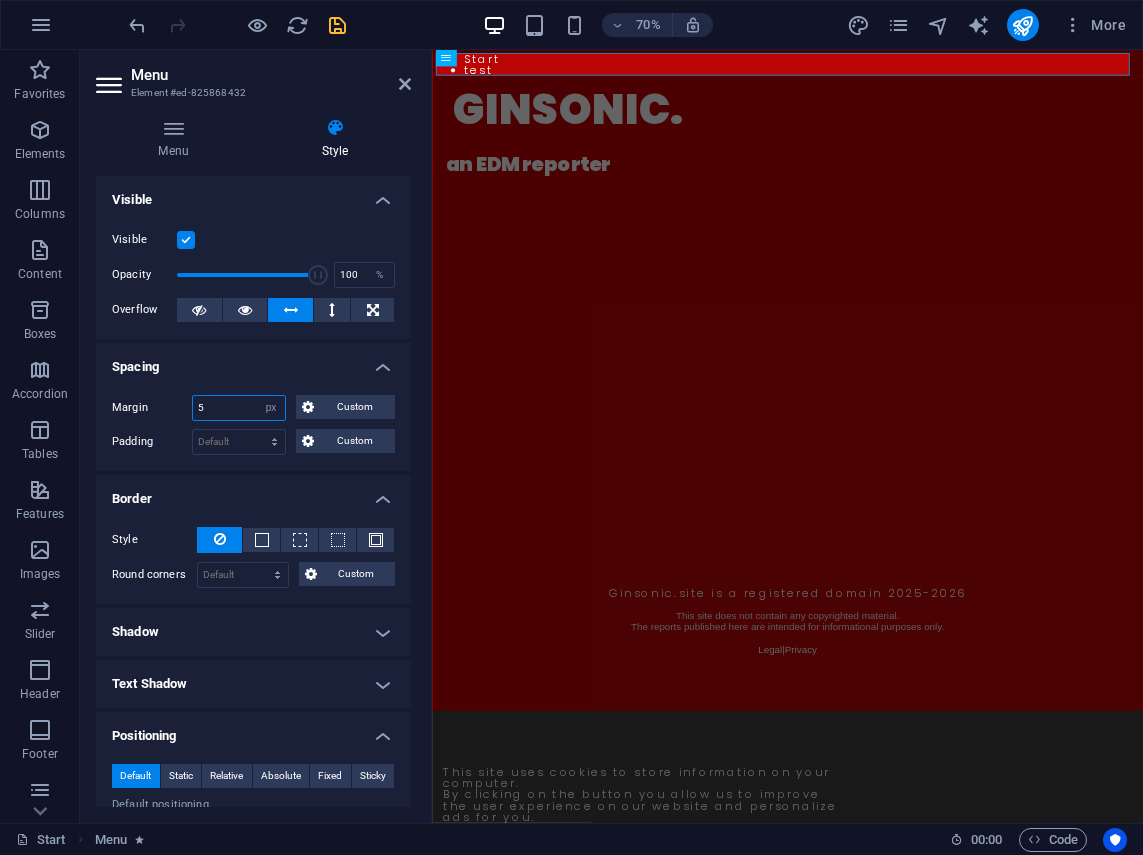 click on "Margin 5 Default auto px % rem vw vh Custom Custom" at bounding box center [253, 408] 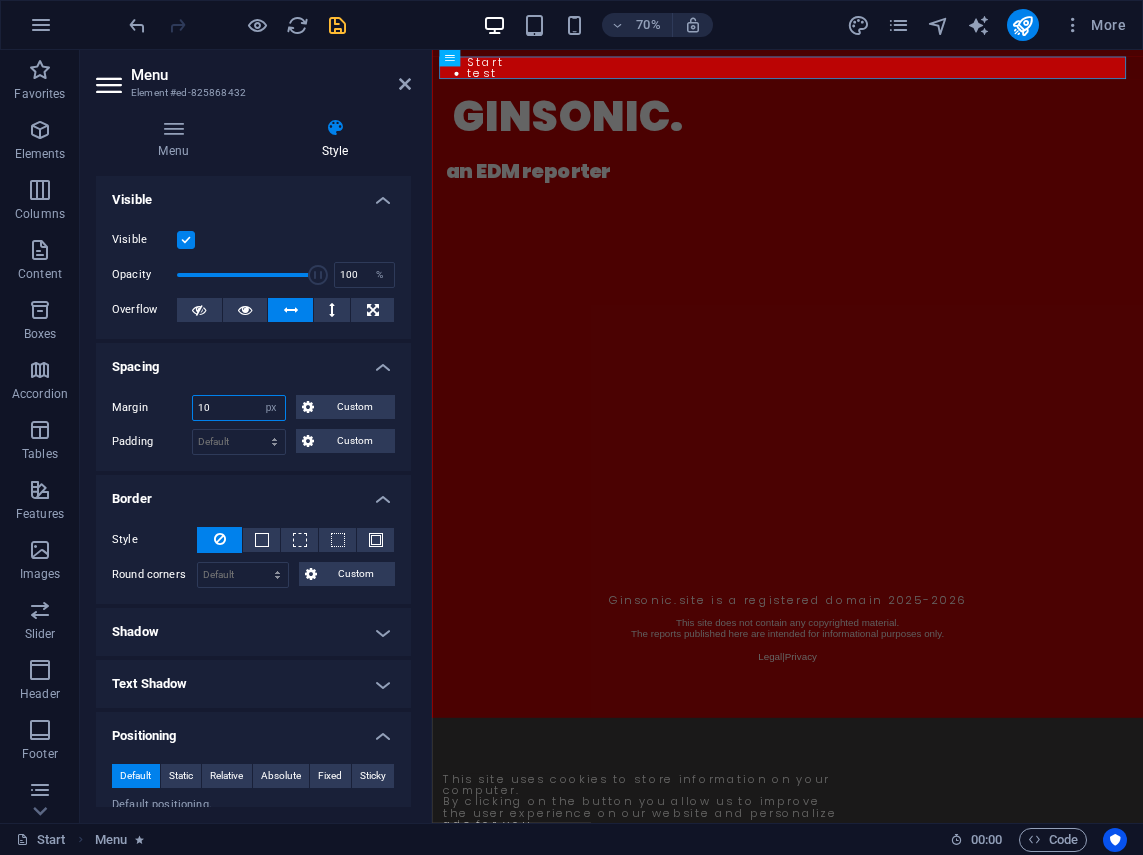 drag, startPoint x: 233, startPoint y: 411, endPoint x: 180, endPoint y: 403, distance: 53.600372 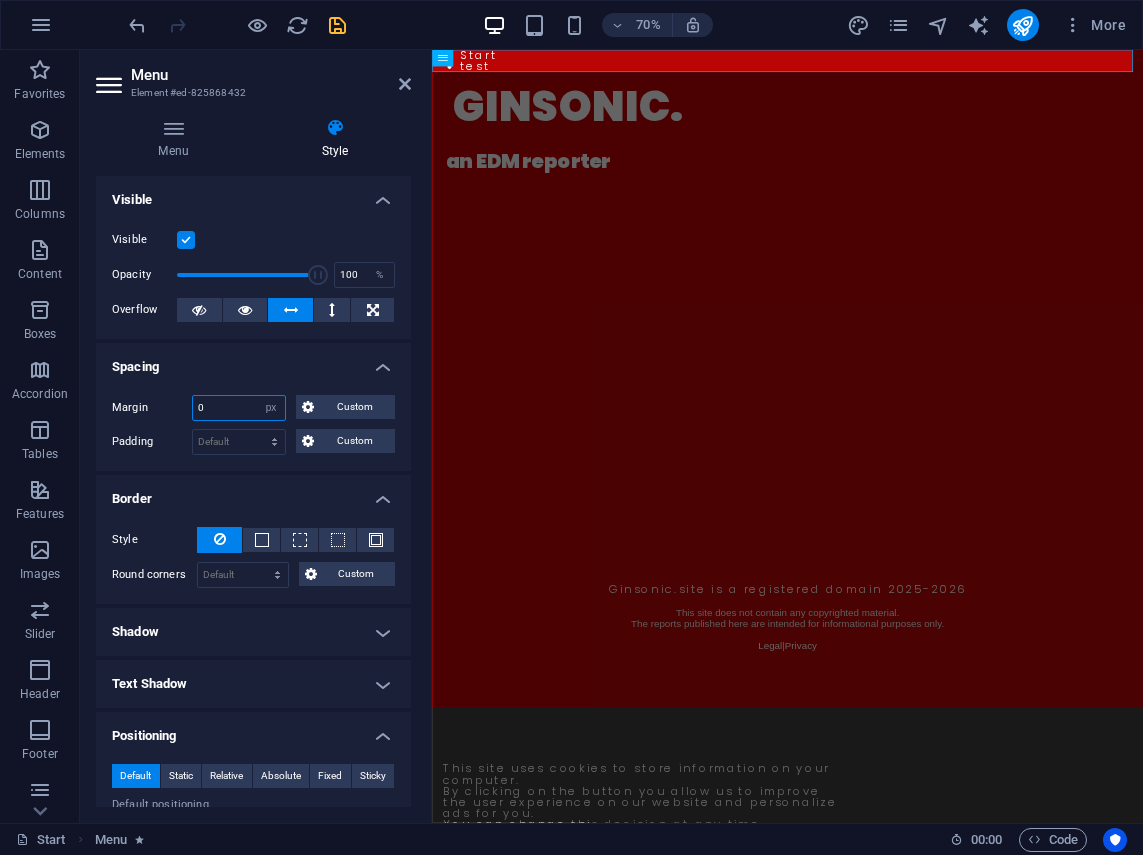 type on "0" 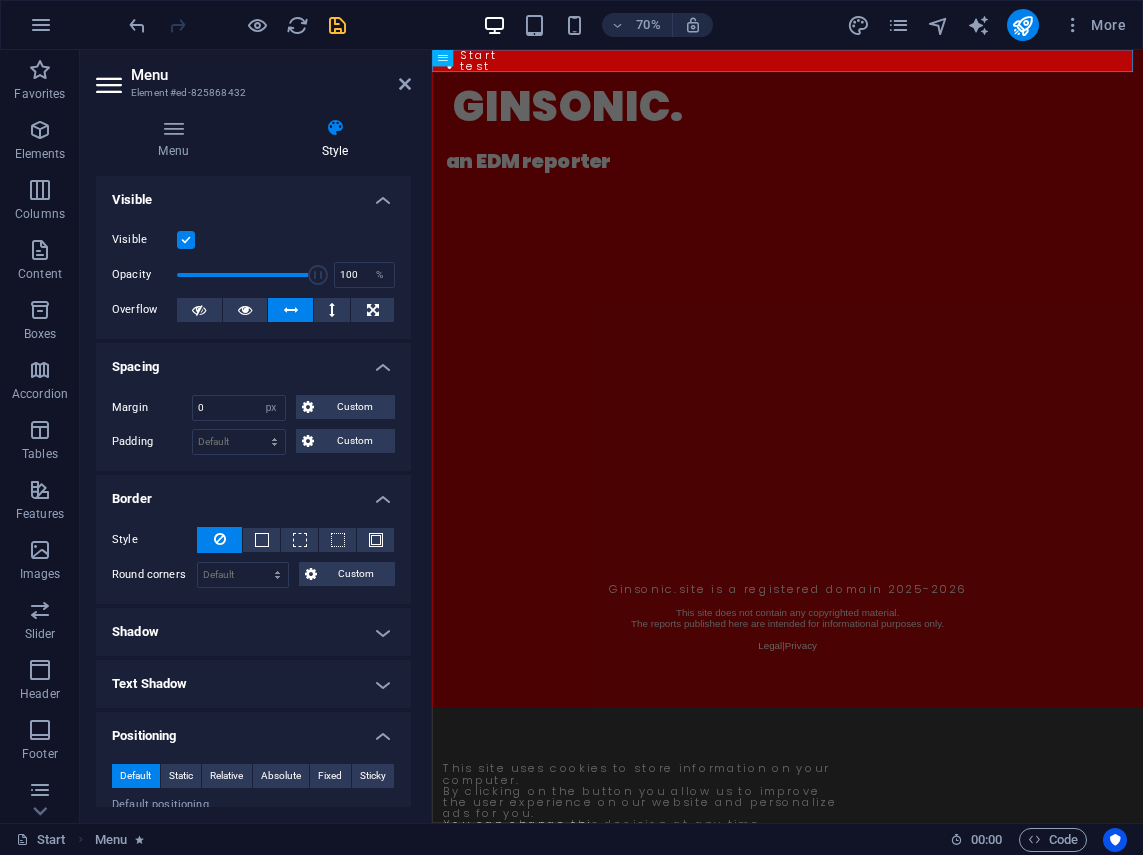click on "Spacing" at bounding box center (253, 361) 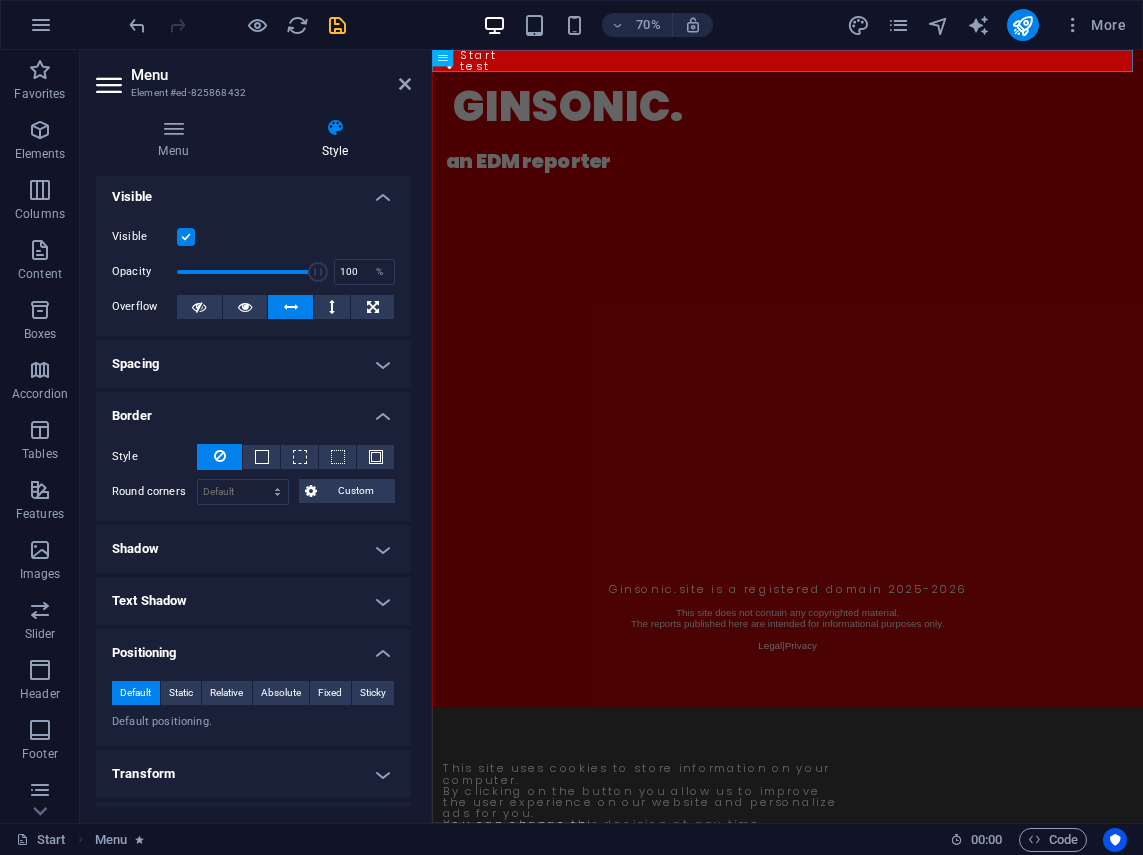 scroll, scrollTop: 0, scrollLeft: 0, axis: both 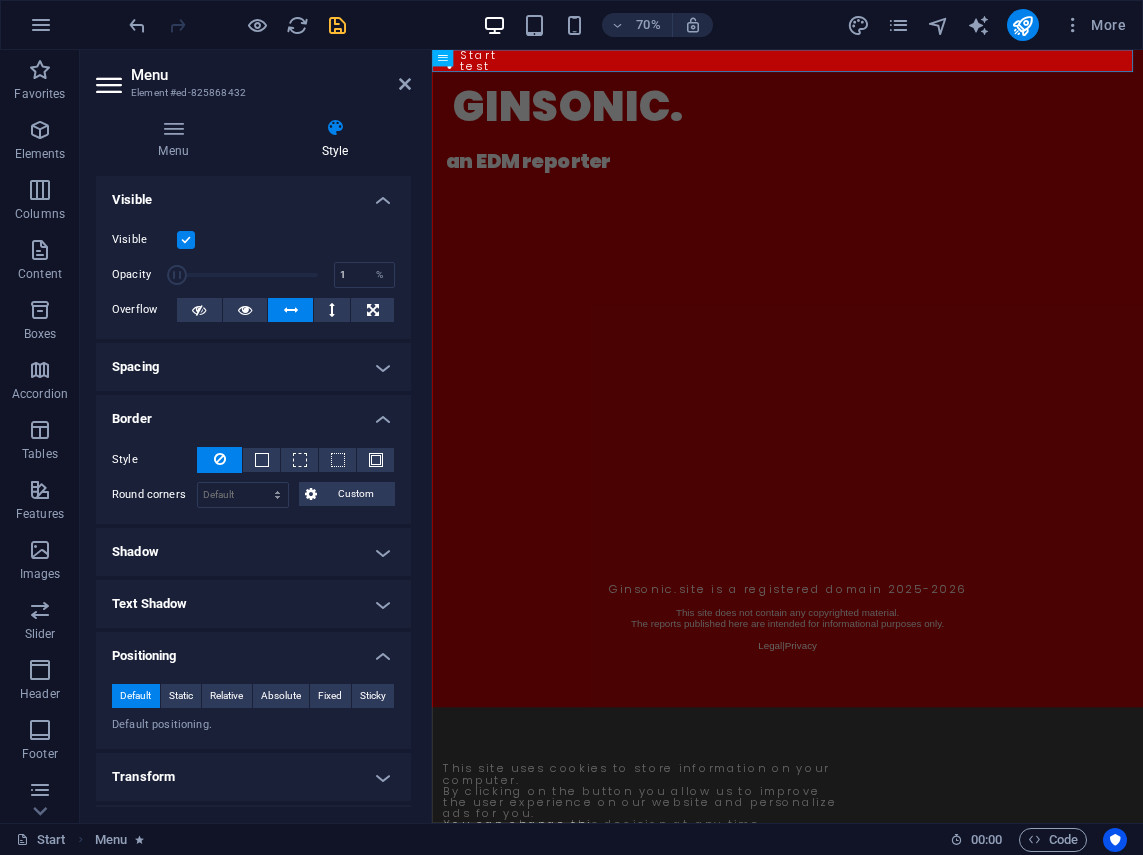 drag, startPoint x: 316, startPoint y: 276, endPoint x: 166, endPoint y: 268, distance: 150.21318 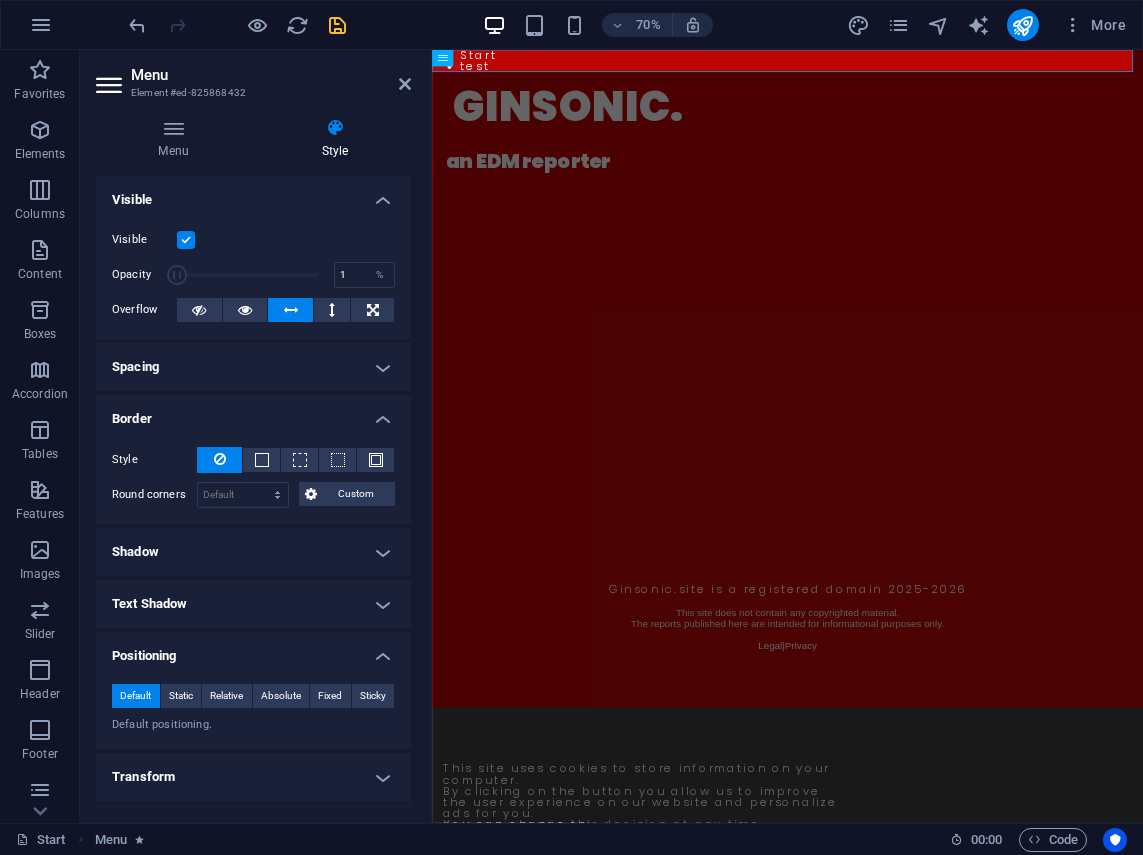 click at bounding box center [177, 275] 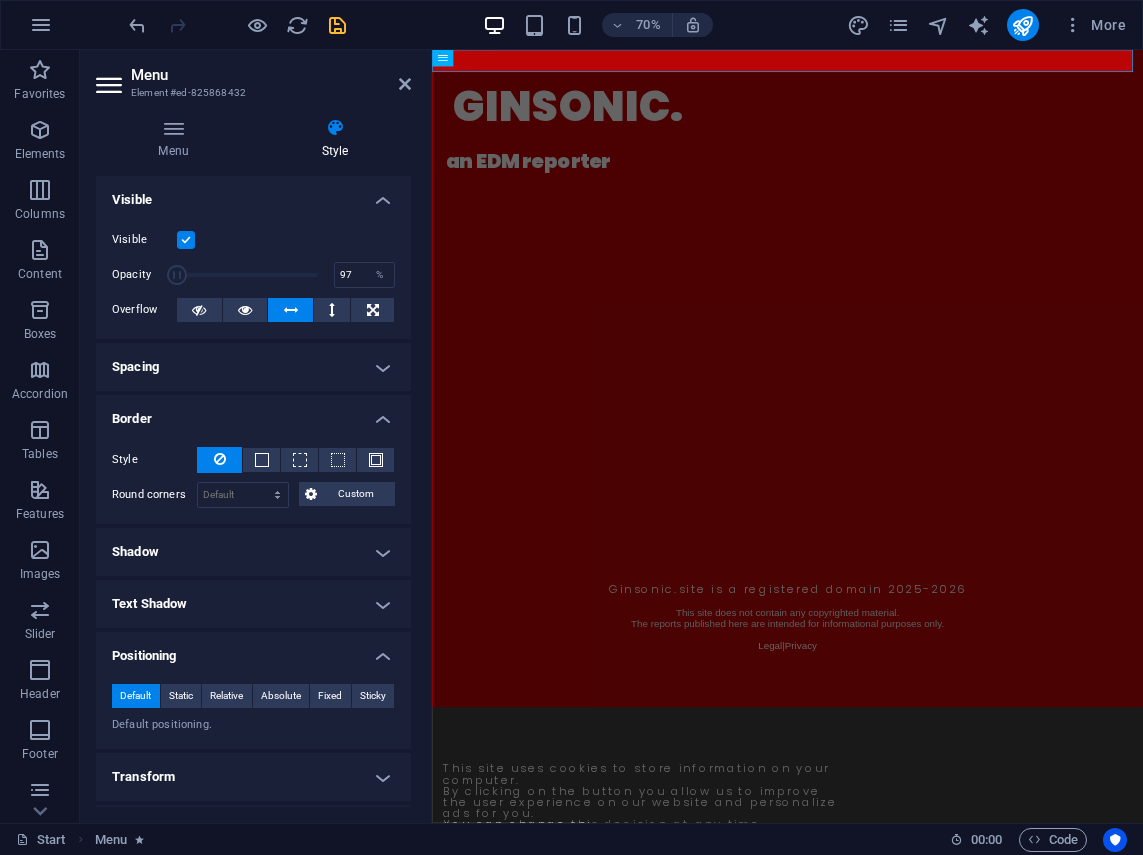 type on "100" 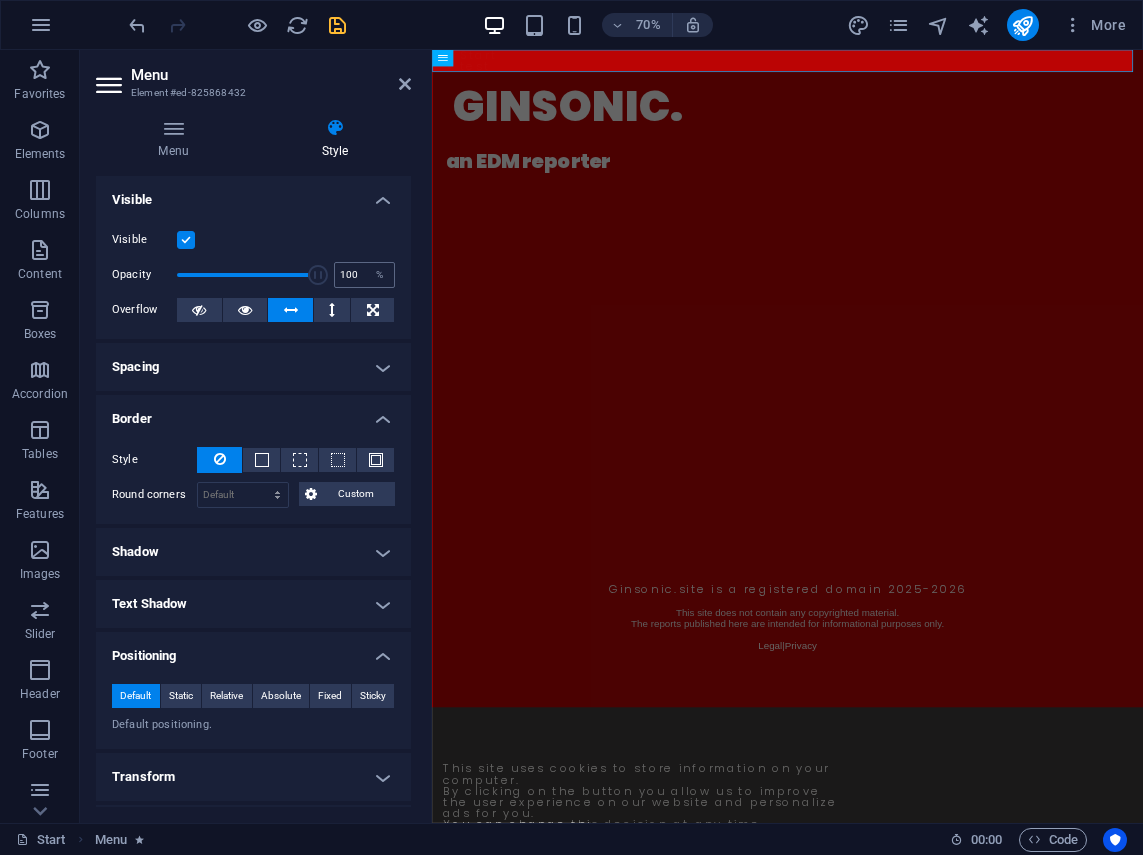drag, startPoint x: 174, startPoint y: 274, endPoint x: 337, endPoint y: 276, distance: 163.01227 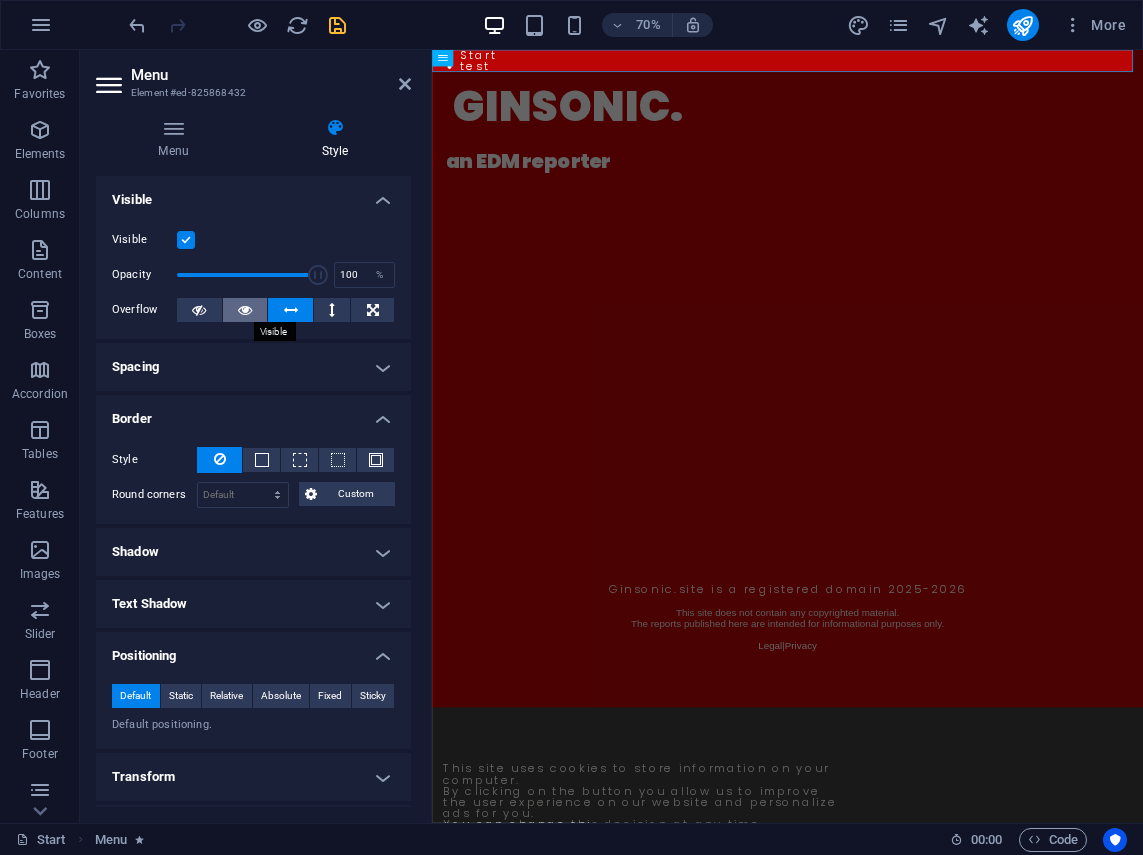 click at bounding box center [245, 310] 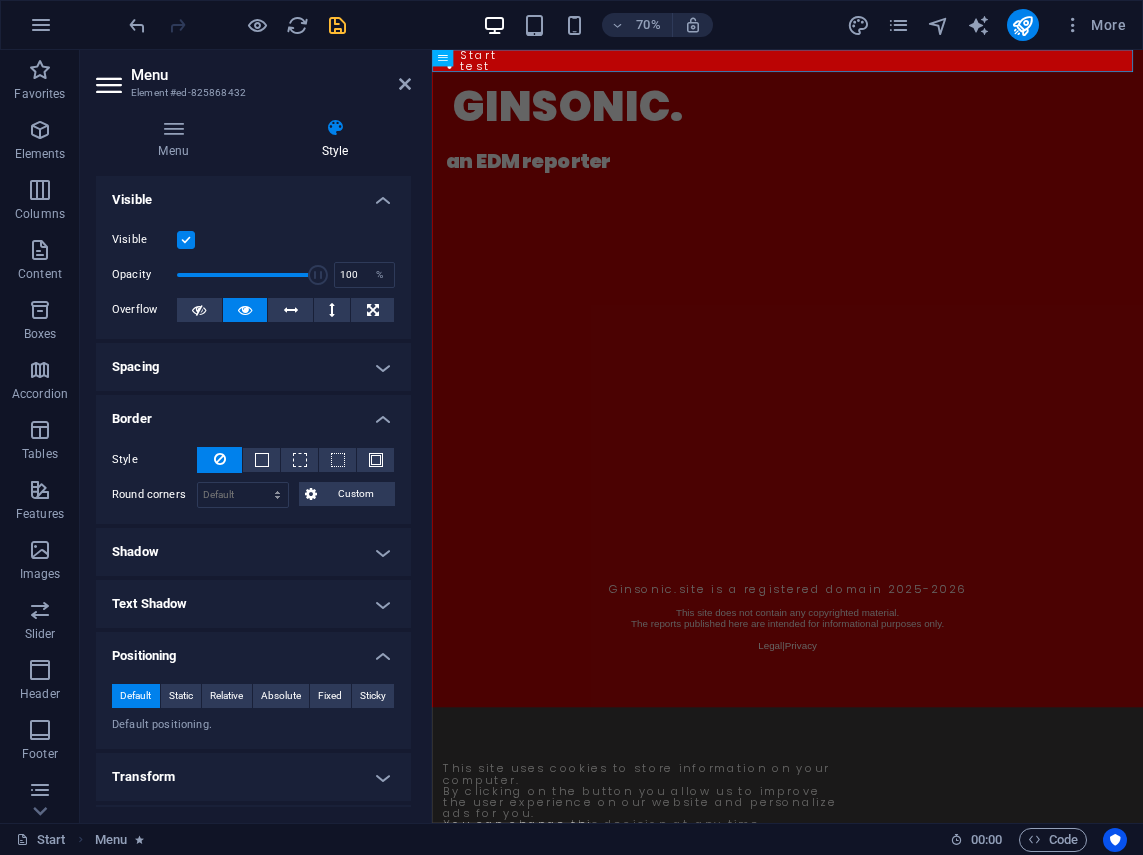 click on "Spacing" at bounding box center [253, 367] 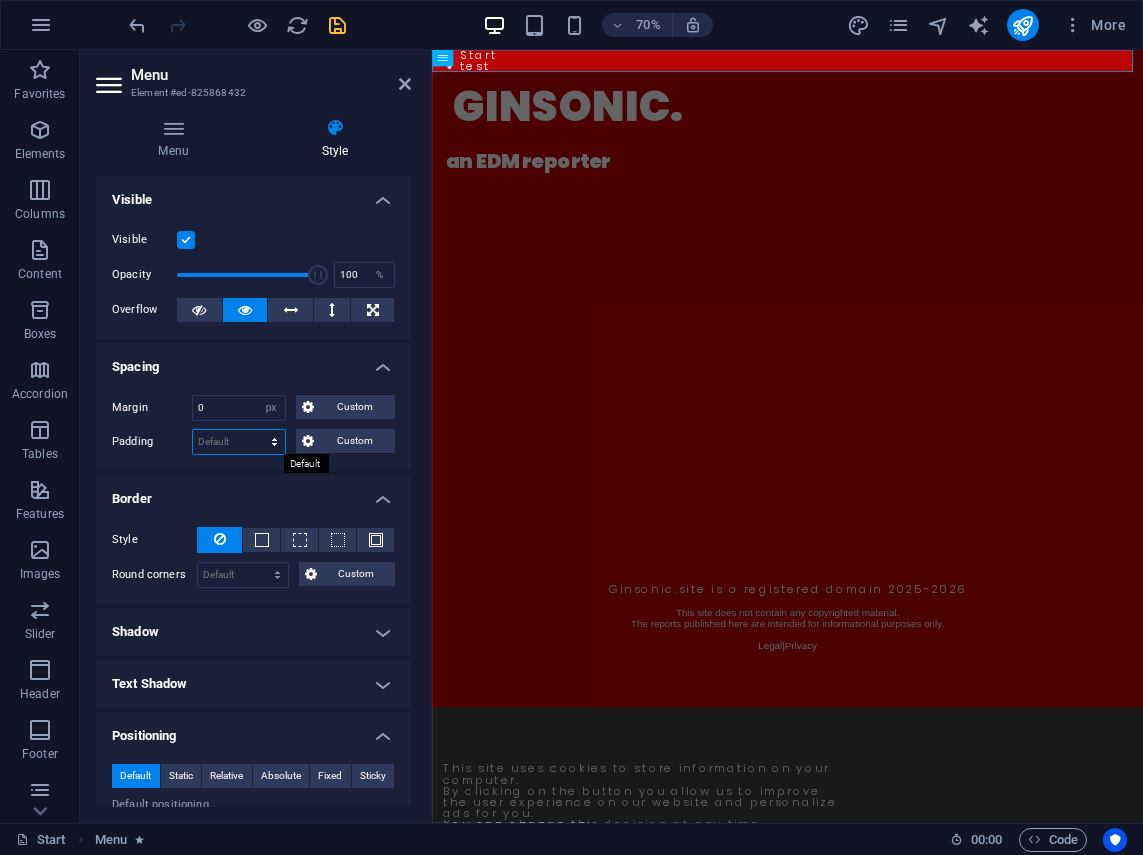 click on "Default px rem % vh vw Custom" at bounding box center [239, 442] 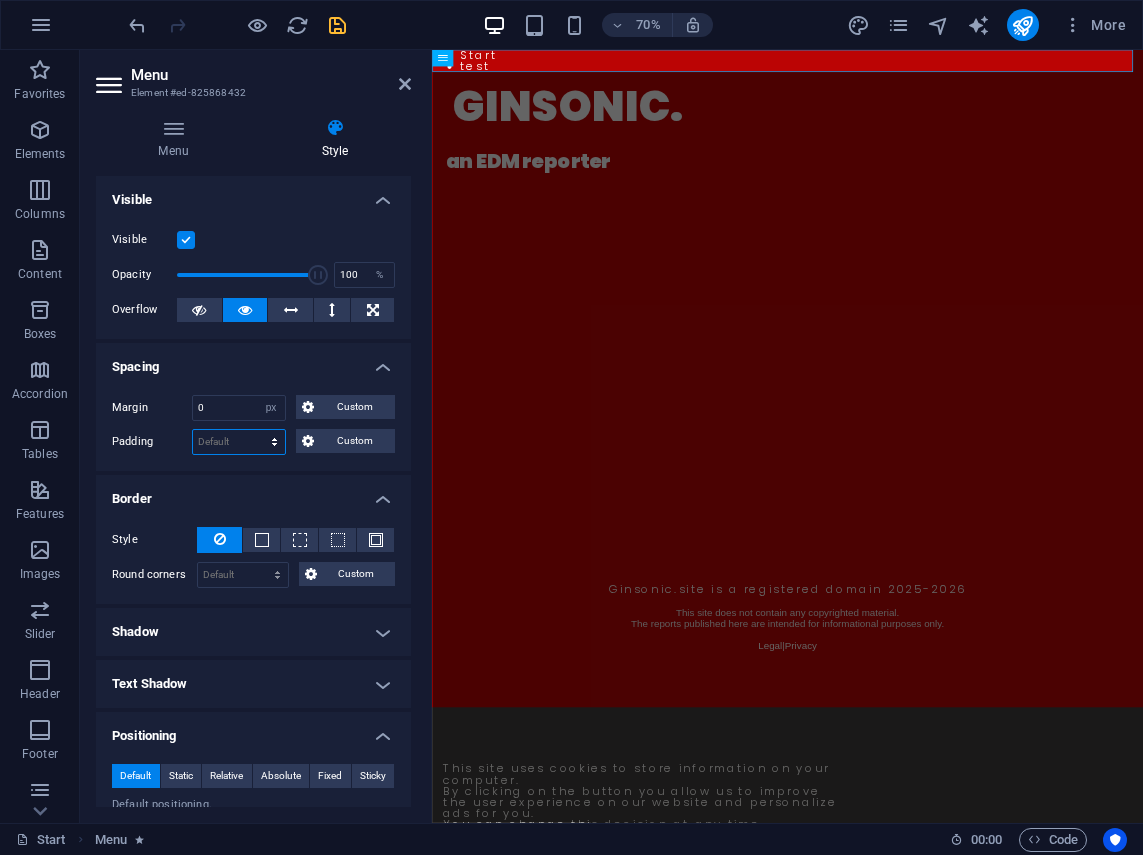 select on "px" 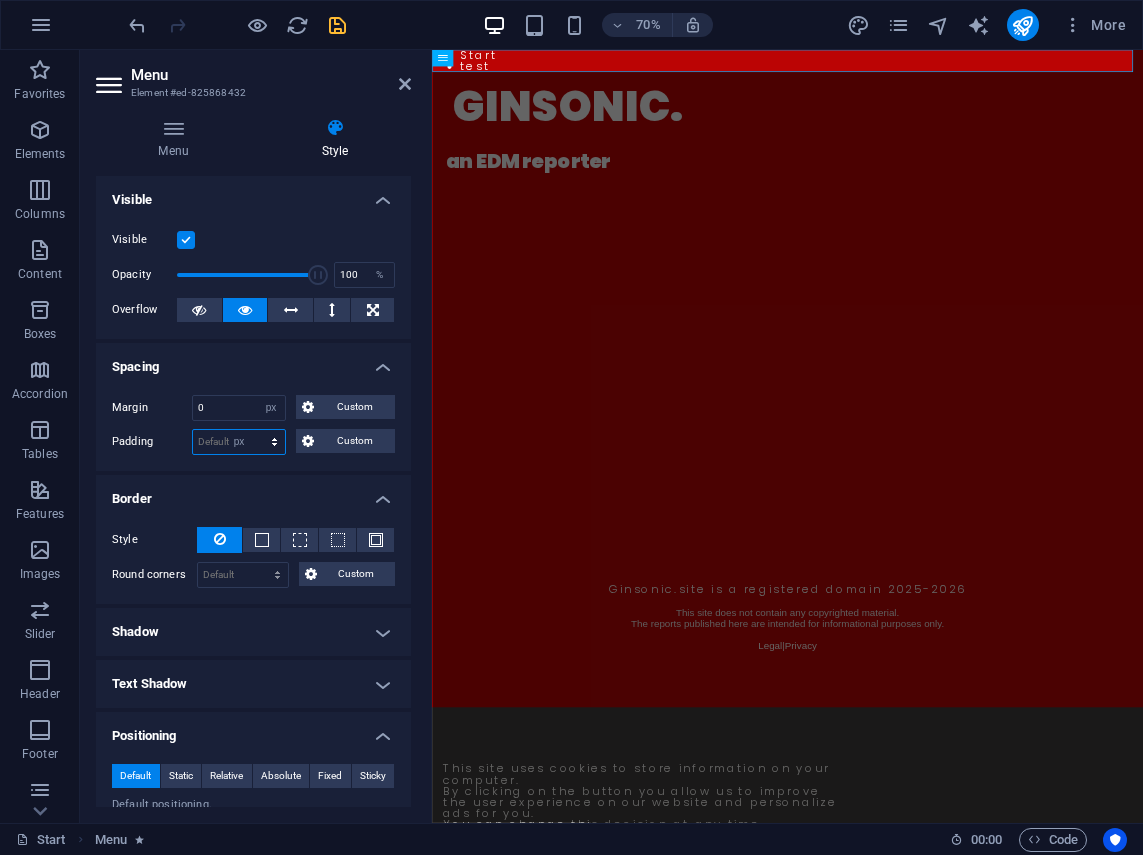 click on "Default px rem % vh vw Custom" at bounding box center [239, 442] 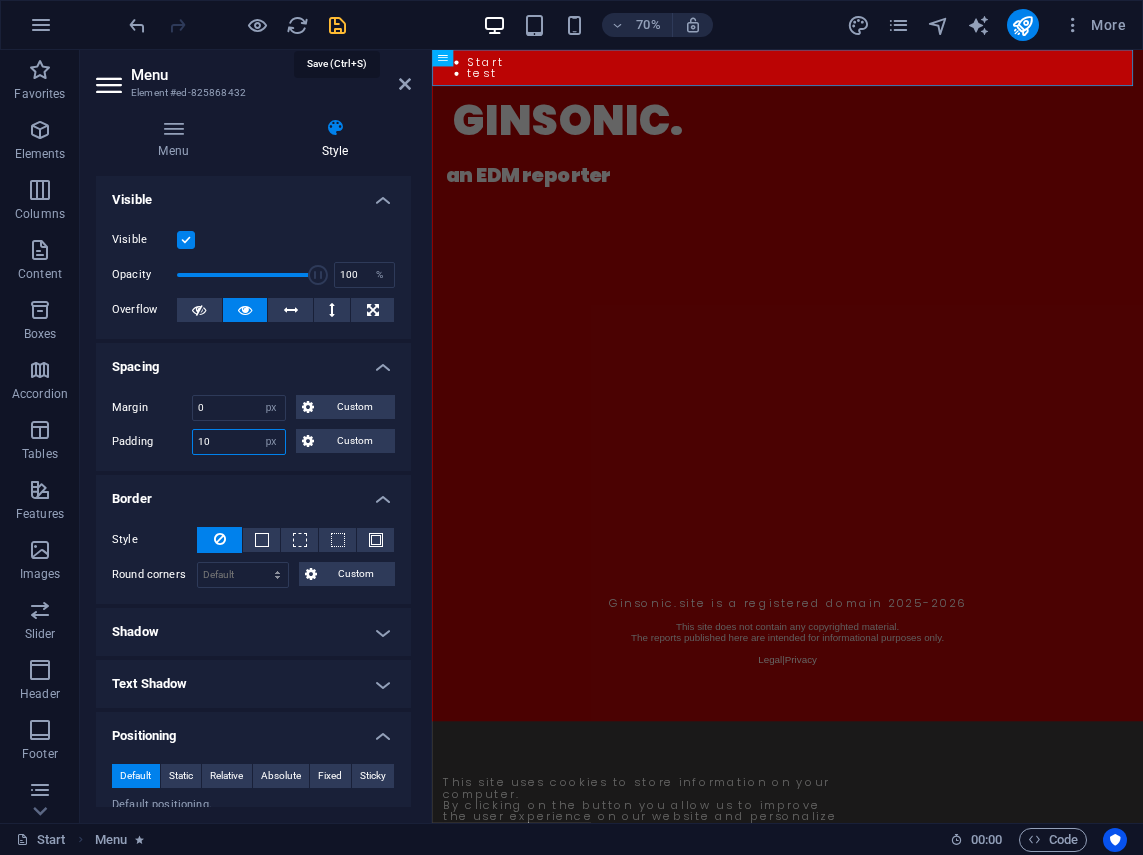 type on "10" 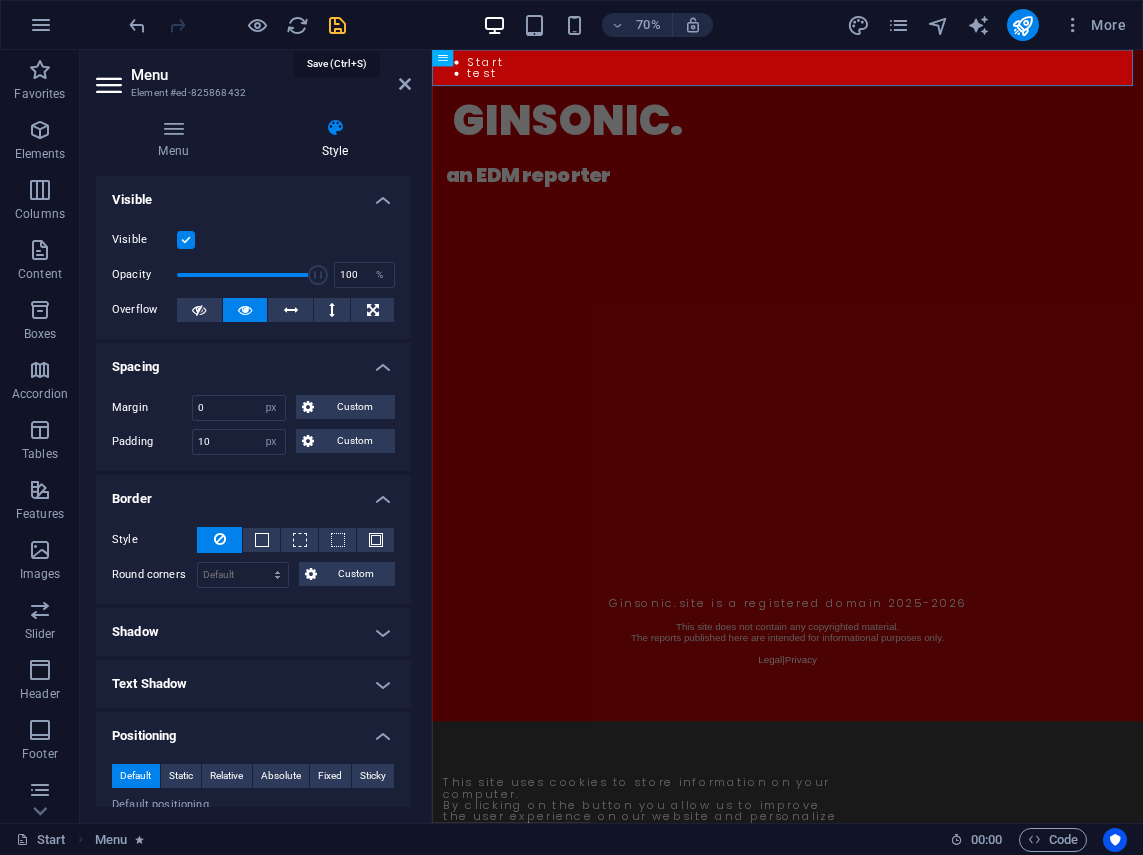 click at bounding box center [337, 25] 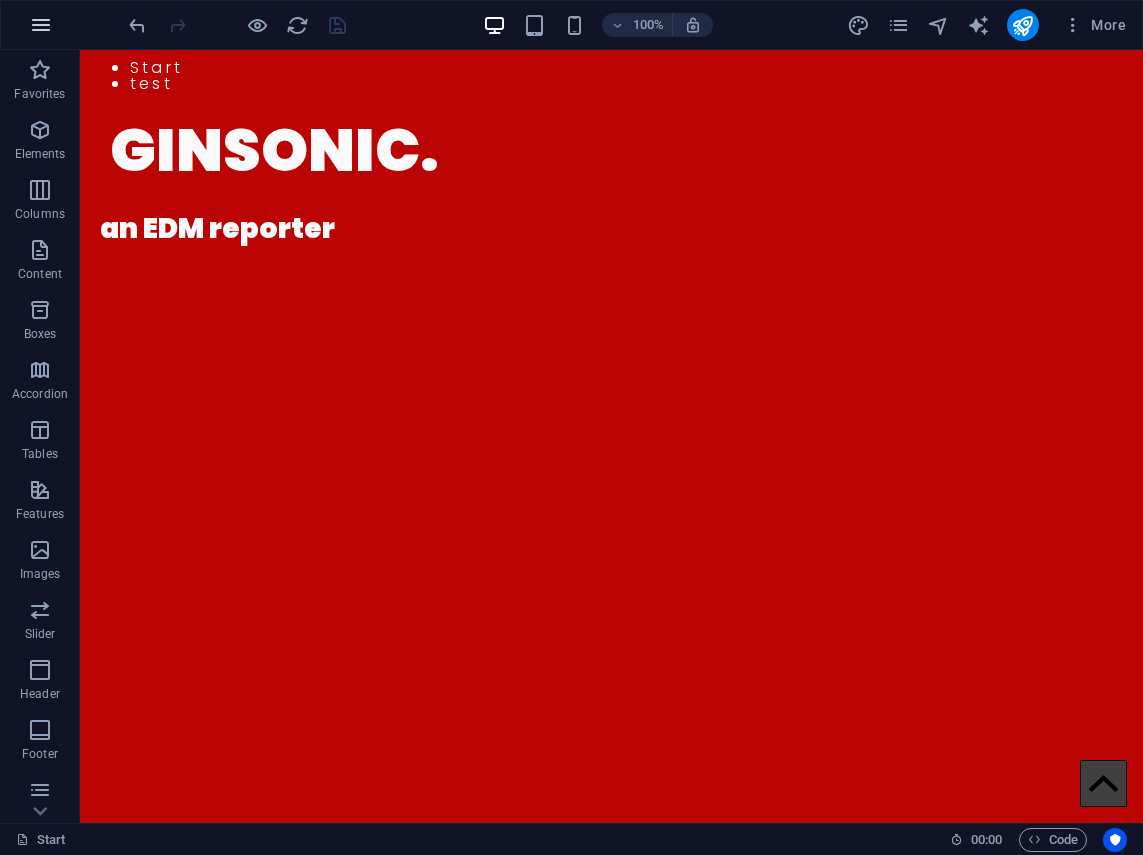 click at bounding box center (41, 25) 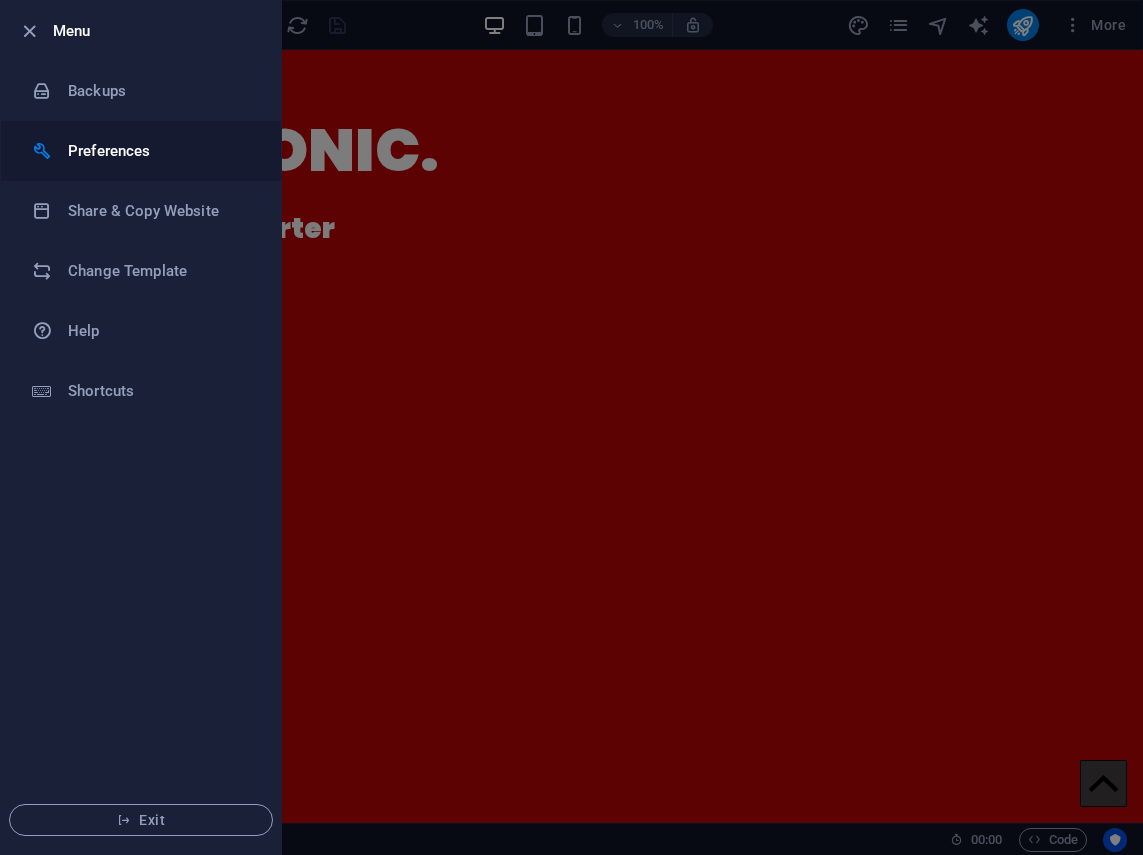 click on "Preferences" at bounding box center [160, 151] 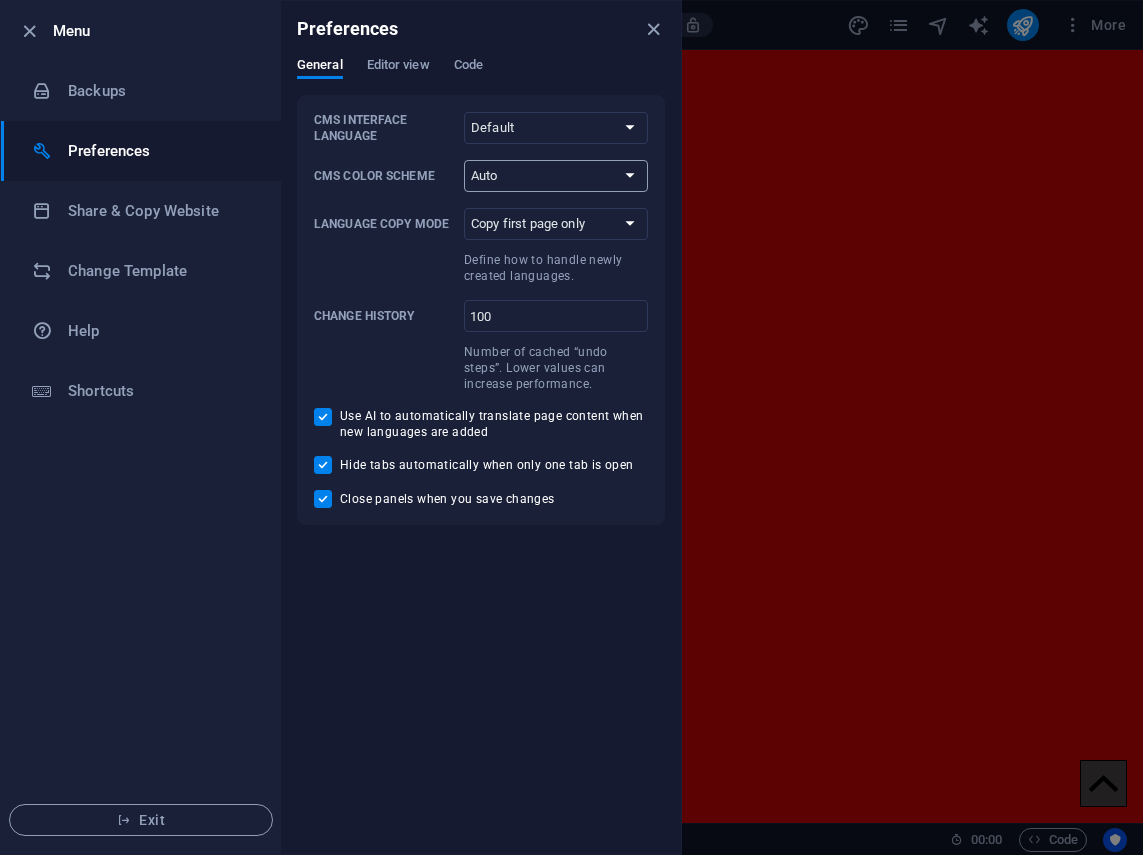 click on "Auto Dark Light" at bounding box center [556, 176] 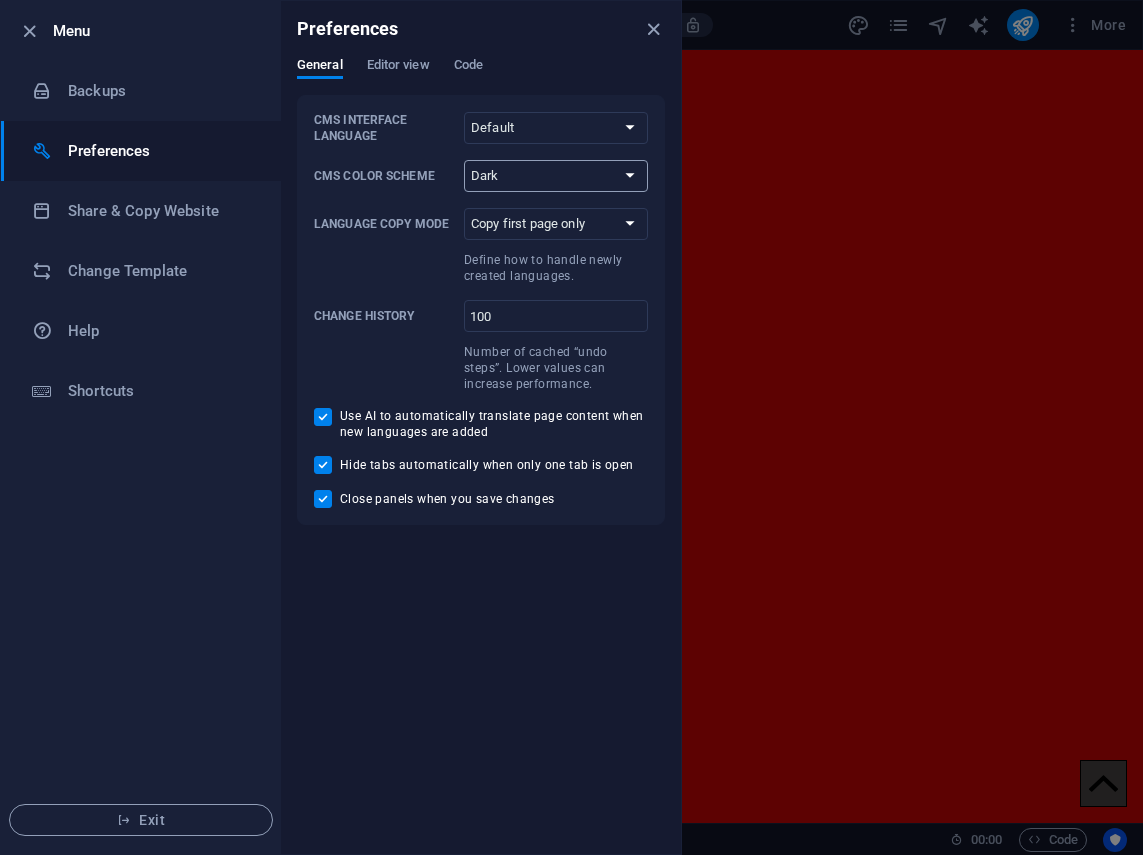 click on "Auto Dark Light" at bounding box center (556, 176) 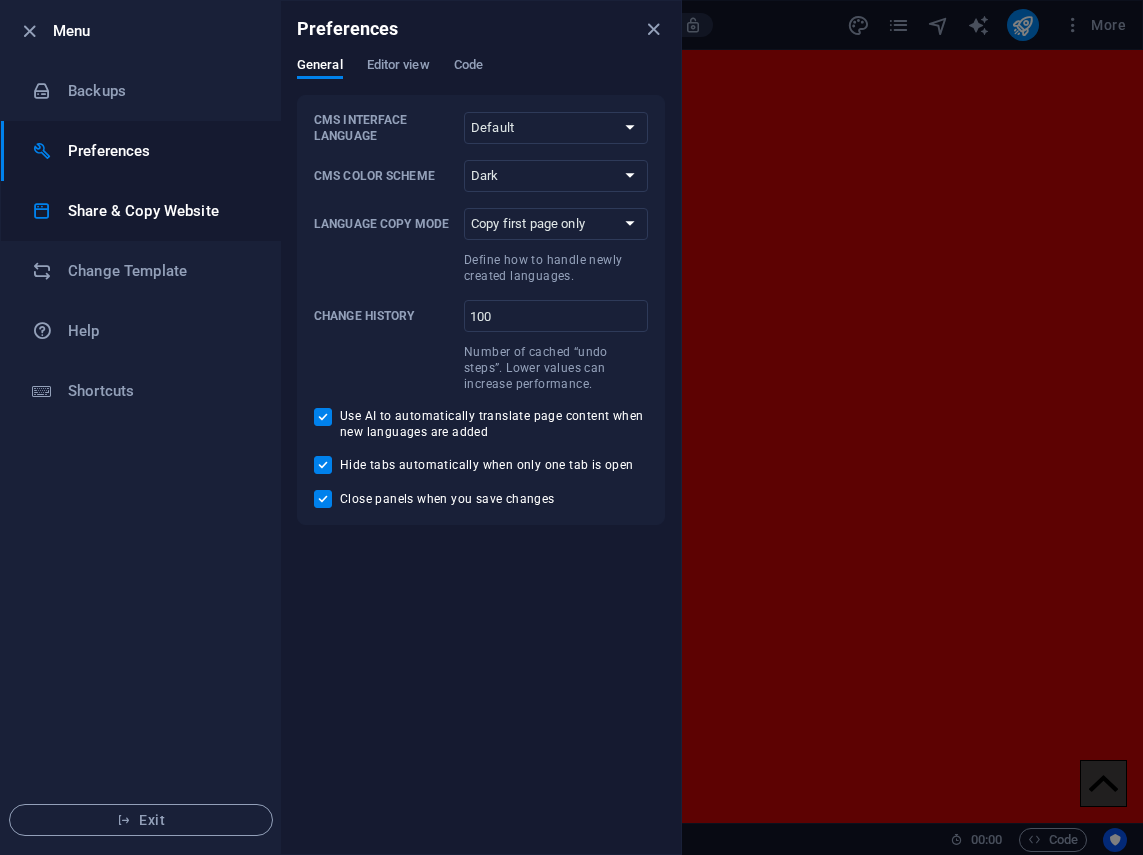 click on "Share & Copy Website" at bounding box center (160, 211) 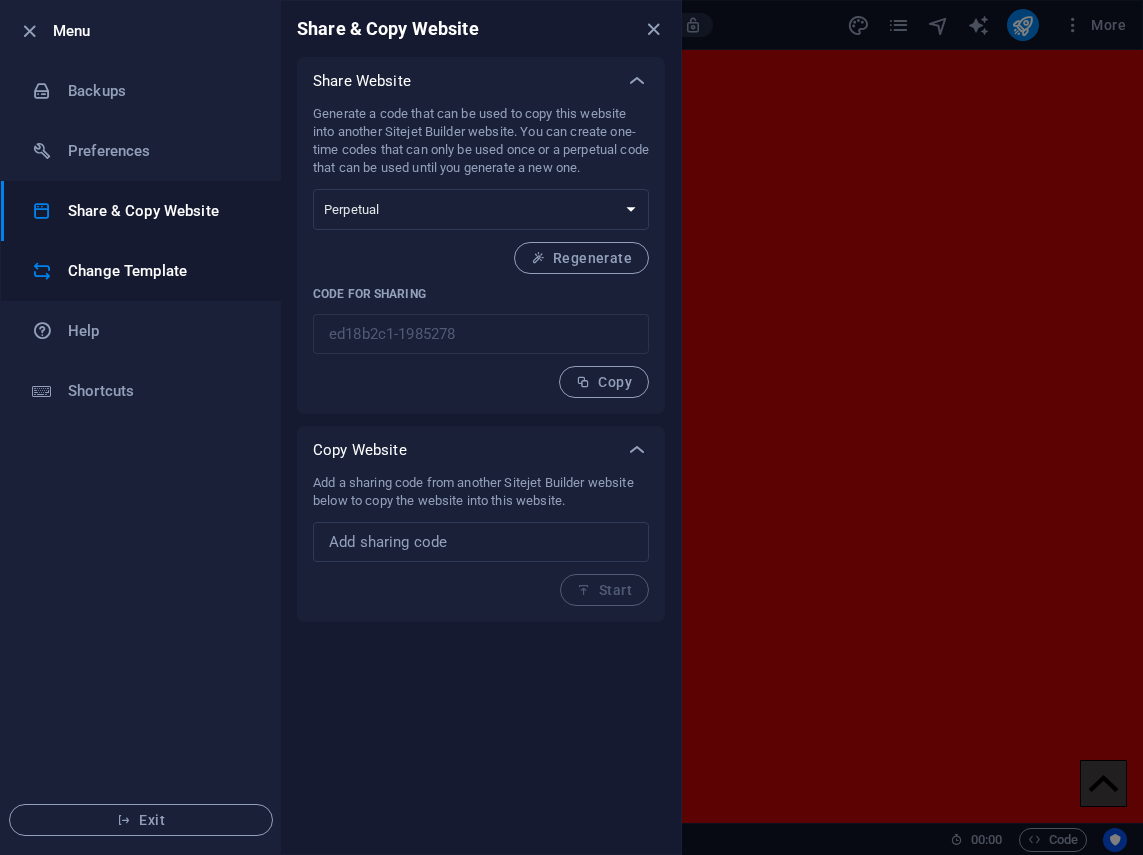 click on "Change Template" at bounding box center (160, 271) 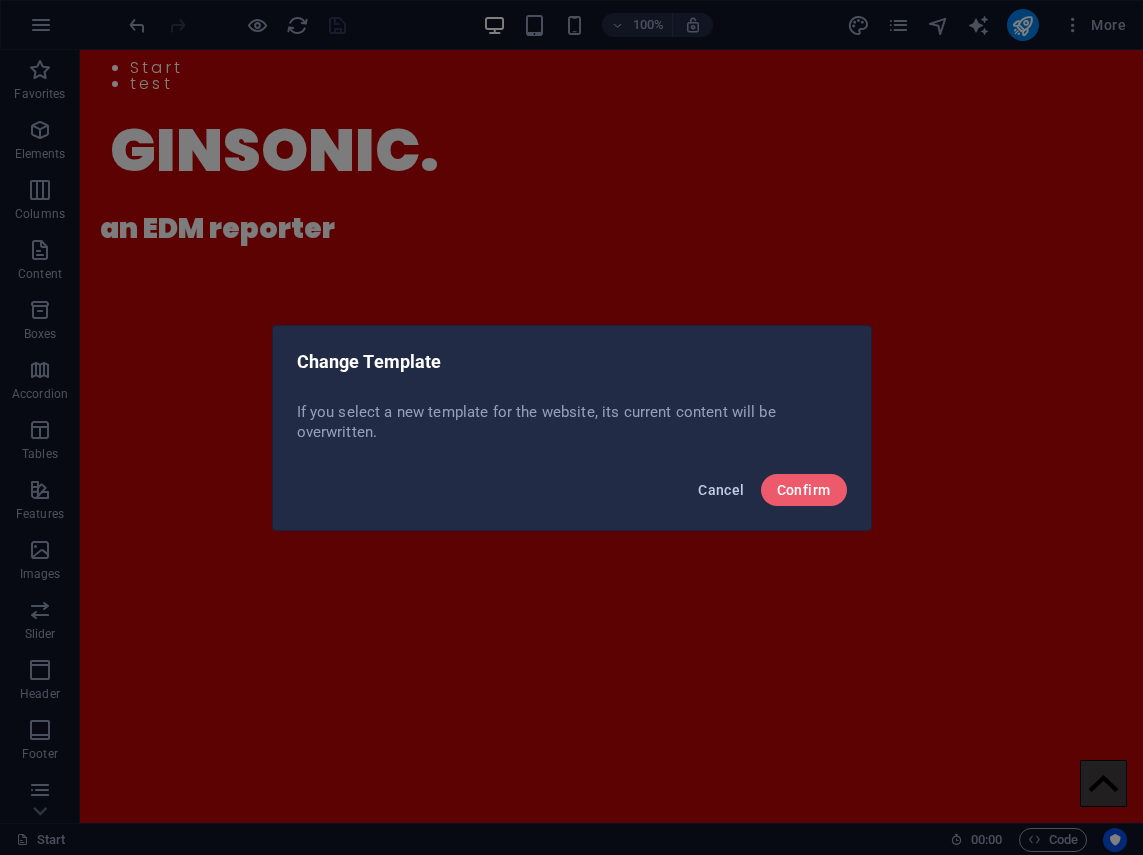 click on "Cancel" at bounding box center [721, 490] 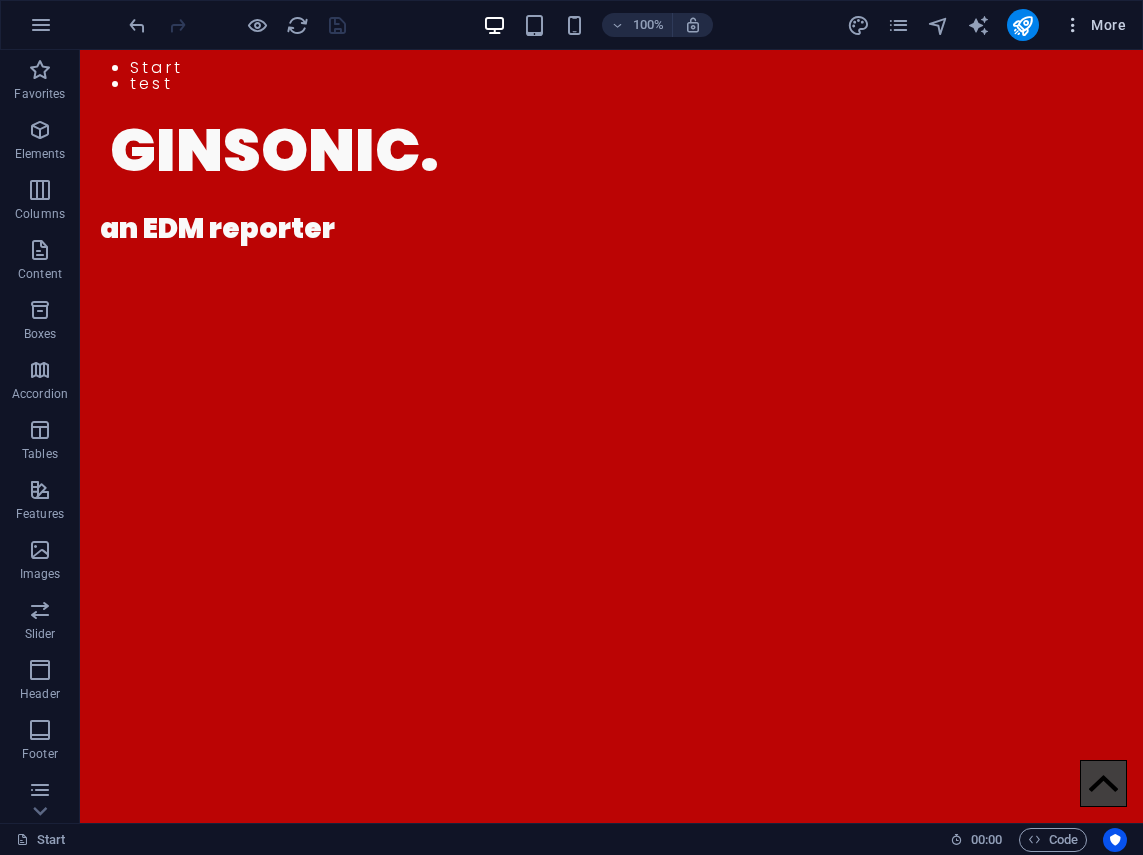 click at bounding box center [1073, 25] 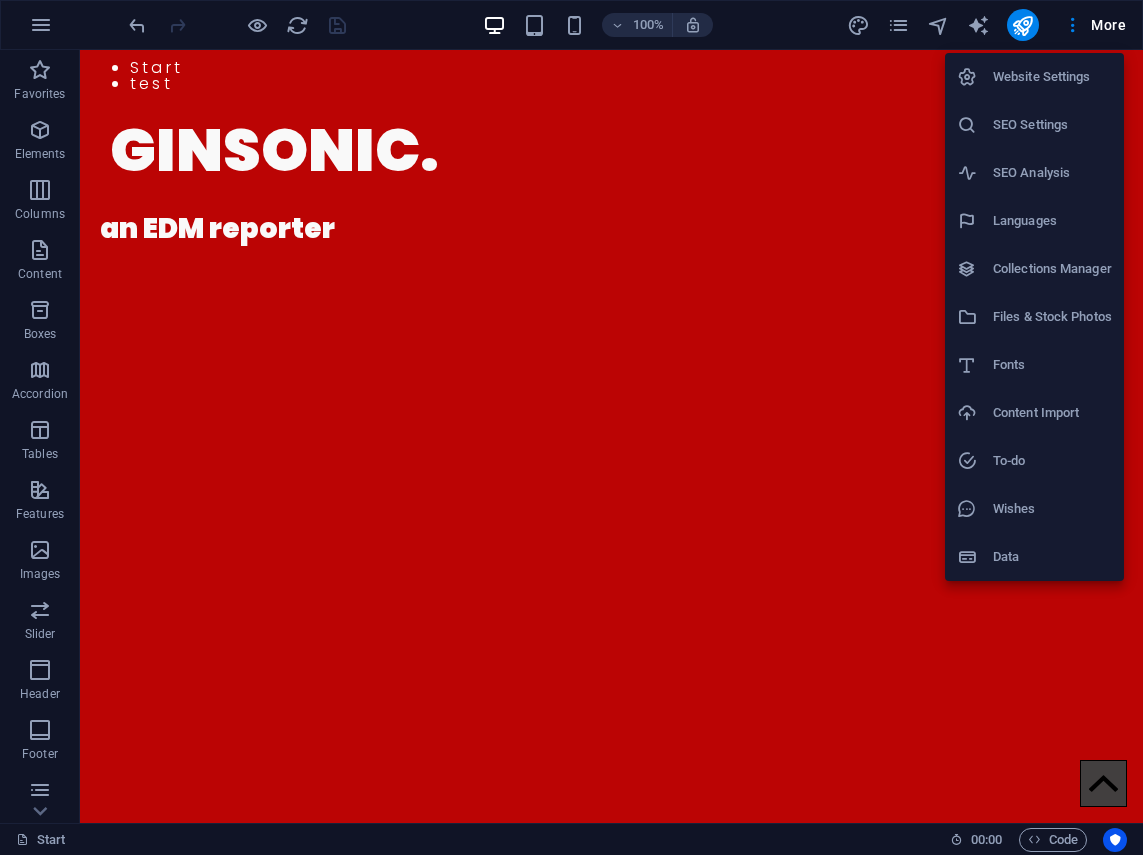 click on "Website Settings" at bounding box center (1052, 77) 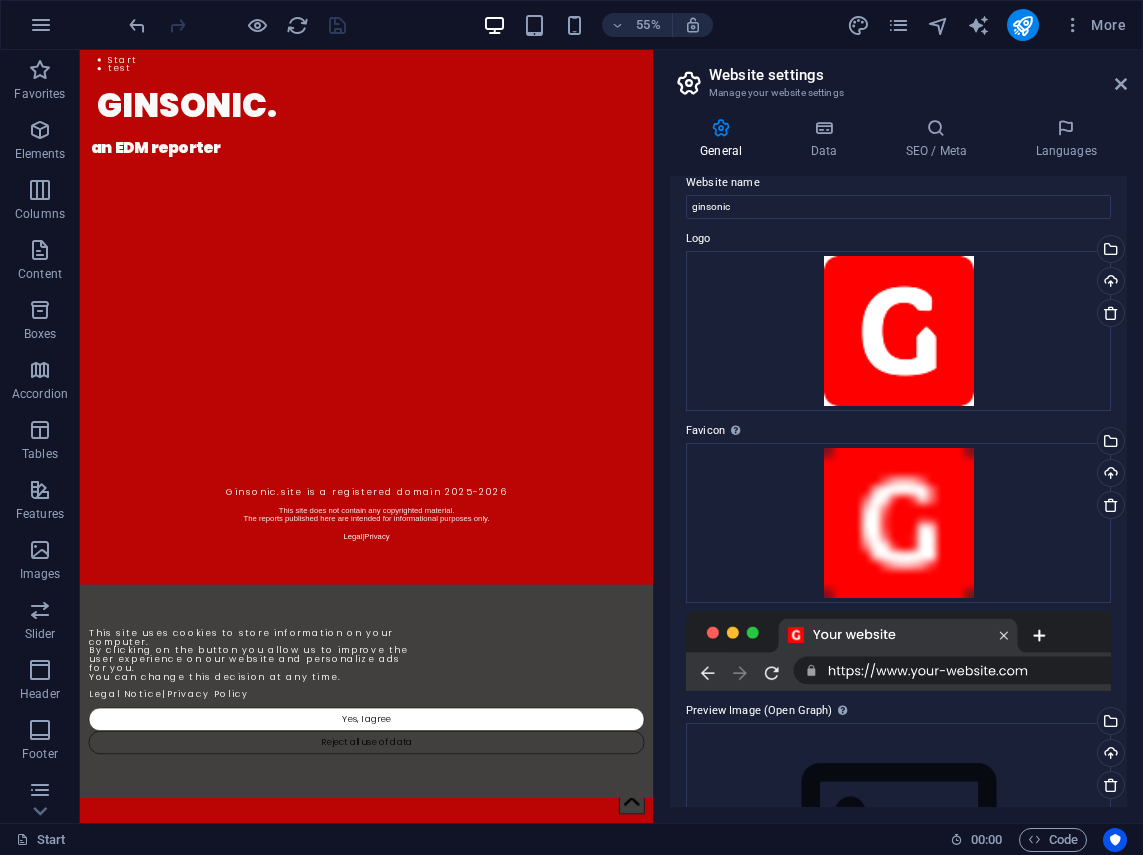 scroll, scrollTop: 33, scrollLeft: 0, axis: vertical 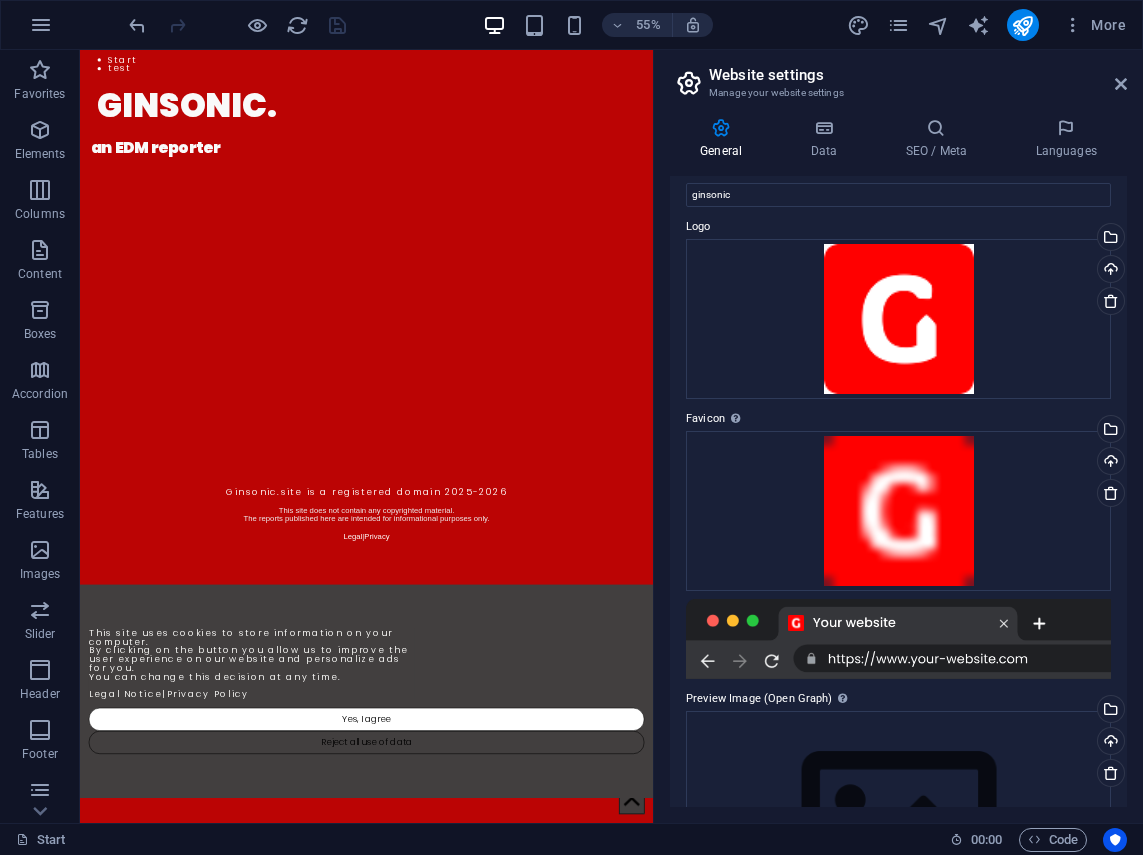 click at bounding box center (898, 639) 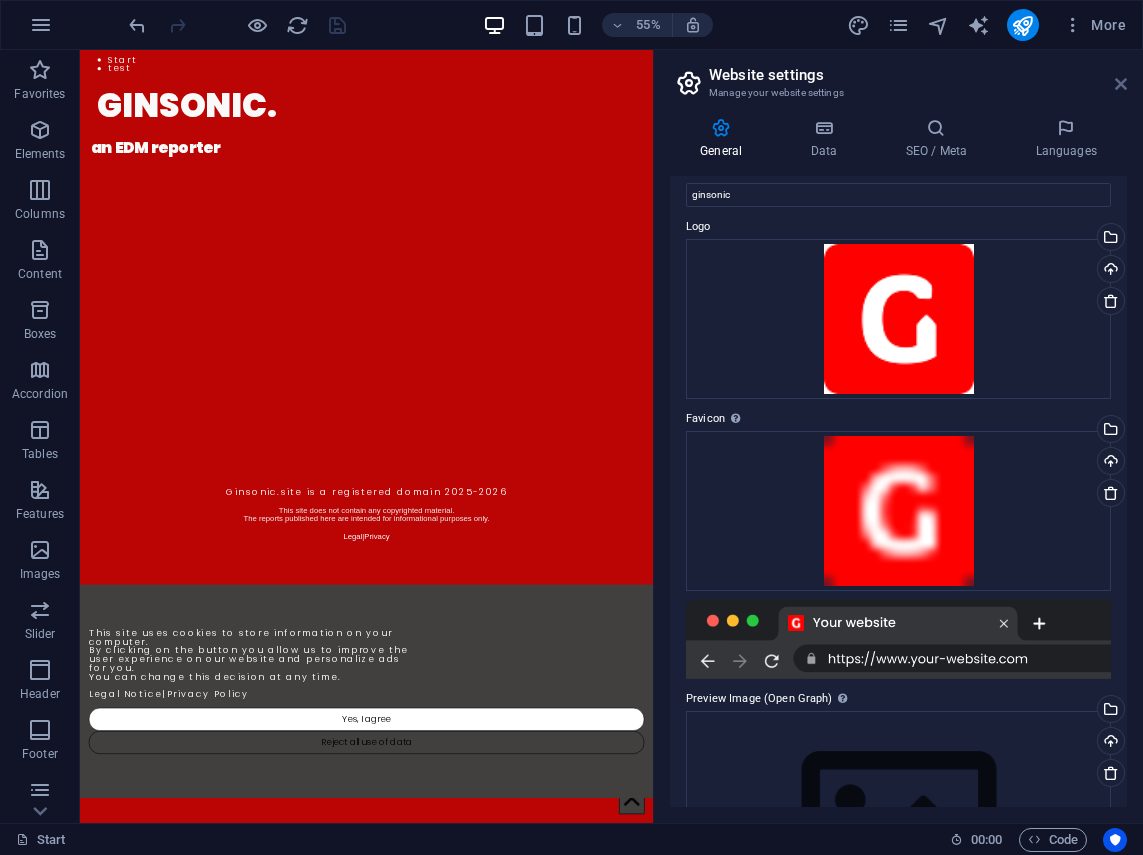 click at bounding box center (1121, 84) 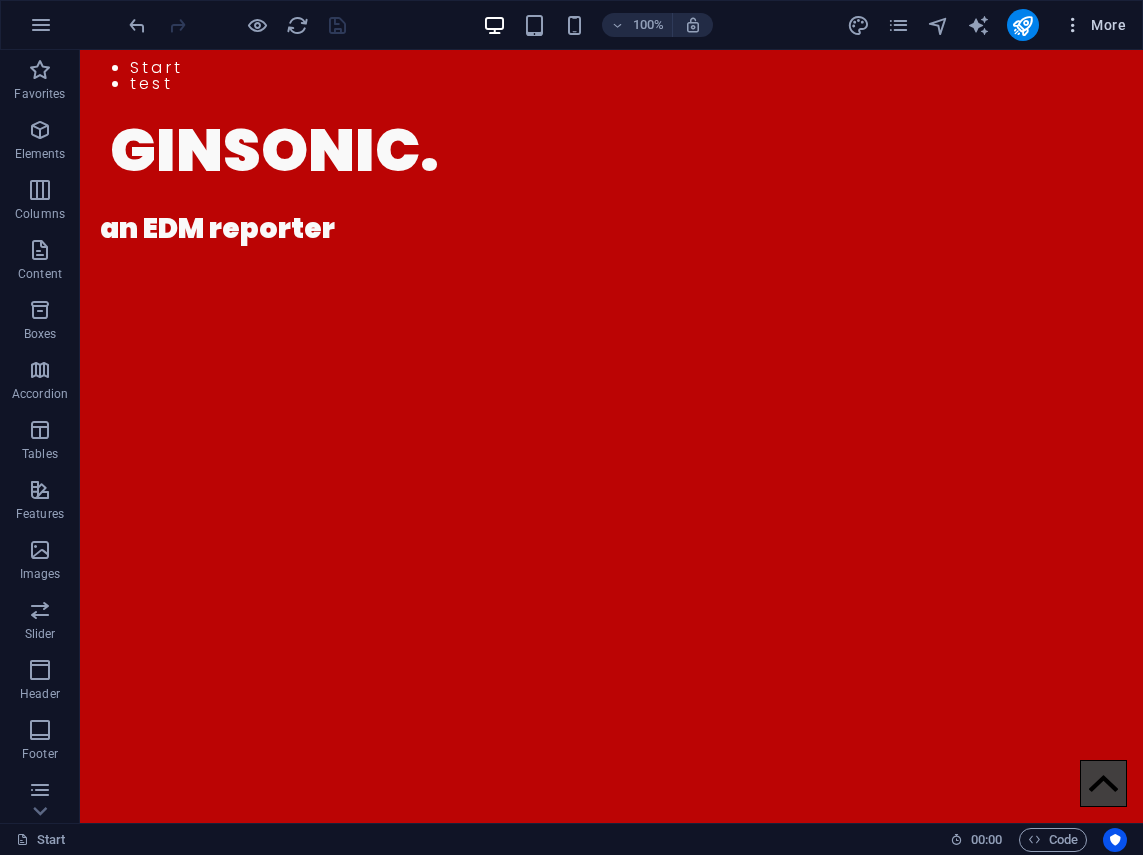 click at bounding box center [1073, 25] 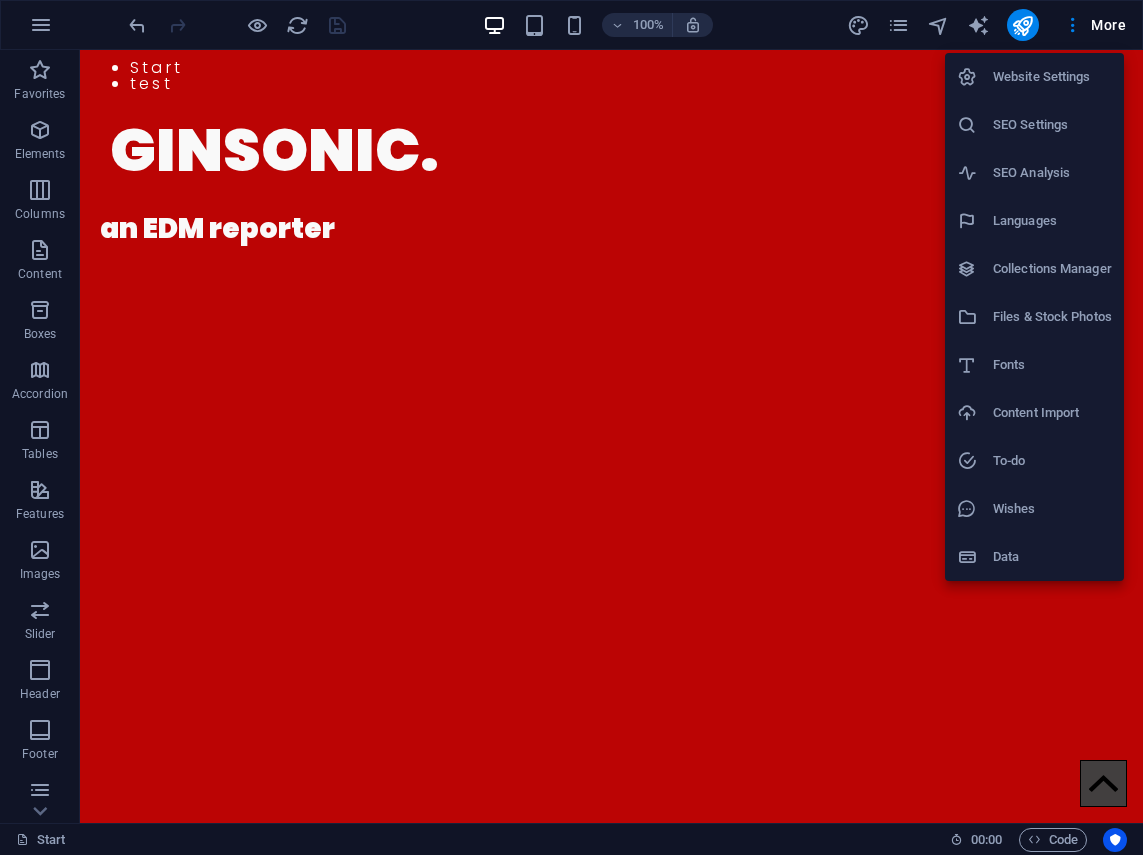 click at bounding box center [571, 427] 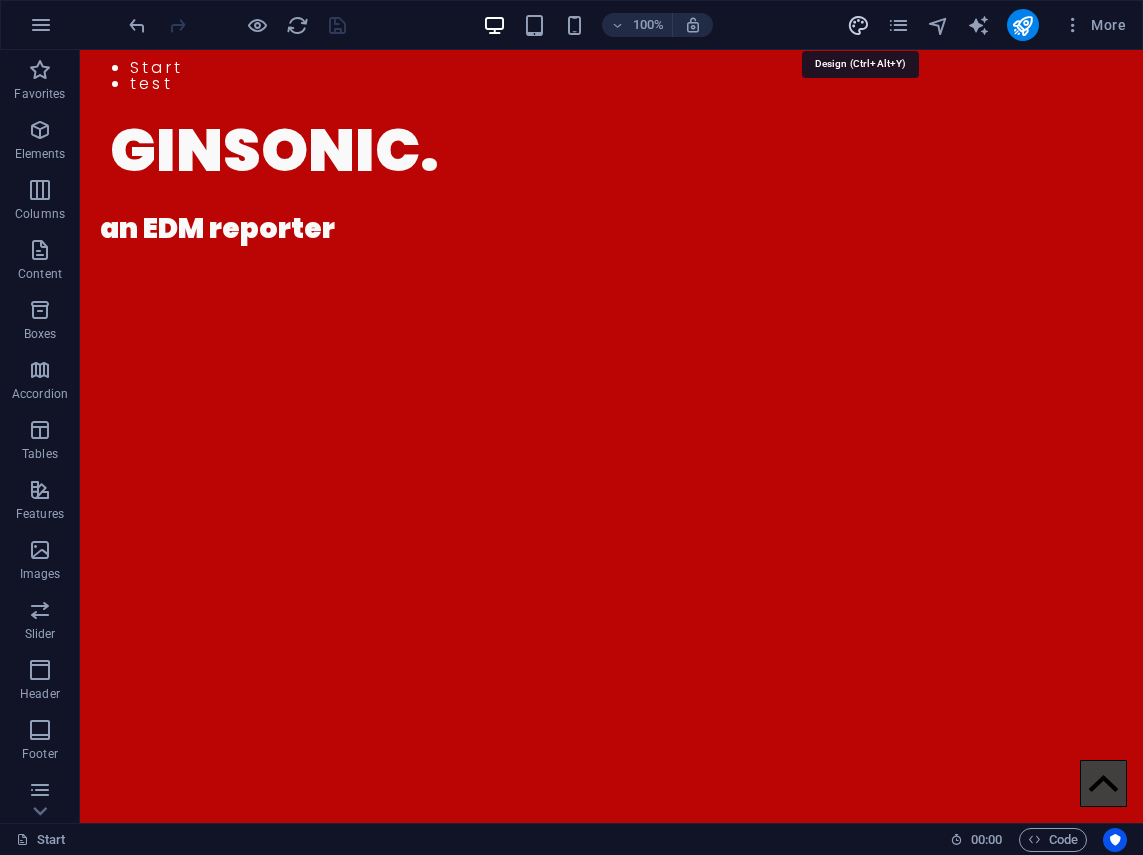 click at bounding box center (858, 25) 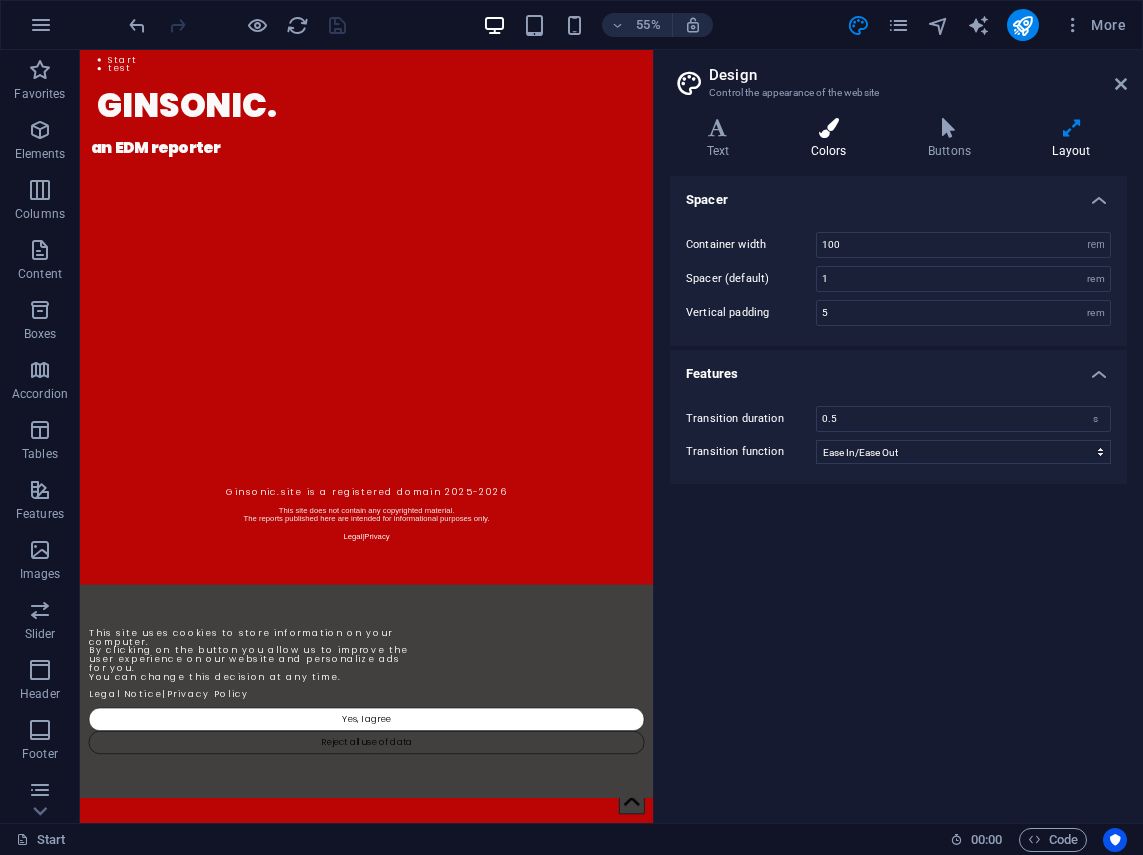 click at bounding box center (828, 128) 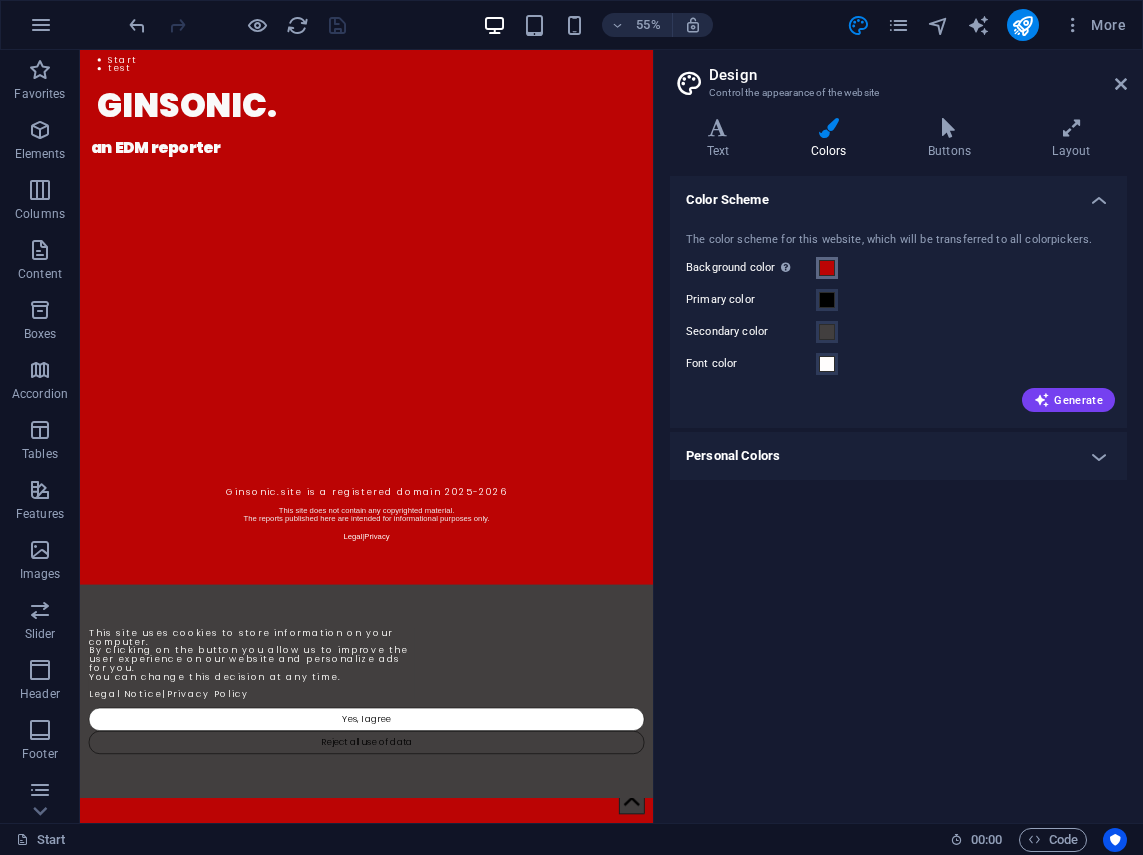click at bounding box center (827, 268) 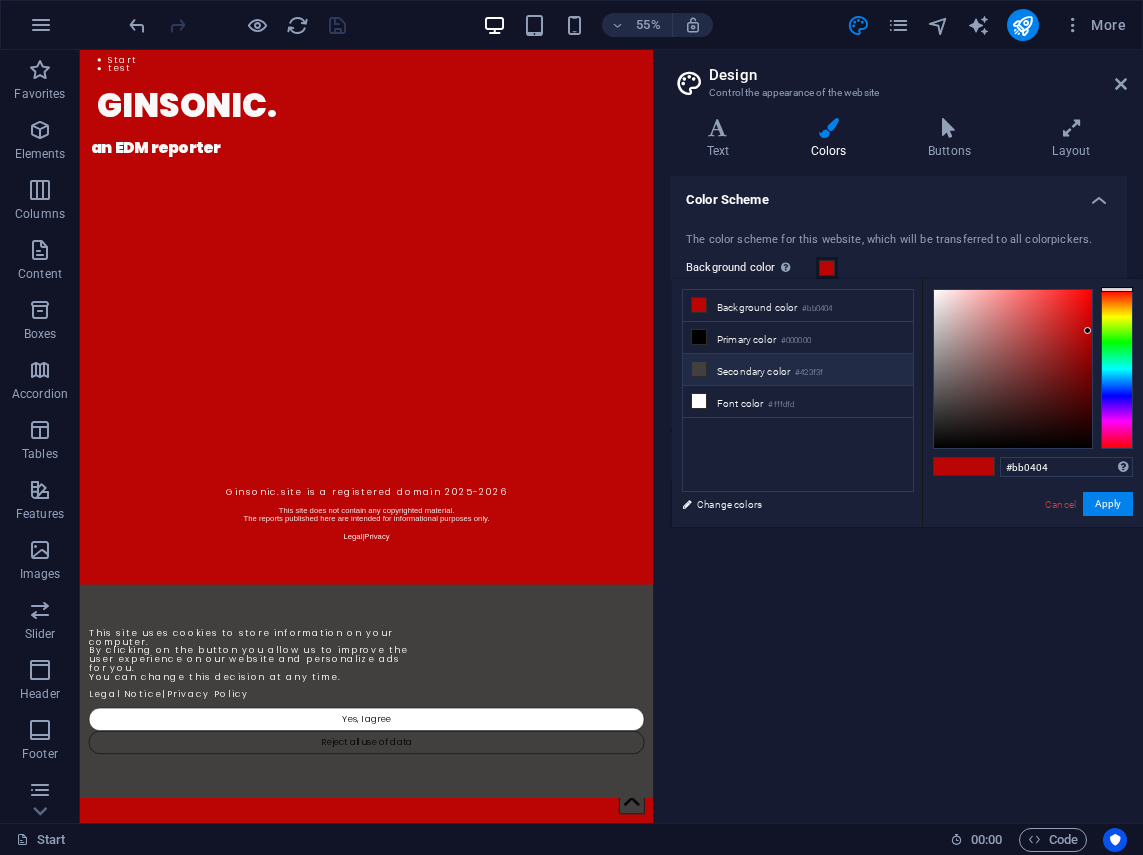click at bounding box center (699, 369) 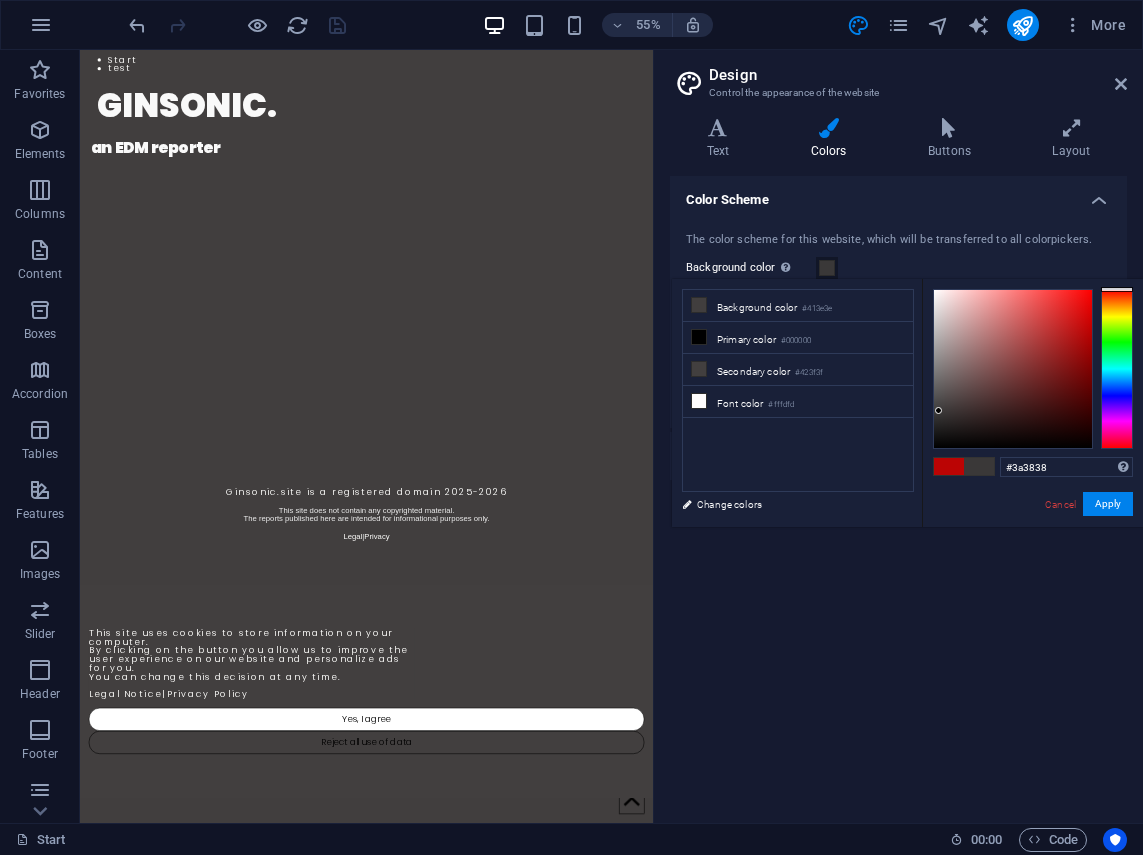 click at bounding box center (938, 410) 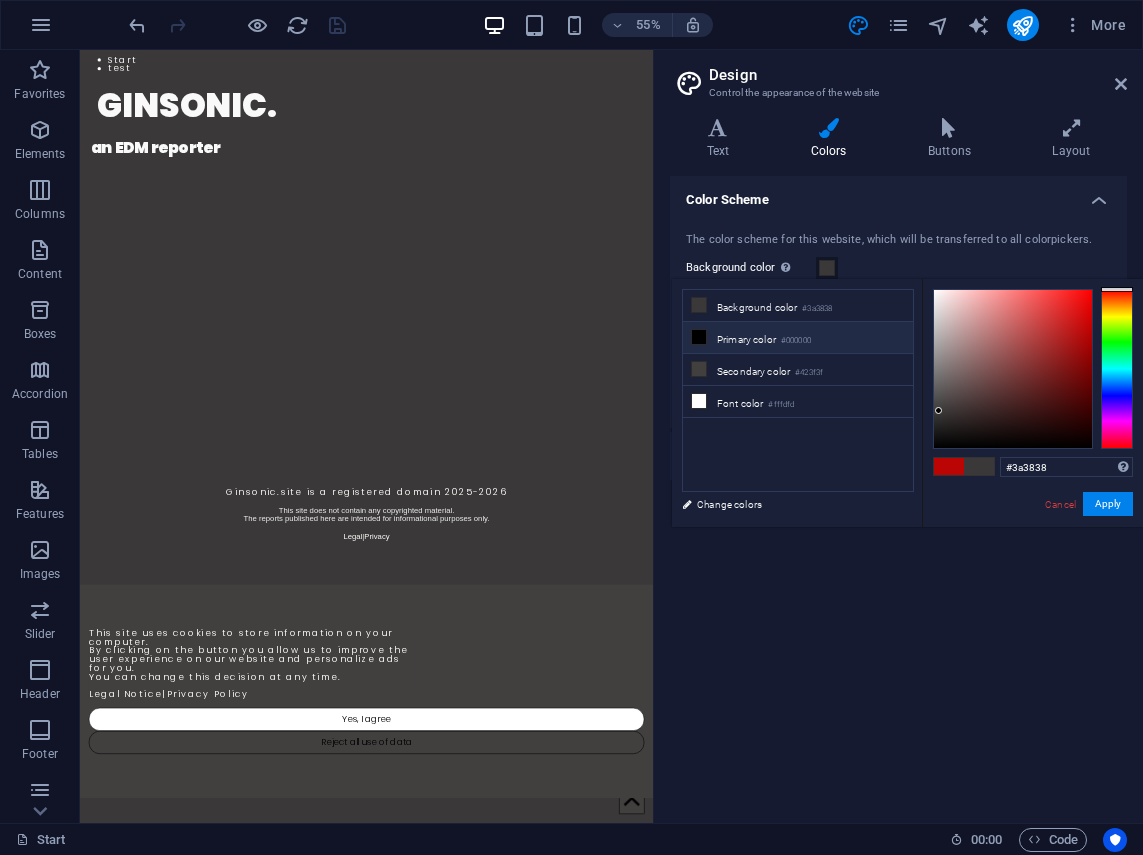 click on "Primary color
#000000" at bounding box center [798, 338] 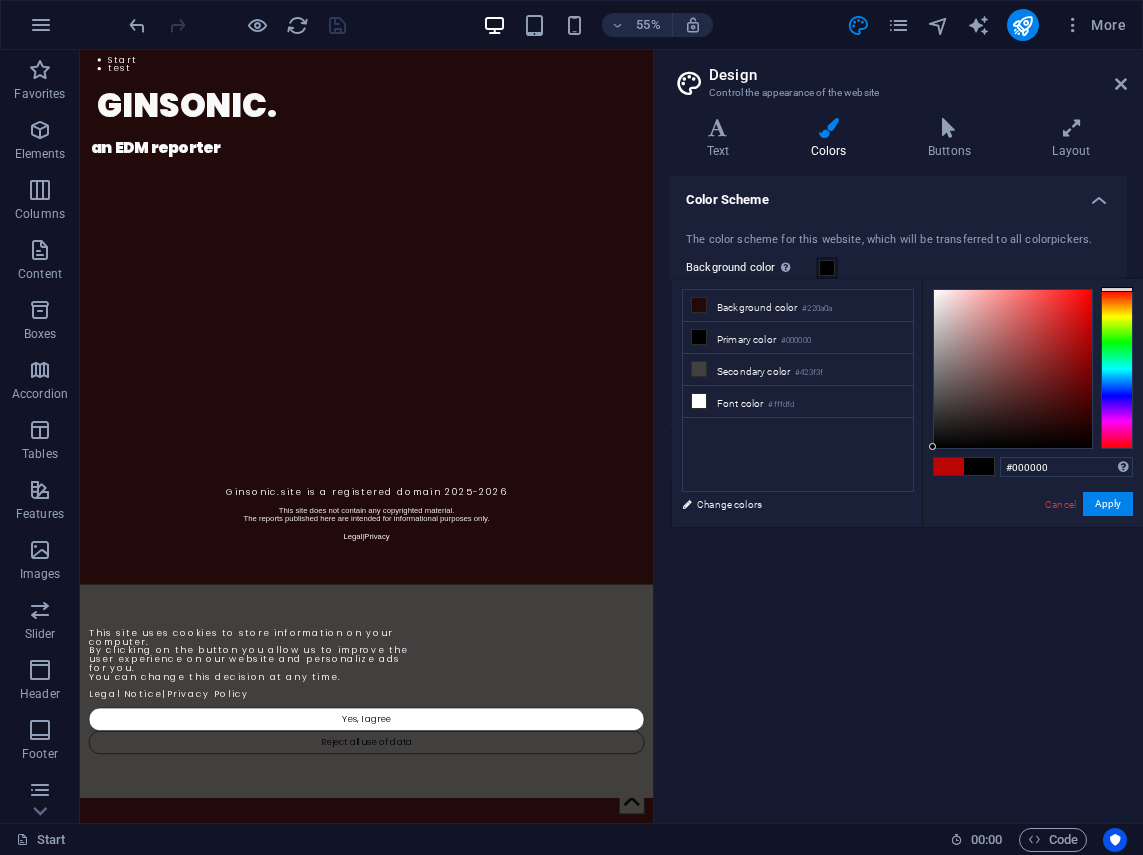 drag, startPoint x: 932, startPoint y: 445, endPoint x: 924, endPoint y: 459, distance: 16.124516 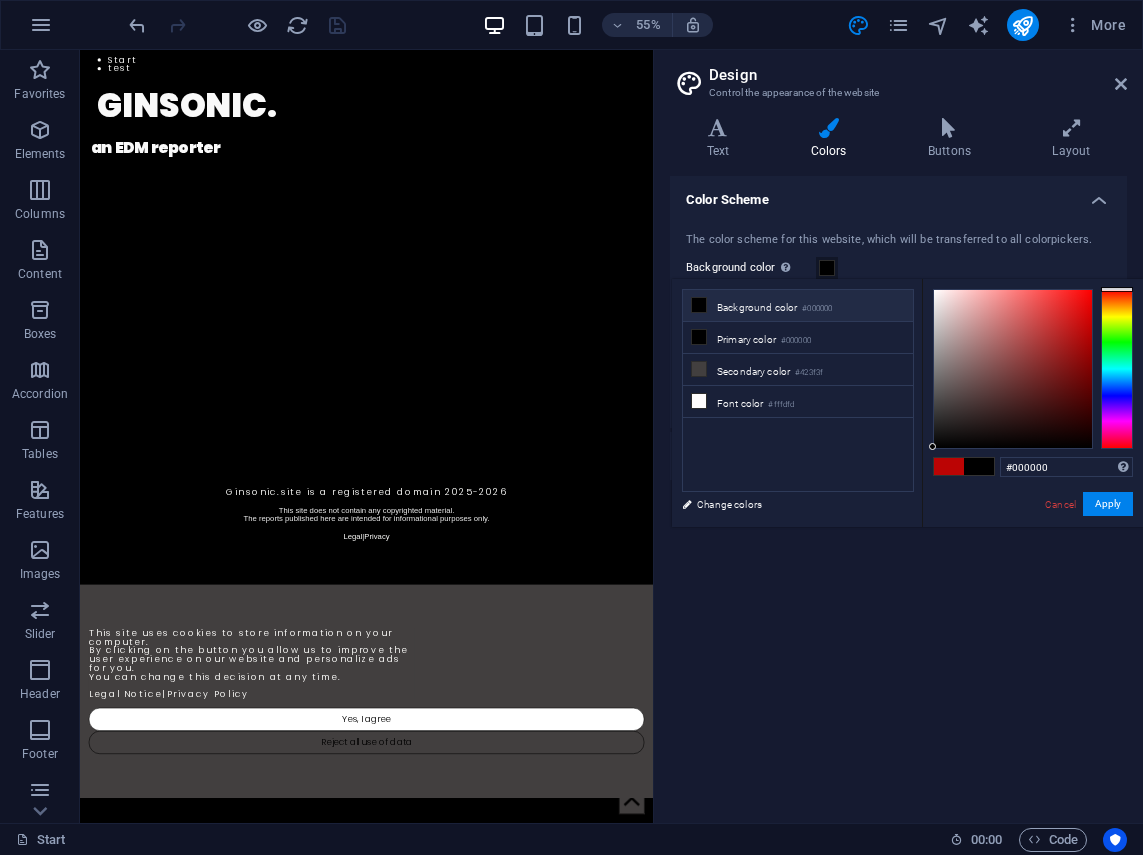 click at bounding box center (699, 305) 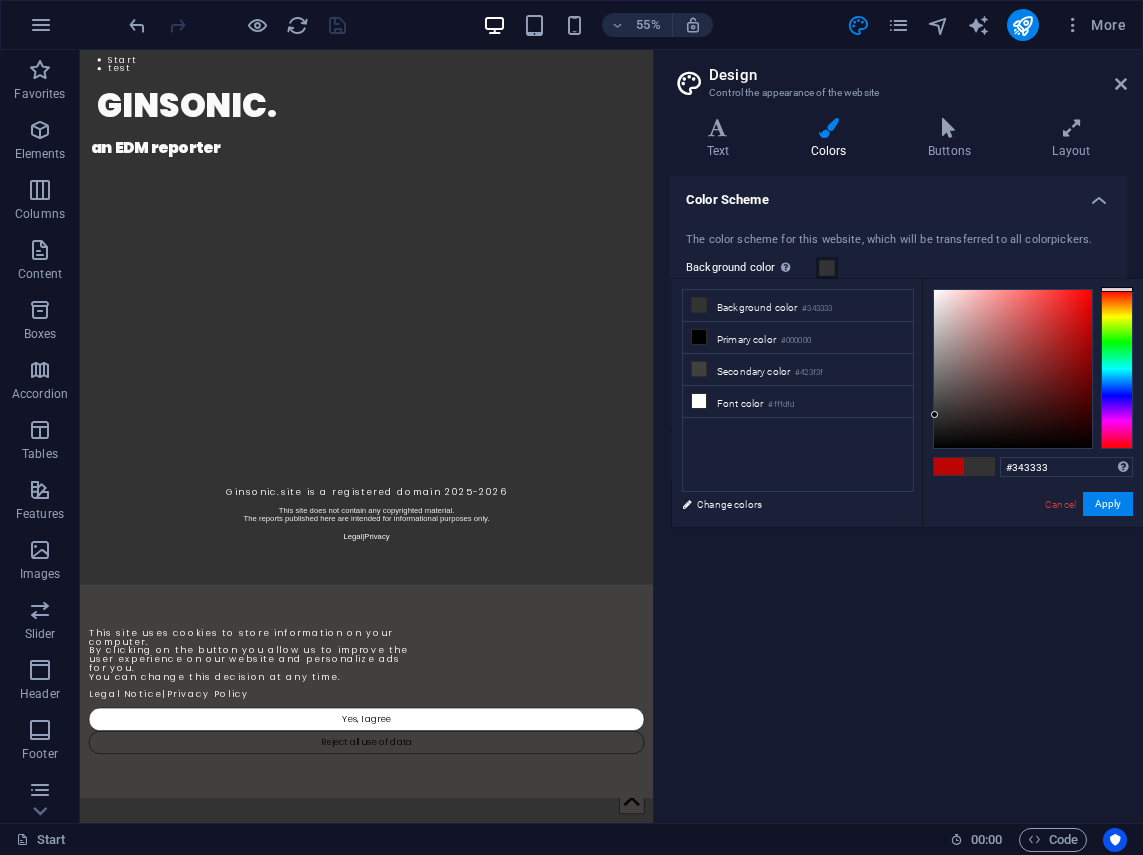 drag, startPoint x: 931, startPoint y: 444, endPoint x: 935, endPoint y: 415, distance: 29.274563 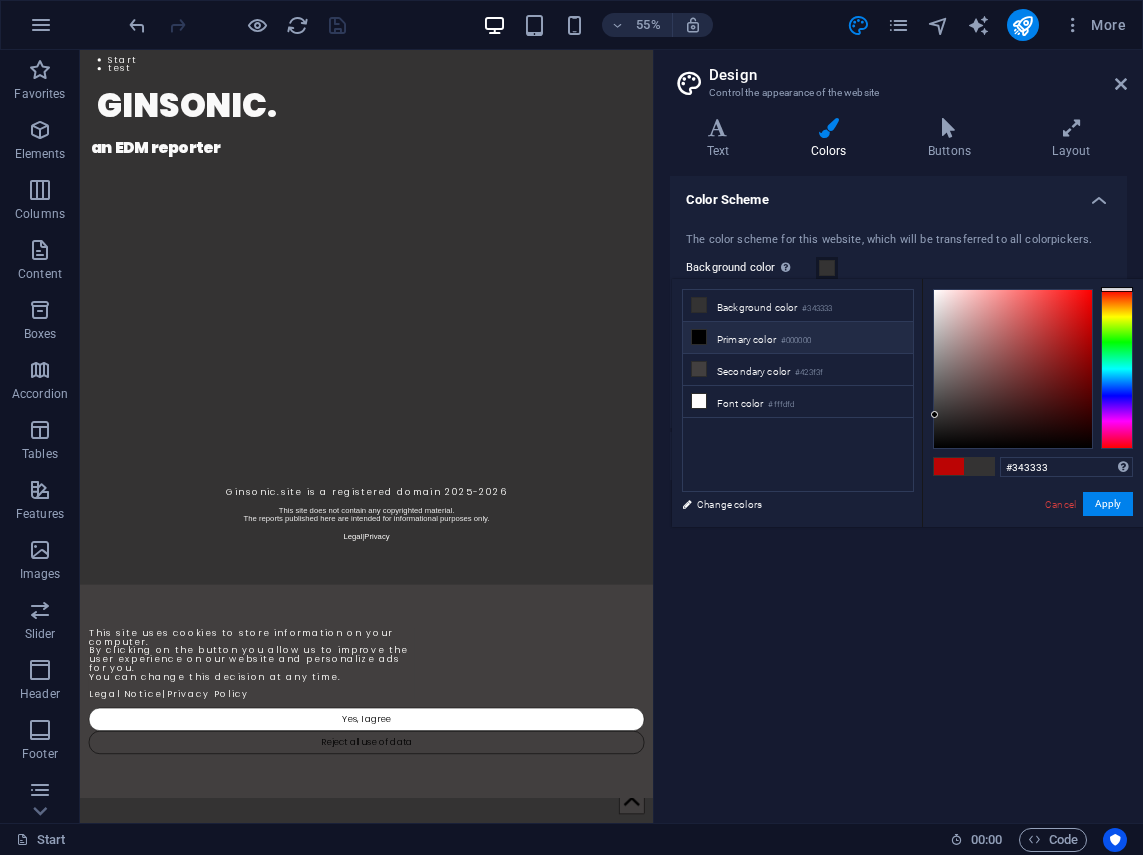 click on "Primary color
#000000" at bounding box center [798, 338] 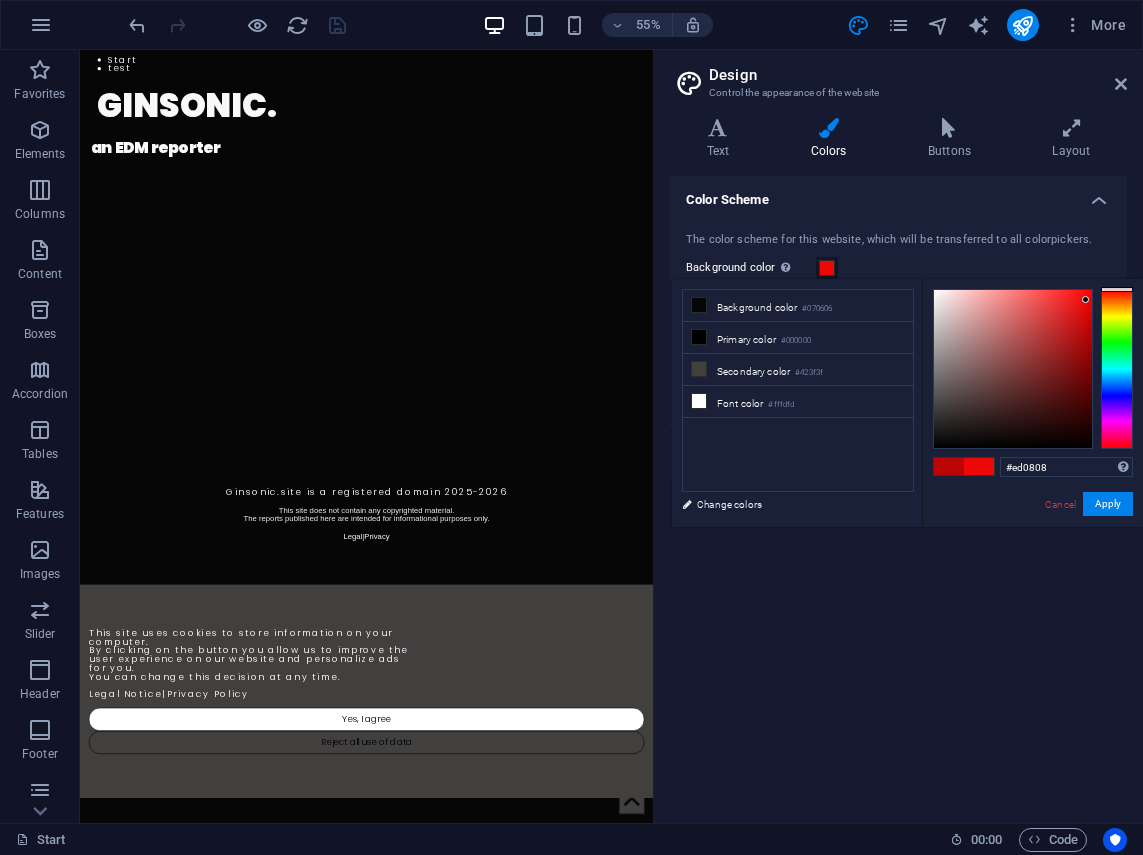 drag, startPoint x: 931, startPoint y: 445, endPoint x: 1086, endPoint y: 300, distance: 212.24985 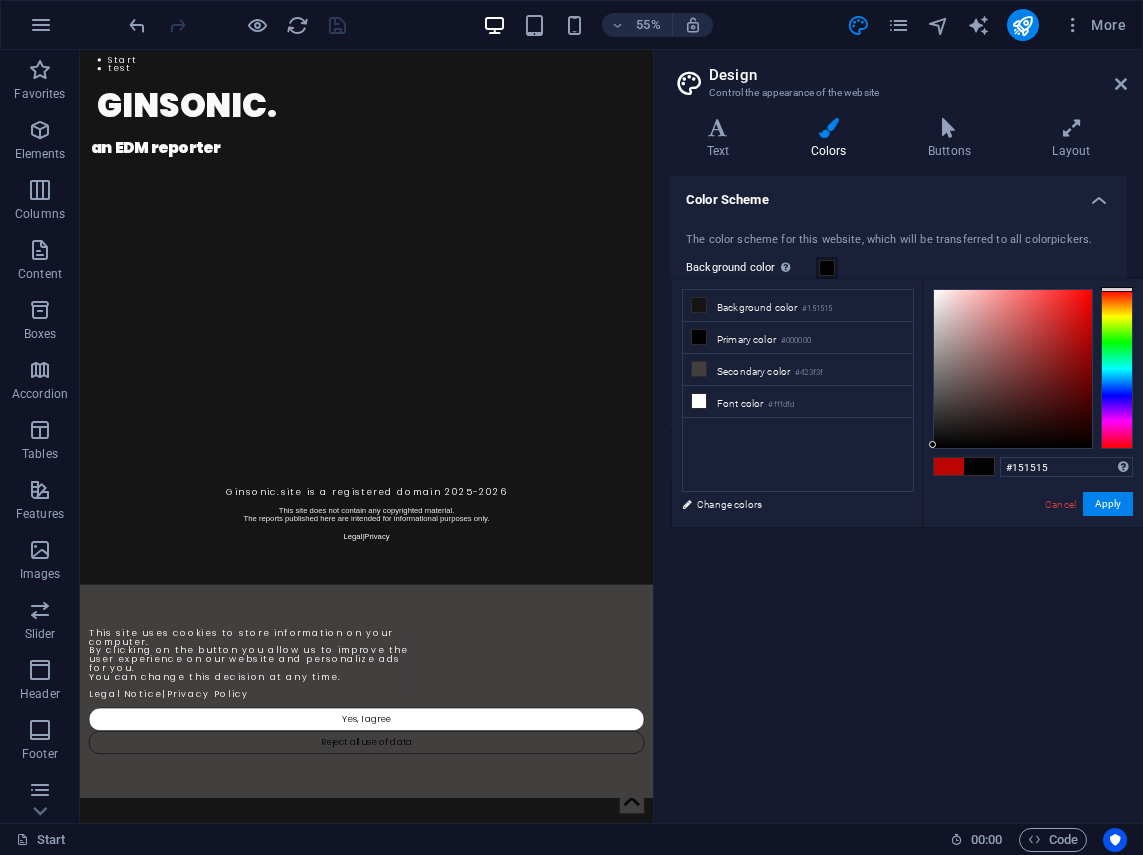 type on "#030303" 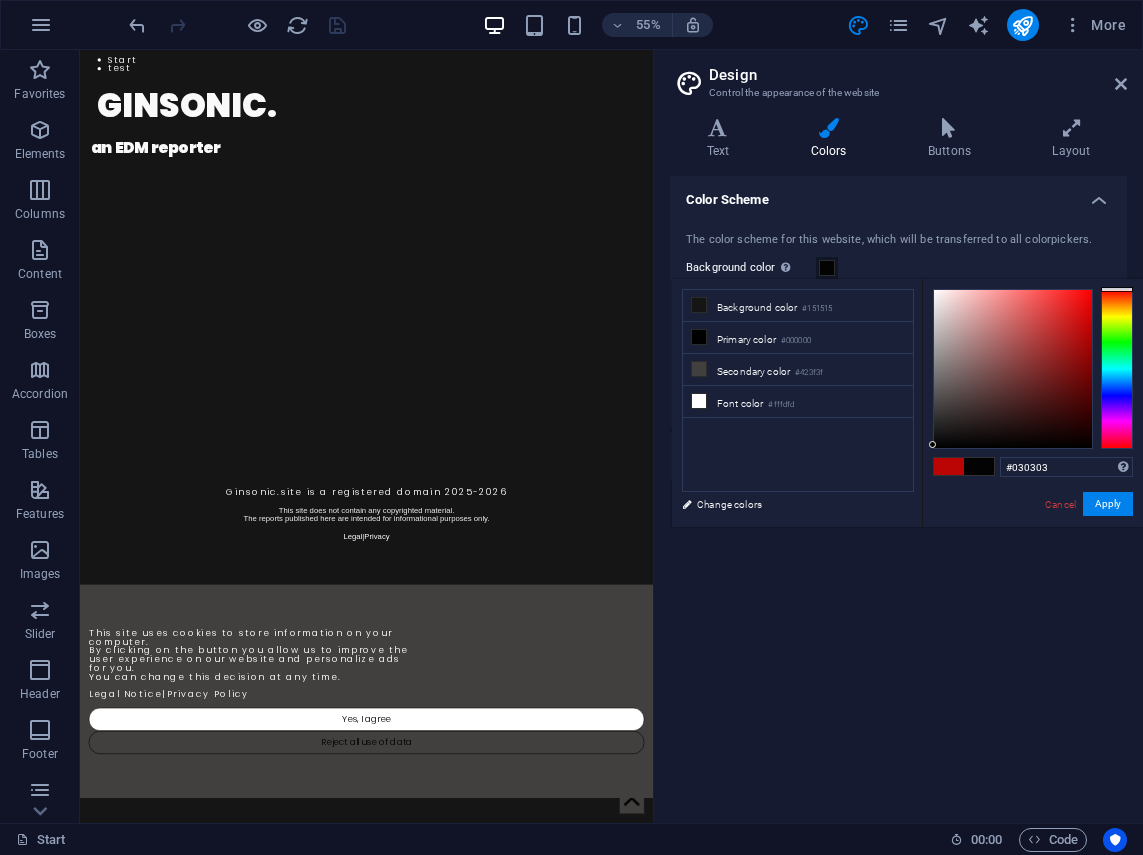 drag, startPoint x: 1087, startPoint y: 296, endPoint x: 922, endPoint y: 445, distance: 222.3196 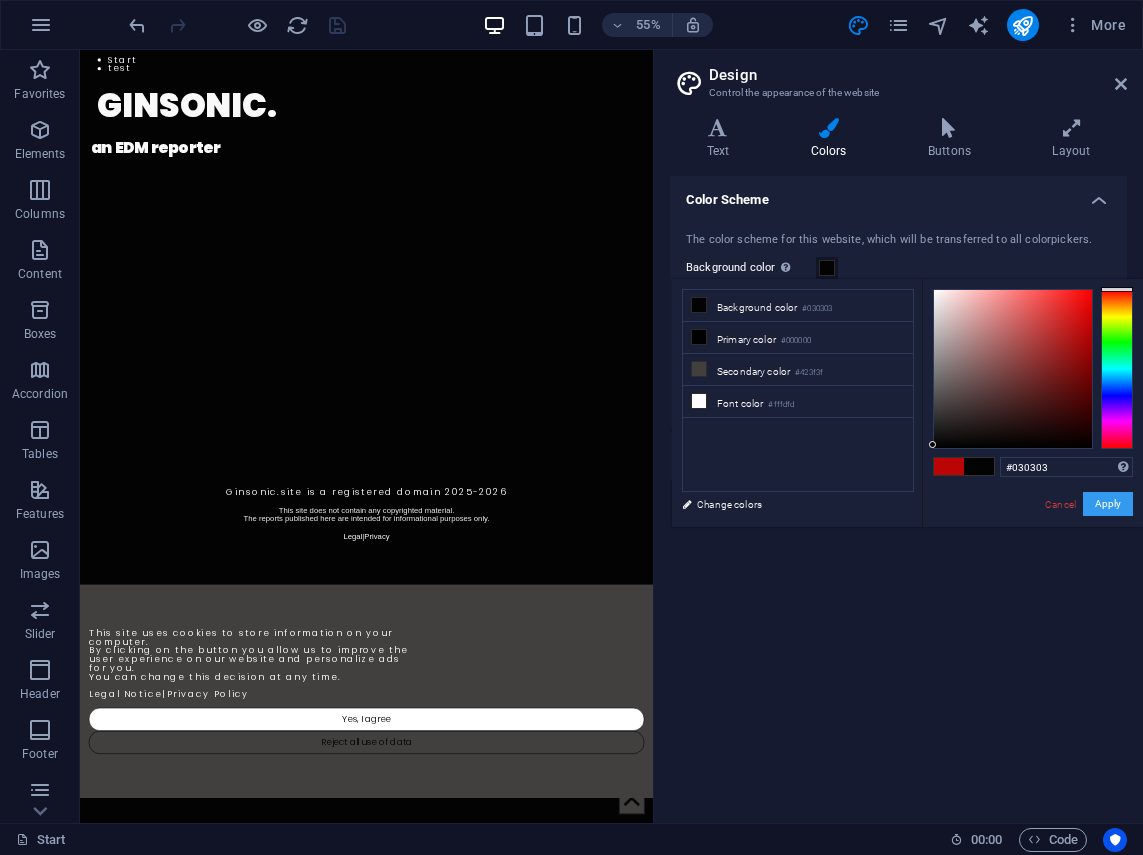 click on "Apply" at bounding box center [1108, 504] 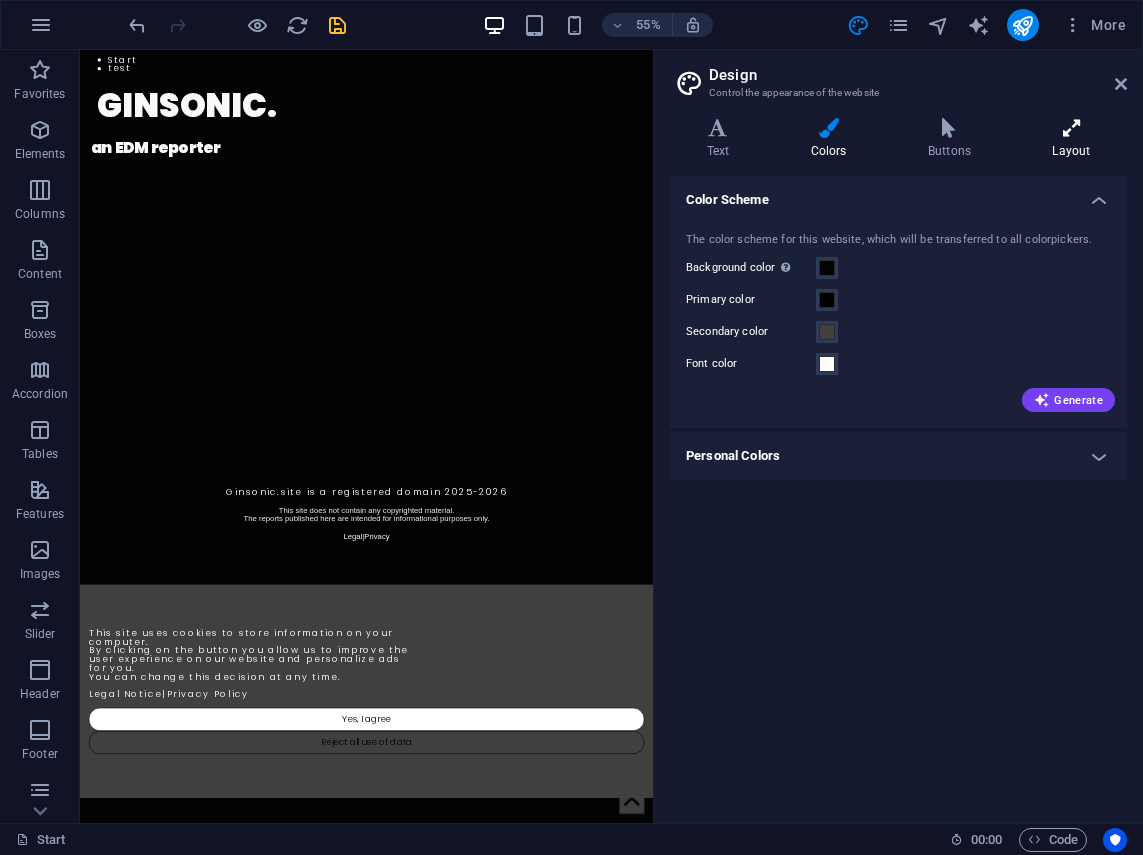 click on "Layout" at bounding box center (1071, 139) 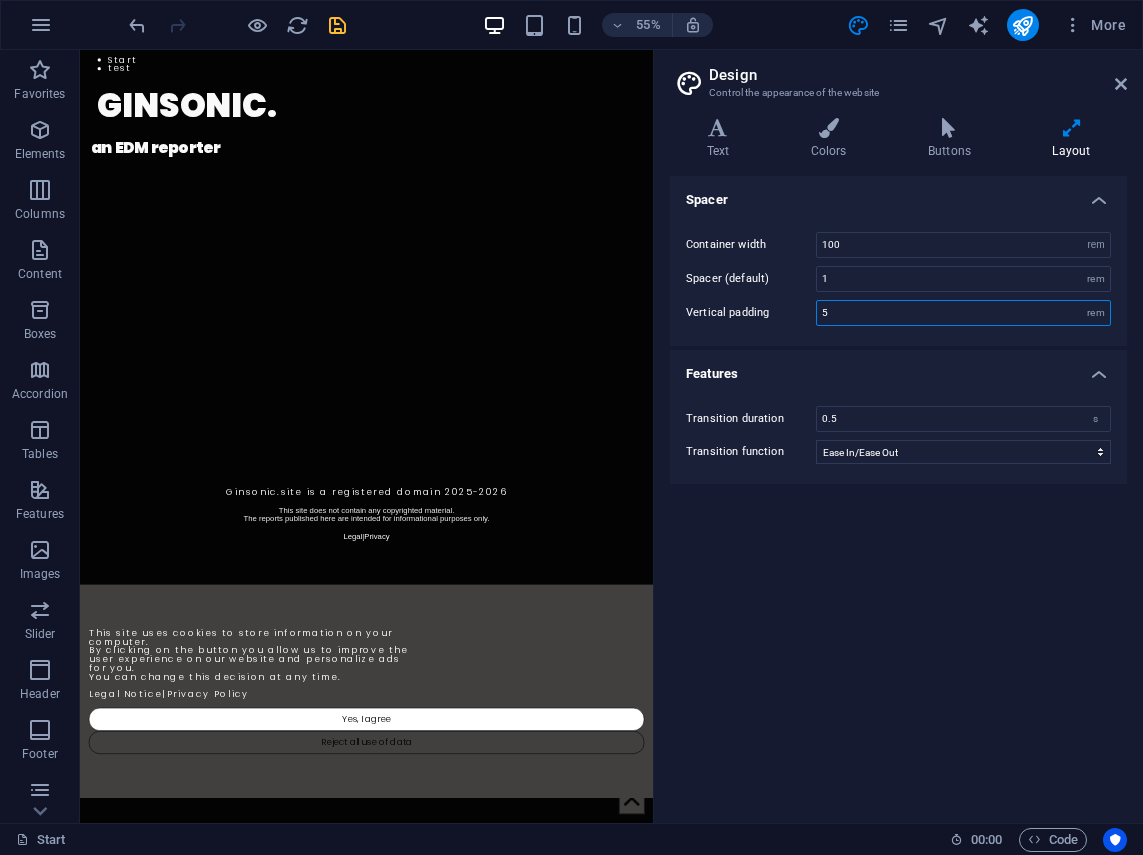 drag, startPoint x: 855, startPoint y: 316, endPoint x: 816, endPoint y: 314, distance: 39.051247 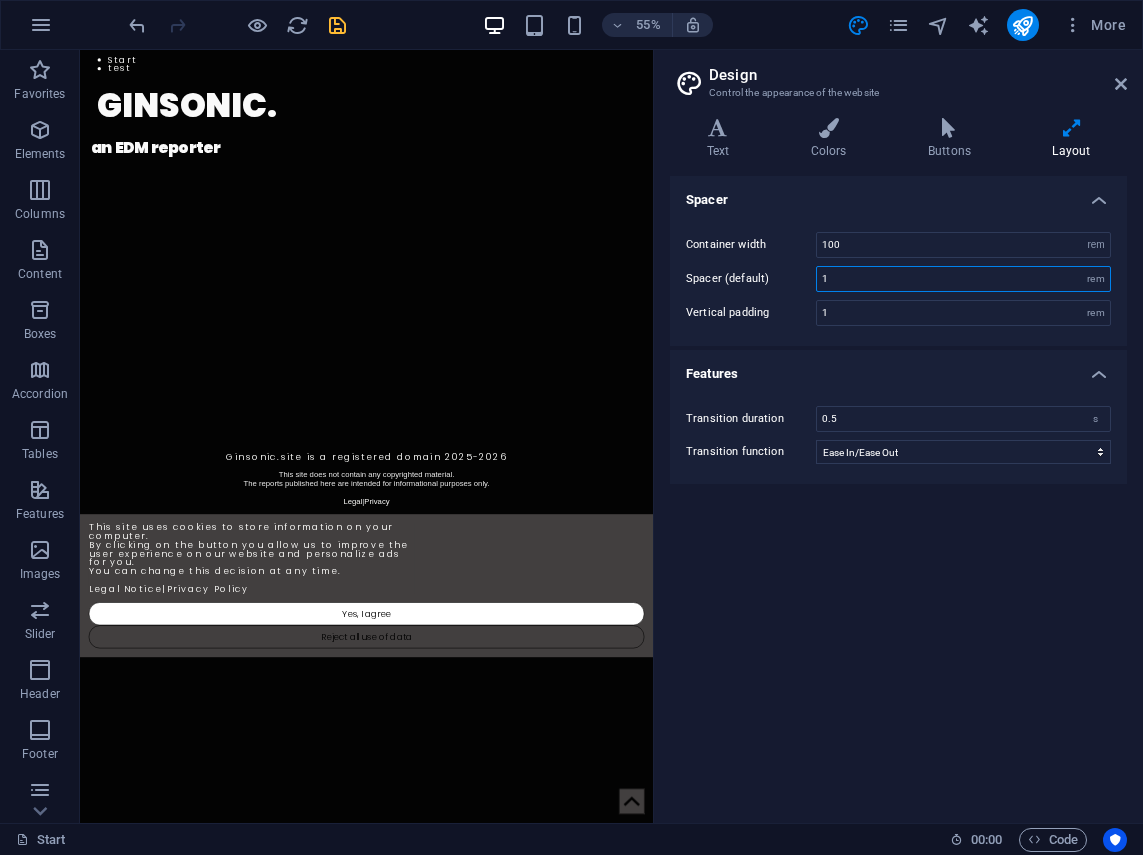 click on "1" at bounding box center [963, 279] 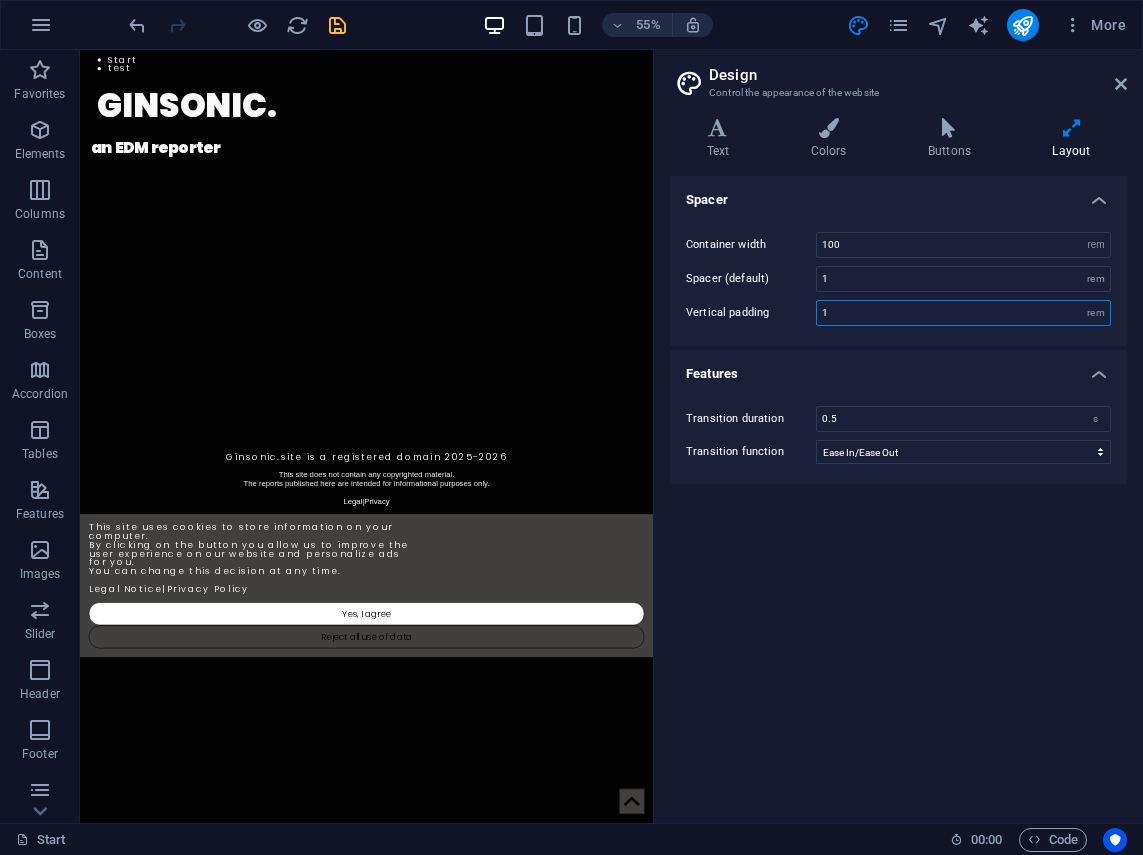 drag, startPoint x: 857, startPoint y: 317, endPoint x: 797, endPoint y: 311, distance: 60.299255 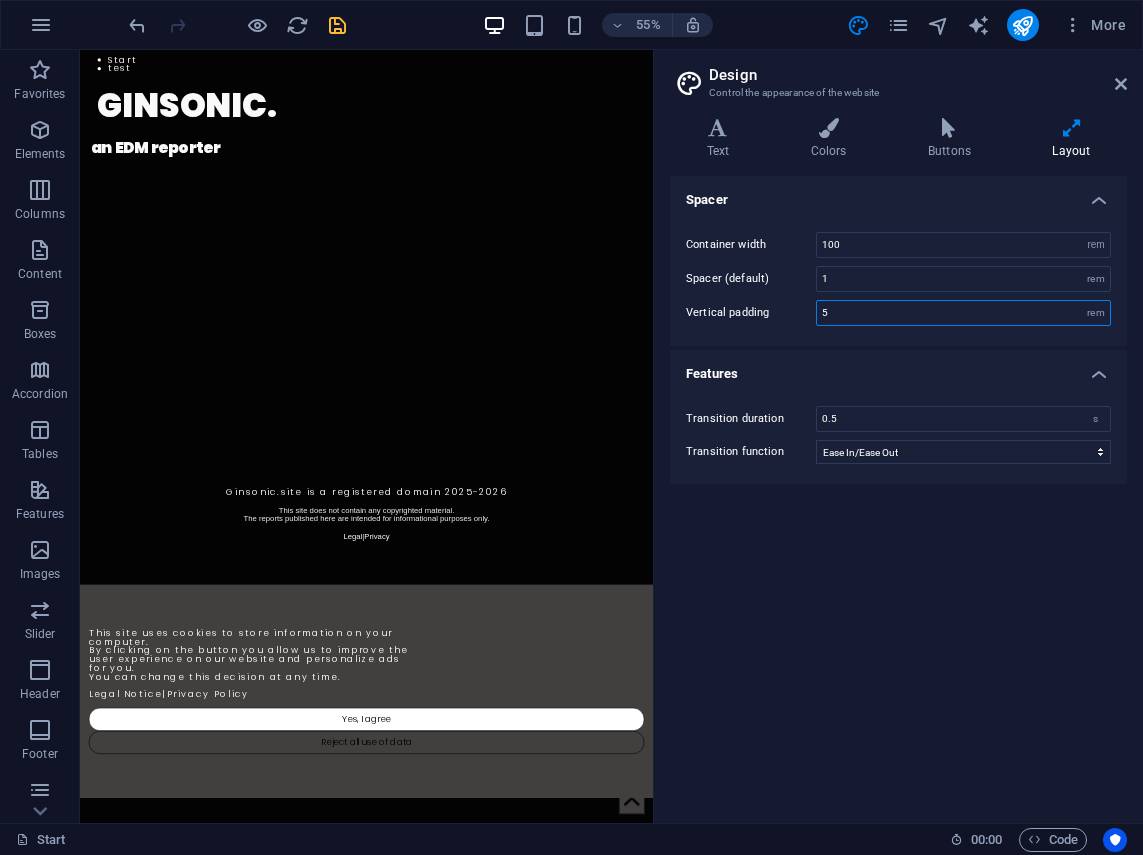 type on "5" 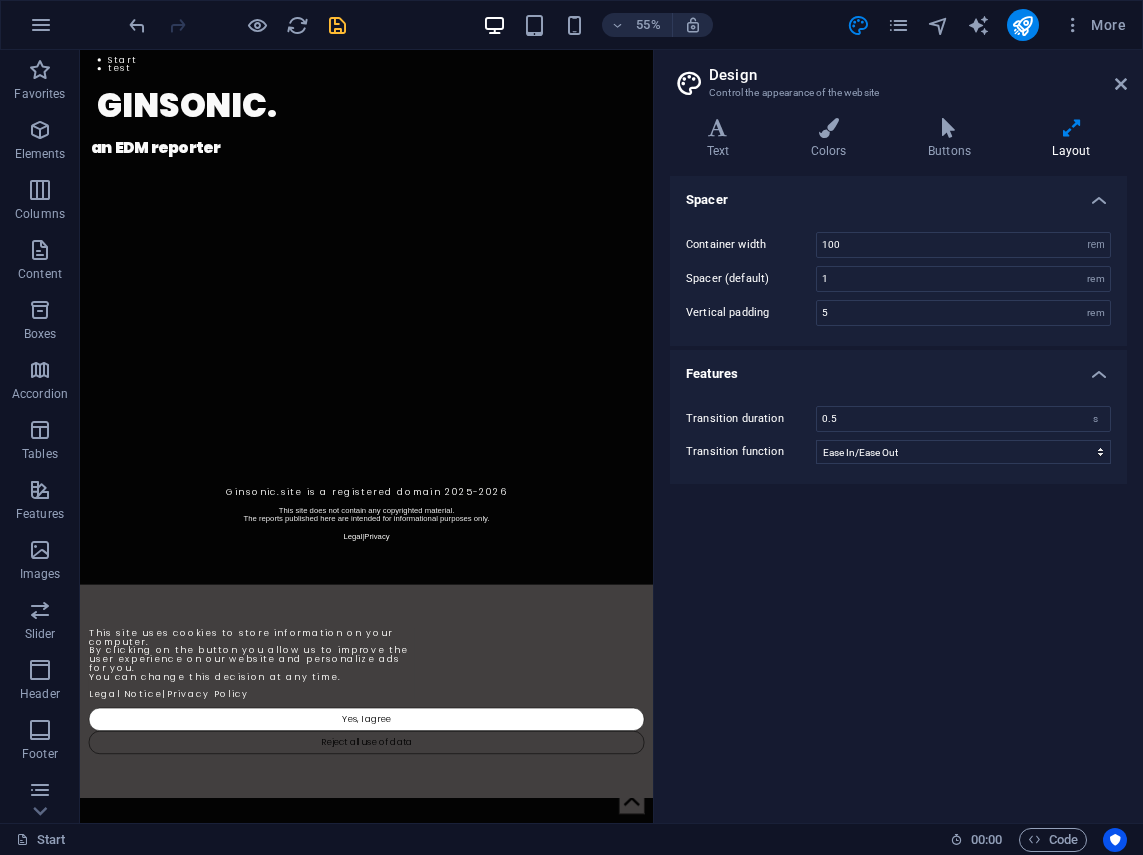 click on "Spacer Container width 100 rem px Spacer (default) 1 rem Vertical padding 5 rem Features Transition duration 0.5 s Transition function Ease Ease In Ease Out Ease In/Ease Out Linear" at bounding box center [898, 491] 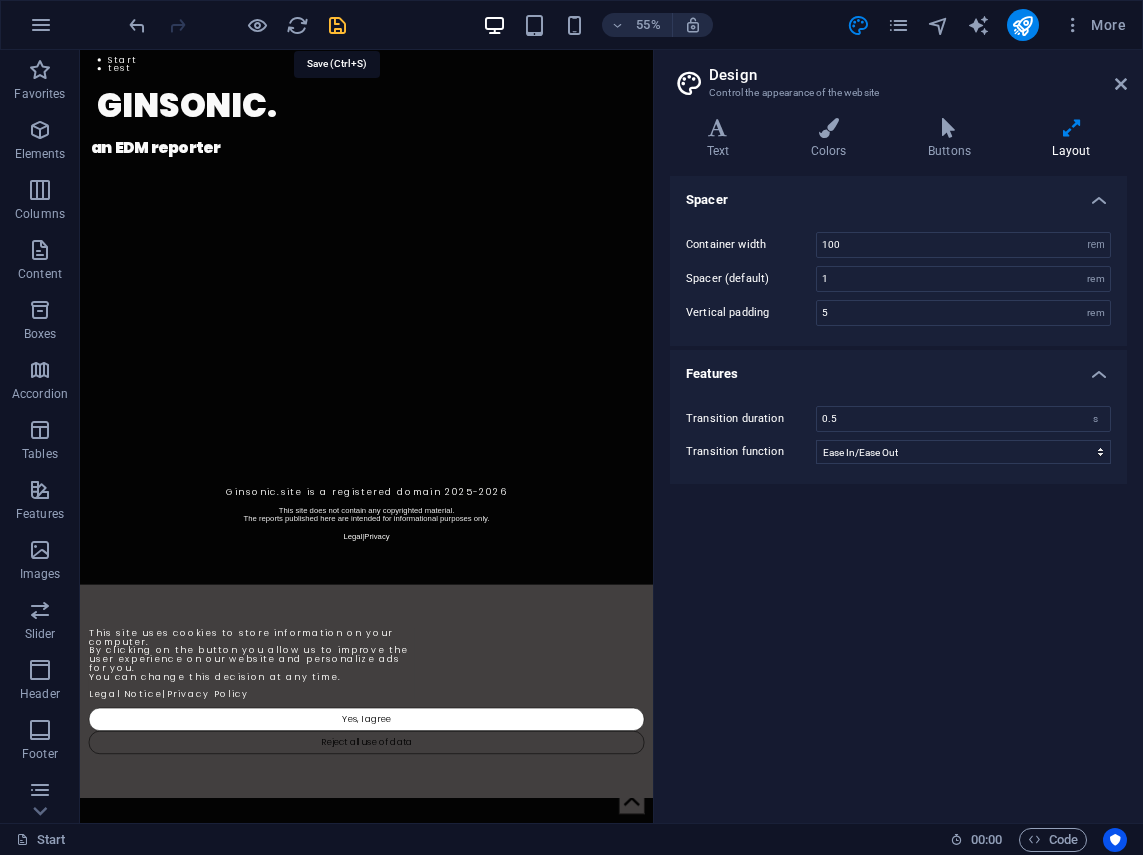click at bounding box center [337, 25] 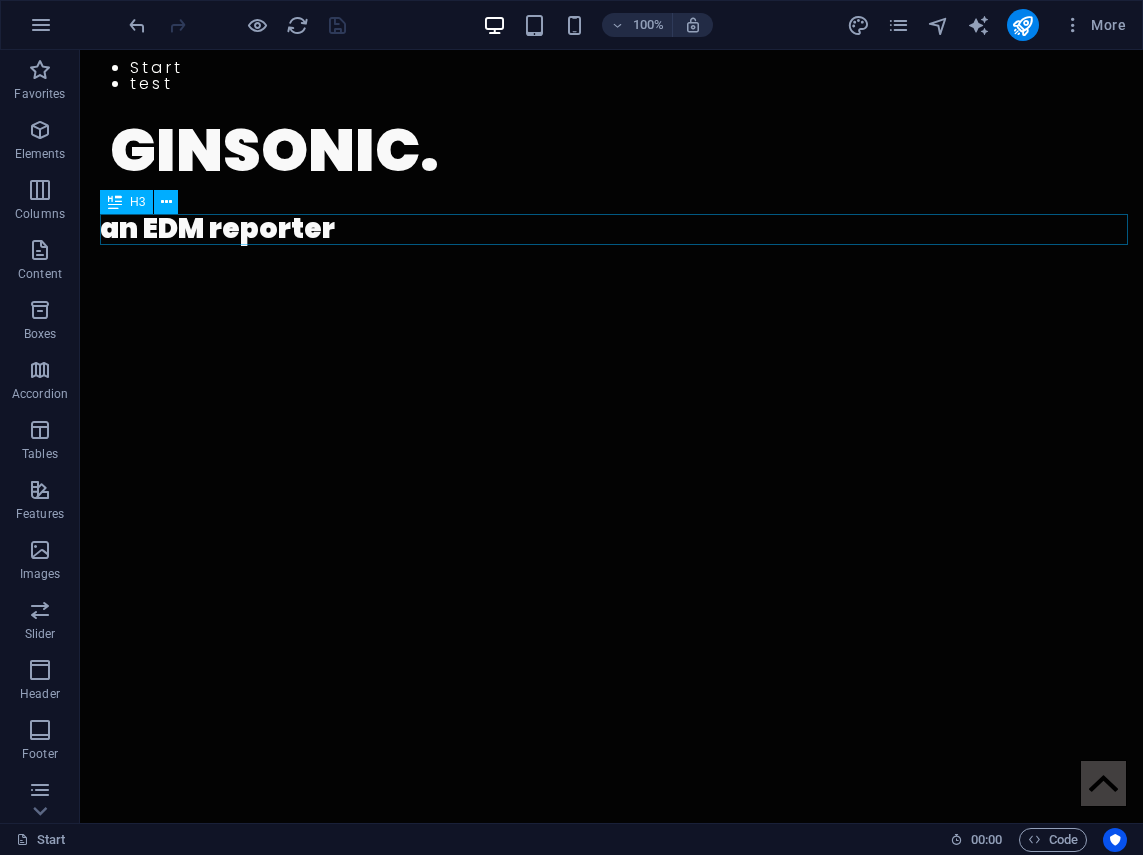 click on "an EDM reporter" at bounding box center [621, 229] 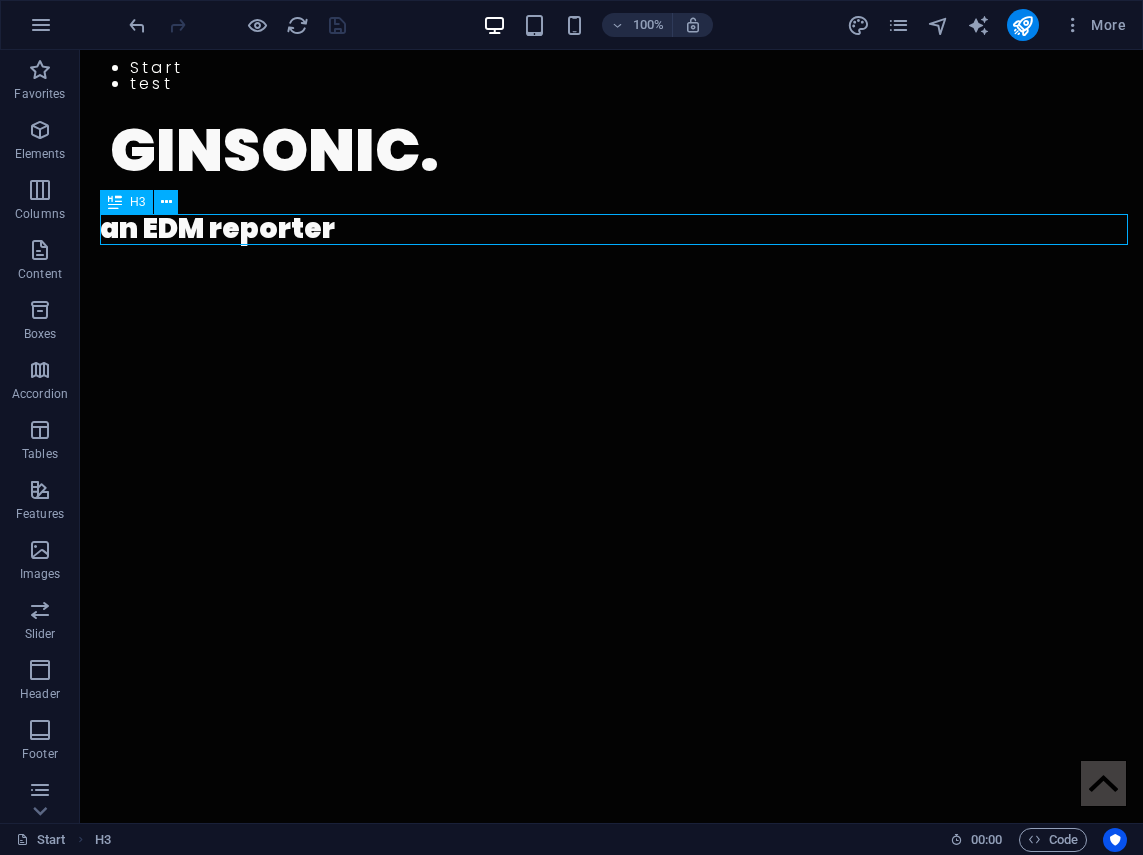 click on "an EDM reporter" at bounding box center [621, 229] 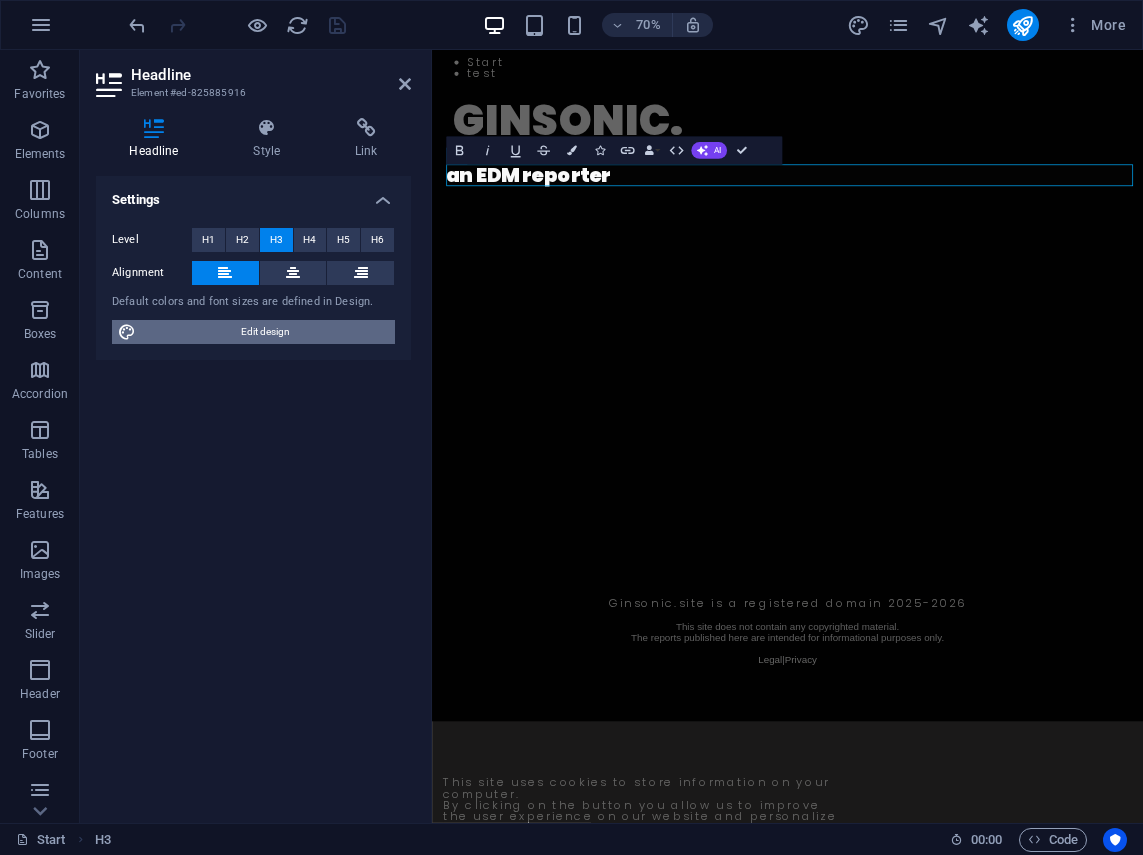 click on "Edit design" at bounding box center [265, 332] 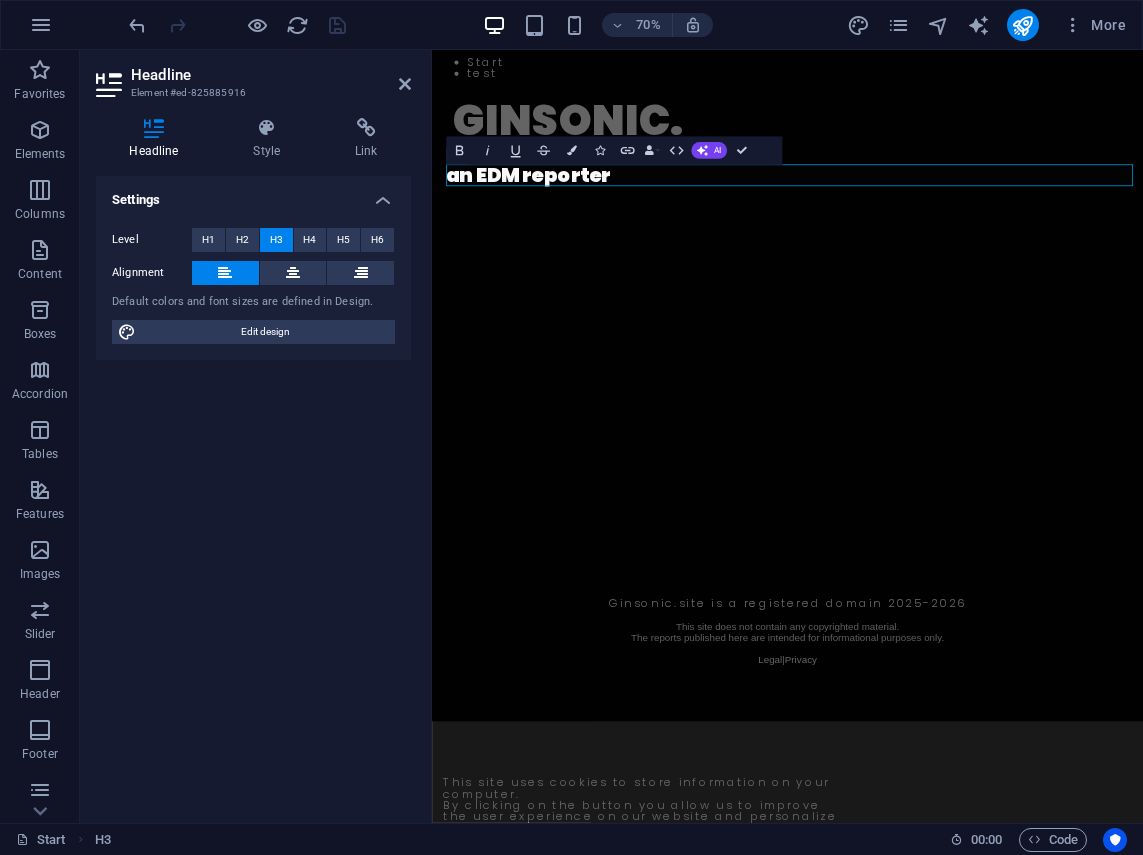 select on "px" 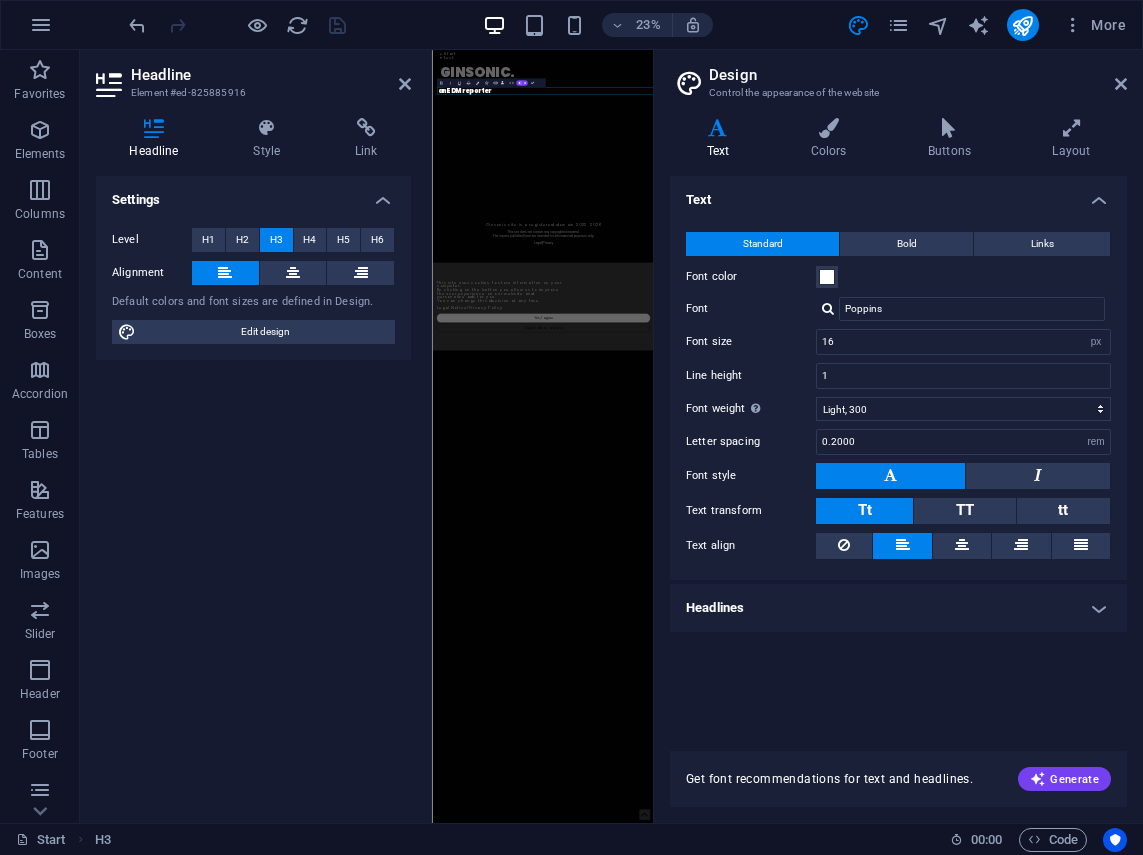 click on "Headlines" at bounding box center (898, 608) 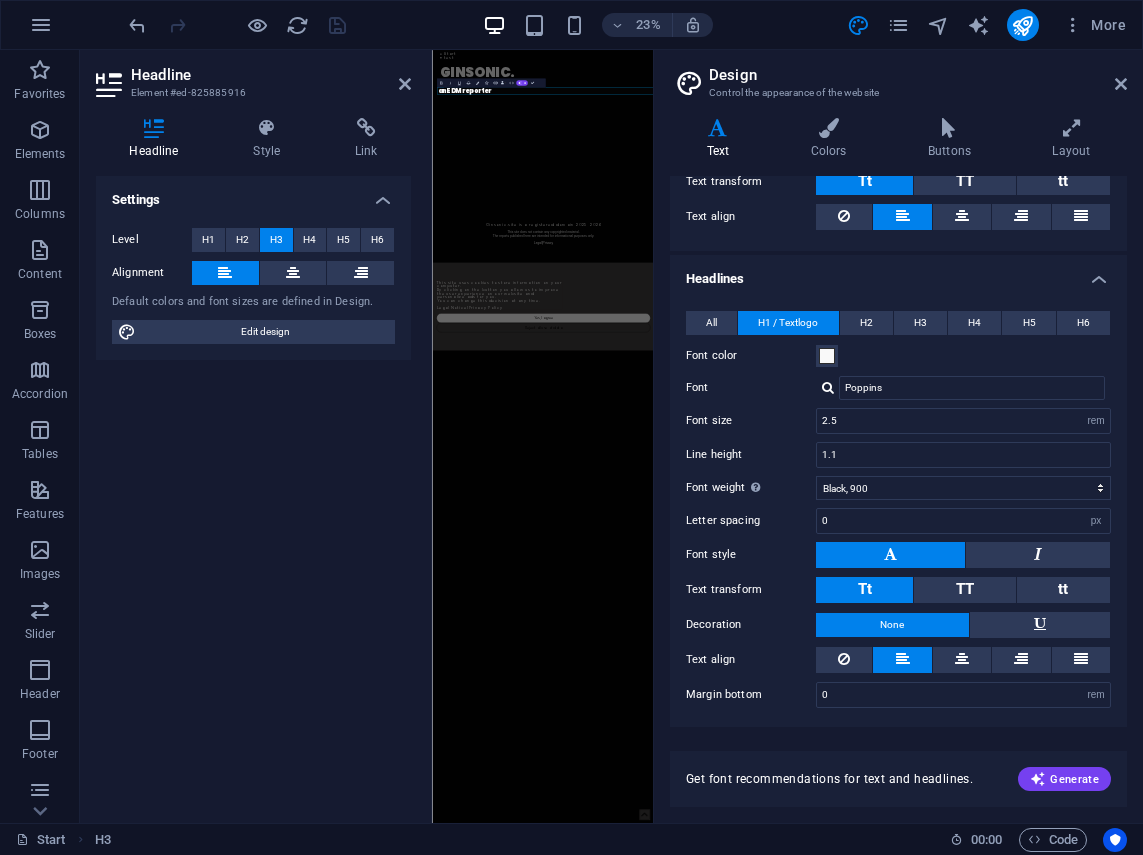 scroll, scrollTop: 330, scrollLeft: 0, axis: vertical 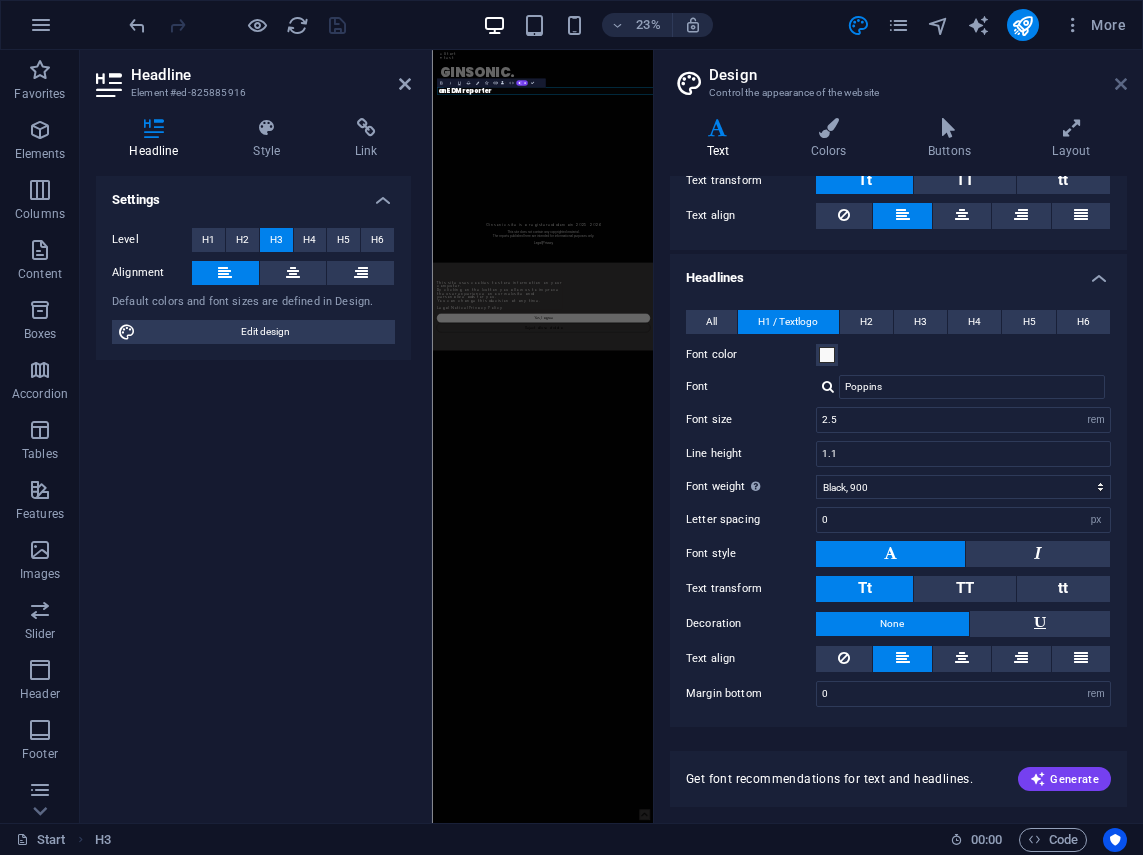 click at bounding box center (1121, 84) 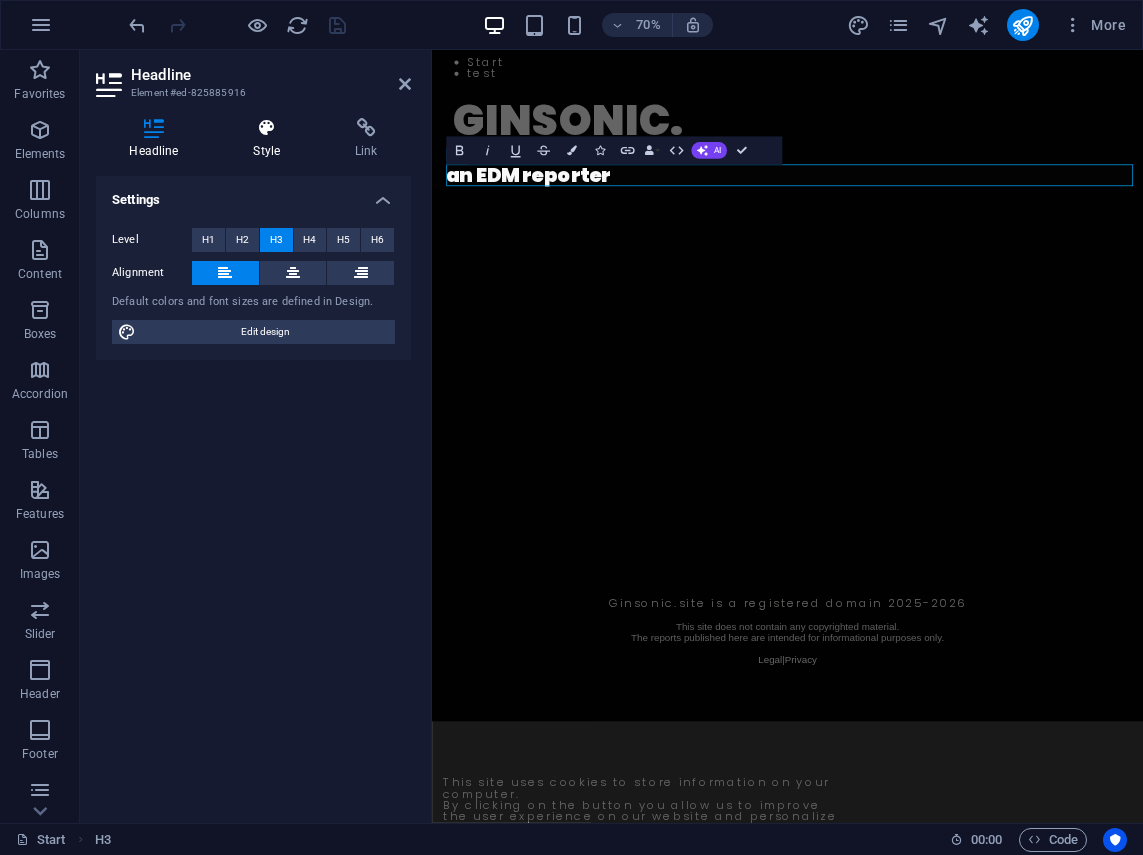 click at bounding box center [267, 128] 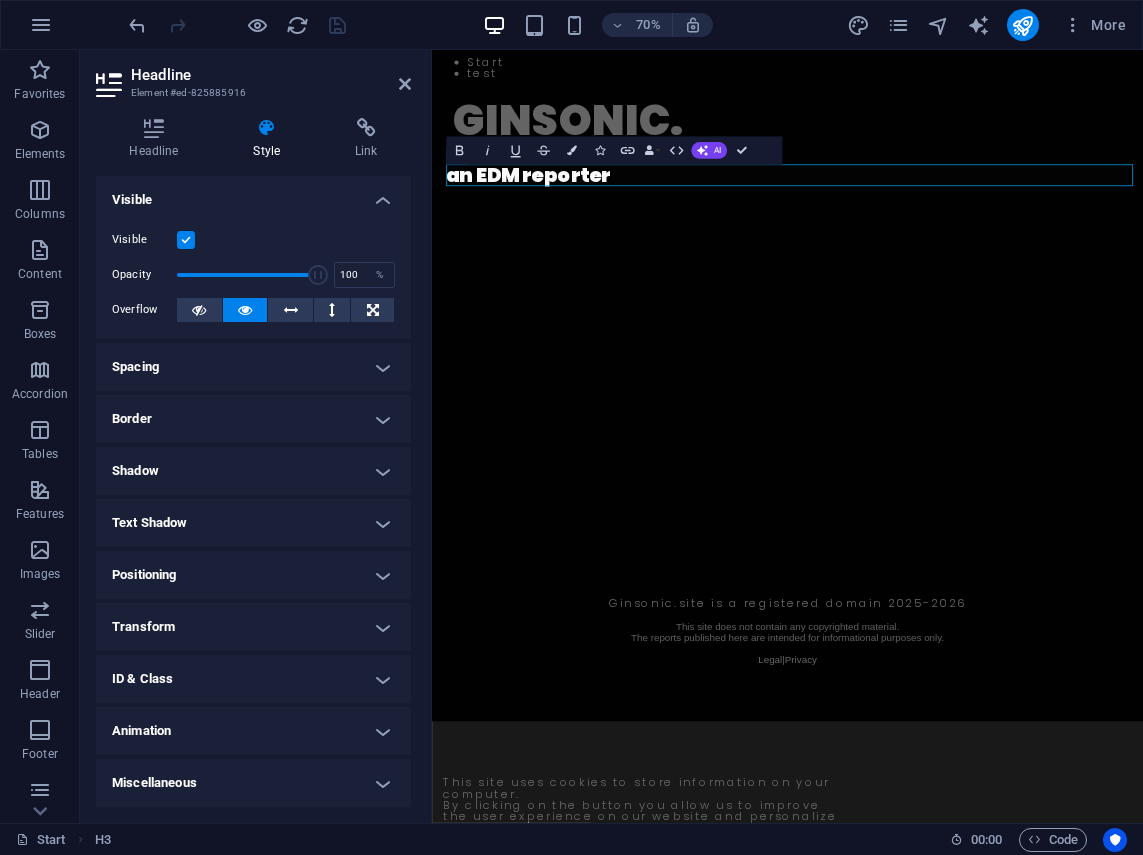 click on "Spacing" at bounding box center (253, 367) 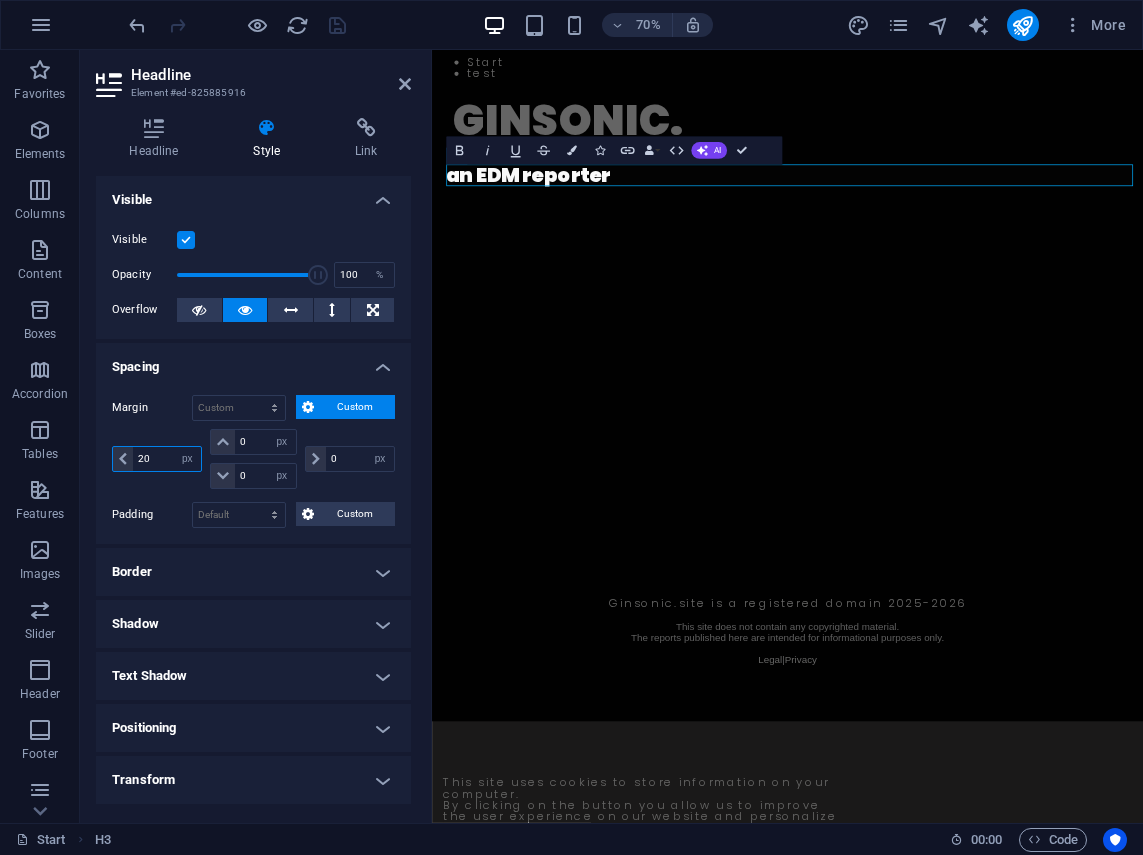 drag, startPoint x: 163, startPoint y: 464, endPoint x: 119, endPoint y: 459, distance: 44.28318 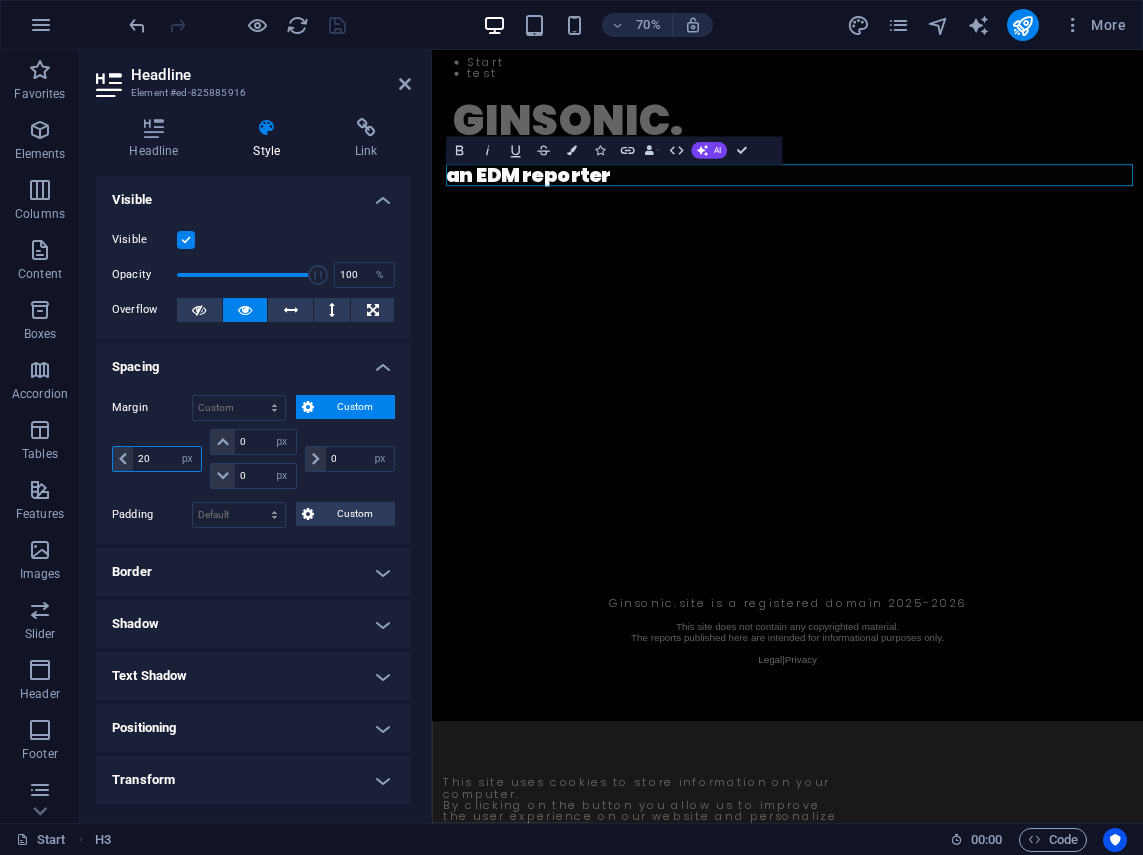 click on "20 auto px % rem vw vh" at bounding box center (157, 459) 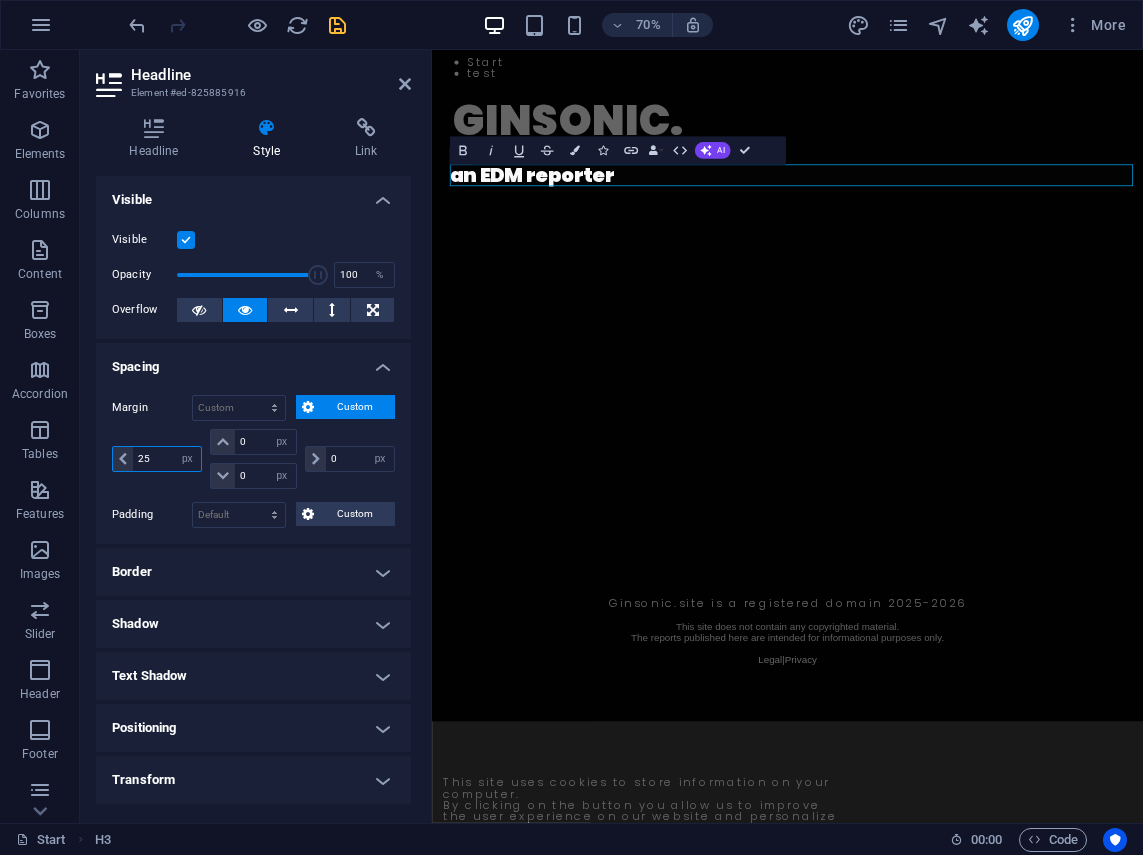 drag, startPoint x: 168, startPoint y: 456, endPoint x: 102, endPoint y: 456, distance: 66 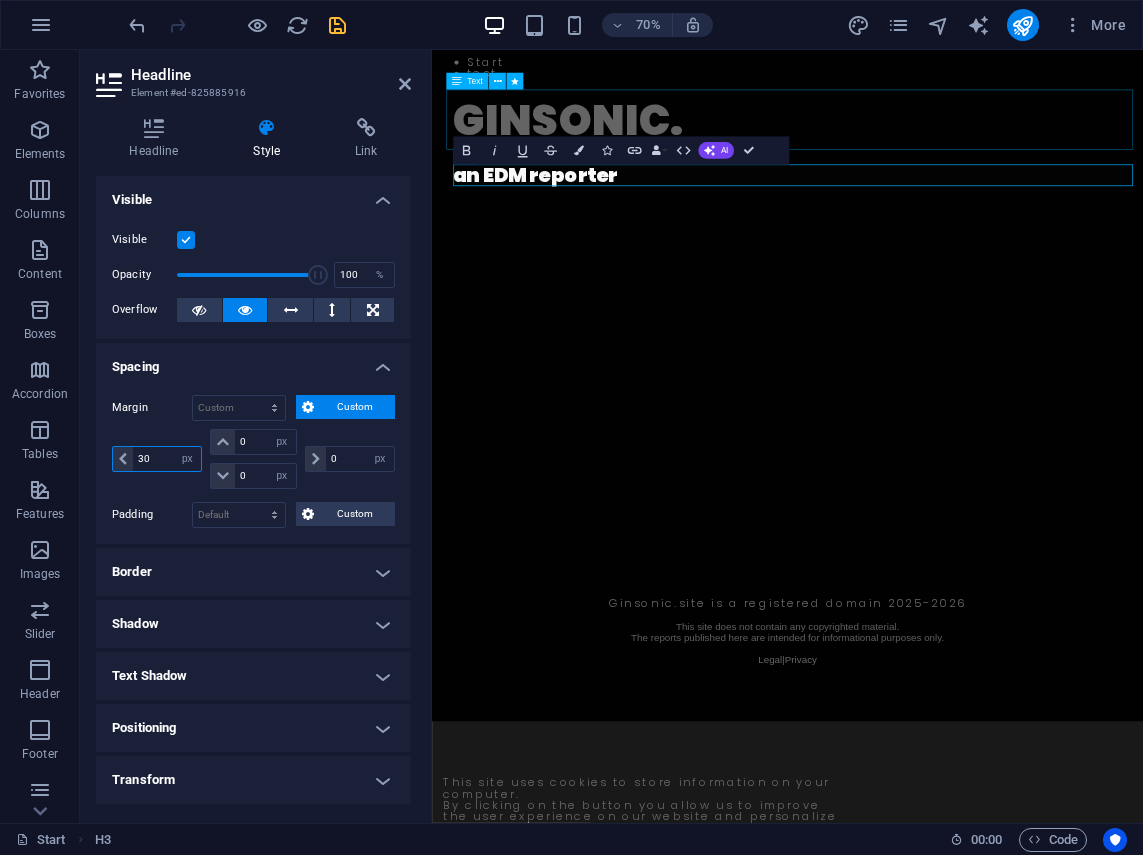 type on "30" 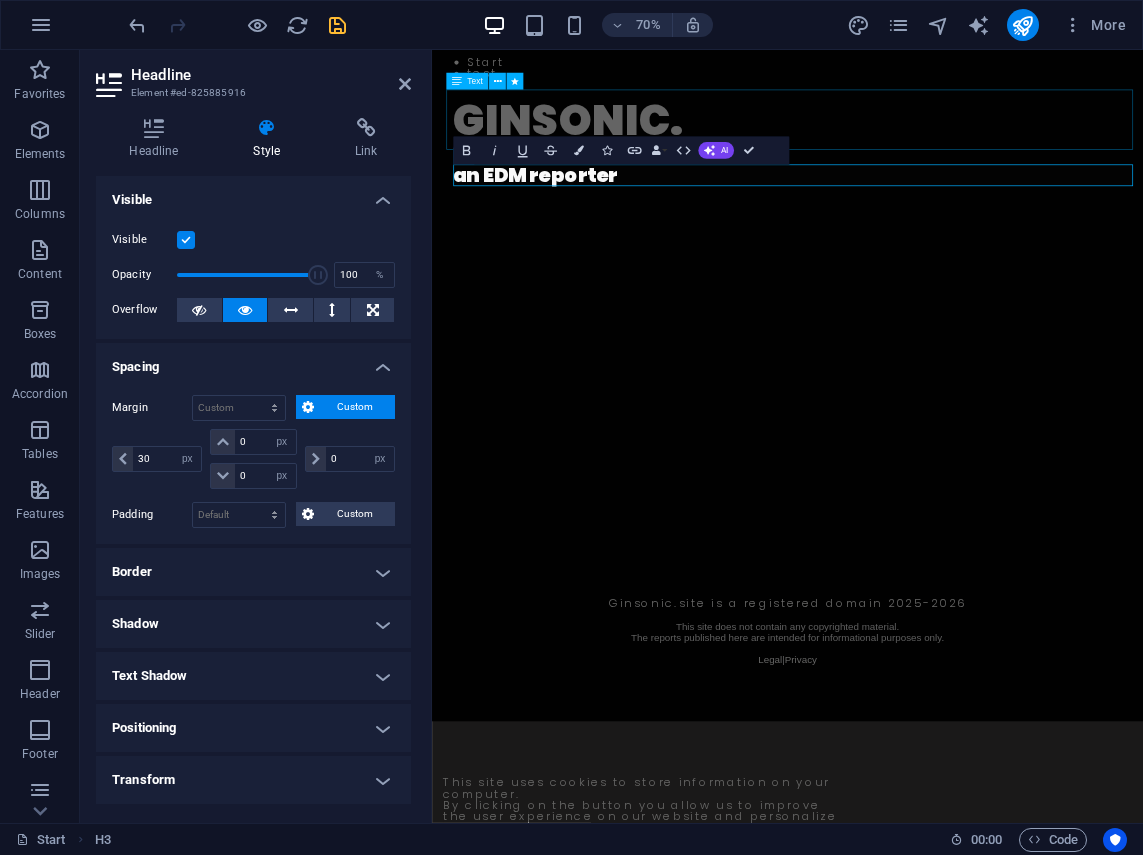 click on "GINSONIC." at bounding box center (950, 150) 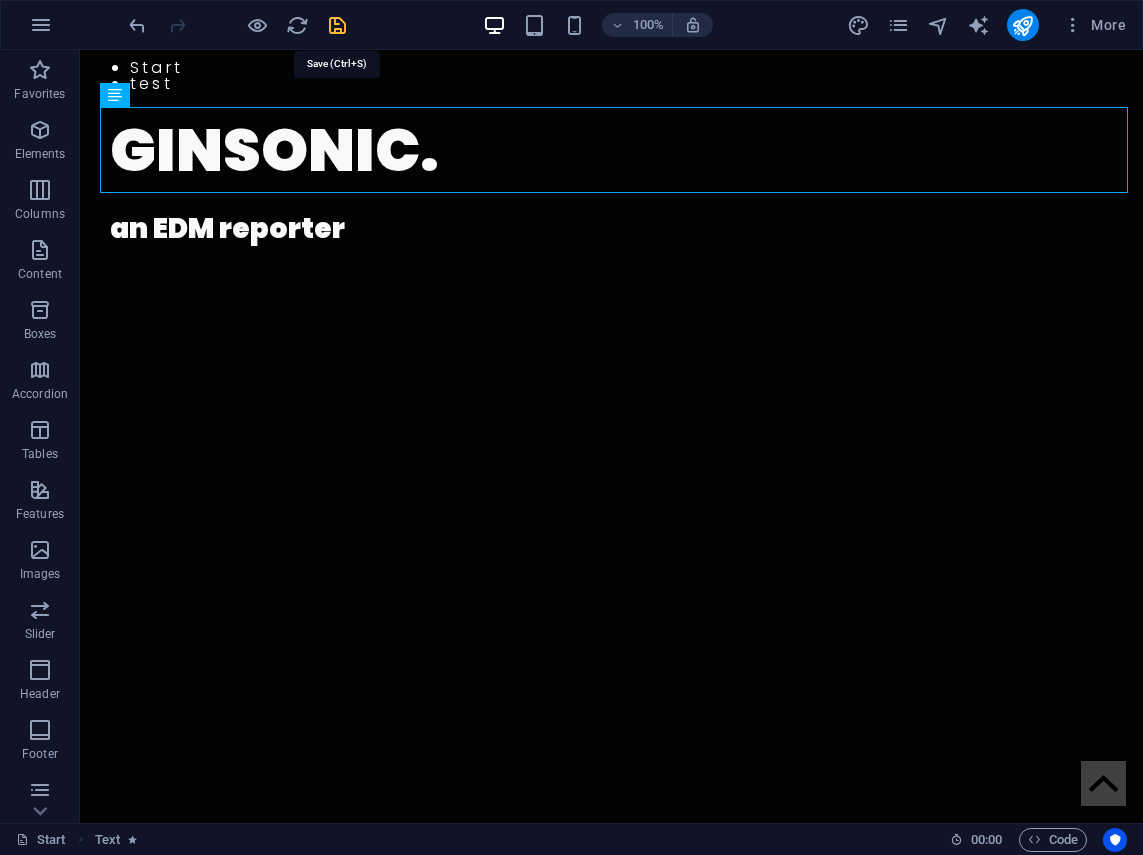 click at bounding box center [337, 25] 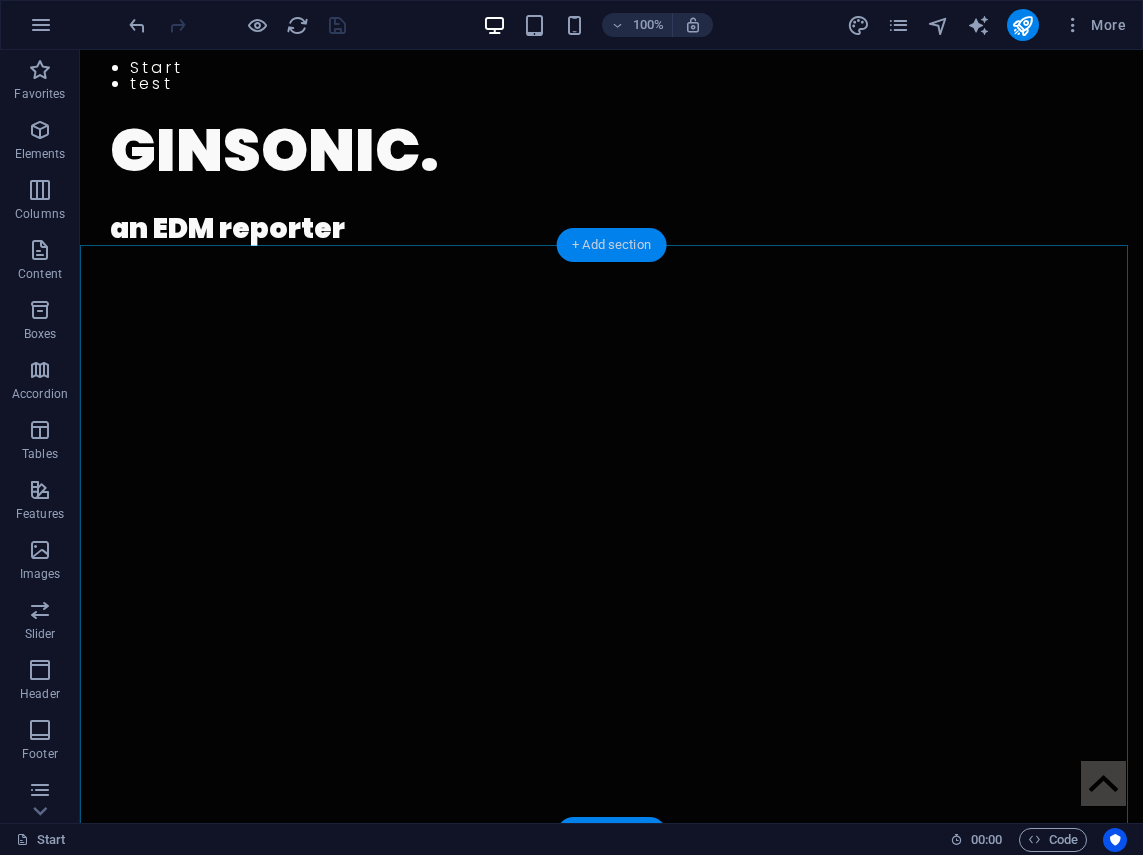 click on "+ Add section" at bounding box center (611, 245) 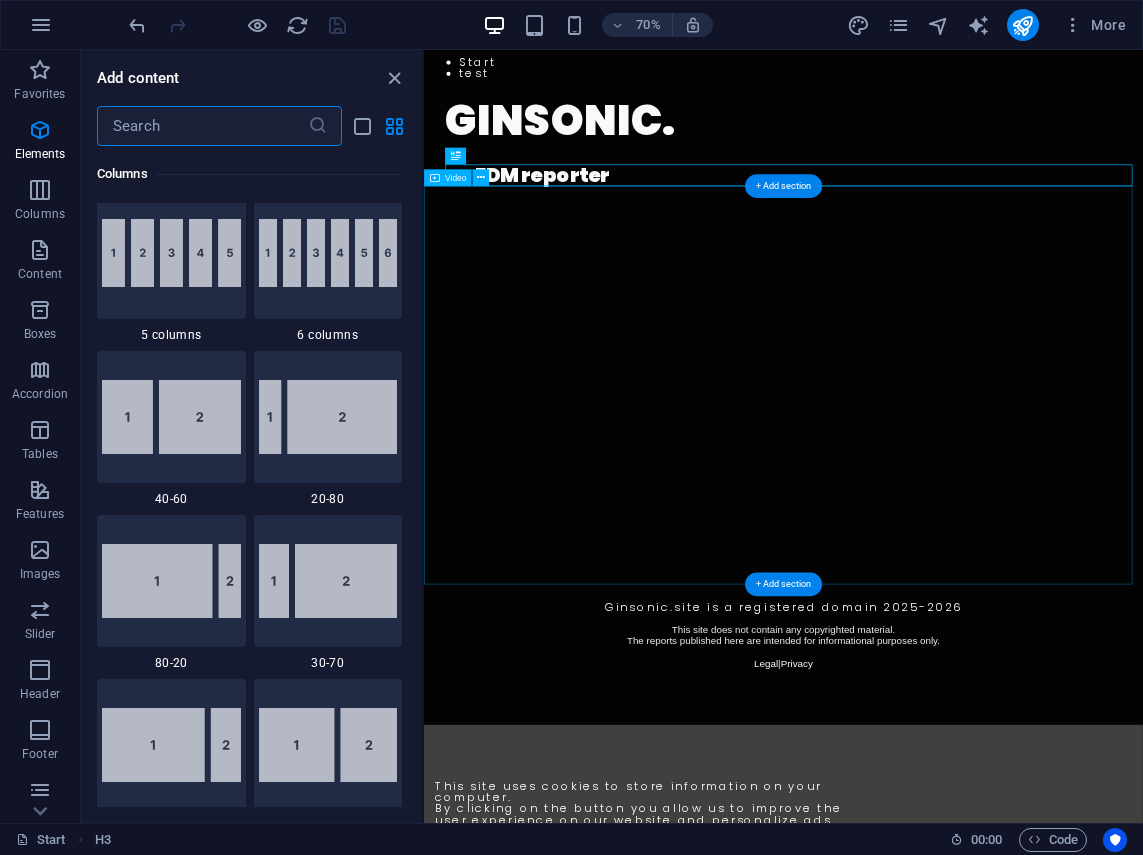 scroll, scrollTop: 3499, scrollLeft: 0, axis: vertical 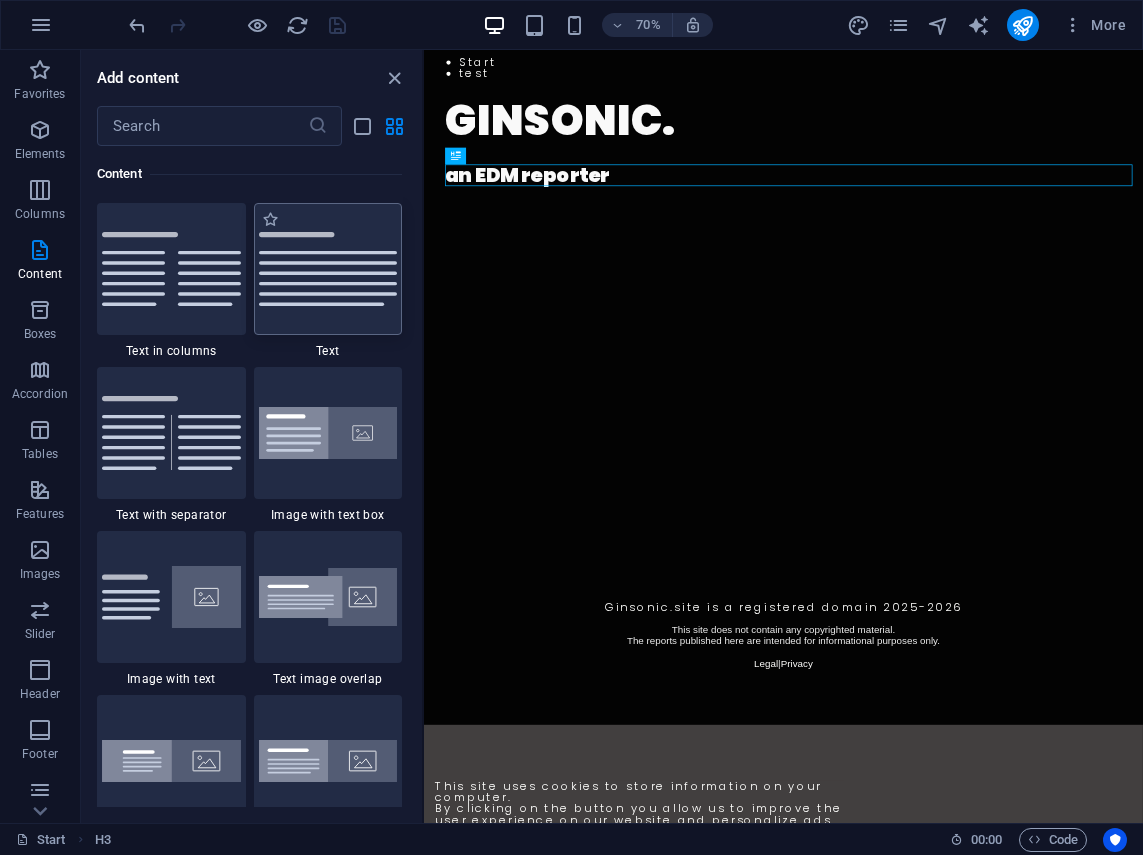 click at bounding box center [328, 269] 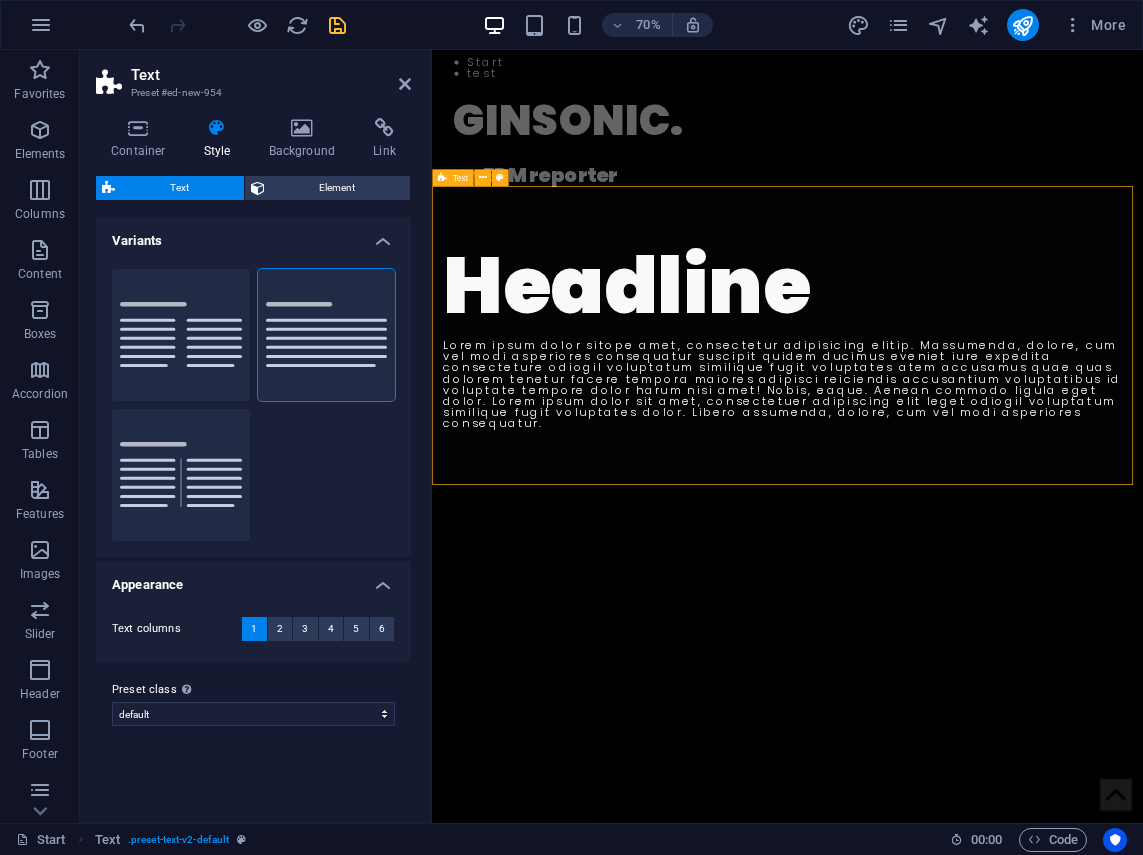 click on "Headline Lorem ipsum dolor sitope amet, consectetur adipisicing elitip. Massumenda, dolore, cum vel modi asperiores consequatur suscipit quidem ducimus eveniet iure expedita consecteture odiogil voluptatum similique fugit voluptates atem accusamus quae quas dolorem tenetur facere tempora maiores adipisci reiciendis accusantium voluptatibus id voluptate tempore dolor harum nisi amet! Nobis, eaque. Aenean commodo ligula eget dolor. Lorem ipsum dolor sit amet, consectetuer adipiscing elit leget odiogil voluptatum similique fugit voluptates dolor. Libero assumenda, dolore, cum vel modi asperiores consequatur." at bounding box center [940, 458] 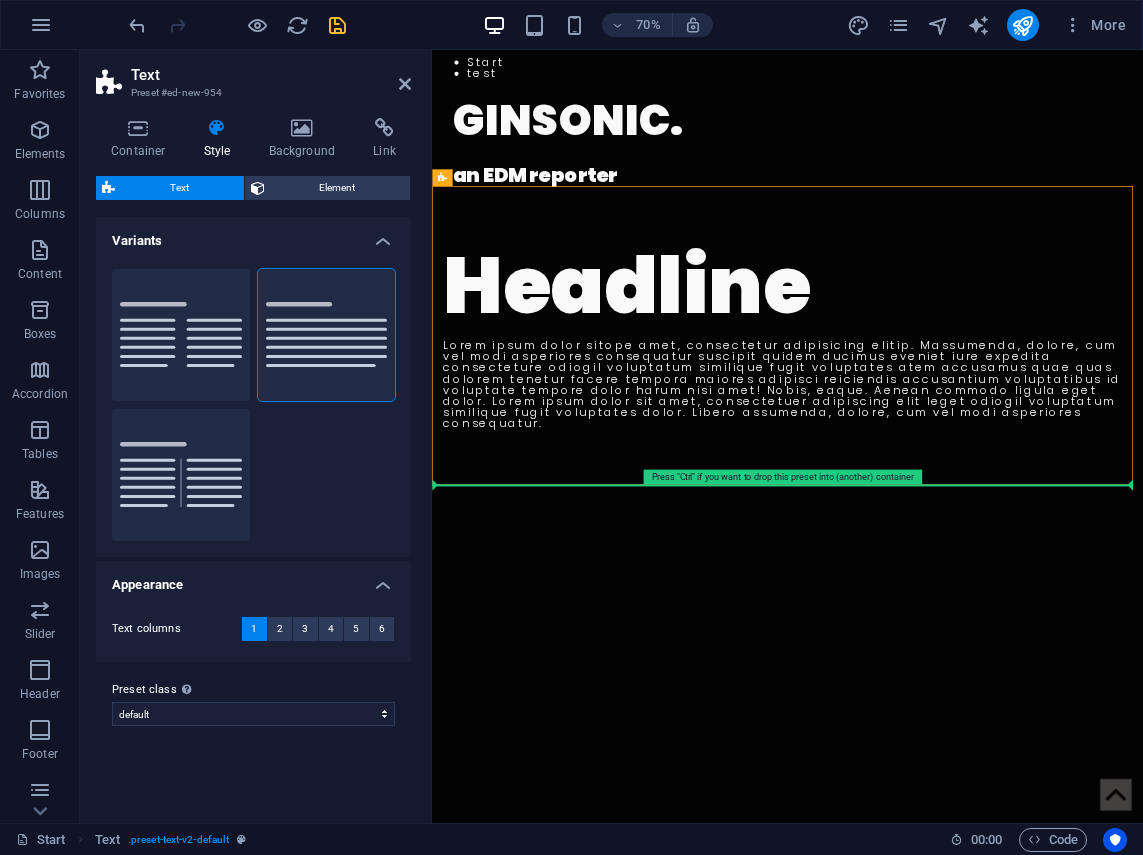 drag, startPoint x: 873, startPoint y: 229, endPoint x: 494, endPoint y: 725, distance: 624.2251 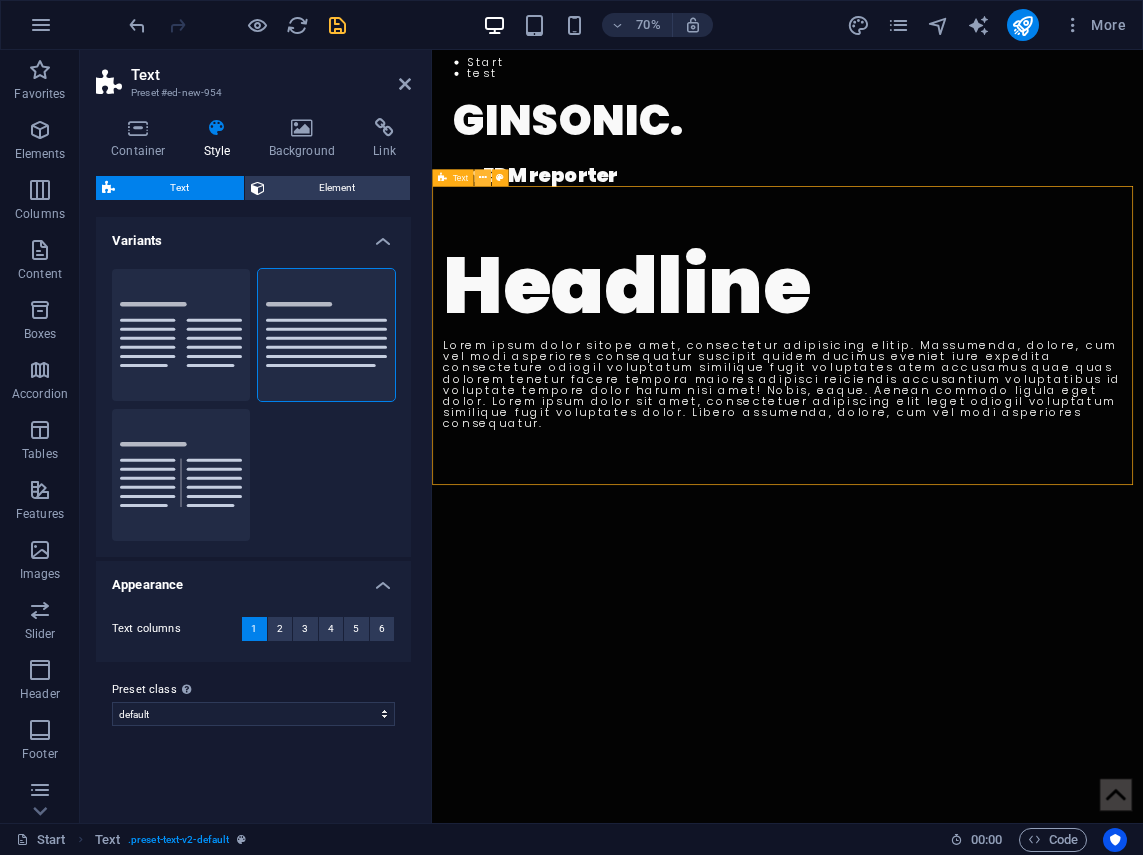 click at bounding box center [483, 178] 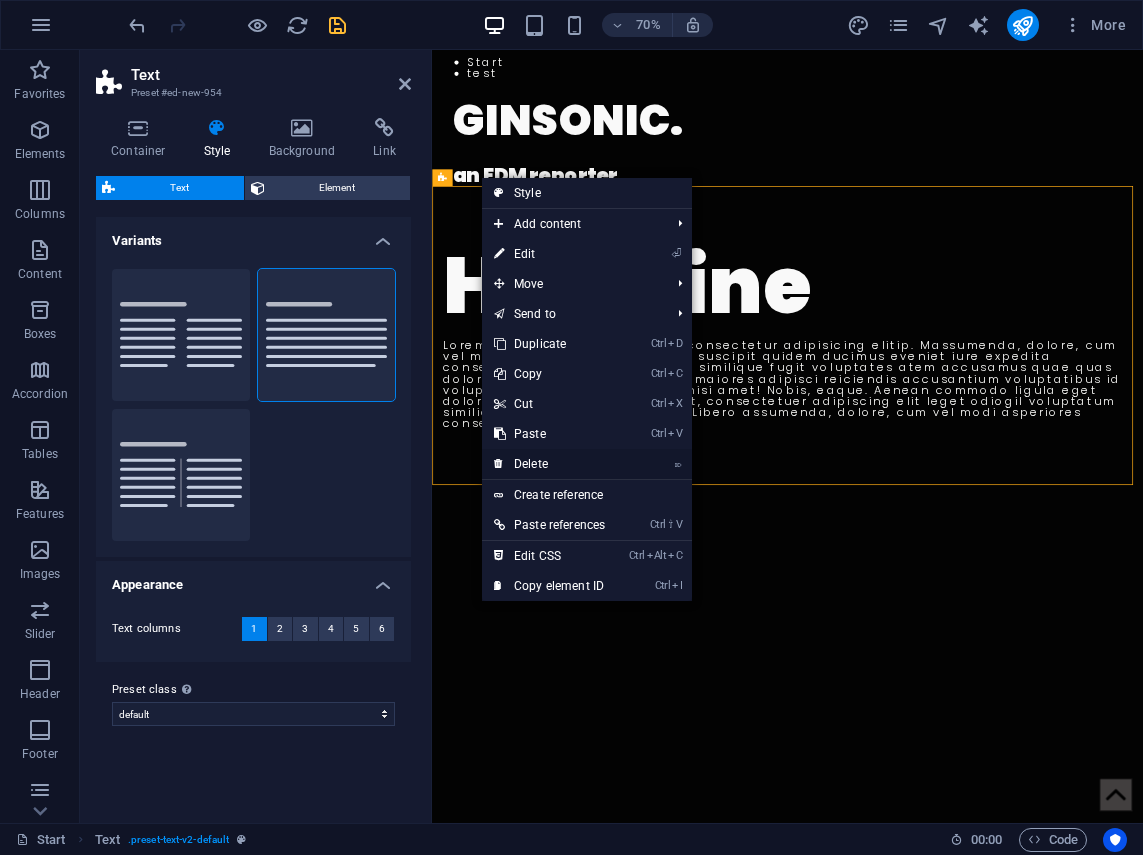 click on "⌦  Delete" at bounding box center (549, 464) 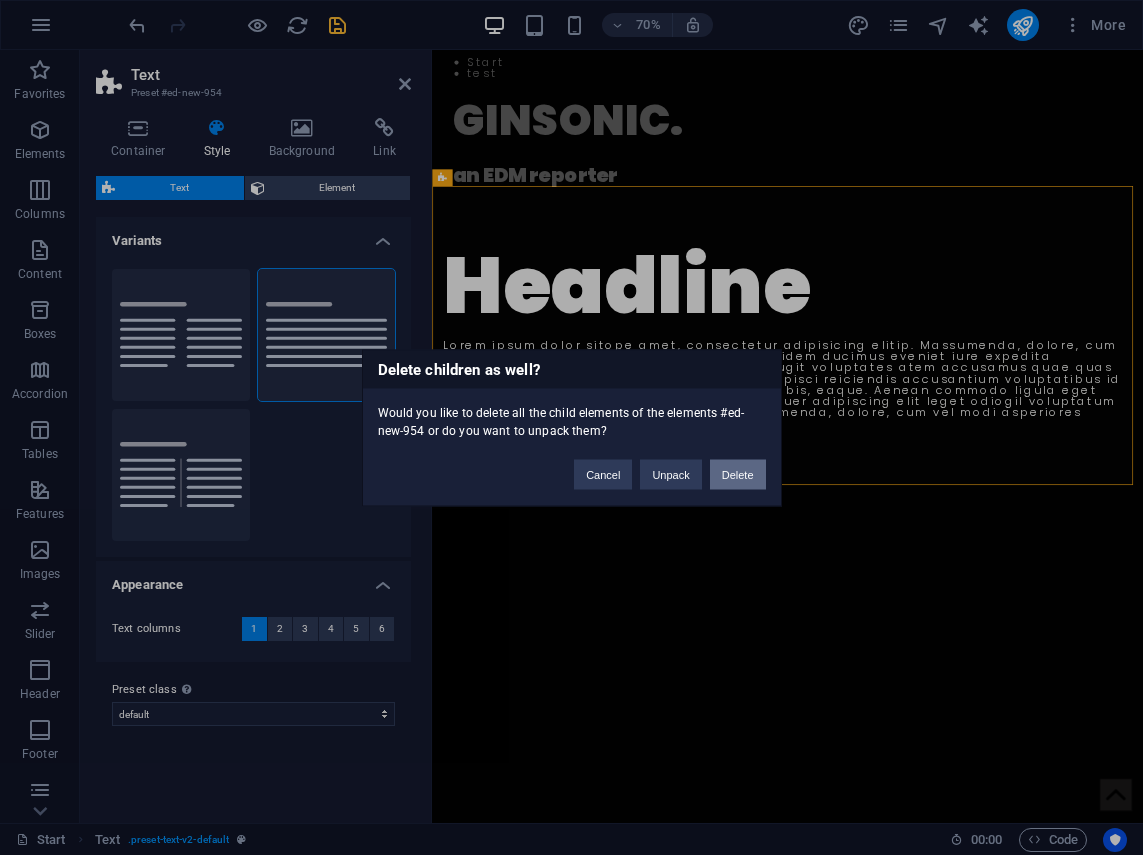 click on "Delete" at bounding box center [738, 474] 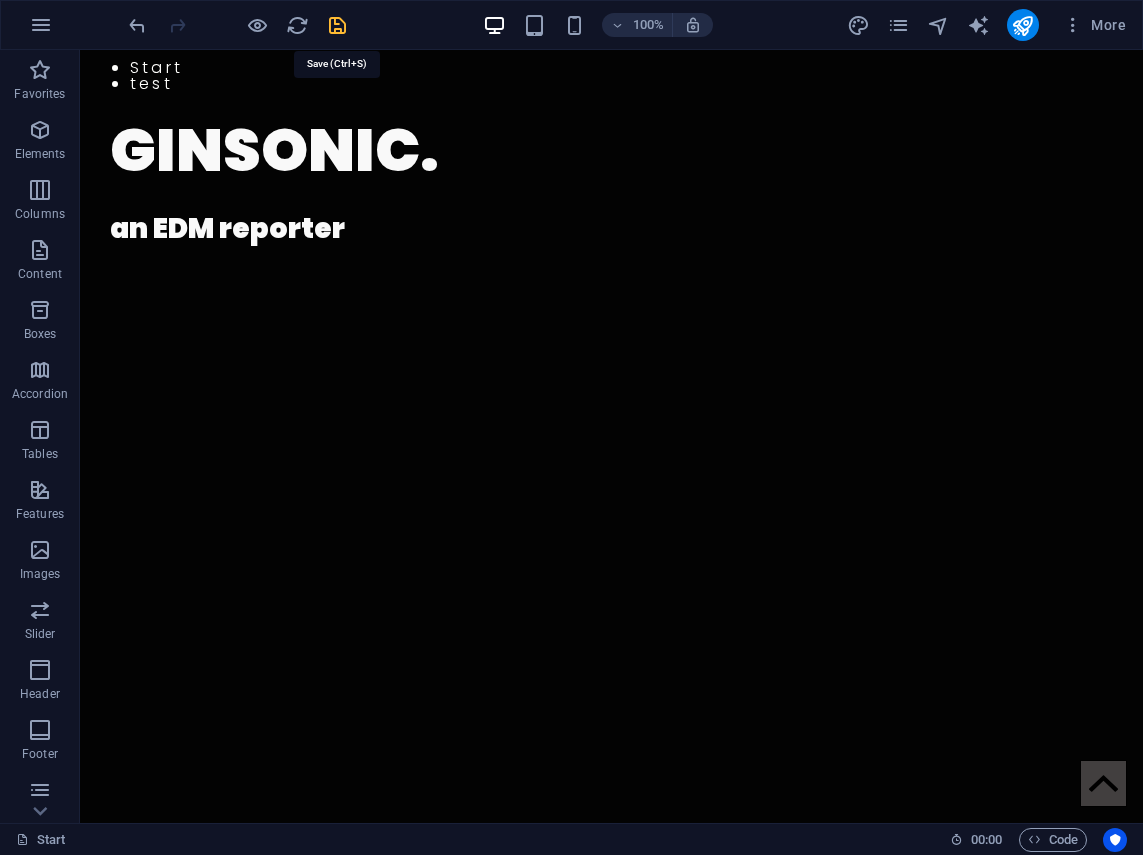 click at bounding box center [337, 25] 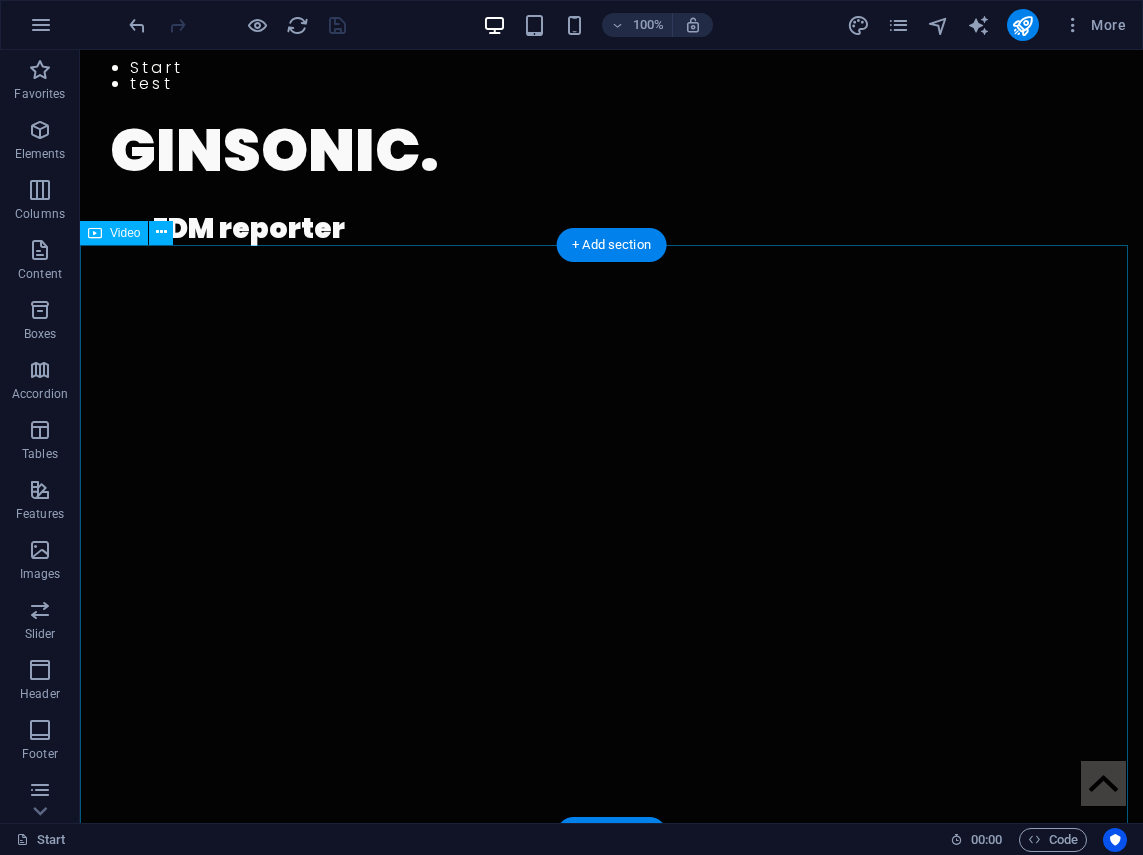 click at bounding box center [611, 511] 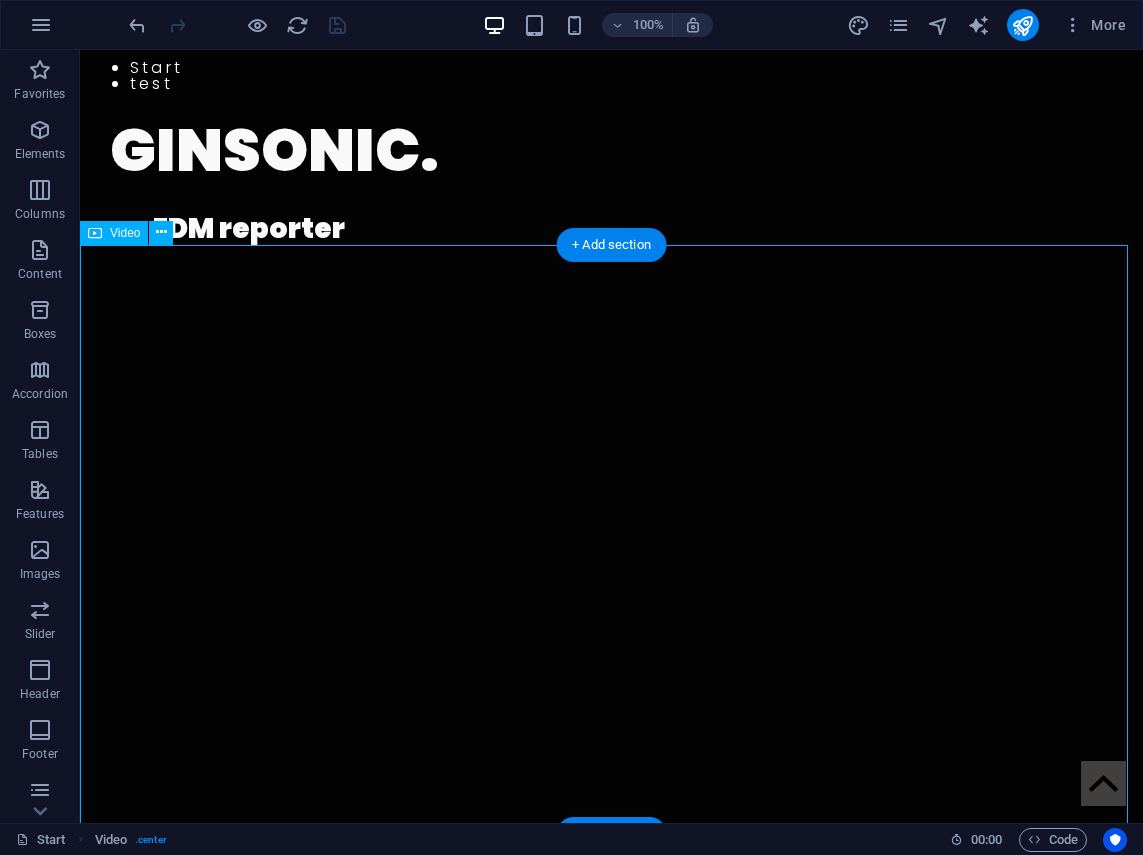 drag, startPoint x: 125, startPoint y: 309, endPoint x: 148, endPoint y: 308, distance: 23.021729 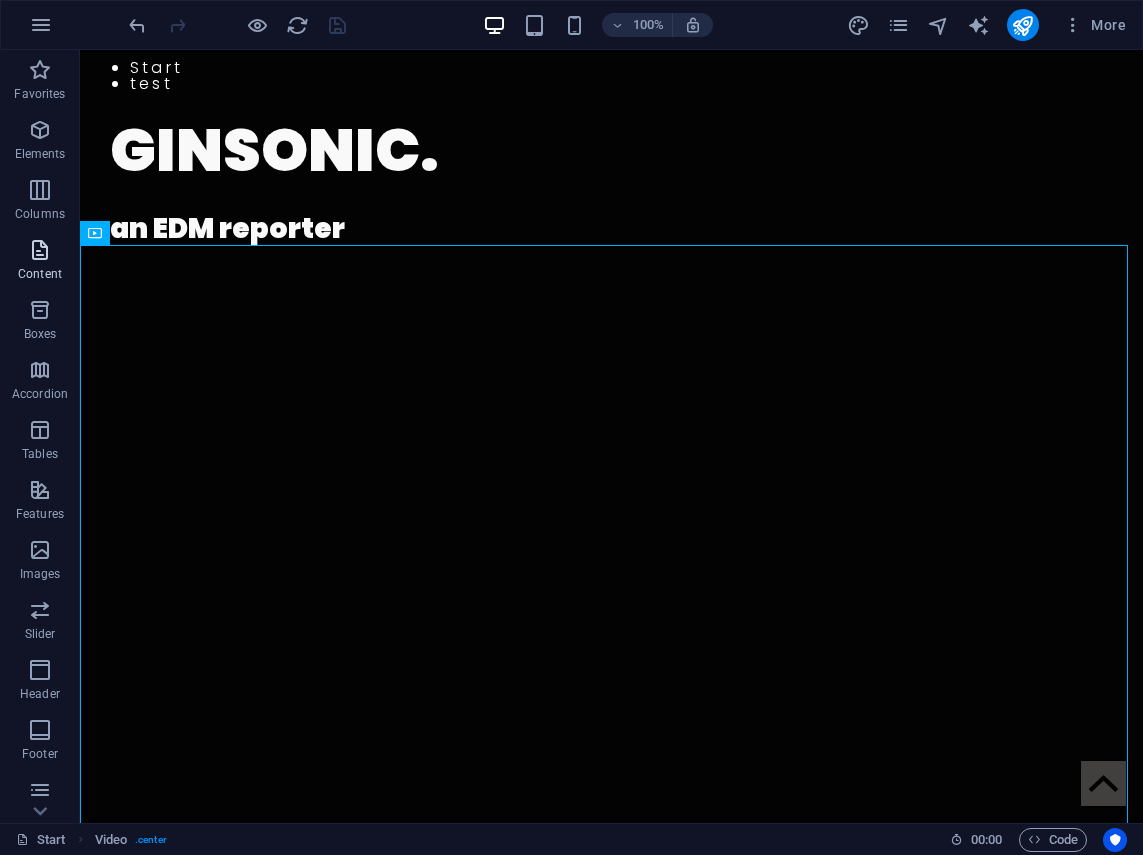 click at bounding box center [40, 250] 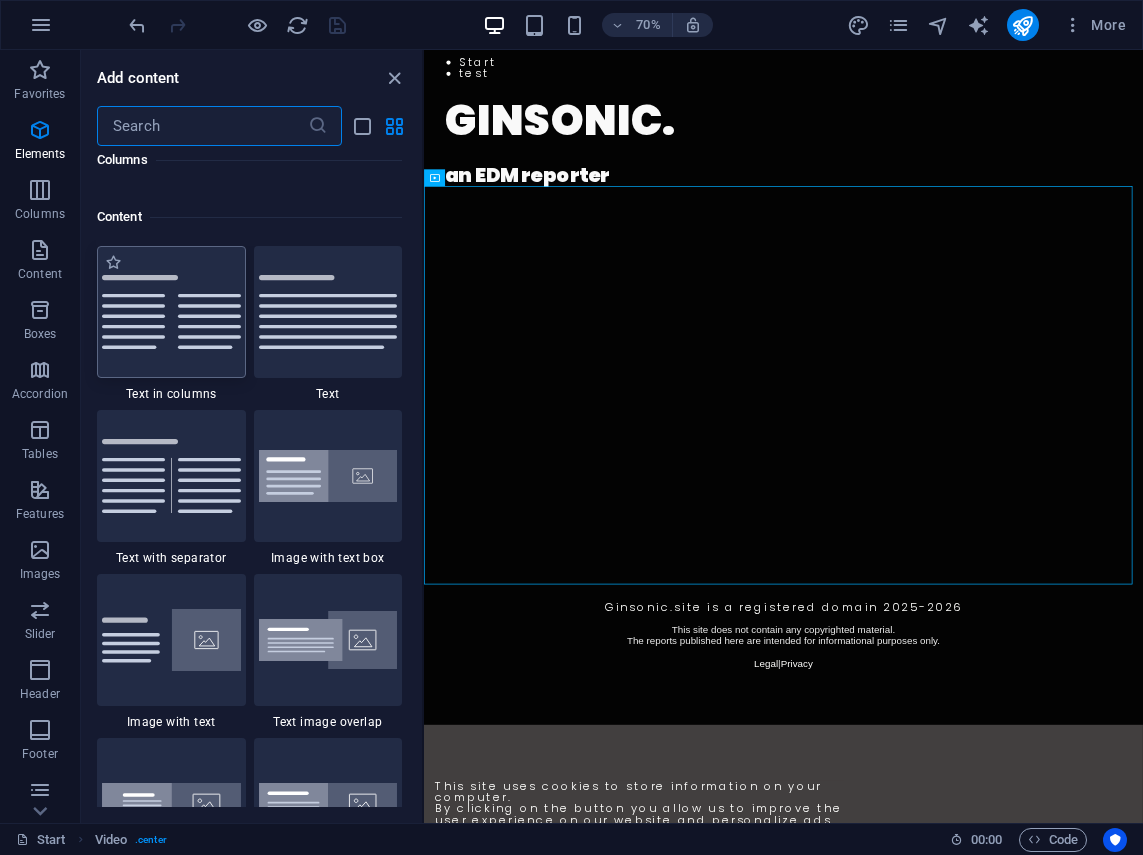 scroll, scrollTop: 3499, scrollLeft: 0, axis: vertical 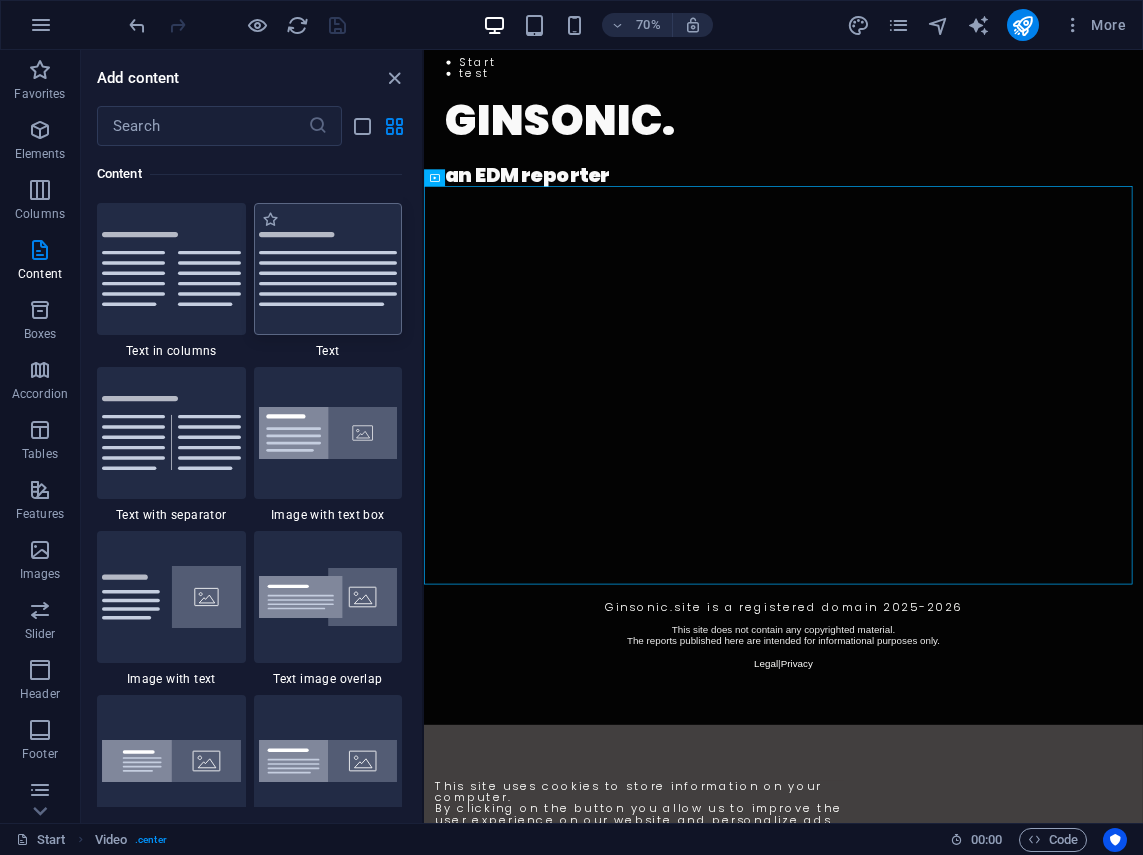 click at bounding box center (328, 269) 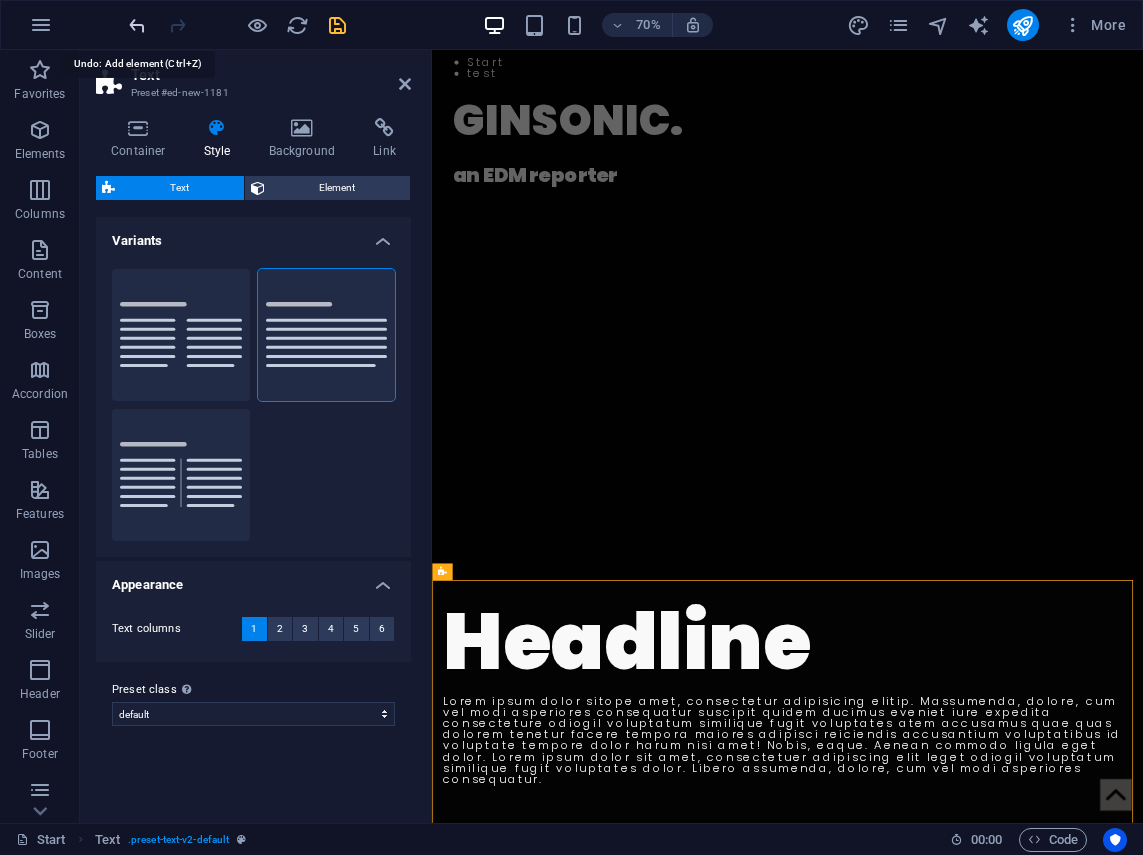 click at bounding box center (137, 25) 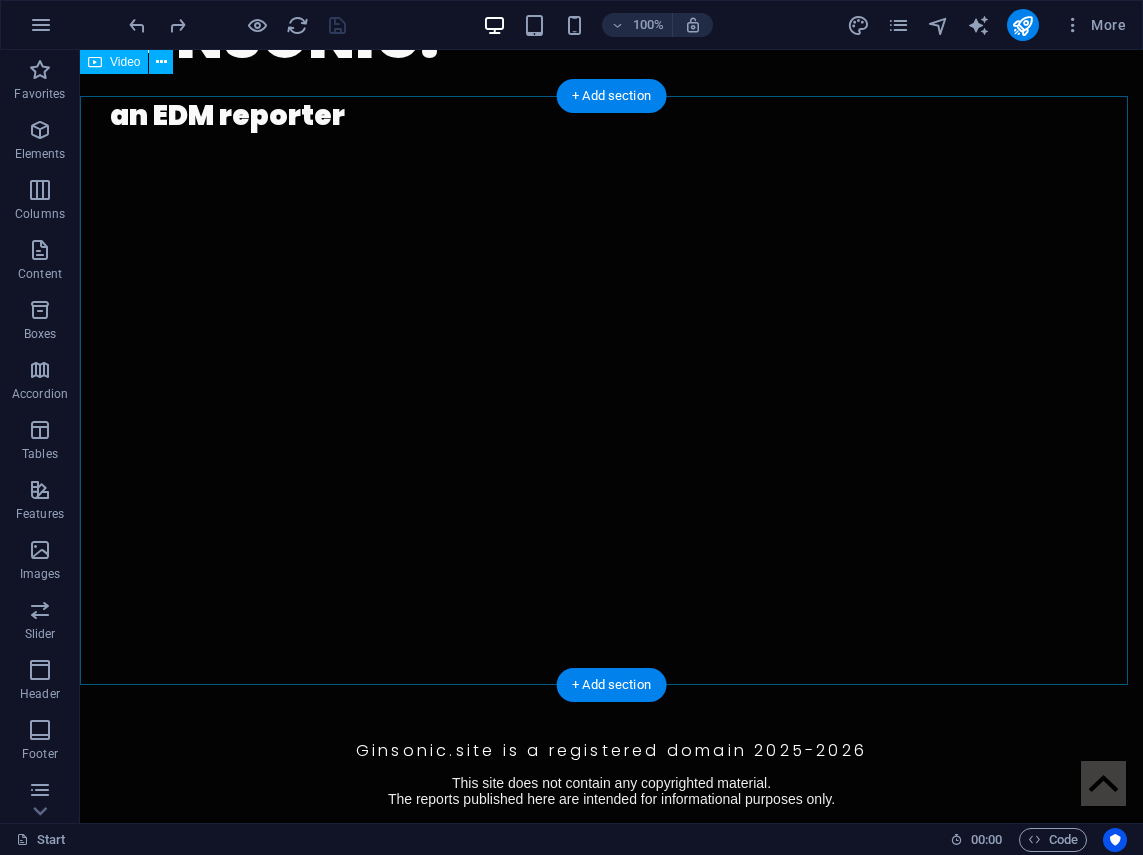 scroll, scrollTop: 55, scrollLeft: 0, axis: vertical 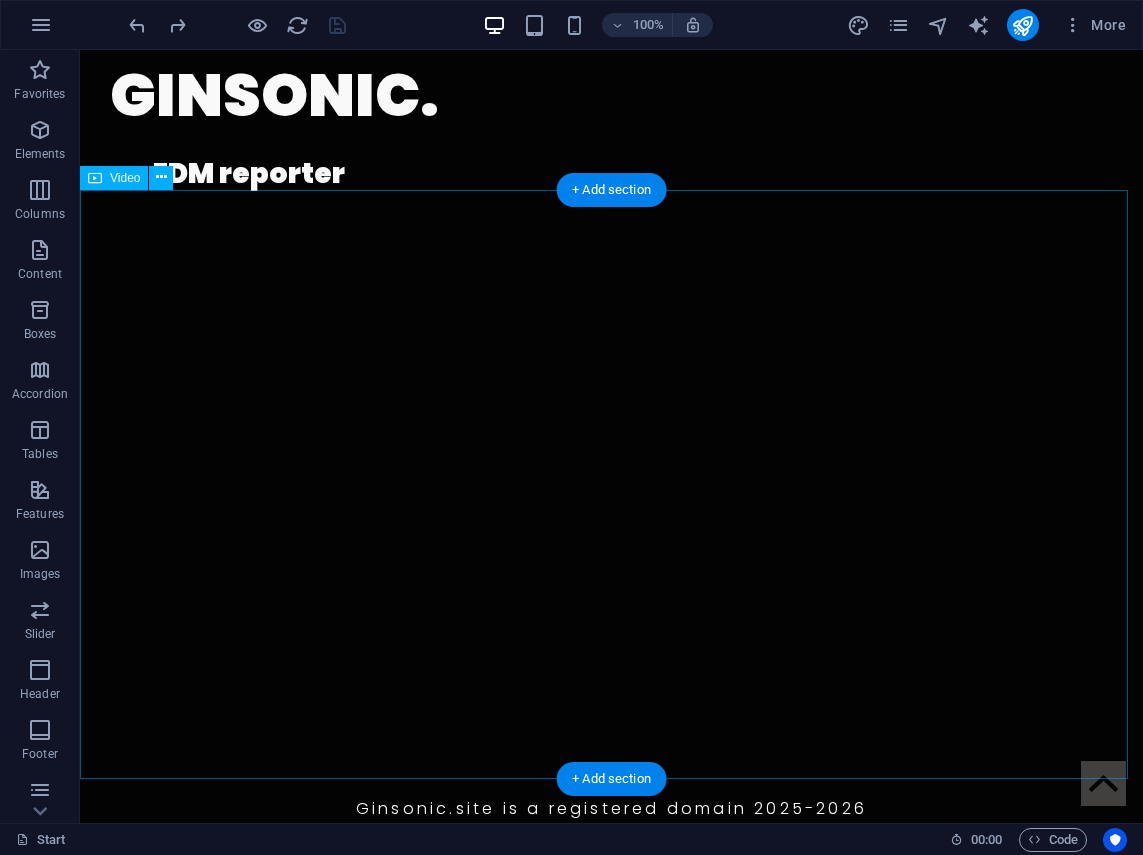 click at bounding box center (611, 456) 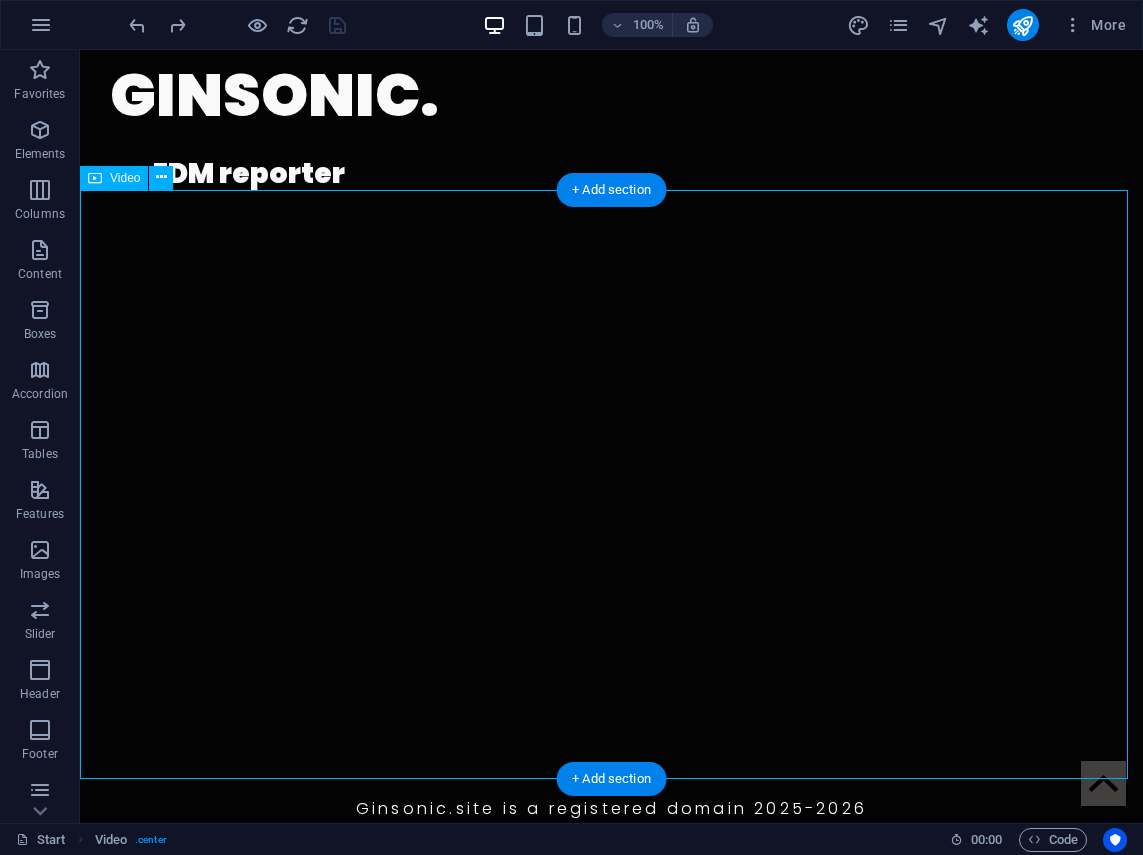 click at bounding box center (611, 456) 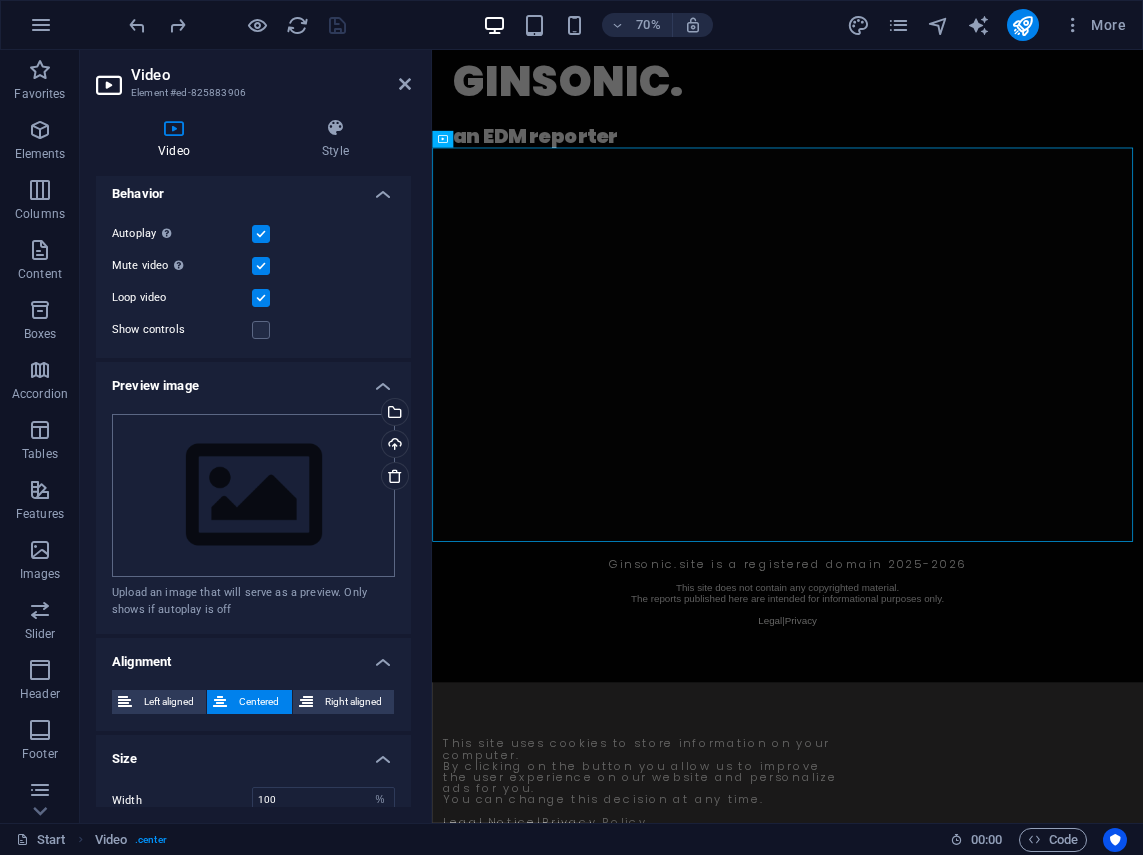 scroll, scrollTop: 222, scrollLeft: 0, axis: vertical 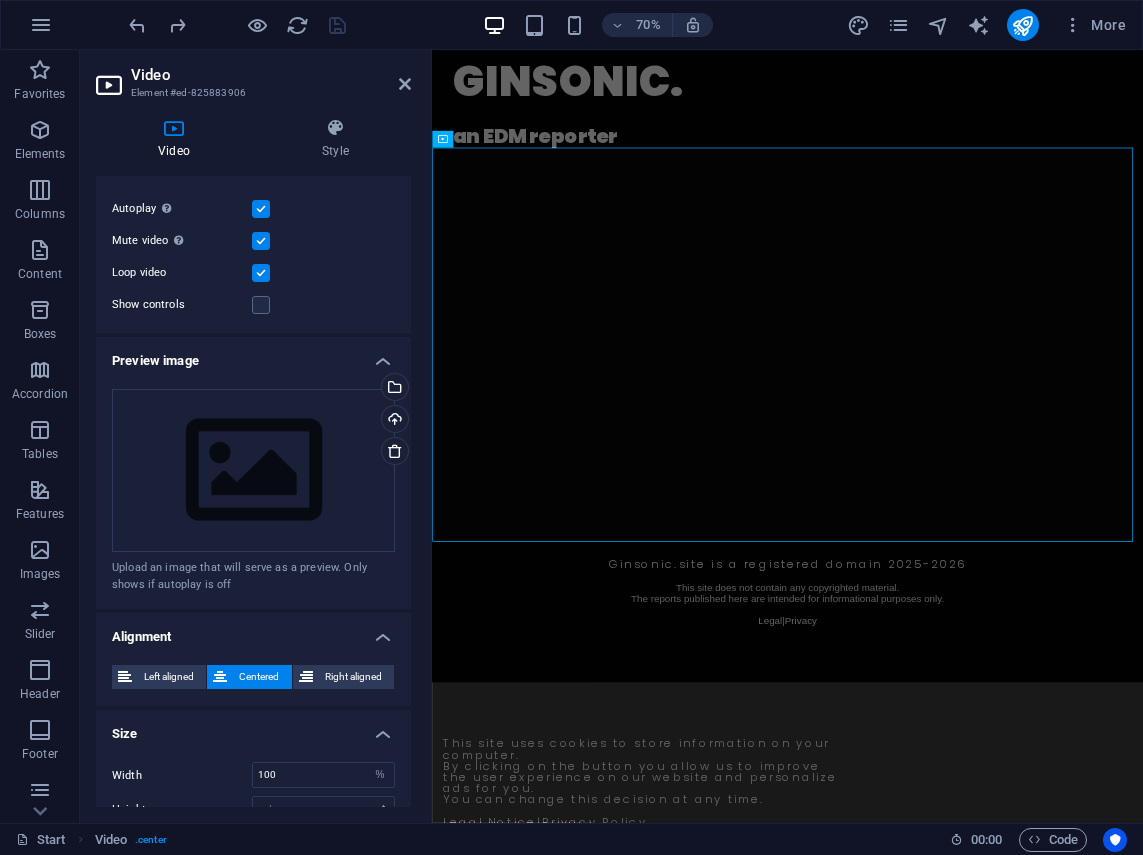 click on "Text" at bounding box center (253, 866) 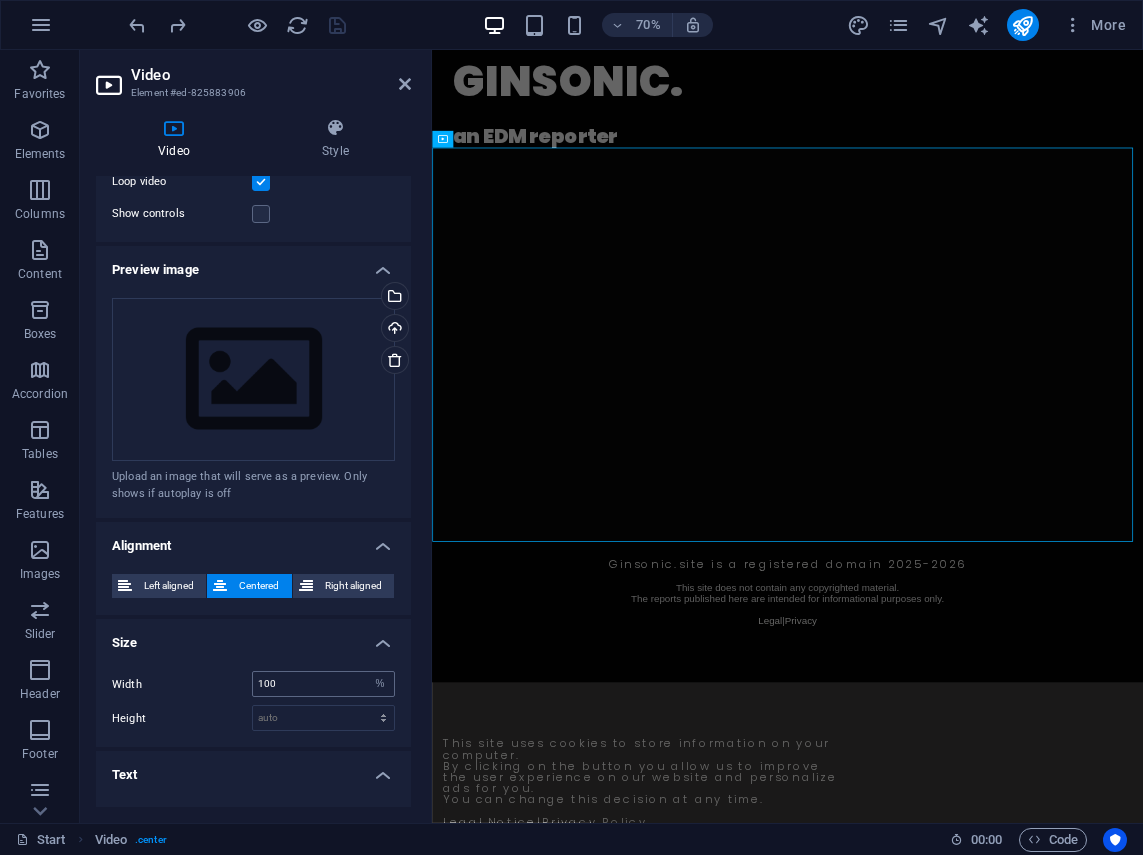 scroll, scrollTop: 378, scrollLeft: 0, axis: vertical 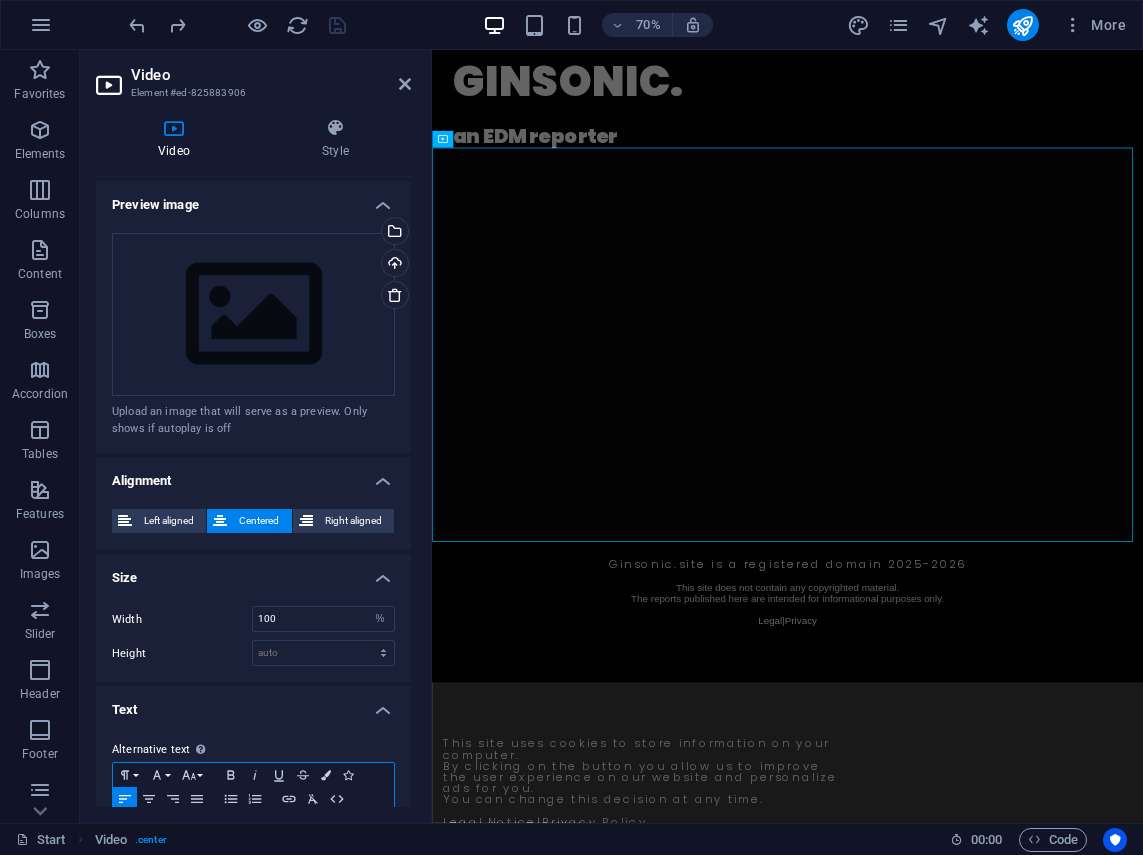 click at bounding box center (253, 831) 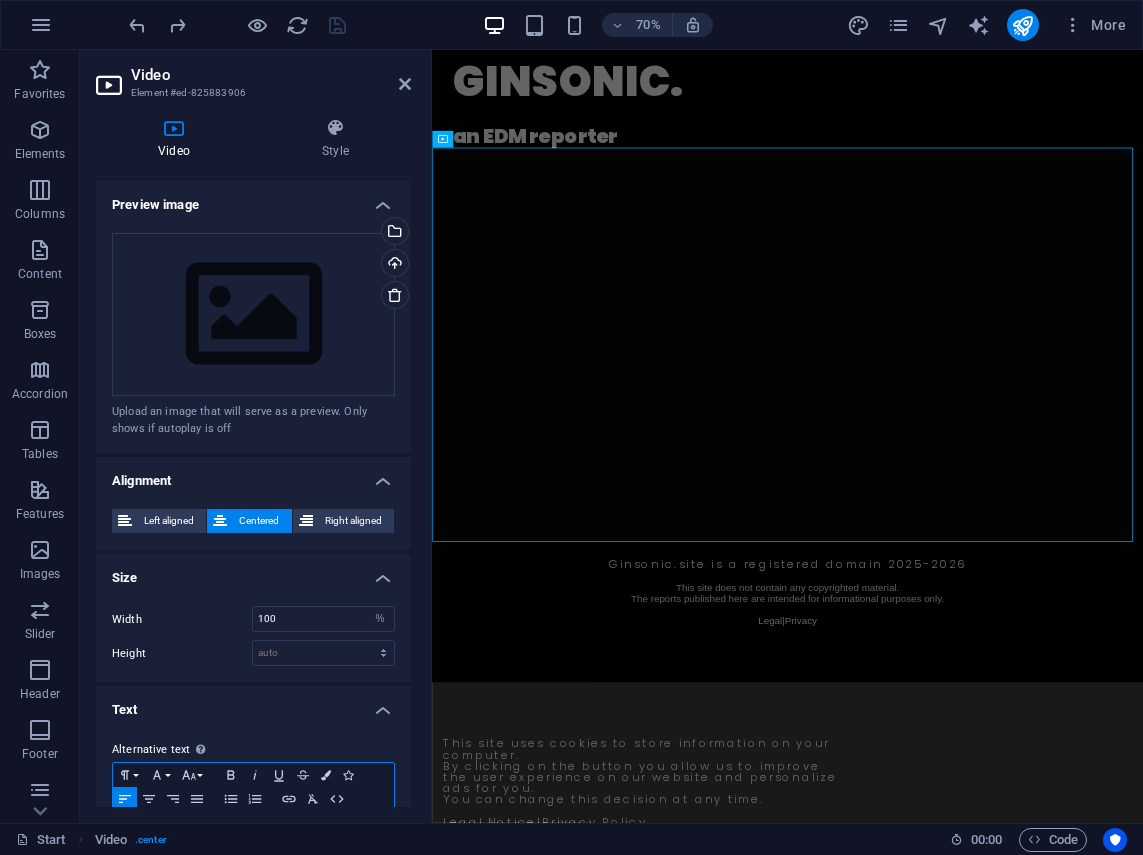 drag, startPoint x: 251, startPoint y: 749, endPoint x: 116, endPoint y: 737, distance: 135.53229 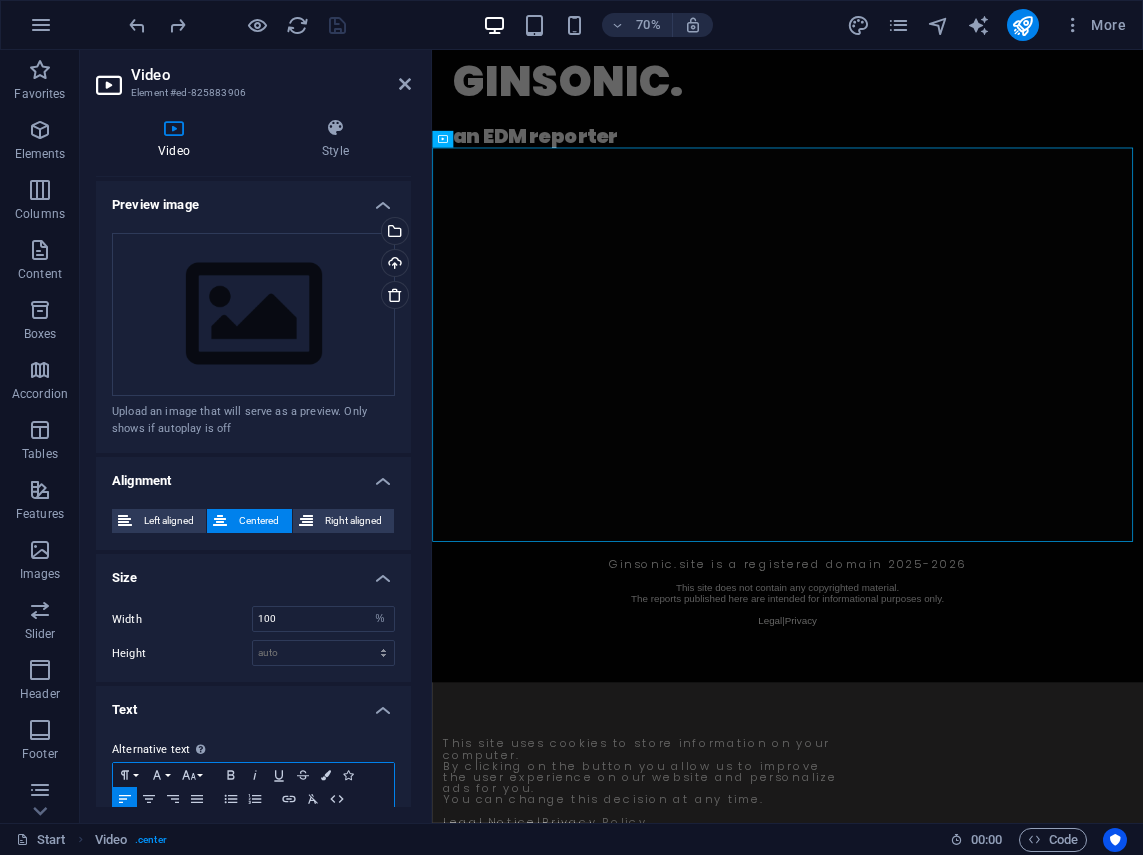 click at bounding box center [253, 842] 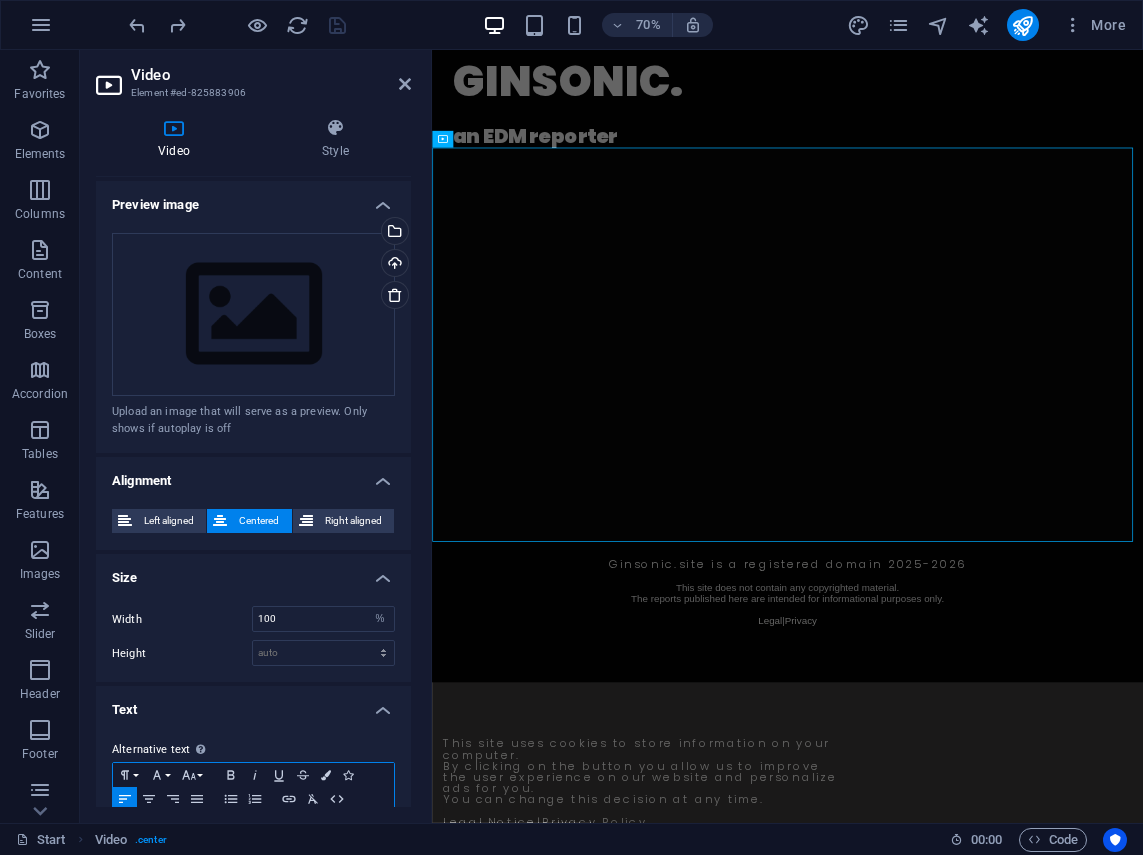 scroll, scrollTop: 0, scrollLeft: 0, axis: both 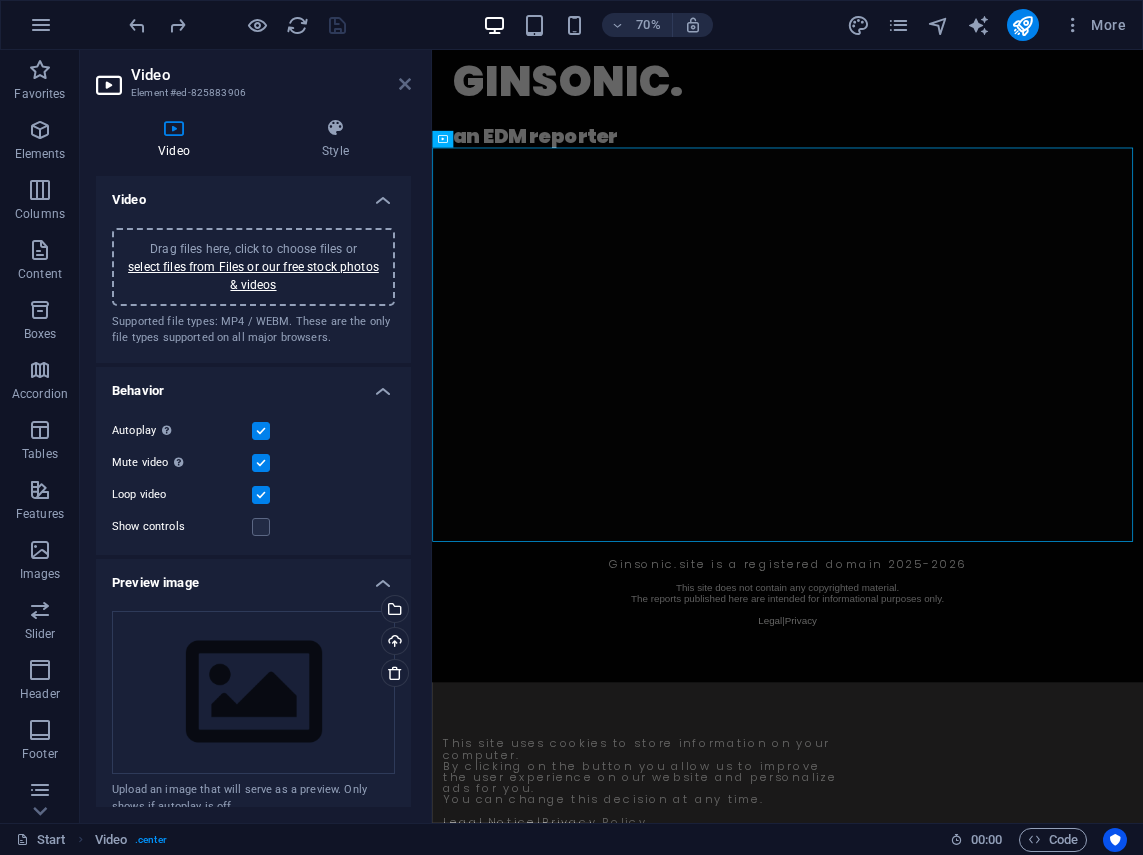 click at bounding box center (405, 84) 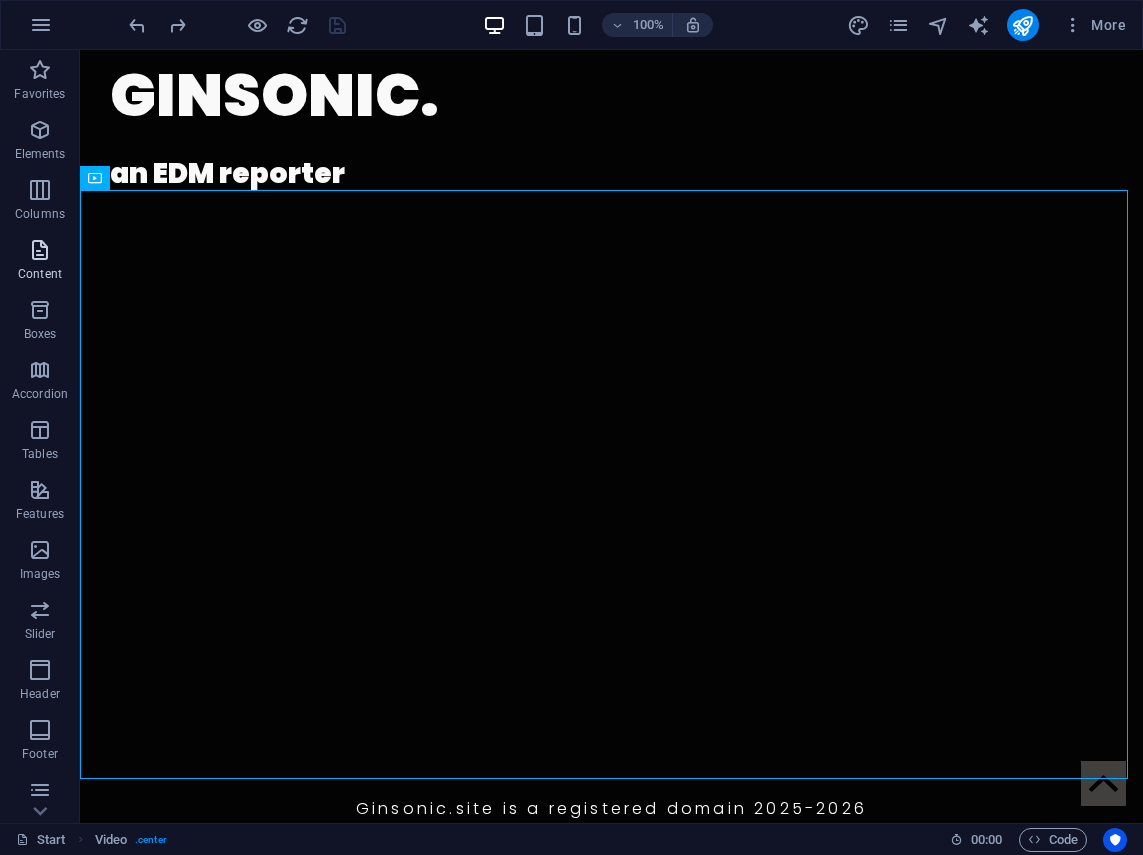 click at bounding box center [40, 250] 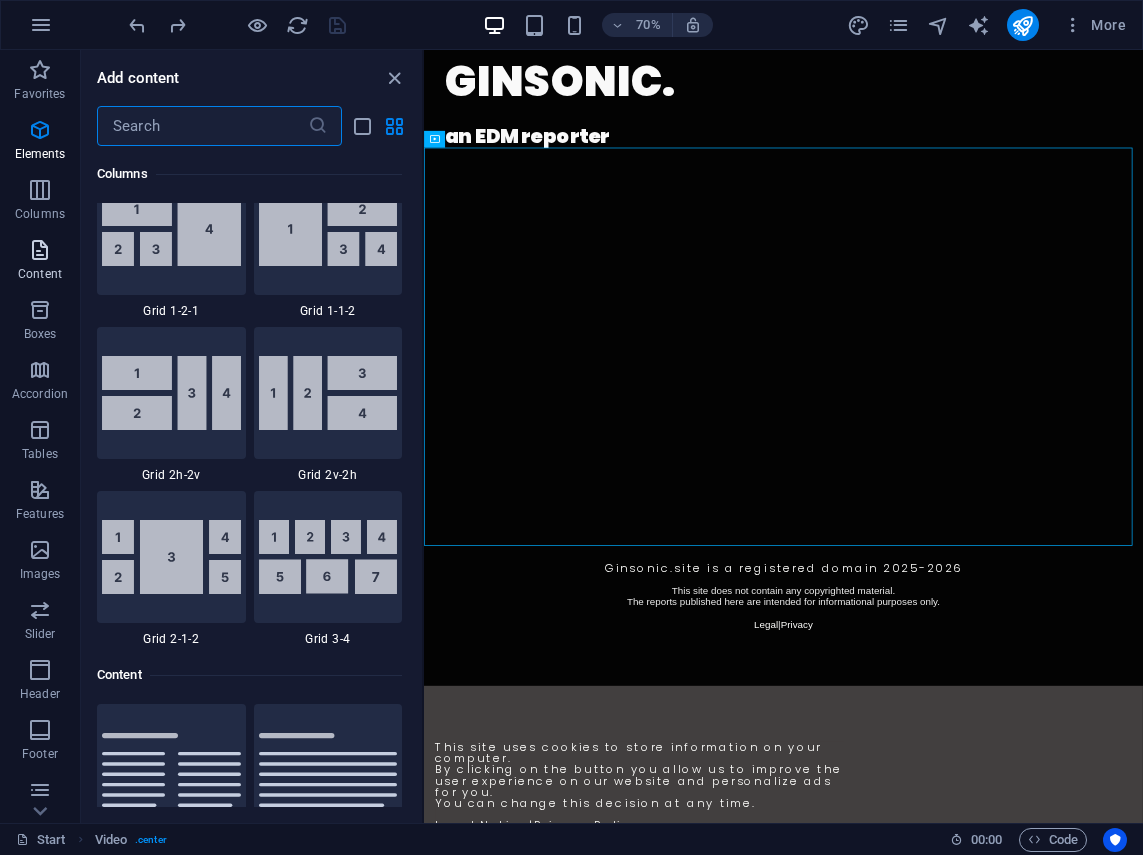 scroll, scrollTop: 3499, scrollLeft: 0, axis: vertical 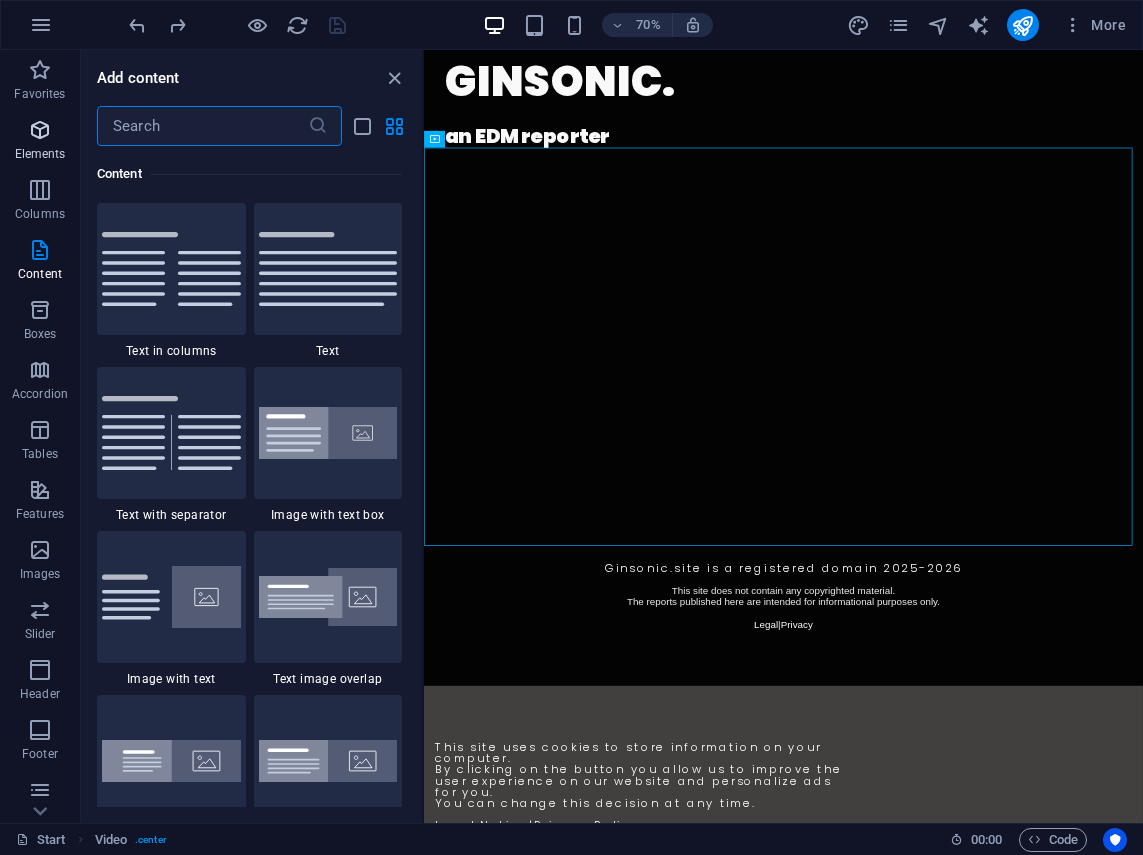 click at bounding box center [40, 130] 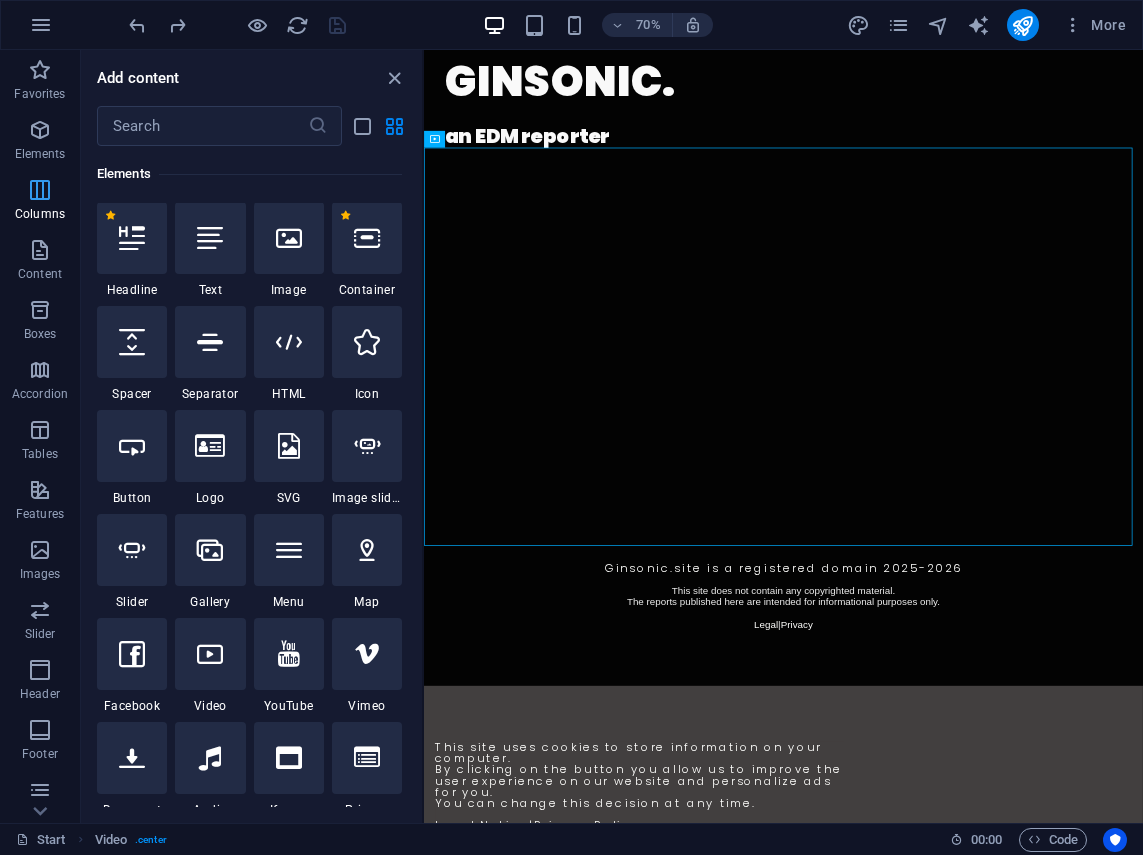 scroll, scrollTop: 213, scrollLeft: 0, axis: vertical 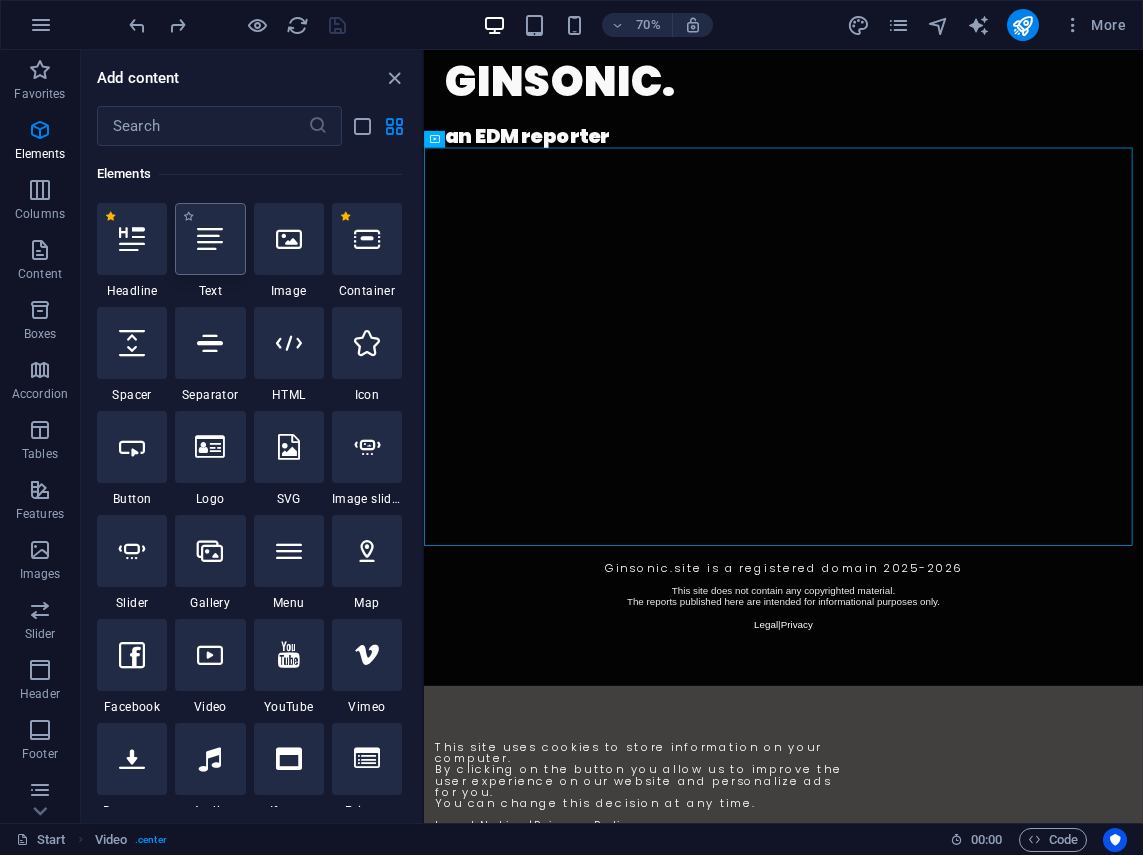 click at bounding box center [210, 239] 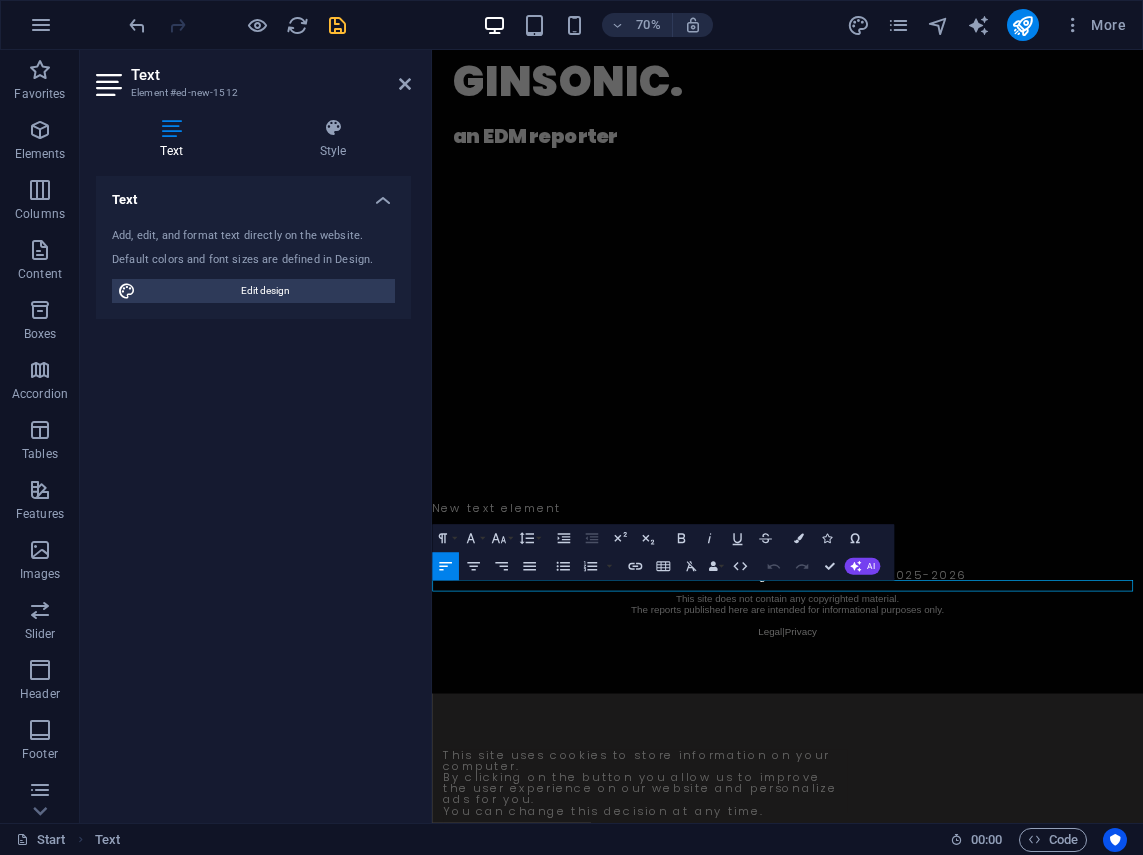 scroll, scrollTop: 0, scrollLeft: 0, axis: both 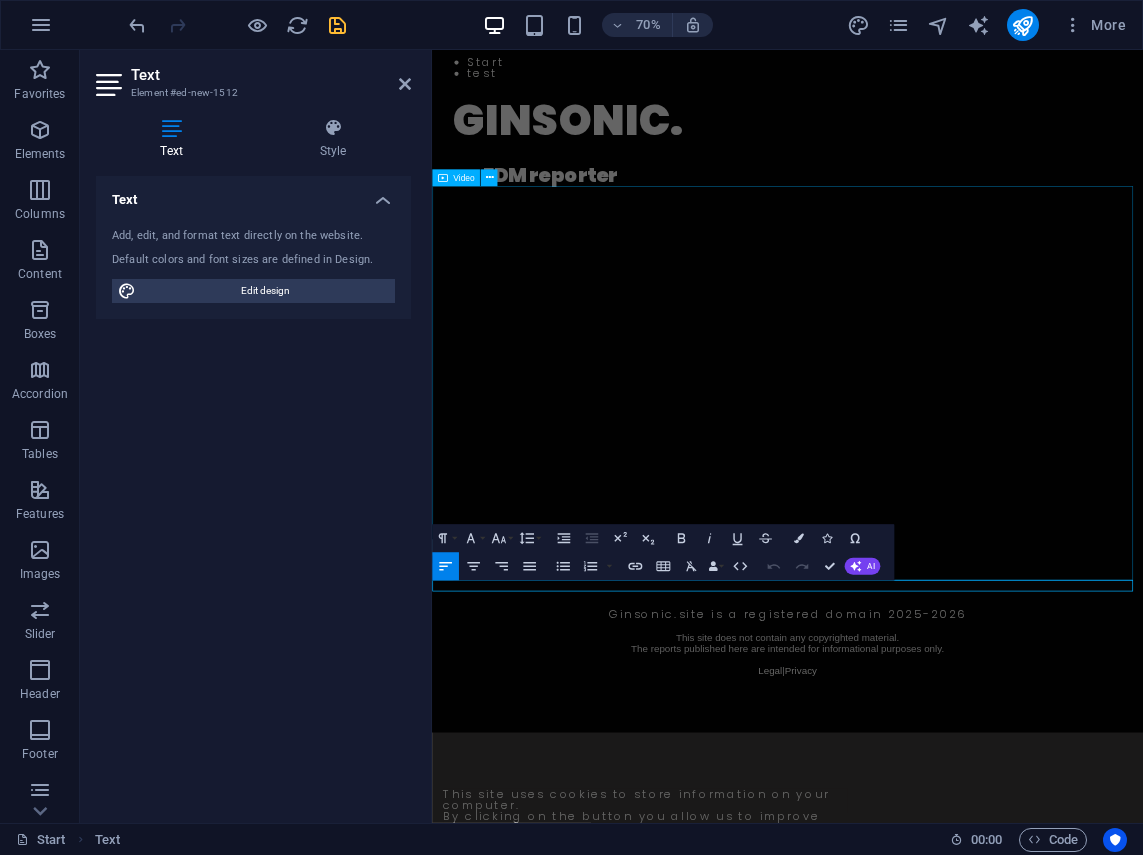 drag, startPoint x: 880, startPoint y: 623, endPoint x: 454, endPoint y: 677, distance: 429.4089 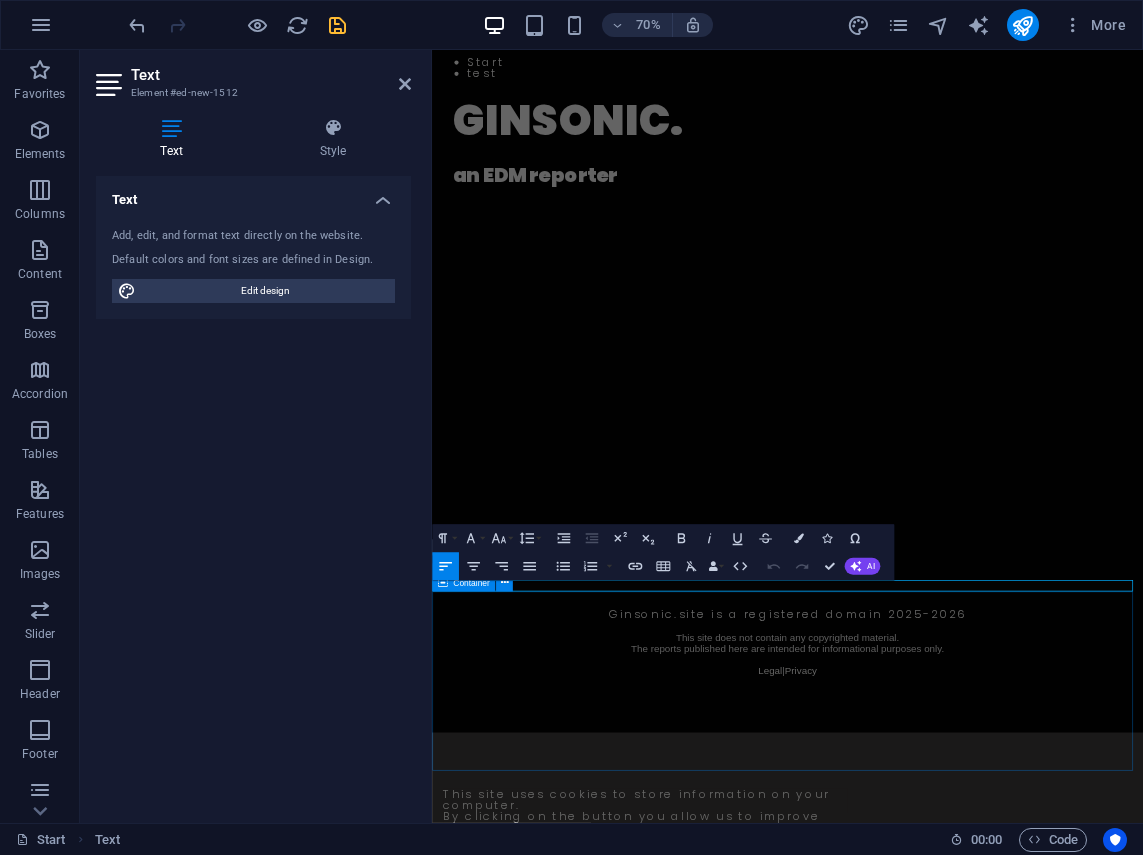 click on "Ginsonic.site is a registered domain 2025-2026 This site does not contain any copyrighted material.  The reports published here are intended for informational purposes only.  Legal  |  Privacy" at bounding box center [940, 897] 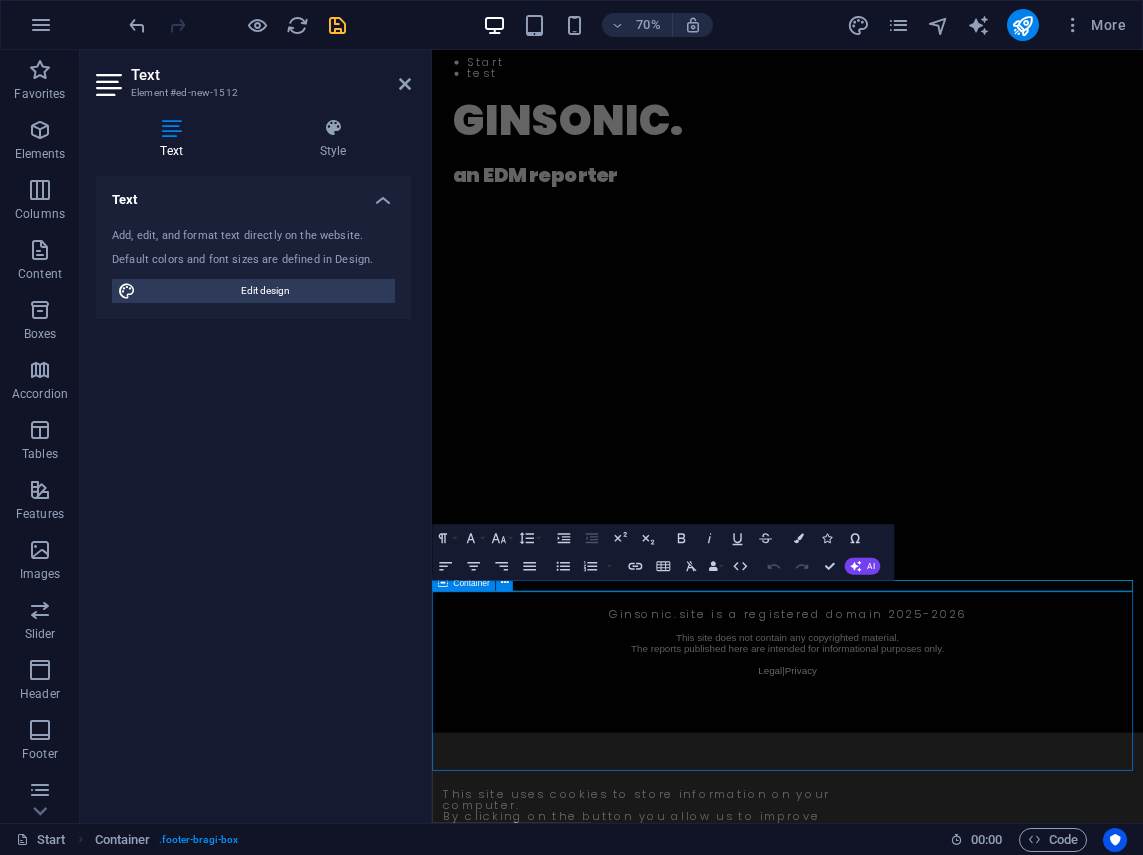 scroll, scrollTop: 541, scrollLeft: 0, axis: vertical 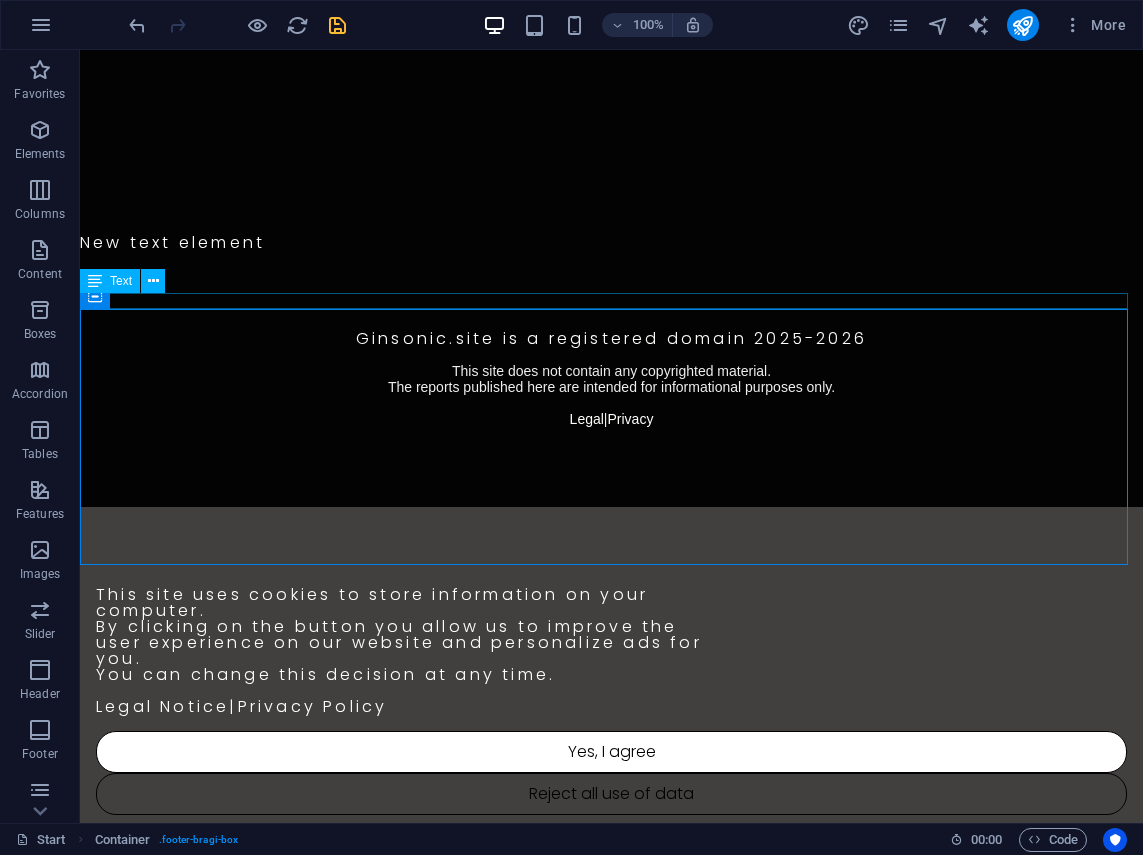click on "New text element" at bounding box center [611, 243] 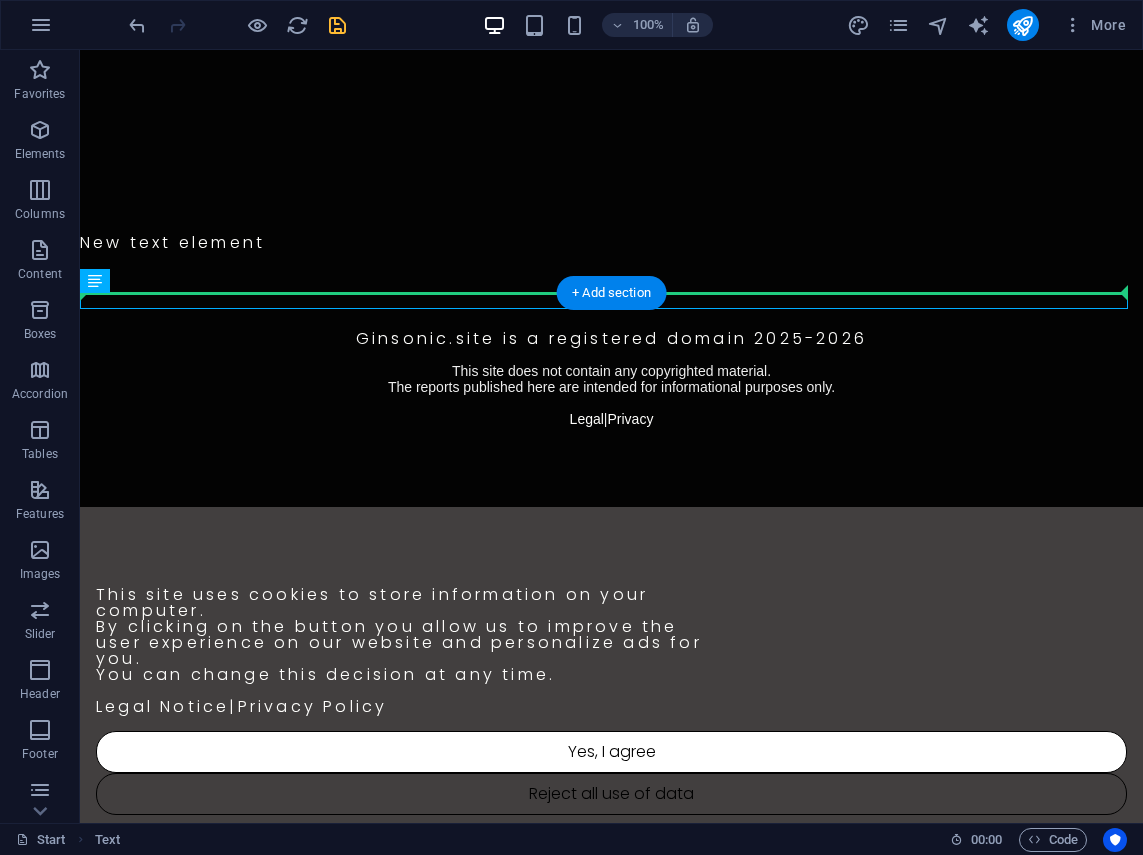 drag, startPoint x: 216, startPoint y: 304, endPoint x: 284, endPoint y: 245, distance: 90.02777 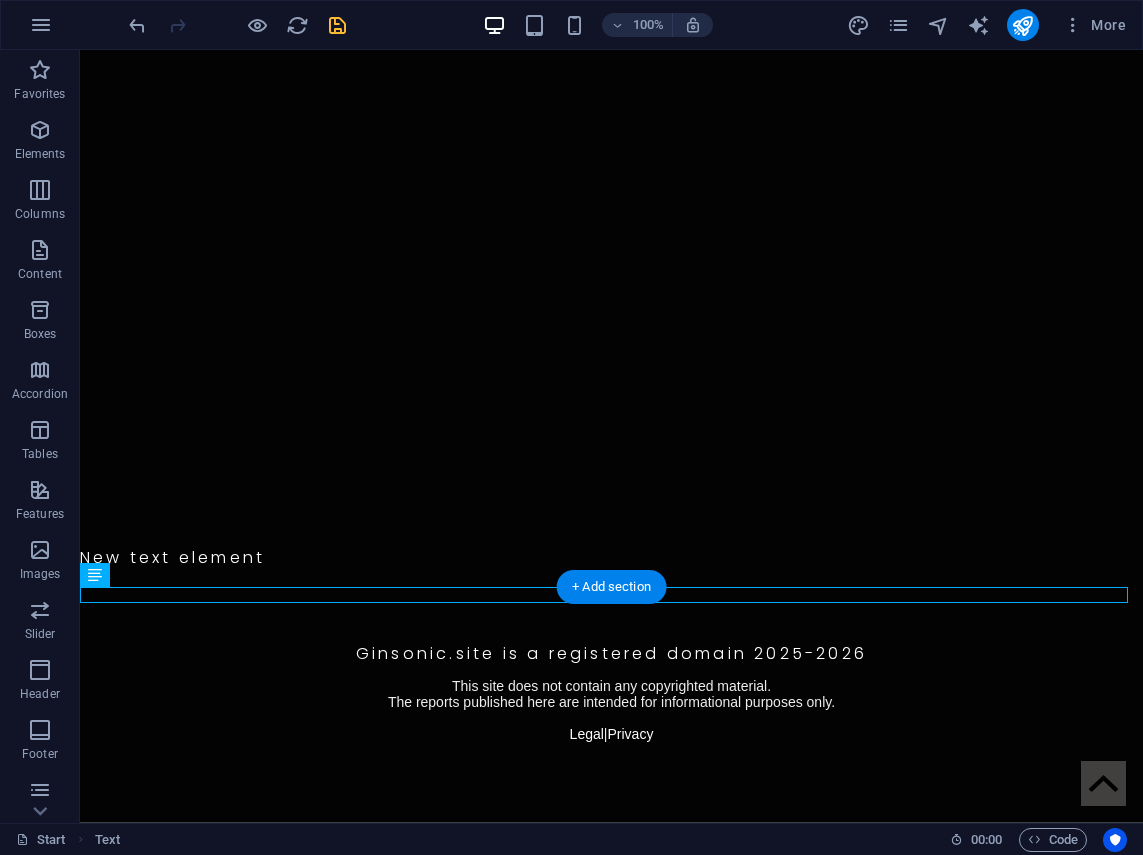 scroll, scrollTop: 0, scrollLeft: 0, axis: both 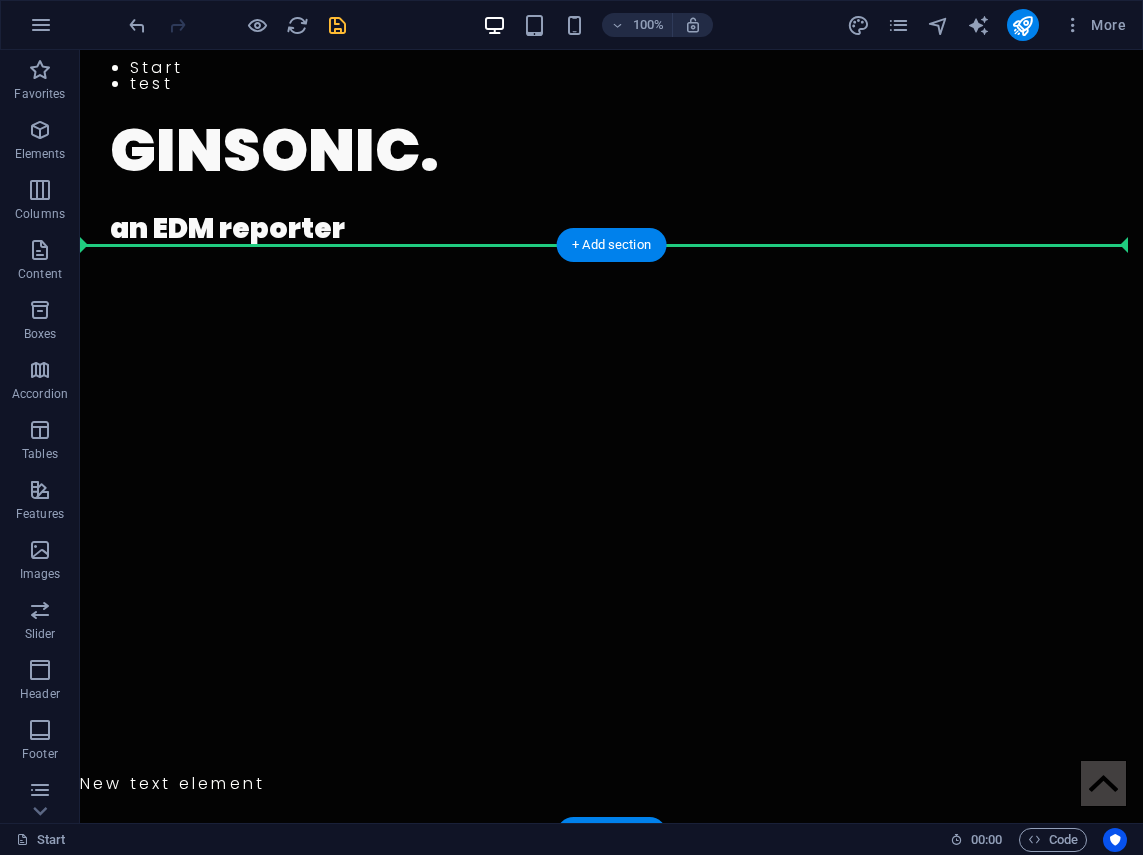 drag, startPoint x: 257, startPoint y: 302, endPoint x: 171, endPoint y: 376, distance: 113.454834 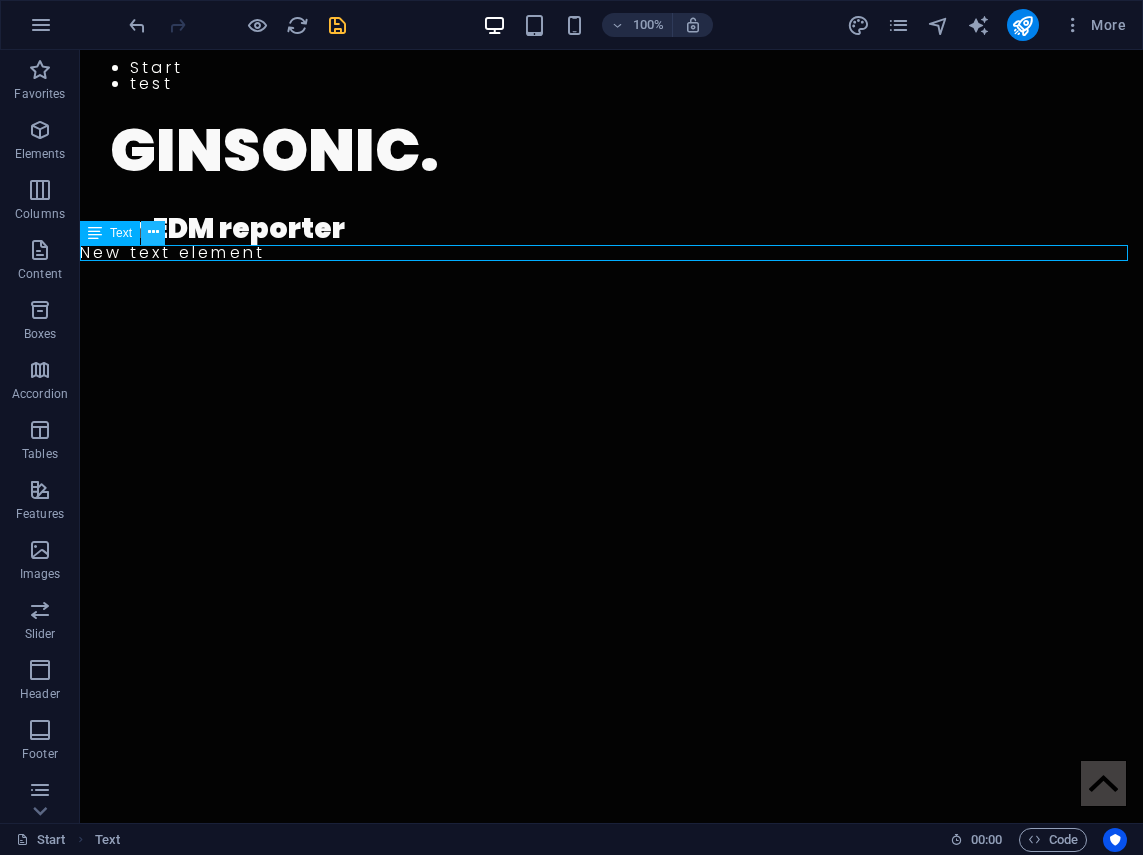 click at bounding box center (153, 232) 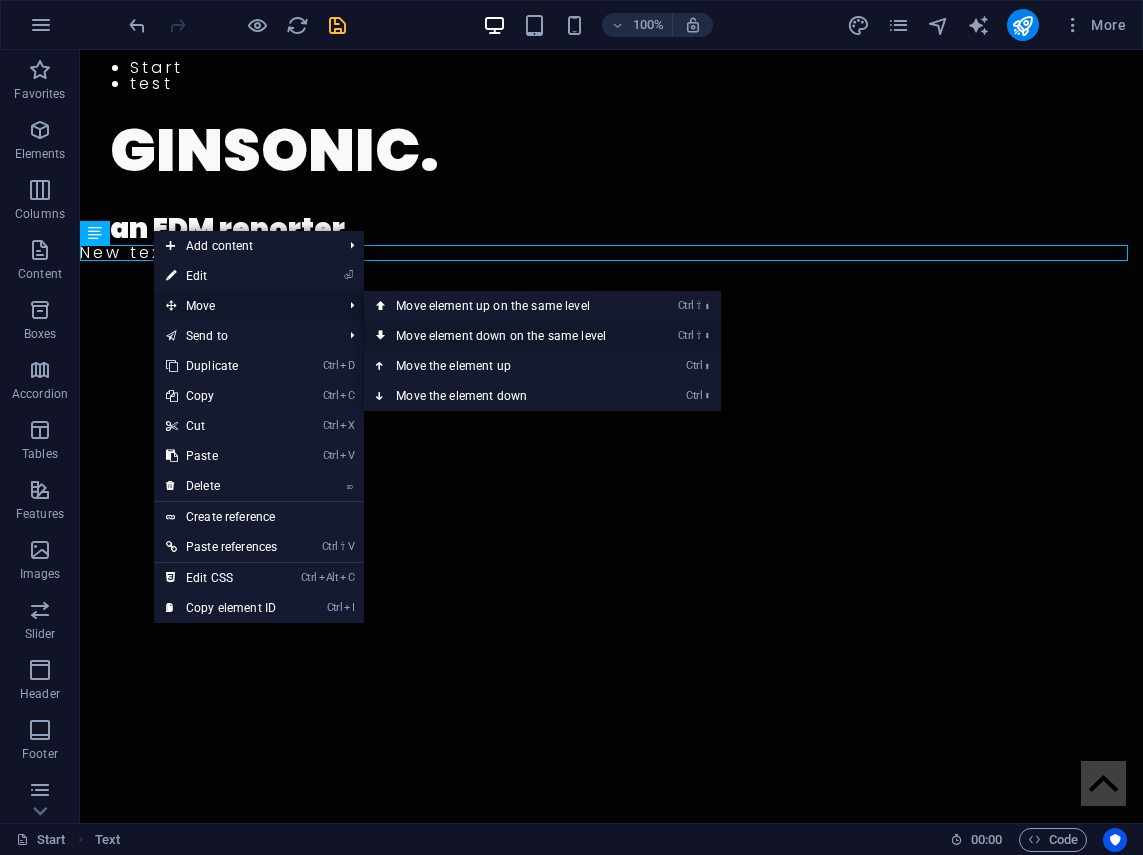 click on "Ctrl ⇧ ⬇  Move element down on the same level" at bounding box center (505, 336) 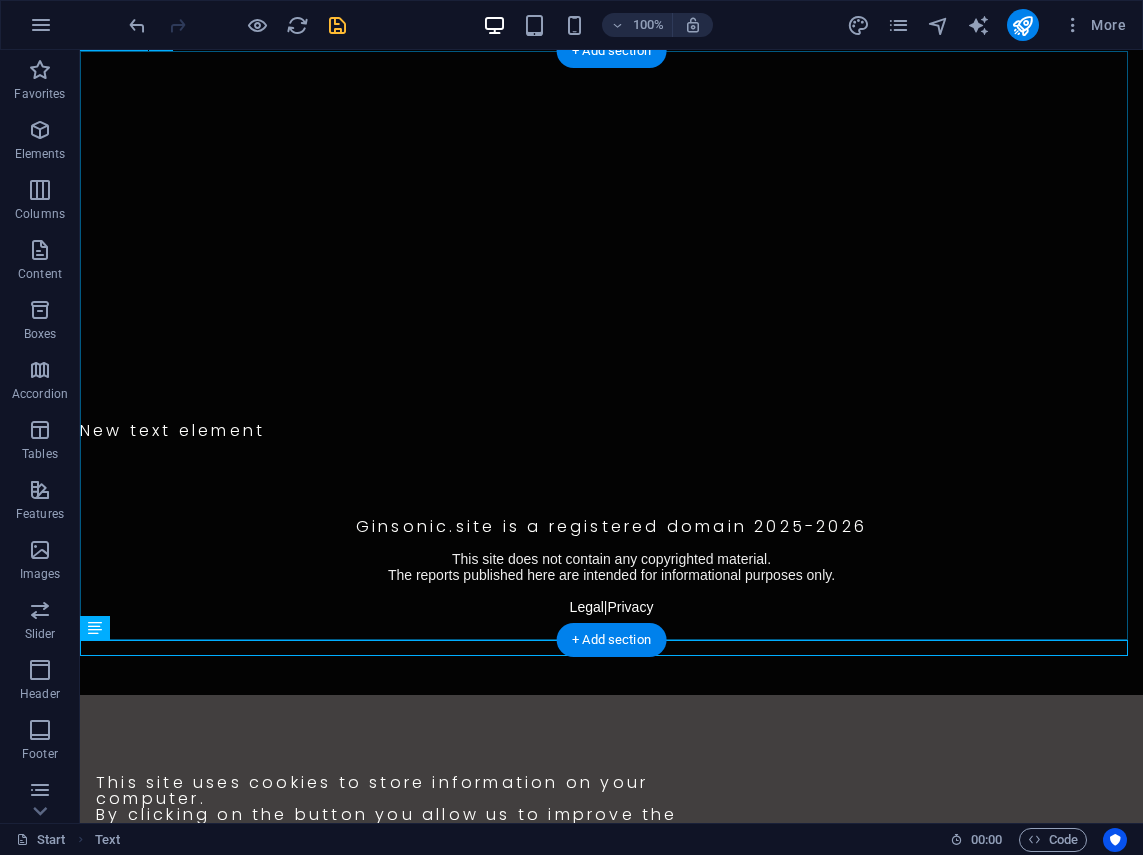 scroll, scrollTop: 405, scrollLeft: 0, axis: vertical 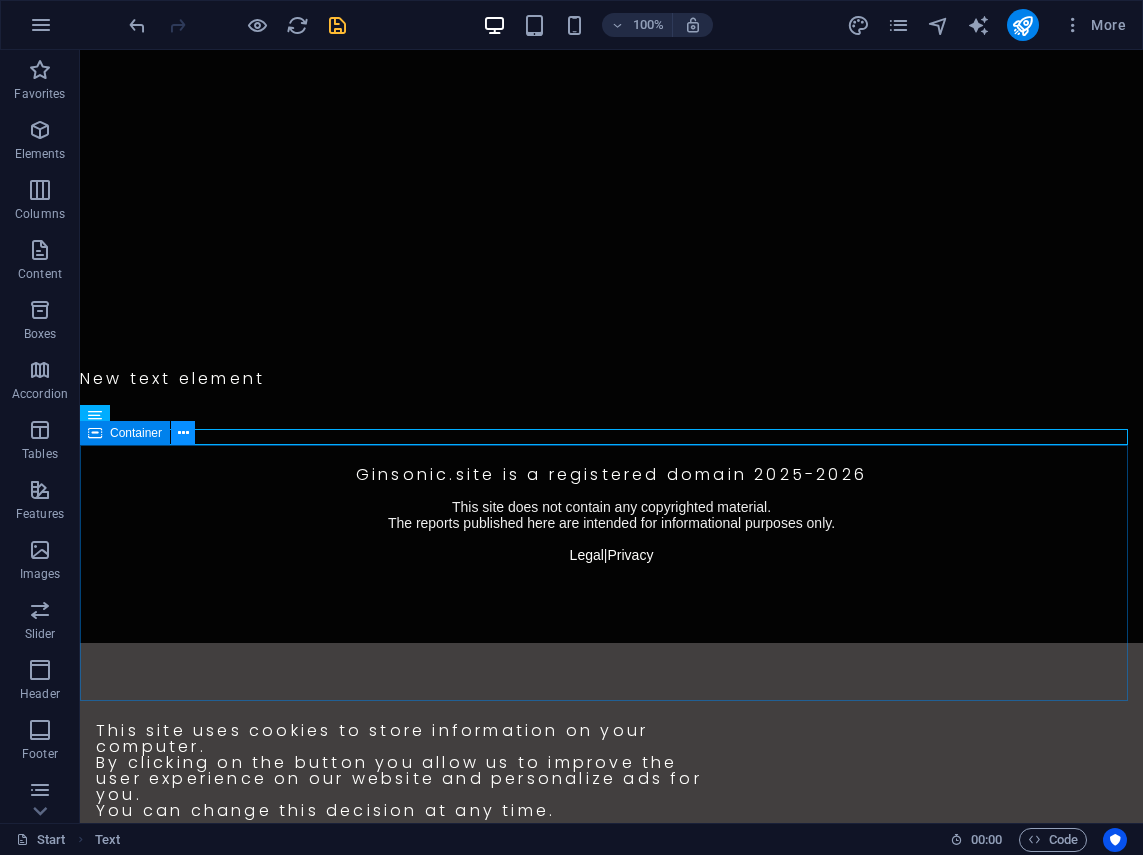 click at bounding box center [183, 433] 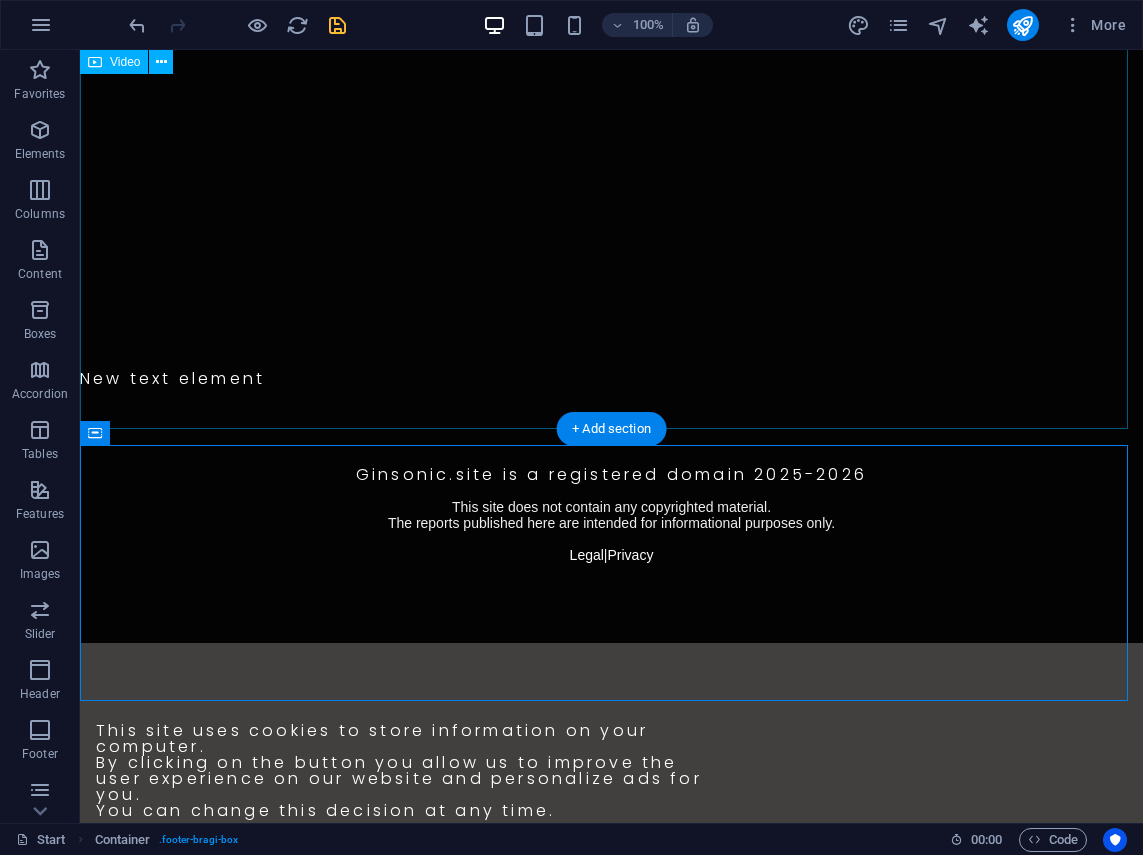 click at bounding box center [611, 106] 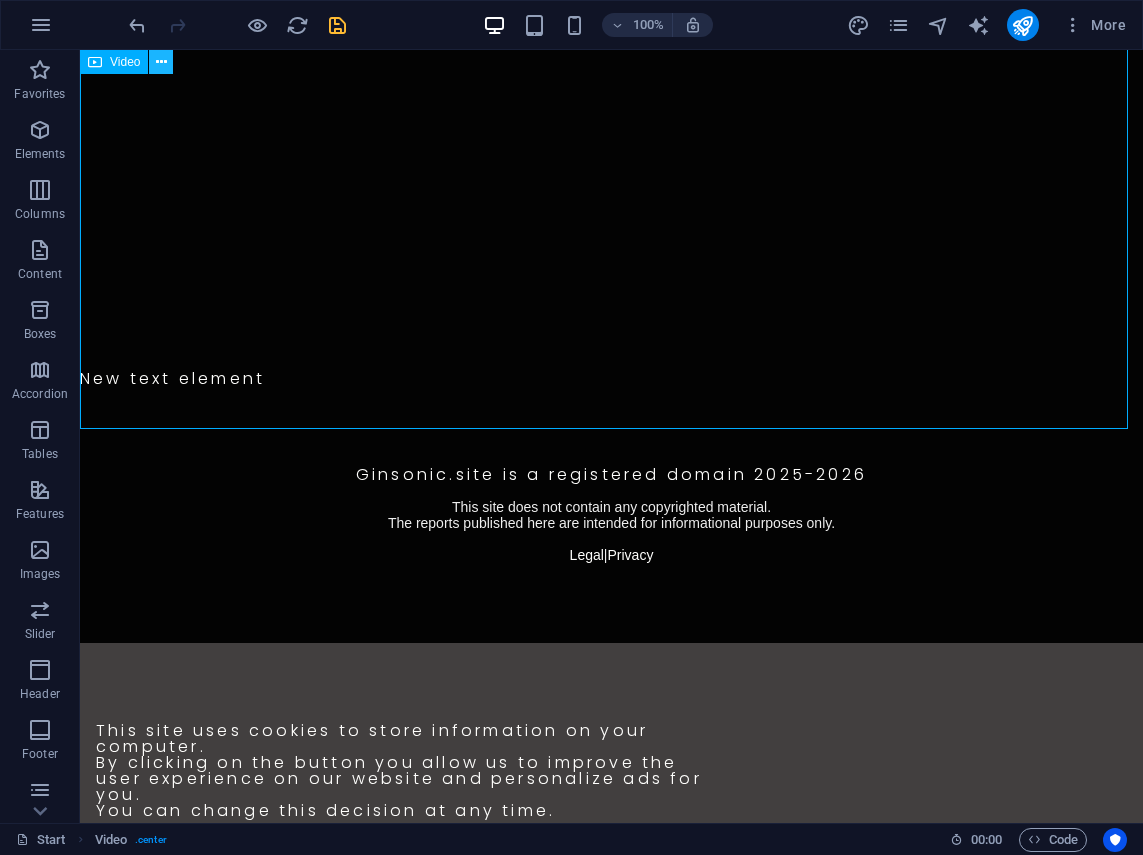click at bounding box center (161, 62) 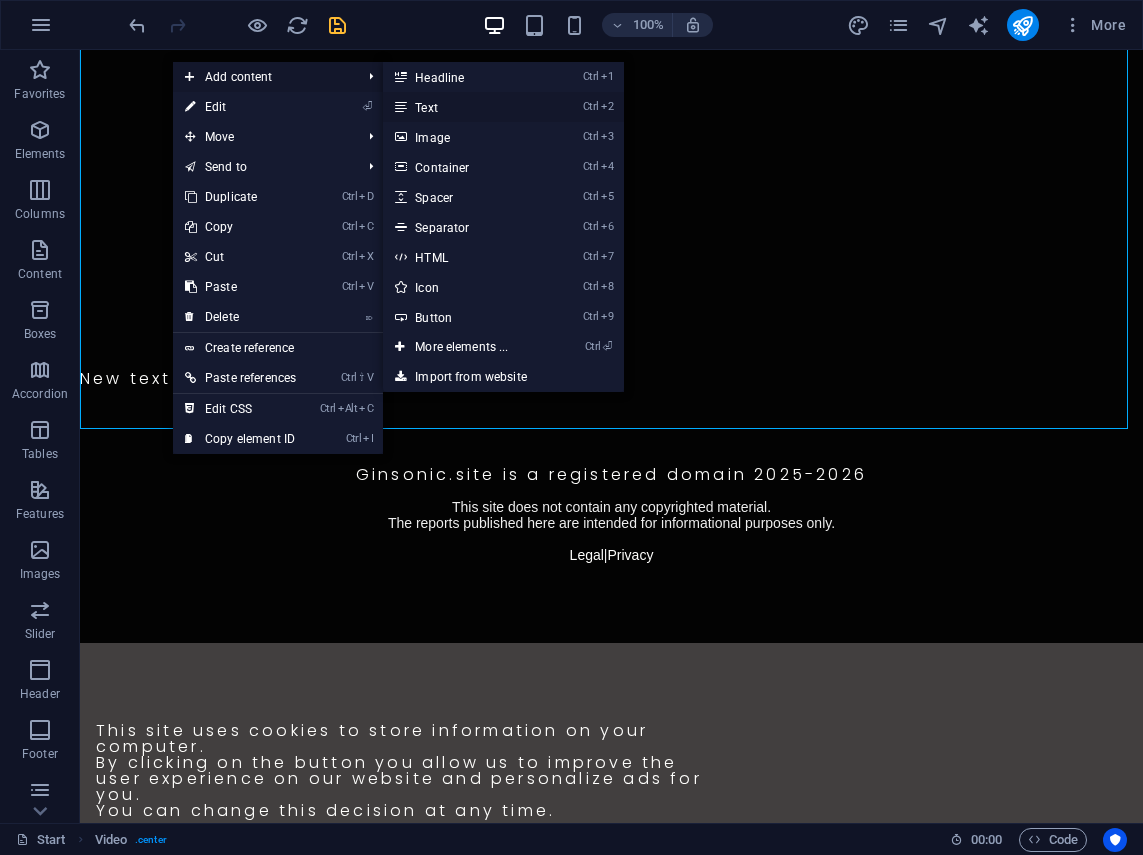 click on "Ctrl 2  Text" at bounding box center (465, 107) 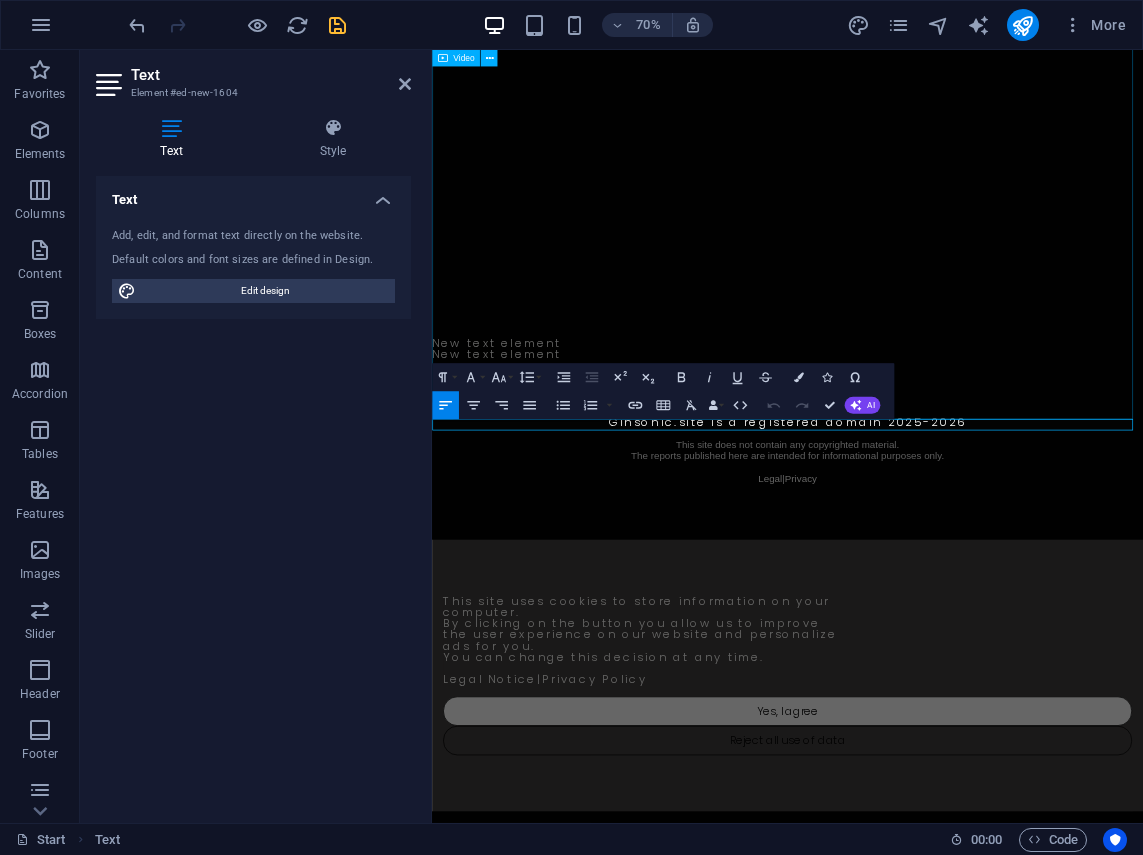 scroll, scrollTop: 230, scrollLeft: 0, axis: vertical 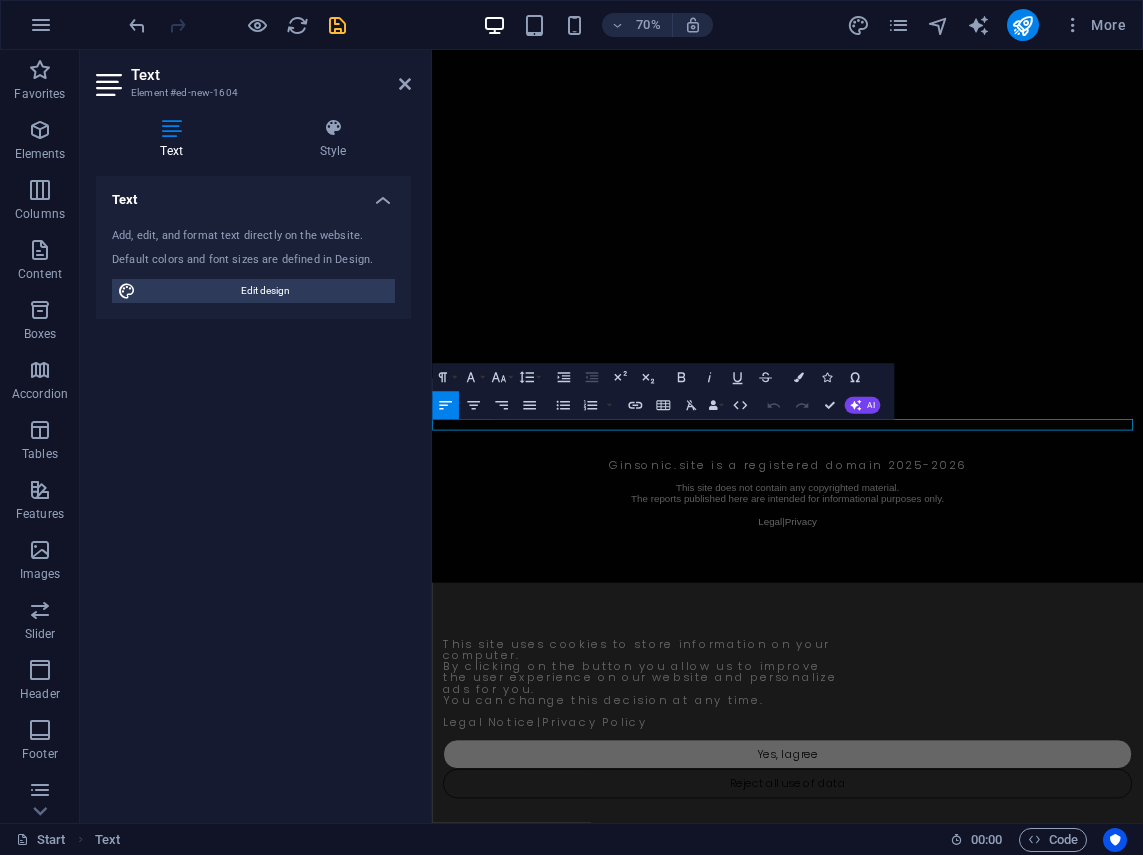 click on "New text element" at bounding box center (940, 531) 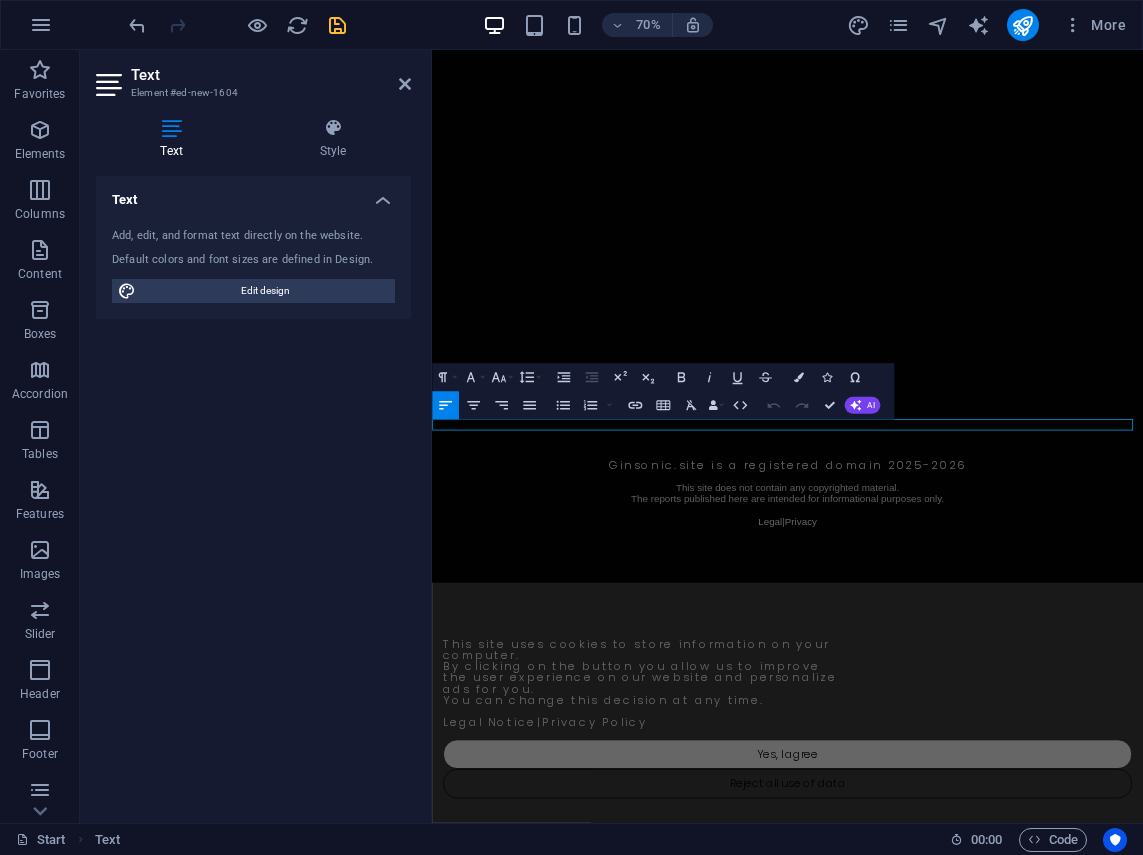 click 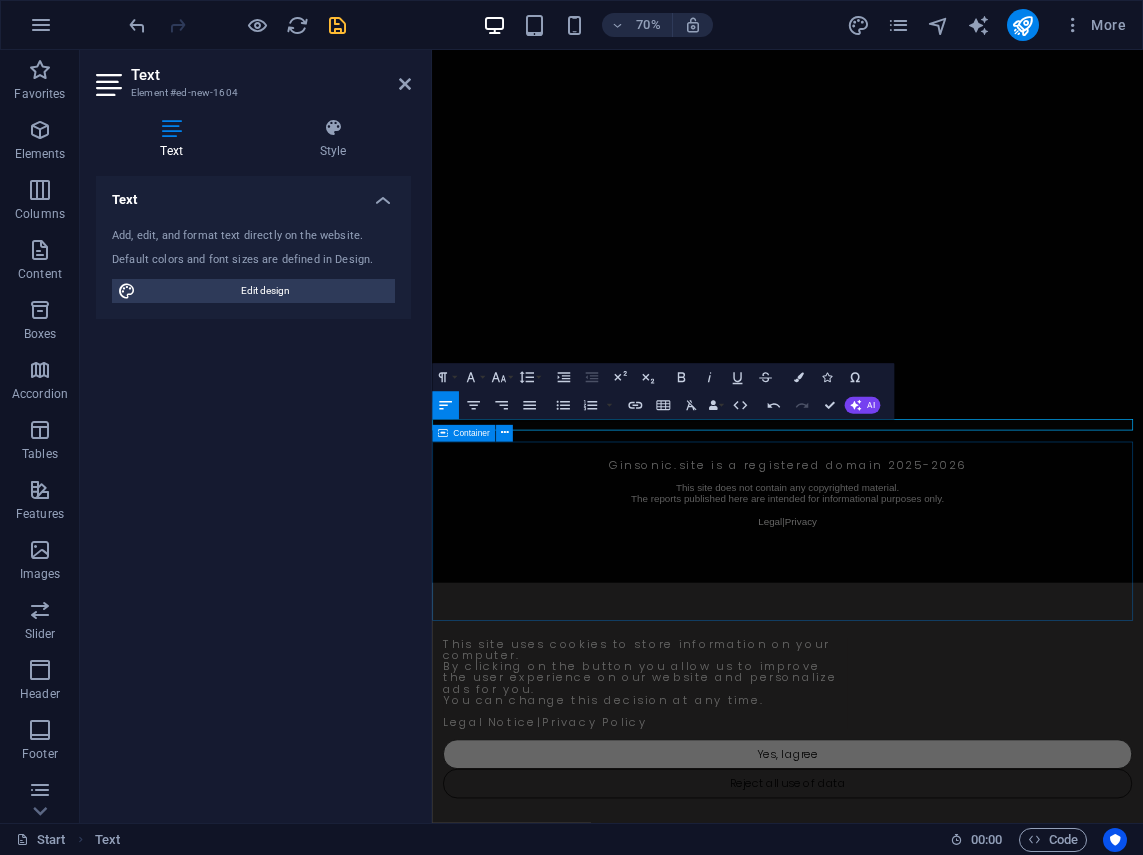 click on "Ginsonic.site is a registered domain 2025-2026 This site does not contain any copyrighted material.  The reports published here are intended for informational purposes only.  Legal  |  Privacy" at bounding box center (940, 683) 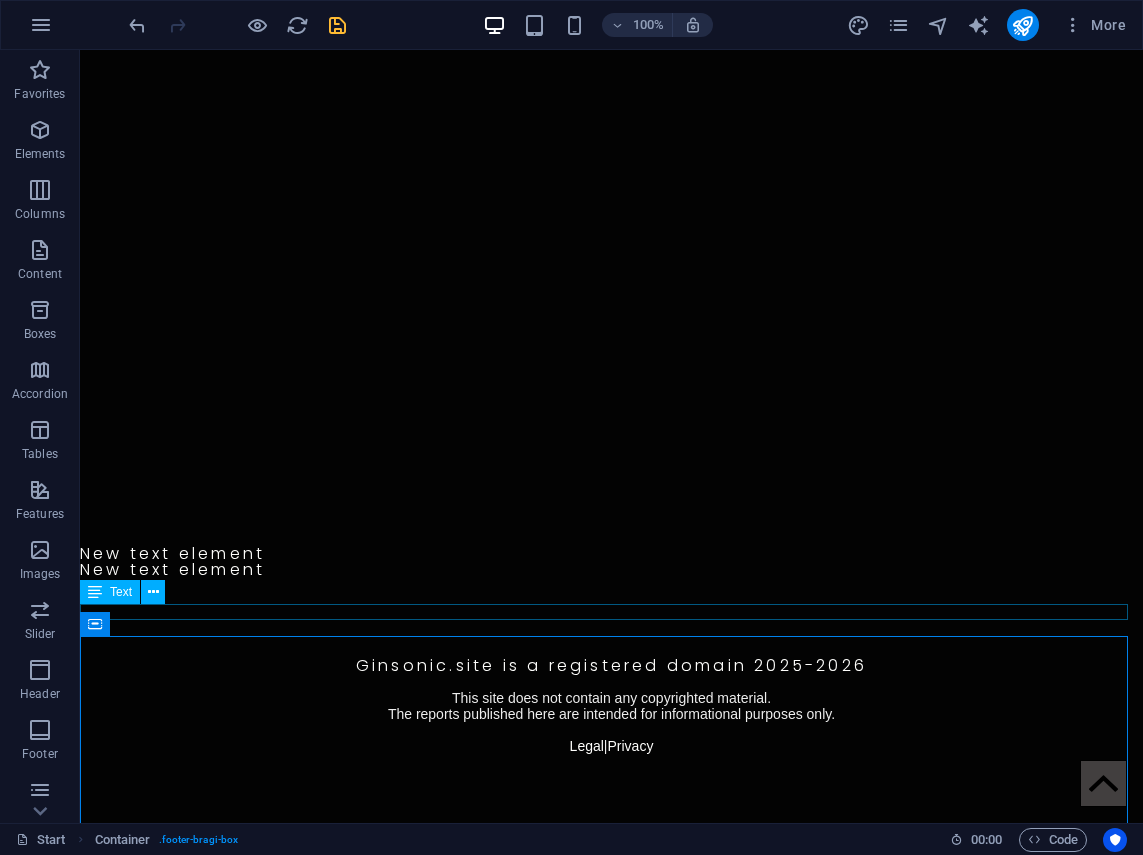 click on "New text element" at bounding box center (611, 554) 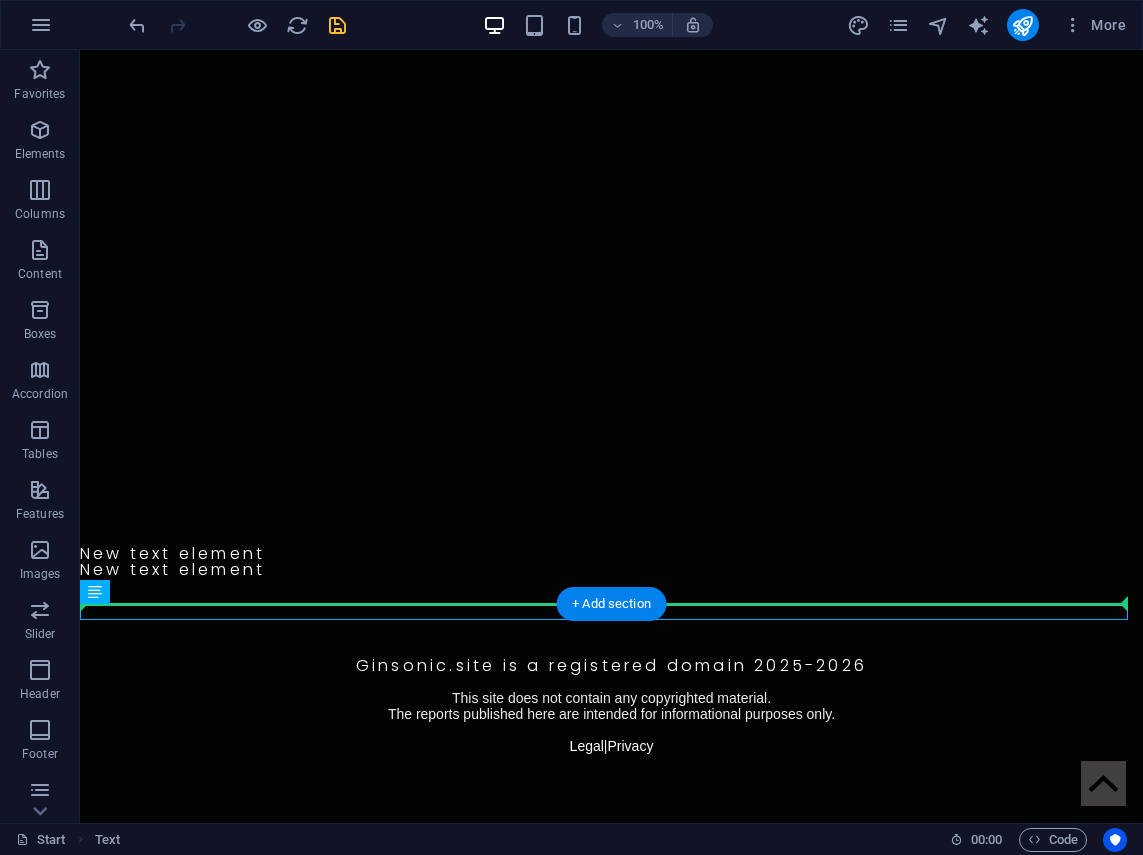 drag, startPoint x: 239, startPoint y: 610, endPoint x: 565, endPoint y: 379, distance: 399.546 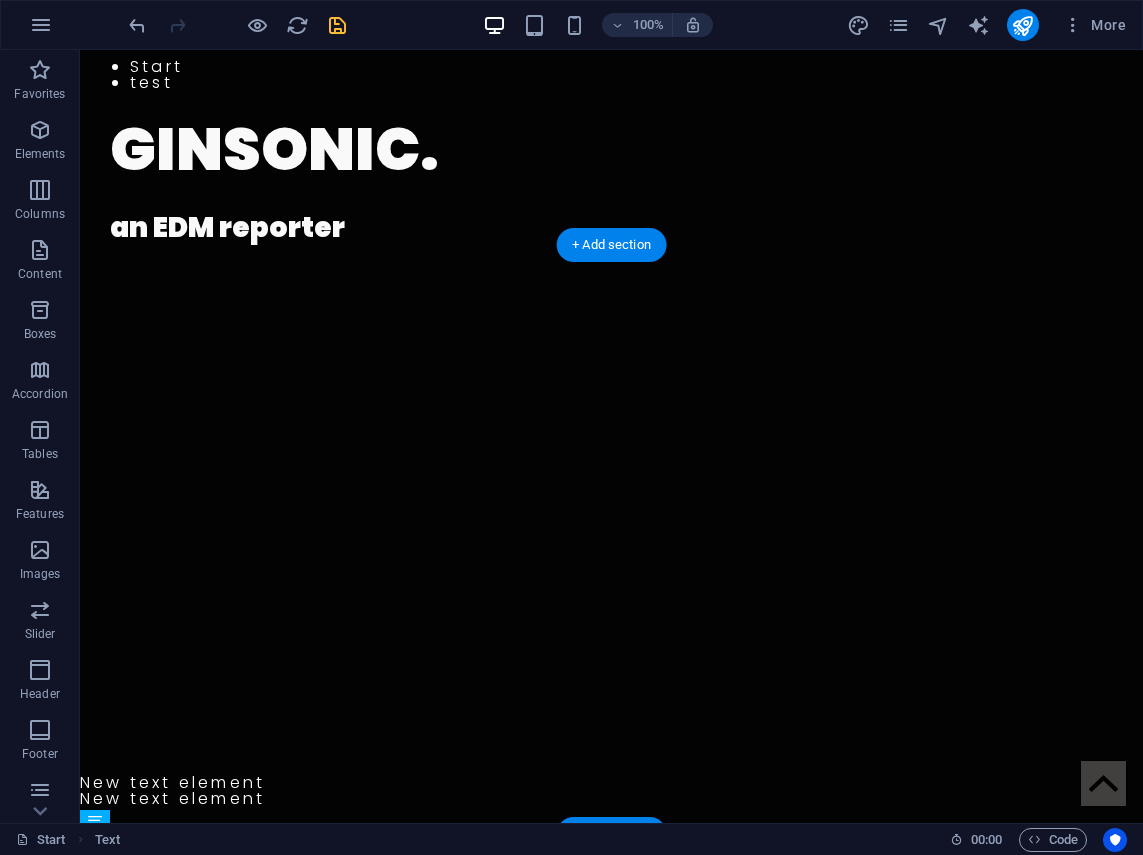 scroll, scrollTop: 0, scrollLeft: 0, axis: both 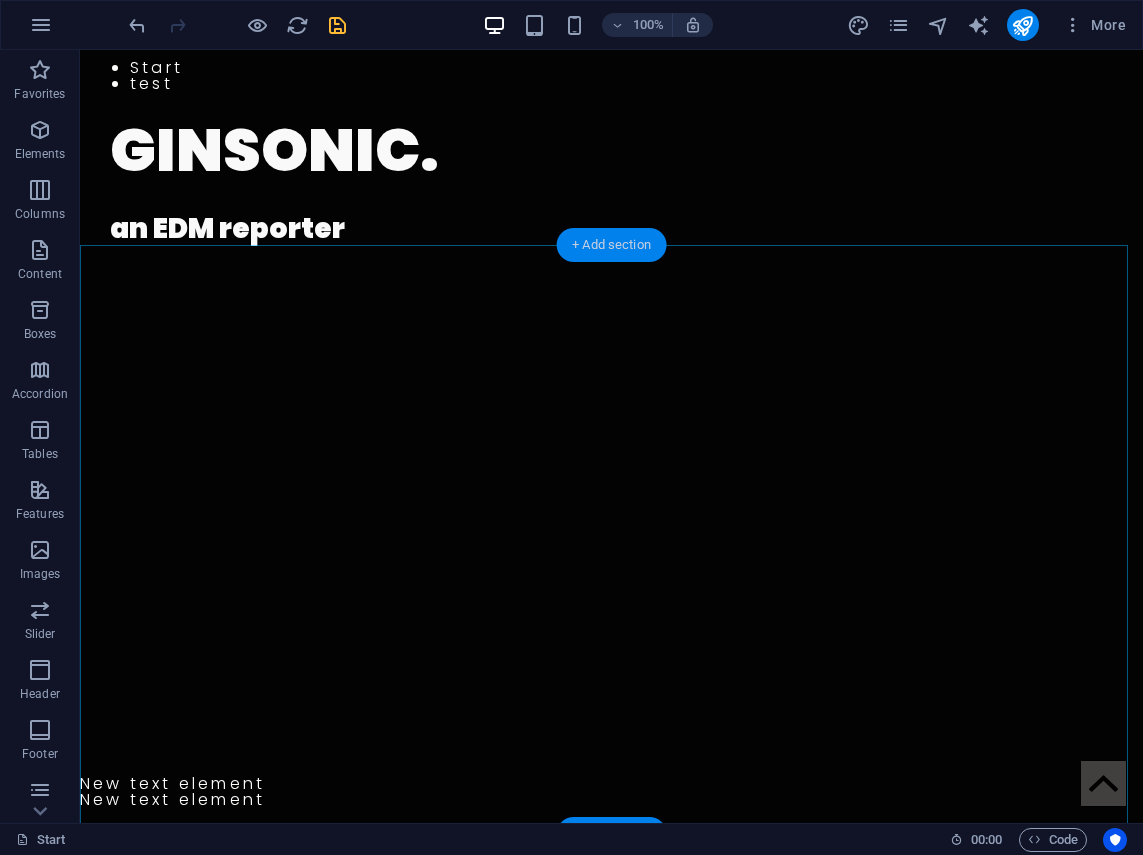 click on "+ Add section" at bounding box center [611, 245] 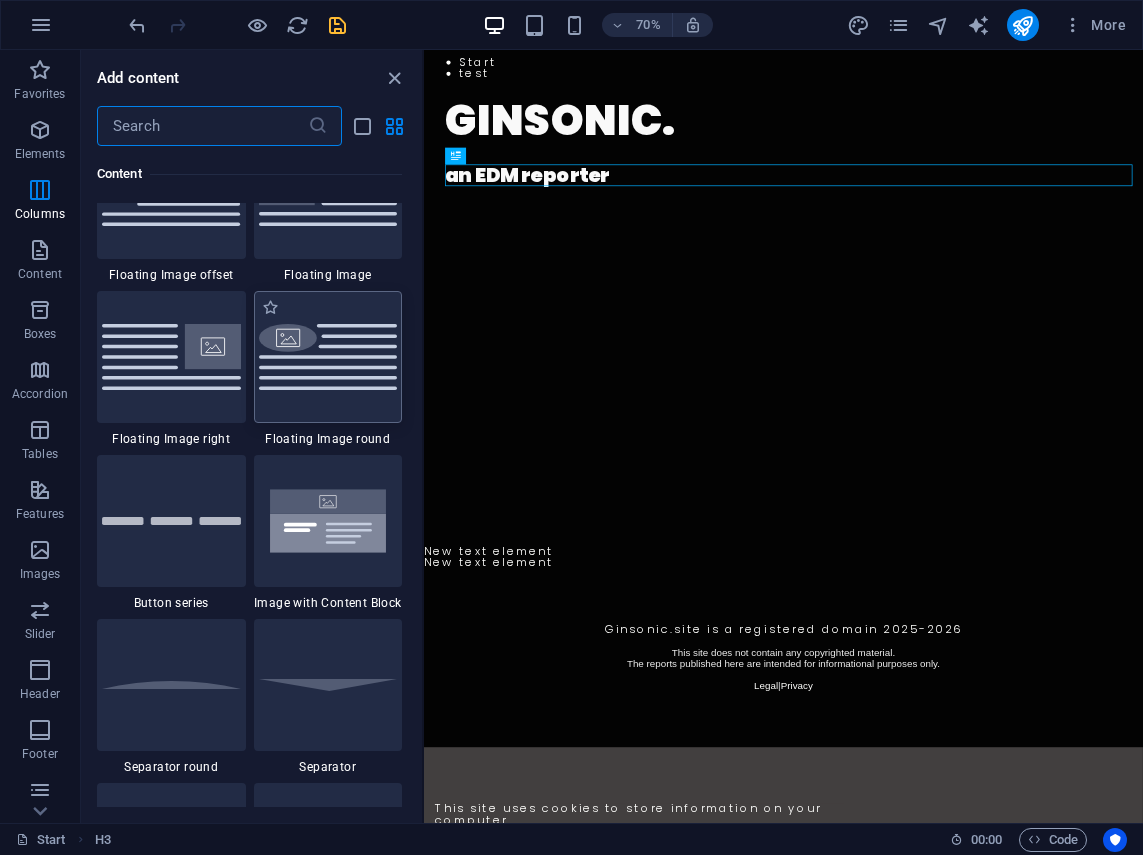 scroll, scrollTop: 4399, scrollLeft: 0, axis: vertical 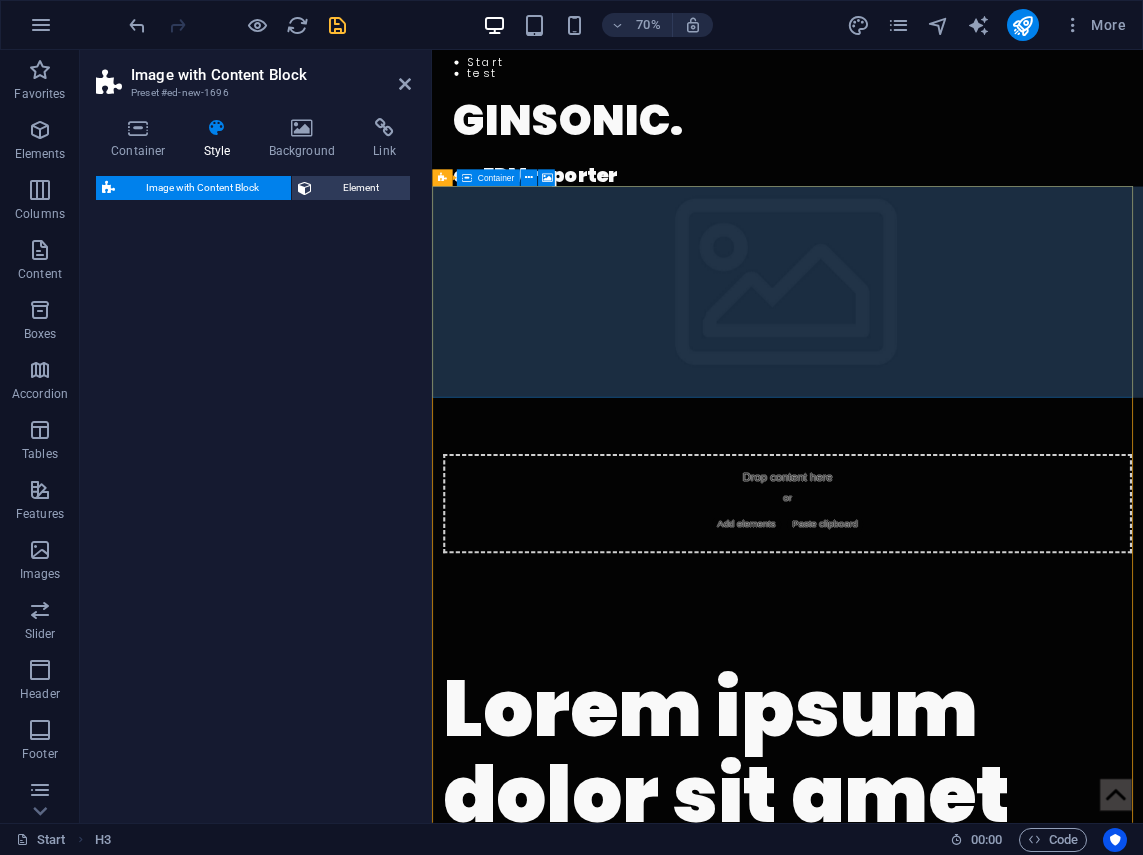 select on "rem" 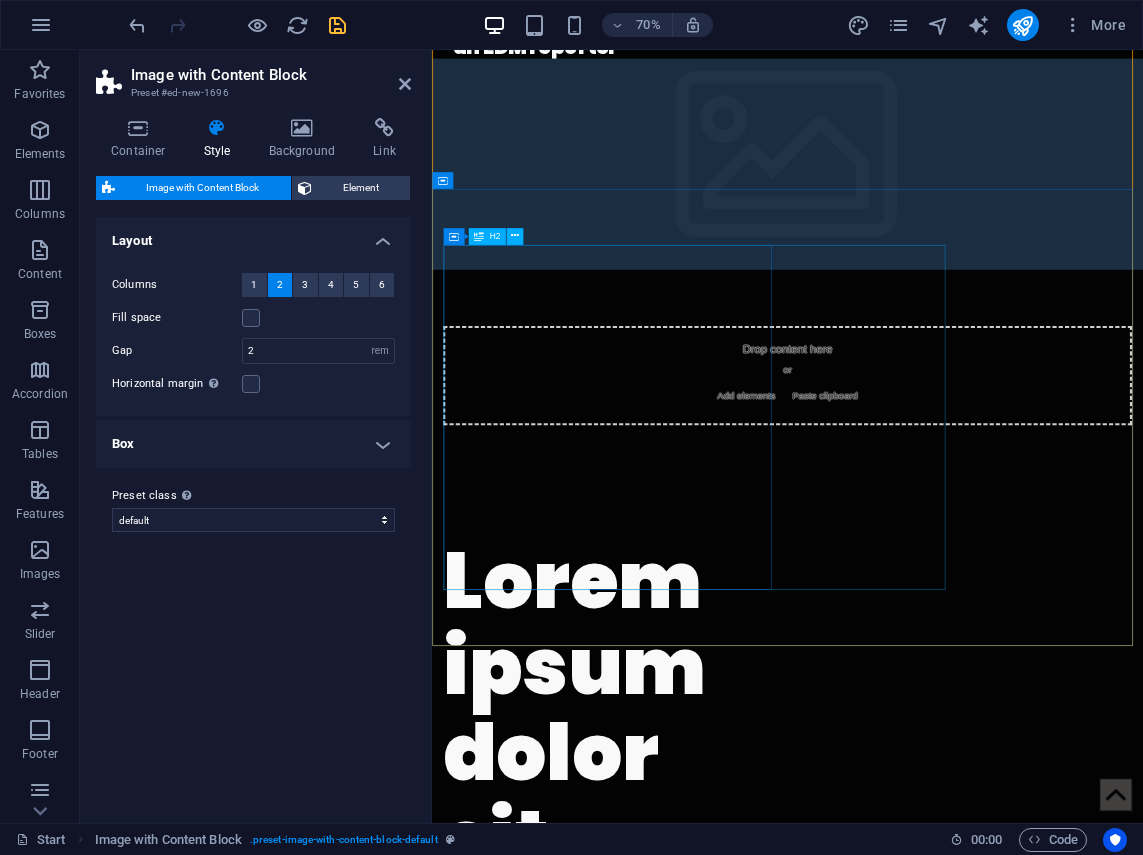 scroll, scrollTop: 0, scrollLeft: 0, axis: both 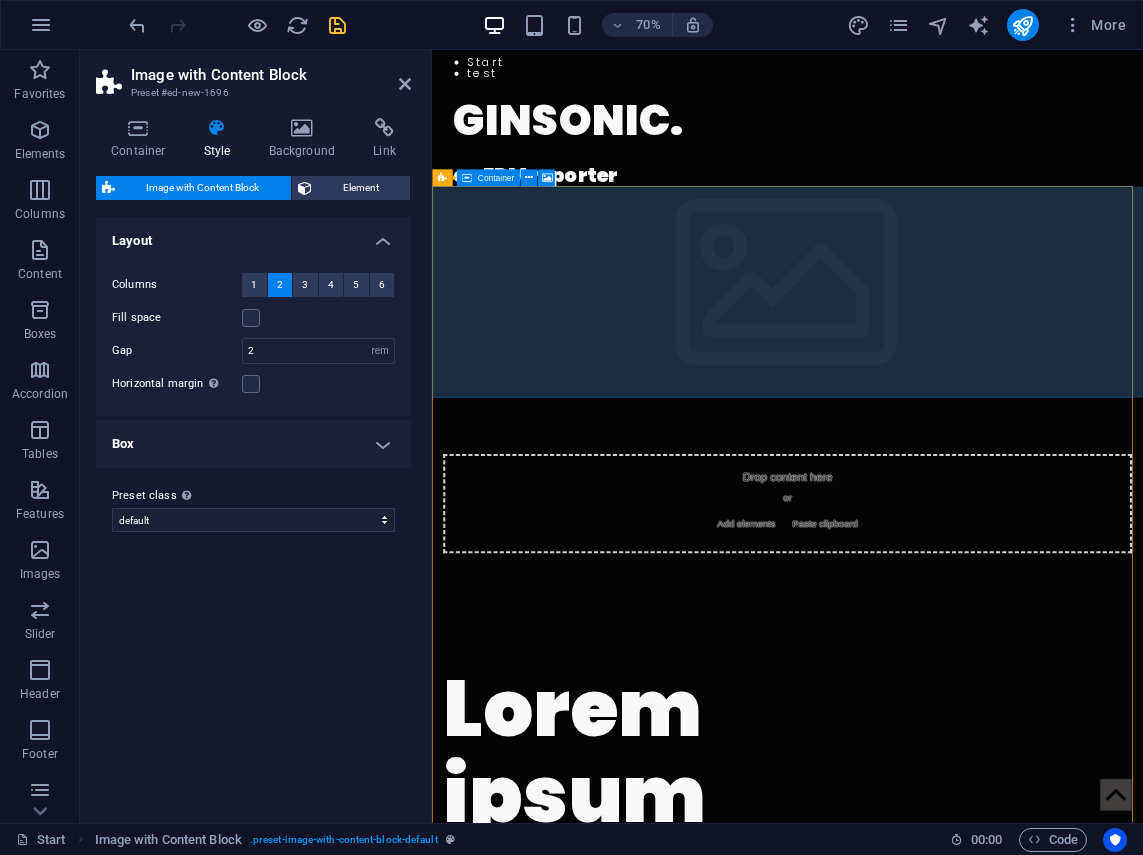 click on "Add elements" at bounding box center [881, 728] 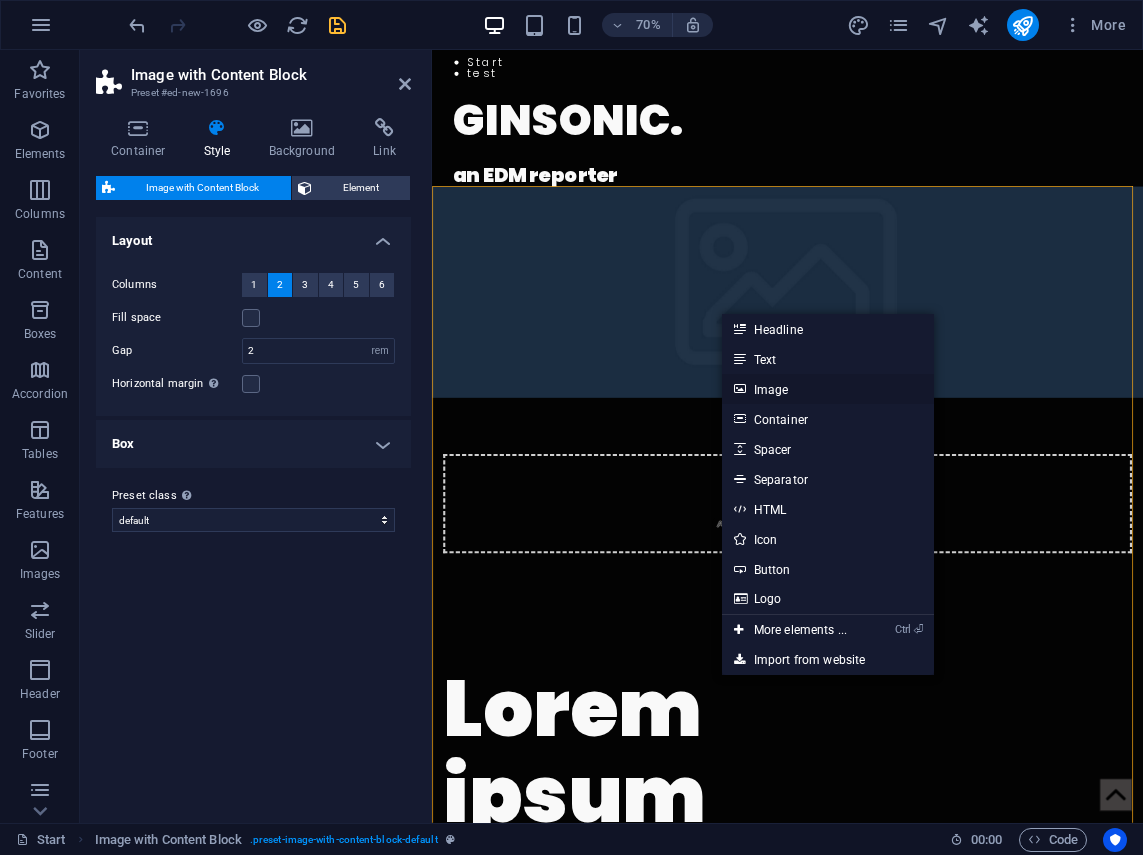 click on "Image" at bounding box center [828, 389] 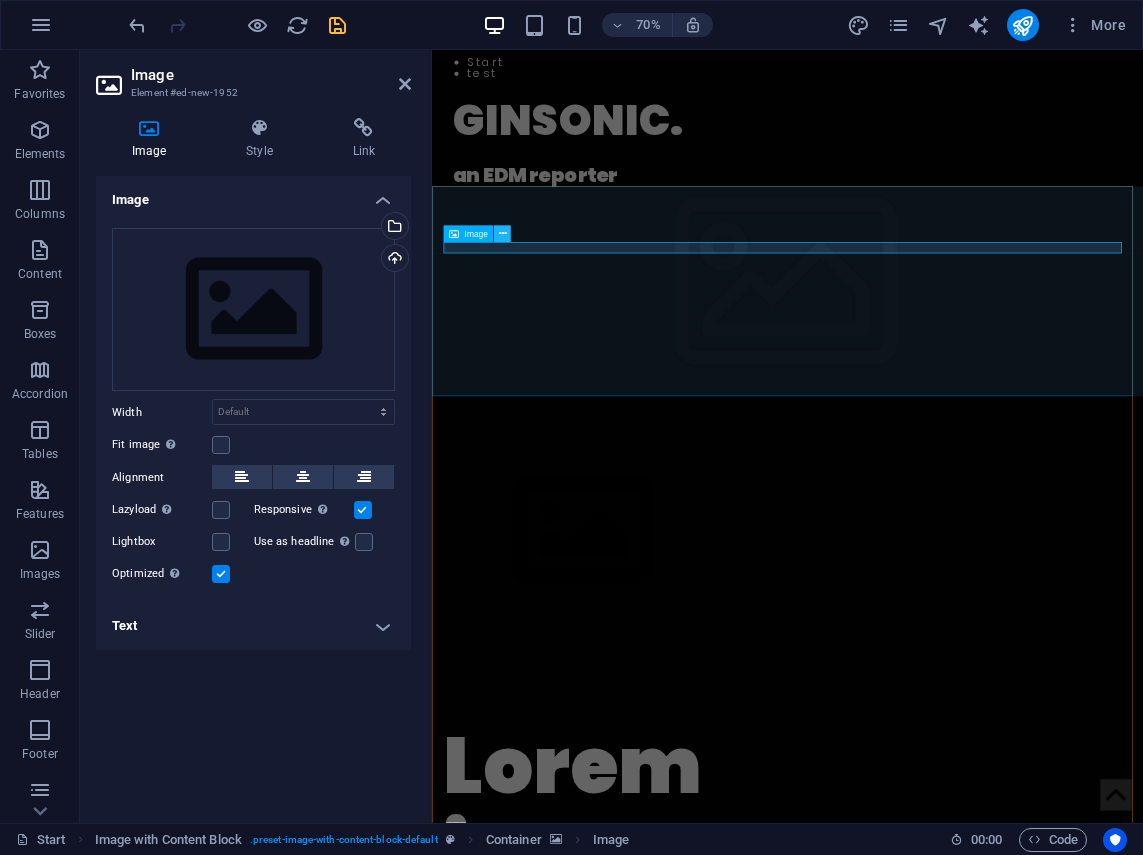 click at bounding box center [502, 234] 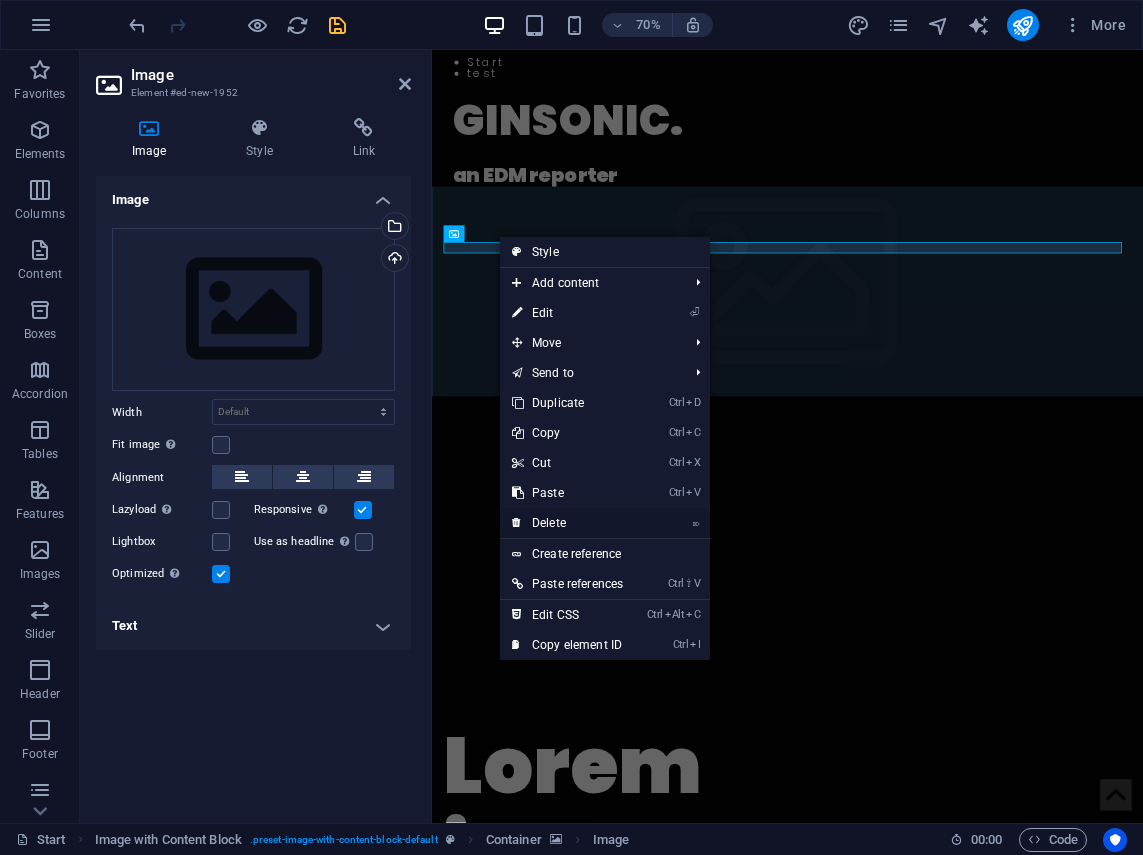 click on "⌦  Delete" at bounding box center (567, 523) 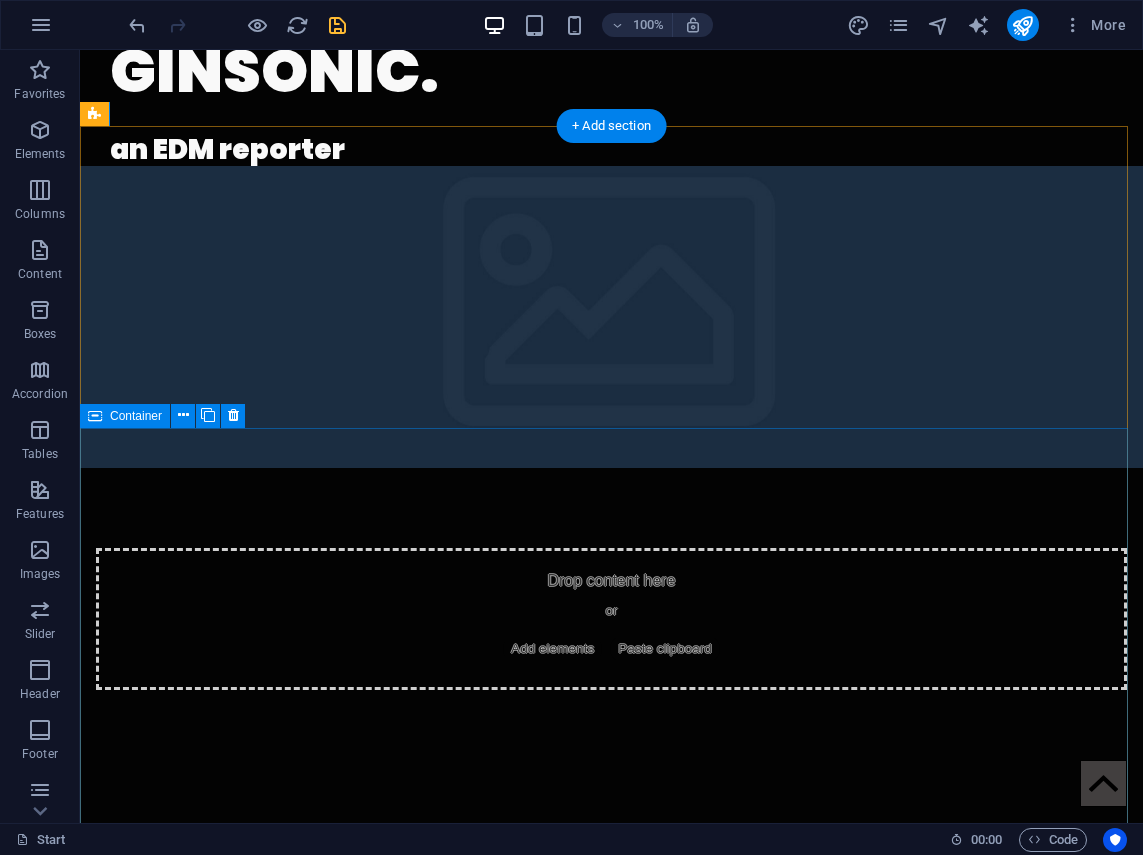 scroll, scrollTop: 0, scrollLeft: 0, axis: both 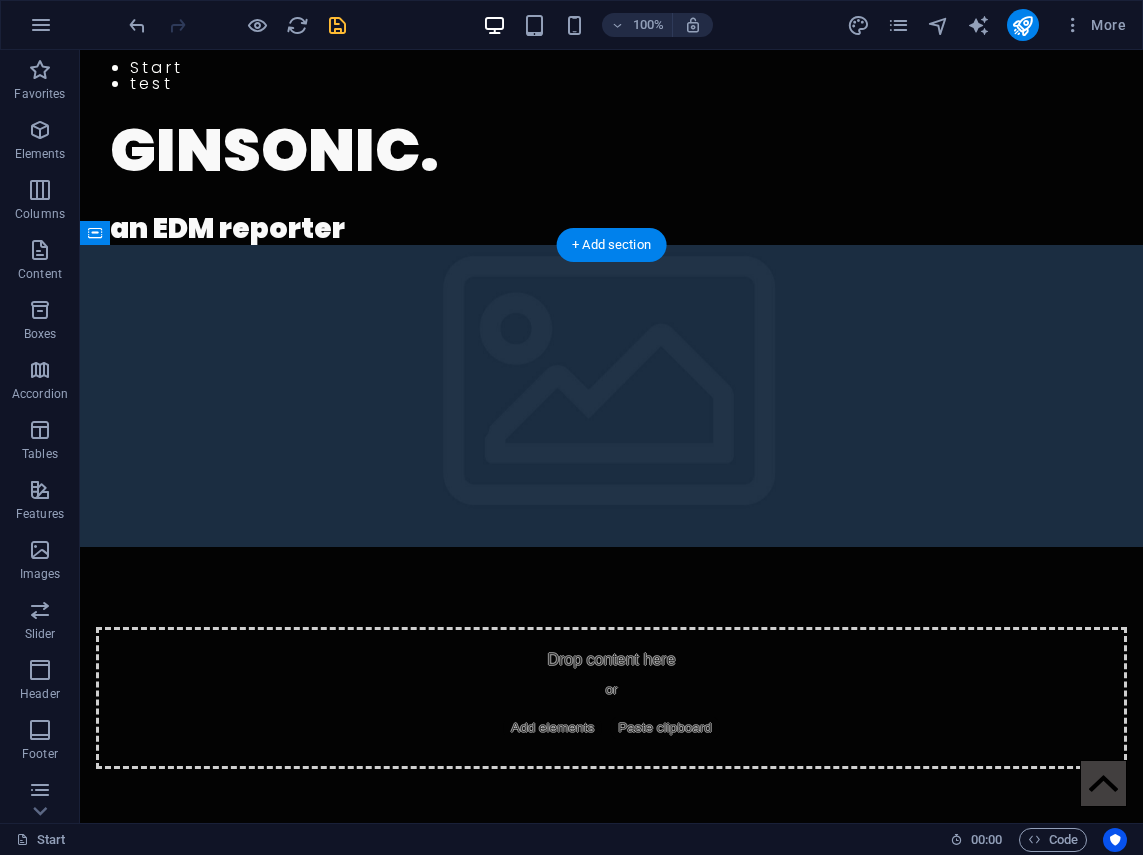 click at bounding box center (611, 396) 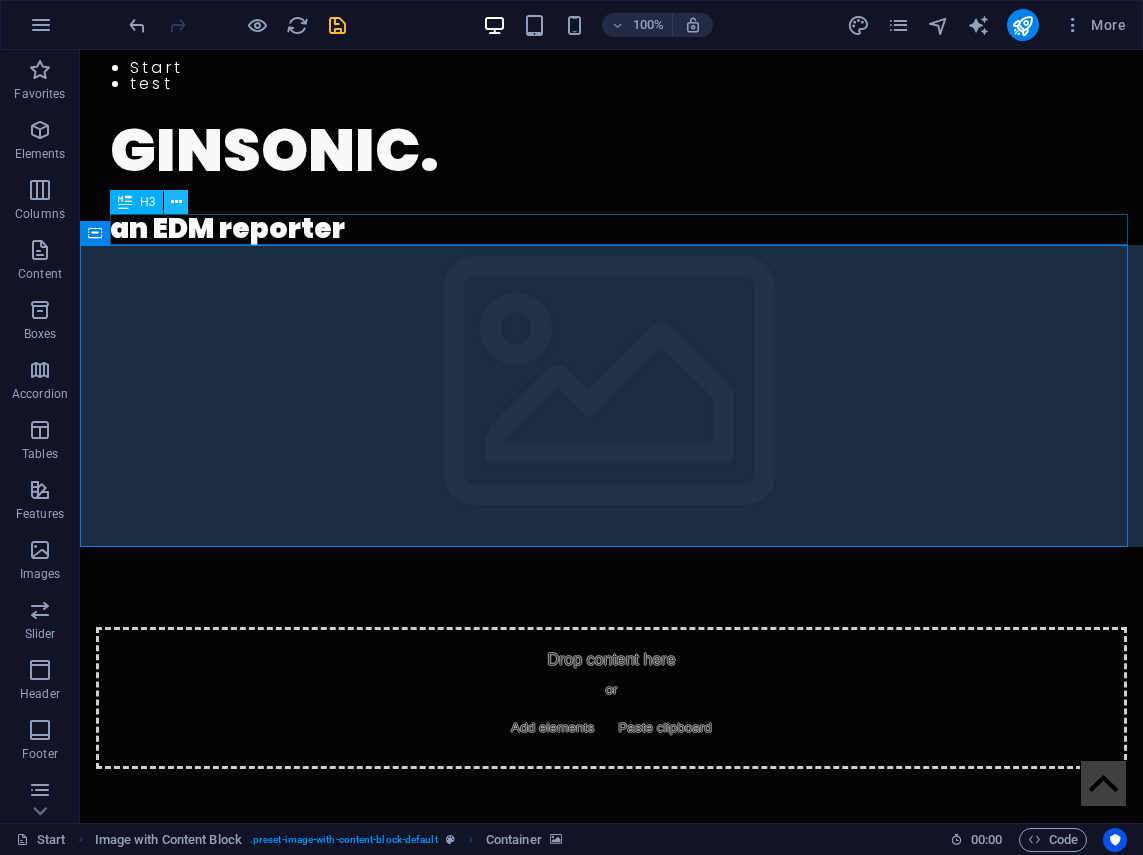 click at bounding box center (176, 202) 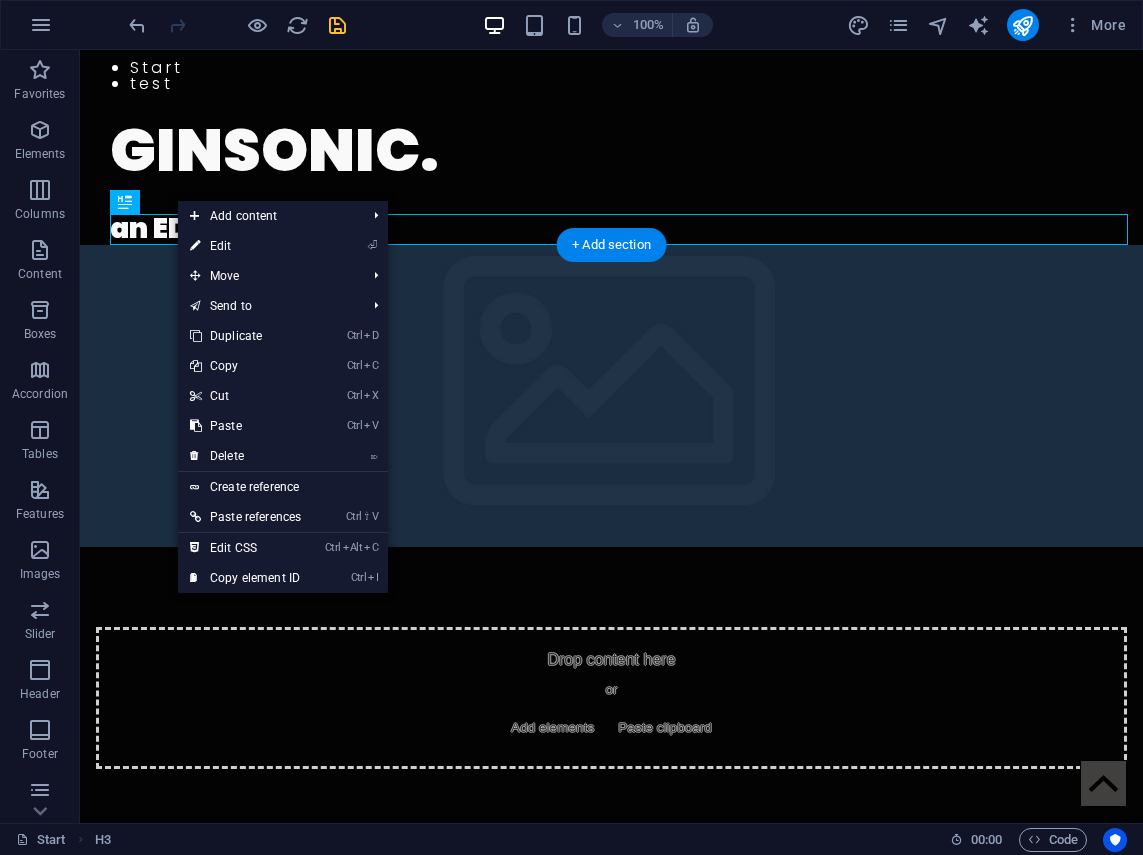 click at bounding box center (611, 396) 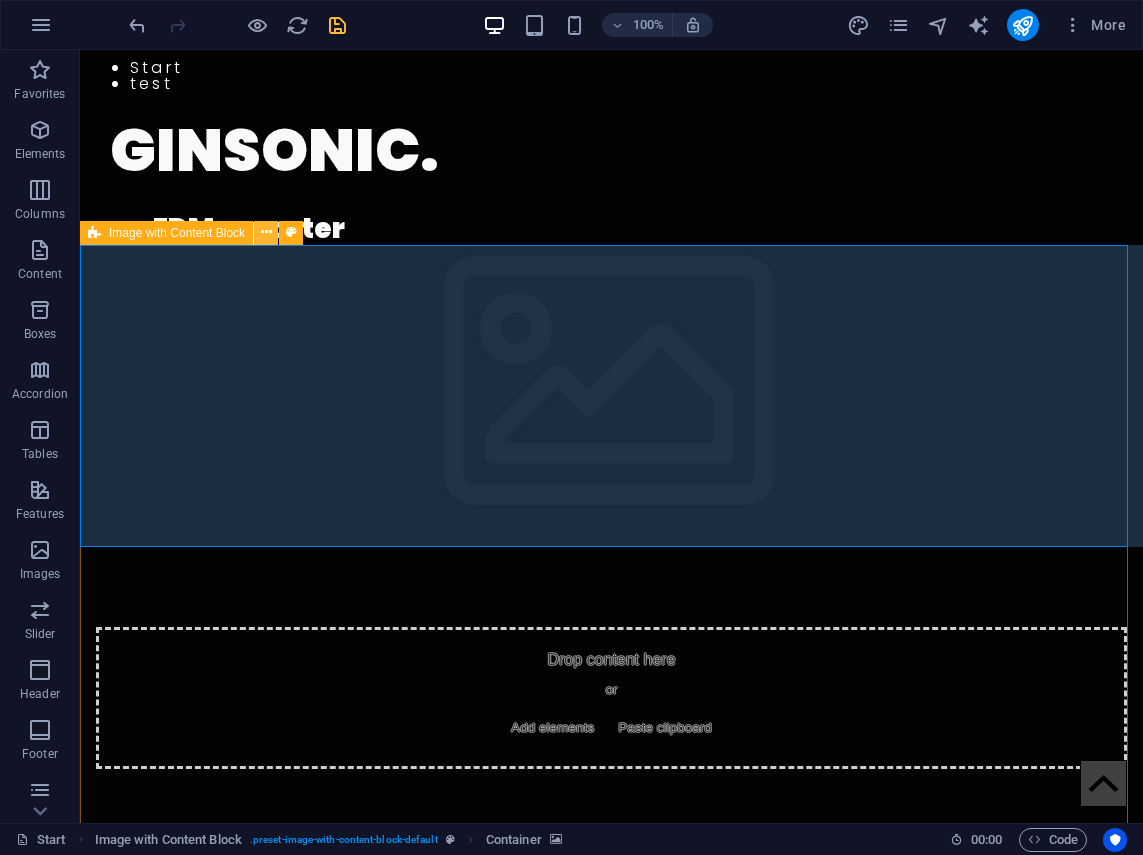 click at bounding box center (266, 232) 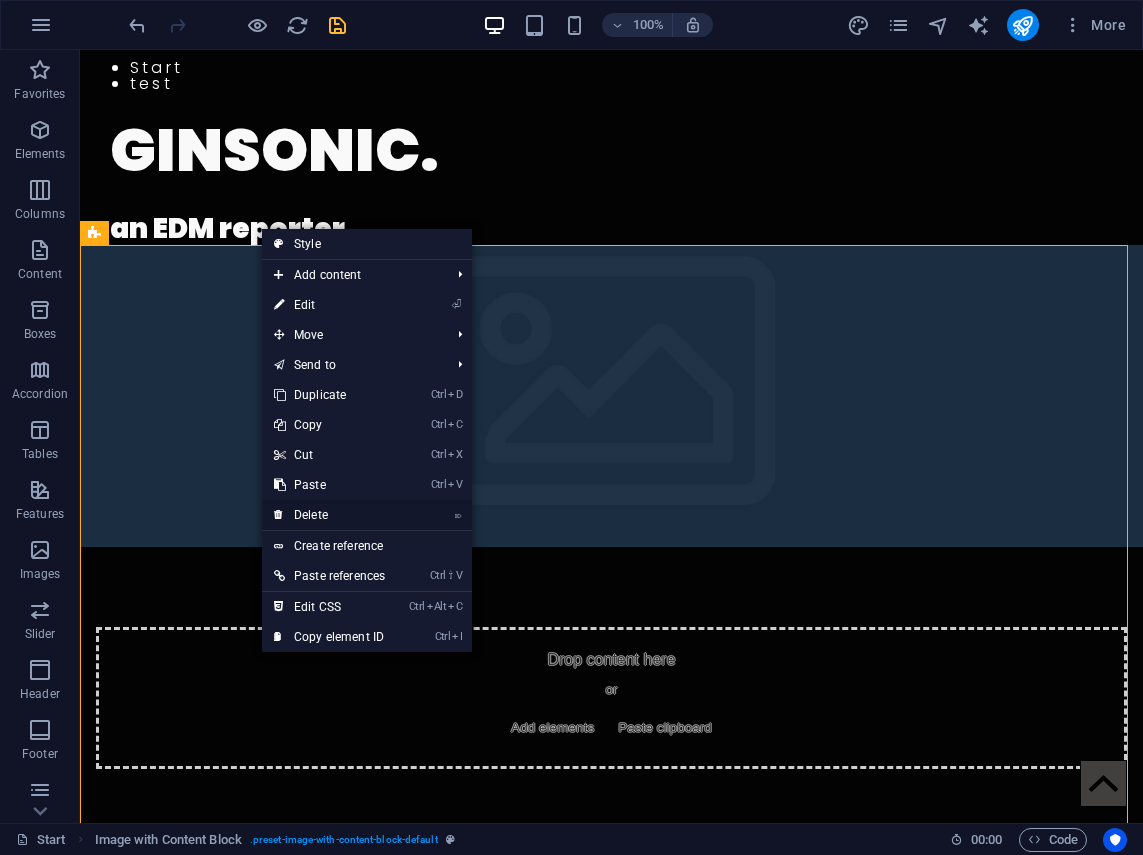 click on "⌦  Delete" at bounding box center [329, 515] 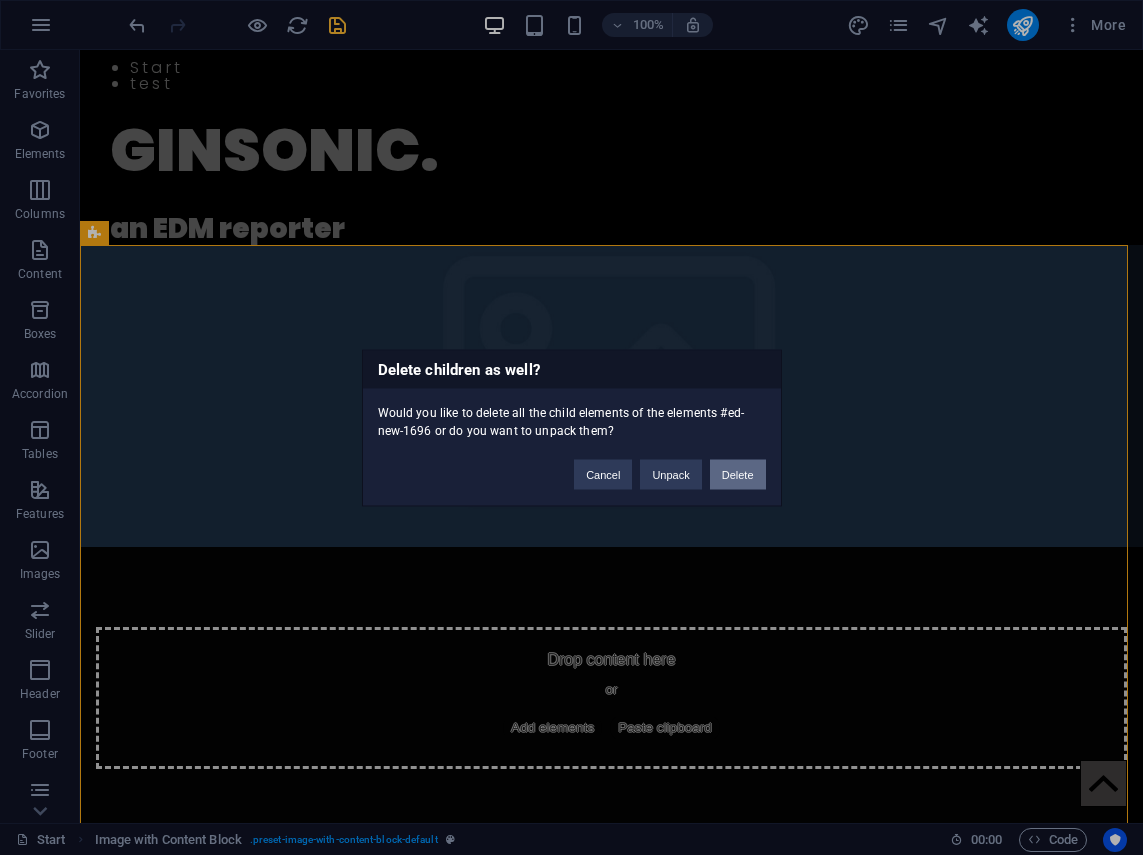 click on "Delete" at bounding box center (738, 474) 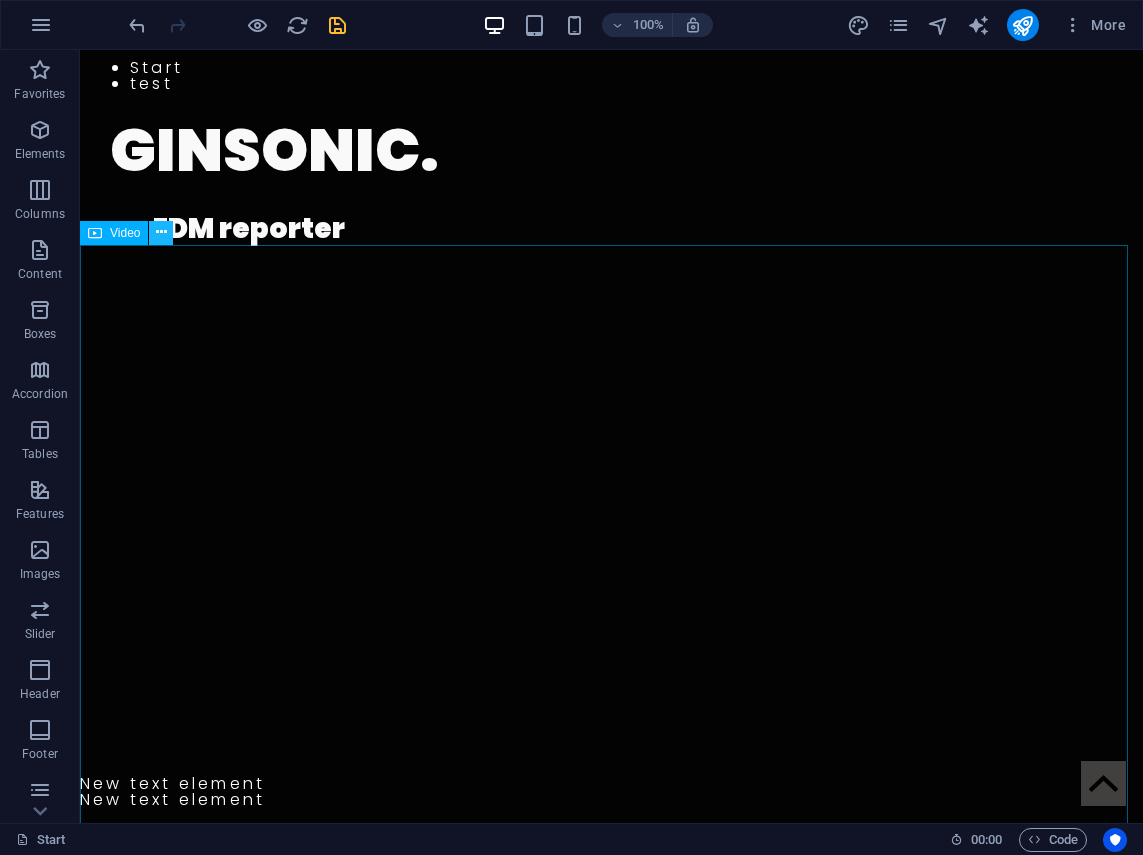 click at bounding box center (161, 232) 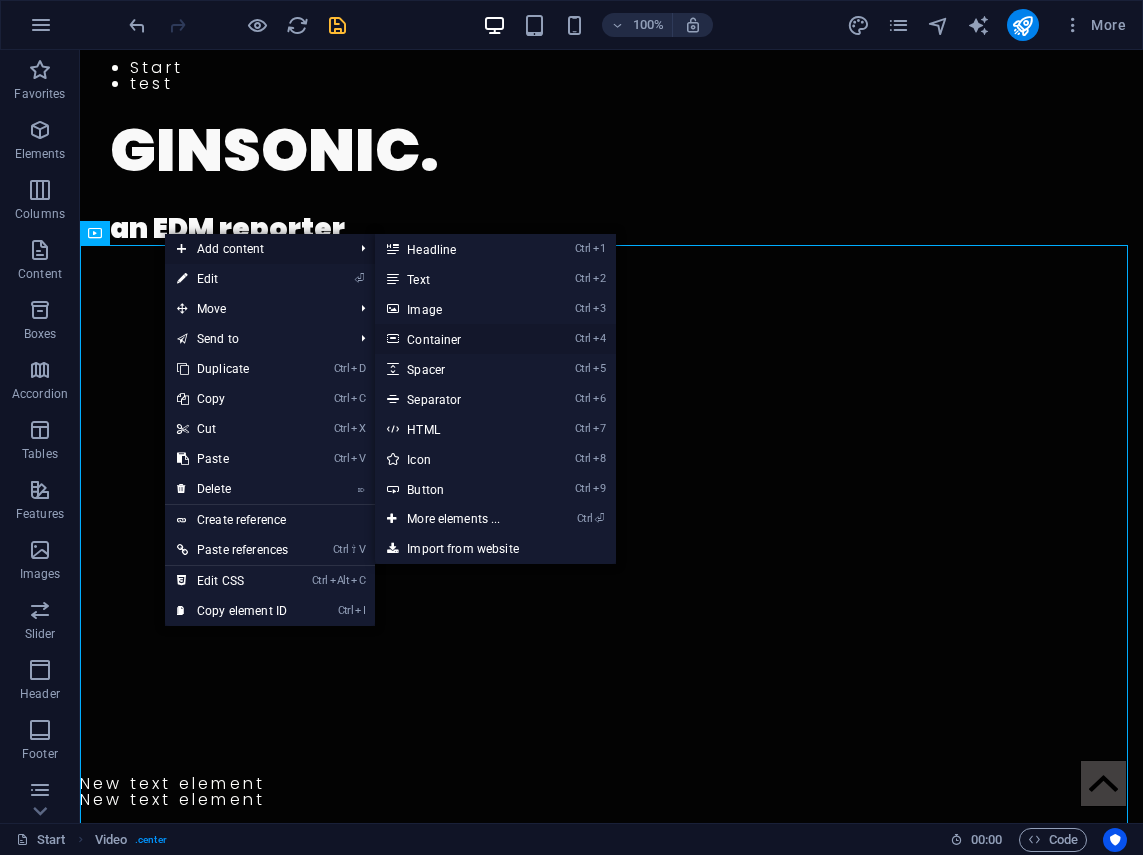 click on "Ctrl 4  Container" at bounding box center (457, 339) 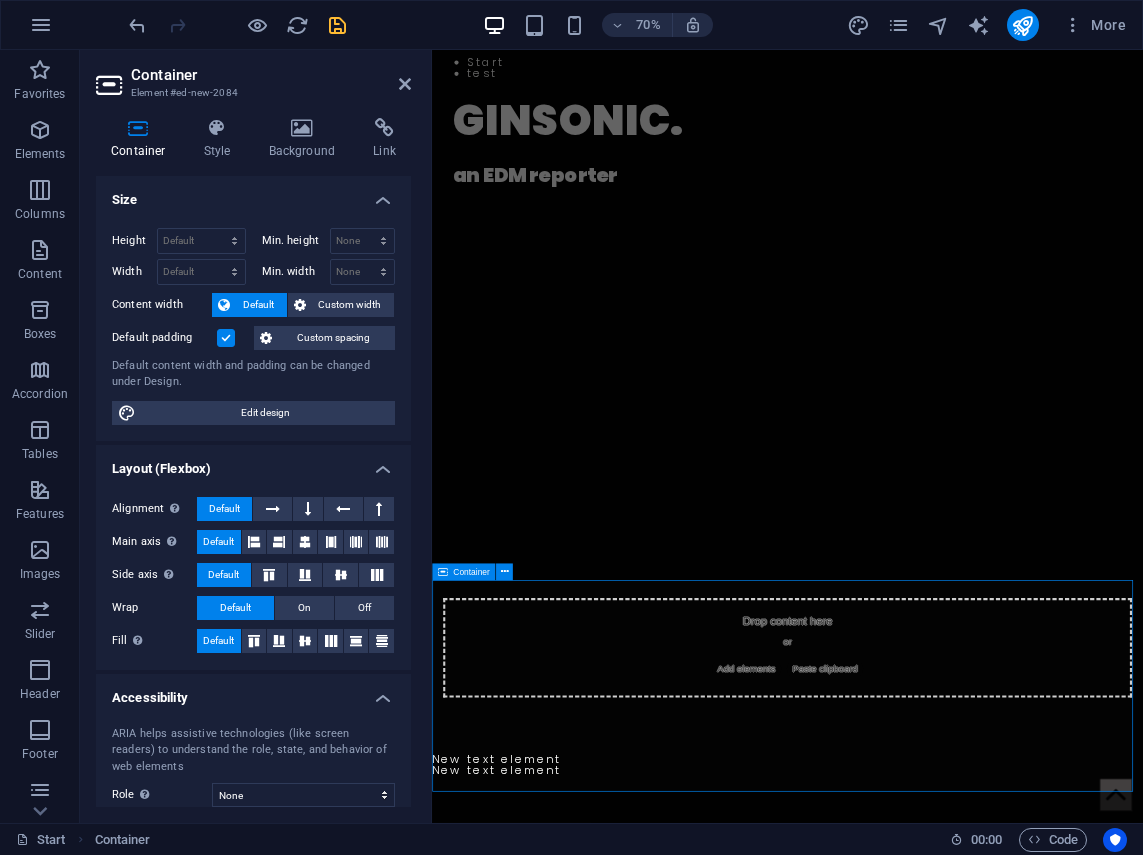 click on "Drop content here or  Add elements  Paste clipboard" at bounding box center (940, 904) 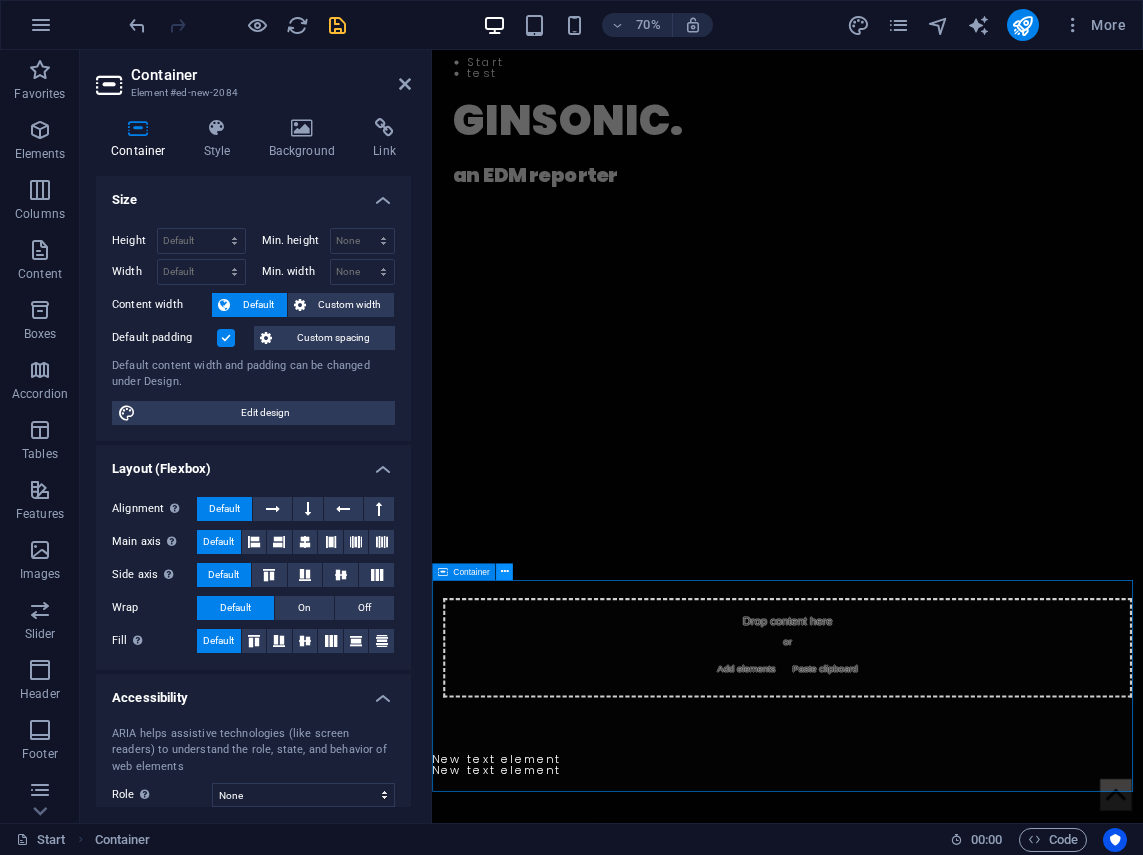 click at bounding box center [504, 572] 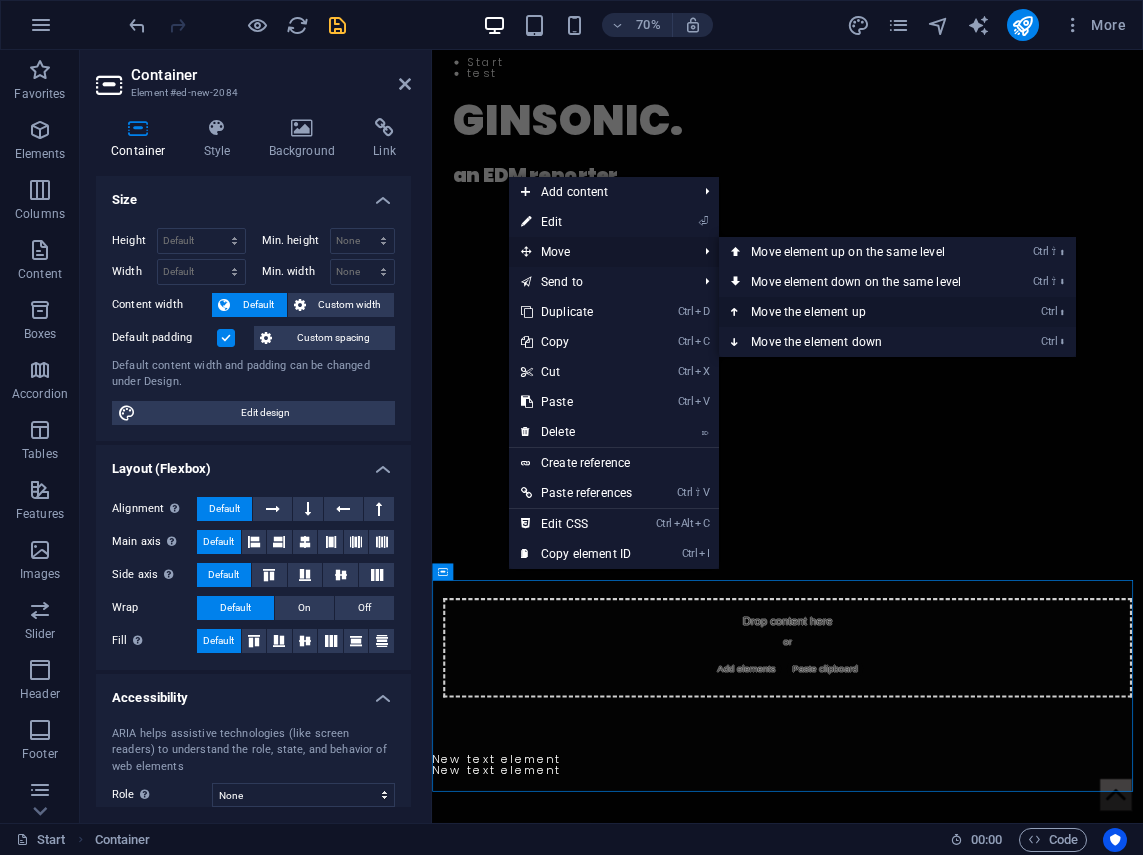 click on "Ctrl ⬆  Move the element up" at bounding box center [860, 312] 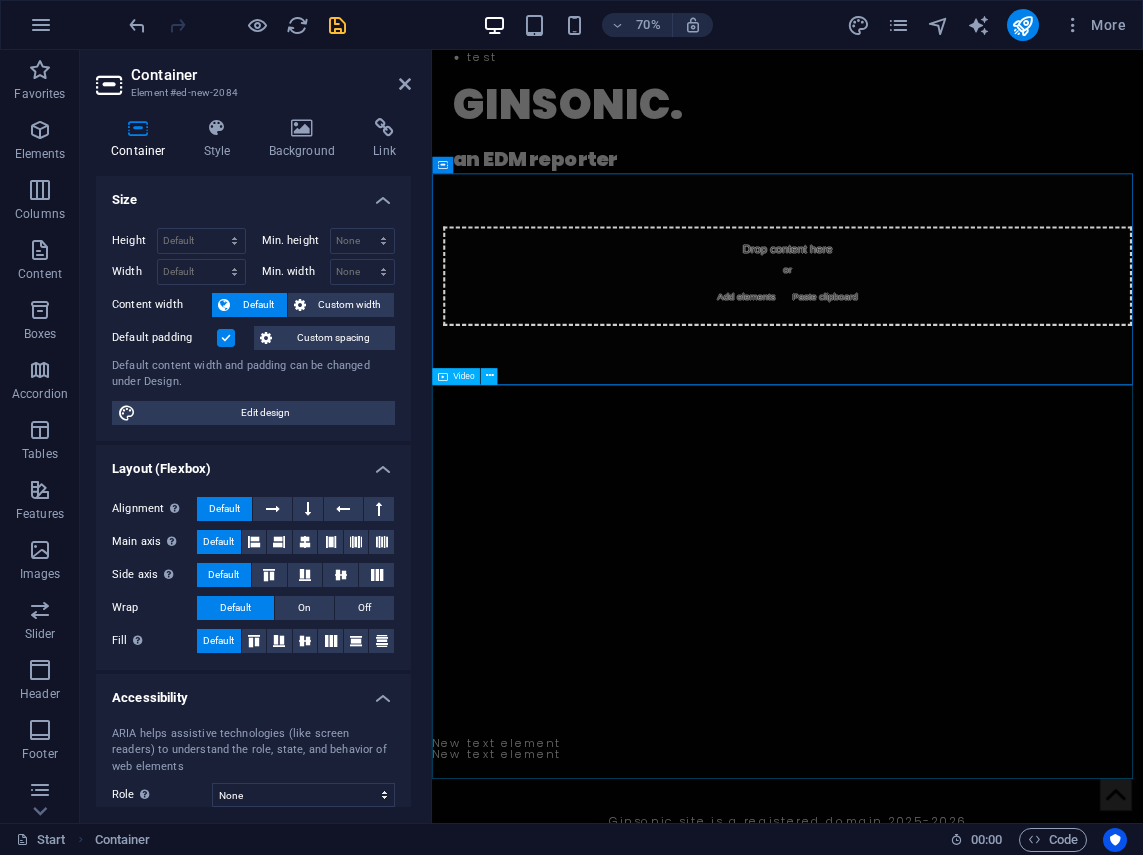 scroll, scrollTop: 0, scrollLeft: 0, axis: both 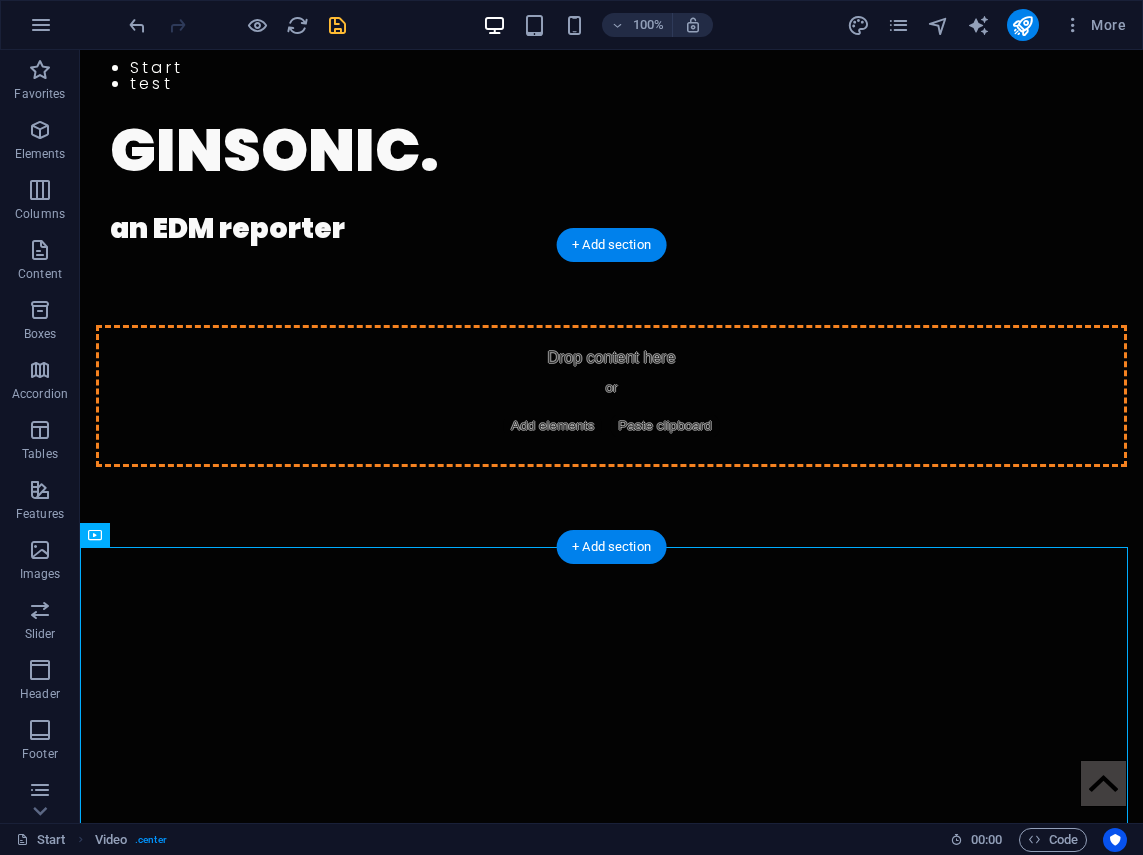 drag, startPoint x: 628, startPoint y: 639, endPoint x: 788, endPoint y: 391, distance: 295.13388 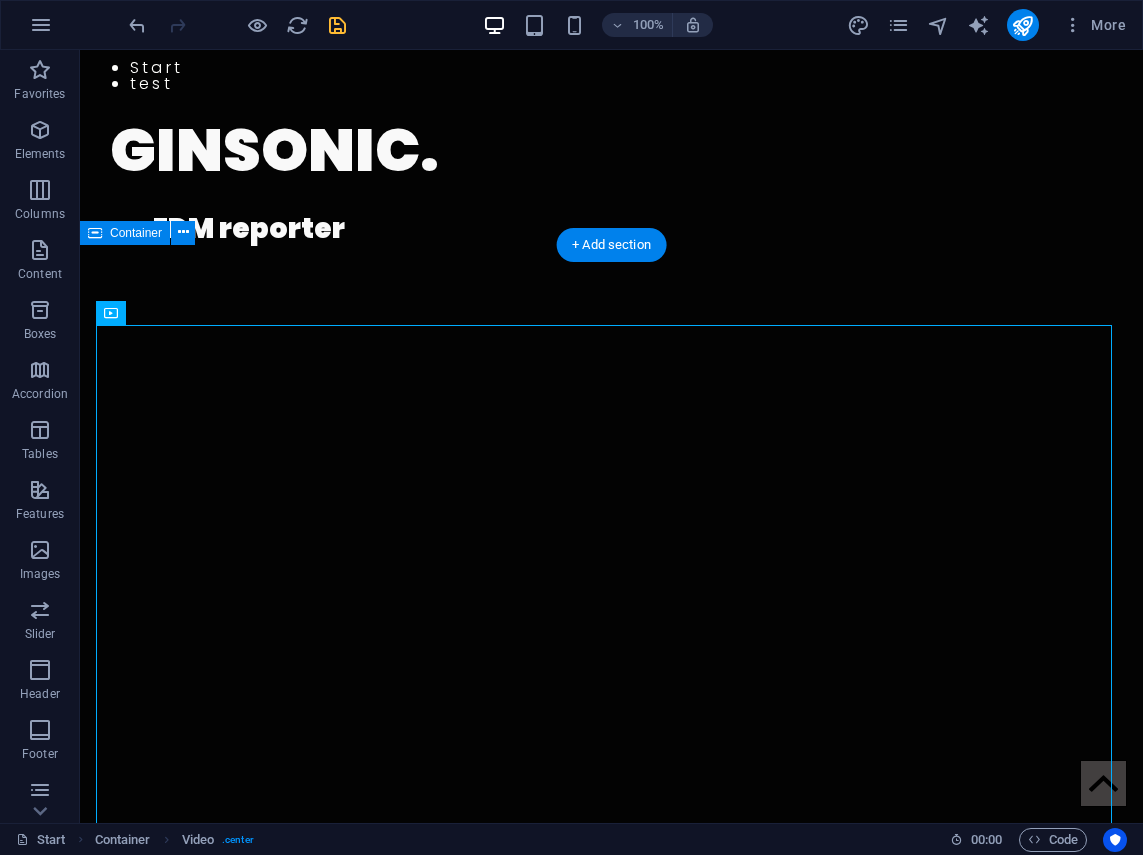 click at bounding box center [611, 583] 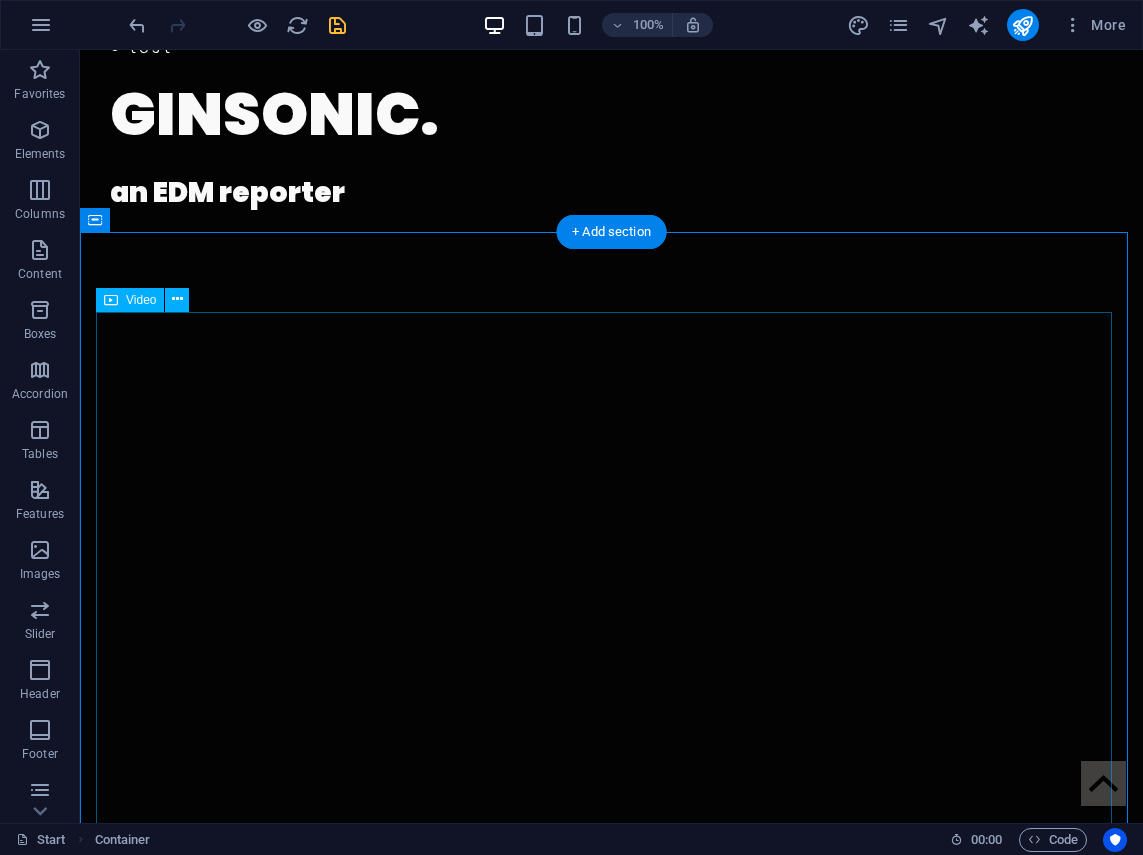 scroll, scrollTop: 0, scrollLeft: 0, axis: both 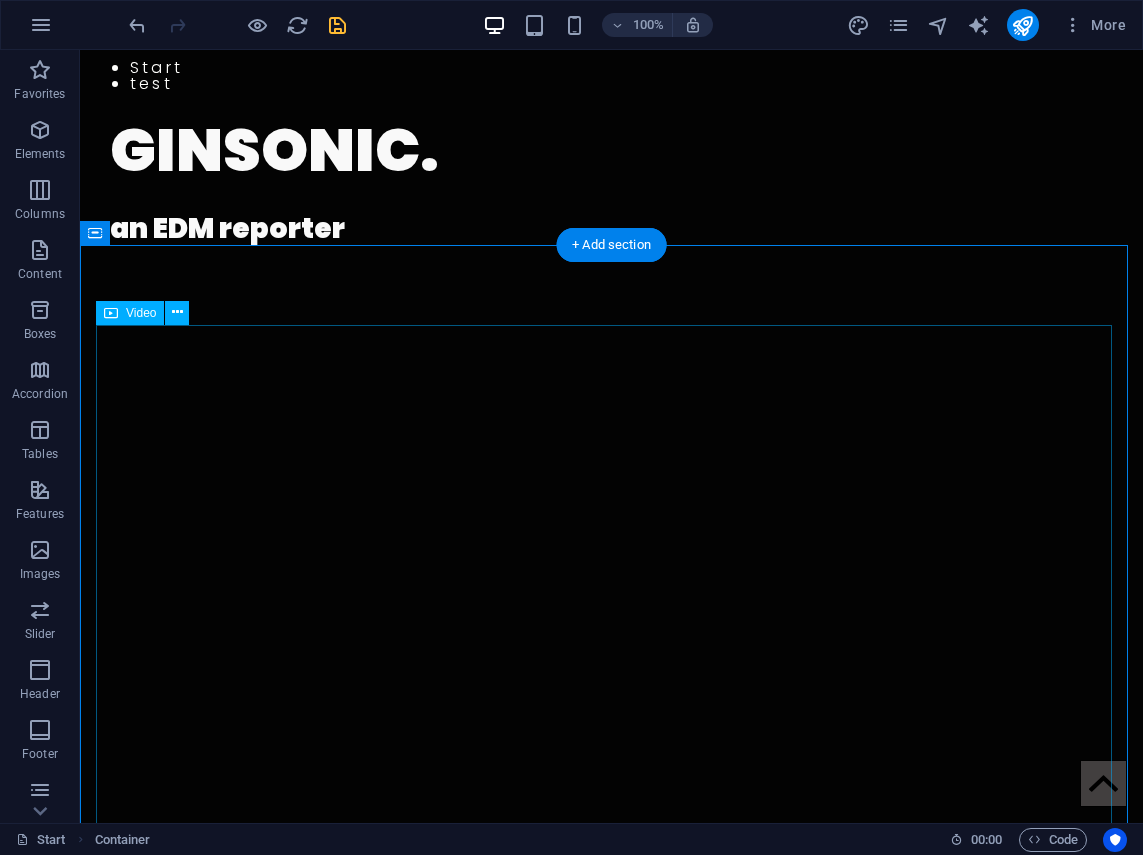 click at bounding box center (611, 583) 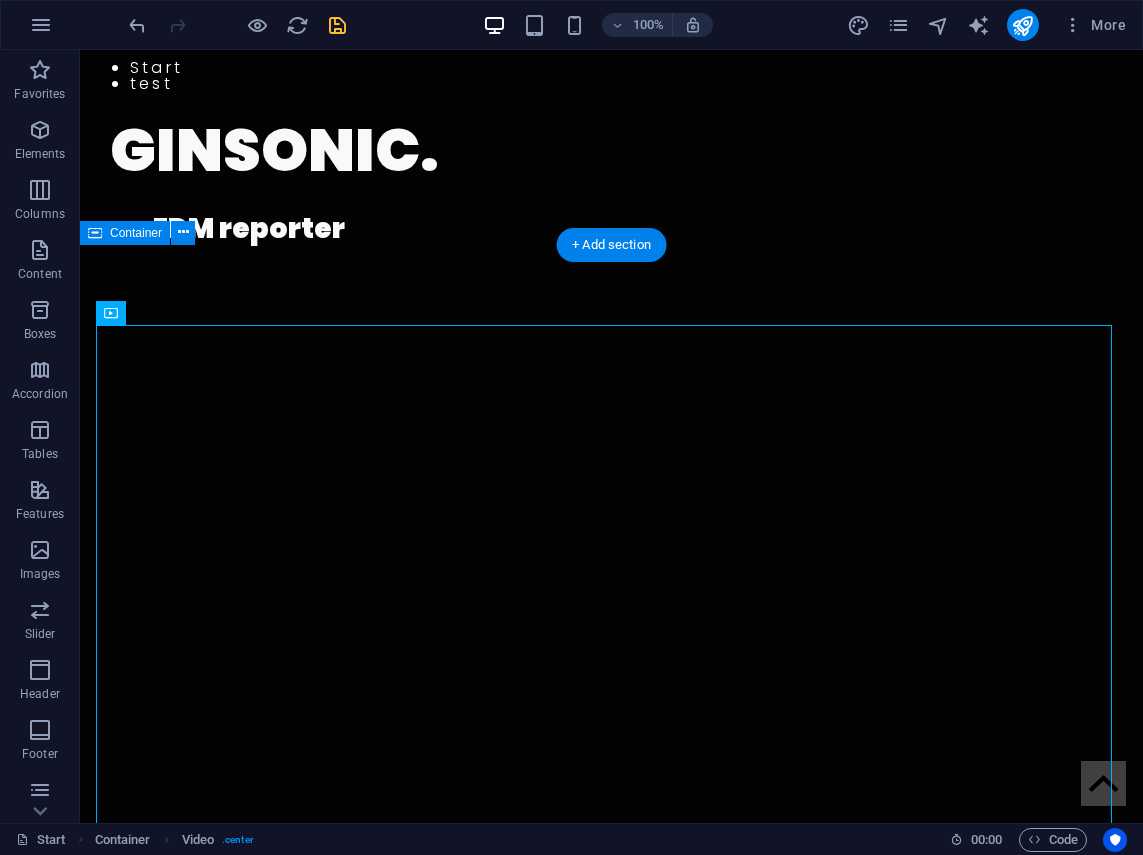 click at bounding box center (611, 583) 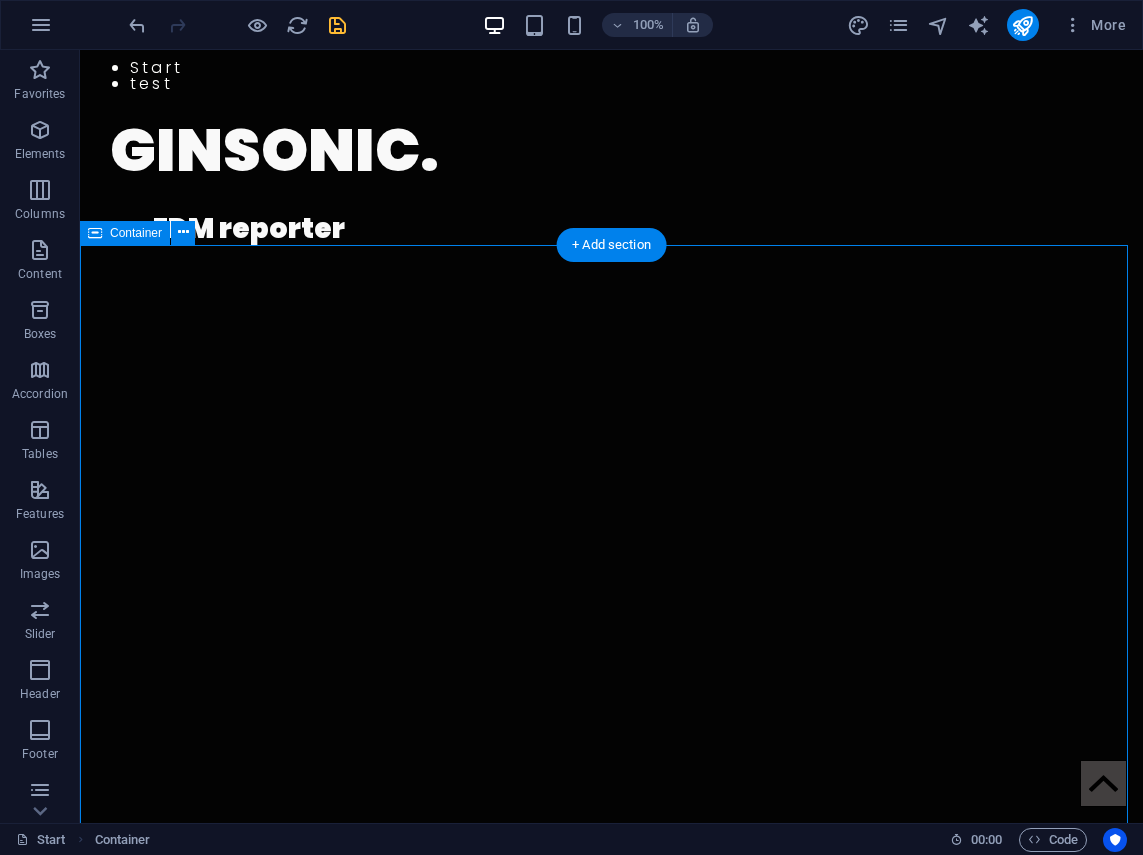 click at bounding box center [611, 583] 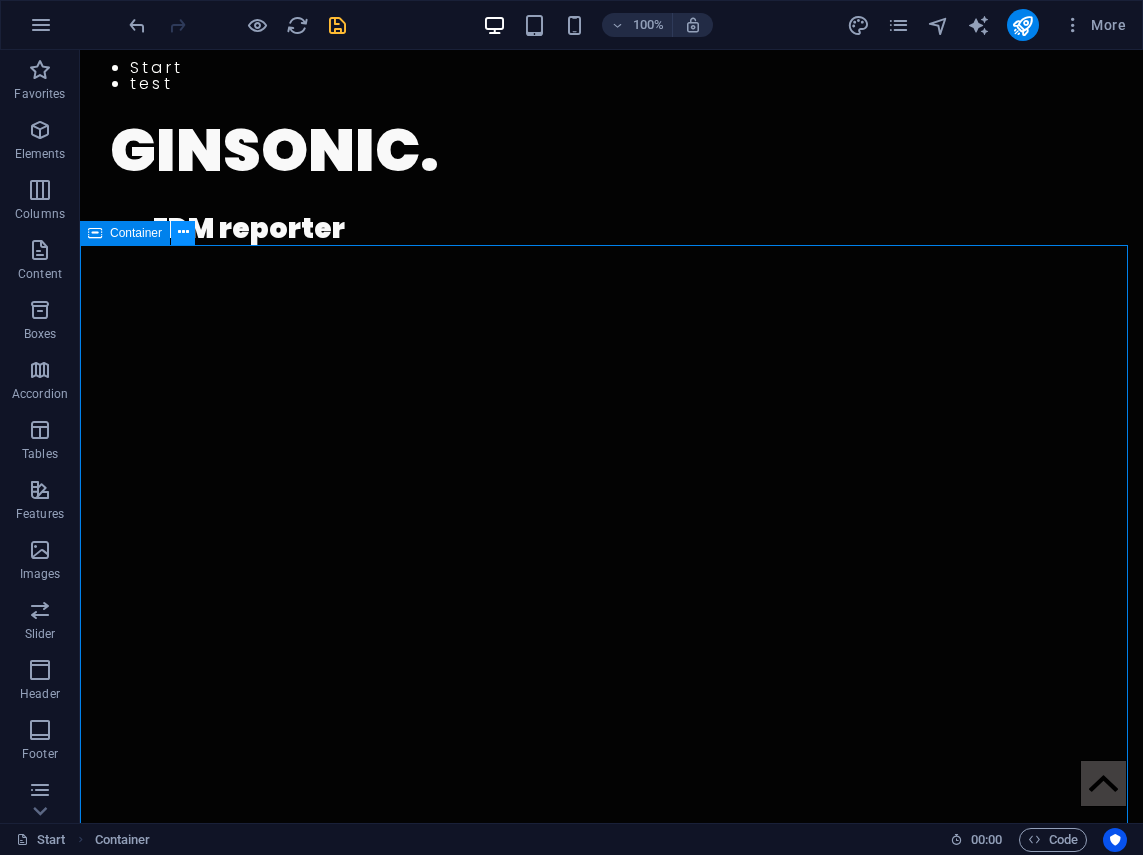 click at bounding box center [183, 232] 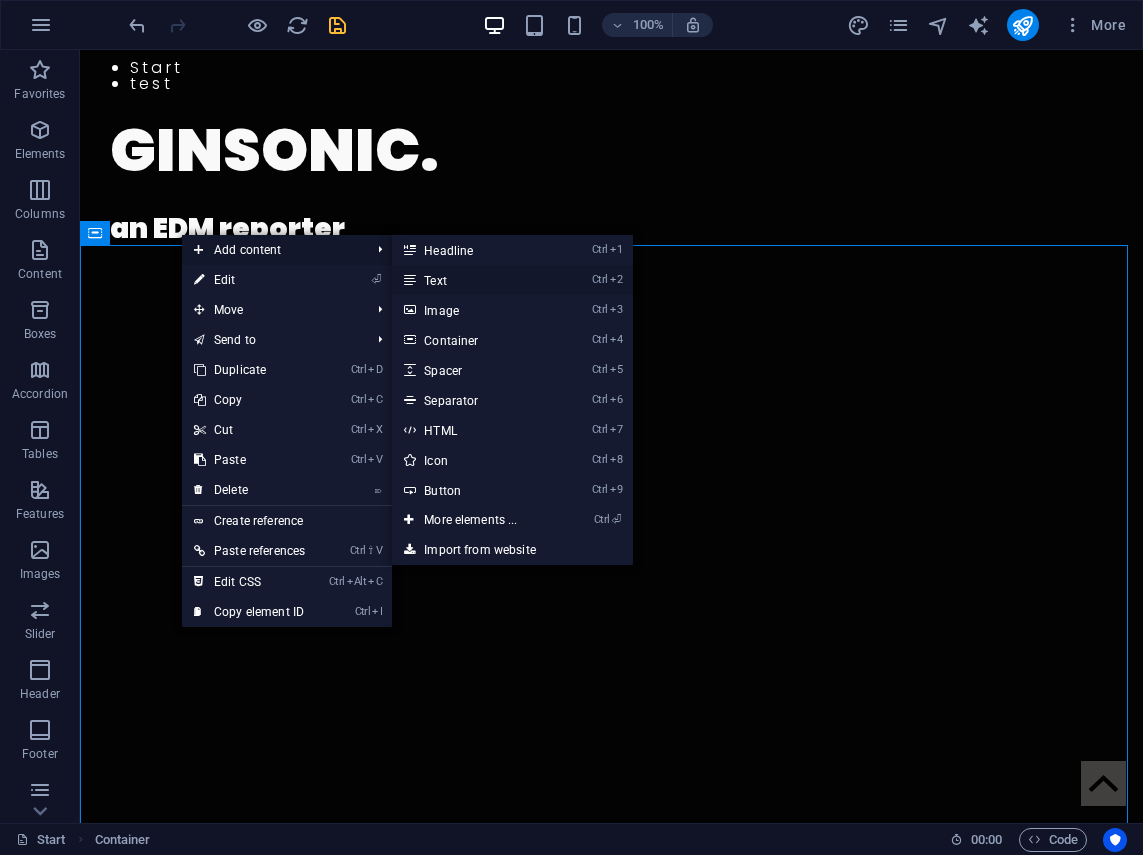 click on "Ctrl 2  Text" at bounding box center (474, 280) 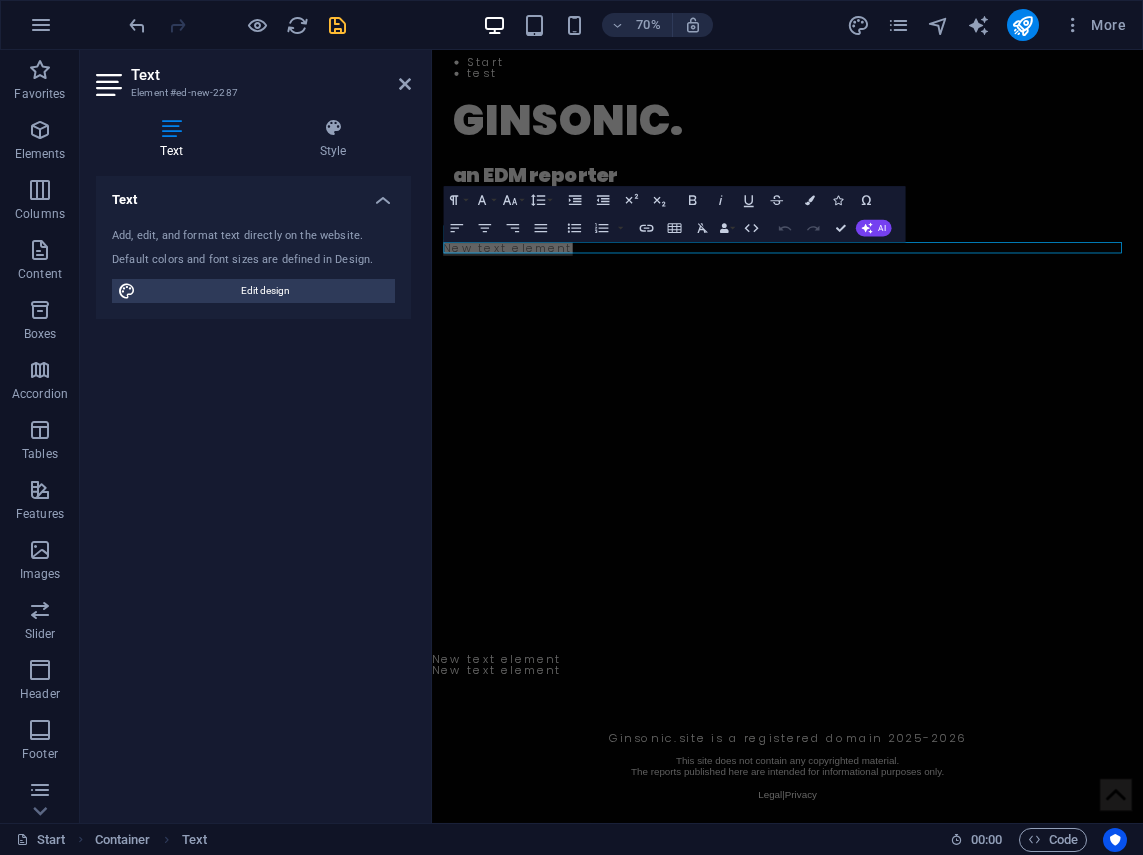 click on "Text Add, edit, and format text directly on the website. Default colors and font sizes are defined in Design. Edit design Alignment Left aligned Centered Right aligned" at bounding box center [253, 491] 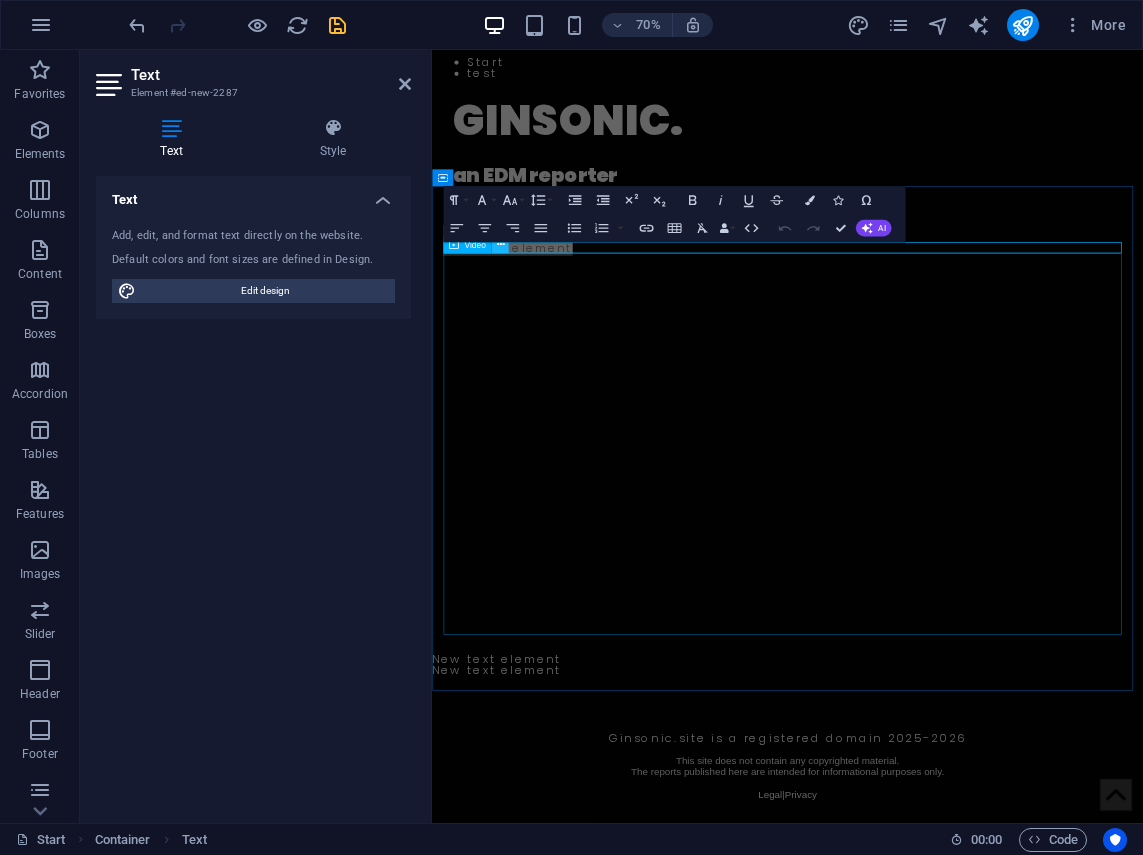 click at bounding box center [500, 245] 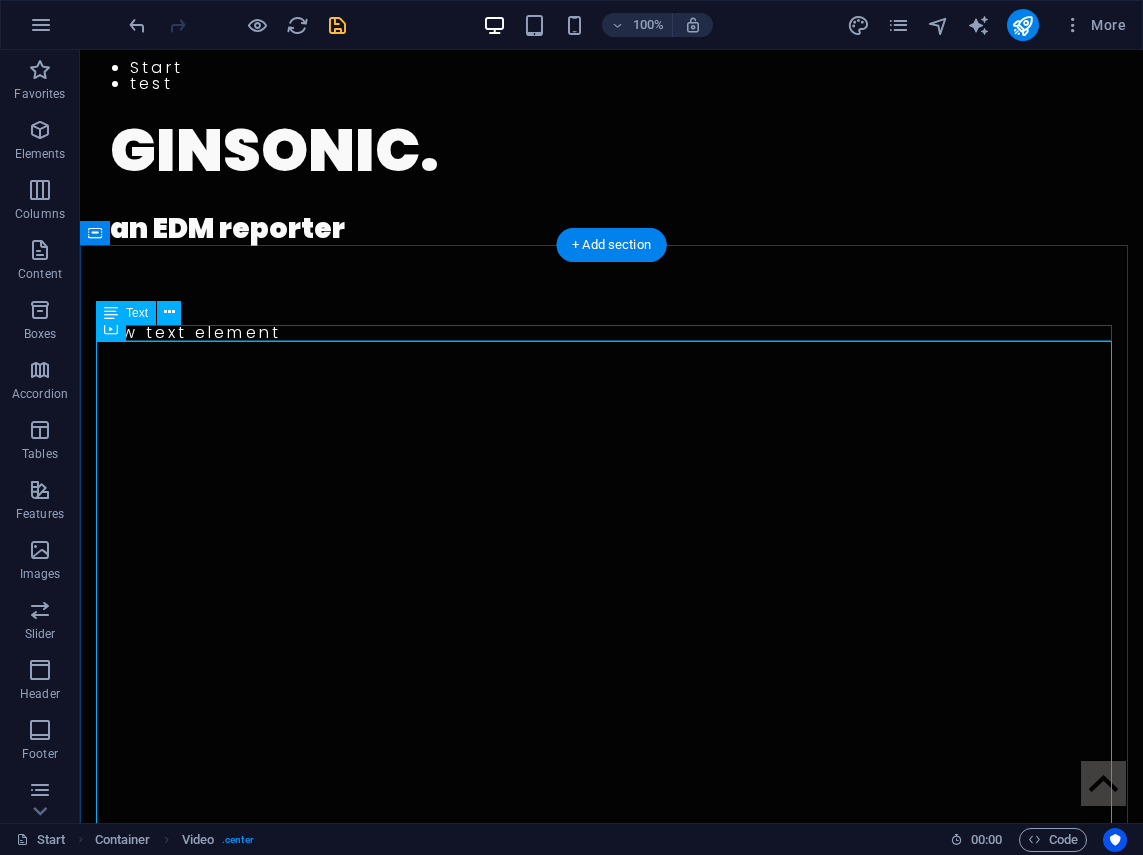 click on "New text element" at bounding box center [611, 333] 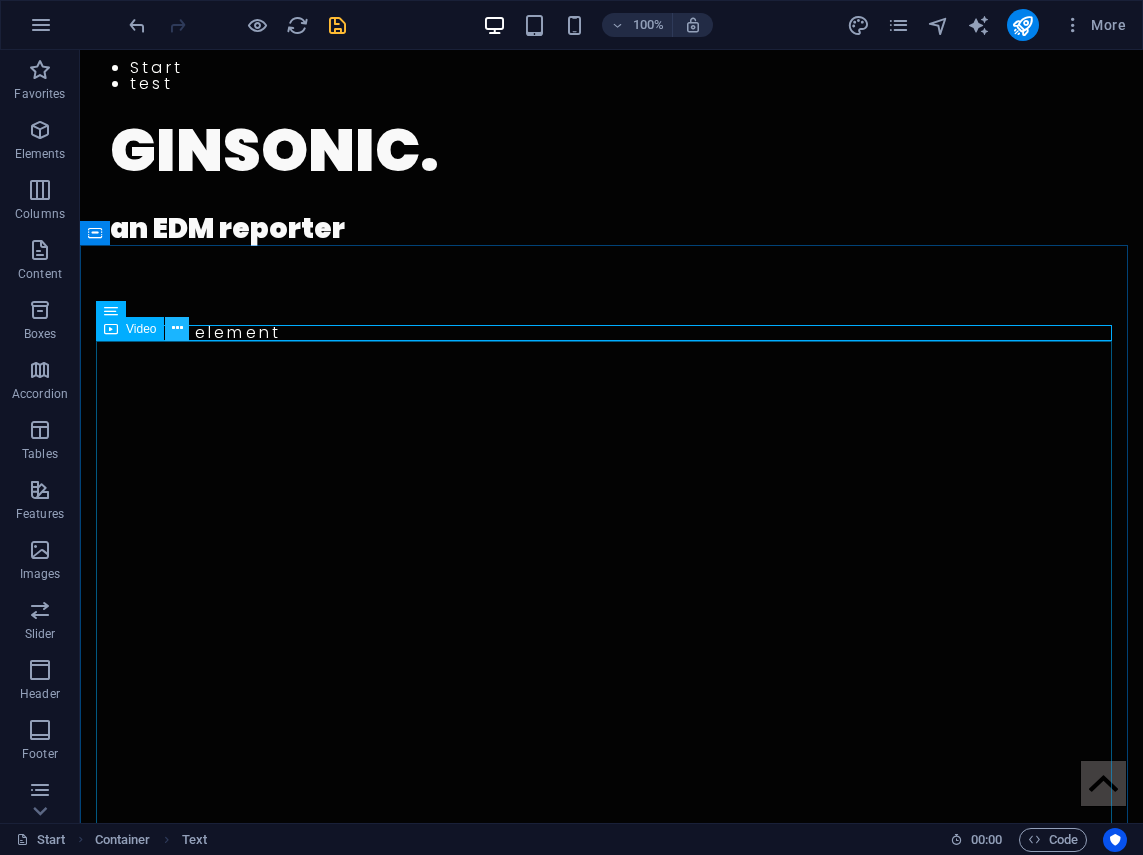 click at bounding box center [177, 328] 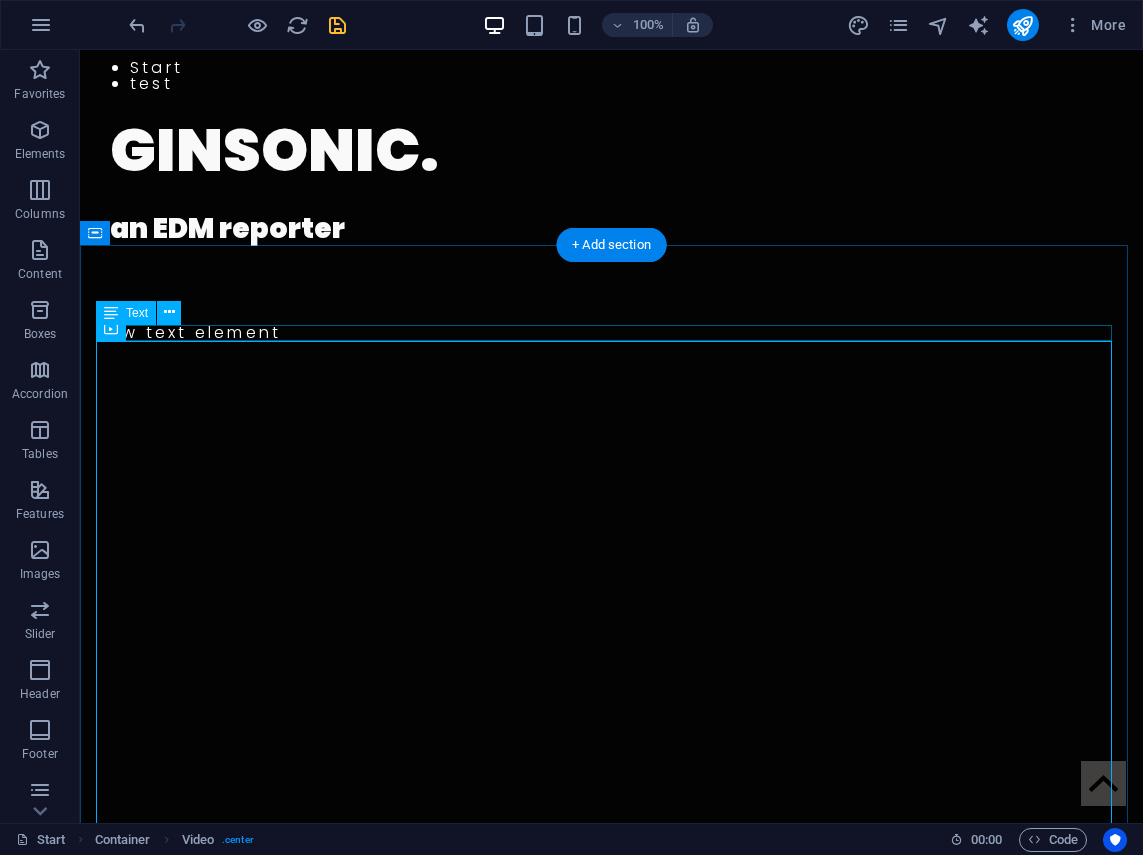 click on "New text element" at bounding box center [611, 333] 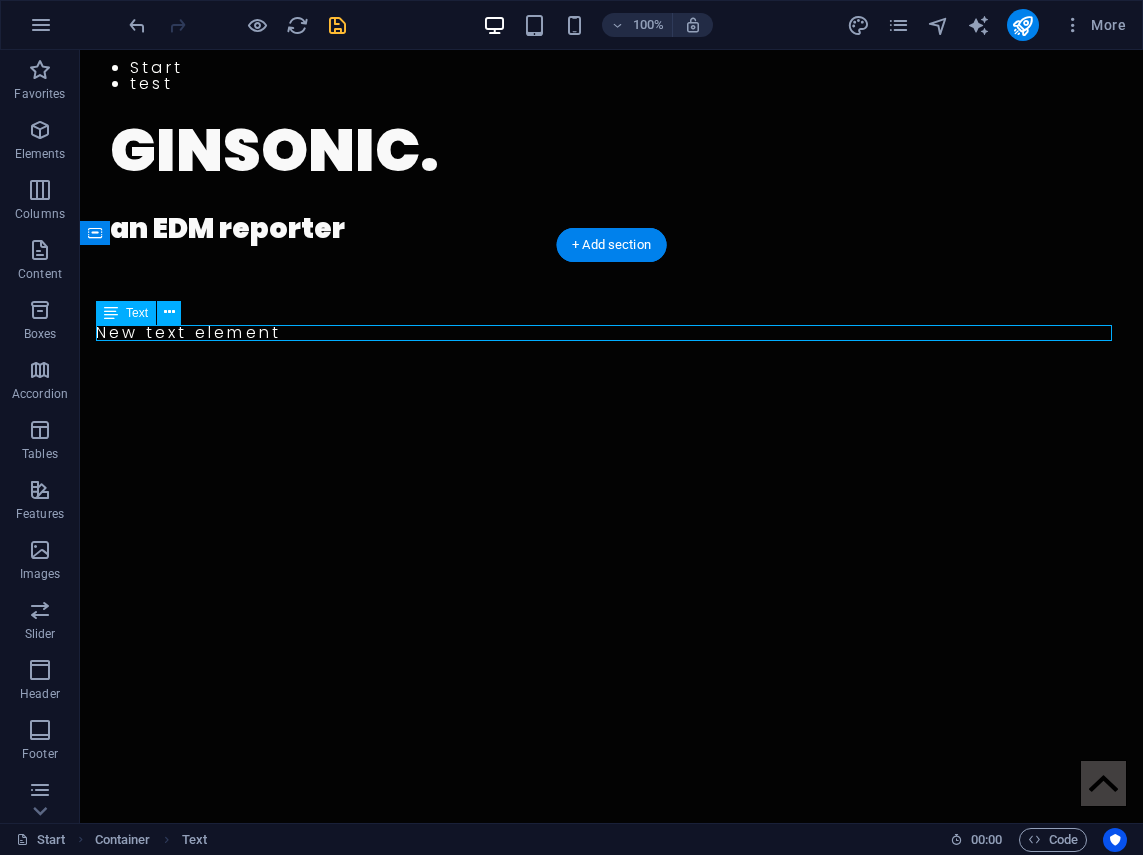 click on "New text element" at bounding box center (611, 333) 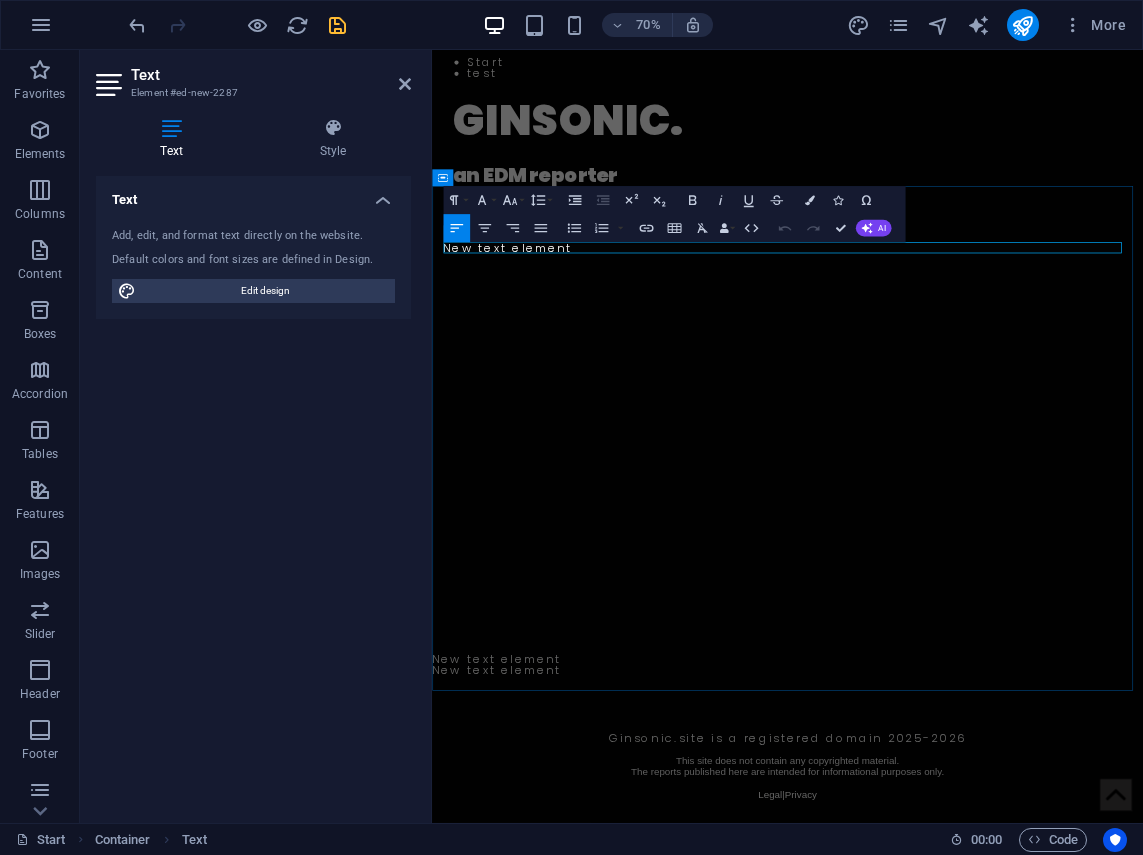 click on "New text element" at bounding box center [940, 333] 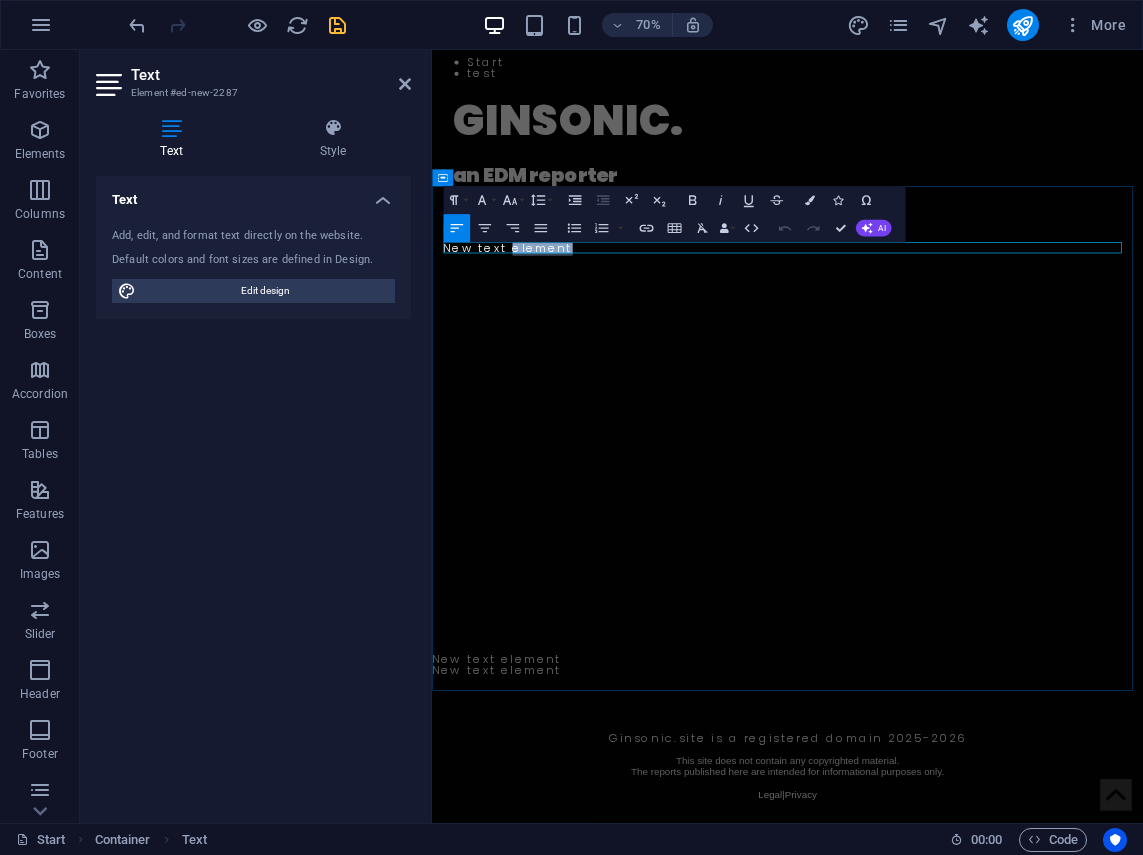 click on "New text element" at bounding box center [940, 333] 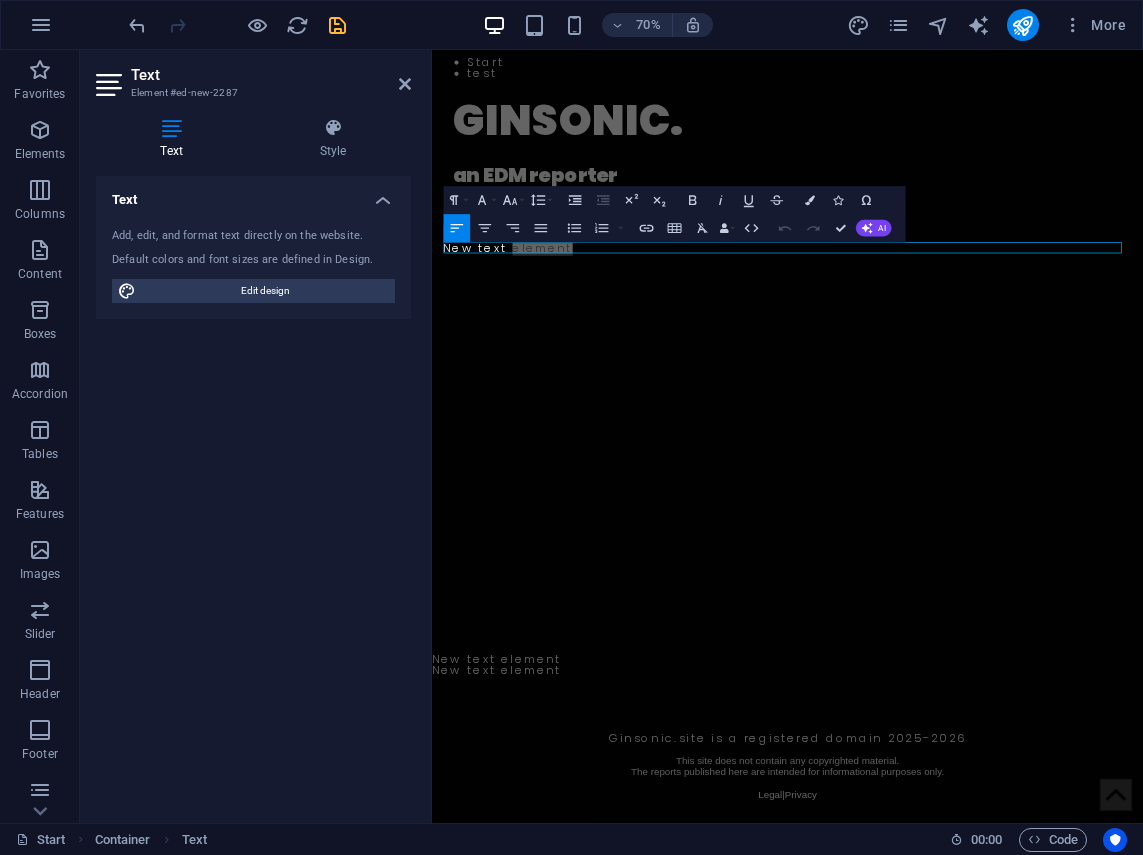 click on "Text Add, edit, and format text directly on the website. Default colors and font sizes are defined in Design. Edit design Alignment Left aligned Centered Right aligned" at bounding box center (253, 491) 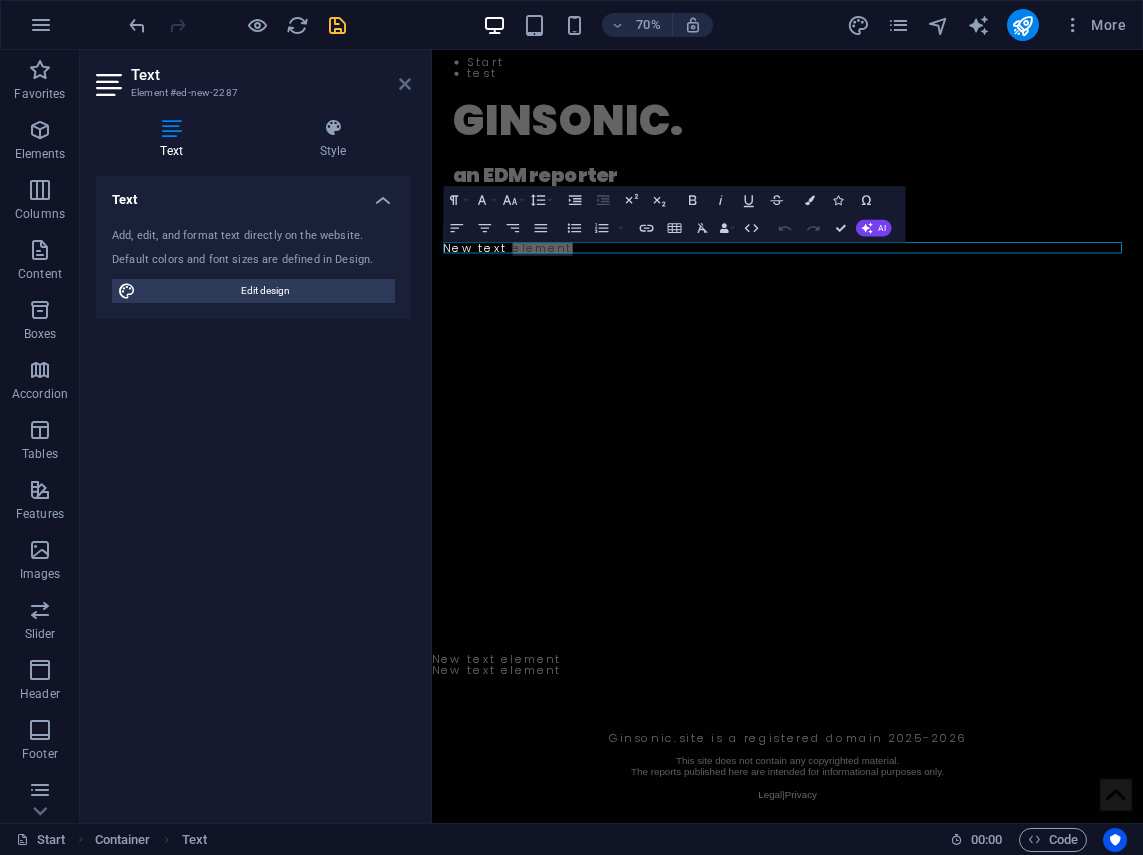 click at bounding box center [405, 84] 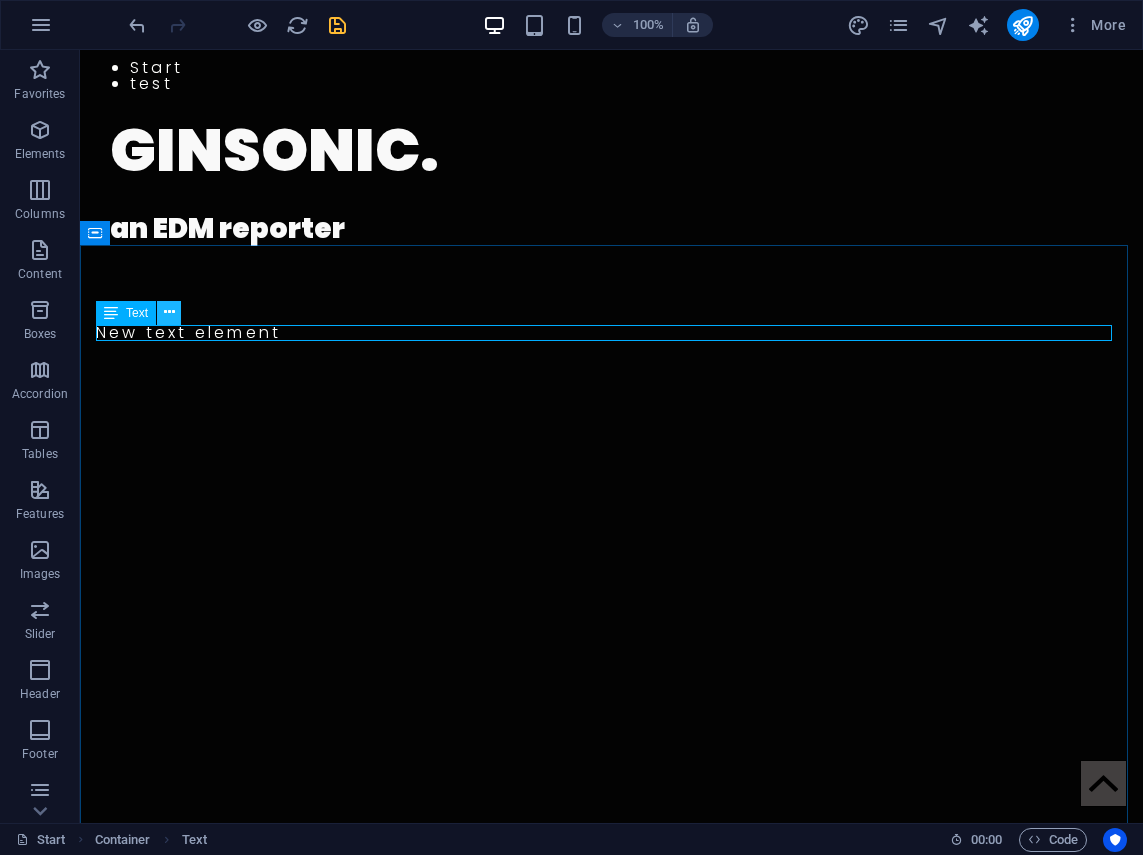 click at bounding box center [169, 312] 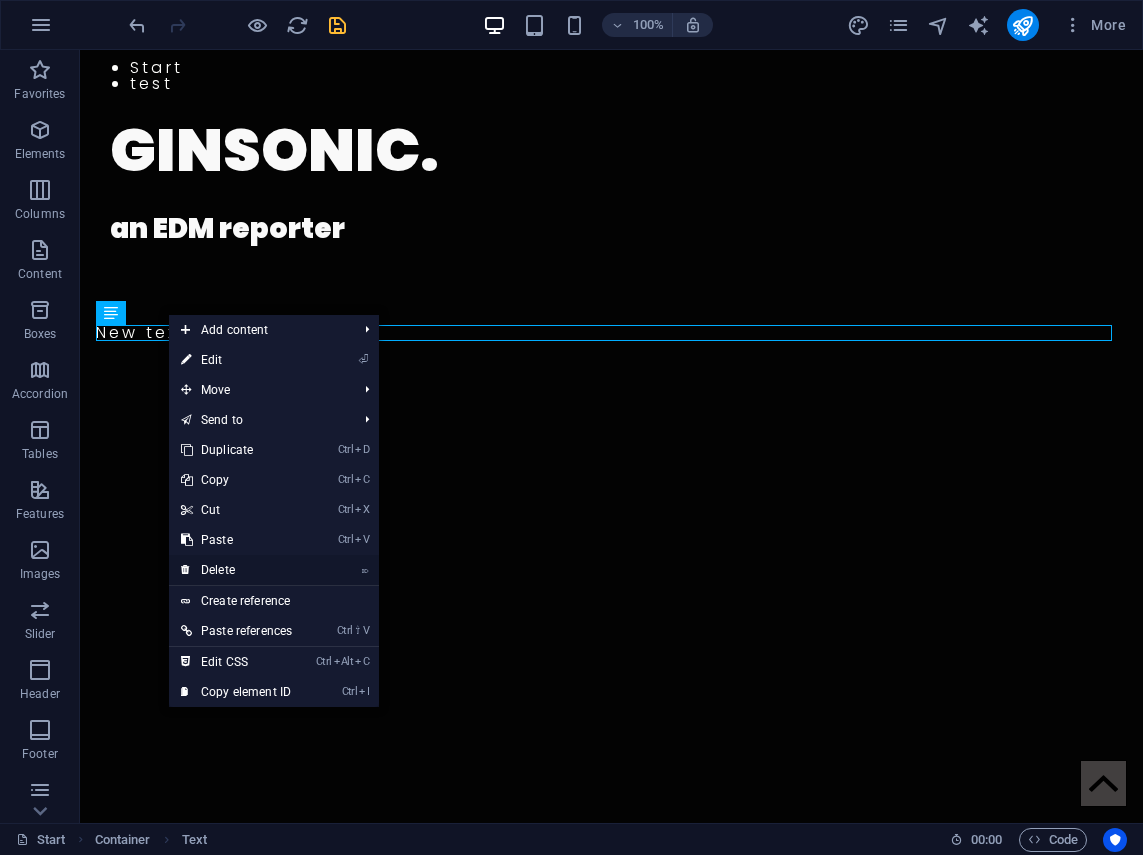 click on "⌦  Delete" at bounding box center [236, 570] 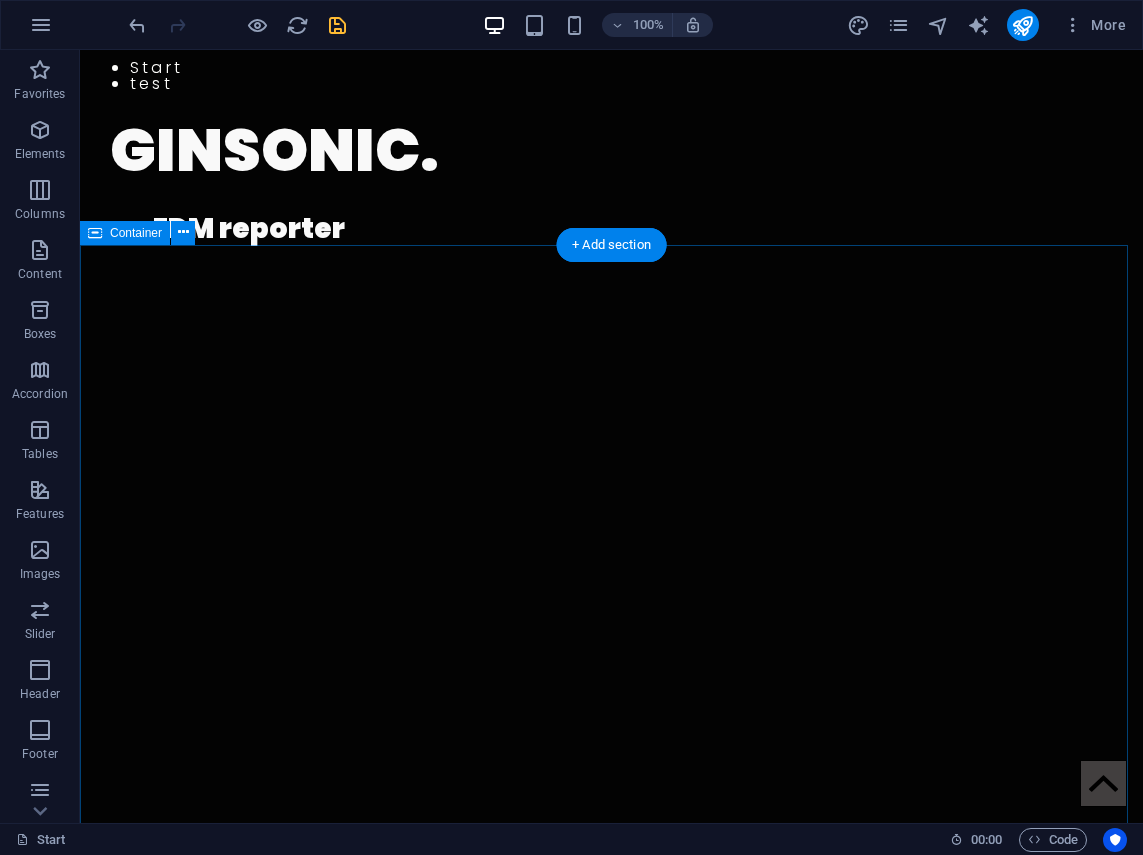 click at bounding box center (611, 583) 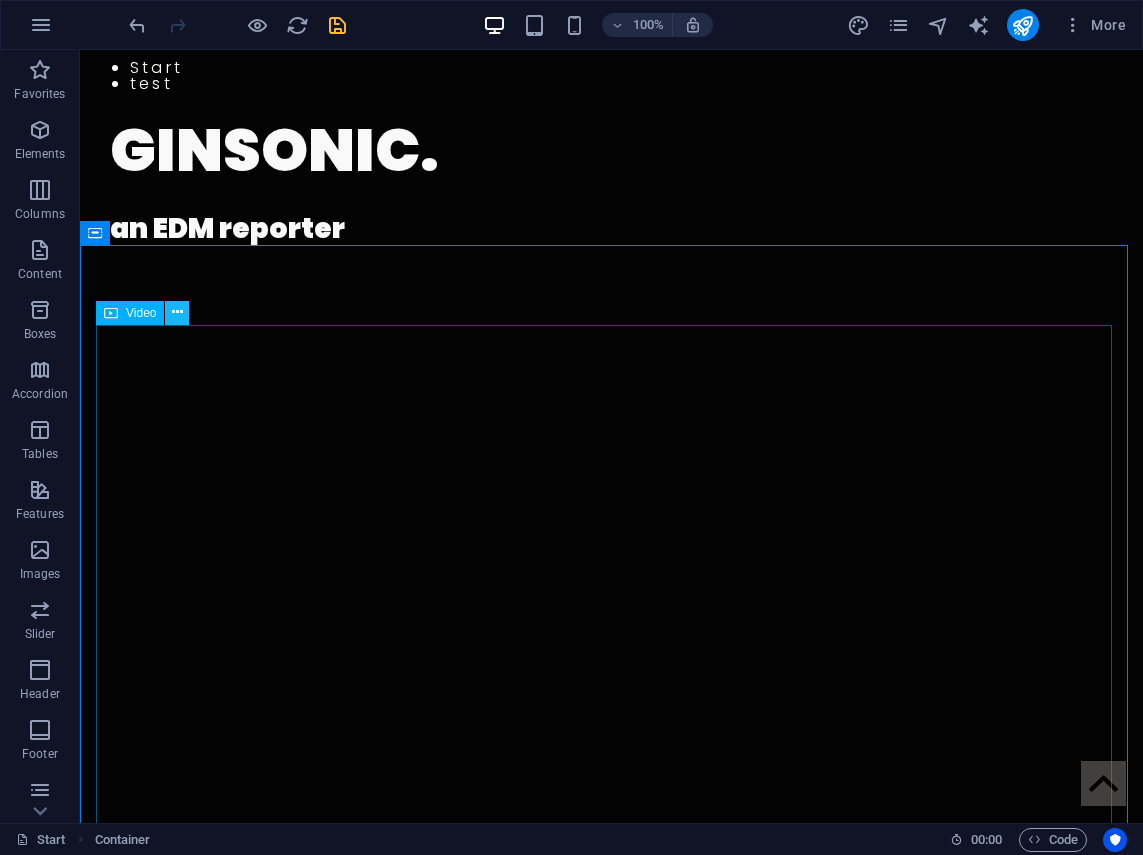 click at bounding box center [177, 312] 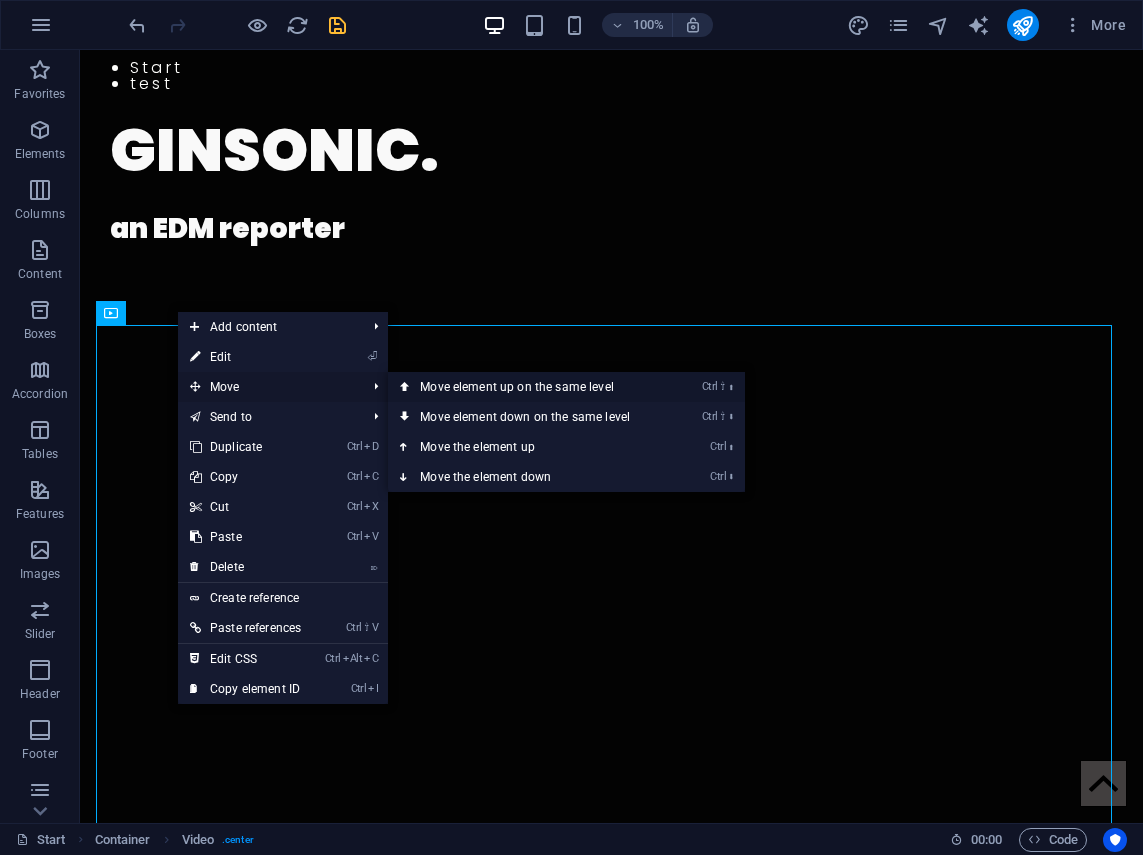 click on "Ctrl ⇧ ⬆  Move element up on the same level" at bounding box center [529, 387] 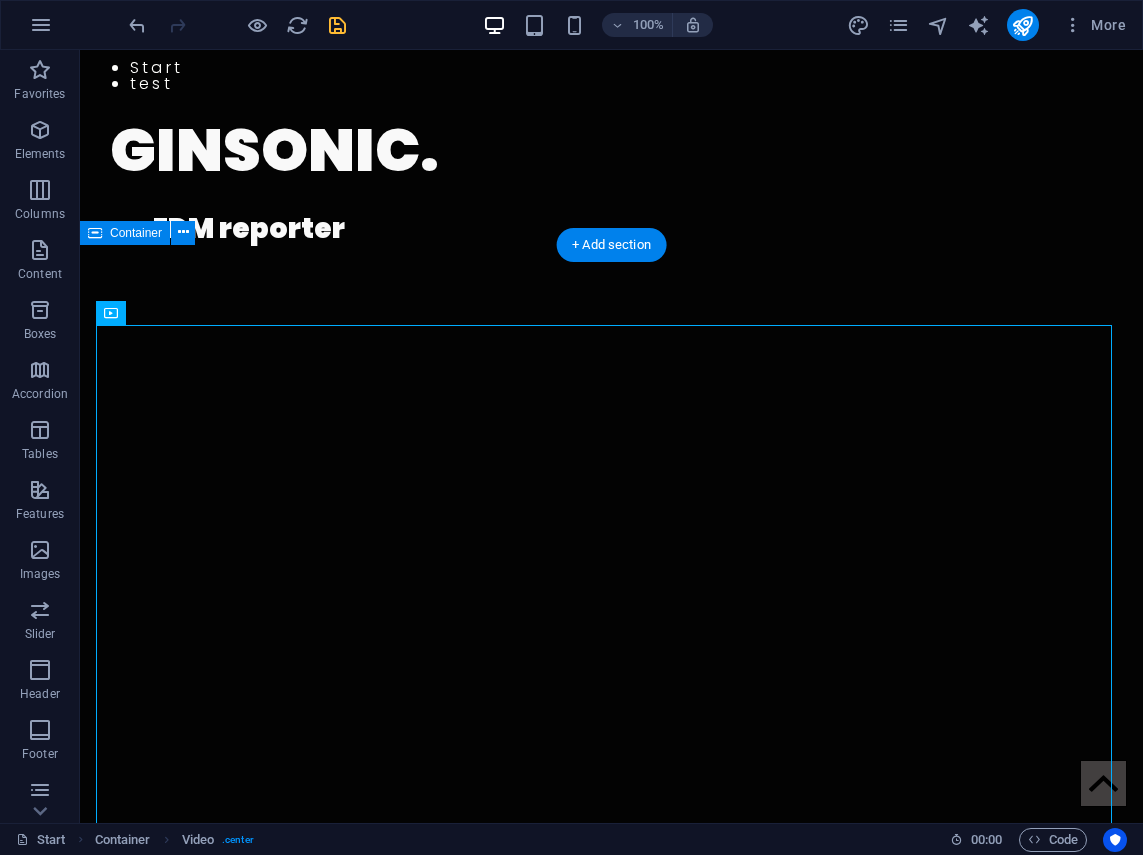 click at bounding box center [611, 583] 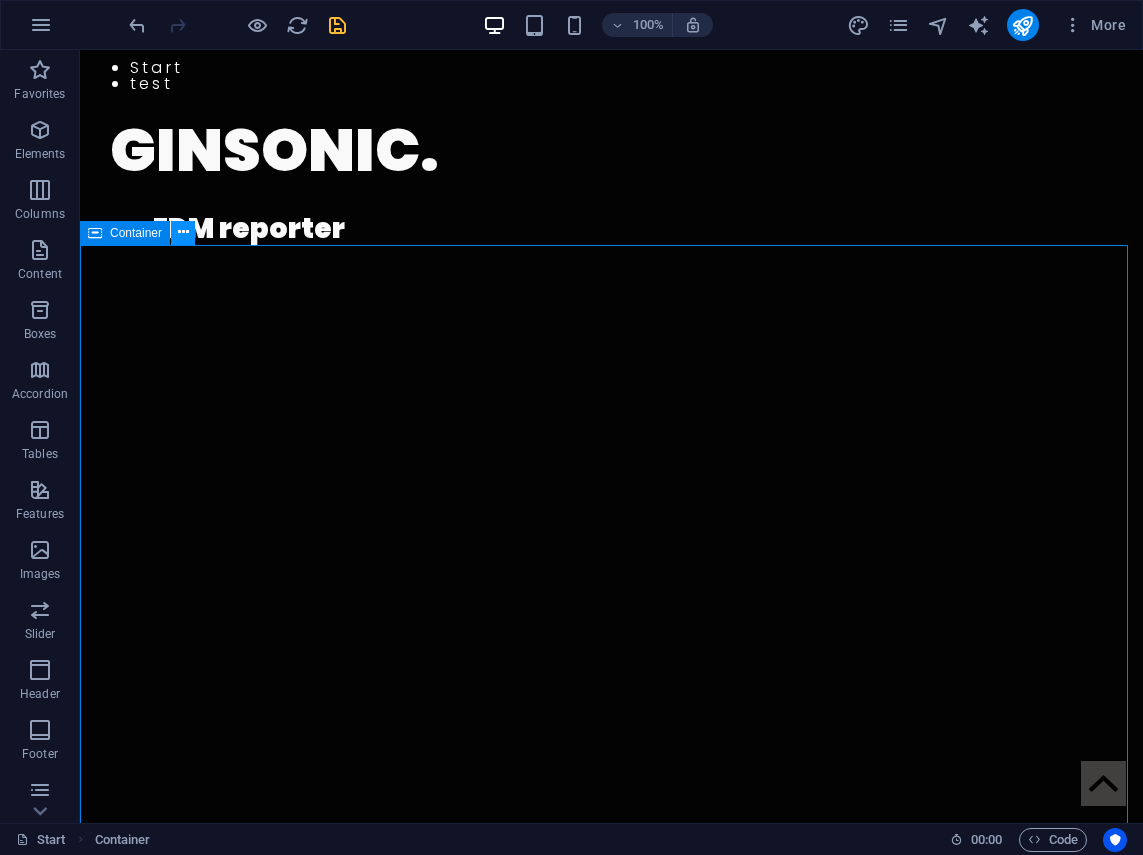 click at bounding box center [183, 232] 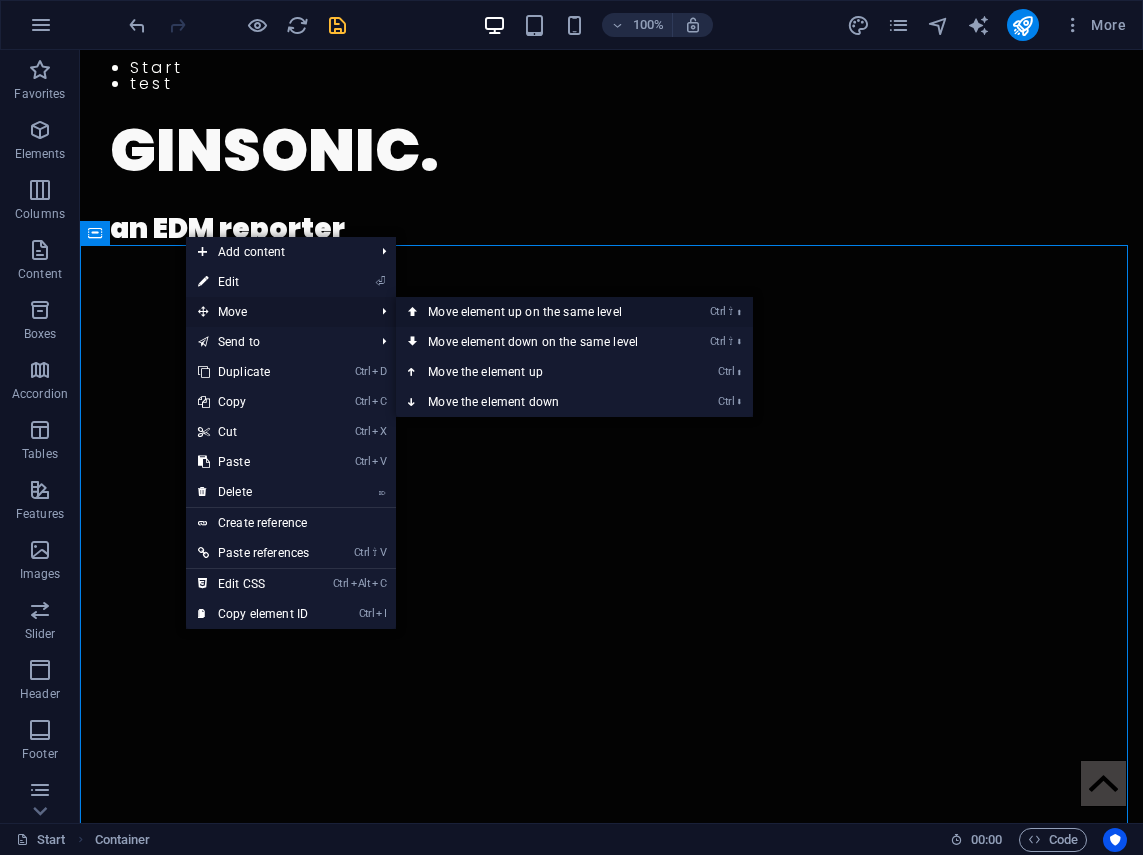 click on "Ctrl ⇧ ⬆  Move element up on the same level" at bounding box center [537, 312] 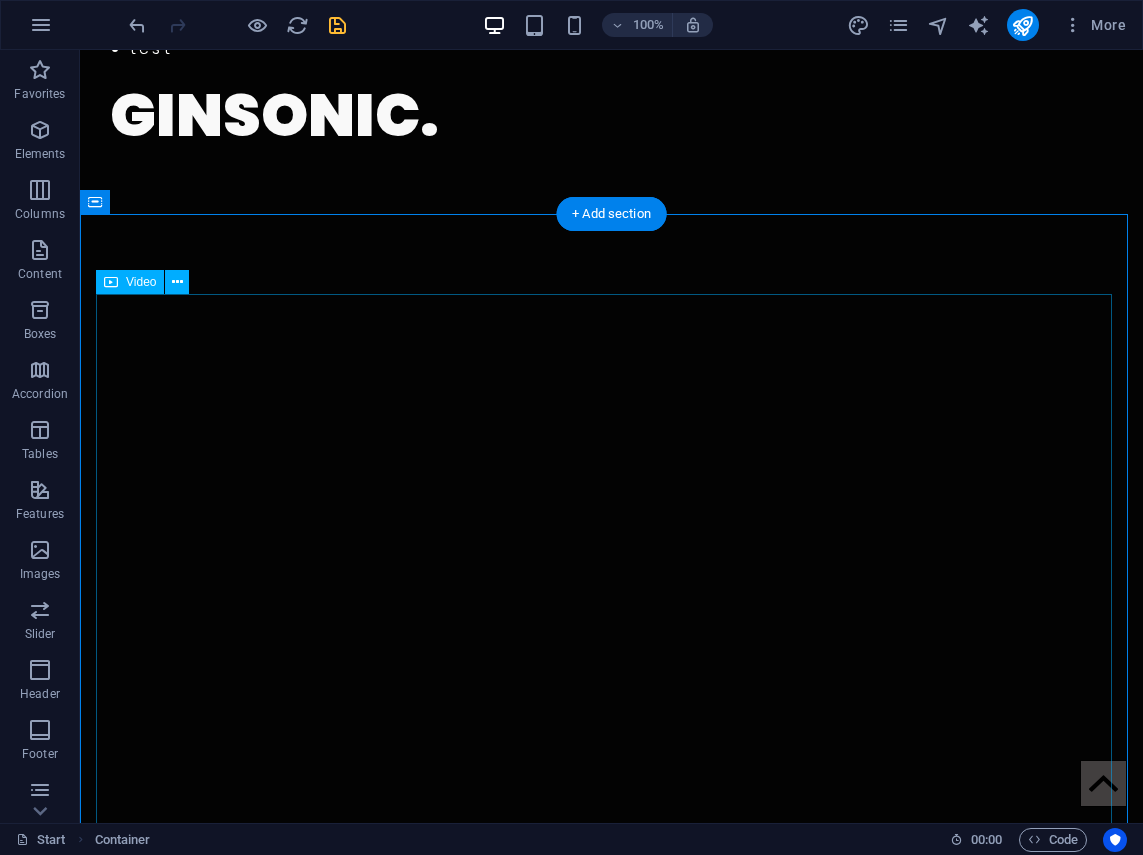 scroll, scrollTop: 0, scrollLeft: 0, axis: both 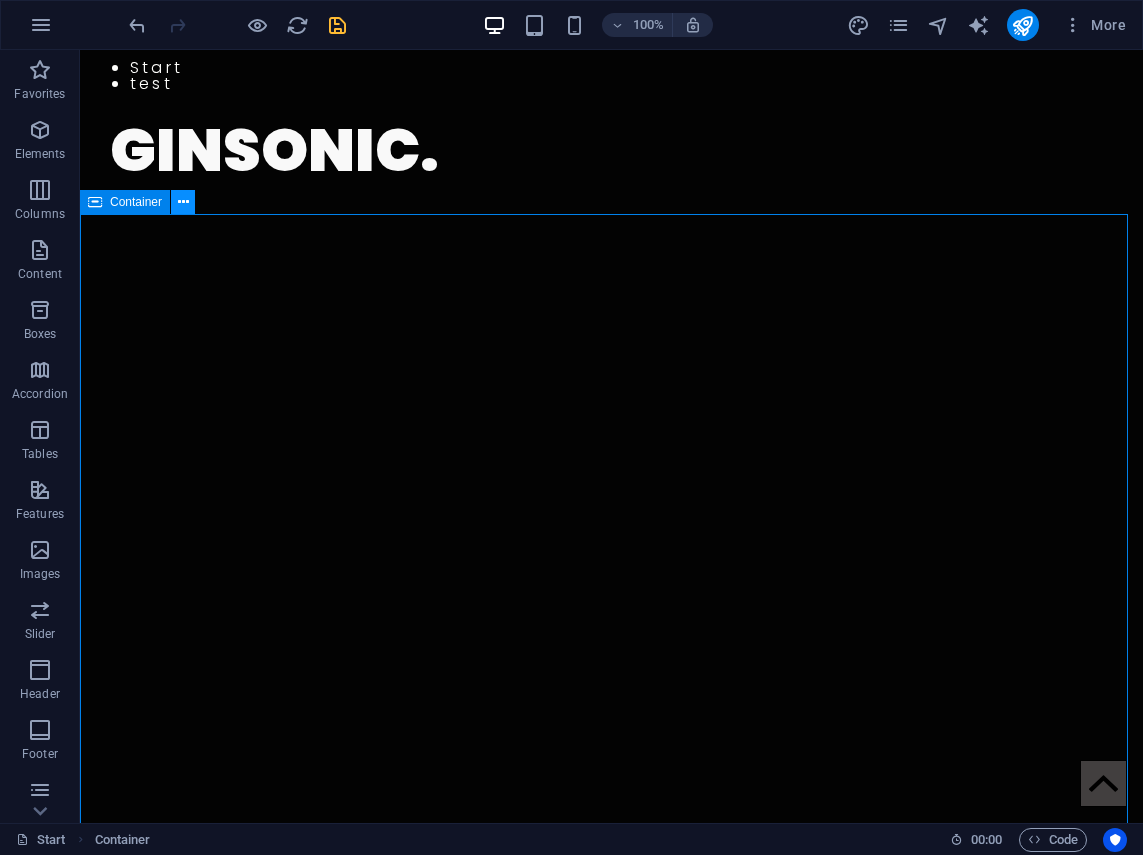 click at bounding box center (183, 202) 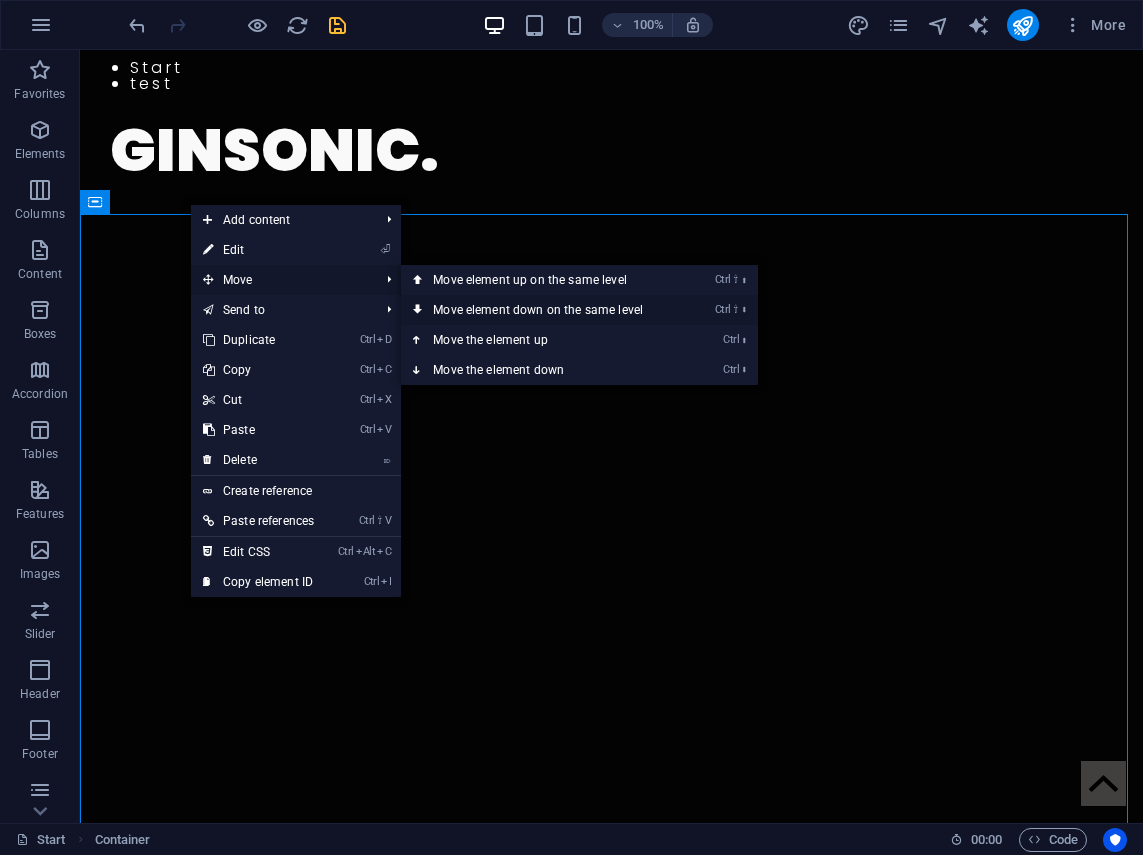 click on "Ctrl ⇧ ⬇  Move element down on the same level" at bounding box center [542, 310] 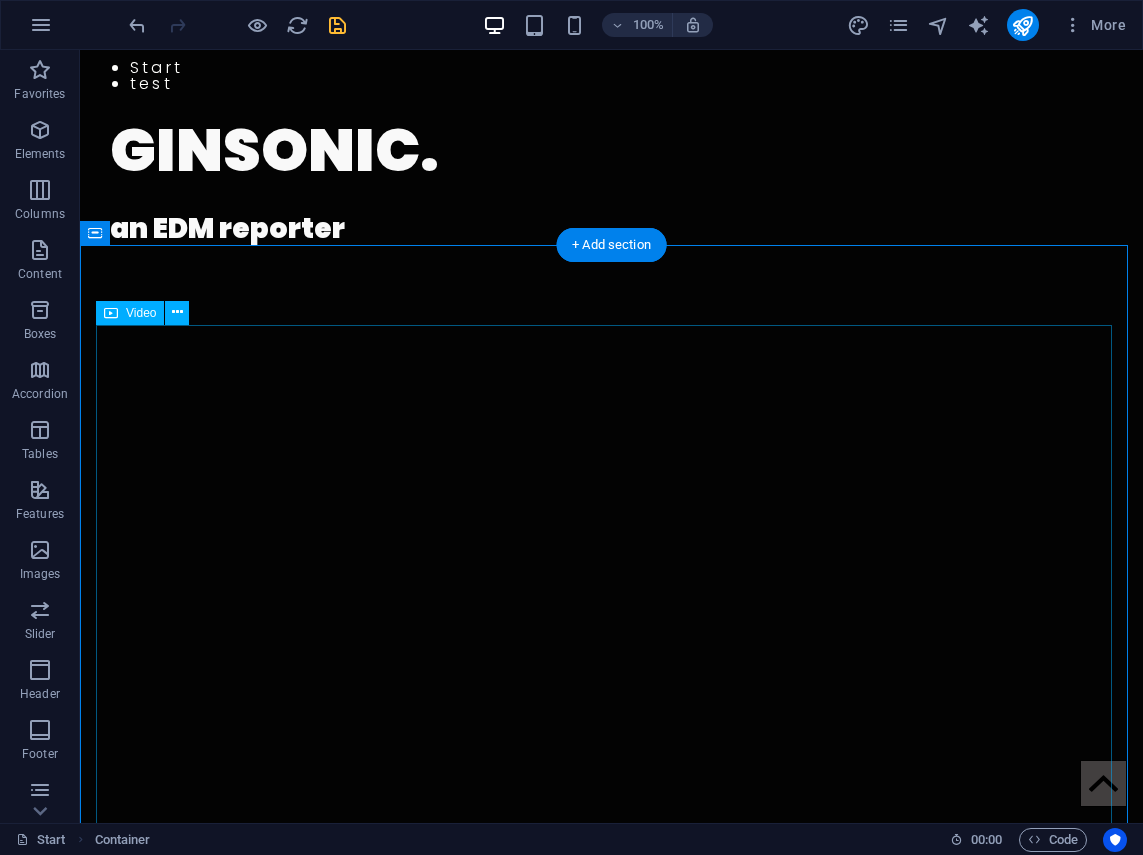 click at bounding box center [611, 583] 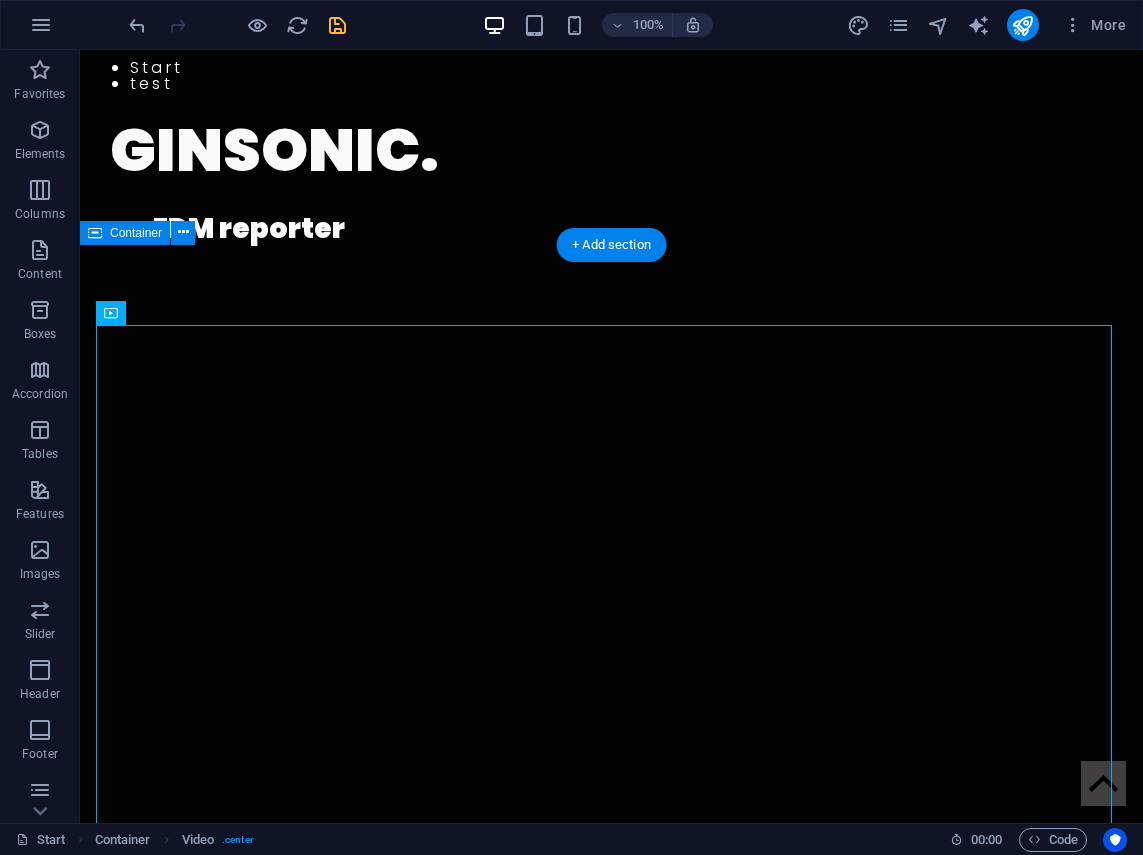 click at bounding box center (611, 583) 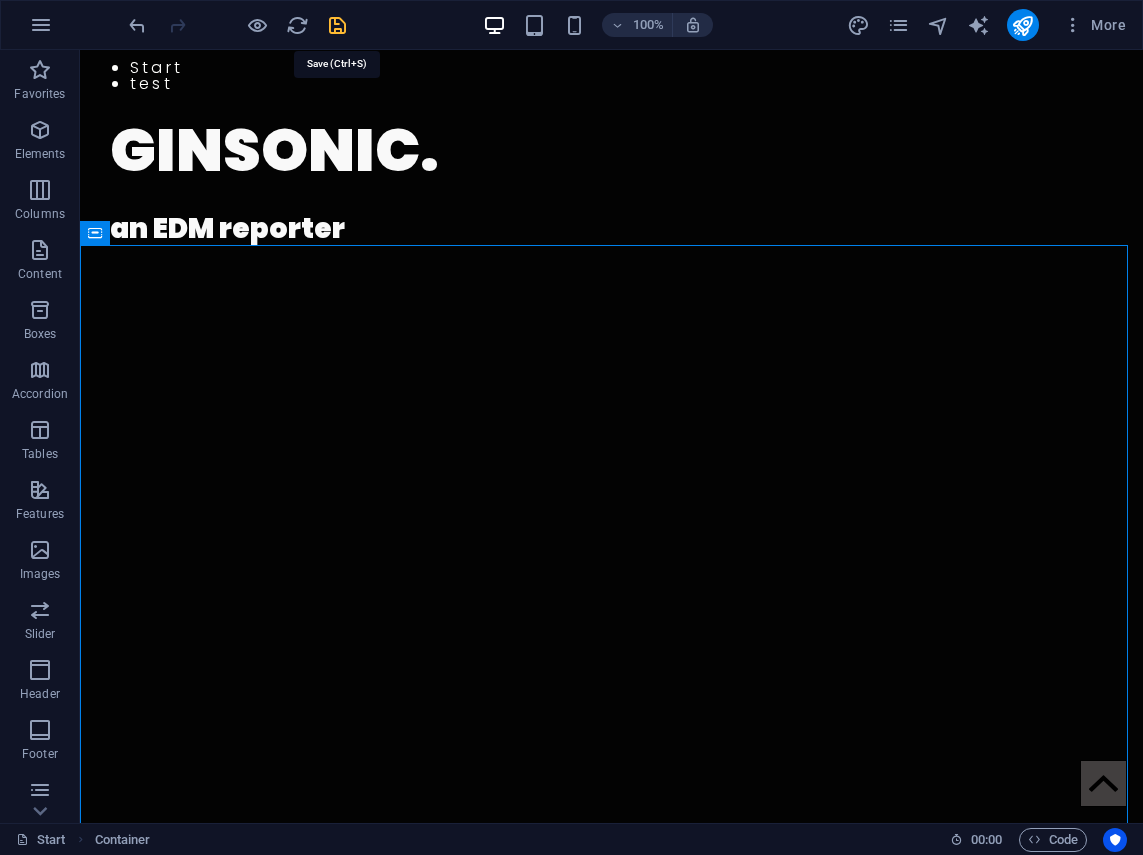 click at bounding box center (337, 25) 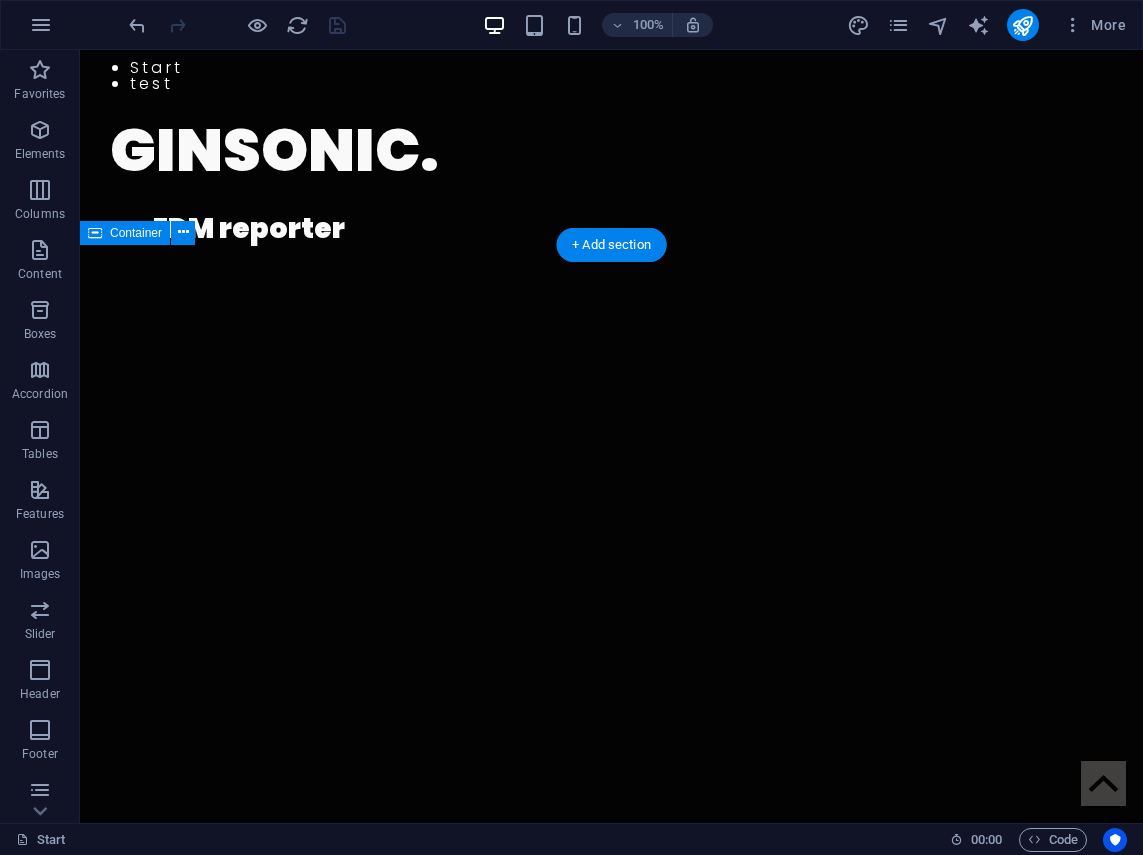 click at bounding box center [611, 583] 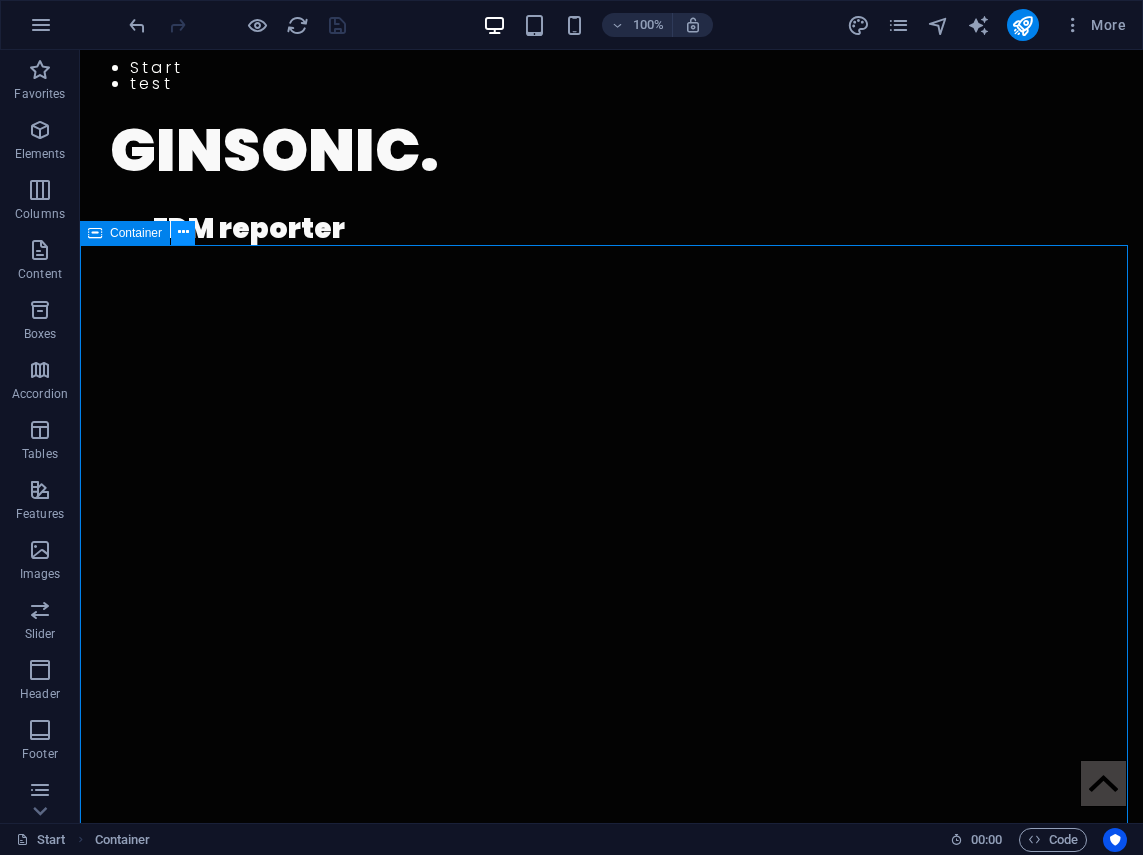 click at bounding box center (183, 232) 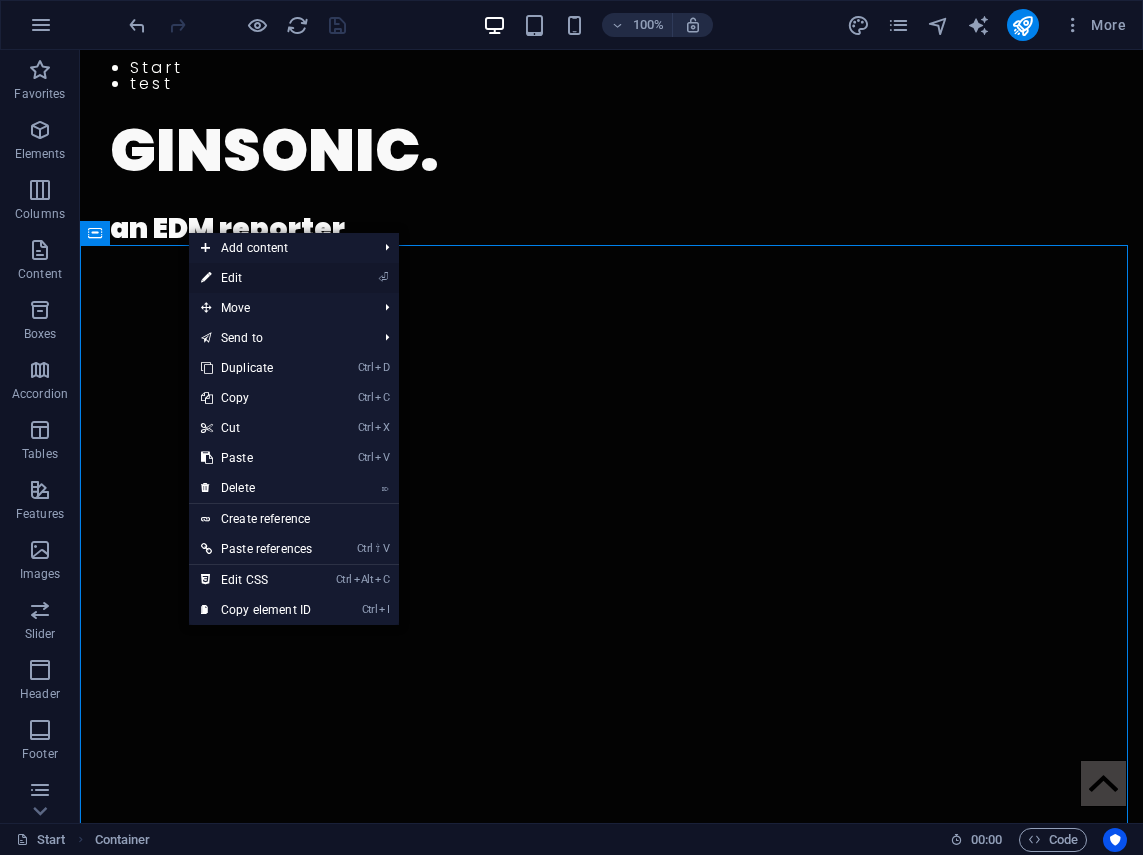 click on "⏎  Edit" at bounding box center (256, 278) 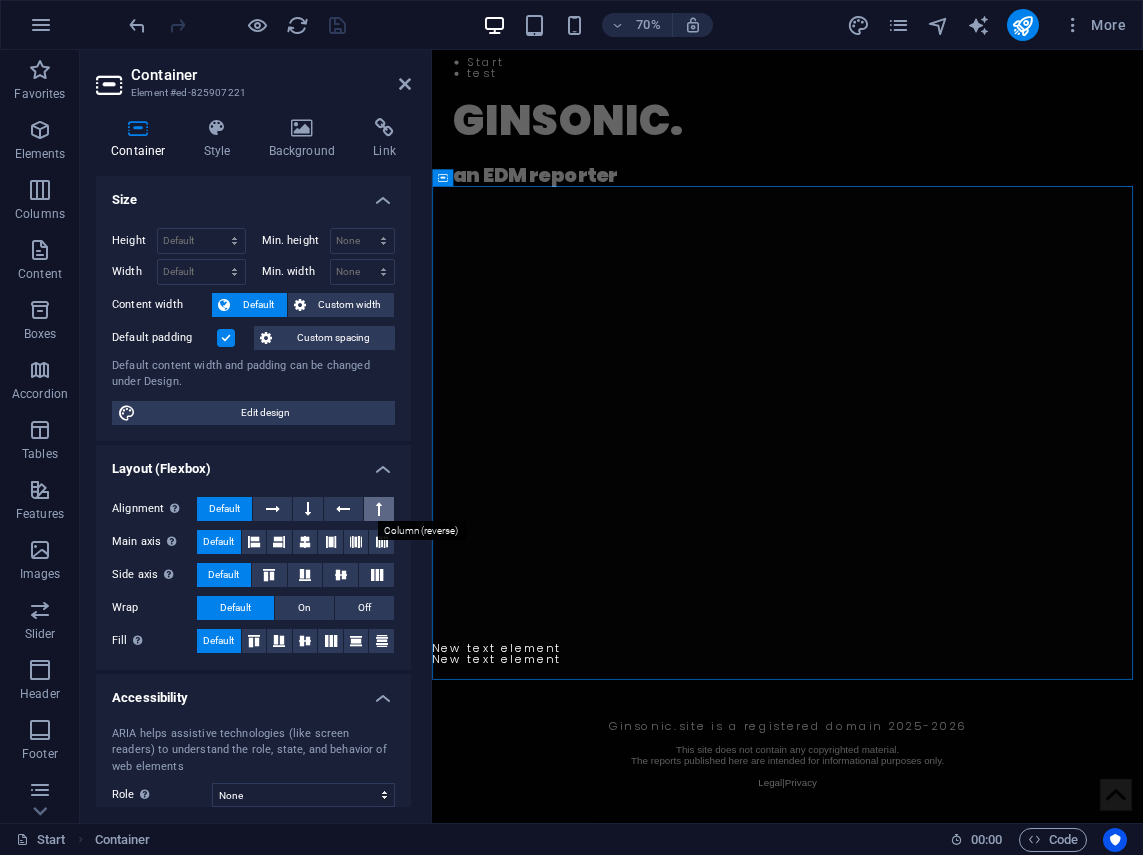 click at bounding box center (379, 509) 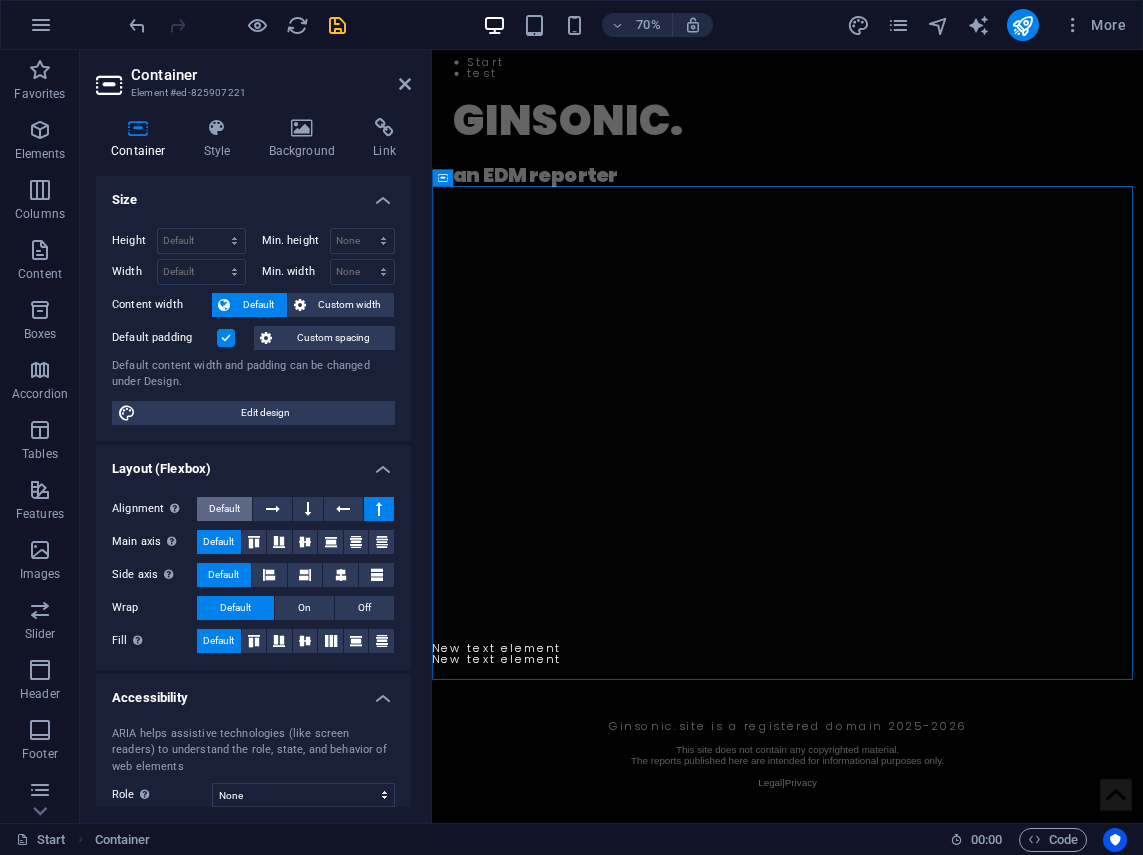 click on "Default" at bounding box center [224, 509] 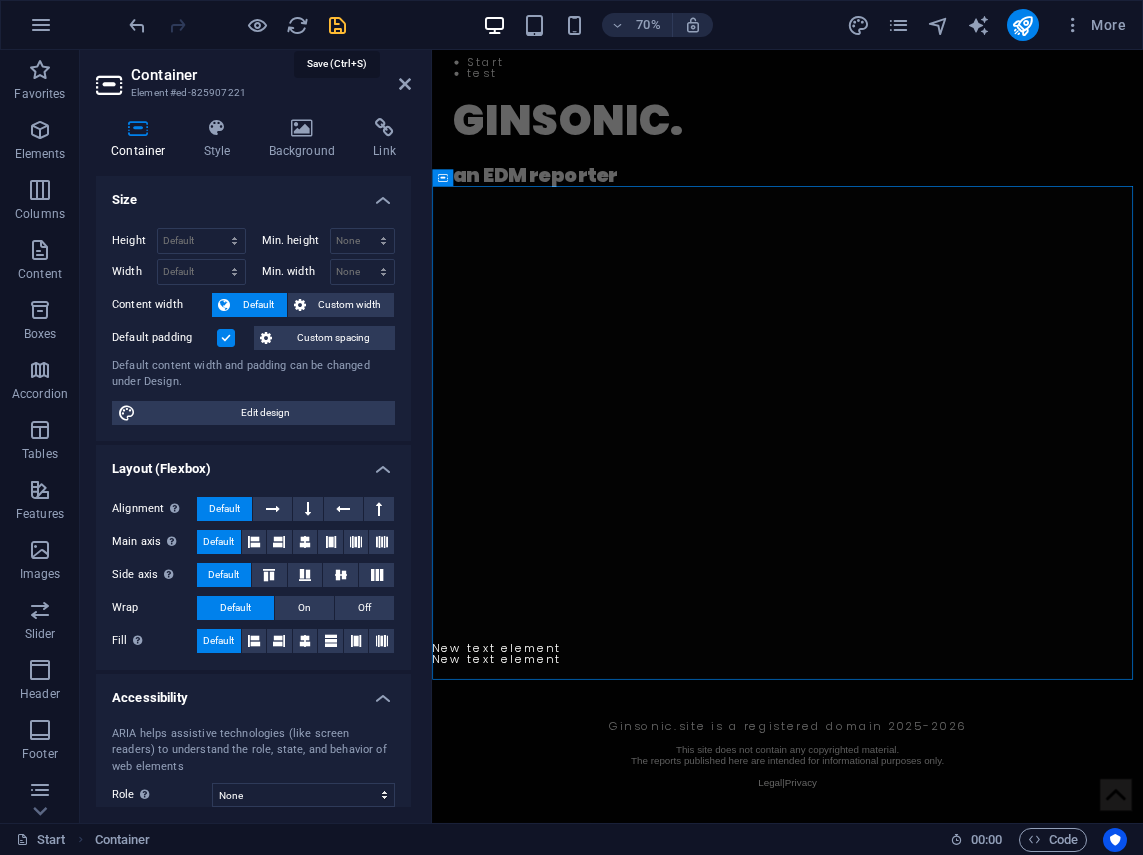 click at bounding box center [337, 25] 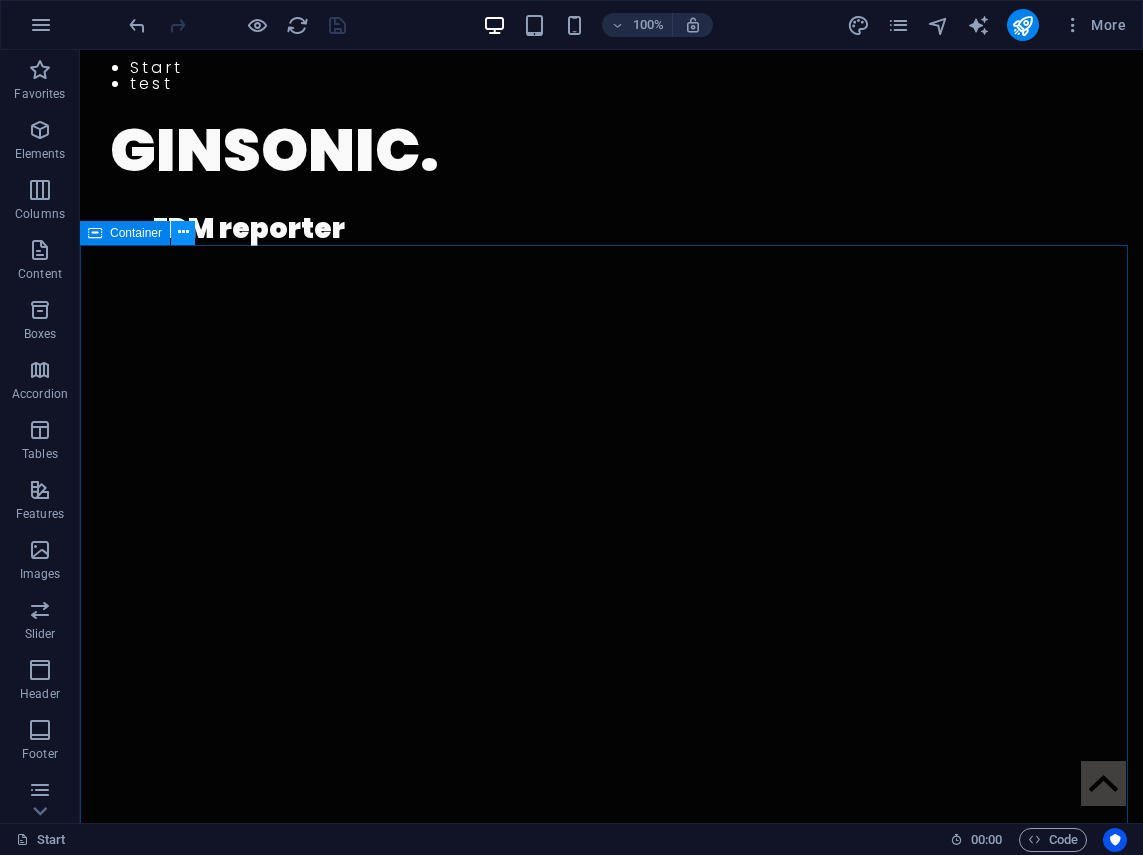 click at bounding box center [183, 232] 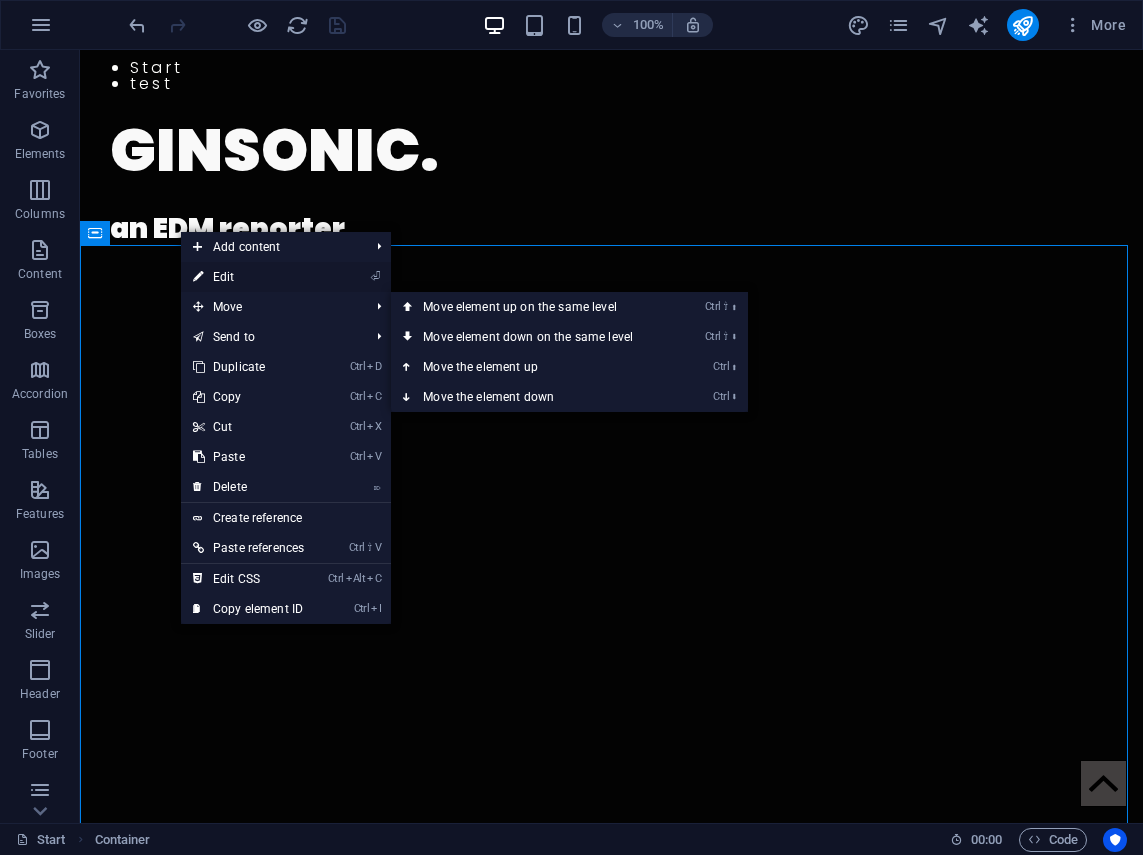 click on "⏎  Edit" at bounding box center [248, 277] 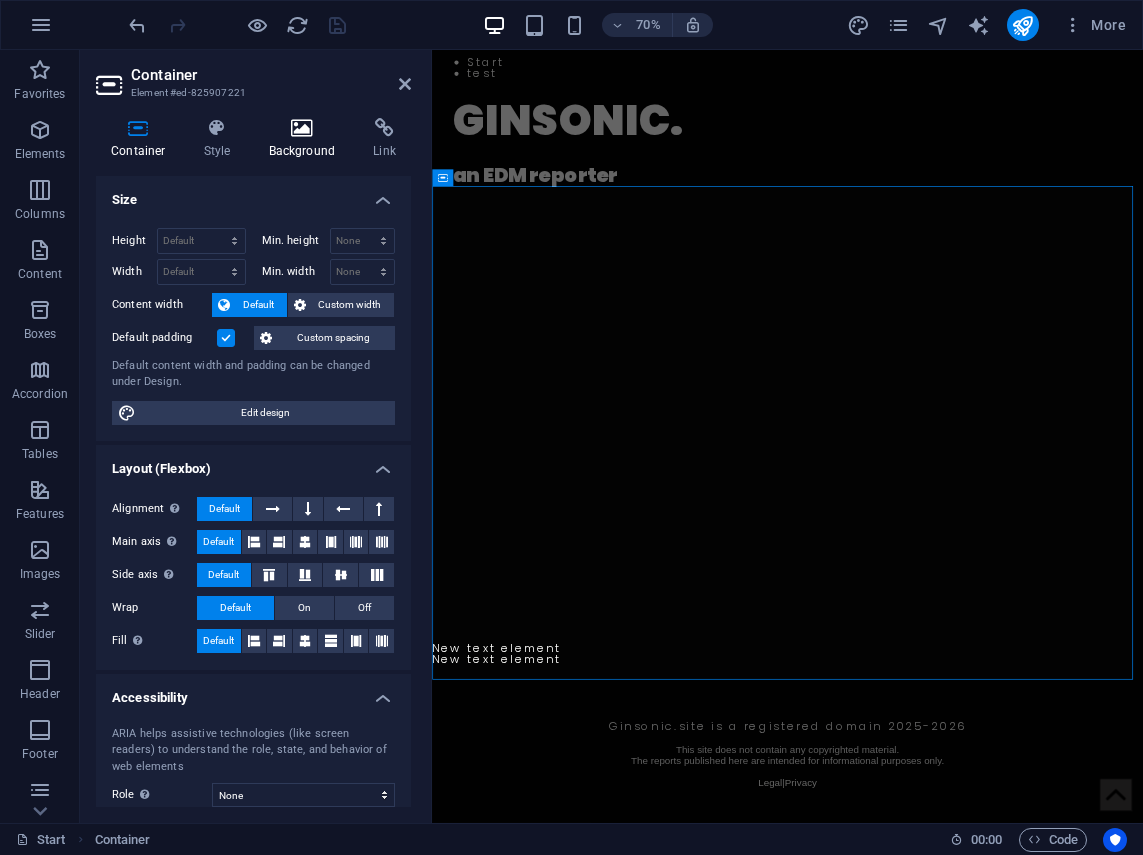 click on "Background" at bounding box center (306, 139) 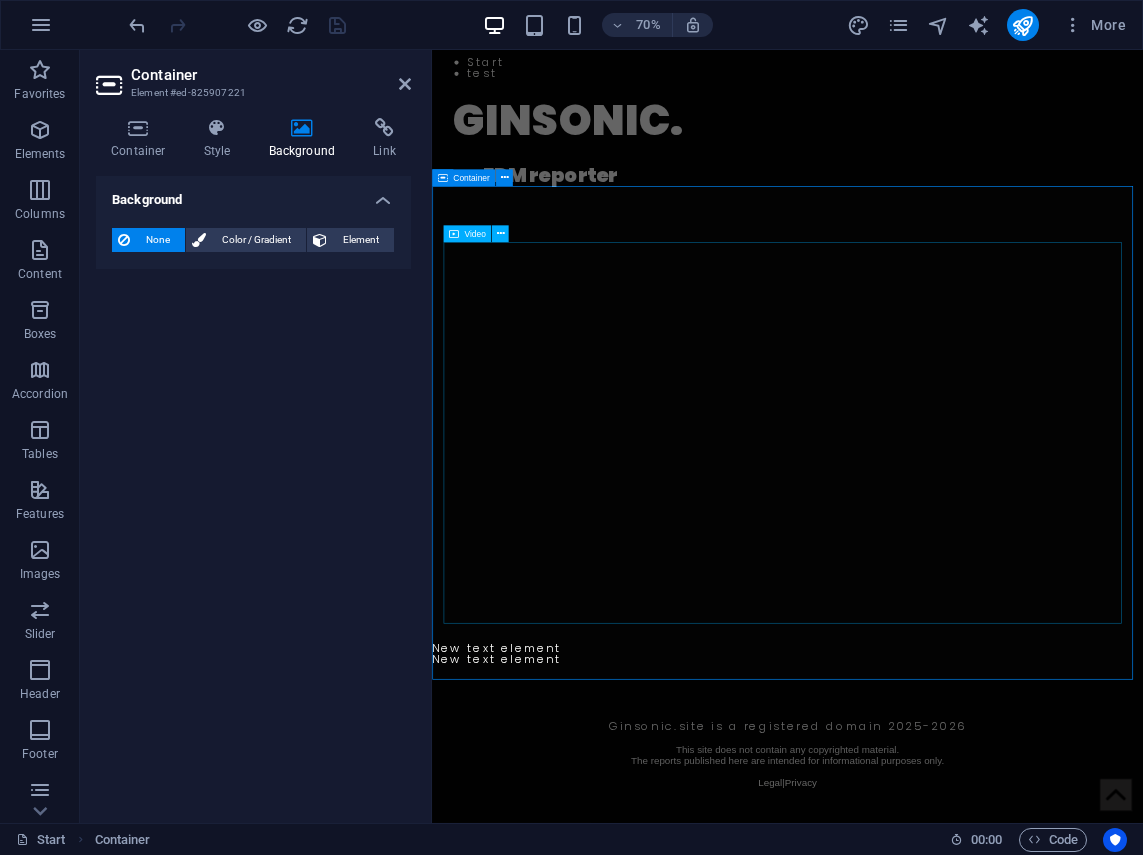 click at bounding box center (940, 571) 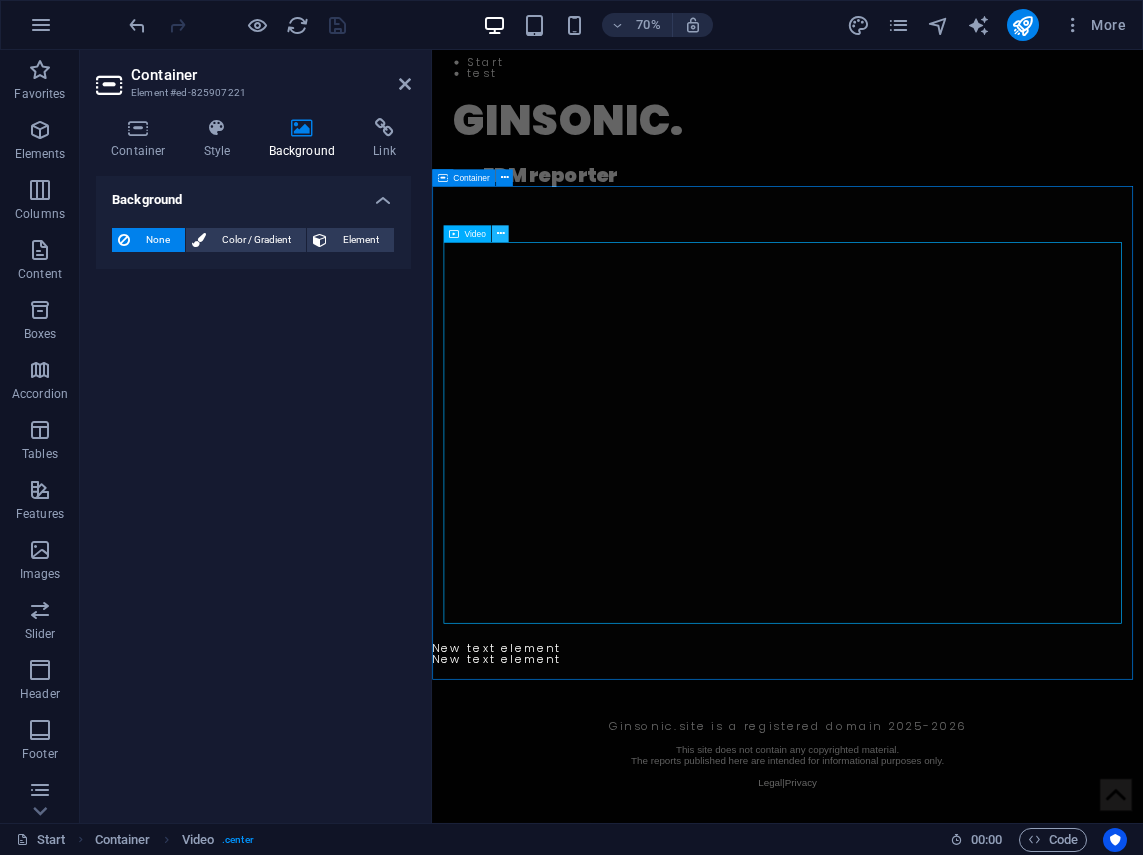 click at bounding box center [500, 234] 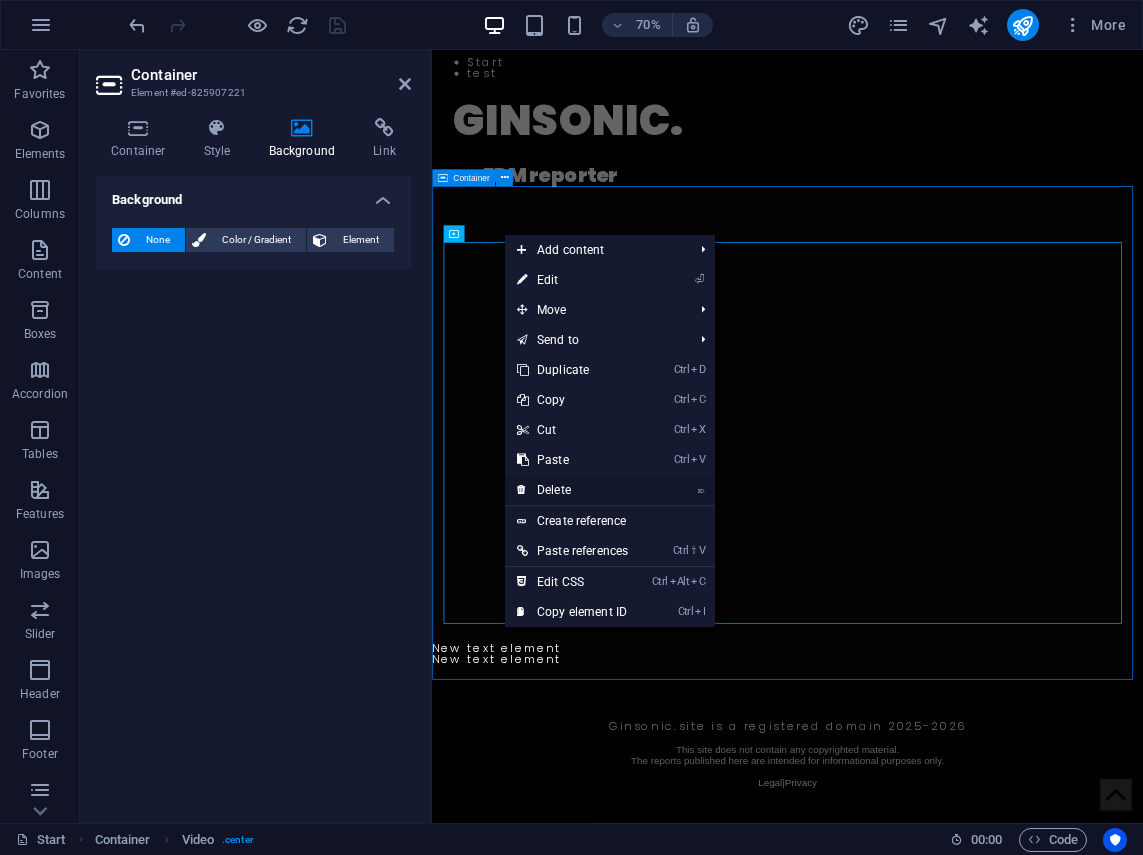 click on "⌦  Delete" at bounding box center (572, 490) 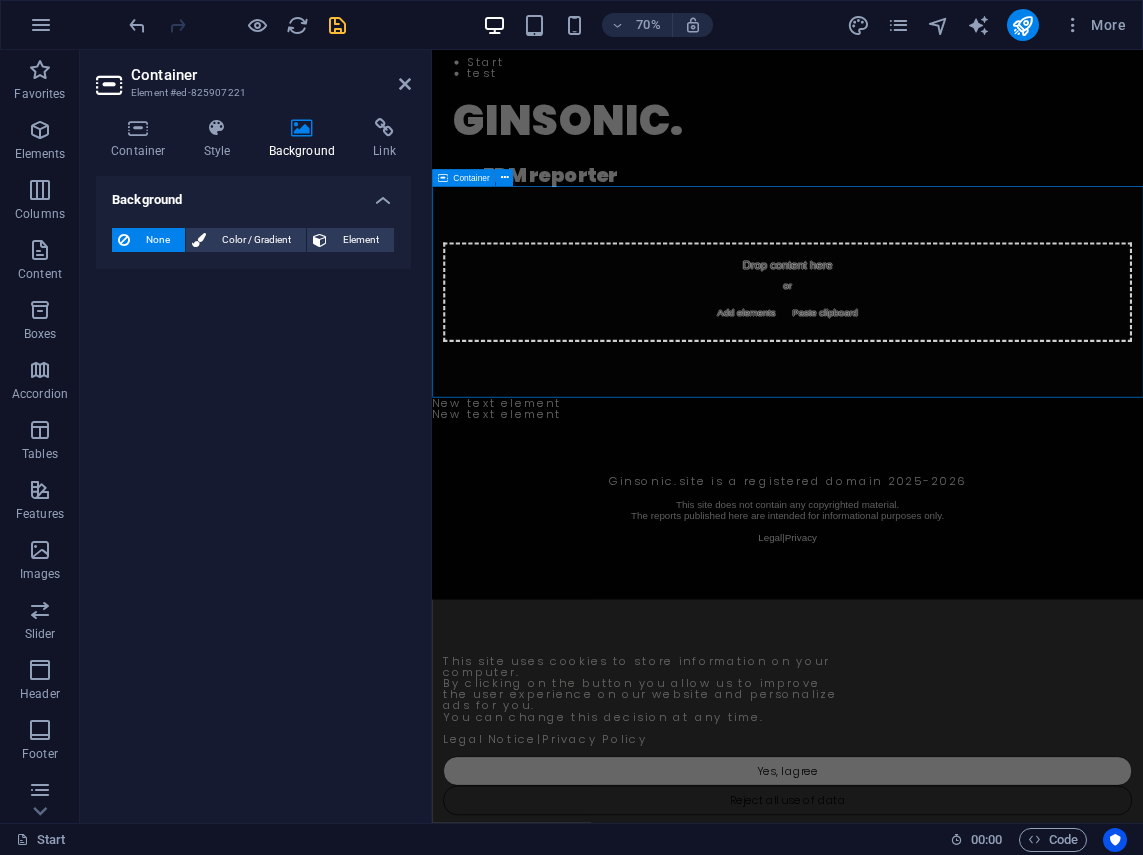 click on "Drop content here or  Add elements  Paste clipboard" at bounding box center [940, 396] 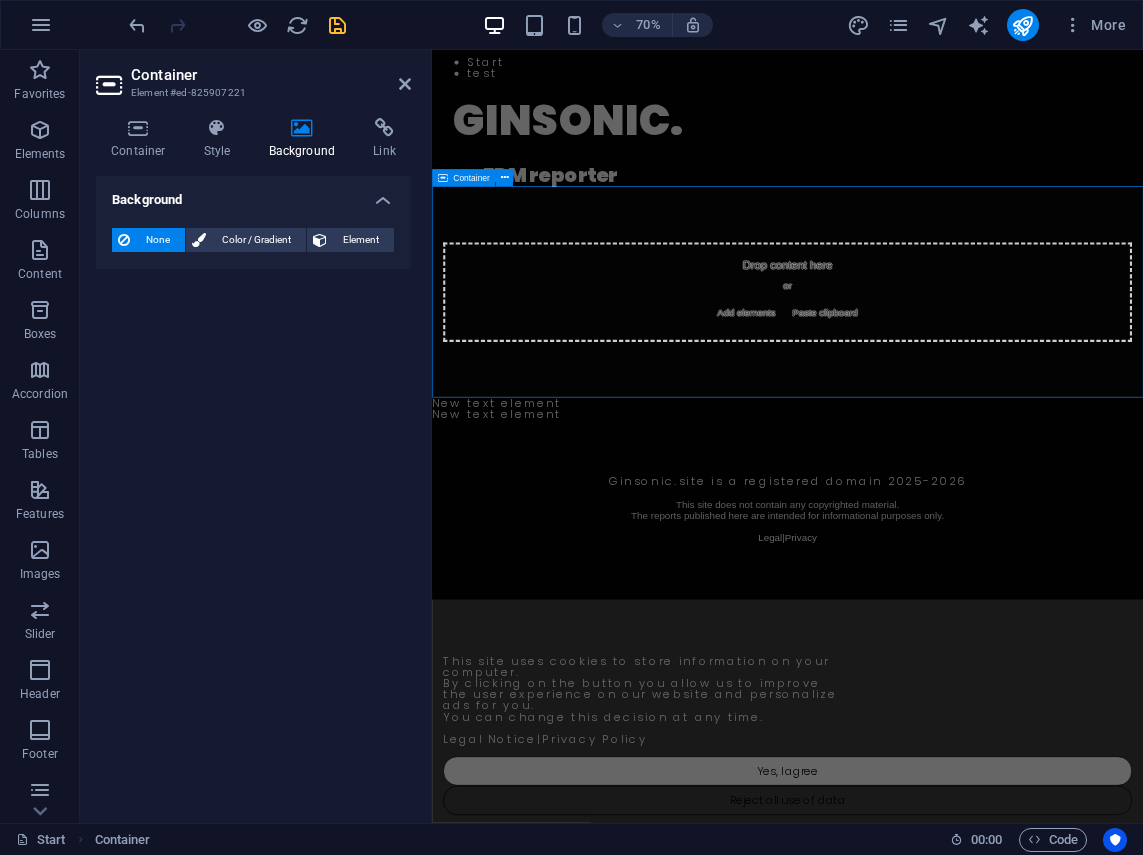 click on "Add elements" at bounding box center (881, 426) 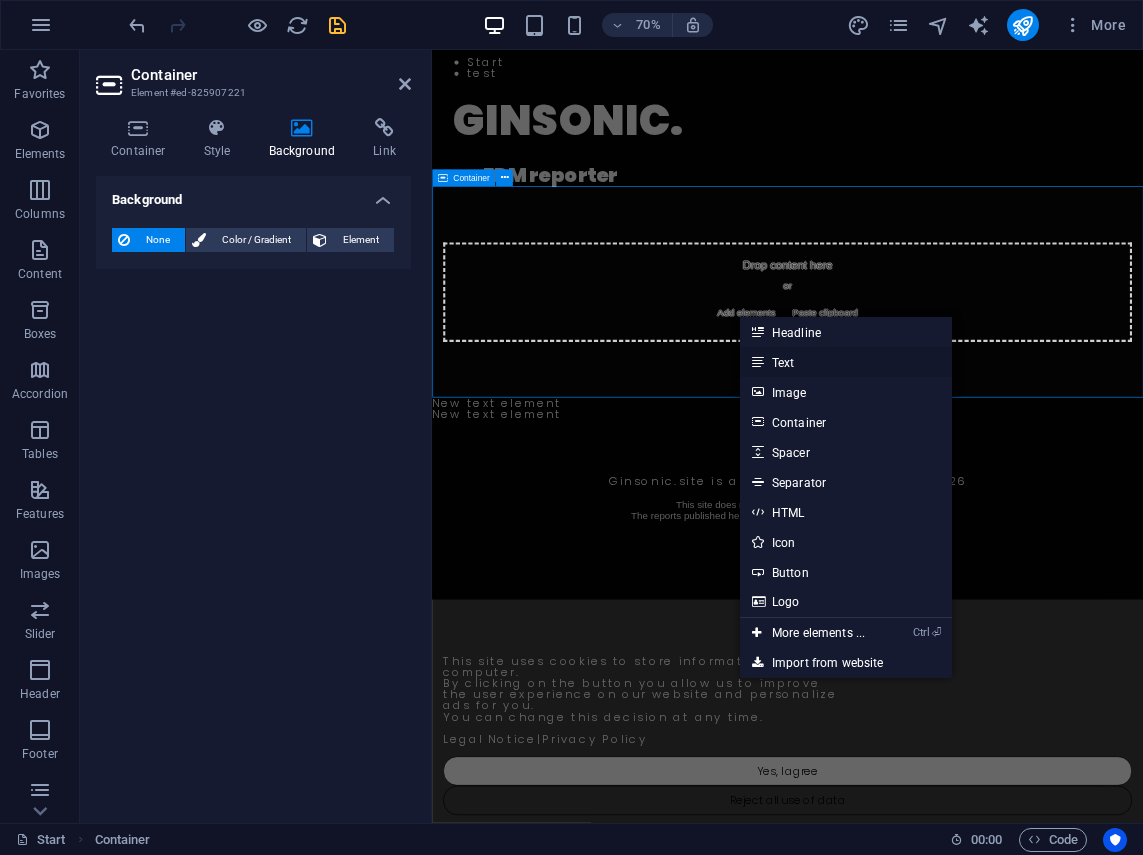 drag, startPoint x: 782, startPoint y: 361, endPoint x: 501, endPoint y: 447, distance: 293.8656 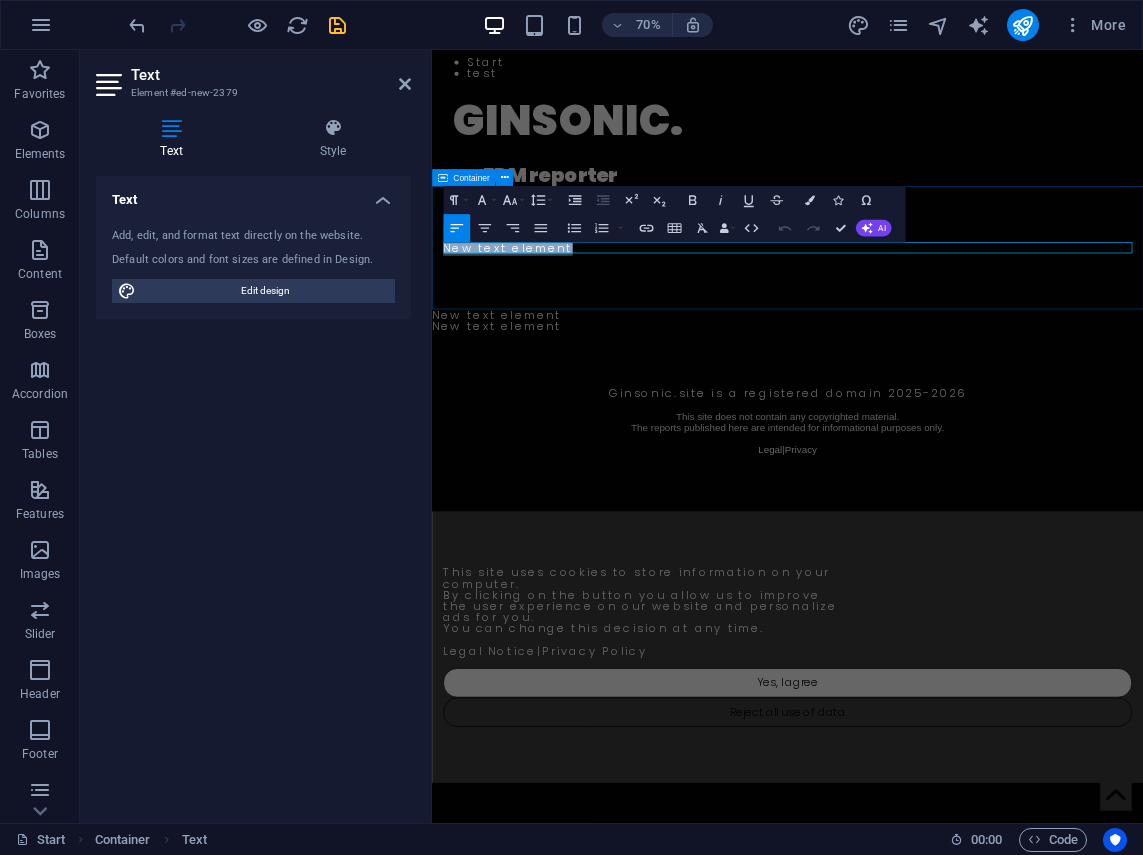 type 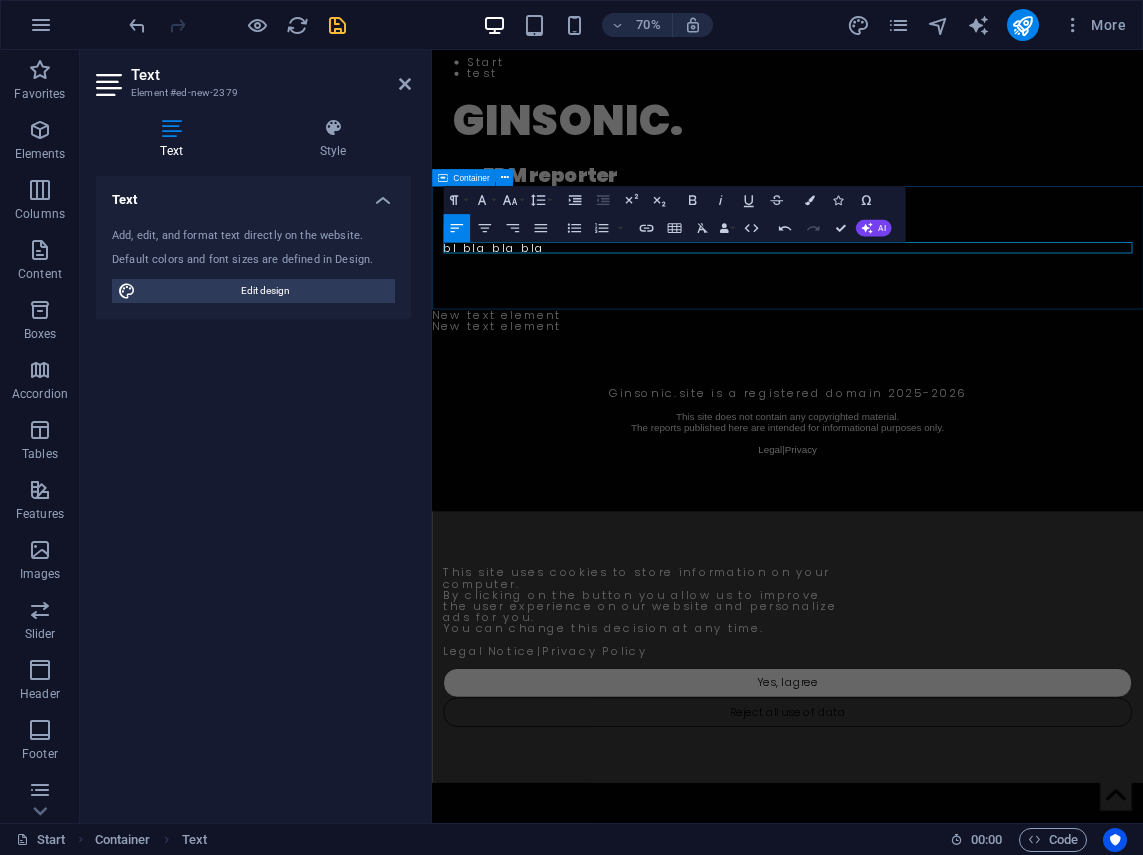 click on "bl bla bla bla" at bounding box center (940, 333) 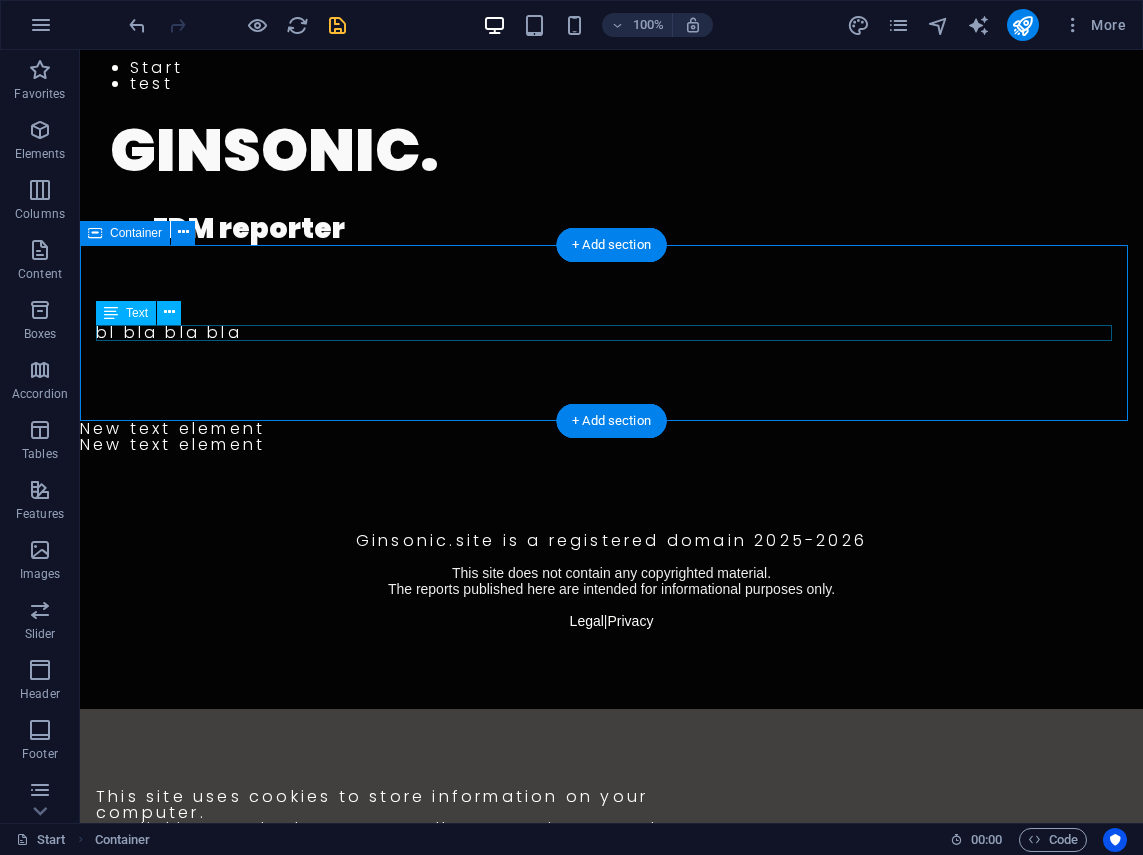 click on "bl bla bla bla" at bounding box center [611, 333] 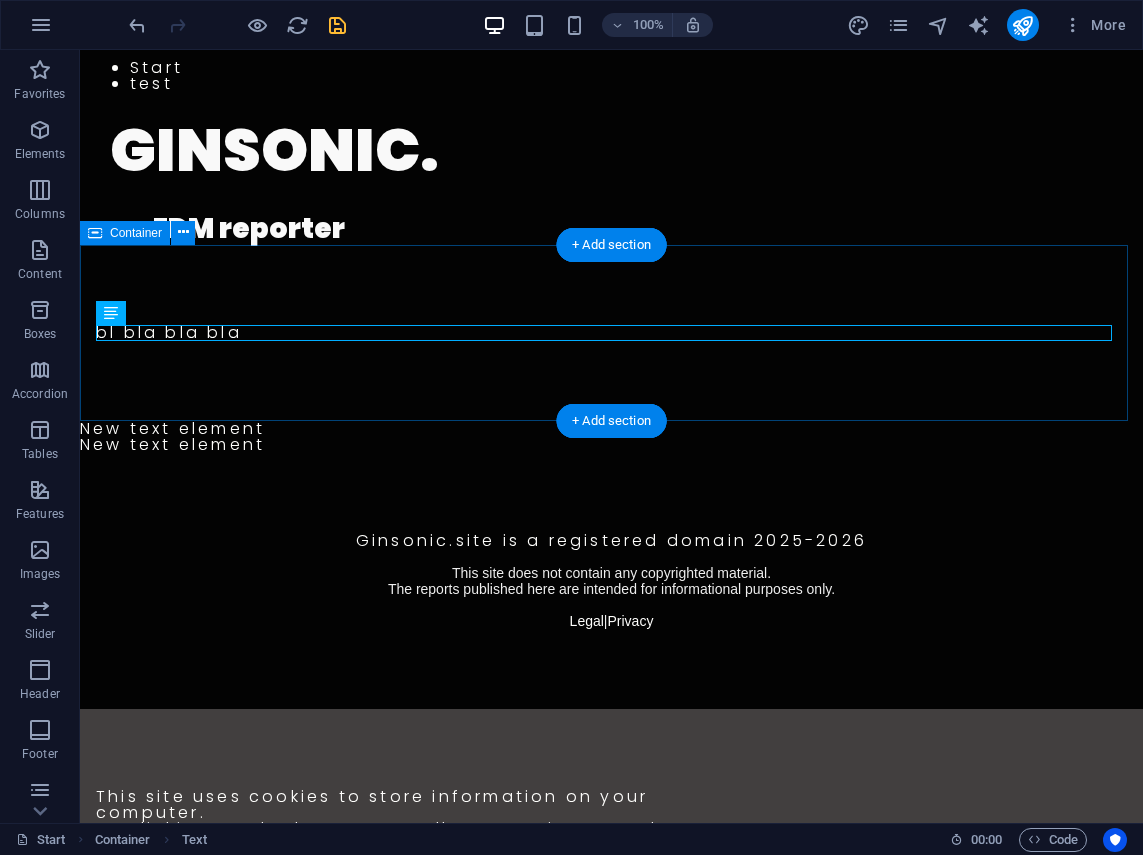 click on "bl bla bla bla" at bounding box center [611, 333] 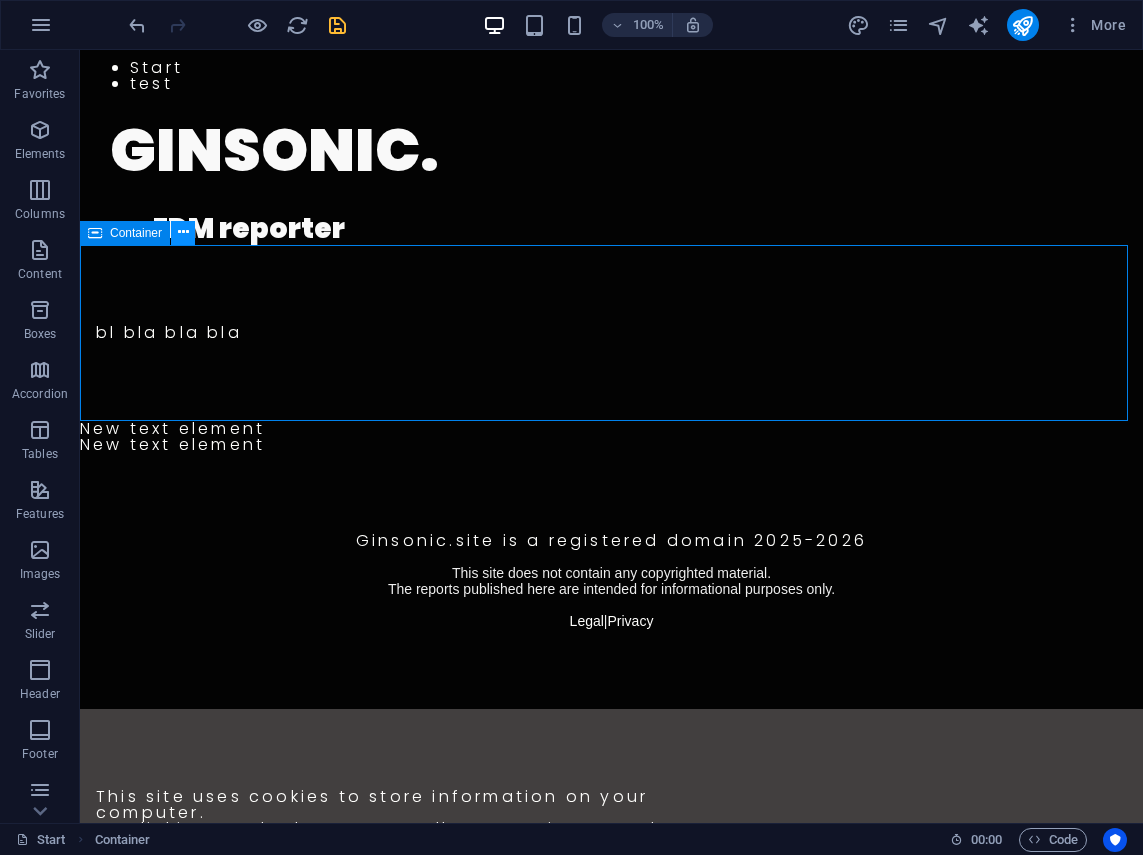 click at bounding box center [183, 232] 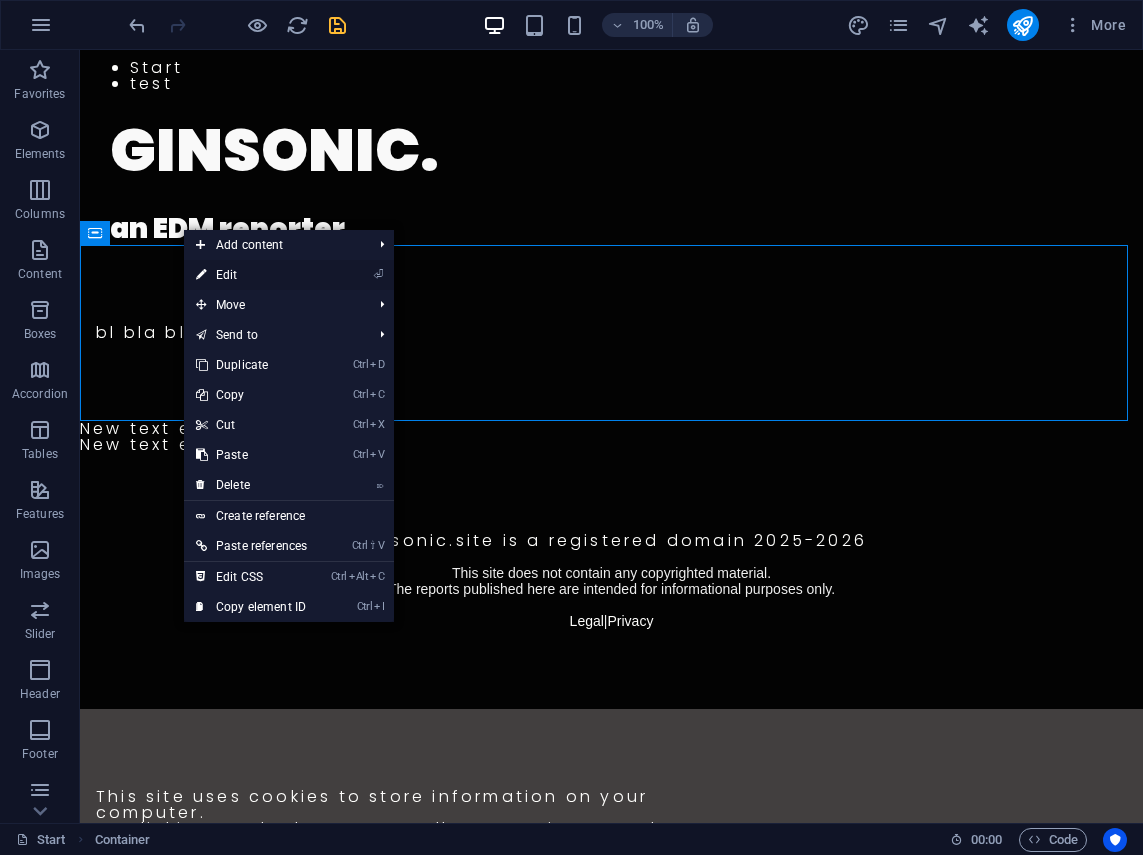 click on "⏎  Edit" at bounding box center [251, 275] 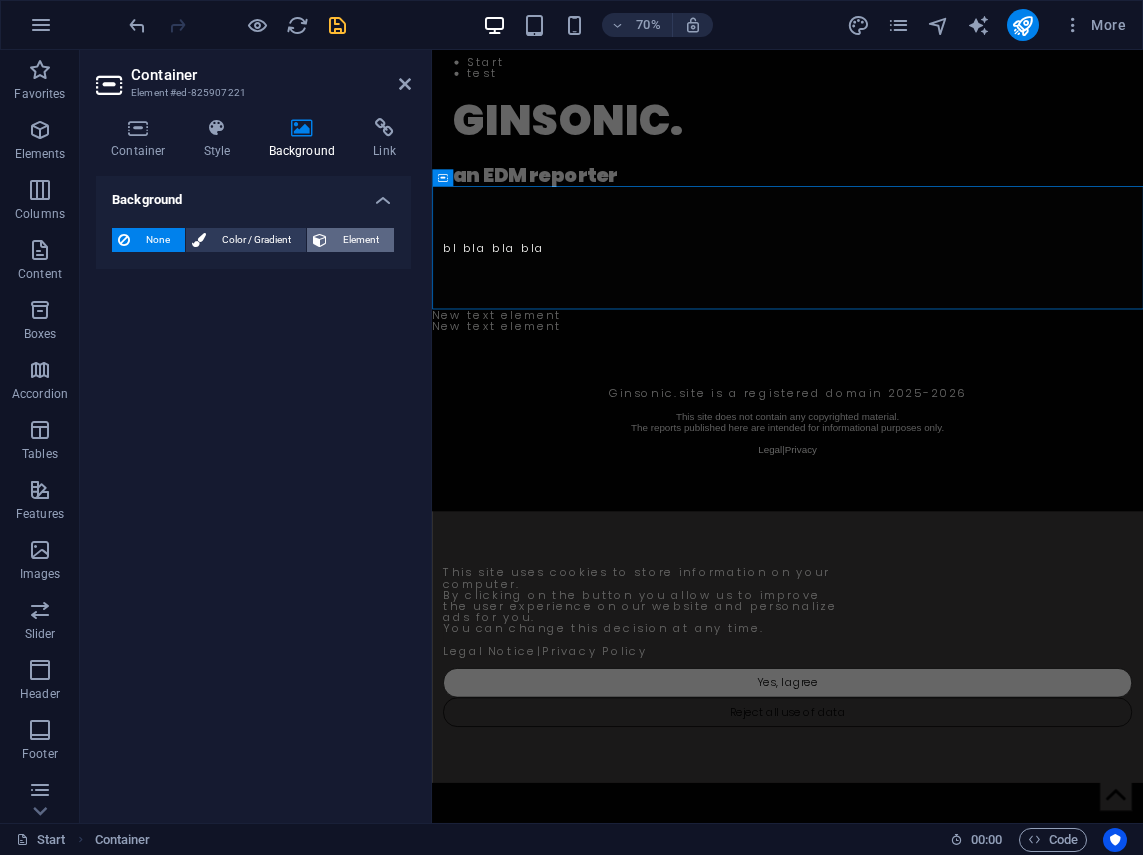 click on "Element" at bounding box center [360, 240] 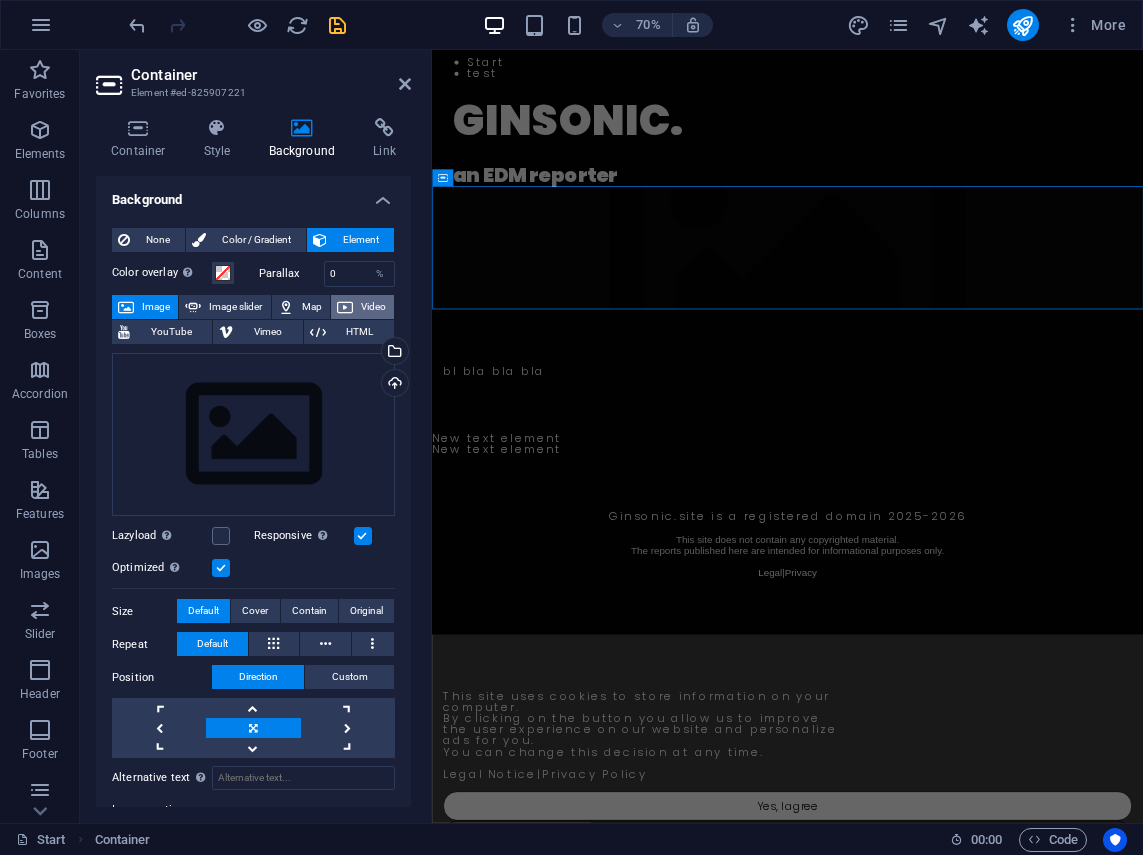 click on "Video" at bounding box center (362, 307) 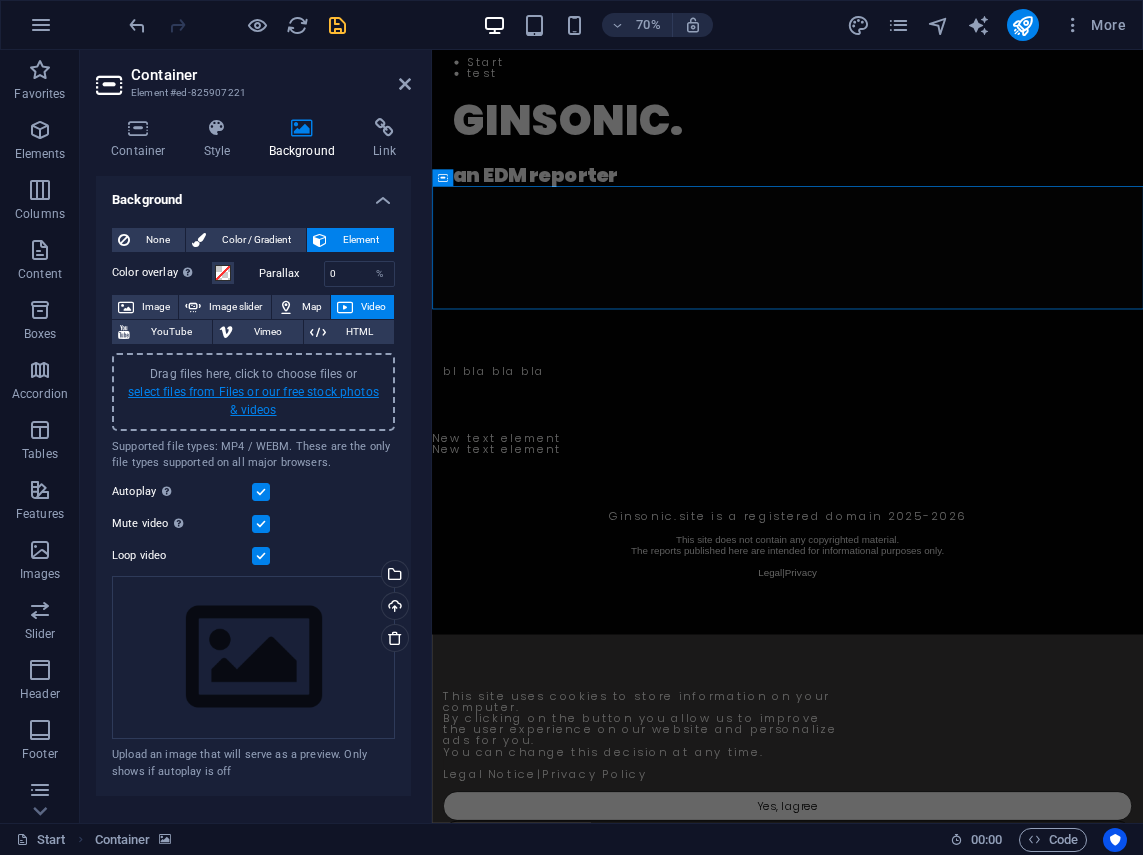click on "select files from Files or our free stock photos & videos" at bounding box center [253, 401] 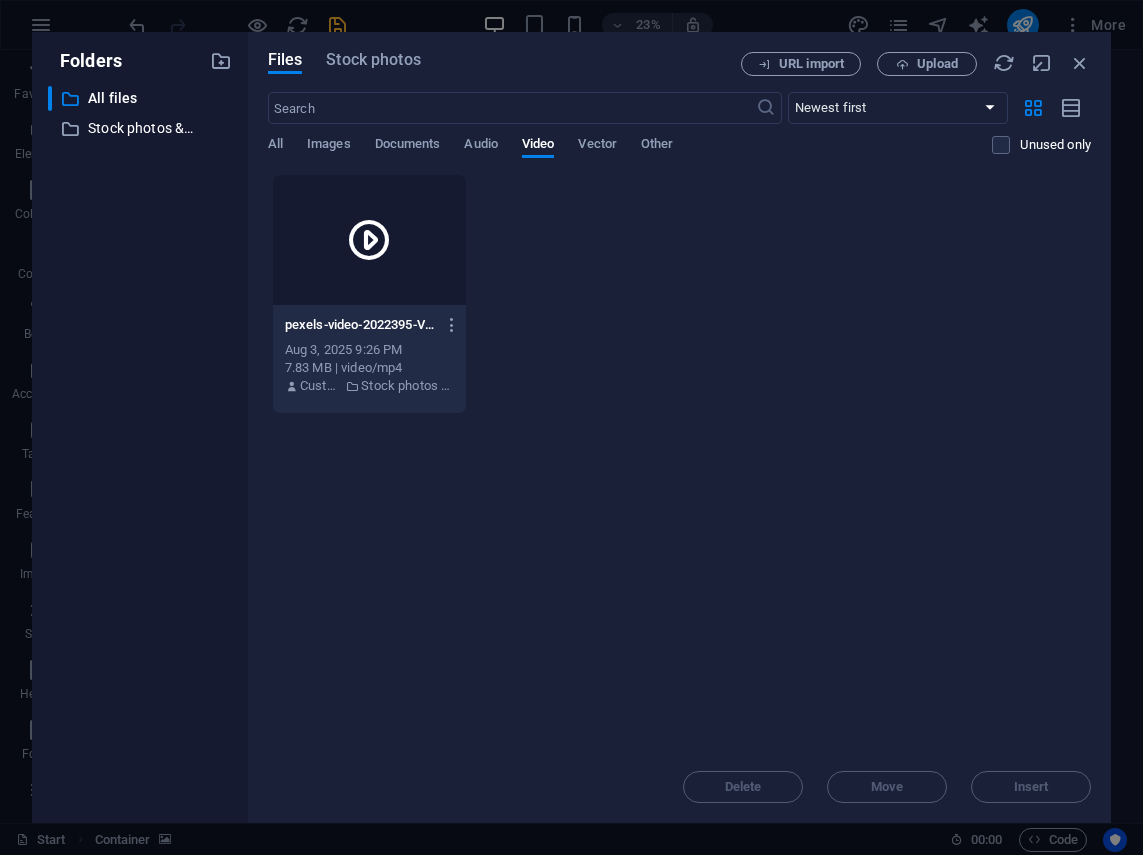 click at bounding box center [369, 240] 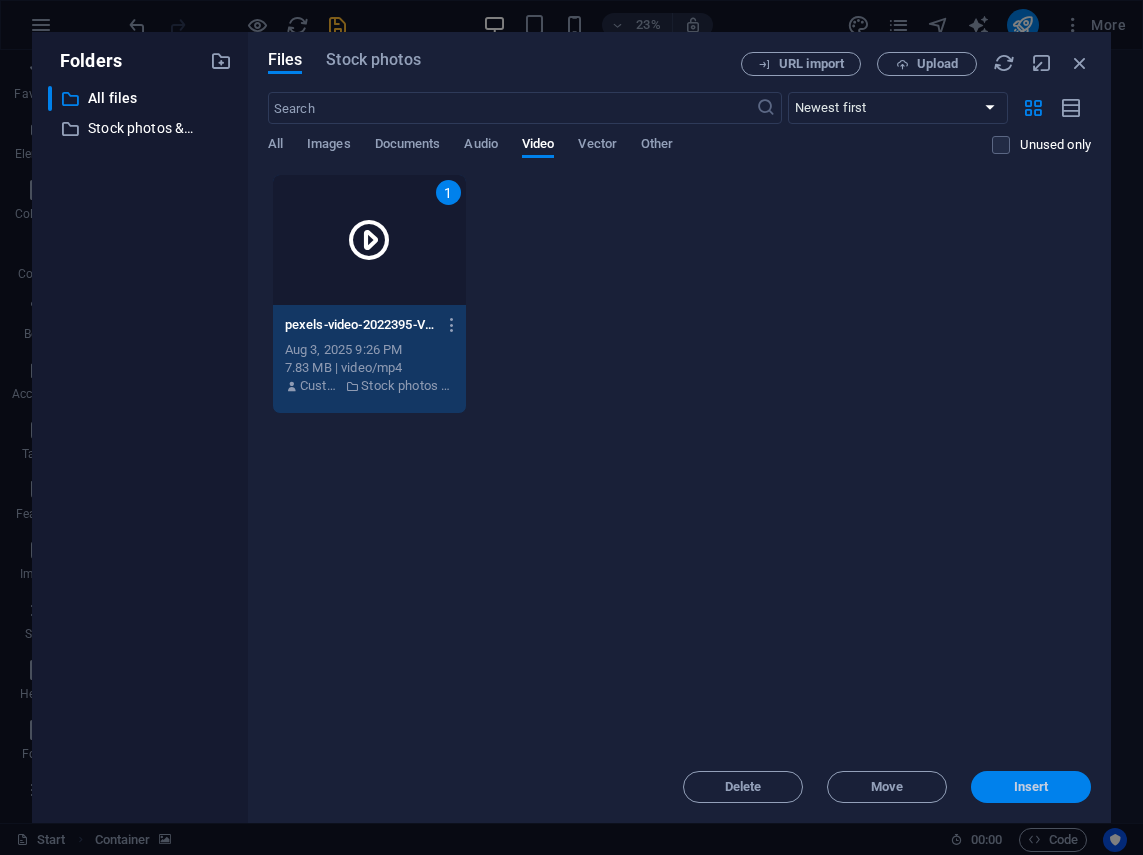 drag, startPoint x: 1030, startPoint y: 788, endPoint x: 835, endPoint y: 1047, distance: 324.20056 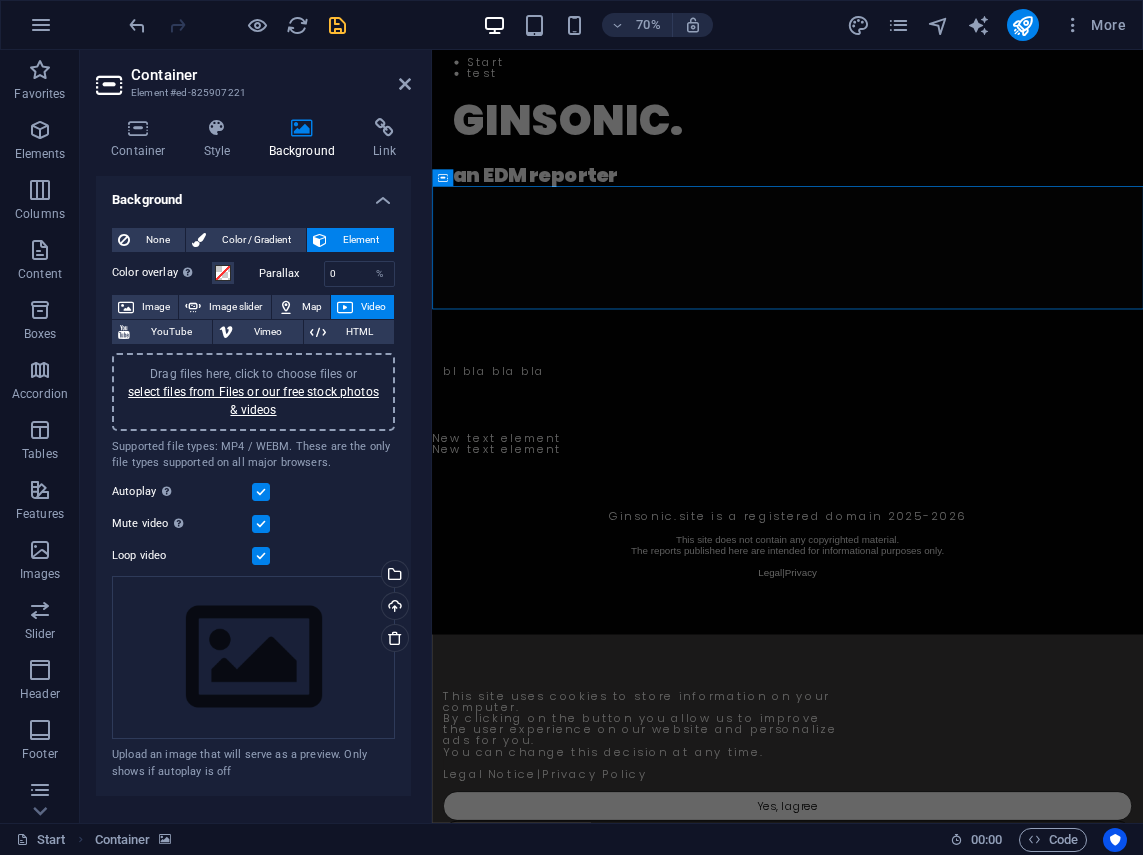 click at bounding box center (940, 333) 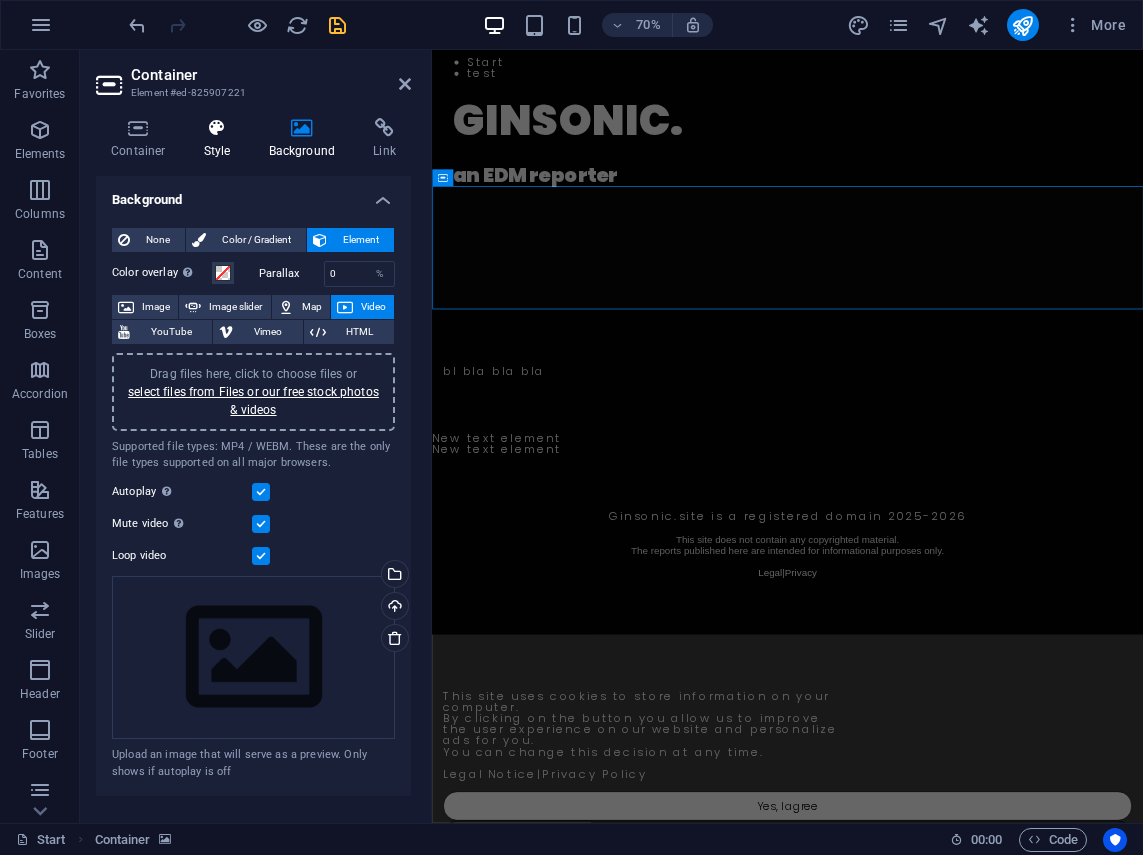 click at bounding box center (217, 128) 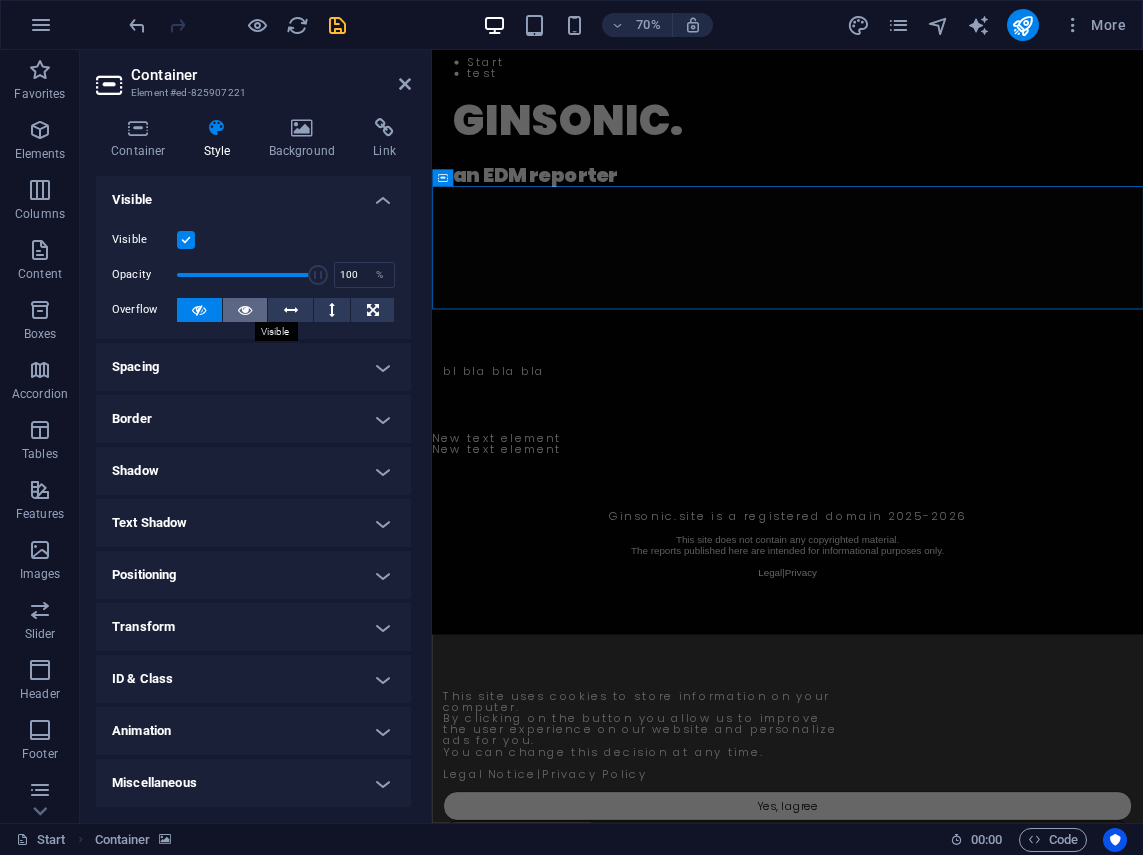 click at bounding box center (245, 310) 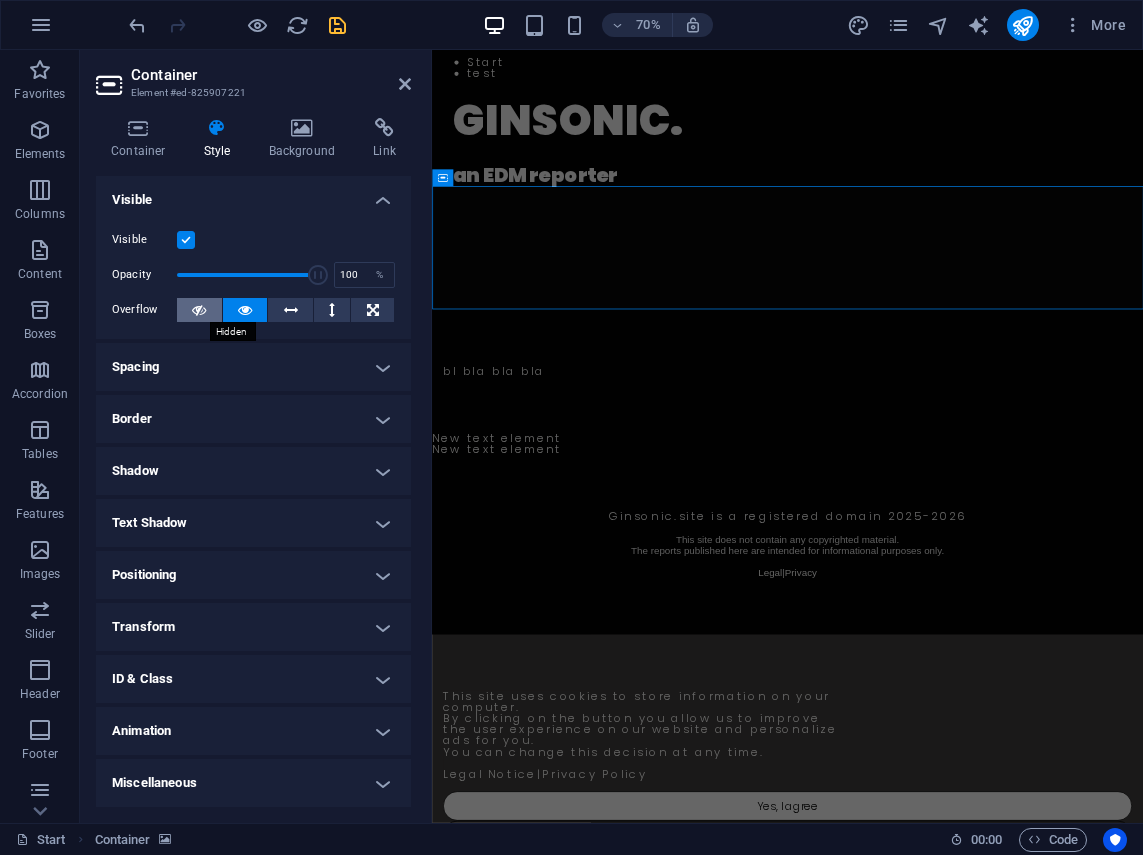 click at bounding box center [199, 310] 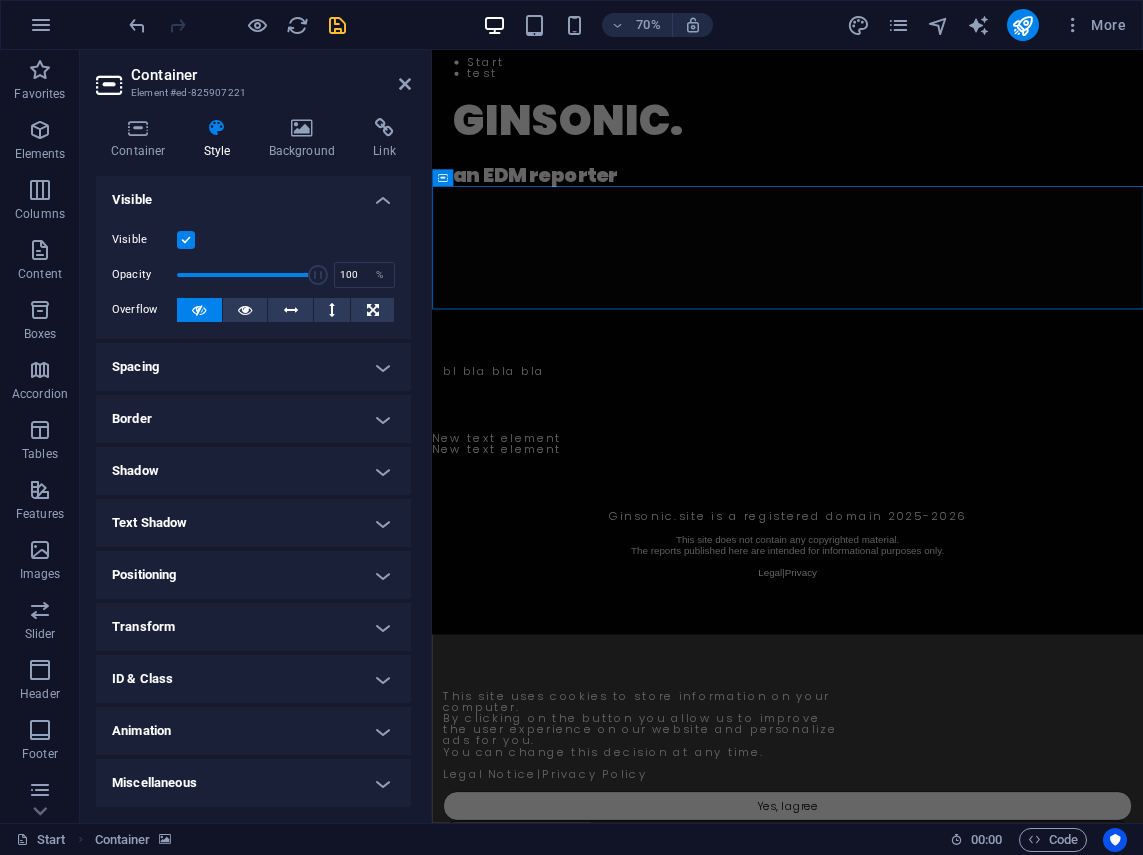 click on "Miscellaneous" at bounding box center [253, 783] 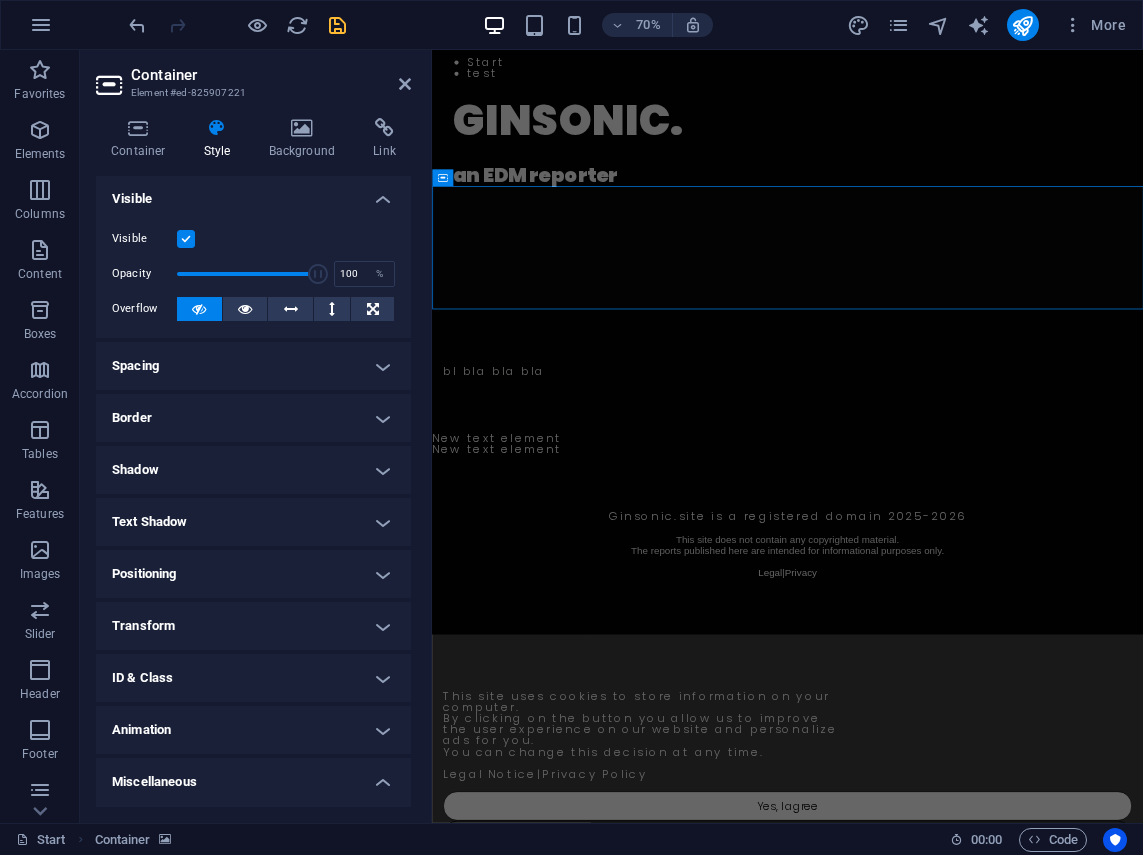 scroll, scrollTop: 0, scrollLeft: 0, axis: both 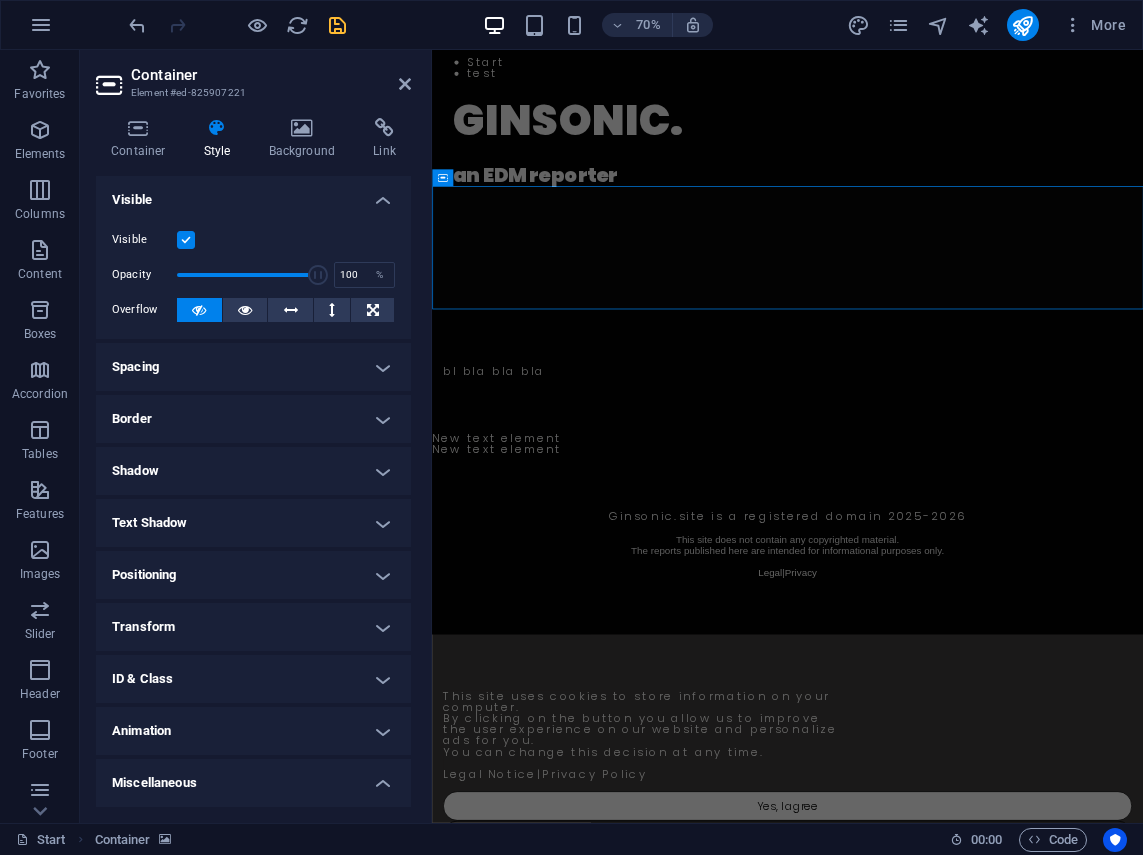 click on "Spacing" at bounding box center [253, 367] 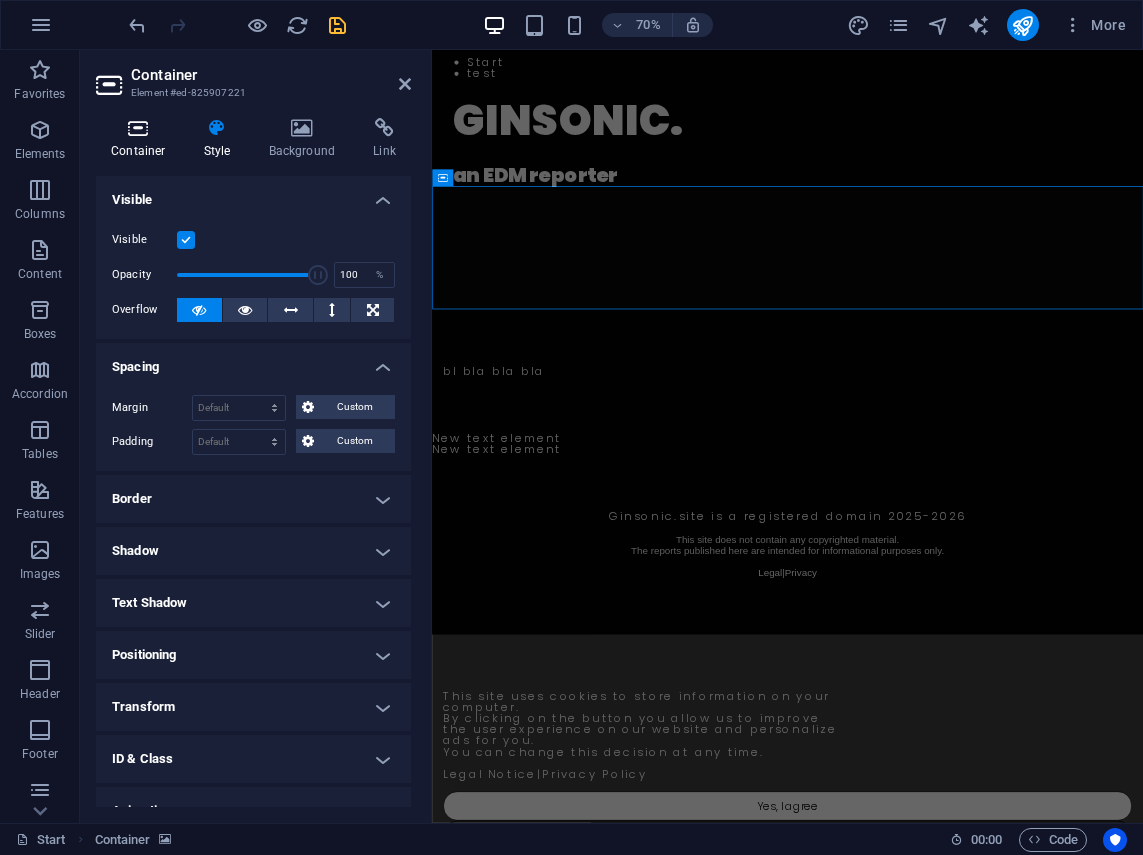 click at bounding box center [138, 128] 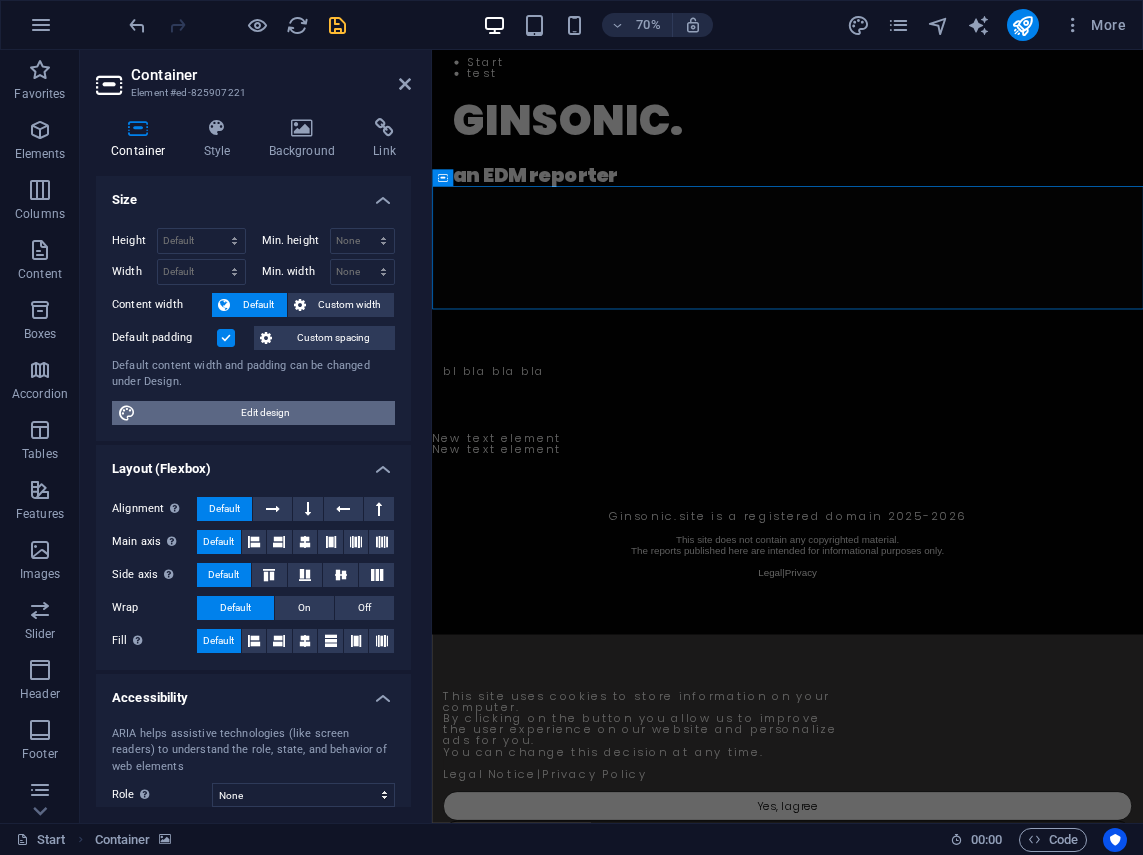 click on "Edit design" at bounding box center (265, 413) 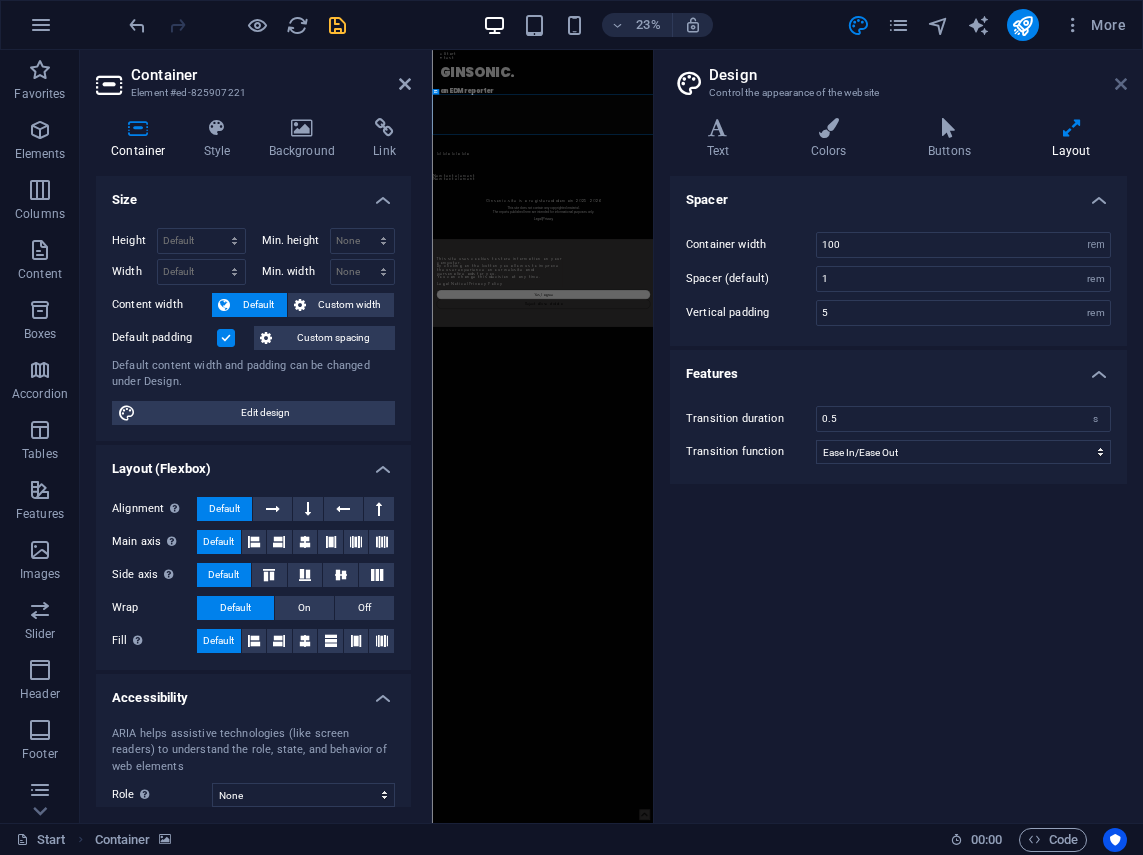 click at bounding box center [1121, 84] 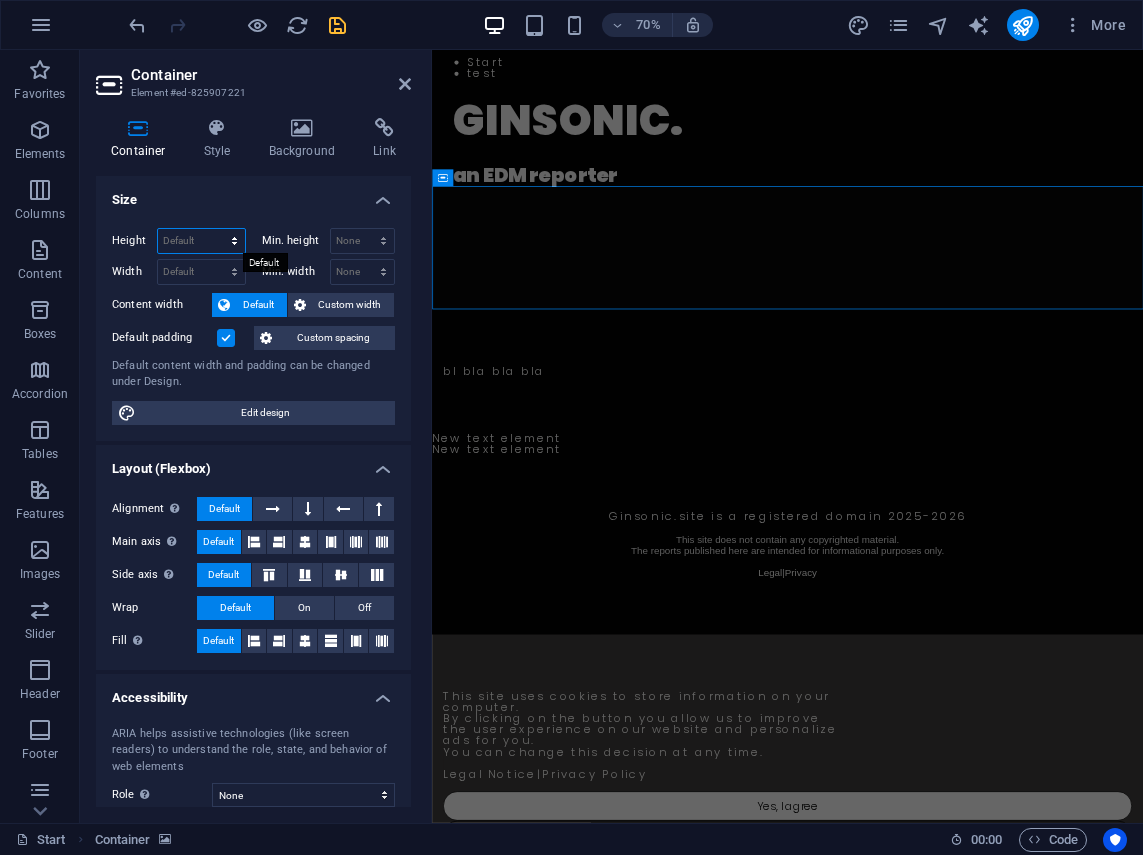 click on "Default px rem % vh vw" at bounding box center [201, 241] 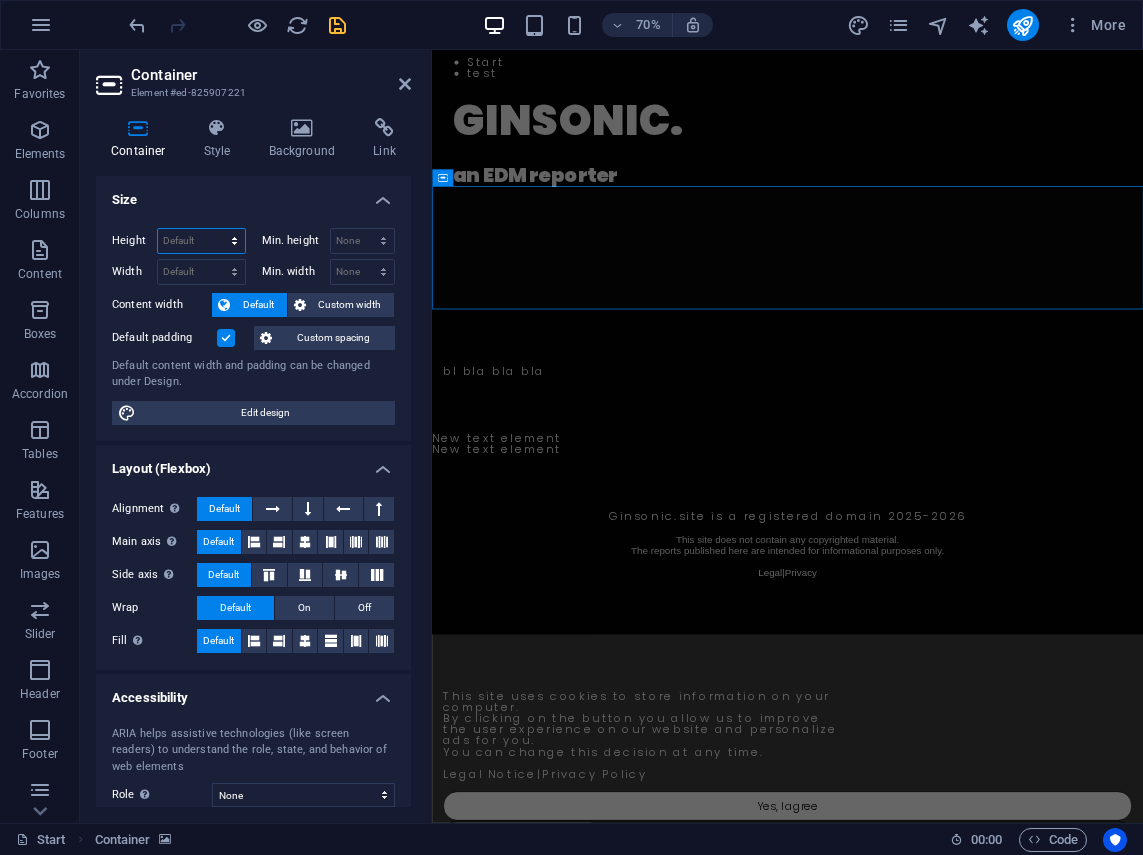 select on "%" 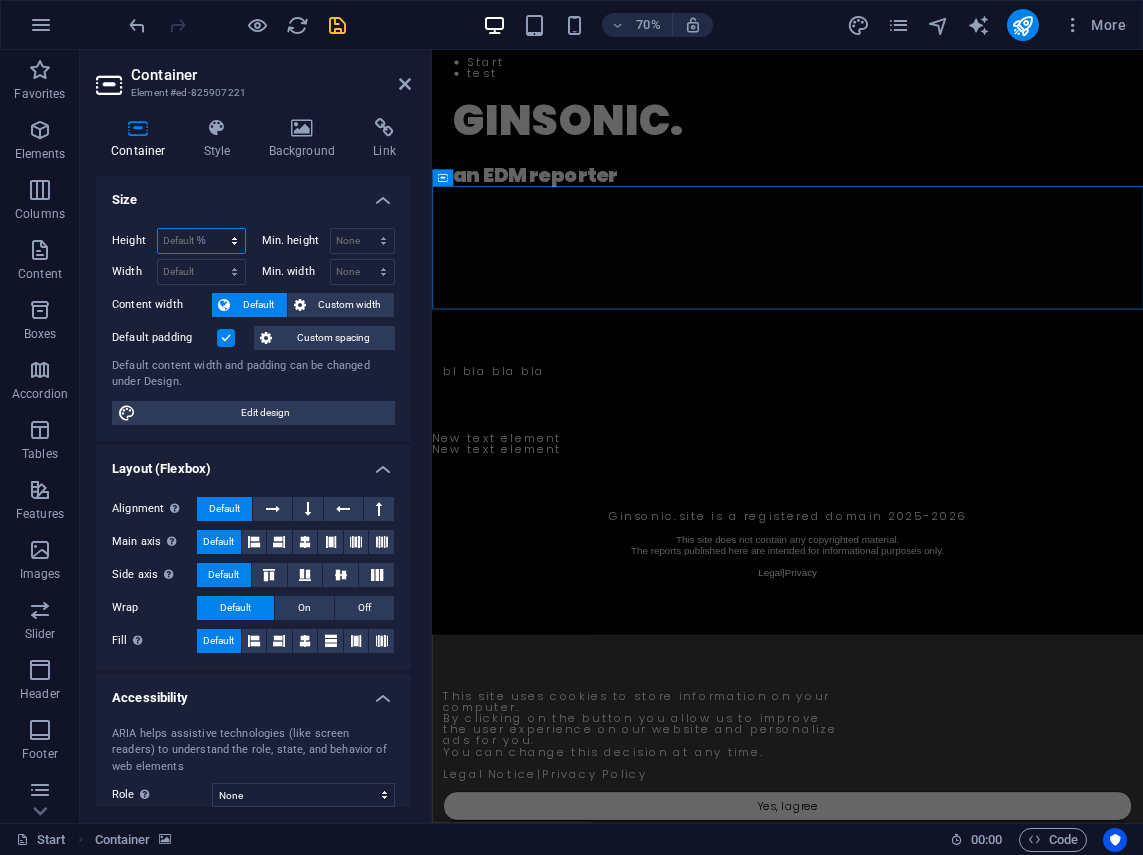 click on "Default px rem % vh vw" at bounding box center [201, 241] 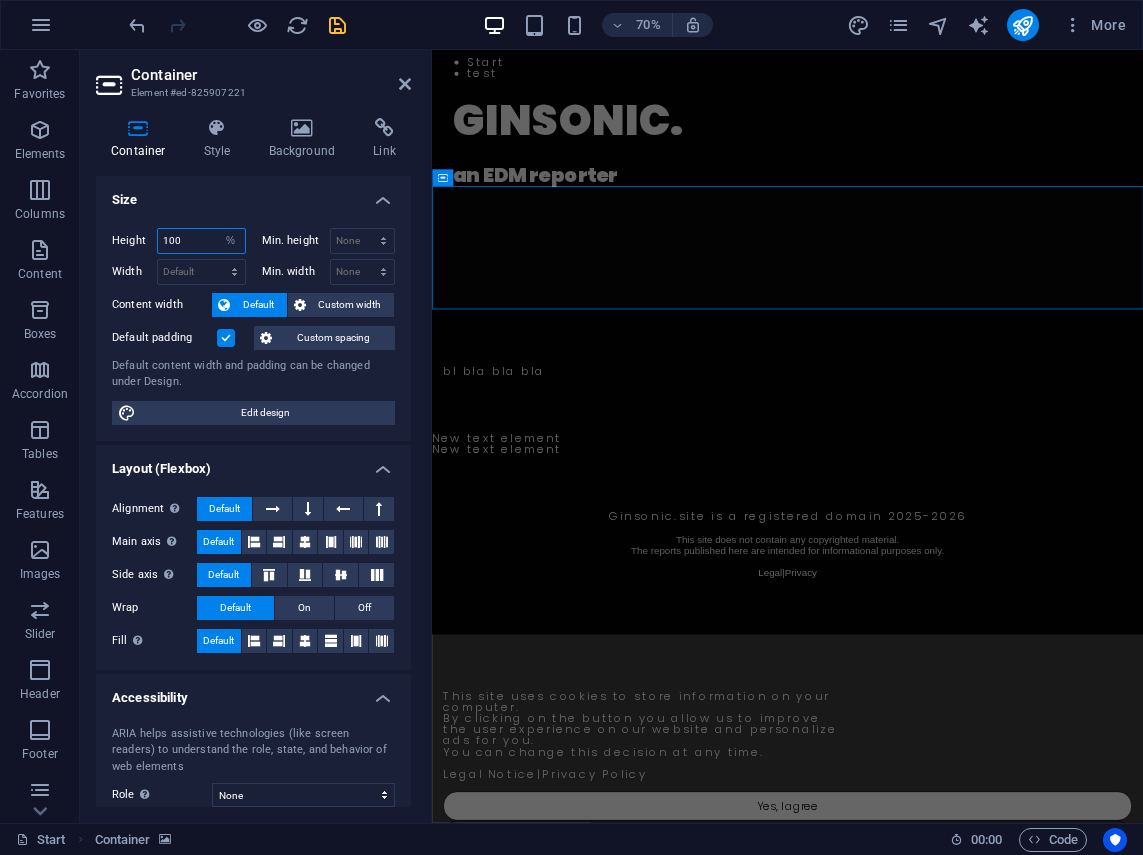 type on "100" 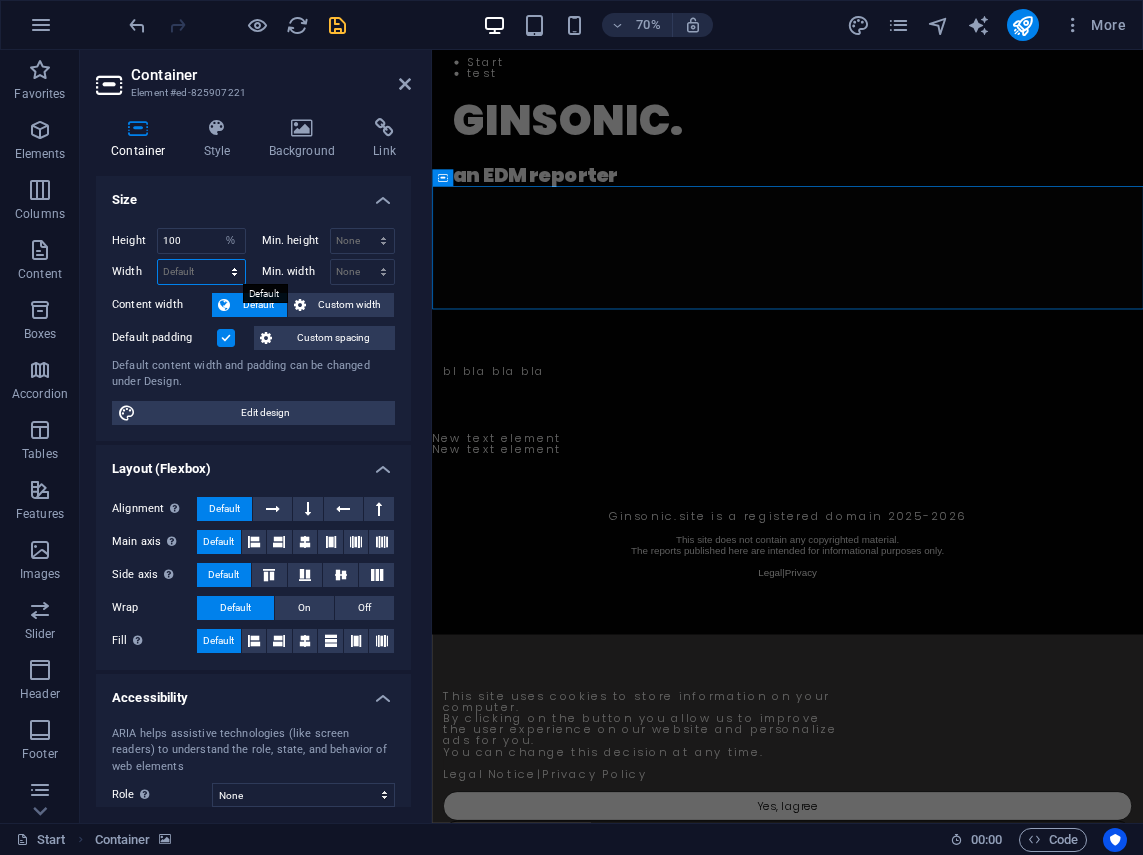 click on "Default px rem % em vh vw" at bounding box center (201, 272) 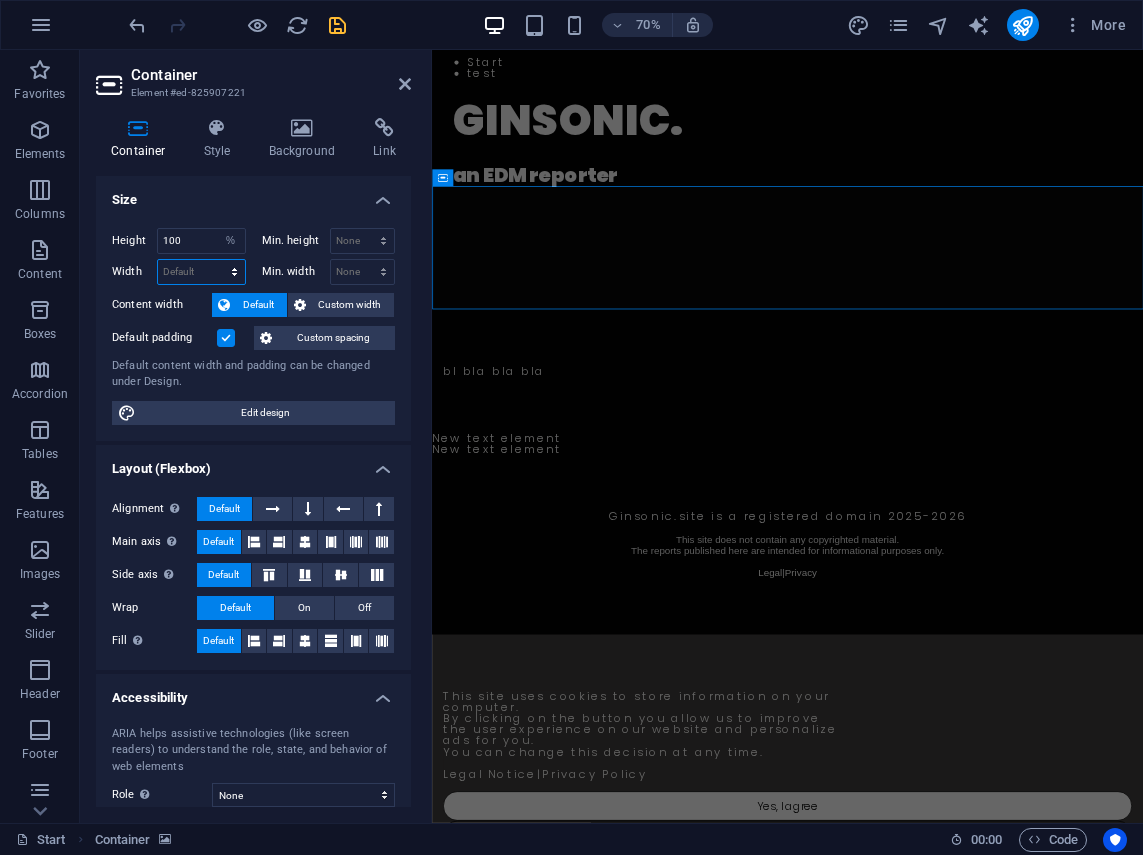 select on "%" 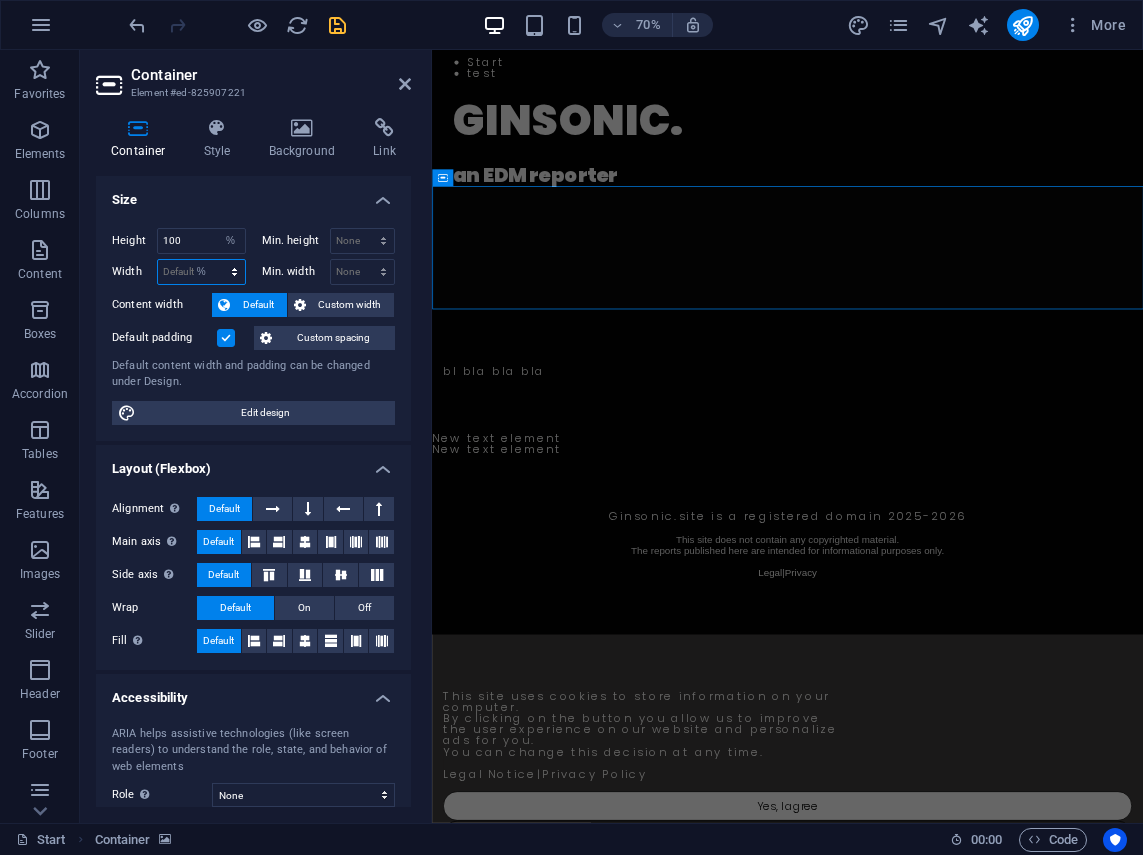 click on "Default px rem % em vh vw" at bounding box center [201, 272] 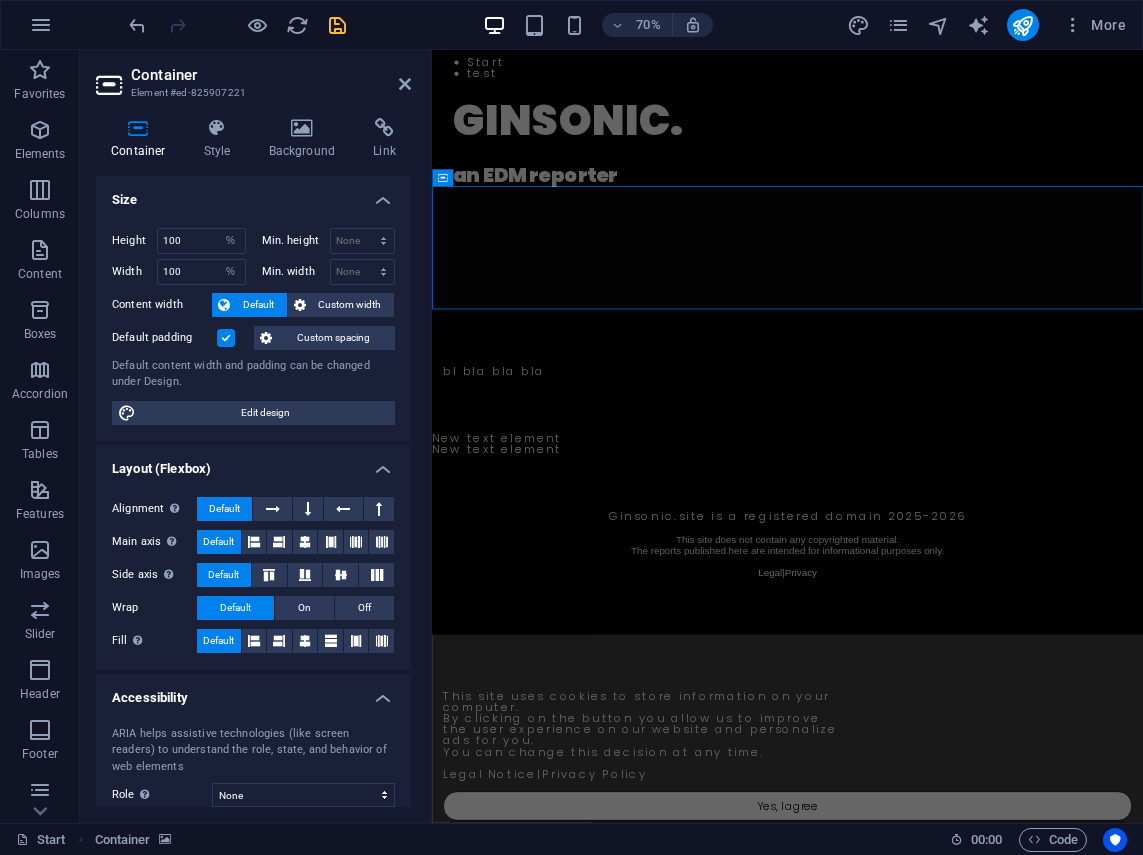 click on "Size" at bounding box center (253, 194) 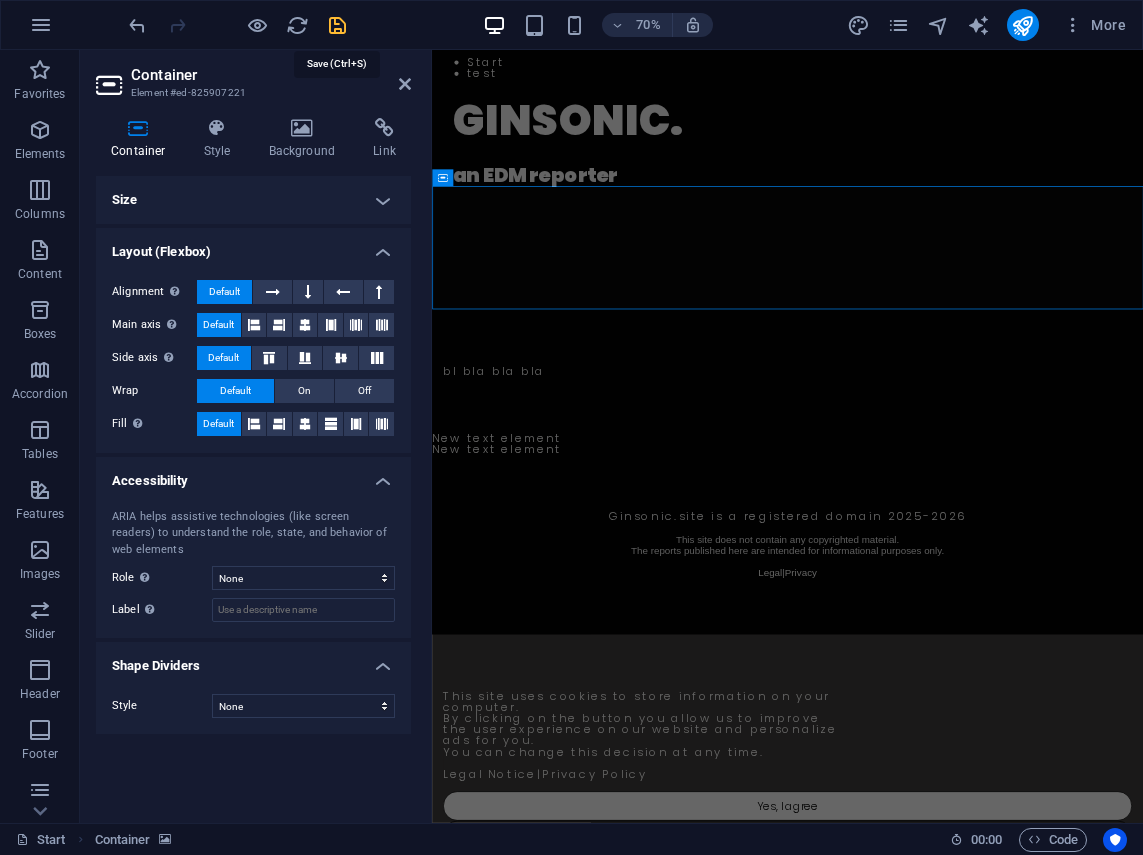 click at bounding box center [337, 25] 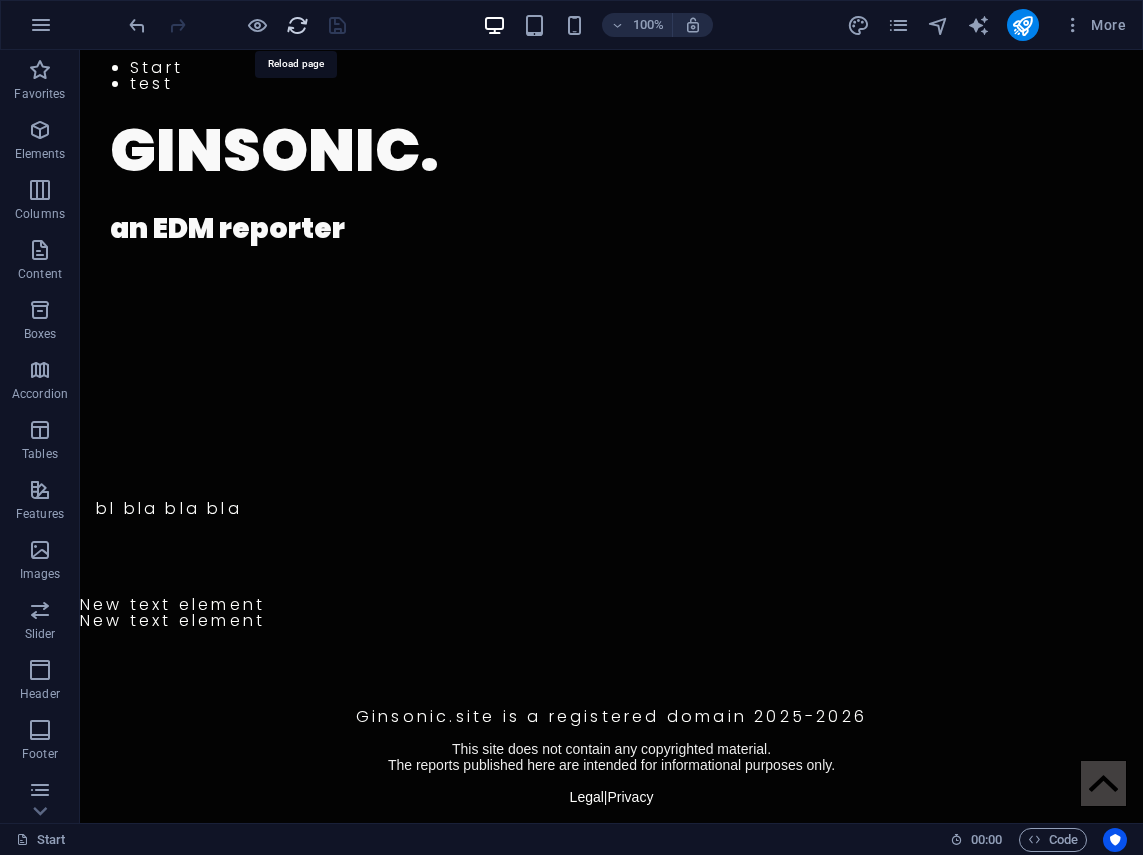 click at bounding box center (297, 25) 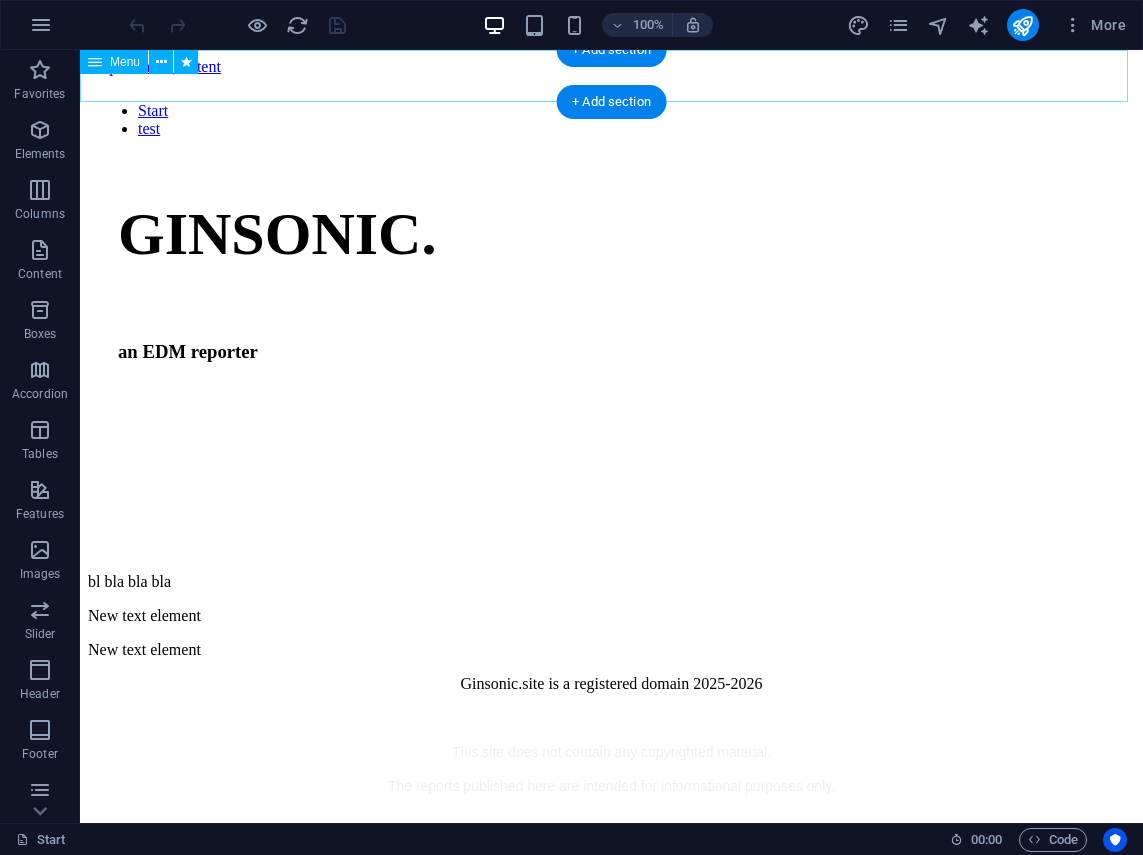 scroll, scrollTop: 0, scrollLeft: 0, axis: both 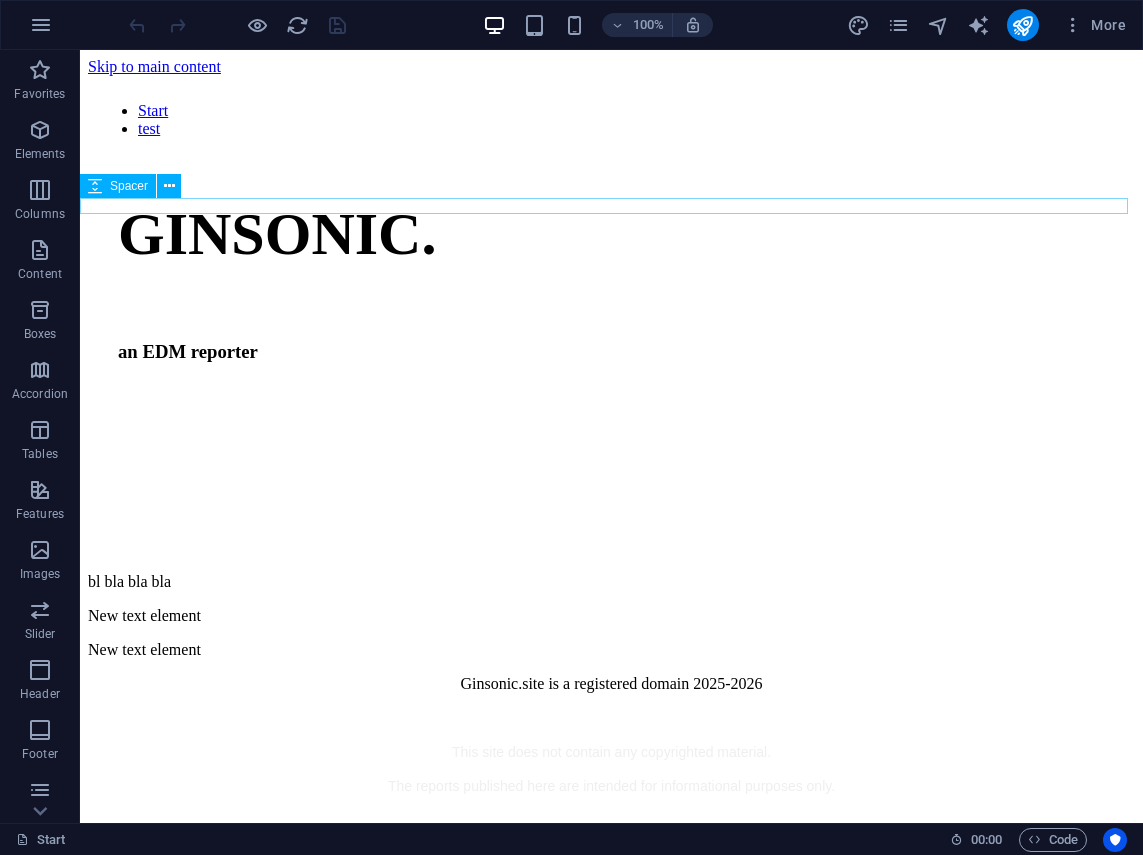 click at bounding box center [611, 314] 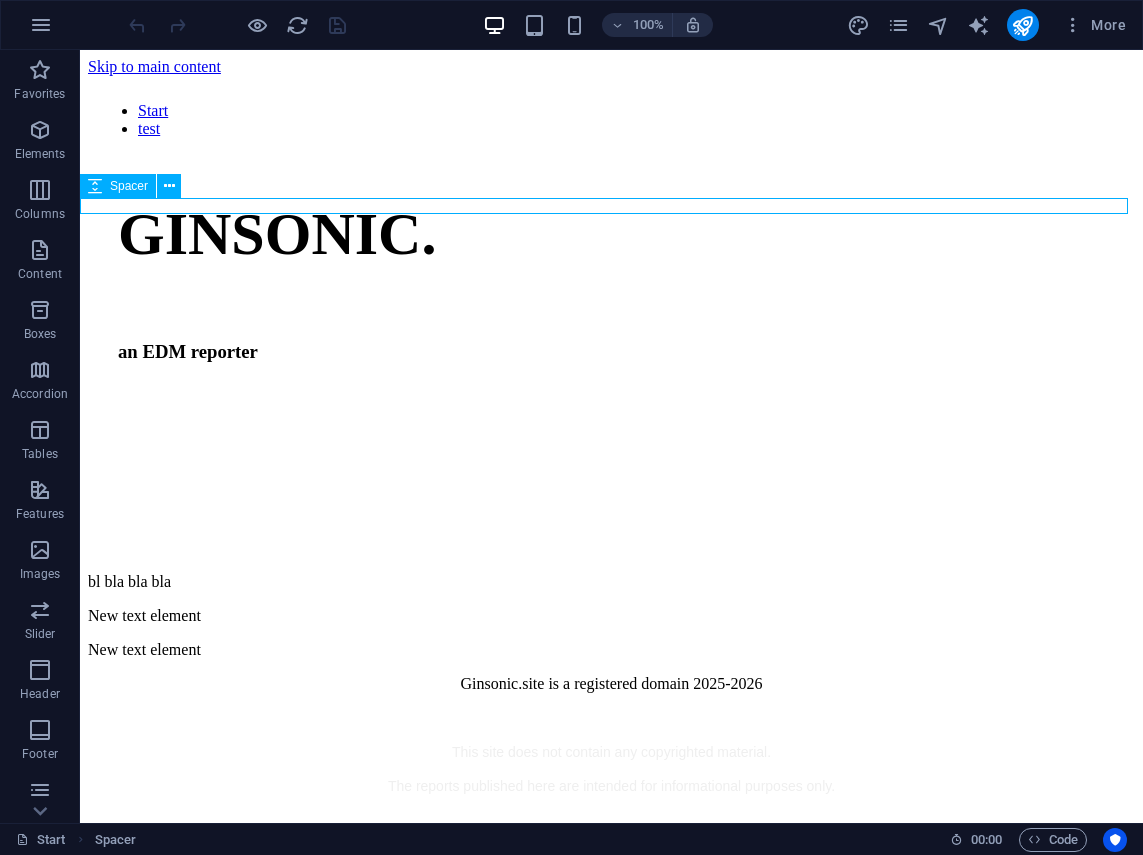 click at bounding box center [611, 314] 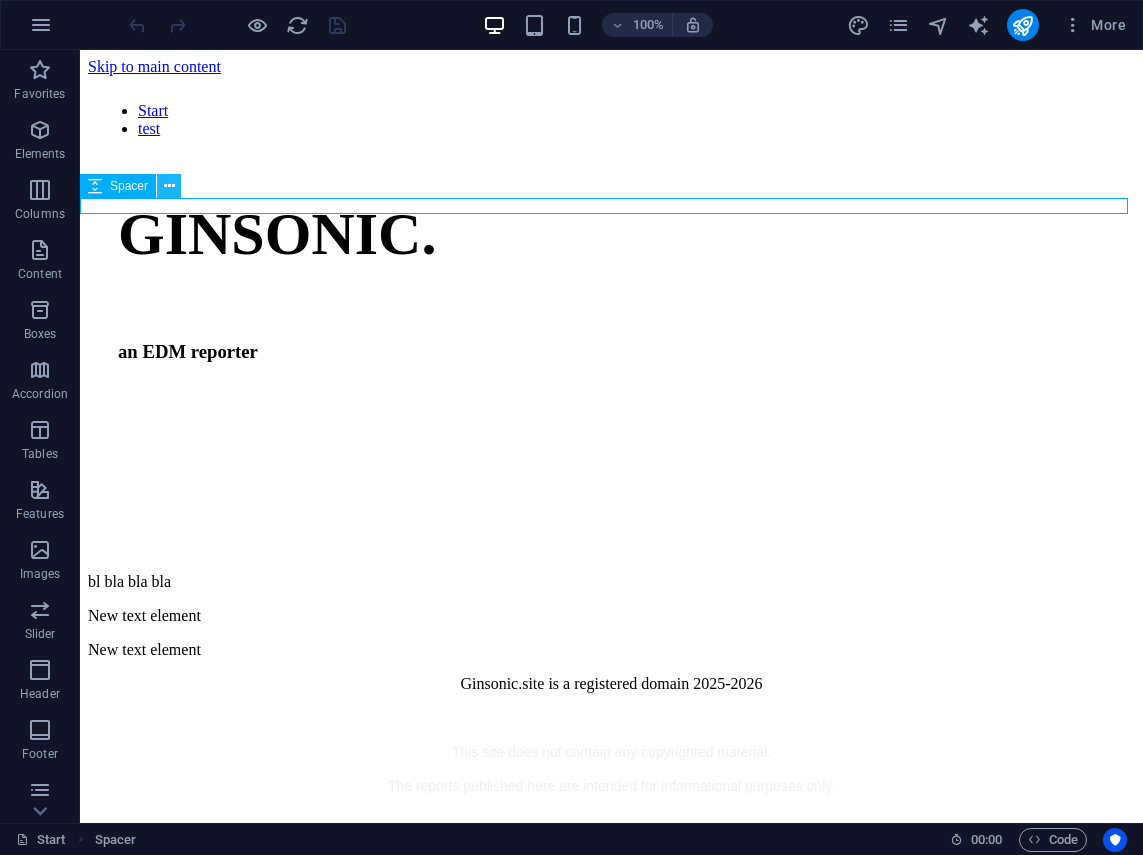 click at bounding box center (169, 186) 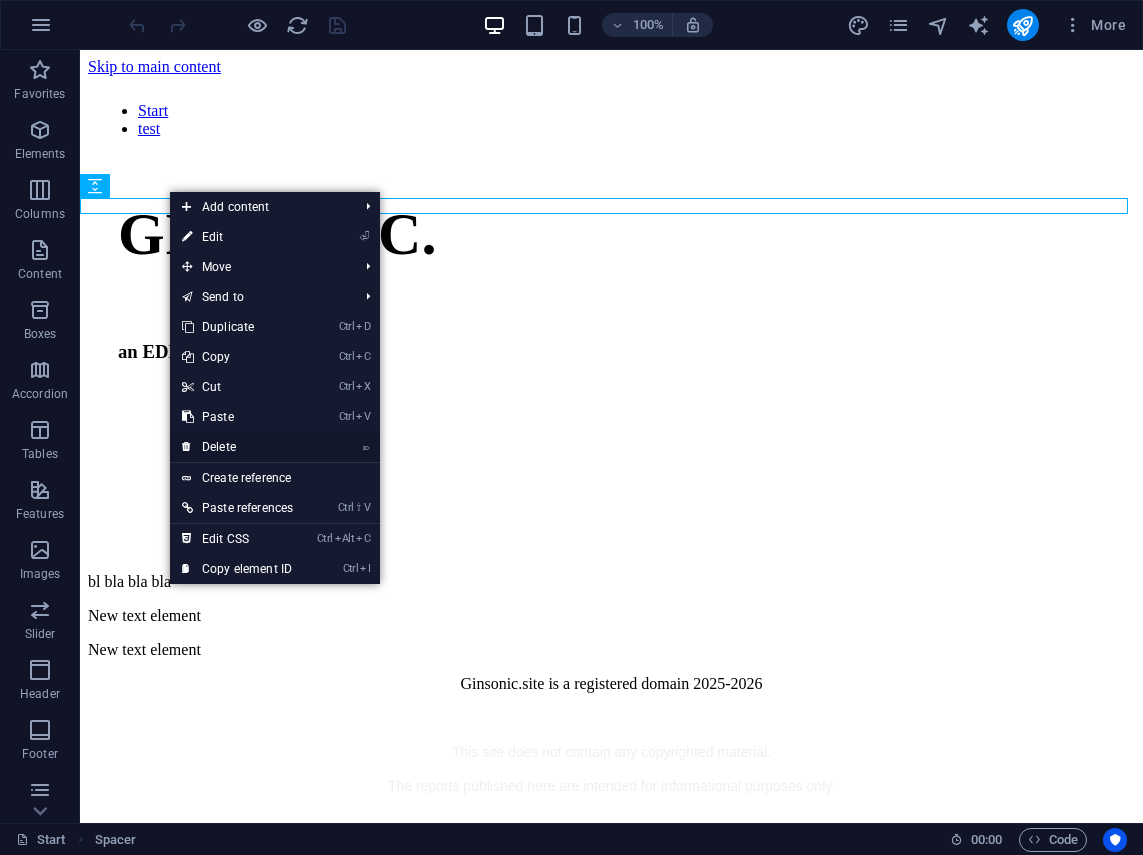 drag, startPoint x: 232, startPoint y: 438, endPoint x: 155, endPoint y: 391, distance: 90.21086 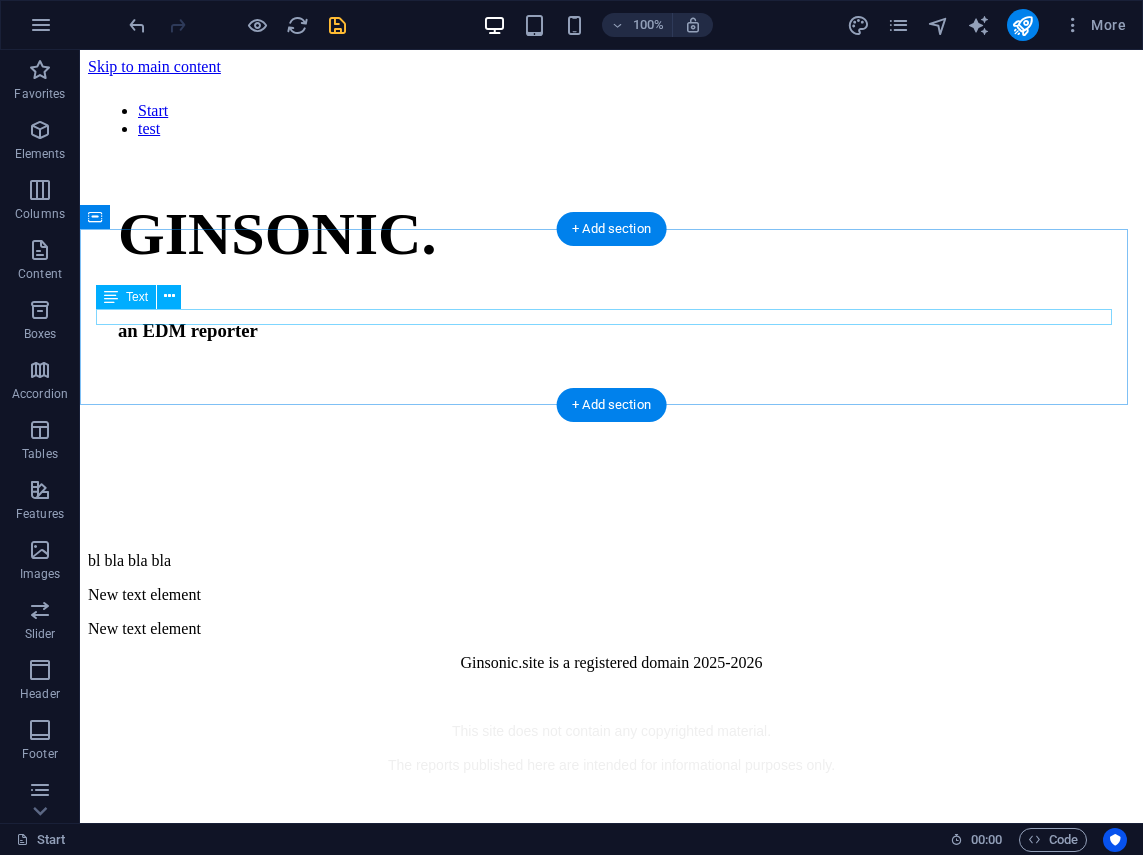 click on "bl bla bla bla" at bounding box center [611, 561] 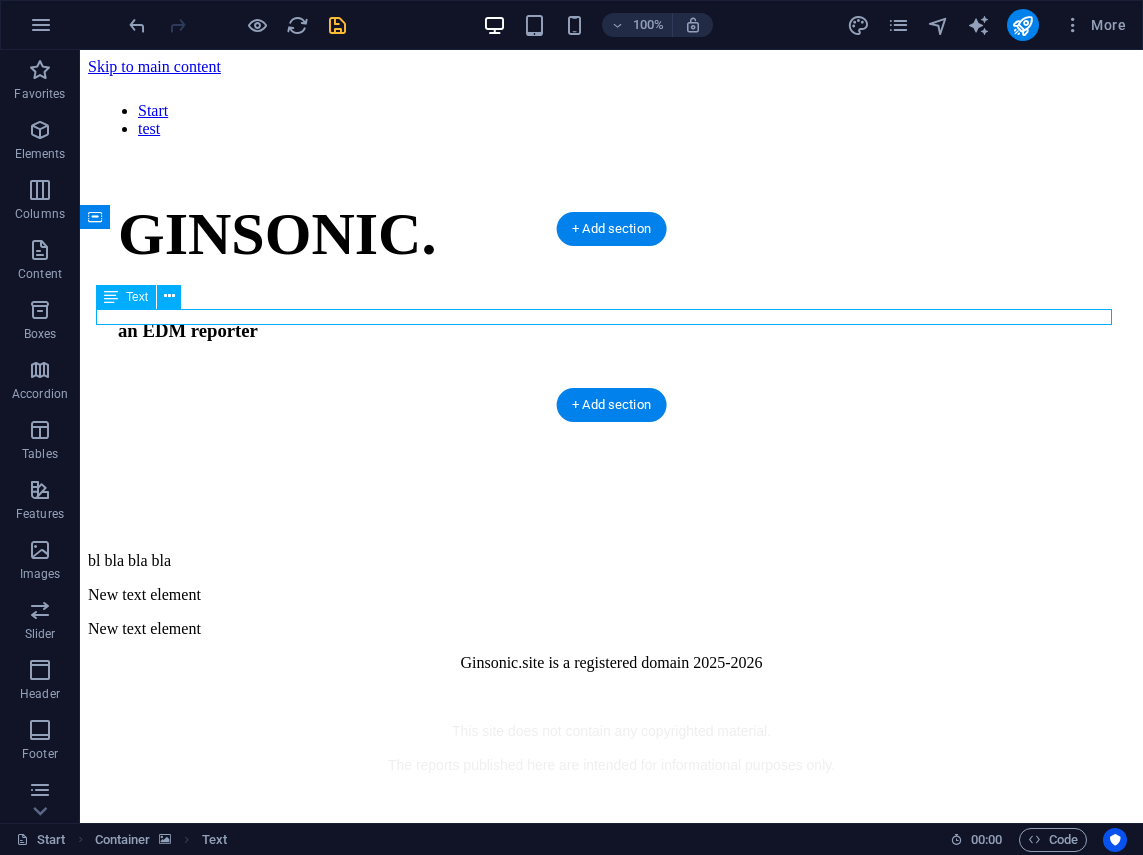 click on "bl bla bla bla" at bounding box center (611, 561) 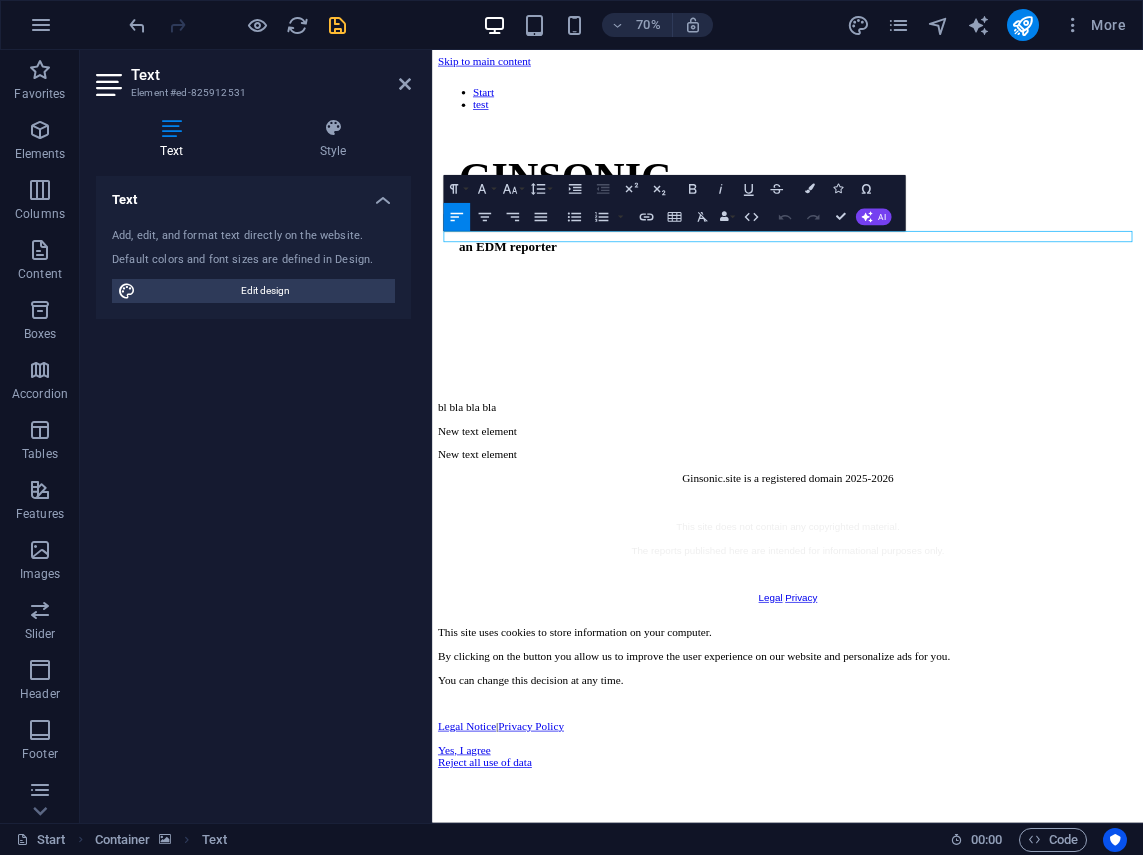 click at bounding box center [940, 612] 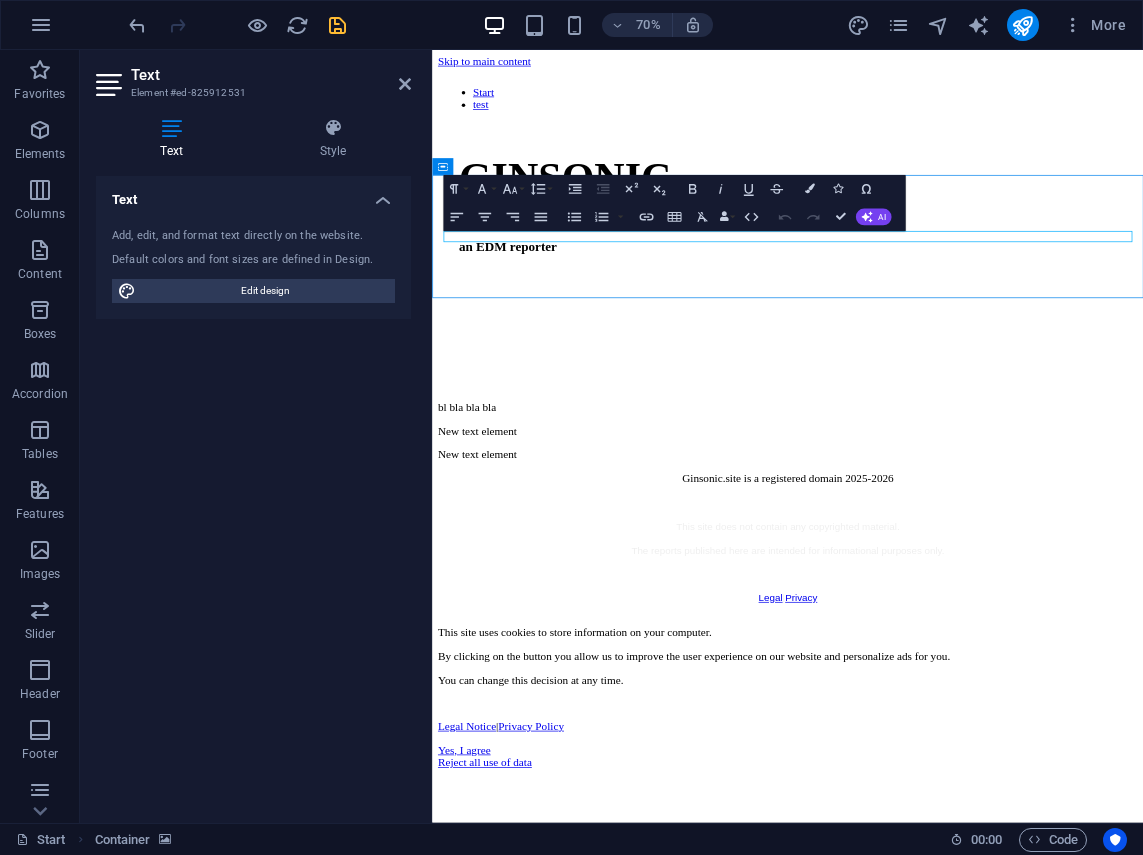 click at bounding box center (940, 612) 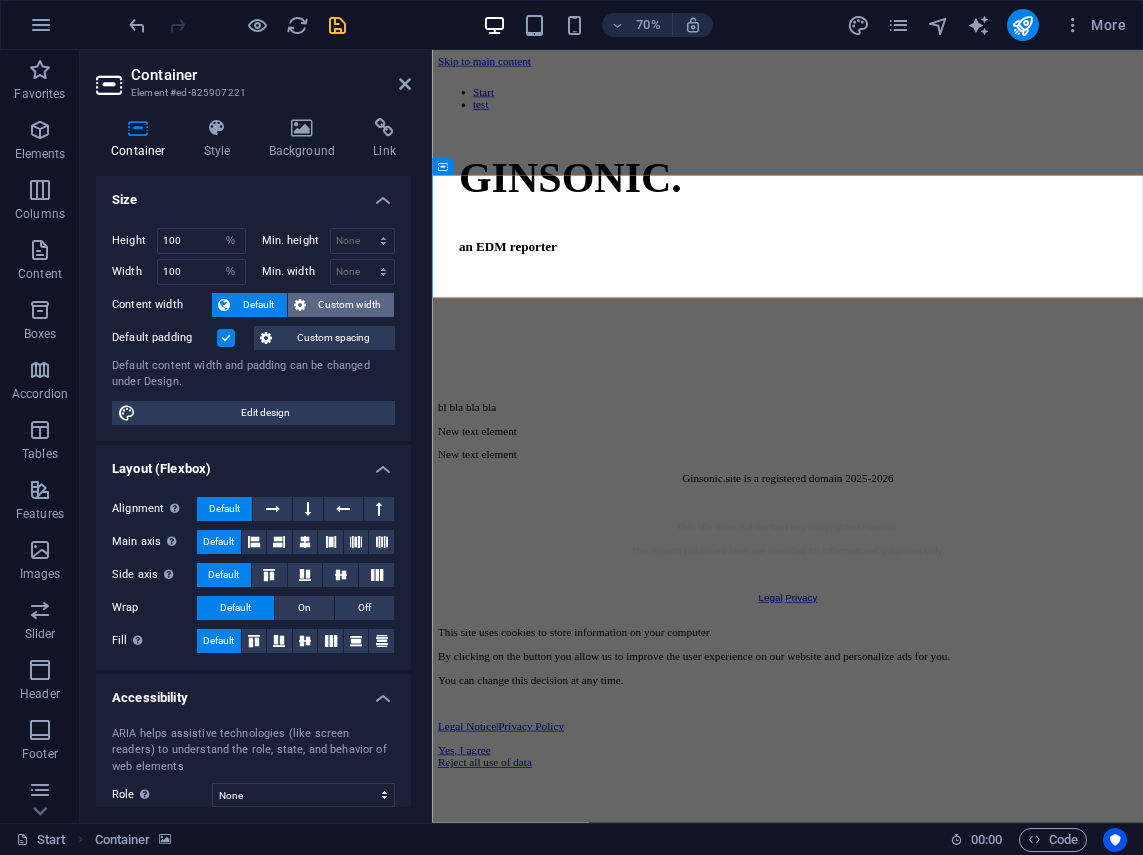 click on "Custom width" at bounding box center [350, 305] 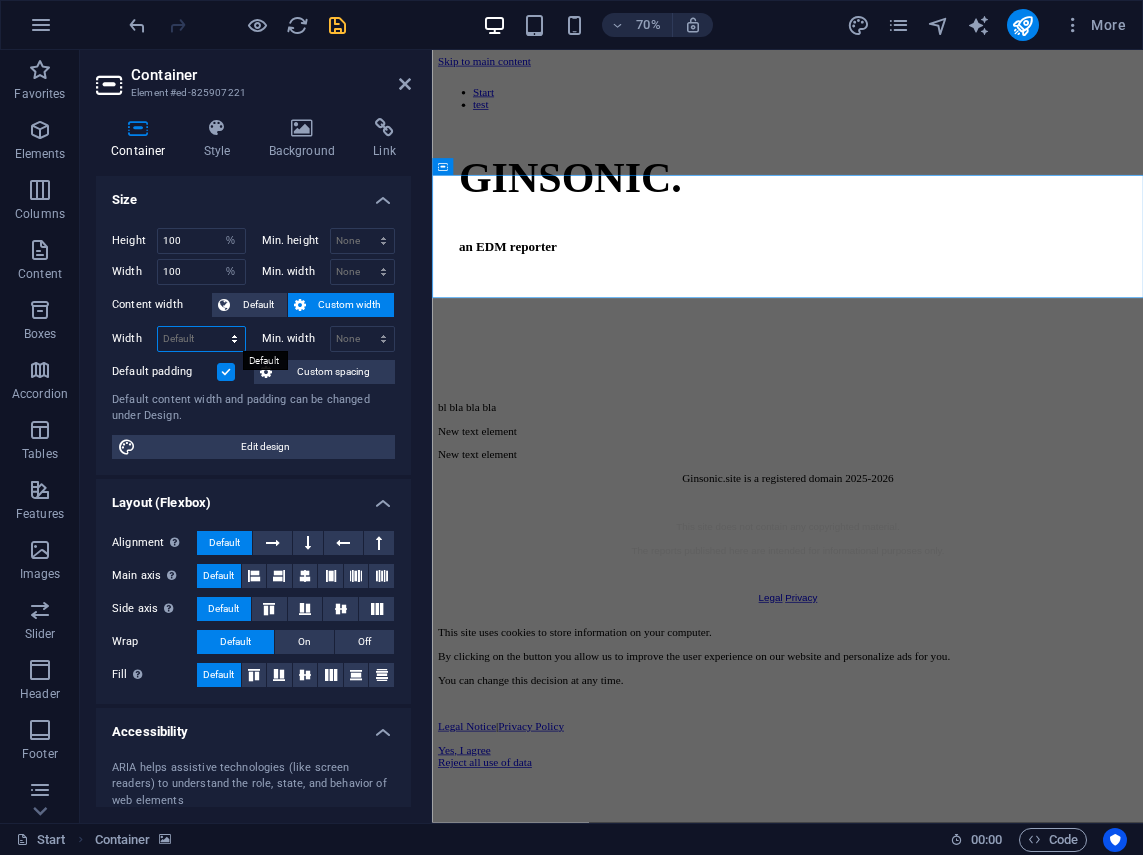 click on "Default px rem % em vh vw" at bounding box center (201, 339) 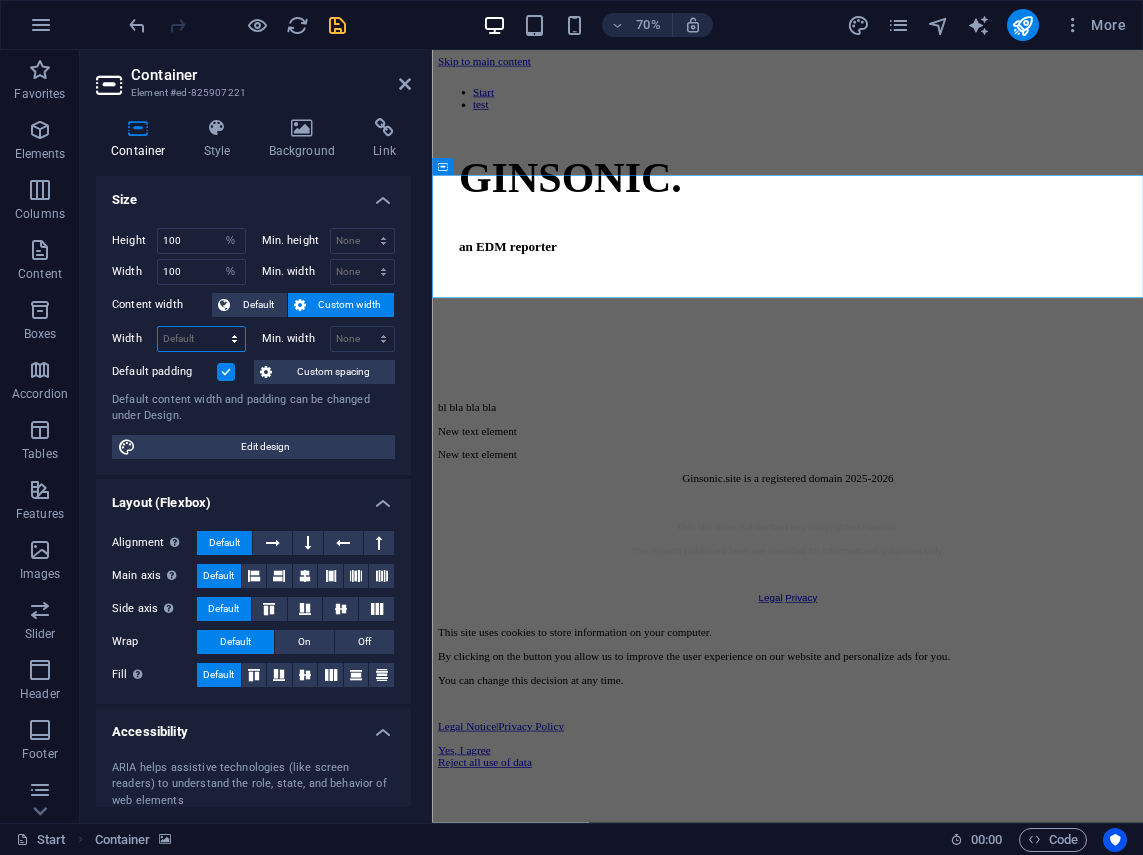 select on "%" 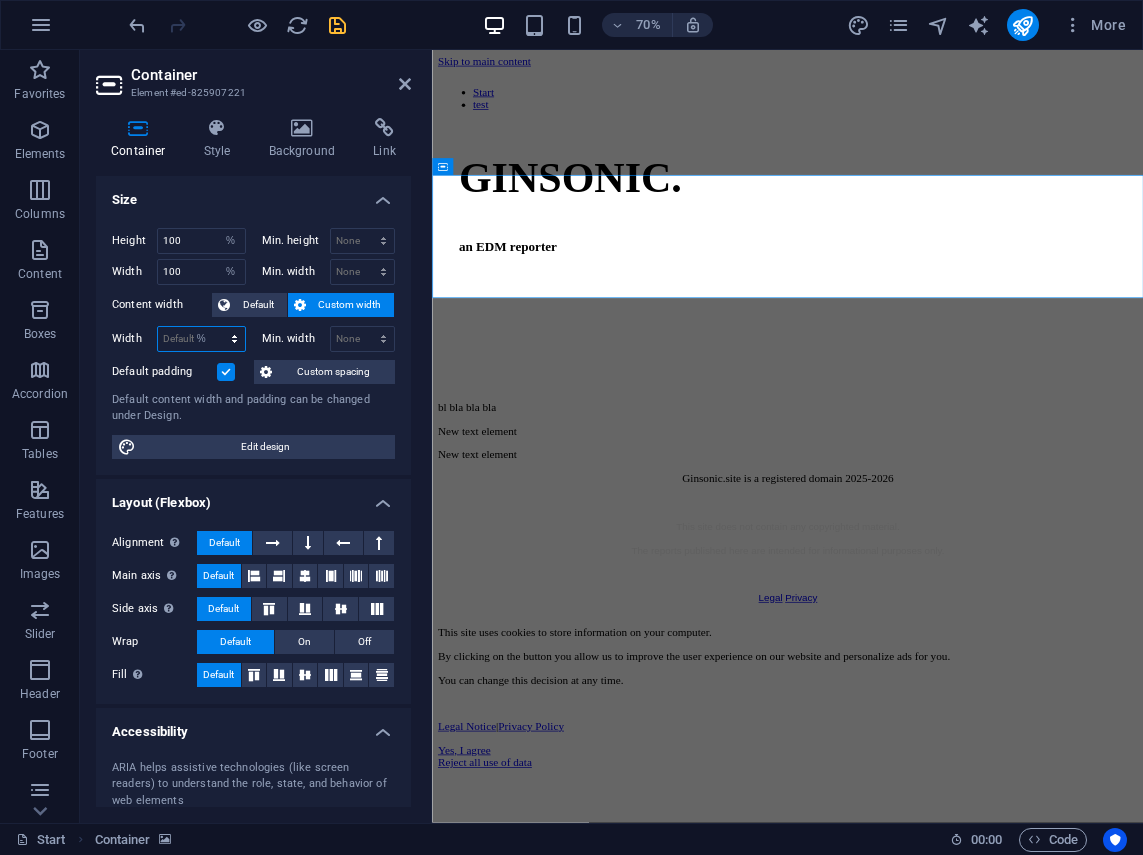 click on "Default px rem % em vh vw" at bounding box center [201, 339] 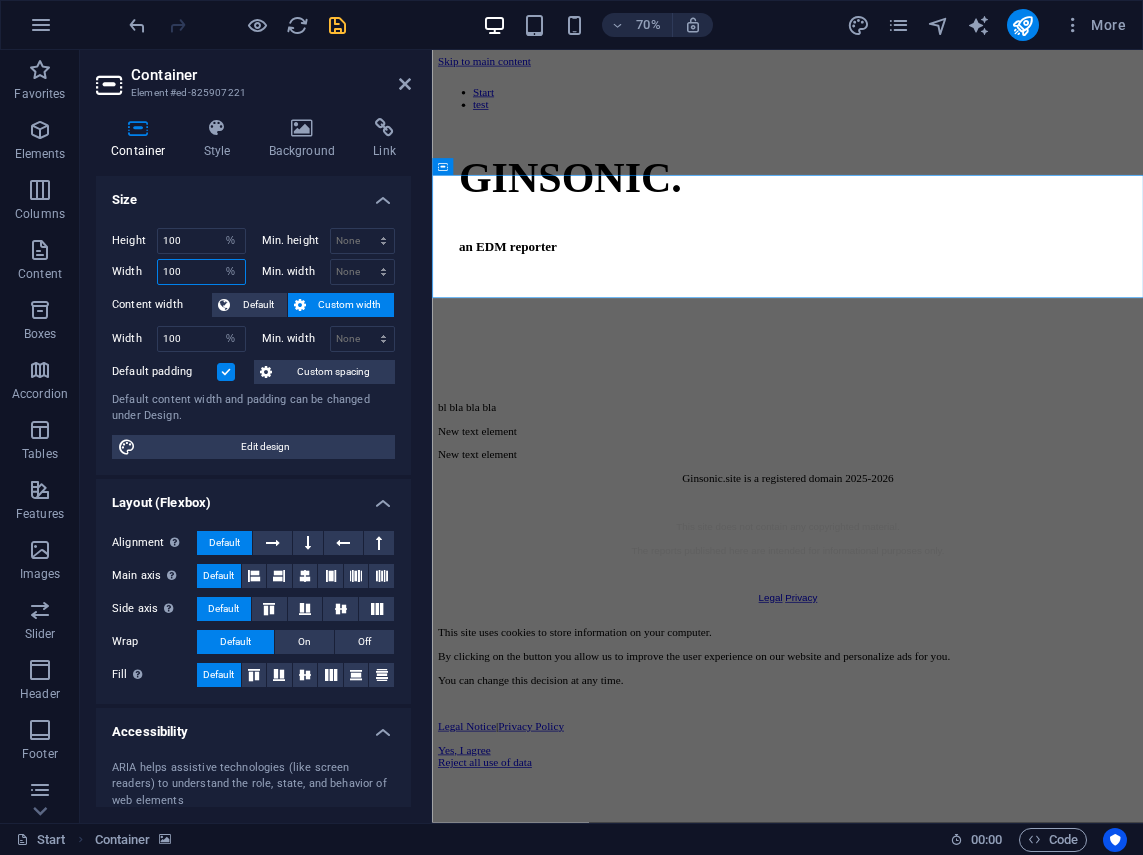 click on "100" at bounding box center (201, 272) 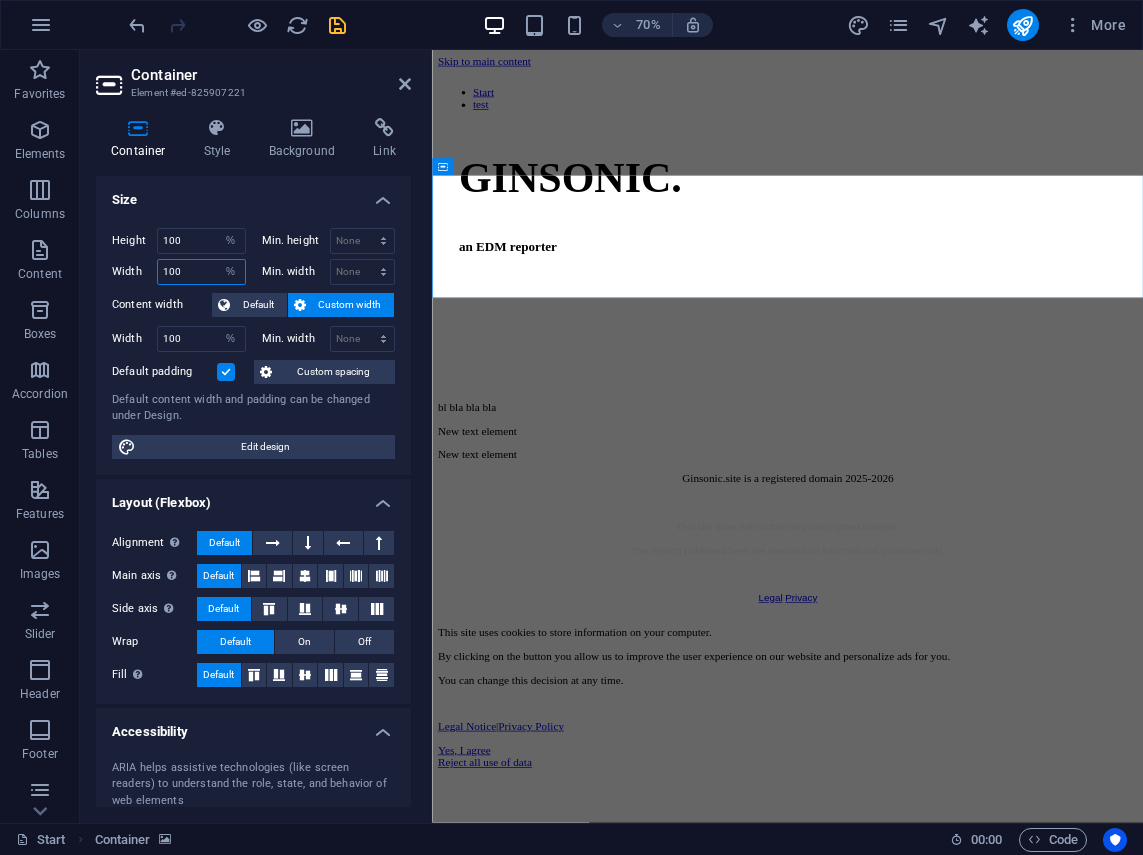 scroll, scrollTop: 178, scrollLeft: 0, axis: vertical 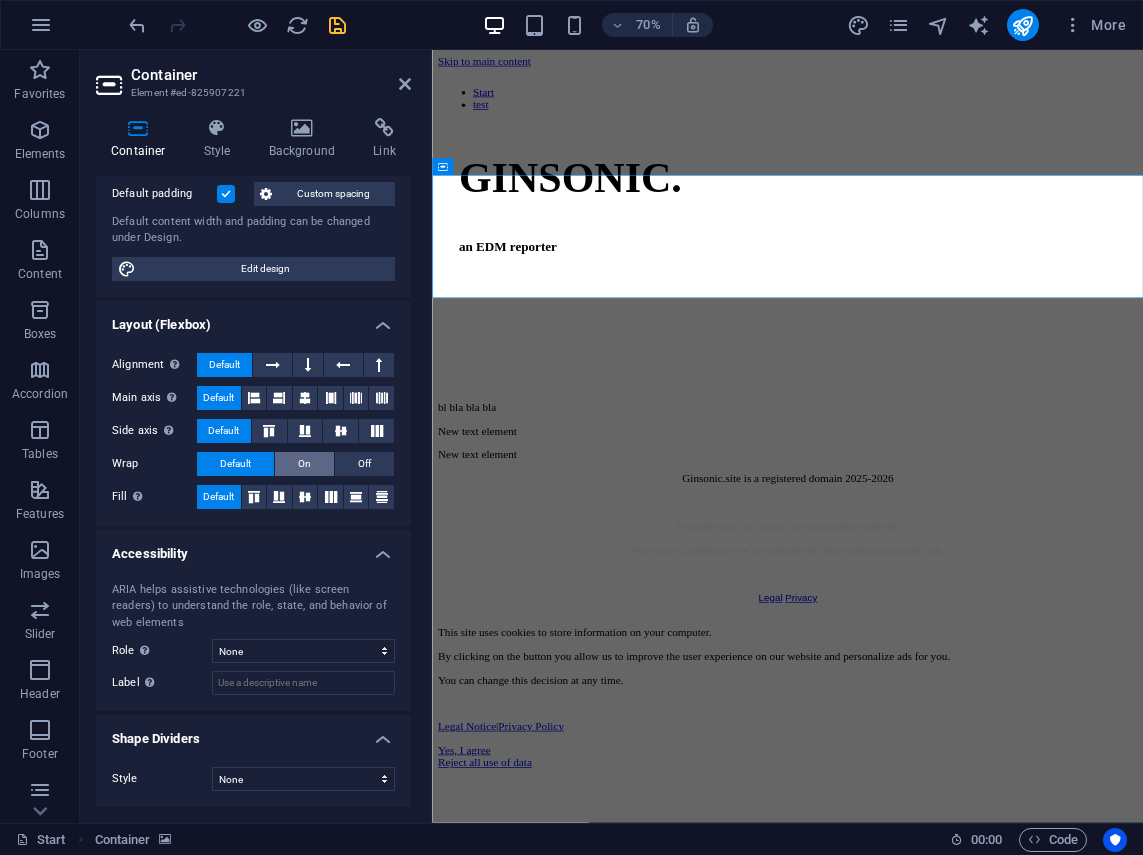 click on "On" at bounding box center [304, 464] 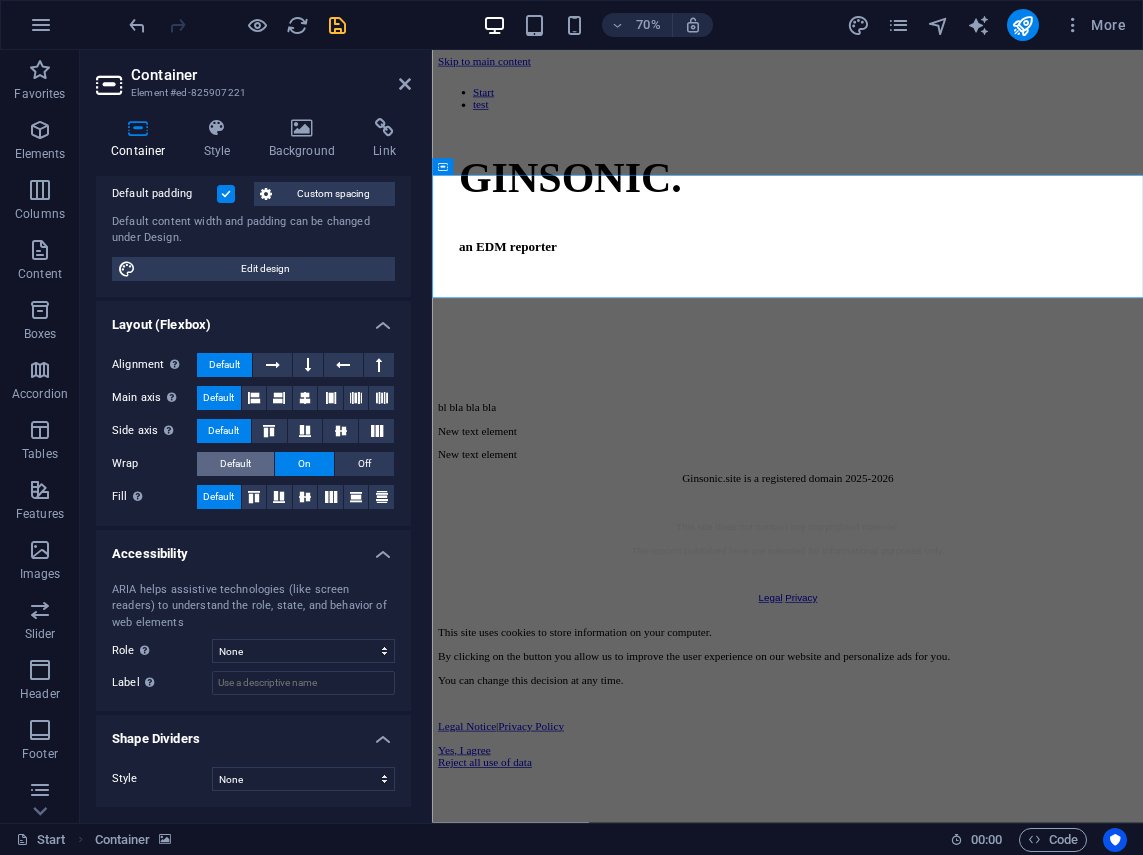 click on "Default" at bounding box center (235, 464) 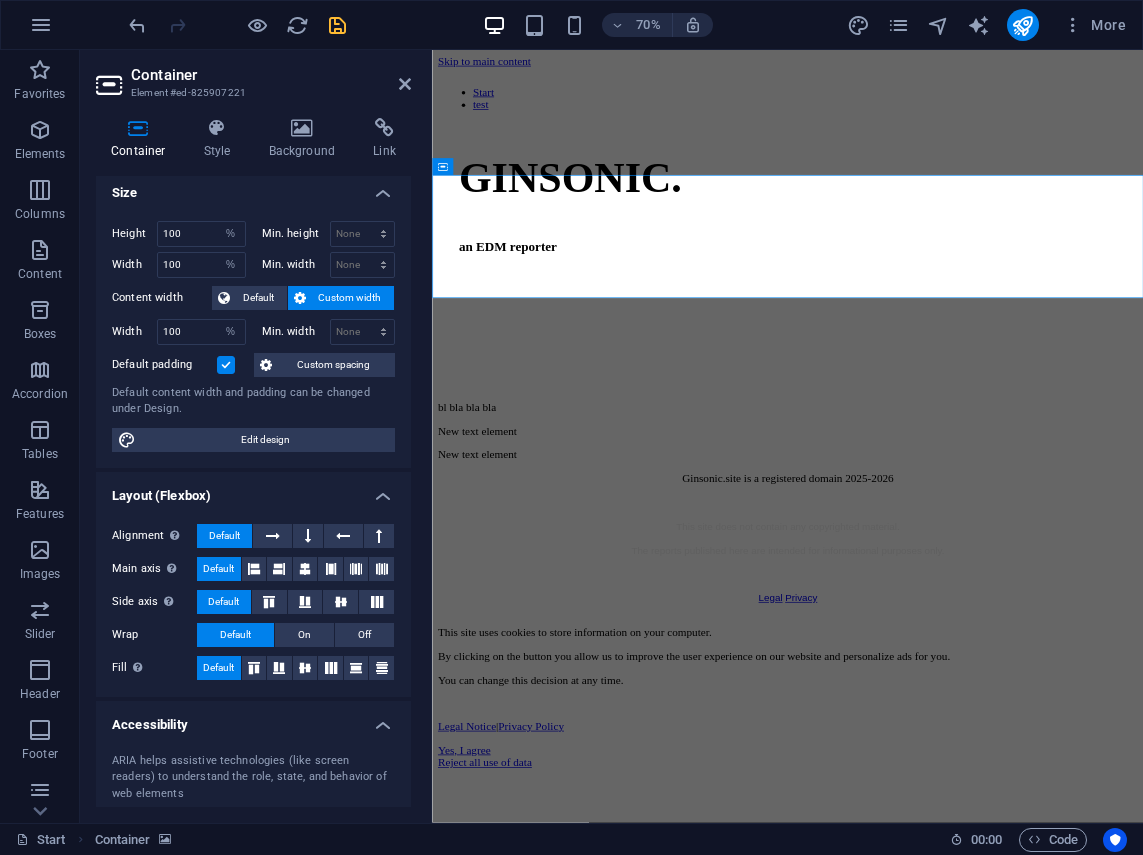 scroll, scrollTop: 0, scrollLeft: 0, axis: both 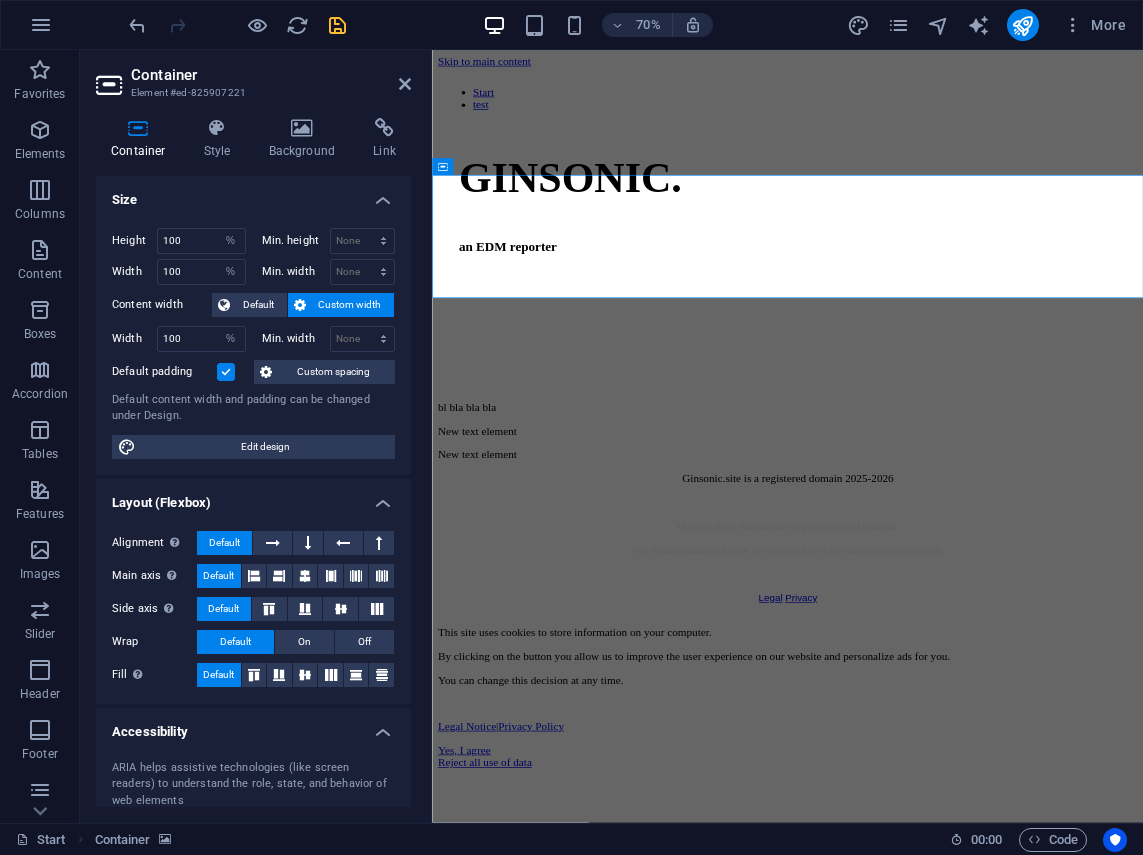 click on "Layout (Flexbox)" at bounding box center [253, 497] 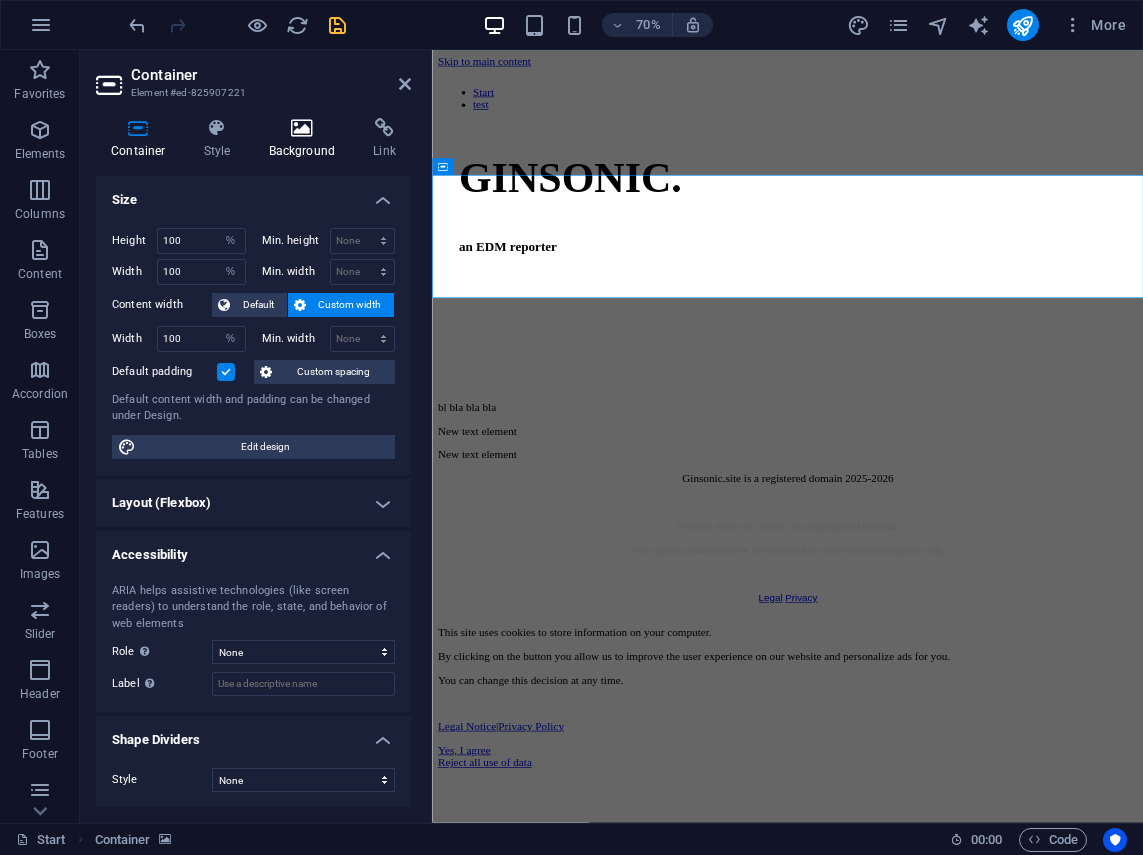 click on "Background" at bounding box center [306, 139] 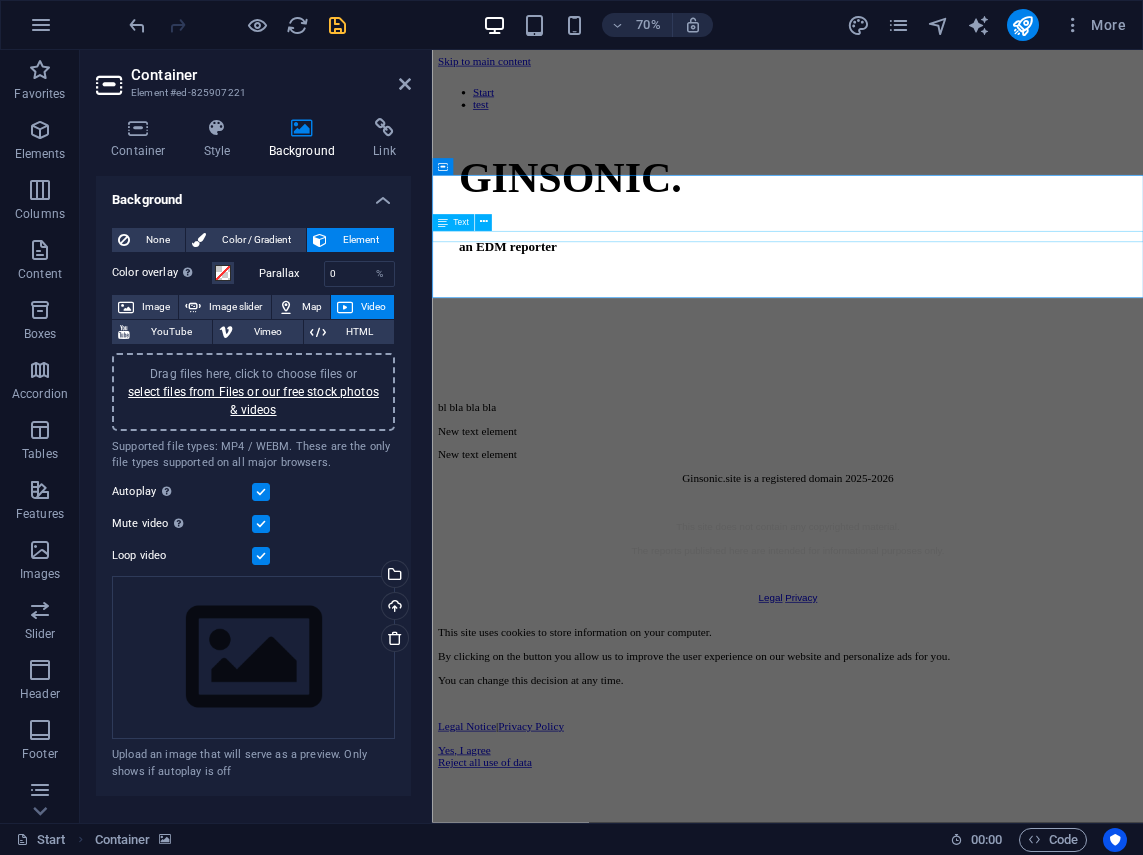 click on "bl bla bla bla" at bounding box center (940, 561) 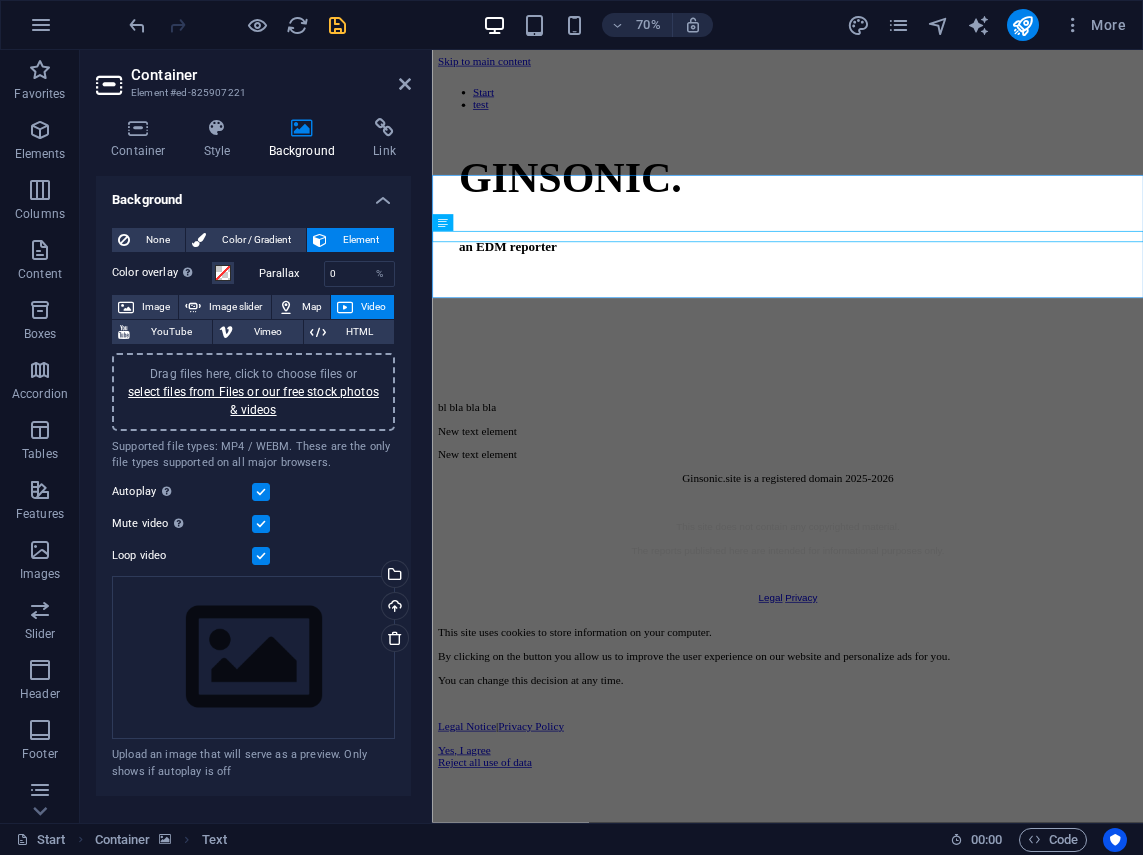 drag, startPoint x: 554, startPoint y: 308, endPoint x: 553, endPoint y: 268, distance: 40.012497 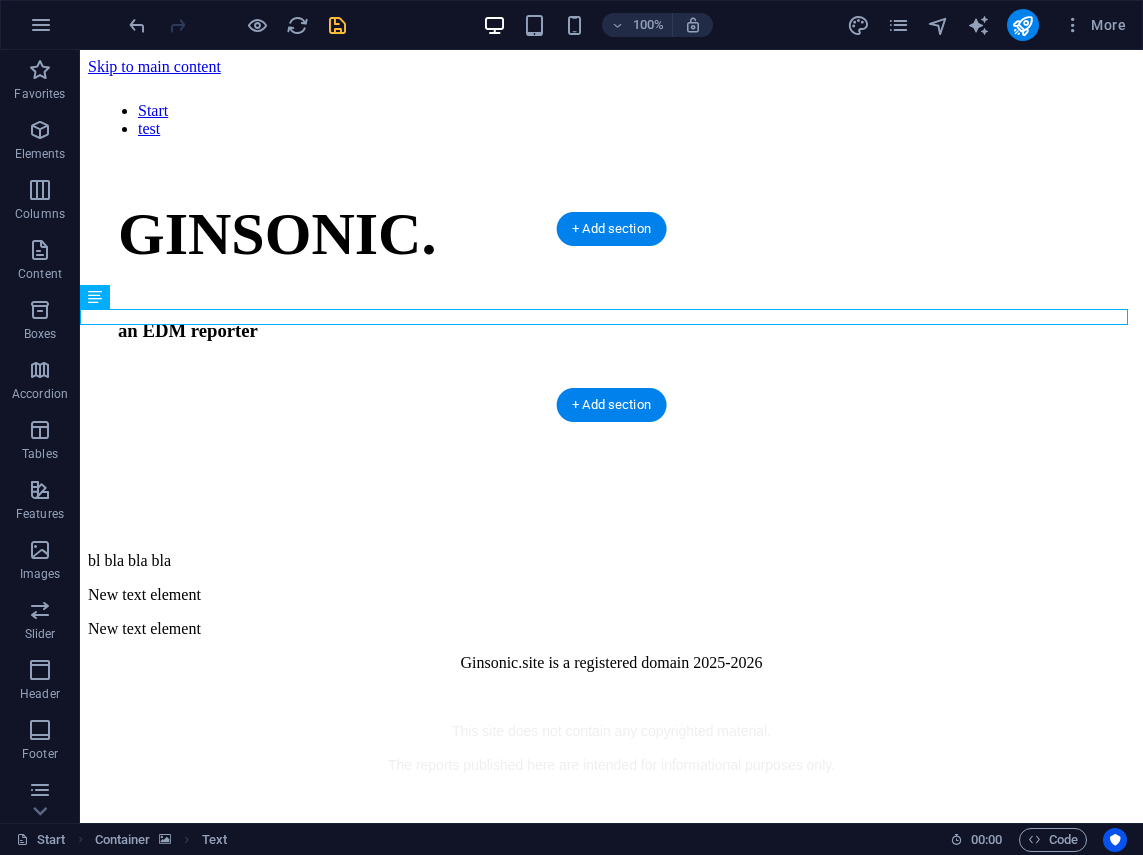 drag, startPoint x: 541, startPoint y: 276, endPoint x: 393, endPoint y: 264, distance: 148.48569 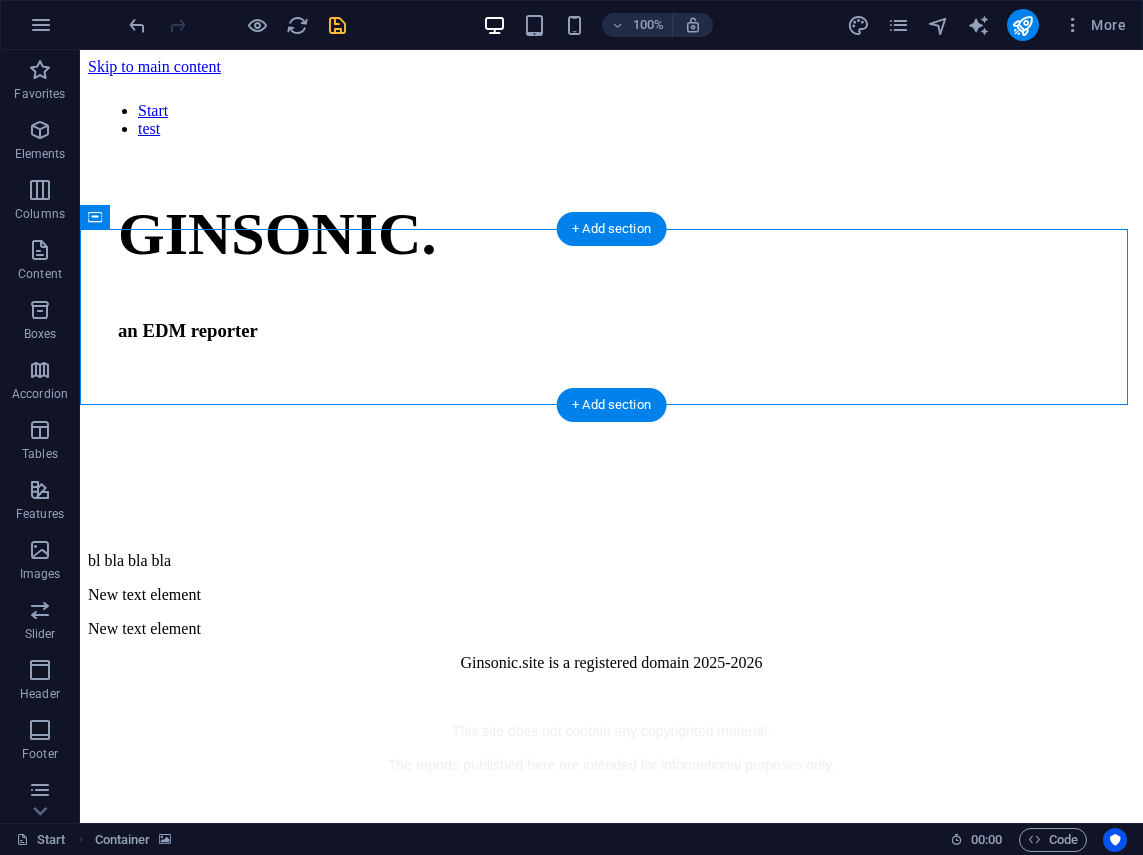 click at bounding box center (611, 624) 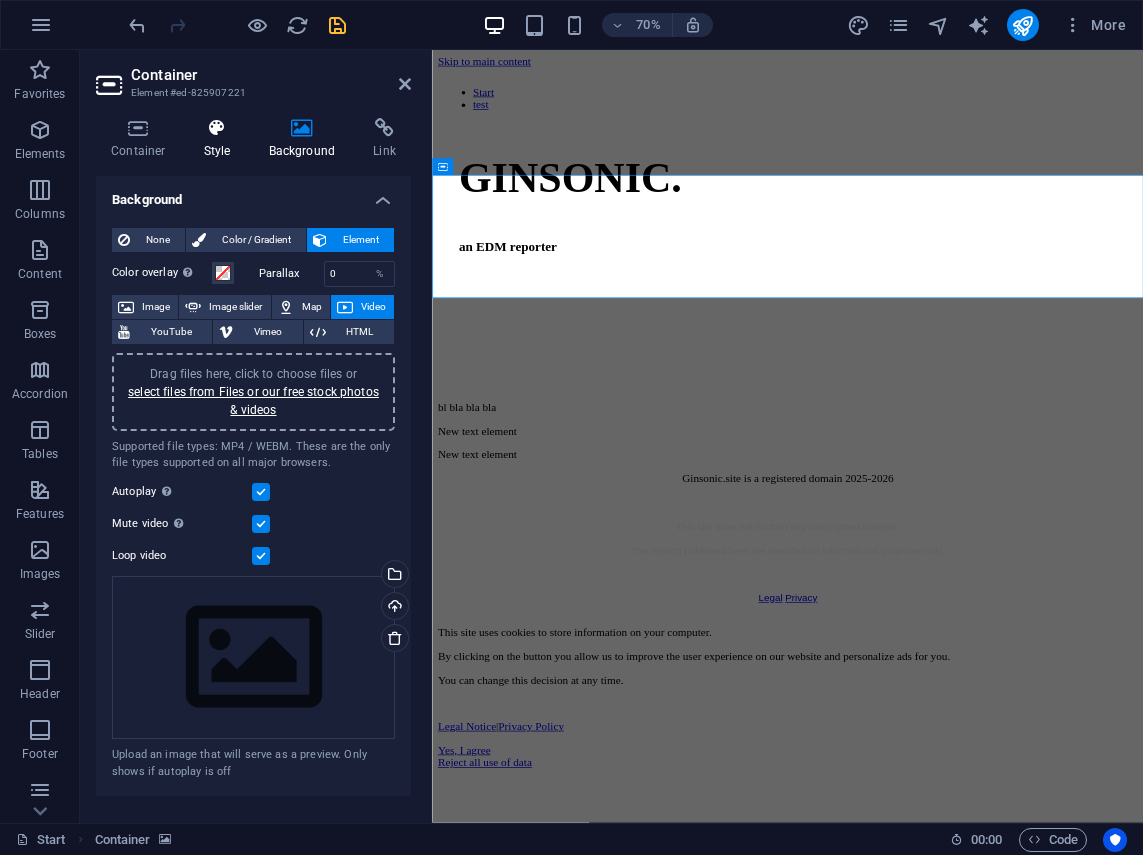click on "Style" at bounding box center (221, 139) 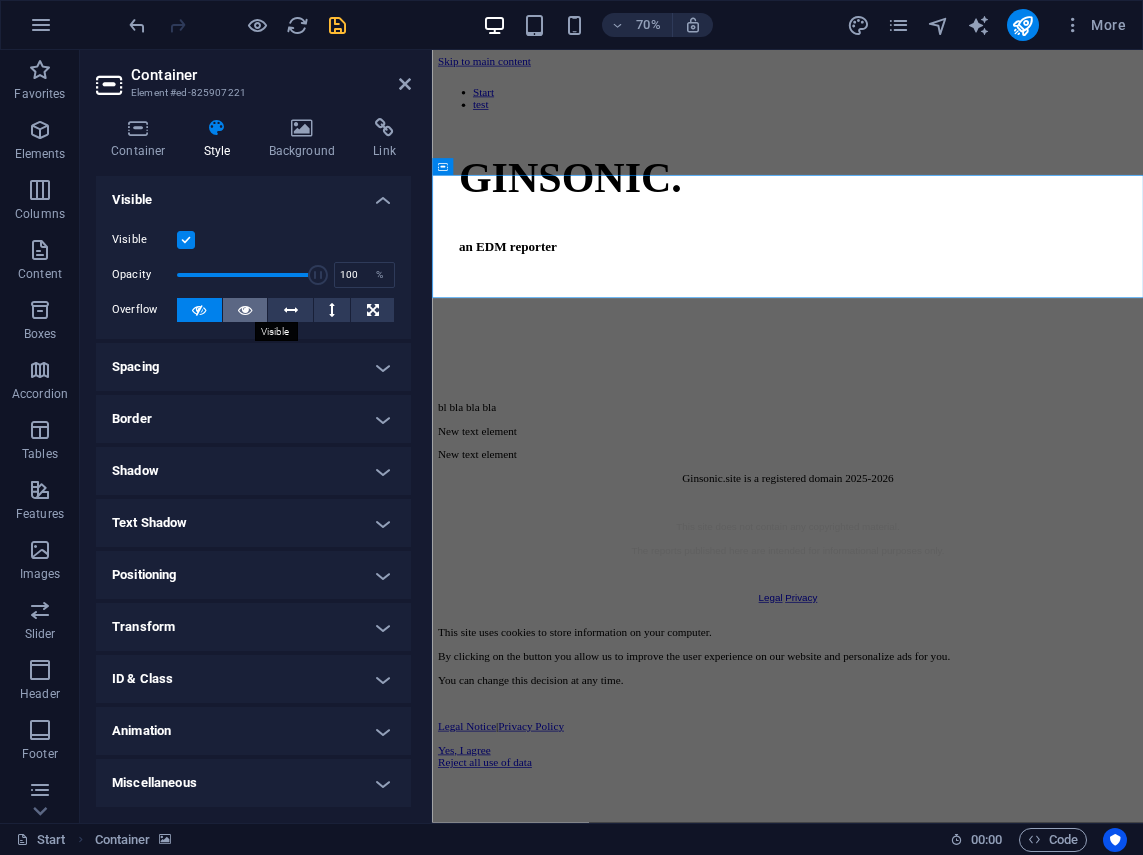 click at bounding box center [245, 310] 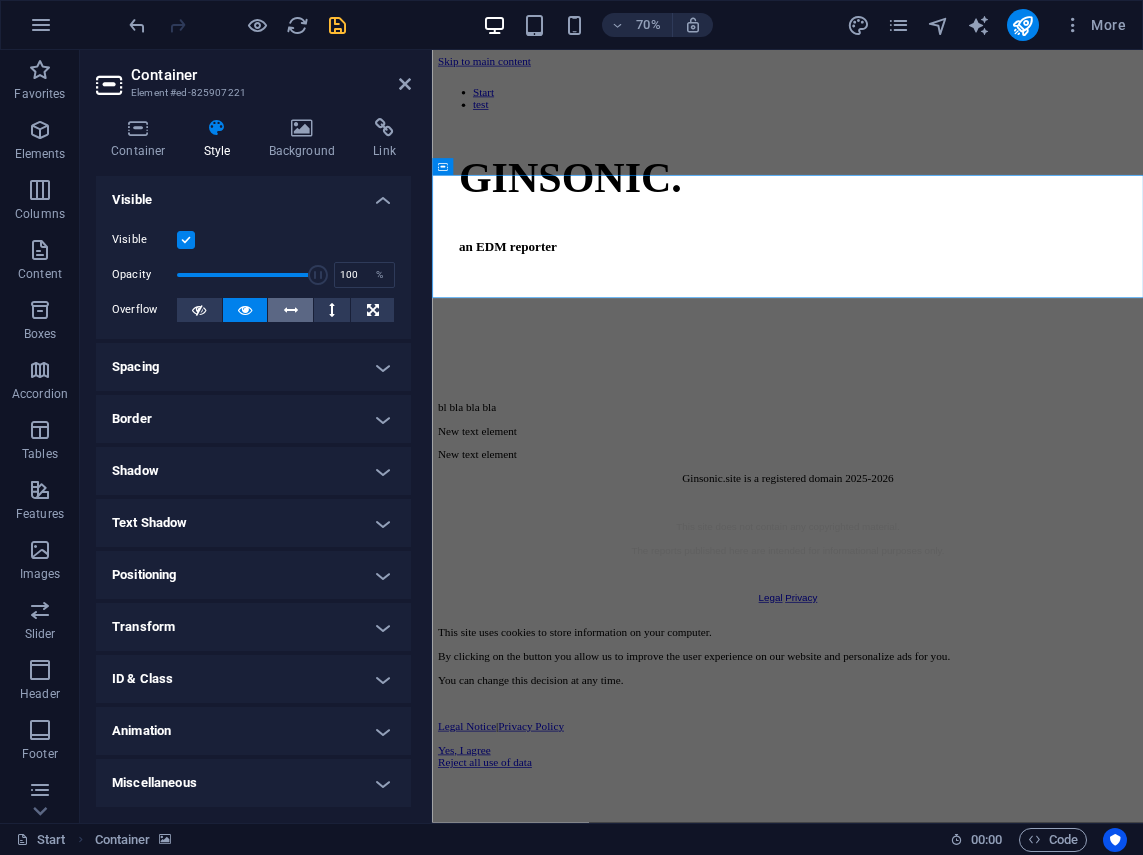 click at bounding box center [291, 310] 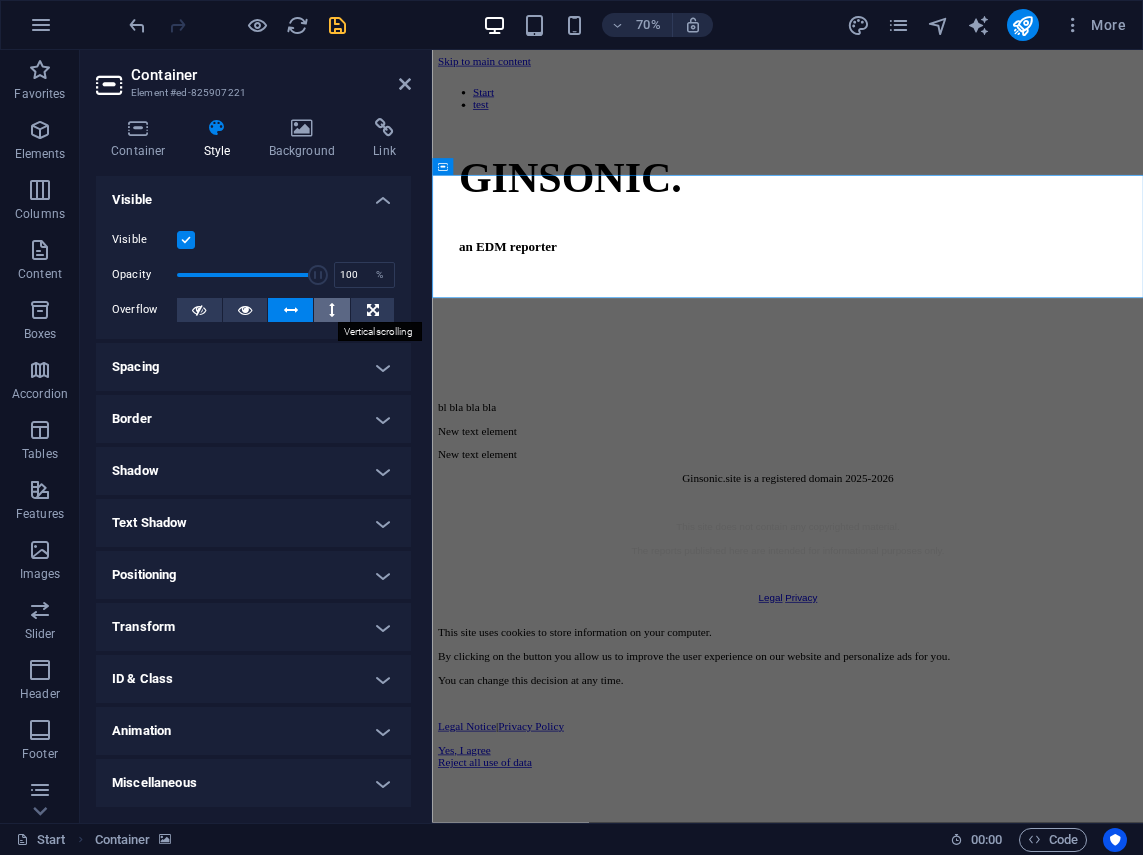 click at bounding box center [332, 310] 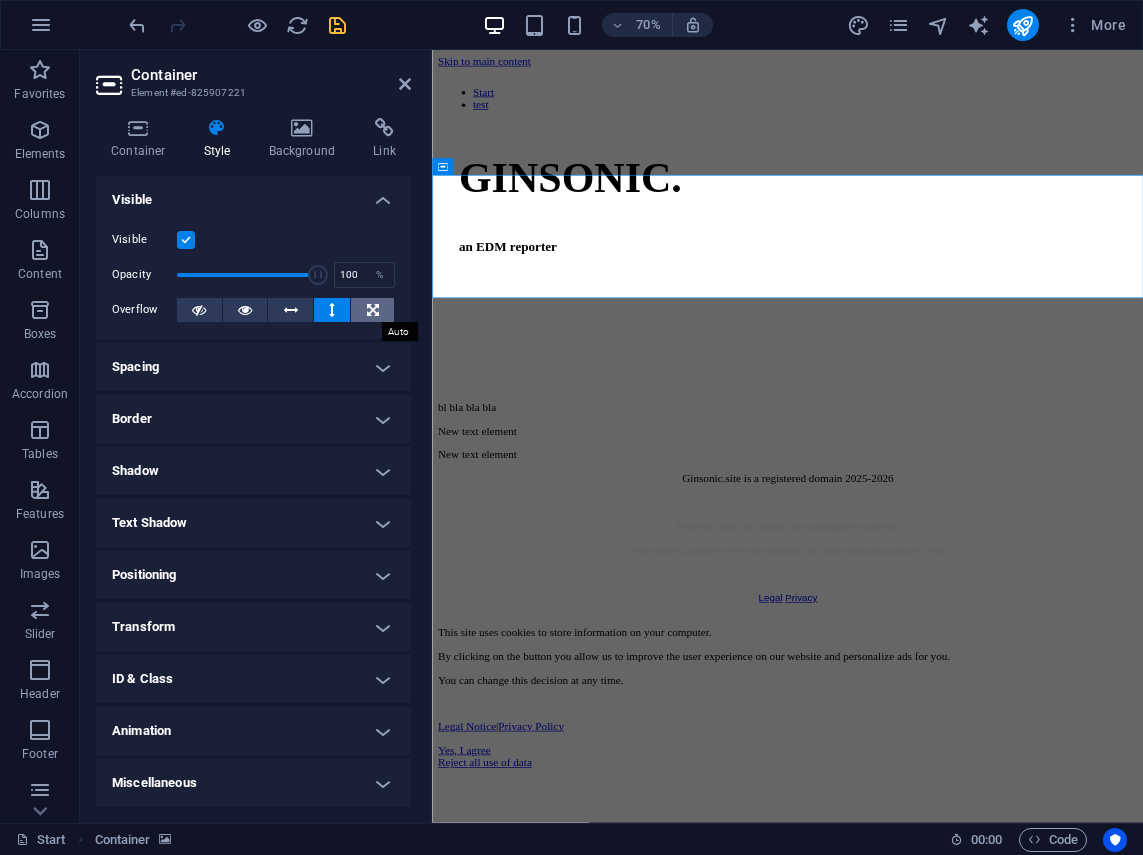 click at bounding box center (373, 310) 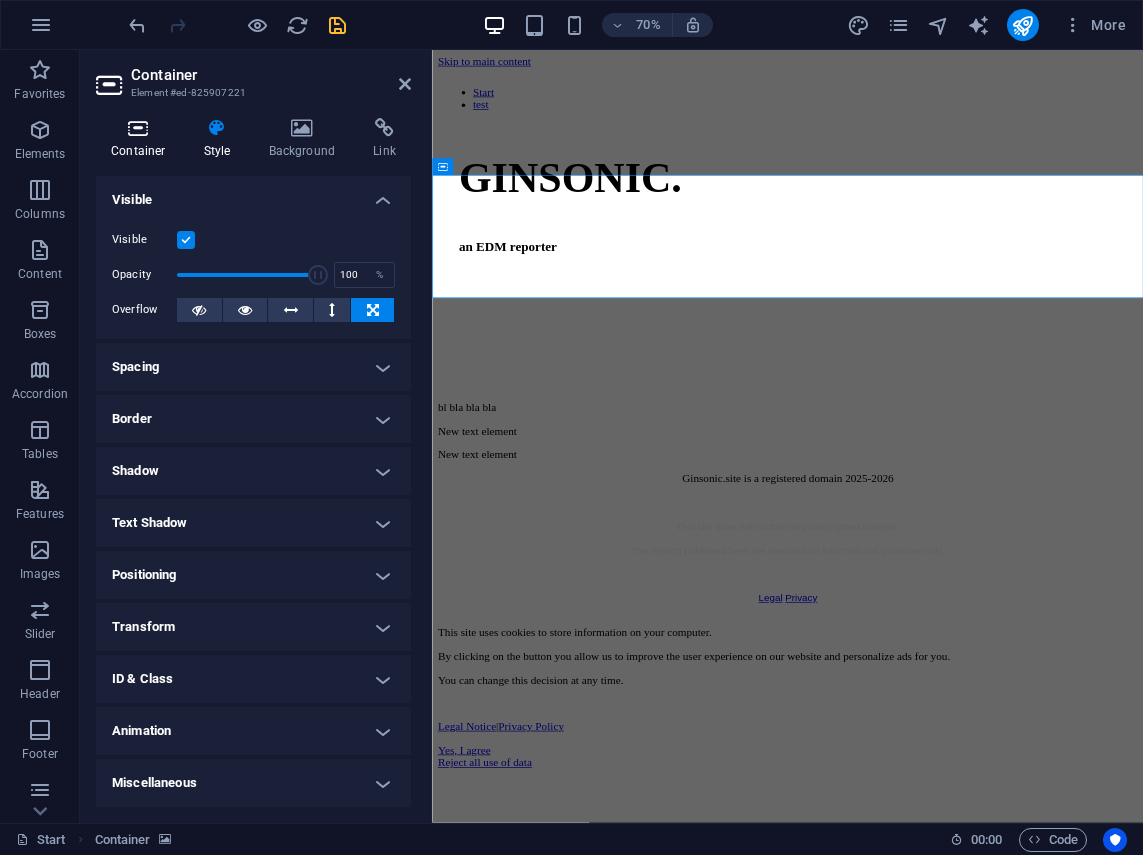 click on "Container" at bounding box center (142, 139) 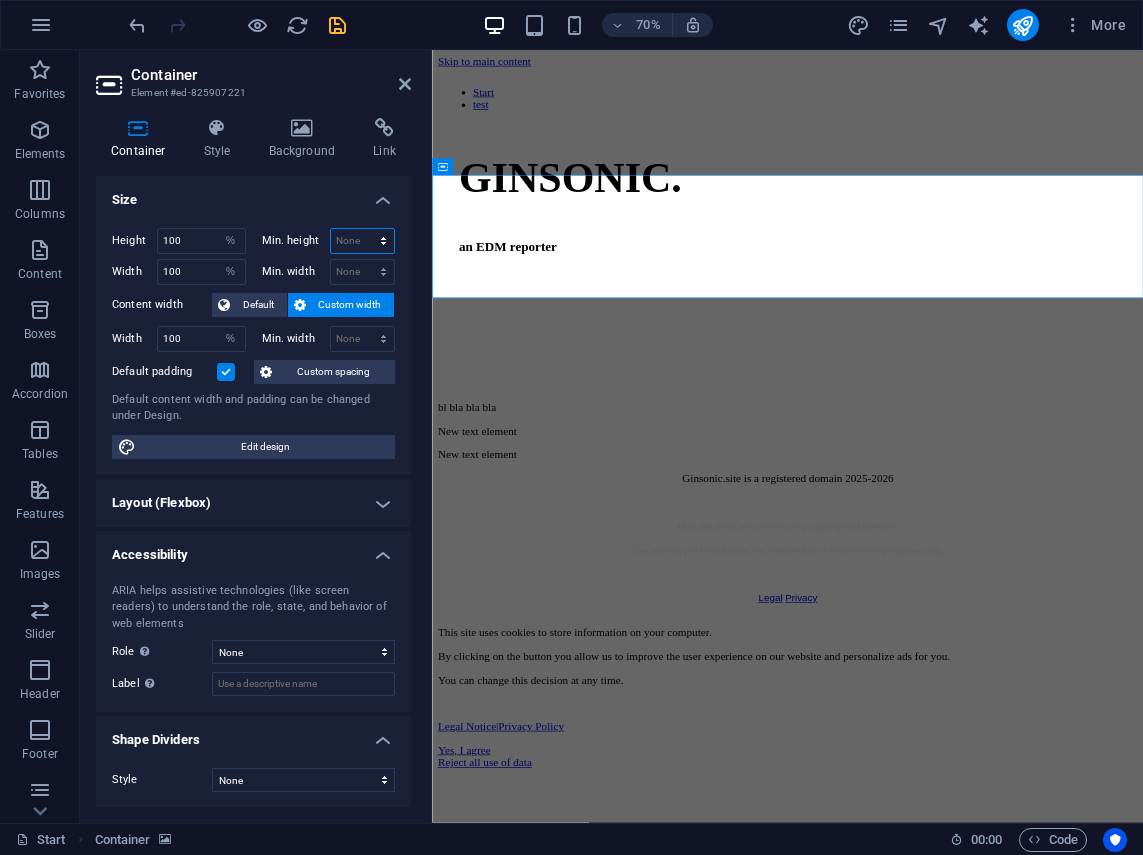 click on "None px rem % vh vw" at bounding box center [363, 241] 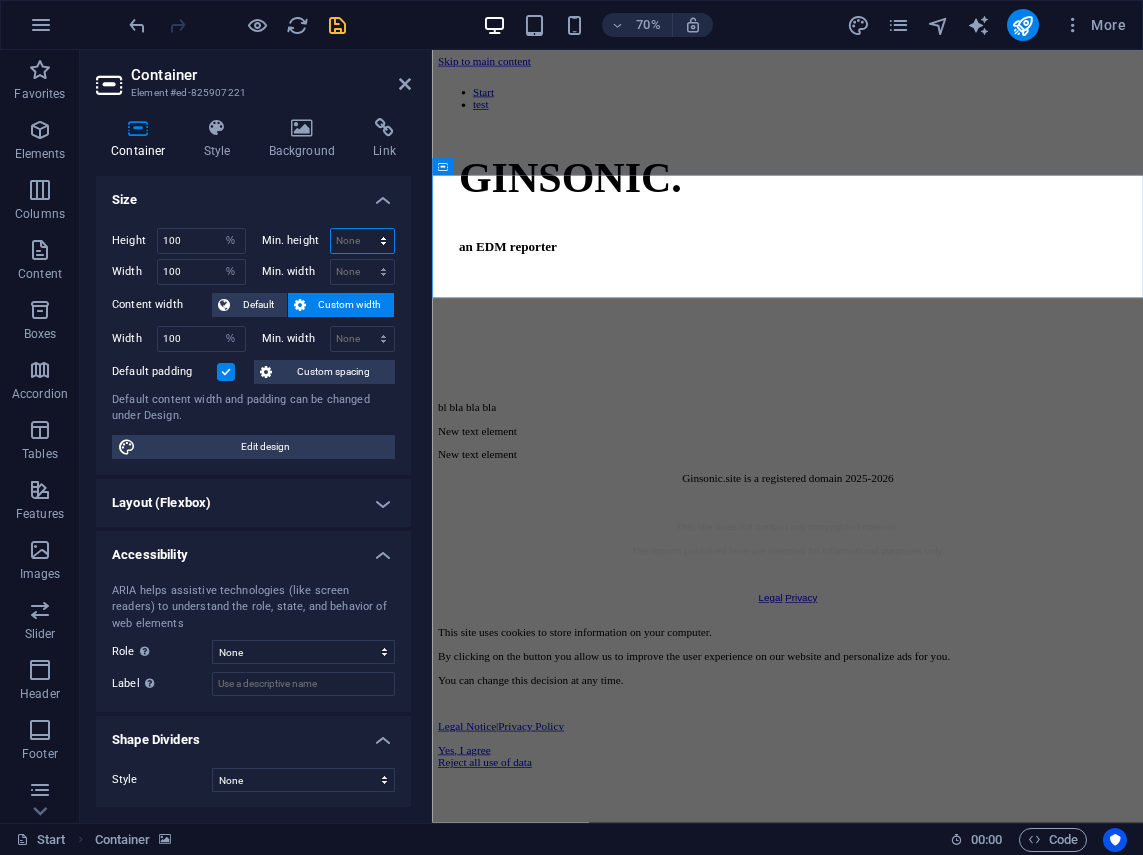 click on "None px rem % vh vw" at bounding box center [363, 241] 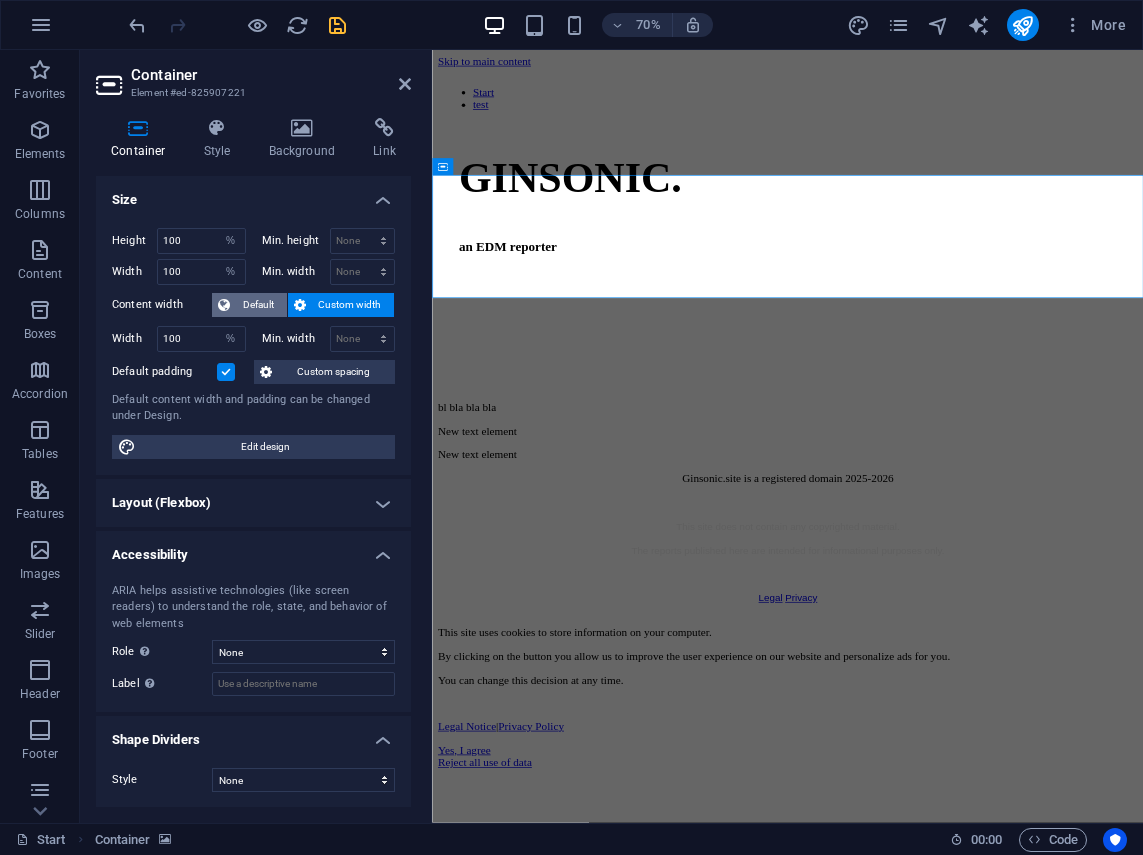 click on "Default" at bounding box center (258, 305) 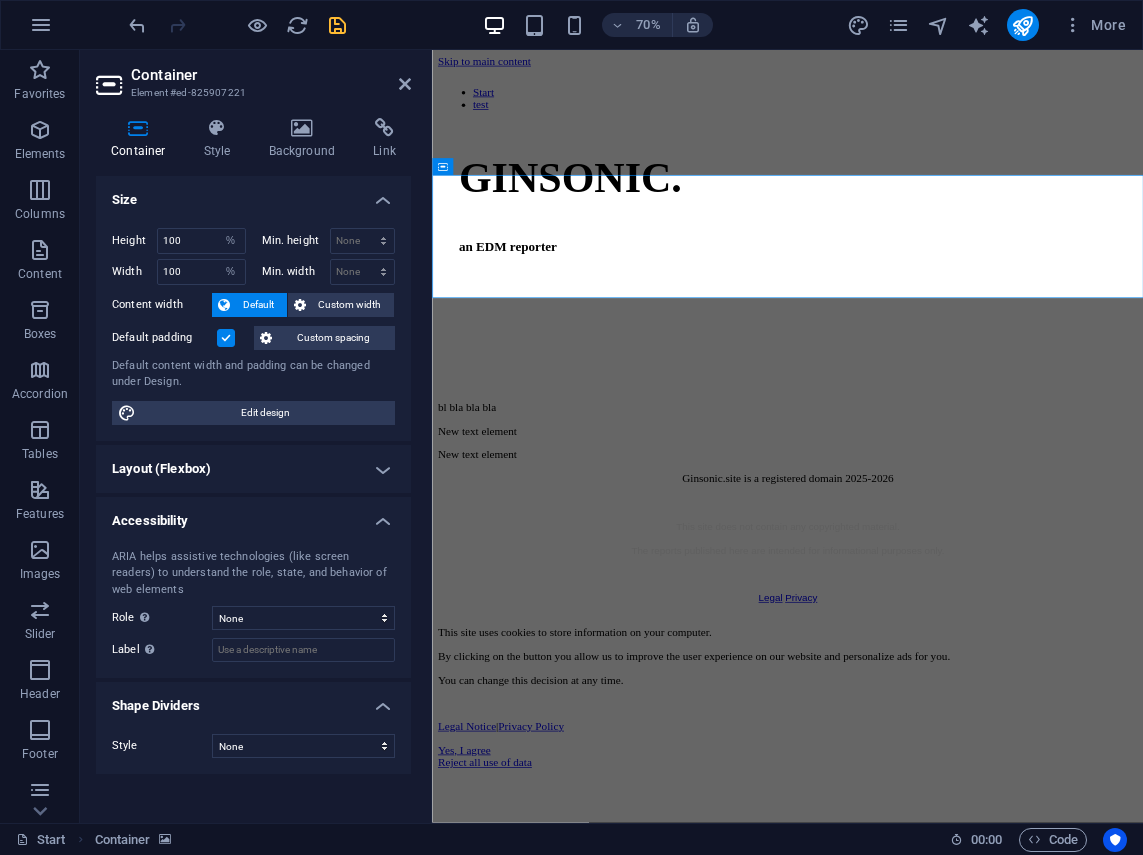 click at bounding box center [226, 338] 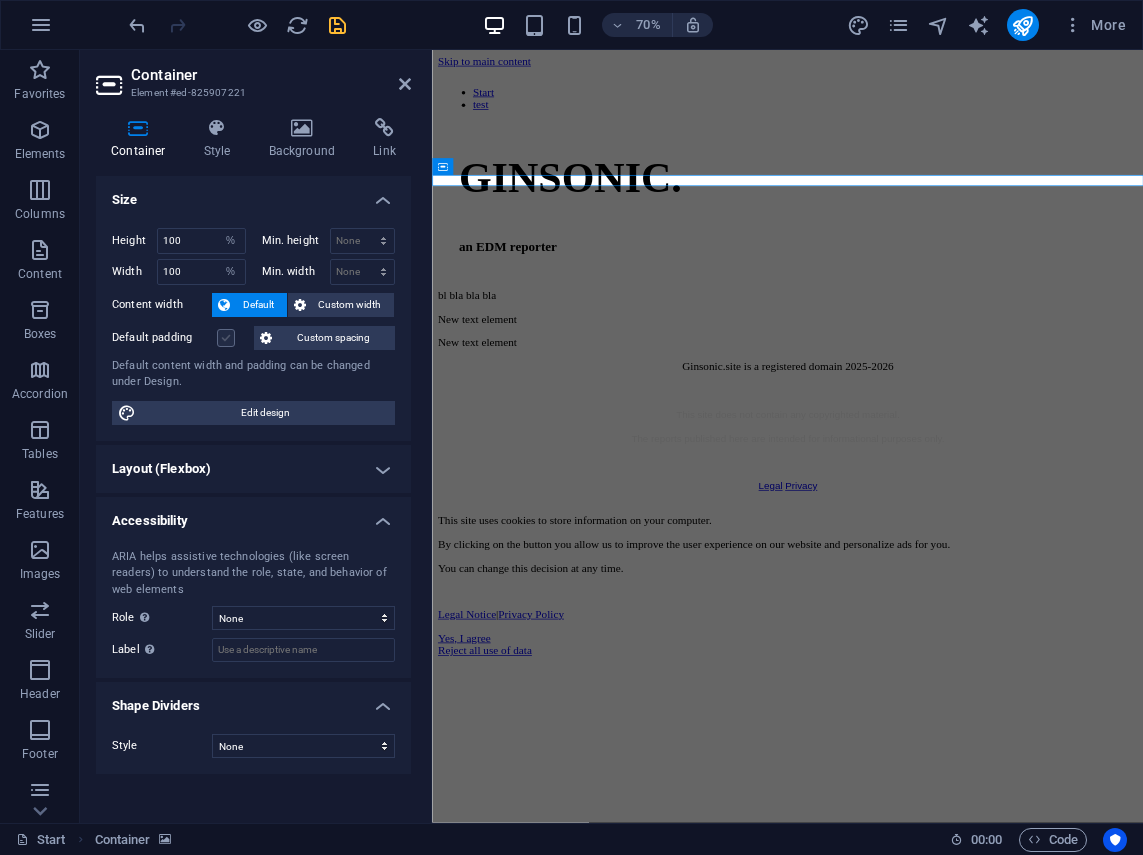 click at bounding box center (226, 338) 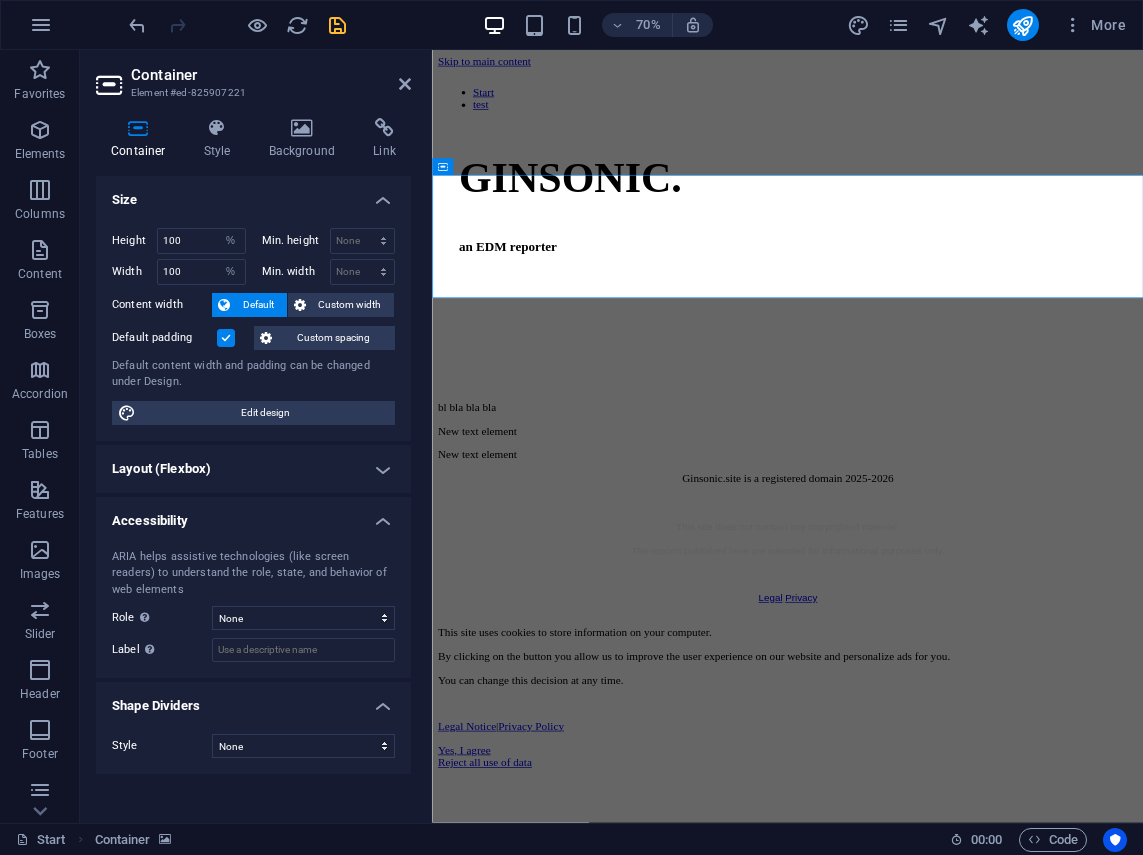 click on "Custom spacing" at bounding box center [333, 338] 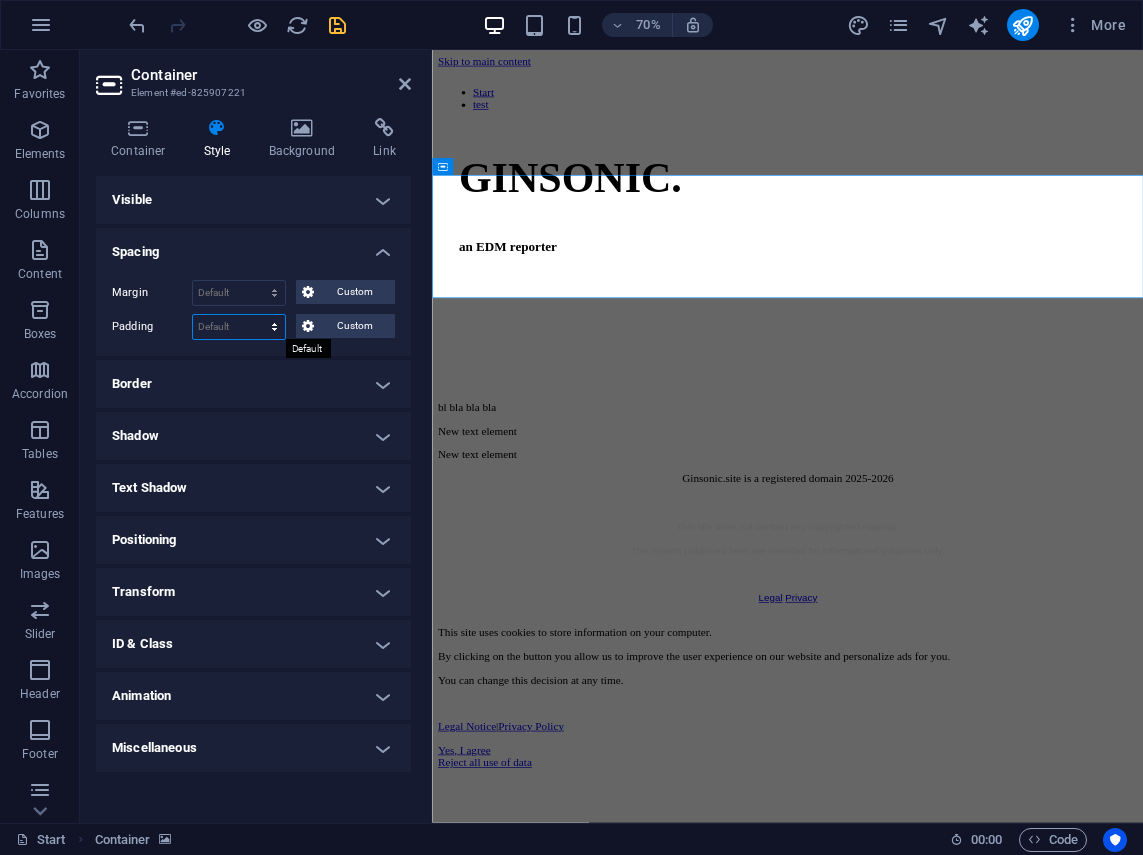 click on "Default px rem % vh vw Custom" at bounding box center [239, 327] 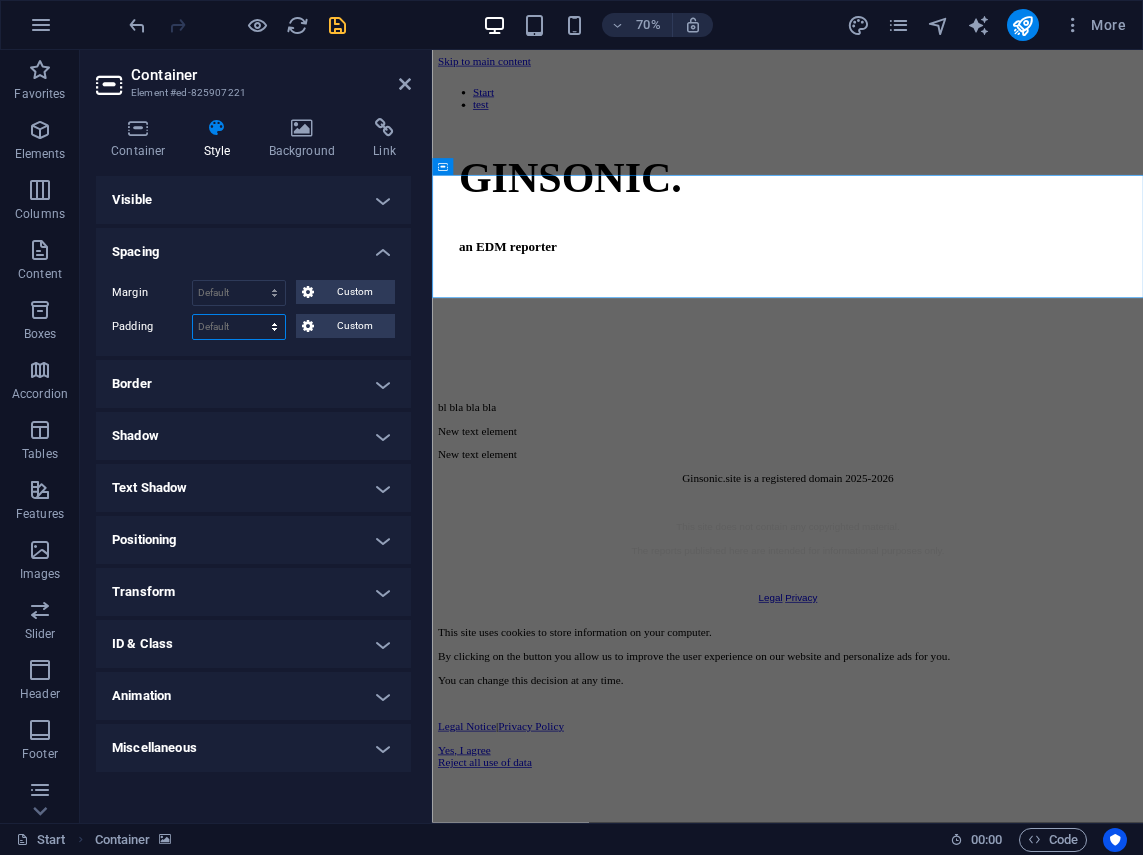 select on "%" 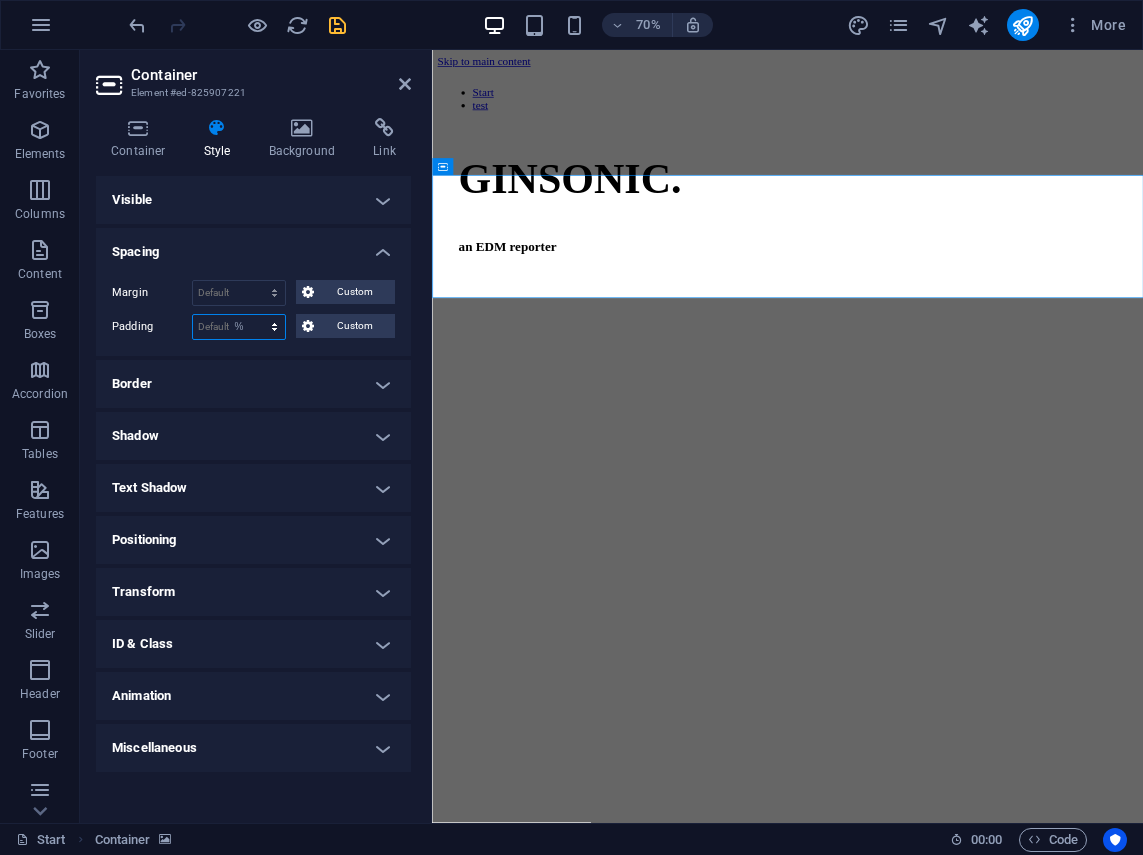 click on "Default px rem % vh vw Custom" at bounding box center (239, 327) 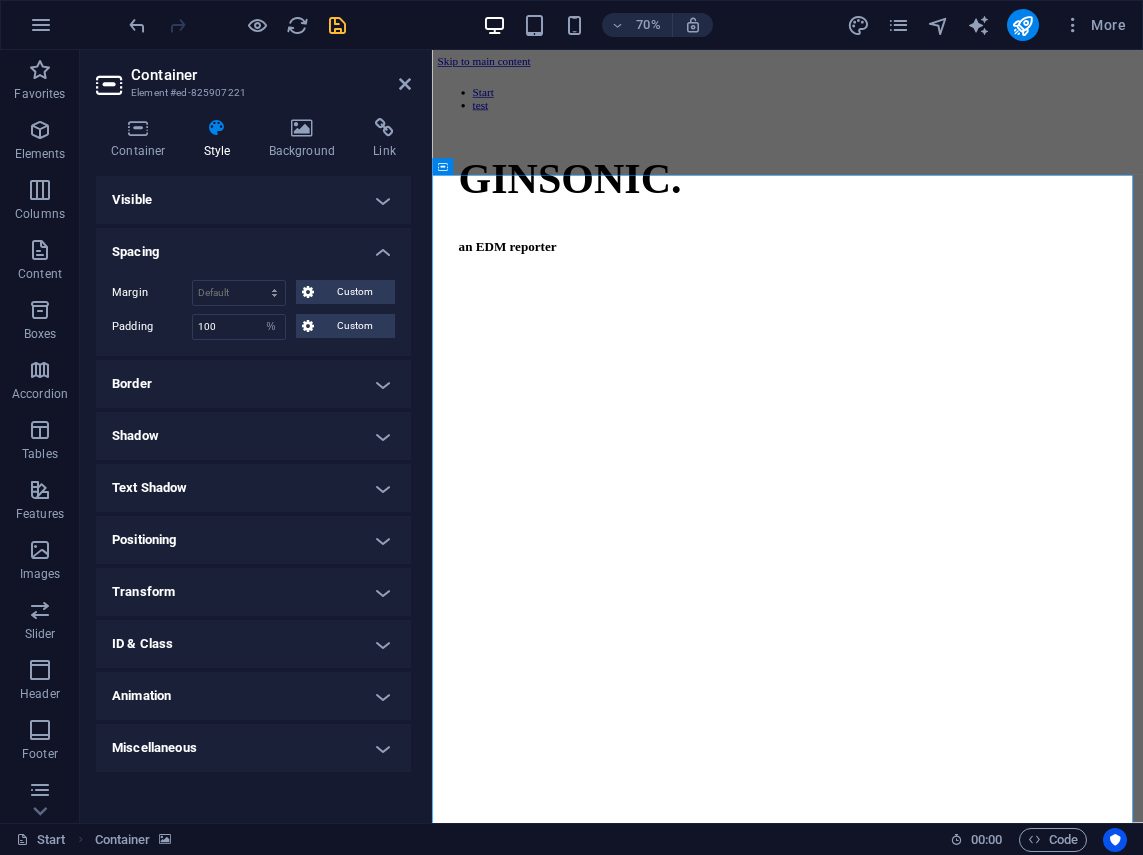 scroll, scrollTop: 45, scrollLeft: 0, axis: vertical 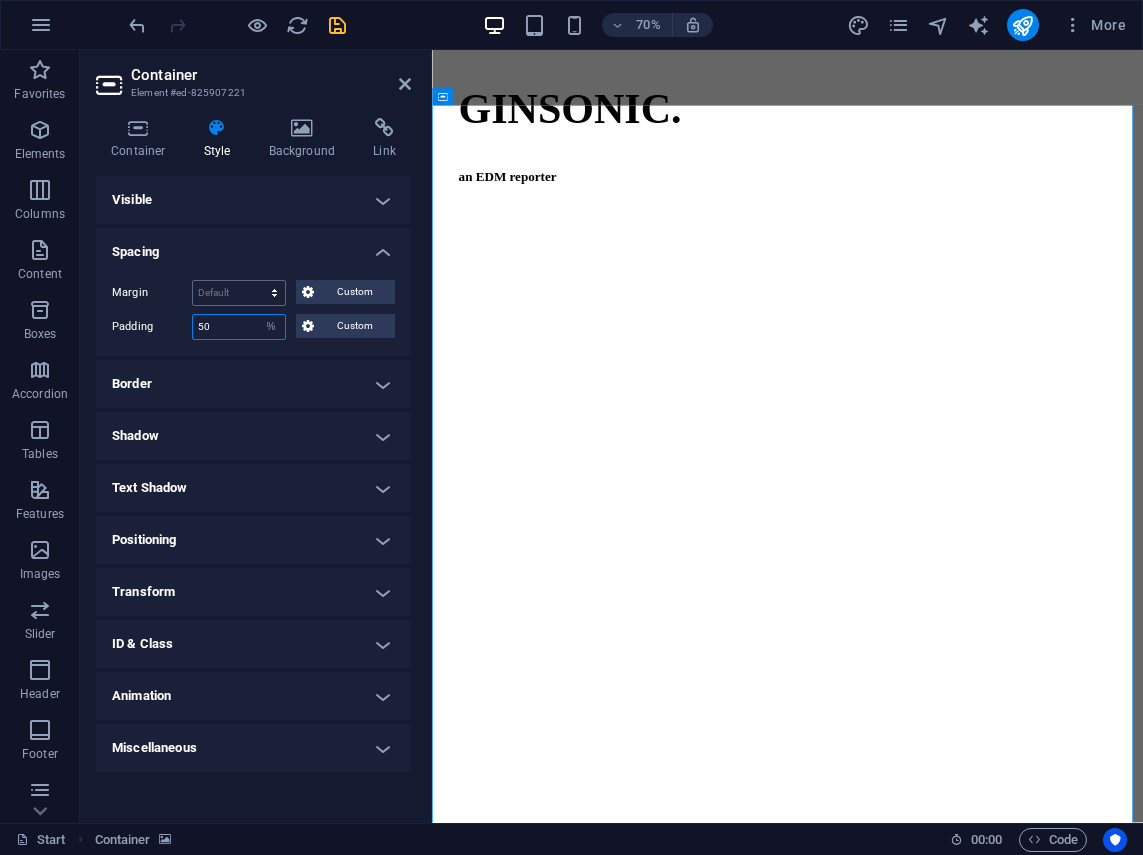 type on "50" 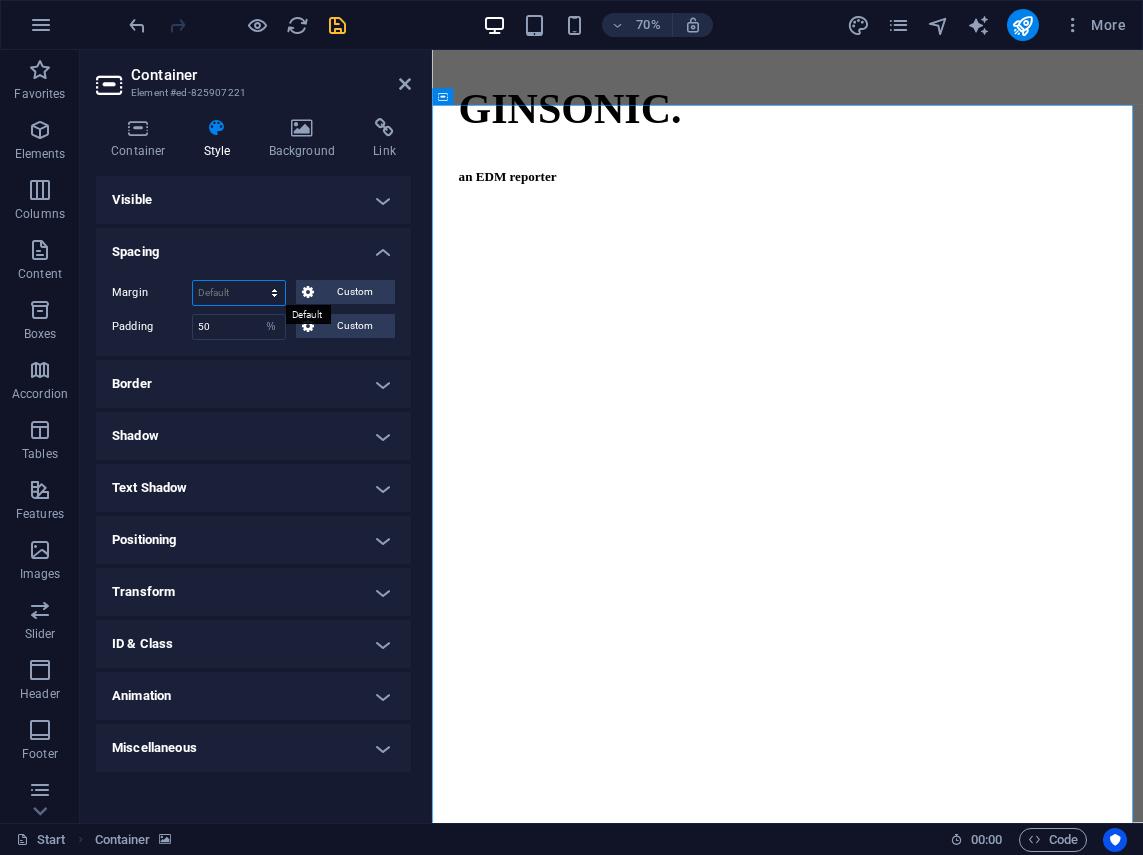 click on "Default auto px % rem vw vh Custom" at bounding box center (239, 293) 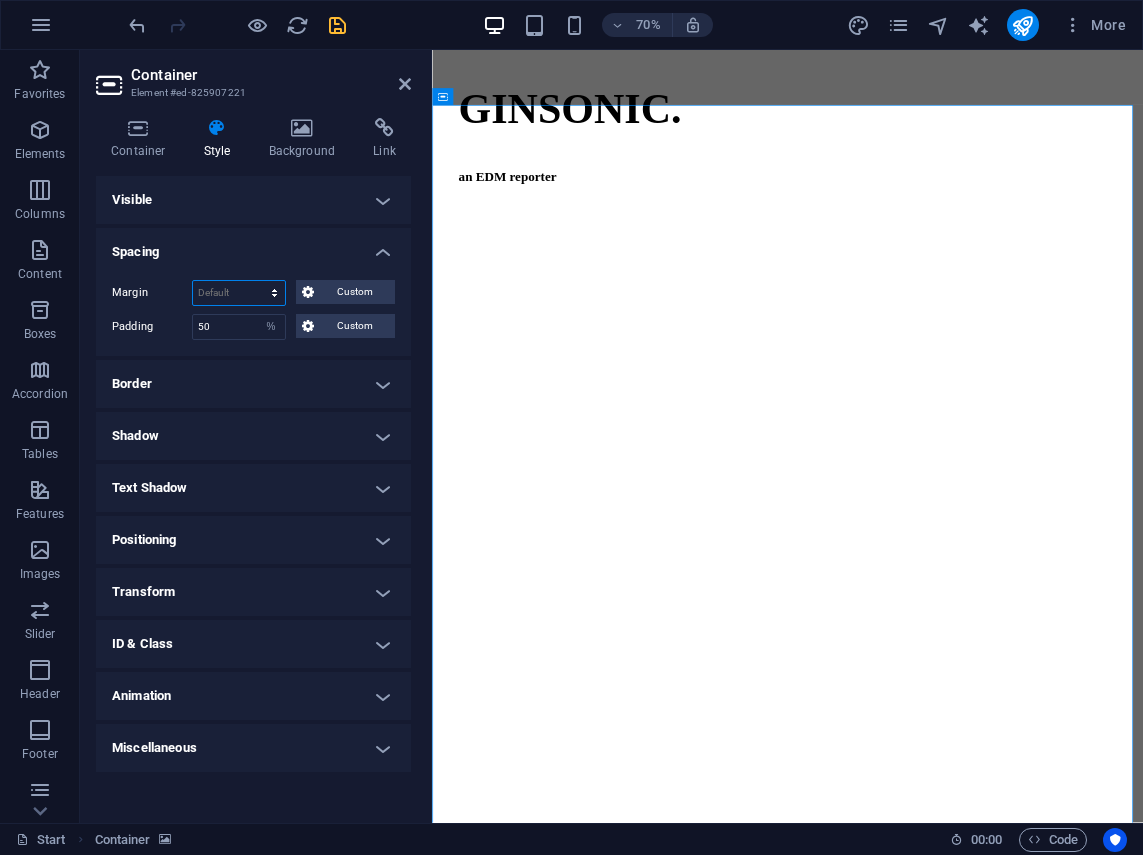 select on "%" 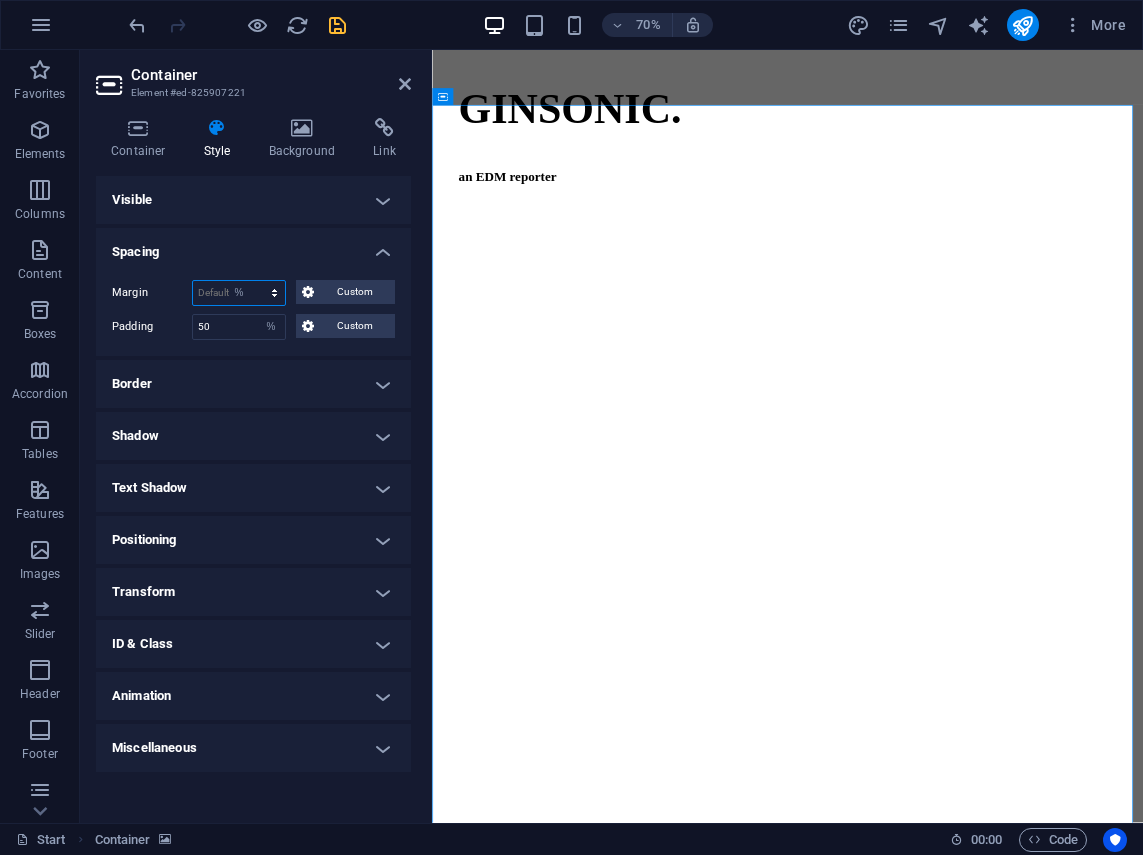 click on "Default auto px % rem vw vh Custom" at bounding box center (239, 293) 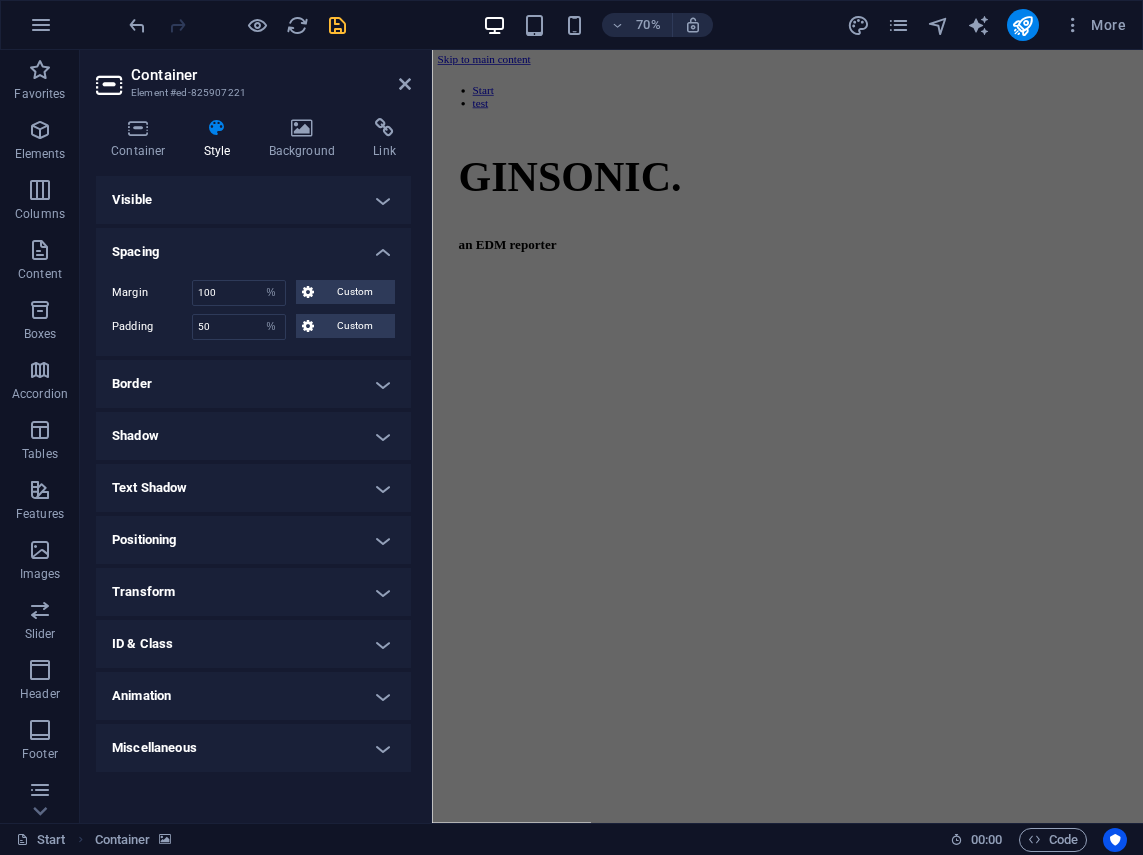 scroll, scrollTop: 0, scrollLeft: 0, axis: both 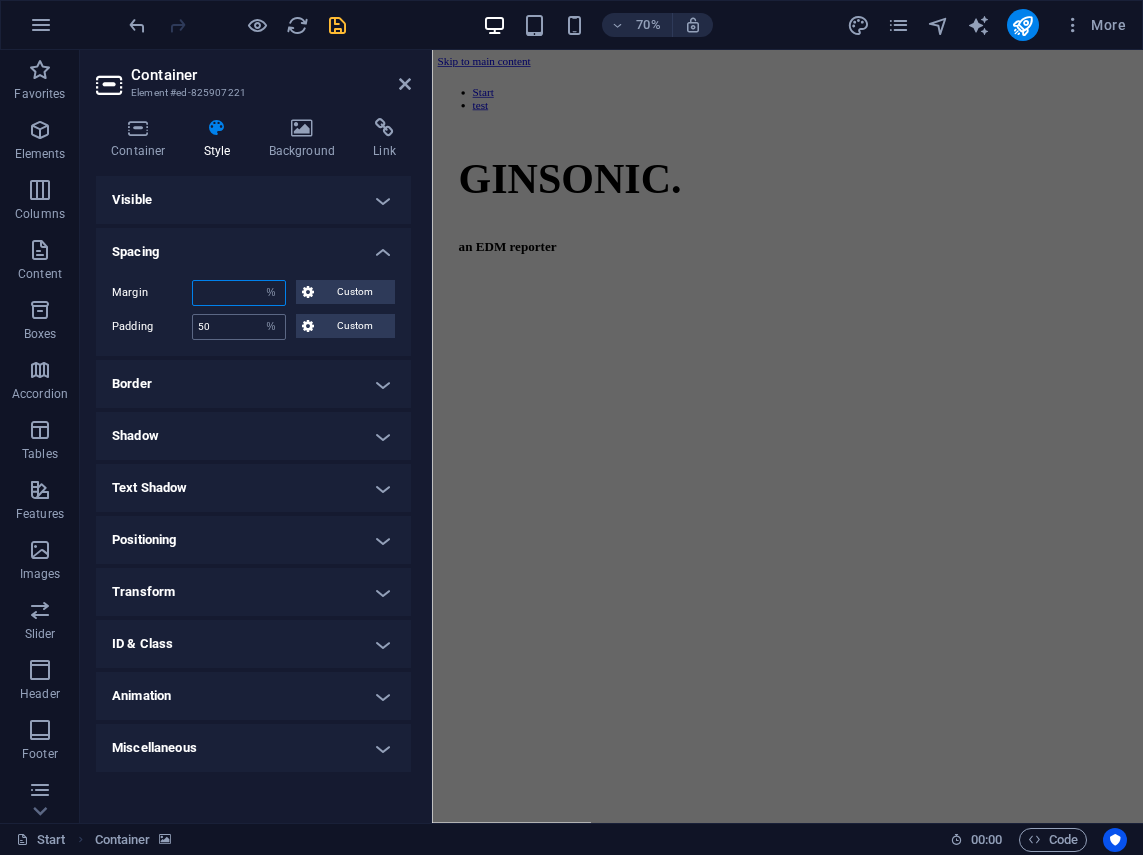 type 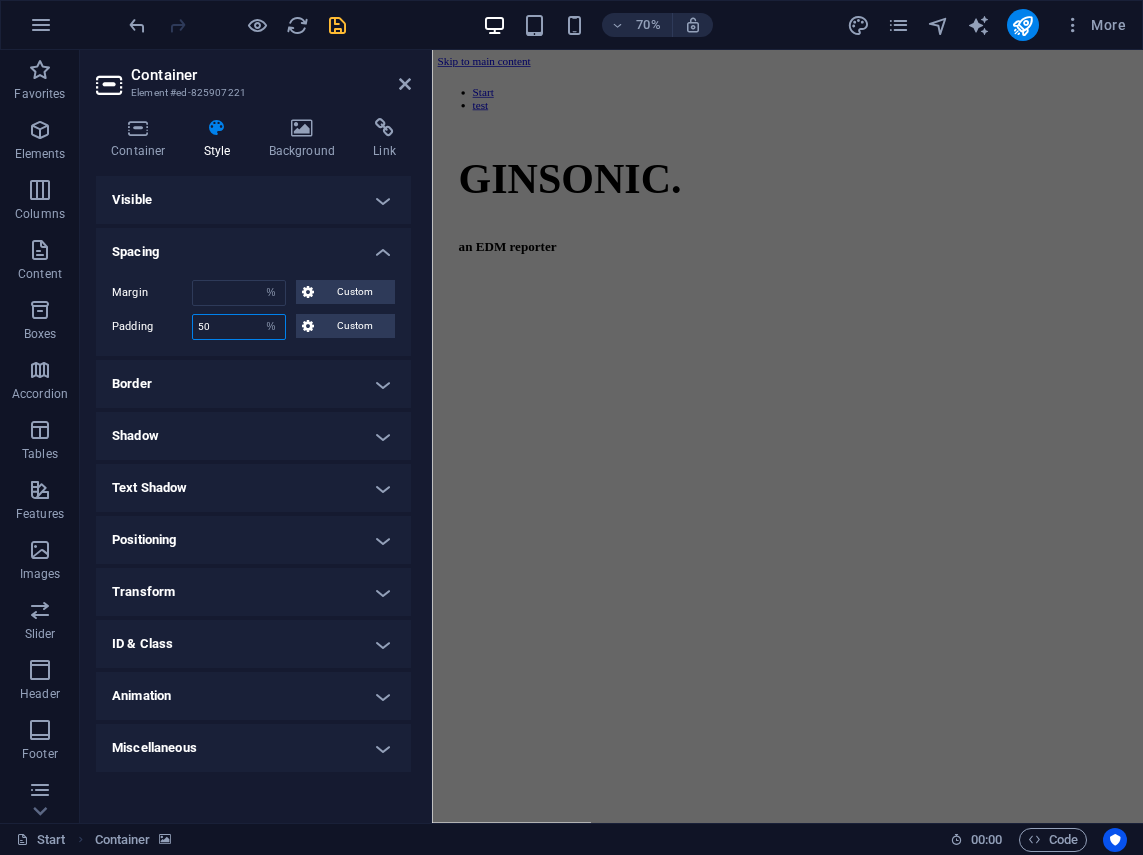 click on "50" at bounding box center [239, 327] 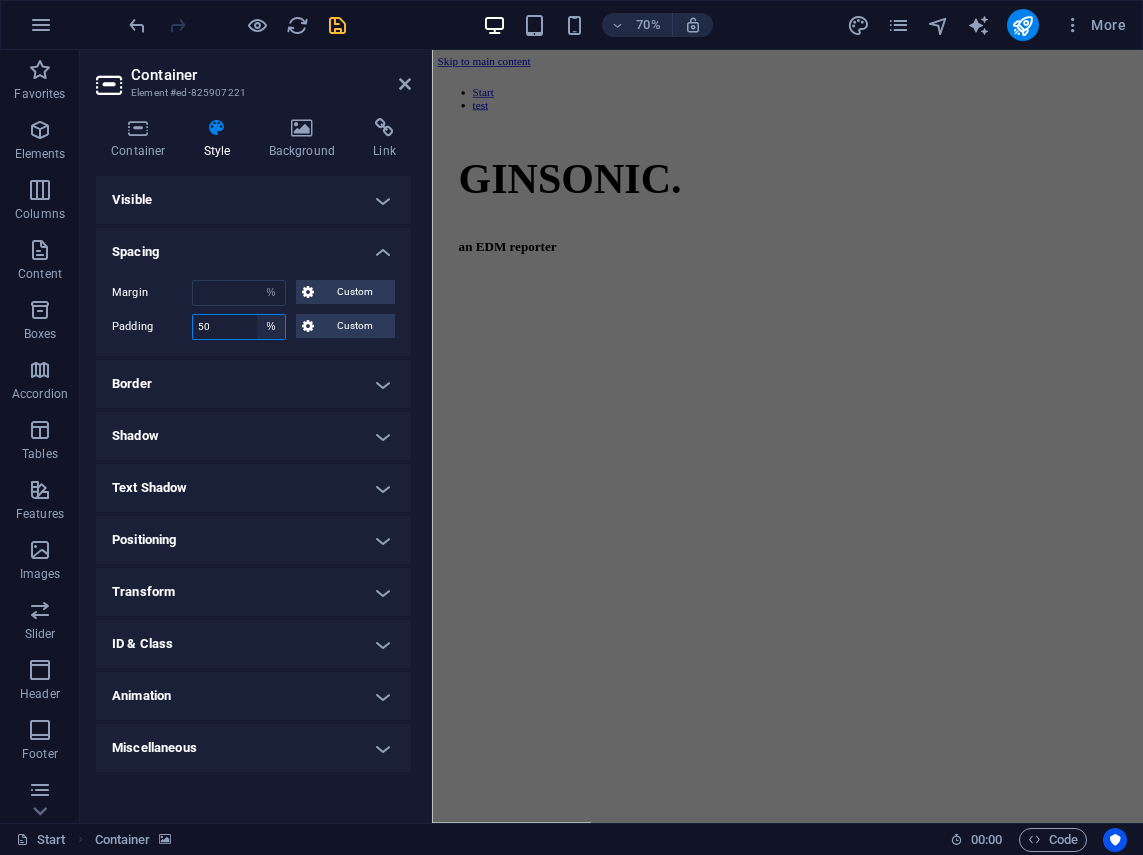 click on "Default px rem % vh vw Custom" at bounding box center (271, 327) 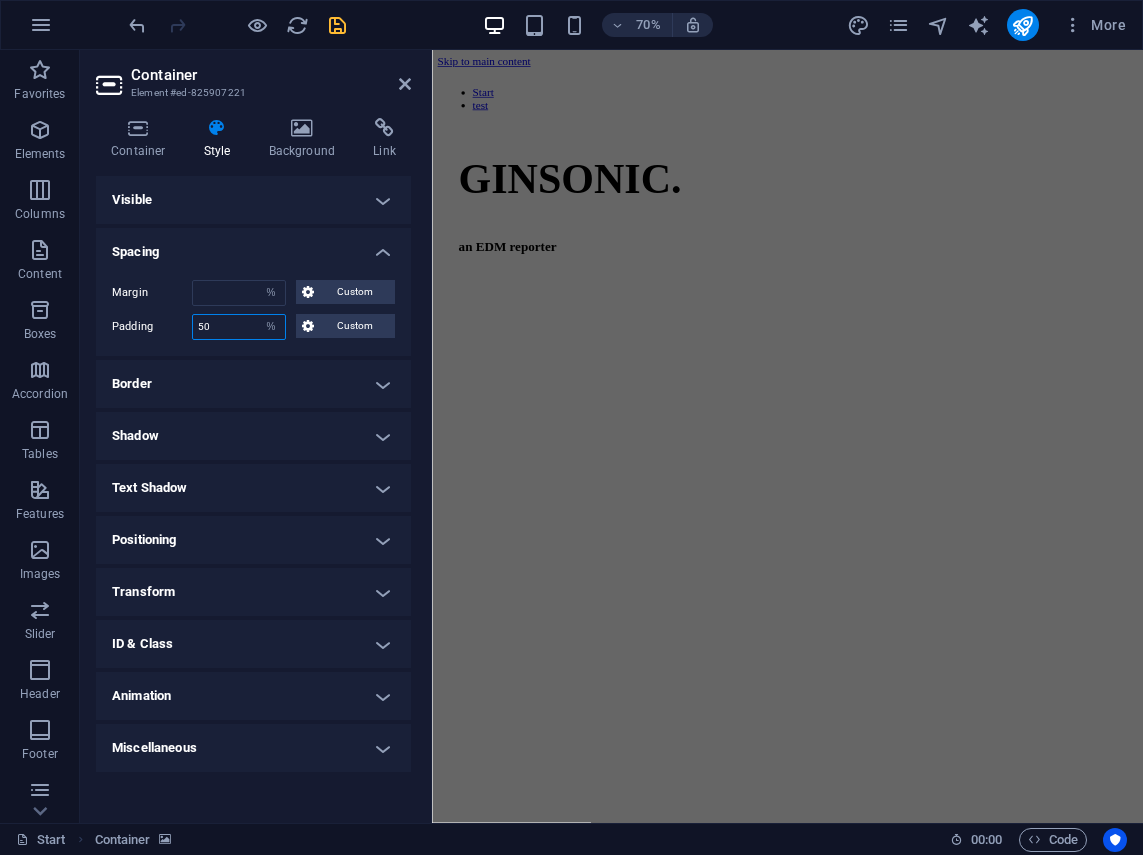 select on "rem" 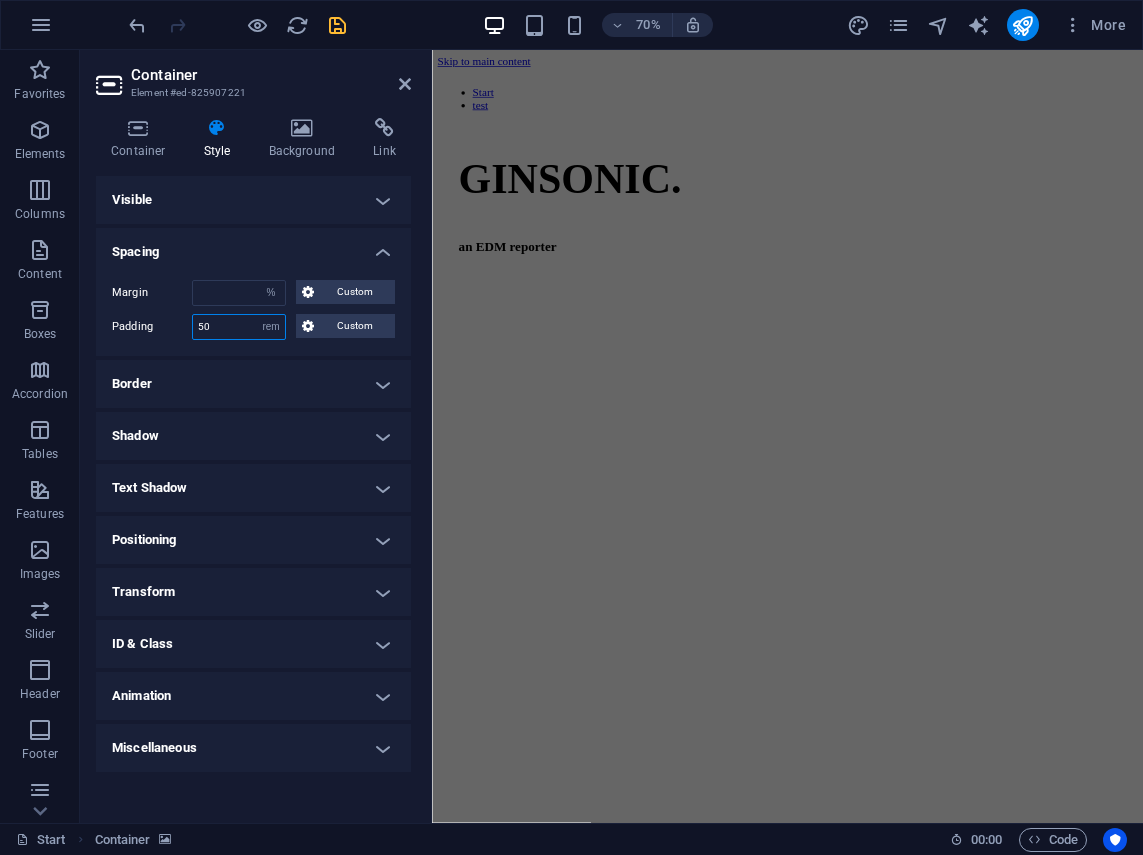 click on "Default px rem % vh vw Custom" at bounding box center (271, 327) 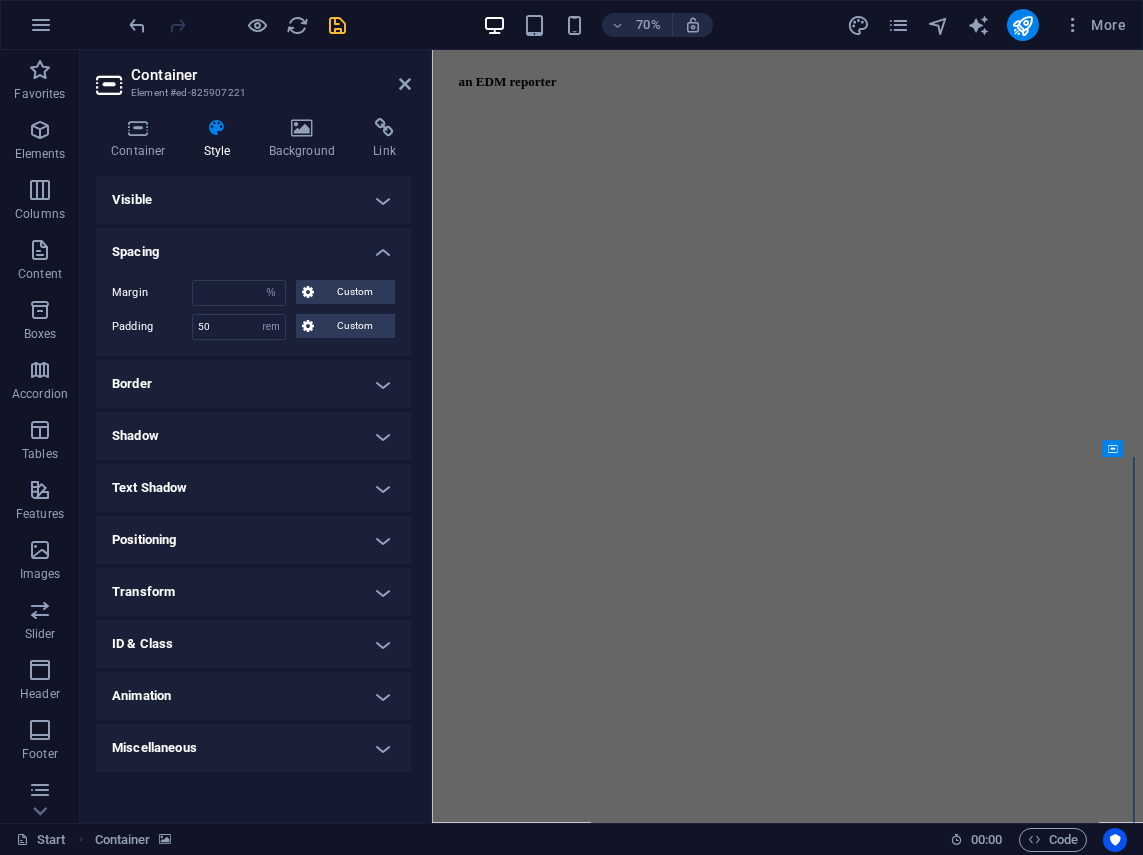 scroll, scrollTop: 600, scrollLeft: 0, axis: vertical 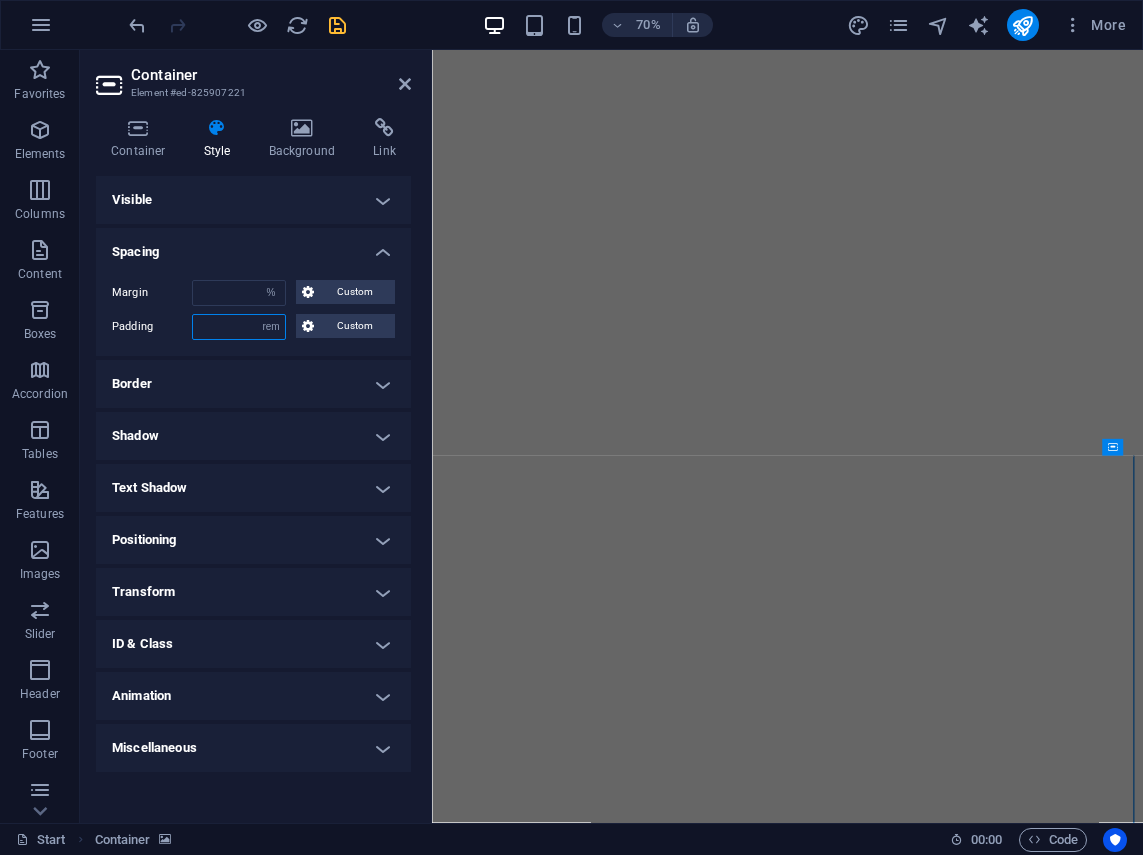 click at bounding box center [239, 327] 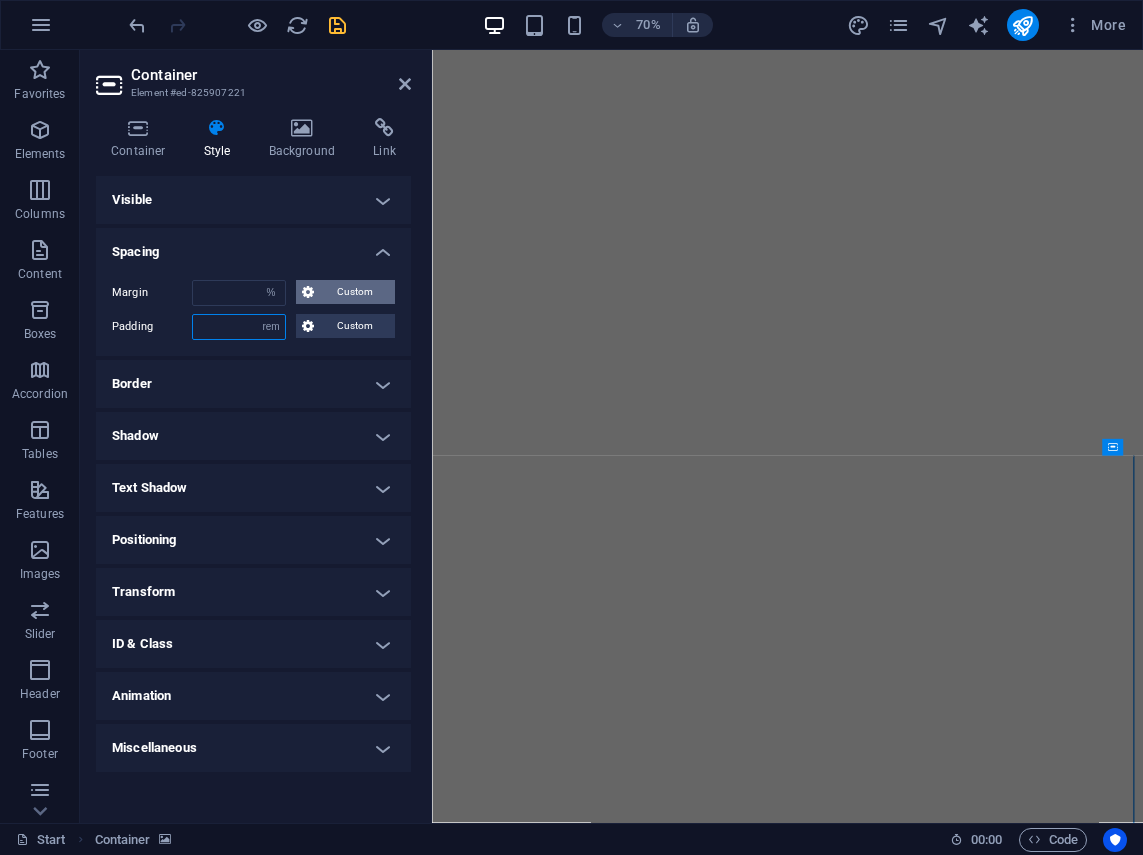 type 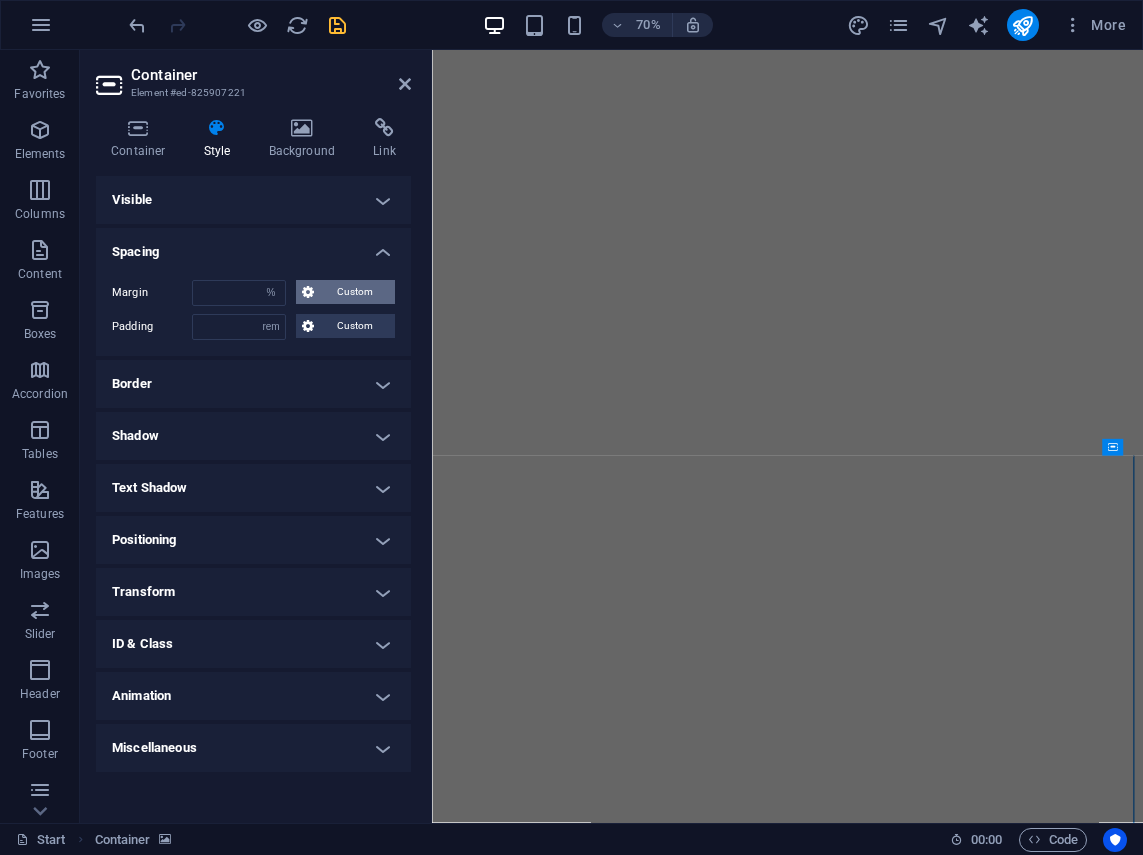 click on "Custom" at bounding box center (354, 292) 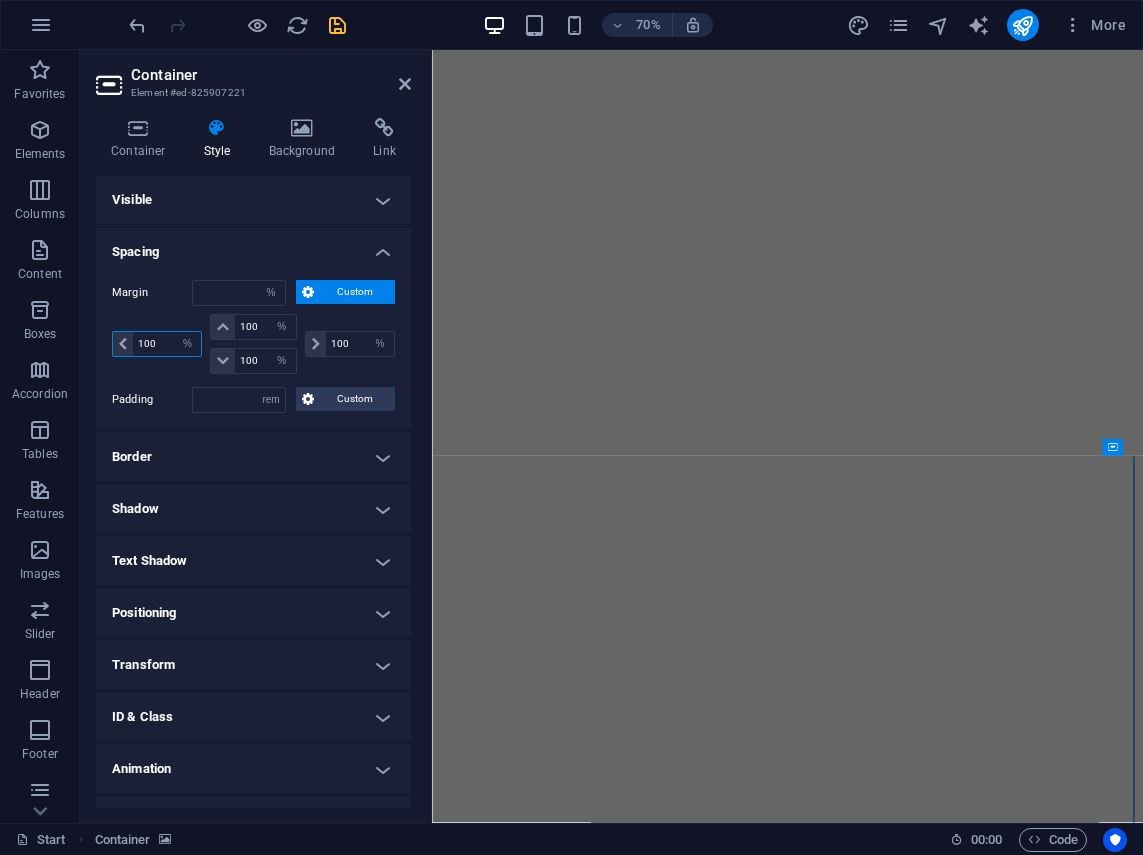 drag, startPoint x: 171, startPoint y: 346, endPoint x: 126, endPoint y: 345, distance: 45.01111 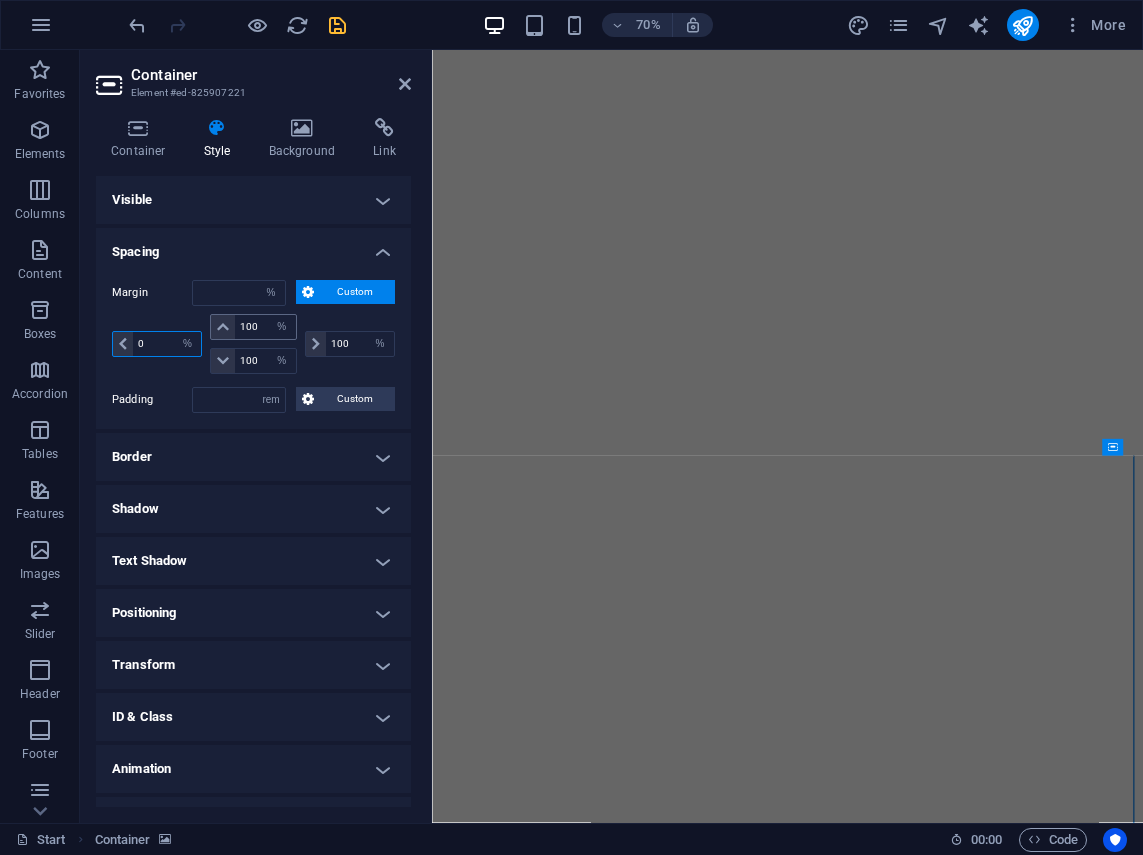 select on "DISABLED_OPTION_VALUE" 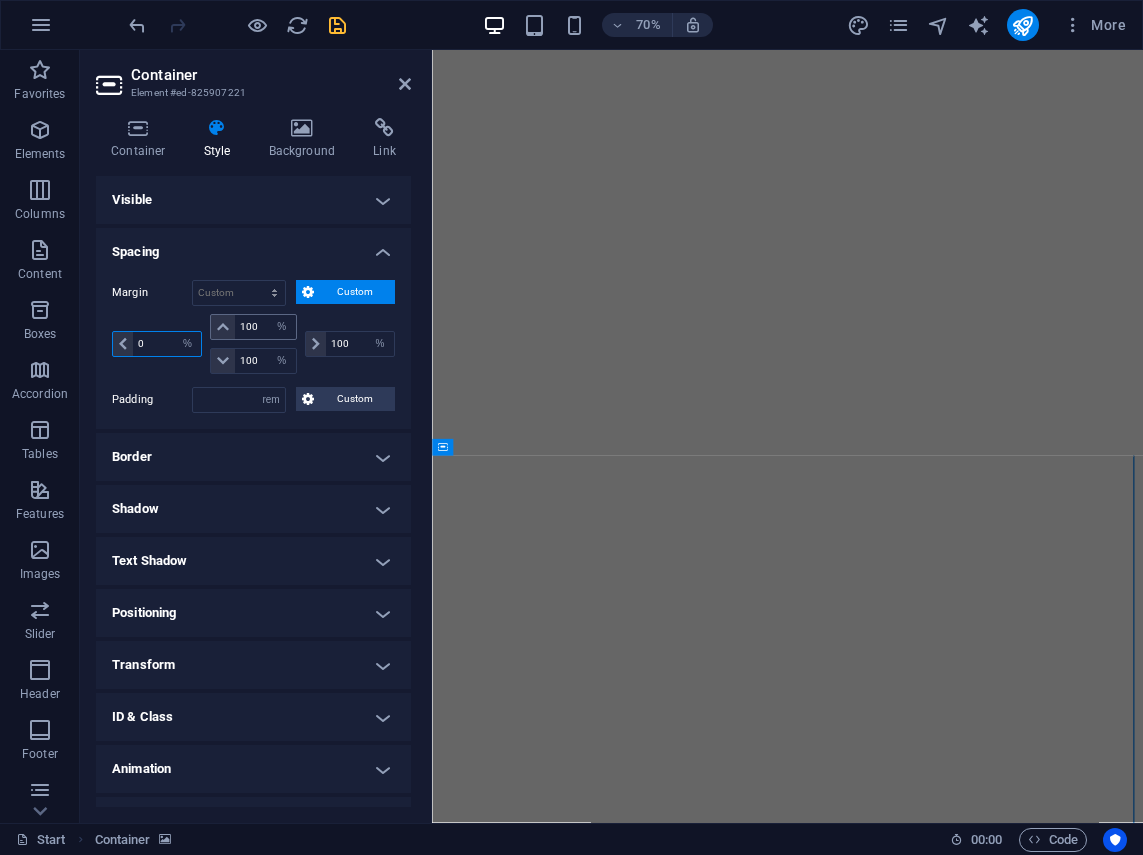 type on "0" 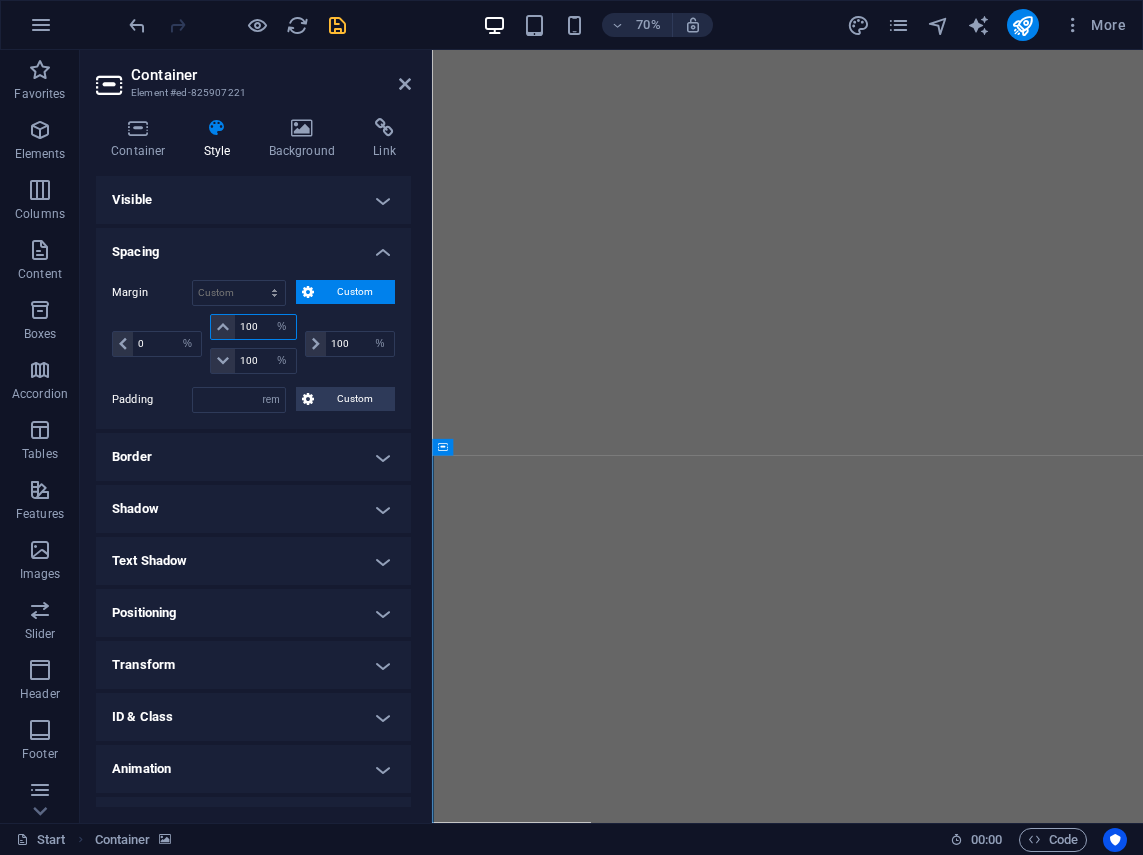 drag, startPoint x: 263, startPoint y: 327, endPoint x: 230, endPoint y: 327, distance: 33 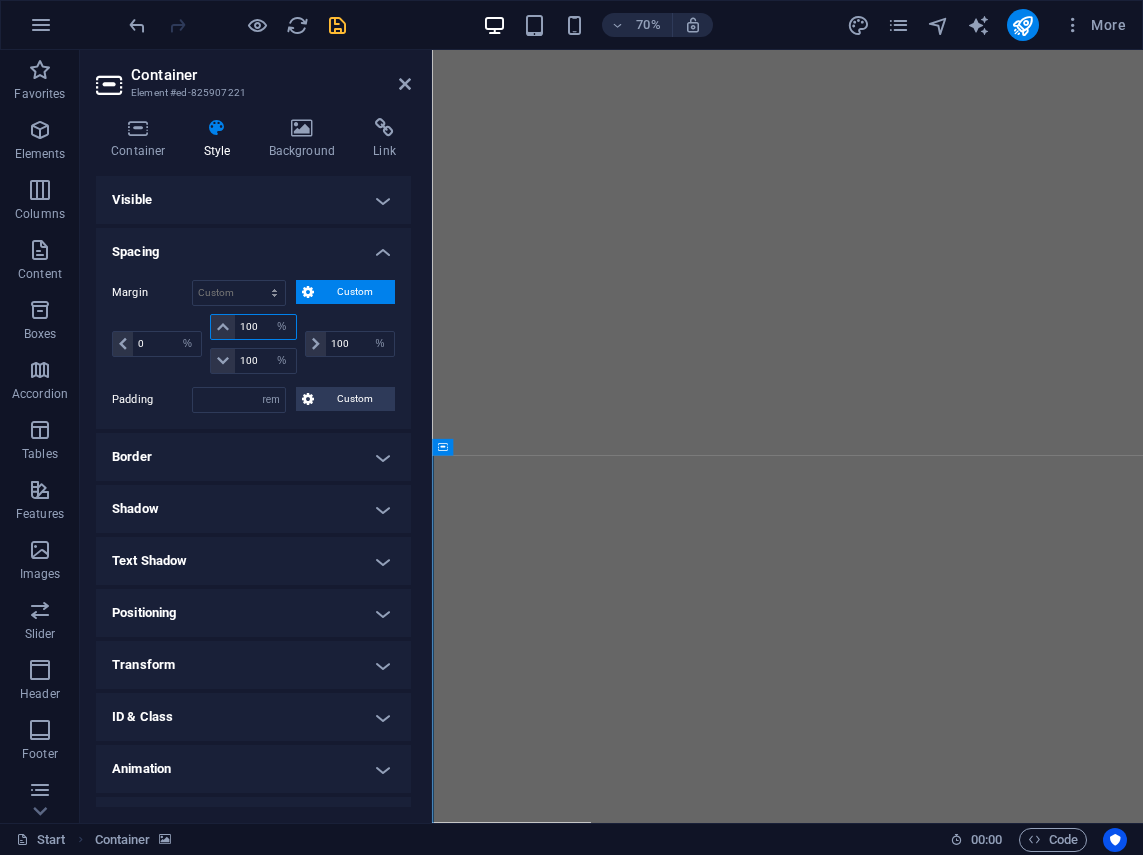 click on "100 auto px % rem vw vh" at bounding box center (253, 327) 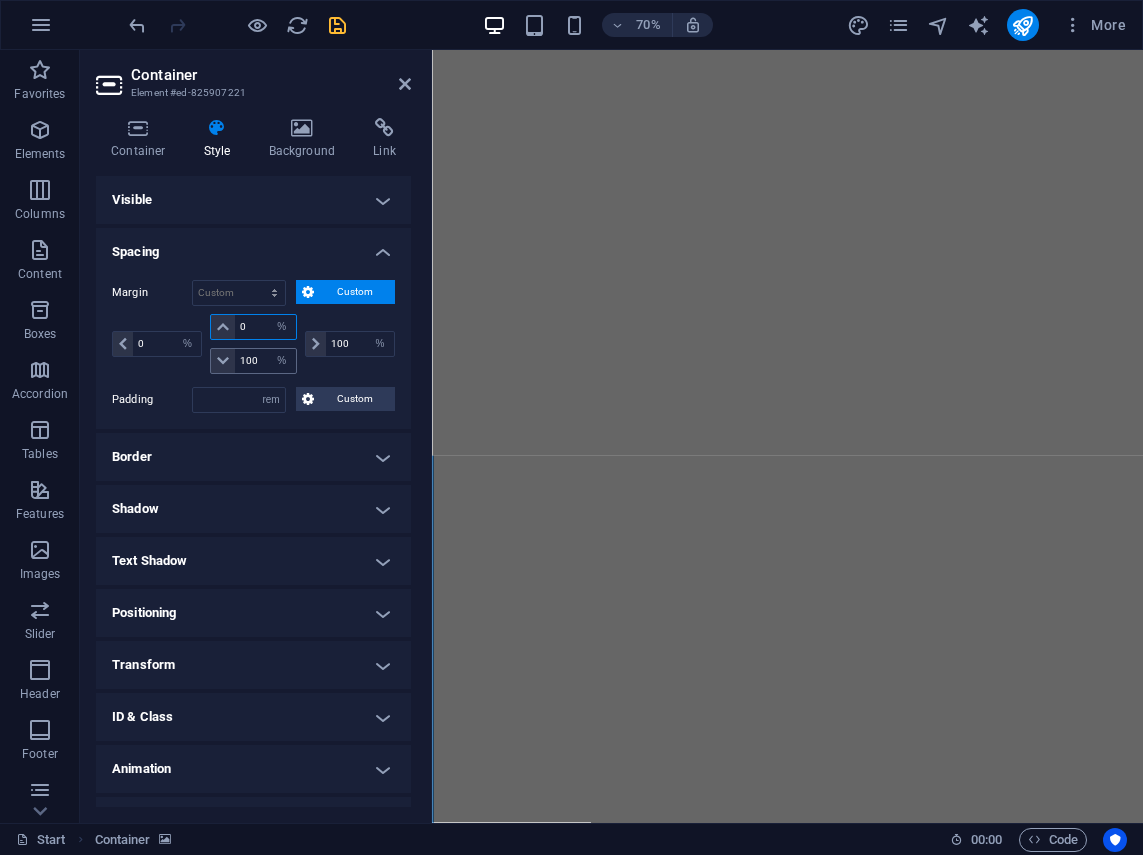 type on "0" 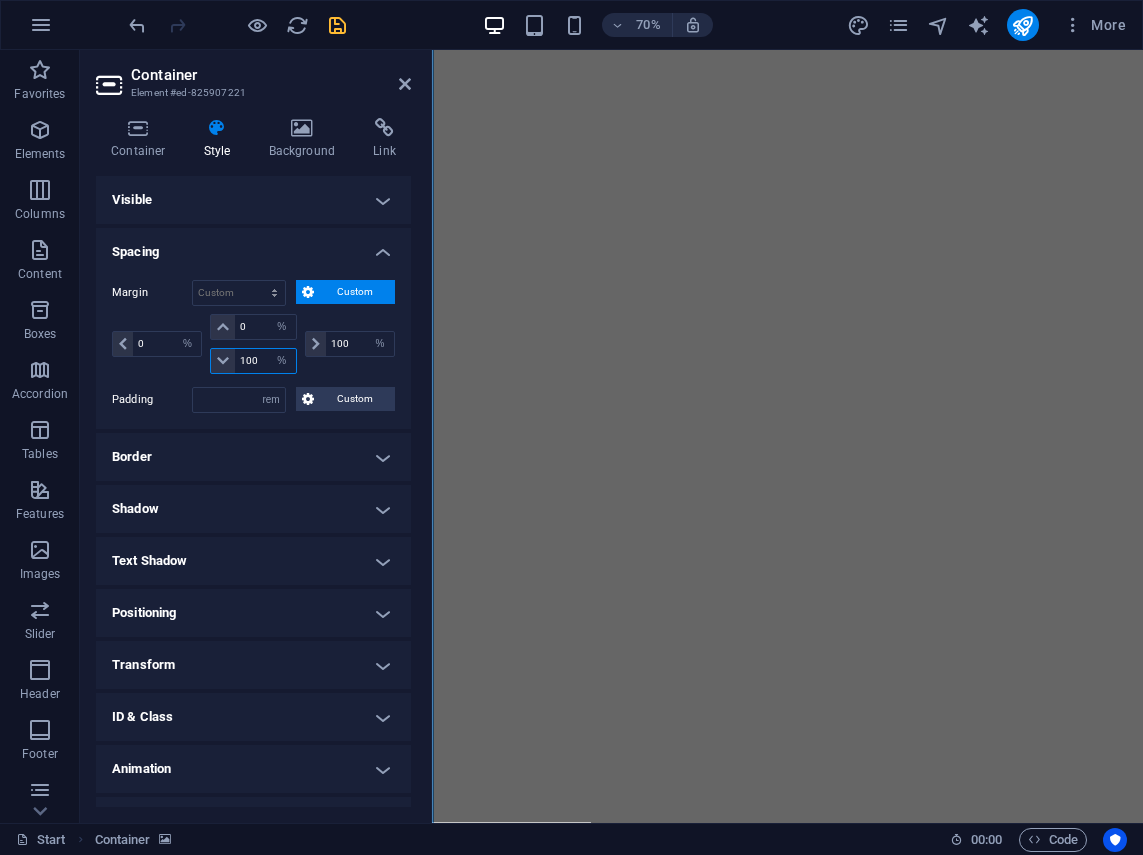 drag, startPoint x: 261, startPoint y: 362, endPoint x: 211, endPoint y: 359, distance: 50.08992 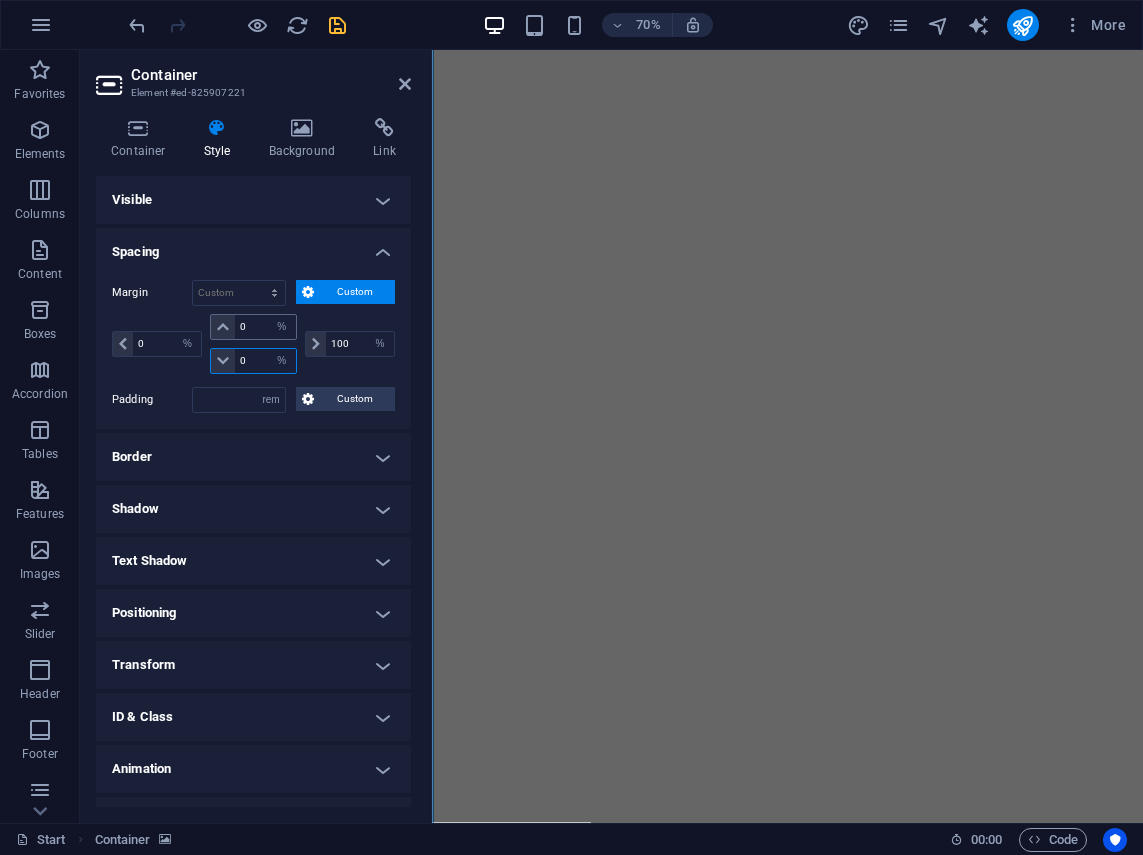 type on "0" 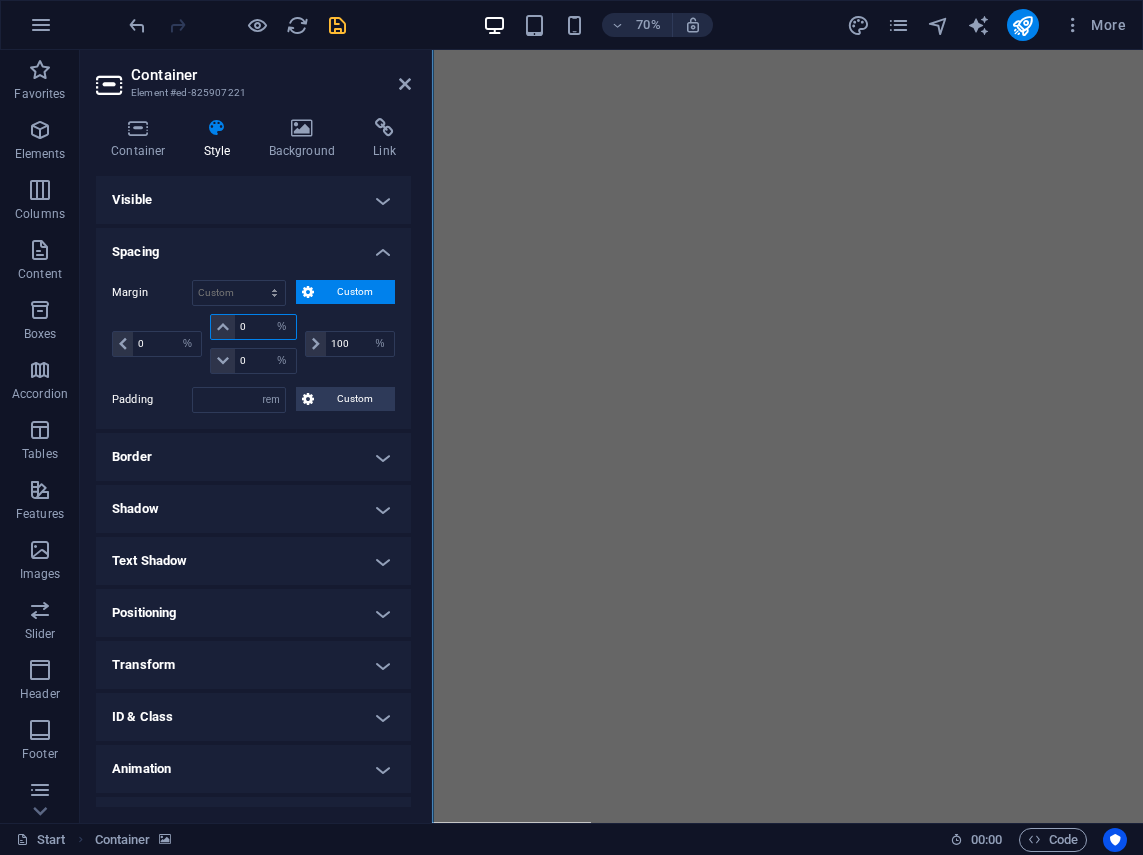 click on "0" at bounding box center (265, 327) 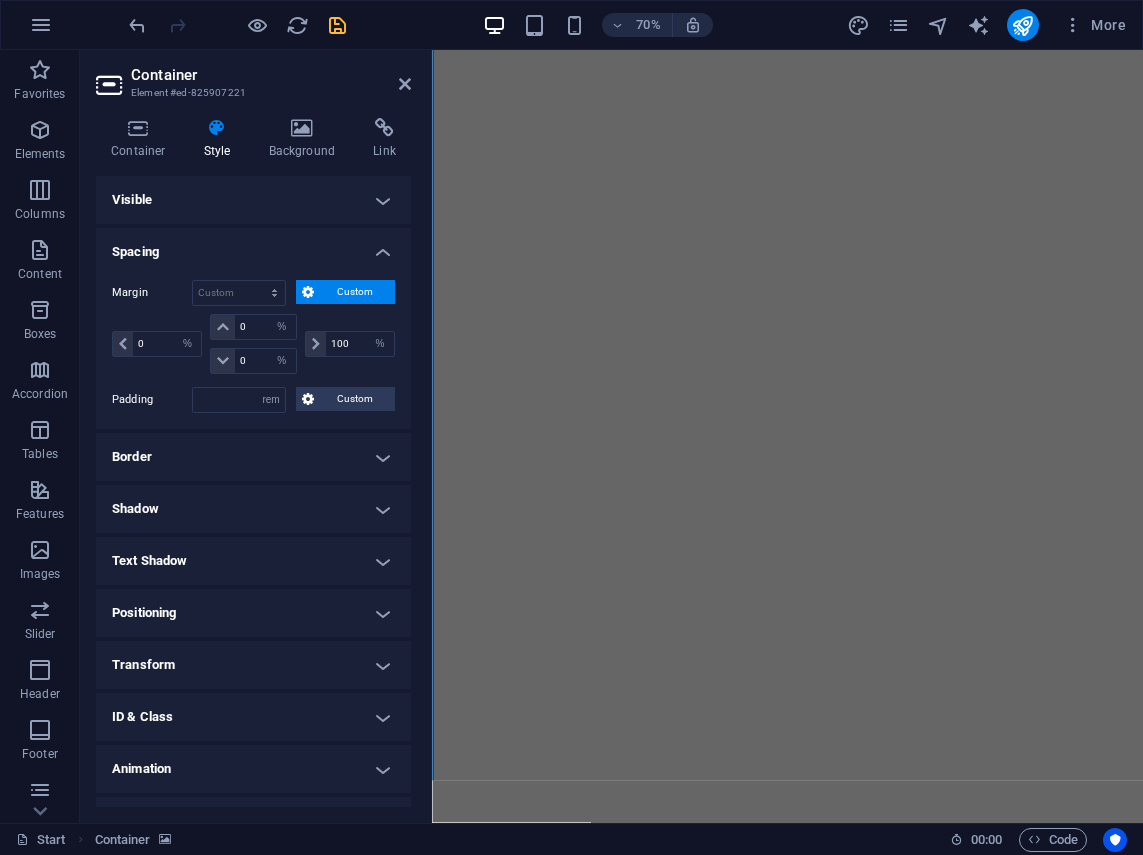 scroll, scrollTop: 0, scrollLeft: 0, axis: both 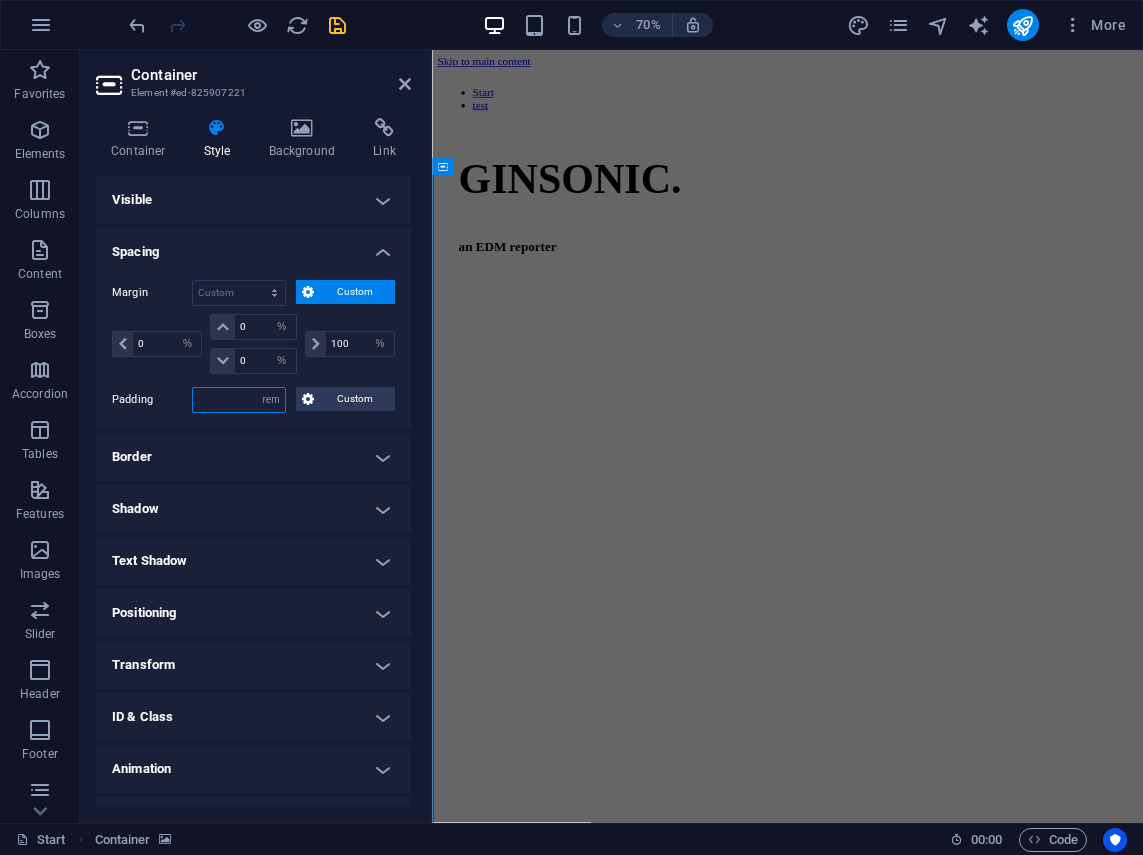 click at bounding box center [239, 400] 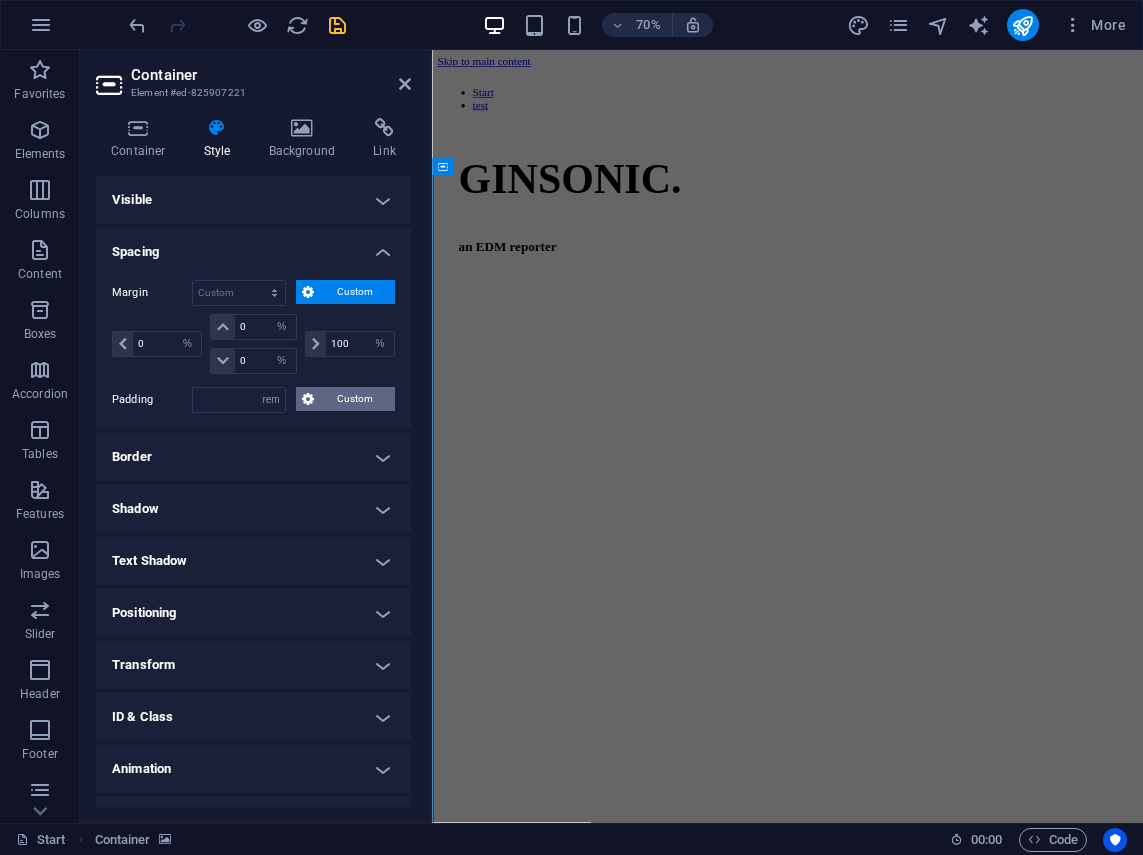 click on "Custom" at bounding box center [354, 399] 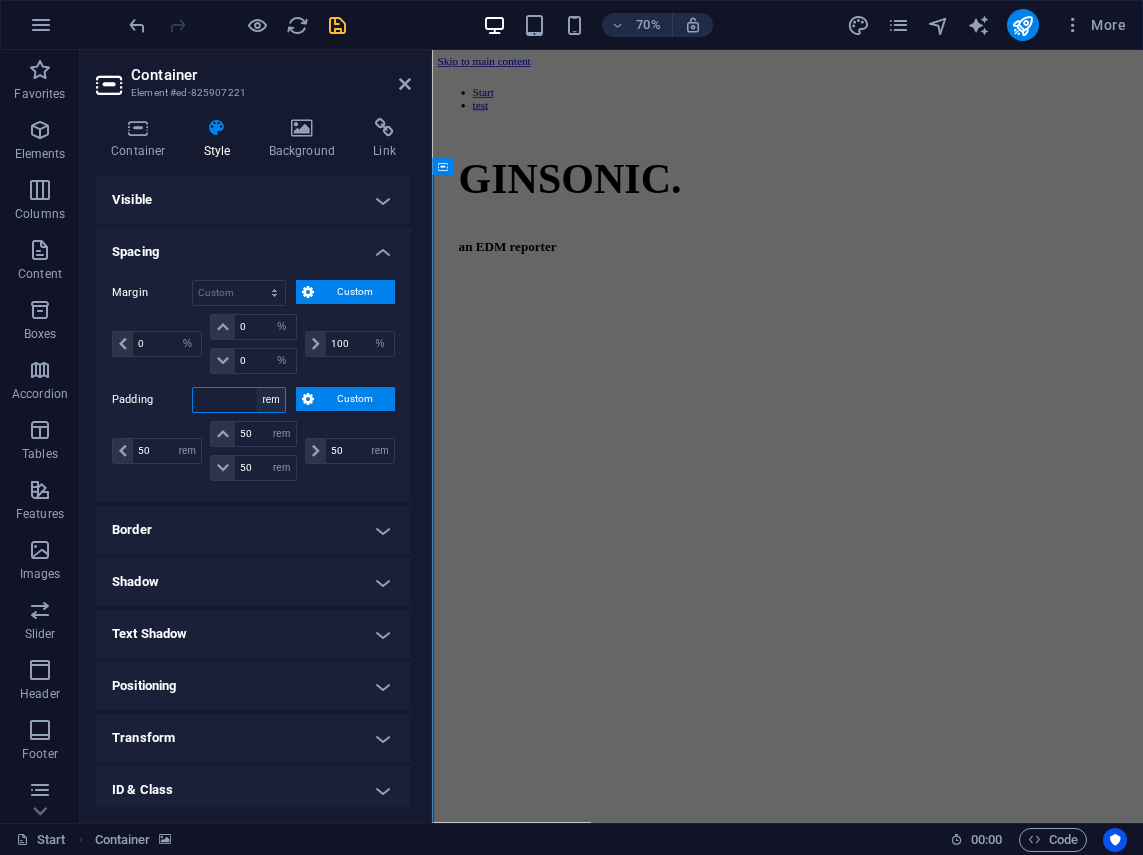 click on "Default px rem % vh vw Custom" at bounding box center [271, 400] 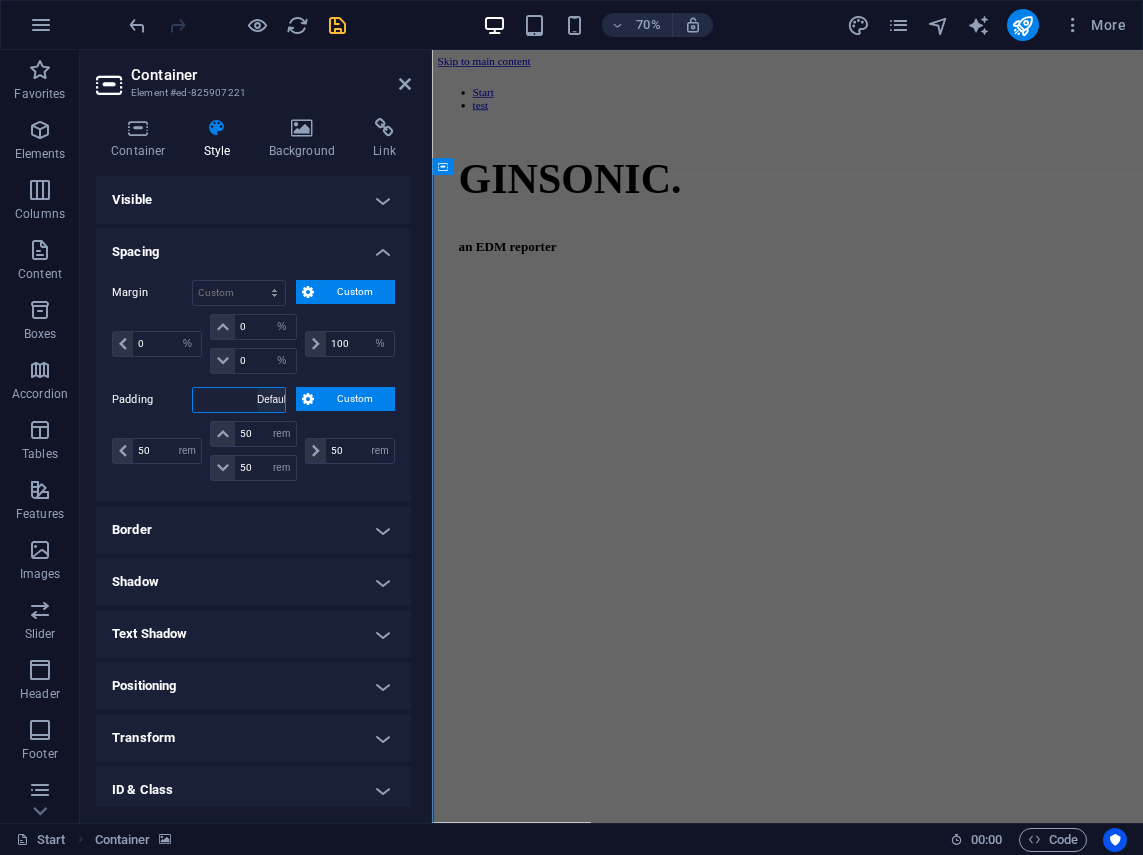 click on "Default px rem % vh vw Custom" at bounding box center (271, 400) 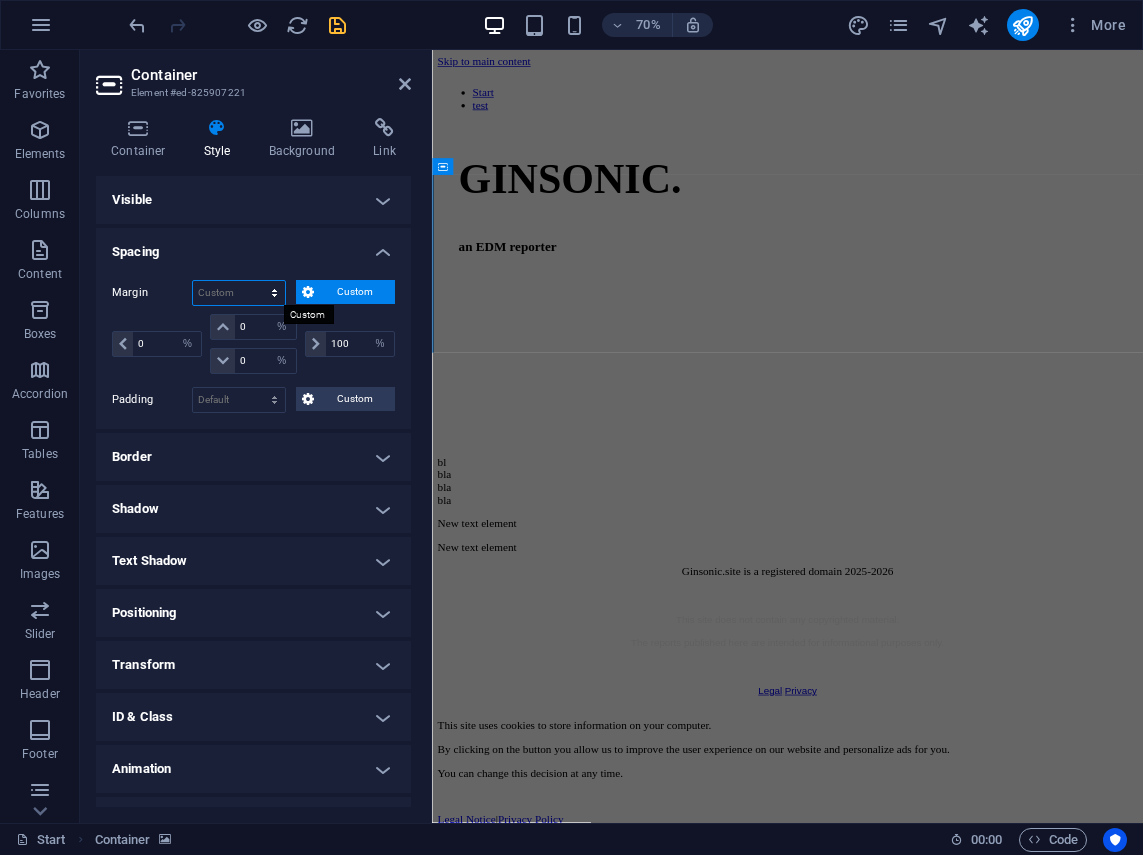 click on "Default auto px % rem vw vh Custom" at bounding box center [239, 293] 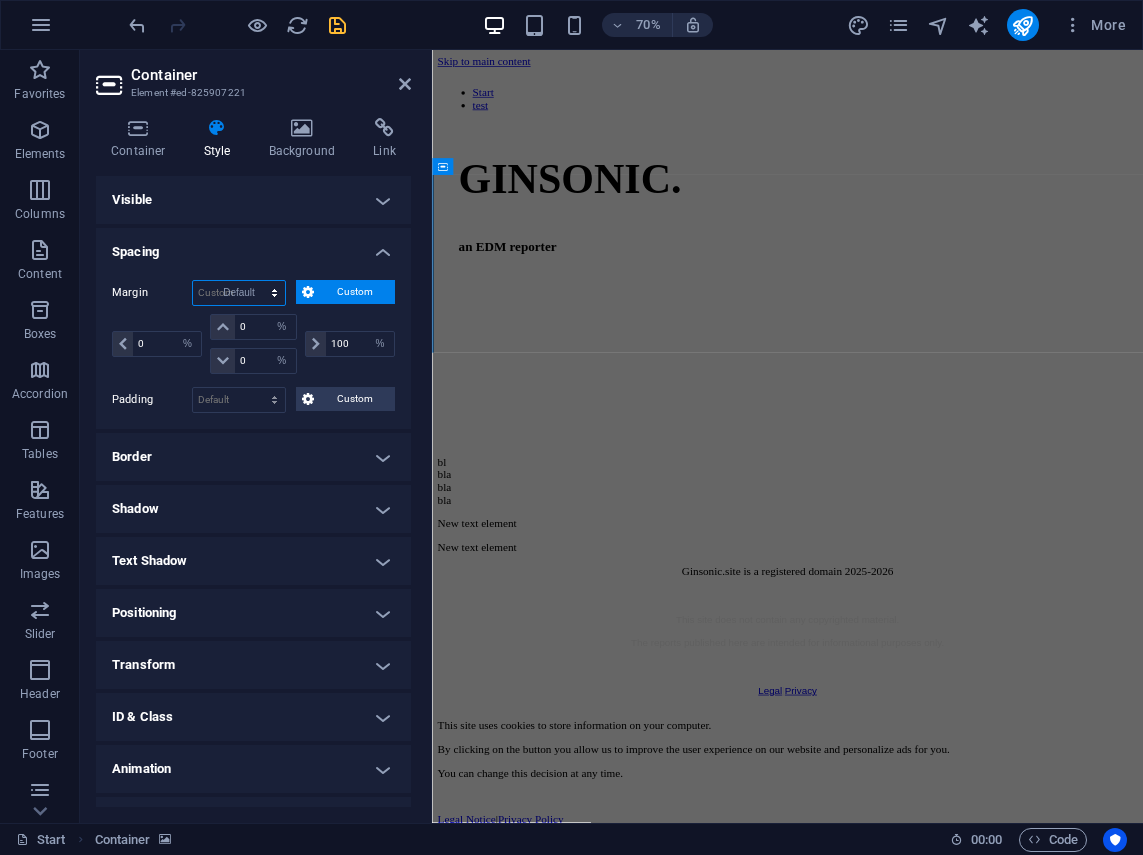 click on "Default auto px % rem vw vh Custom" at bounding box center [239, 293] 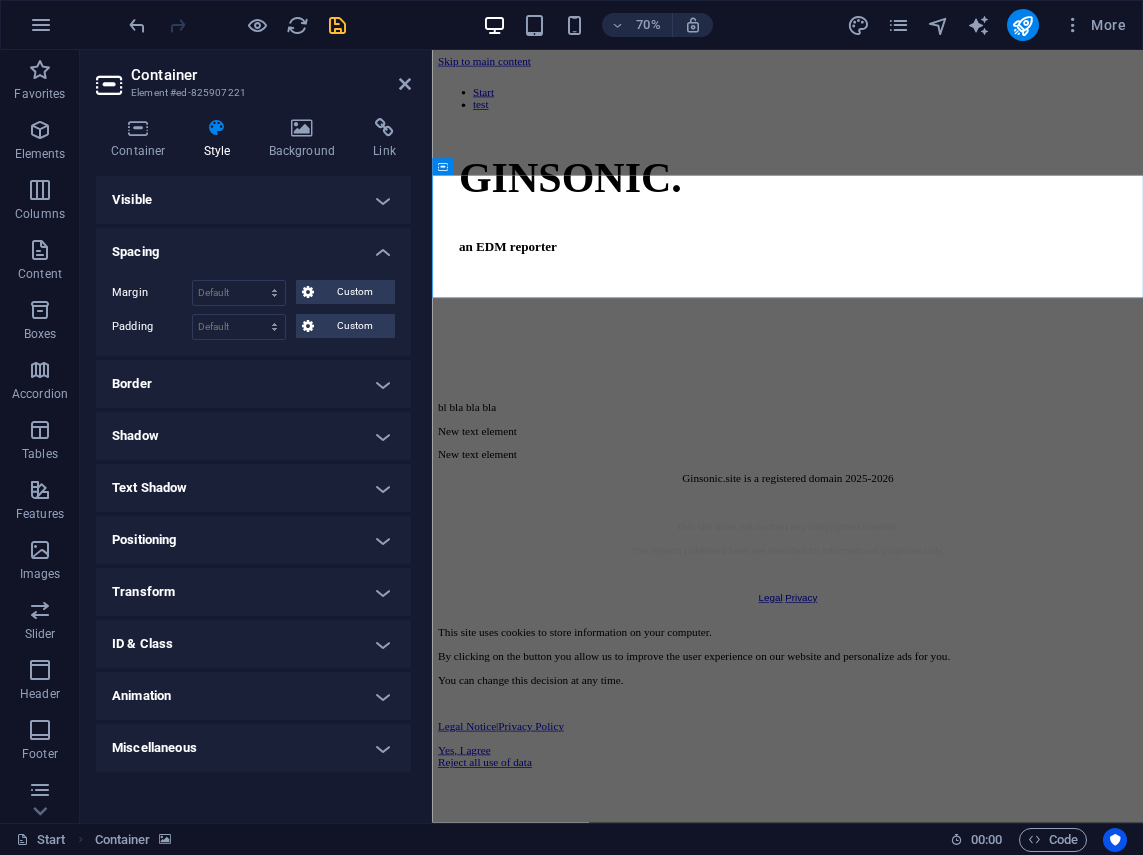 click at bounding box center [337, 25] 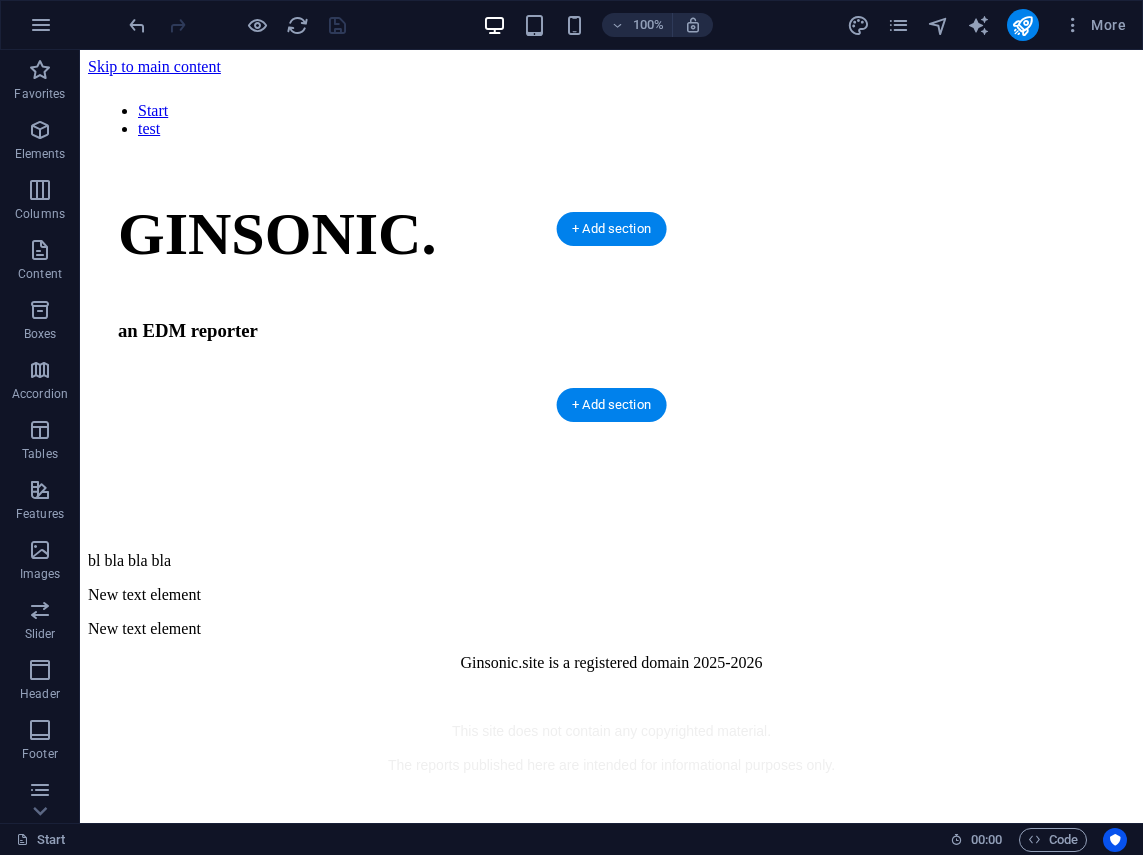 click at bounding box center [611, 624] 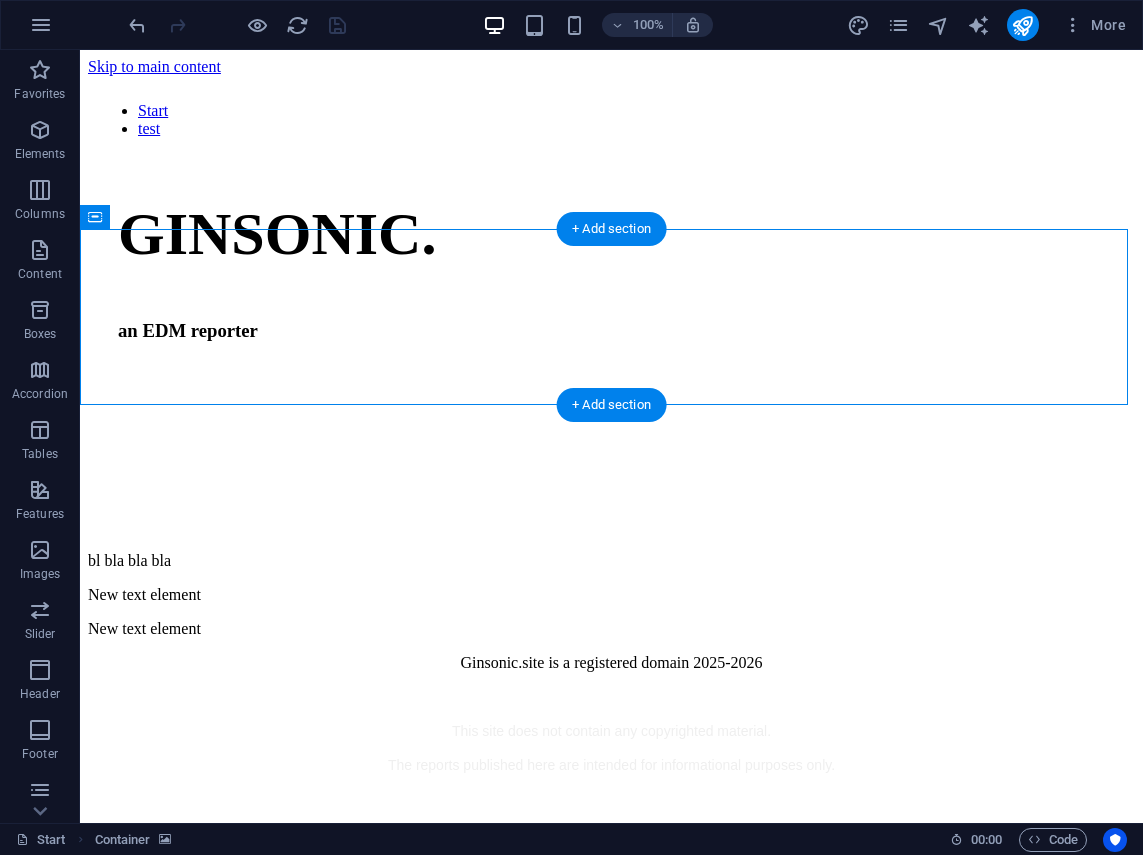 click at bounding box center [611, 624] 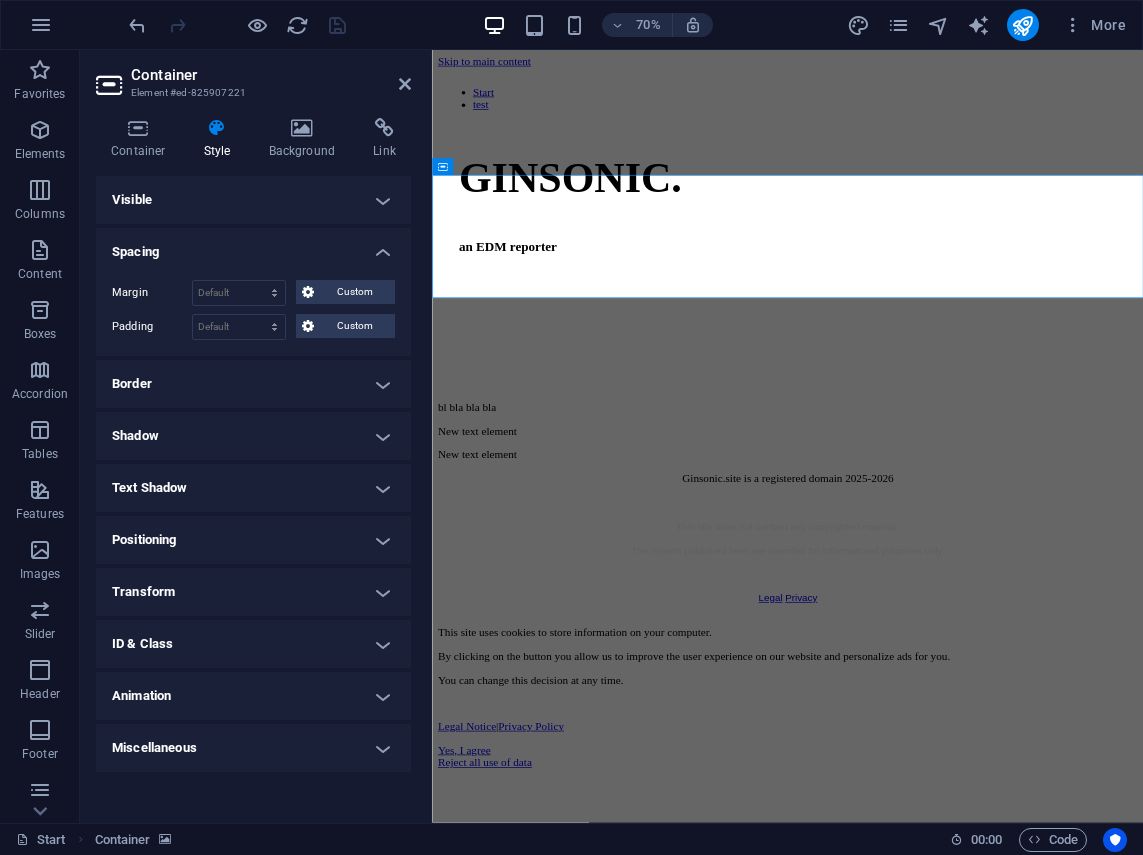 click on "Visible" at bounding box center [253, 200] 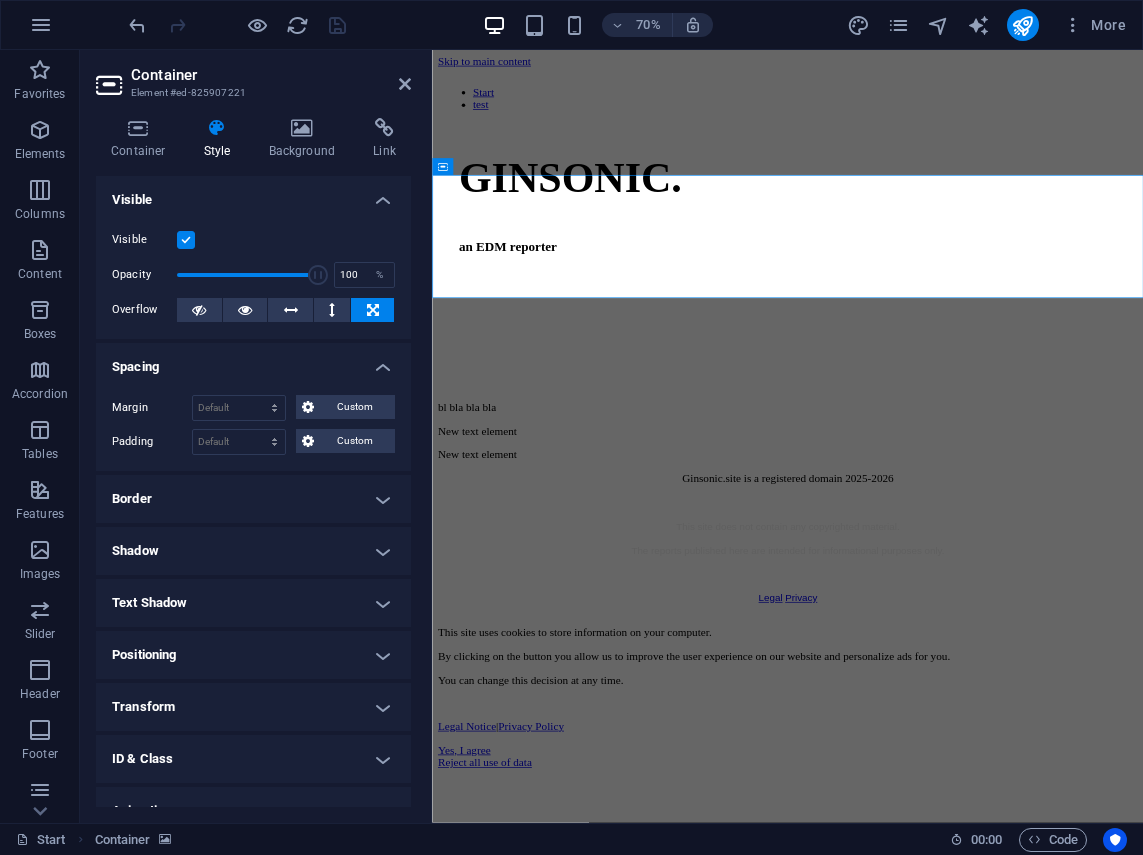 click at bounding box center [186, 240] 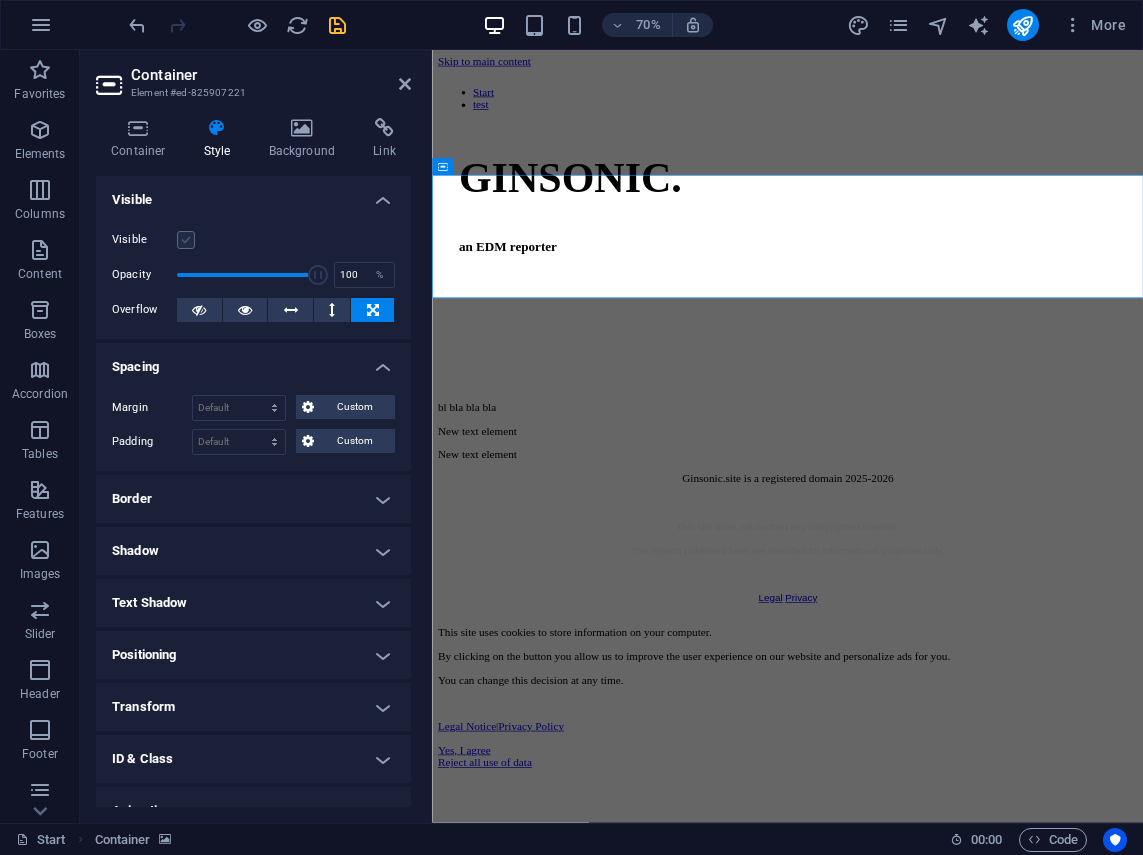 click at bounding box center (186, 240) 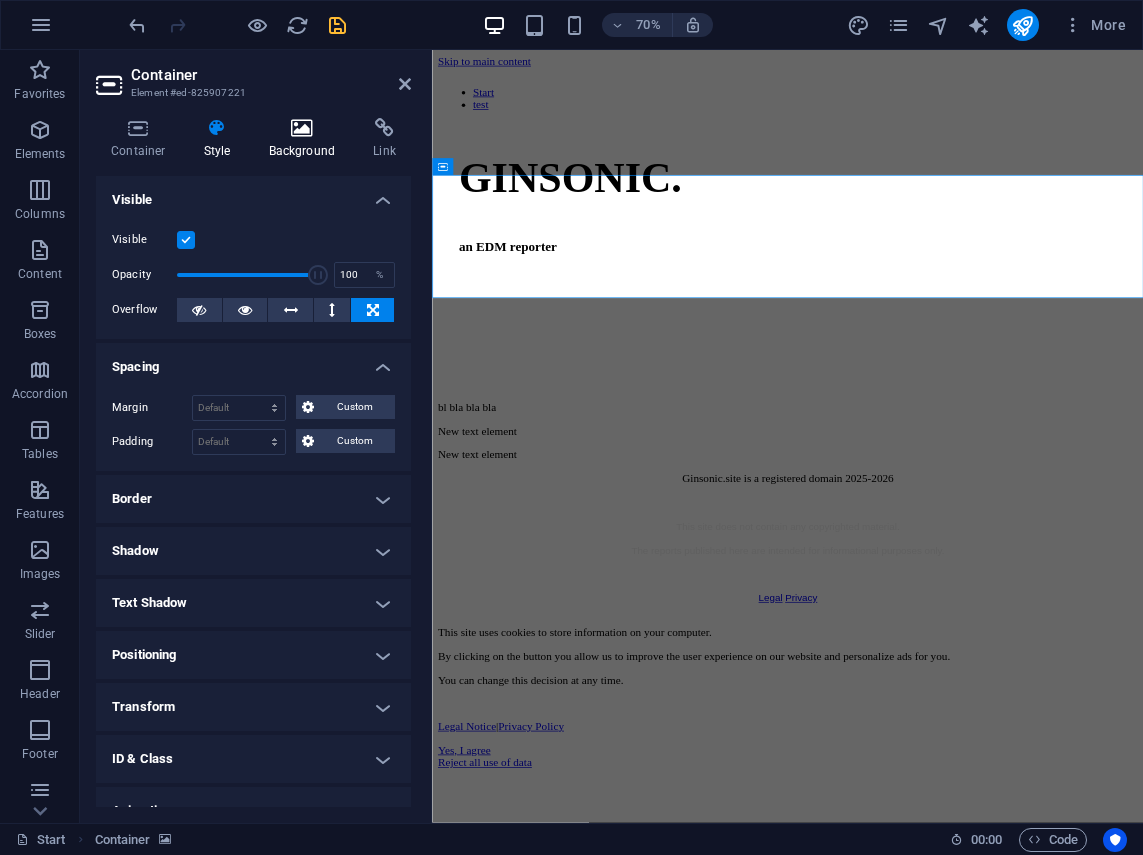 click at bounding box center (302, 128) 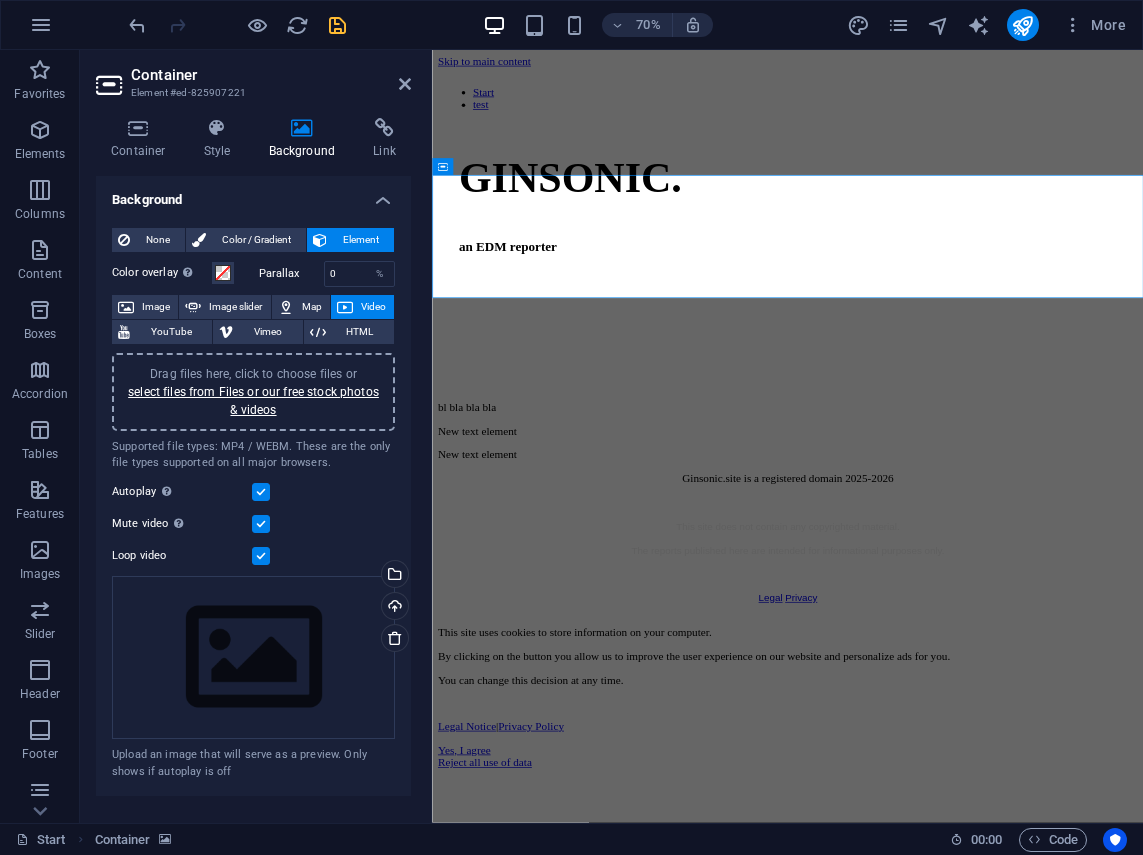 click on "Parallax" at bounding box center [291, 273] 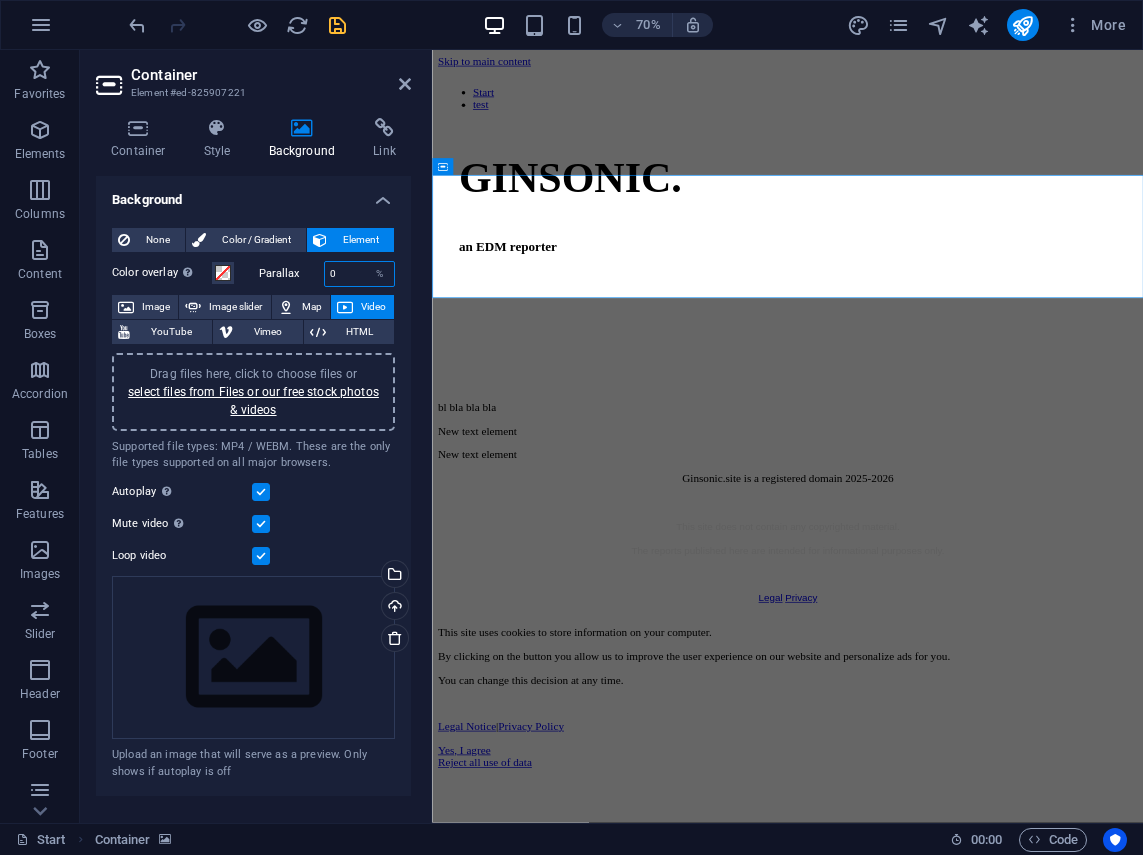 drag, startPoint x: 342, startPoint y: 270, endPoint x: 313, endPoint y: 269, distance: 29.017237 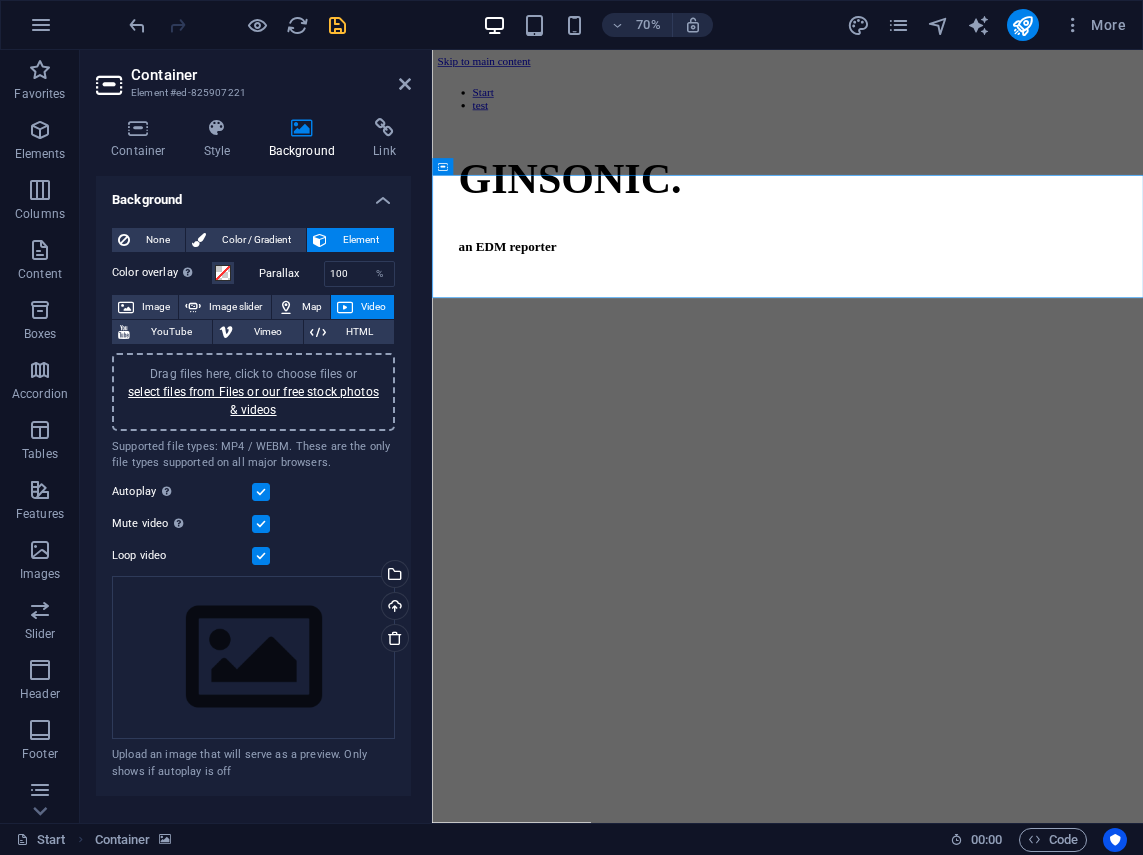 click on "Parallax" at bounding box center (291, 273) 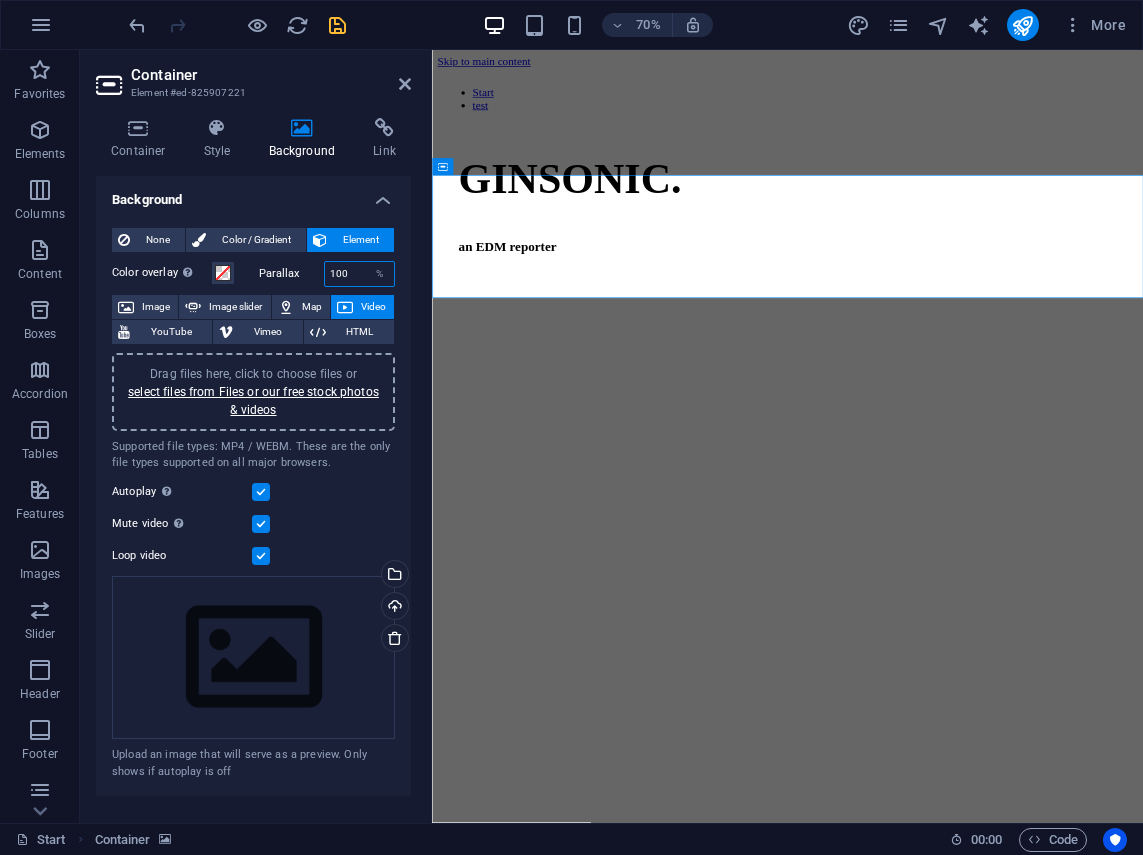 drag, startPoint x: 330, startPoint y: 273, endPoint x: 297, endPoint y: 273, distance: 33 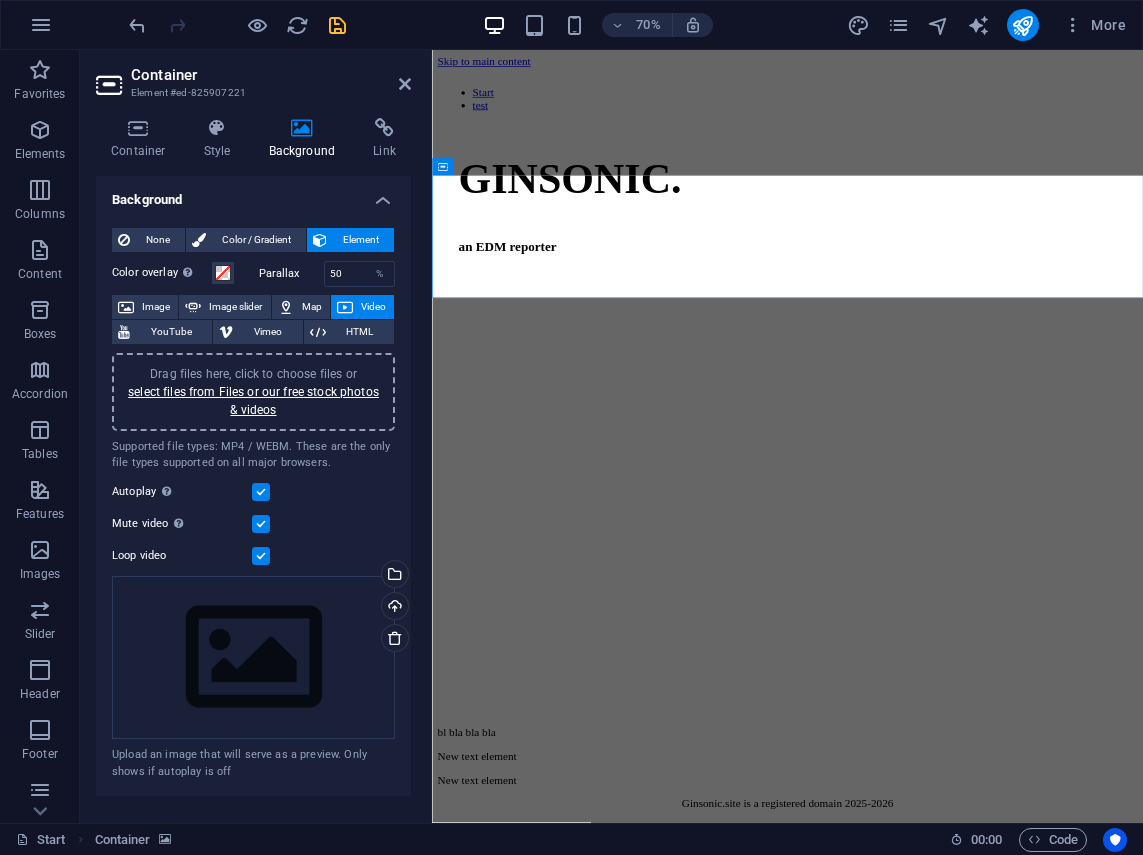 click on "Parallax" at bounding box center (291, 273) 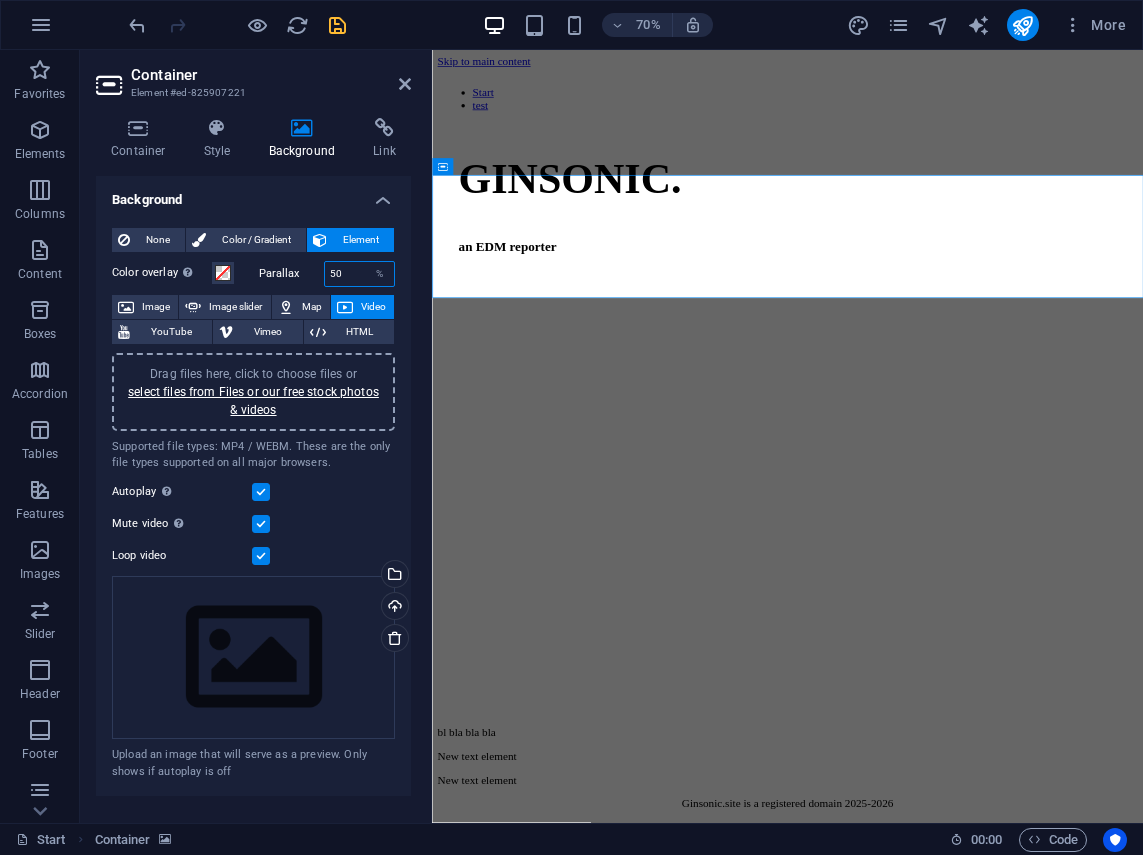 drag, startPoint x: 353, startPoint y: 275, endPoint x: 307, endPoint y: 276, distance: 46.010868 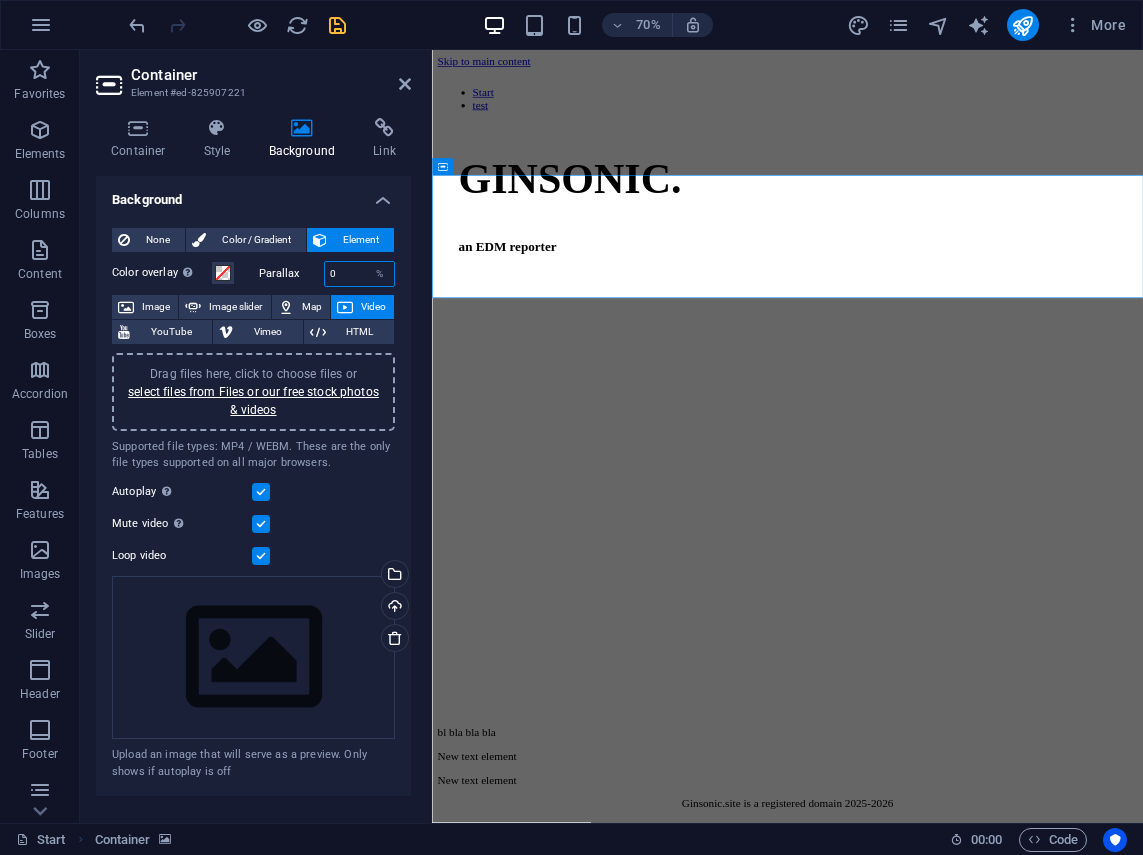 type on "0" 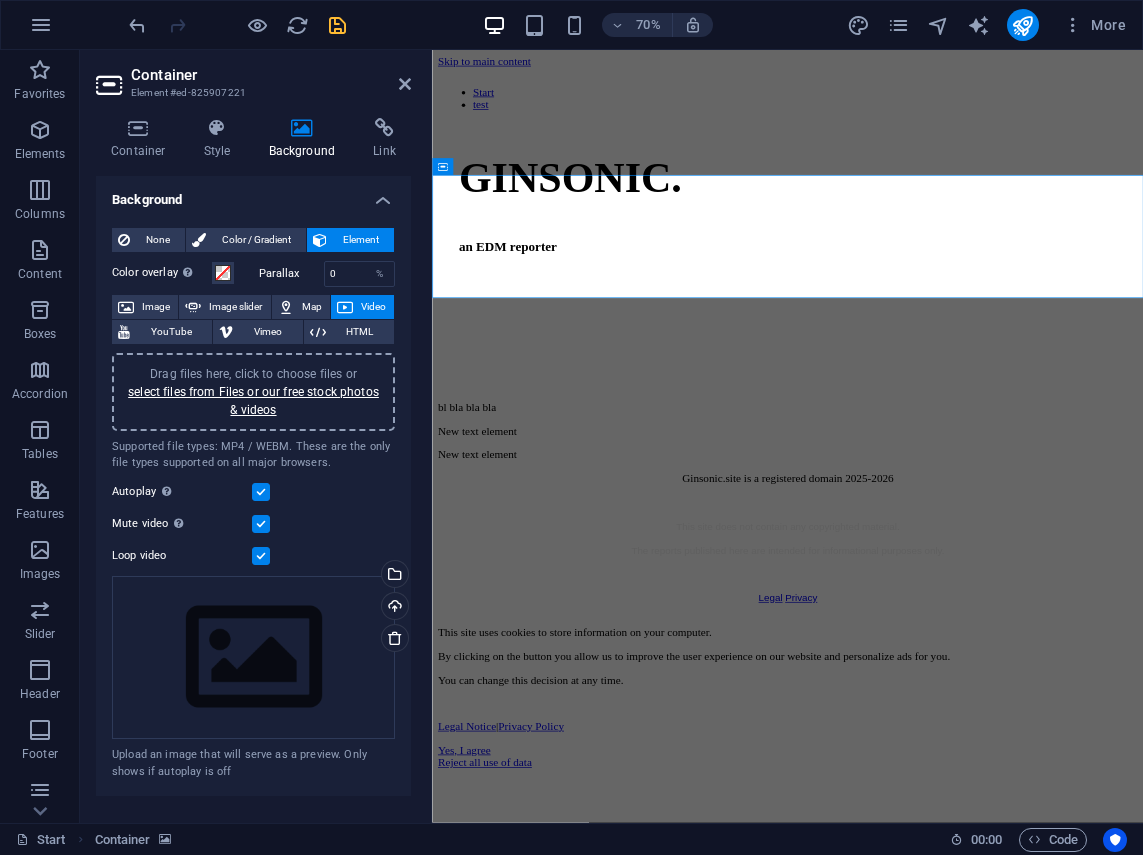 click on "Parallax" at bounding box center [291, 273] 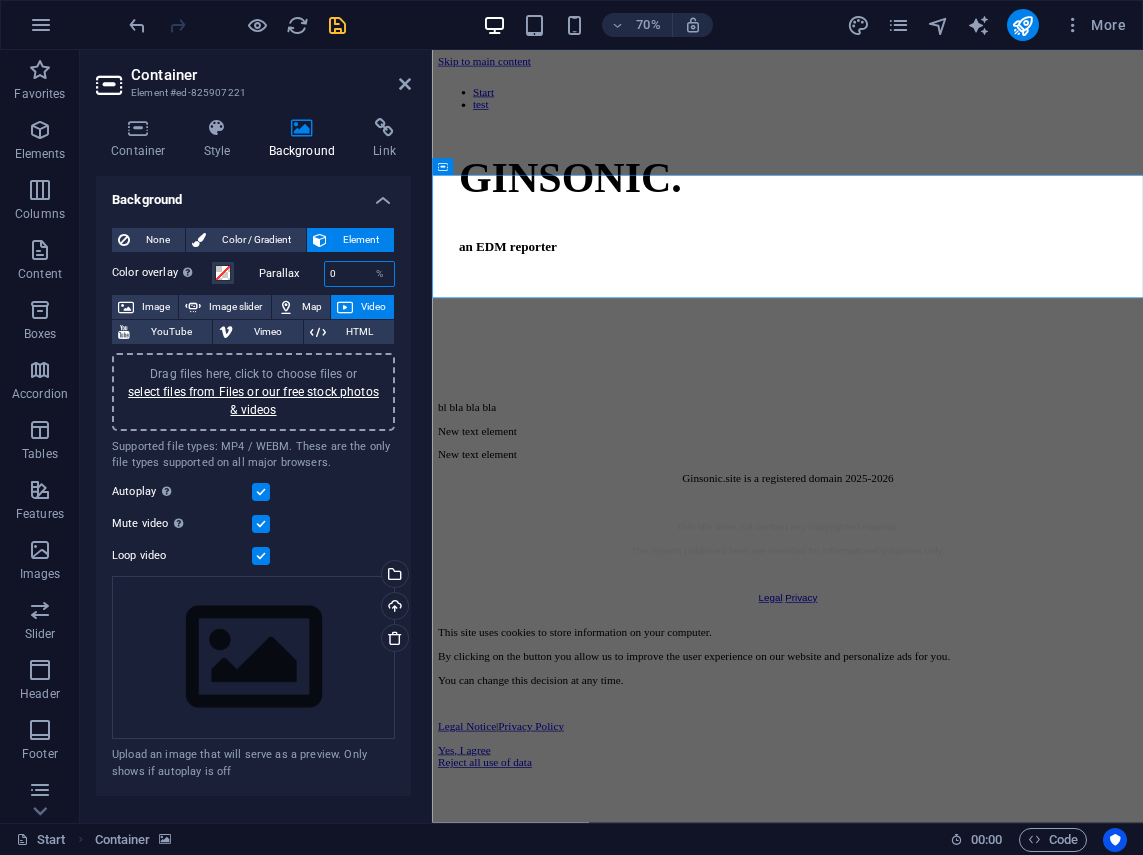 drag, startPoint x: 342, startPoint y: 275, endPoint x: 297, endPoint y: 282, distance: 45.54119 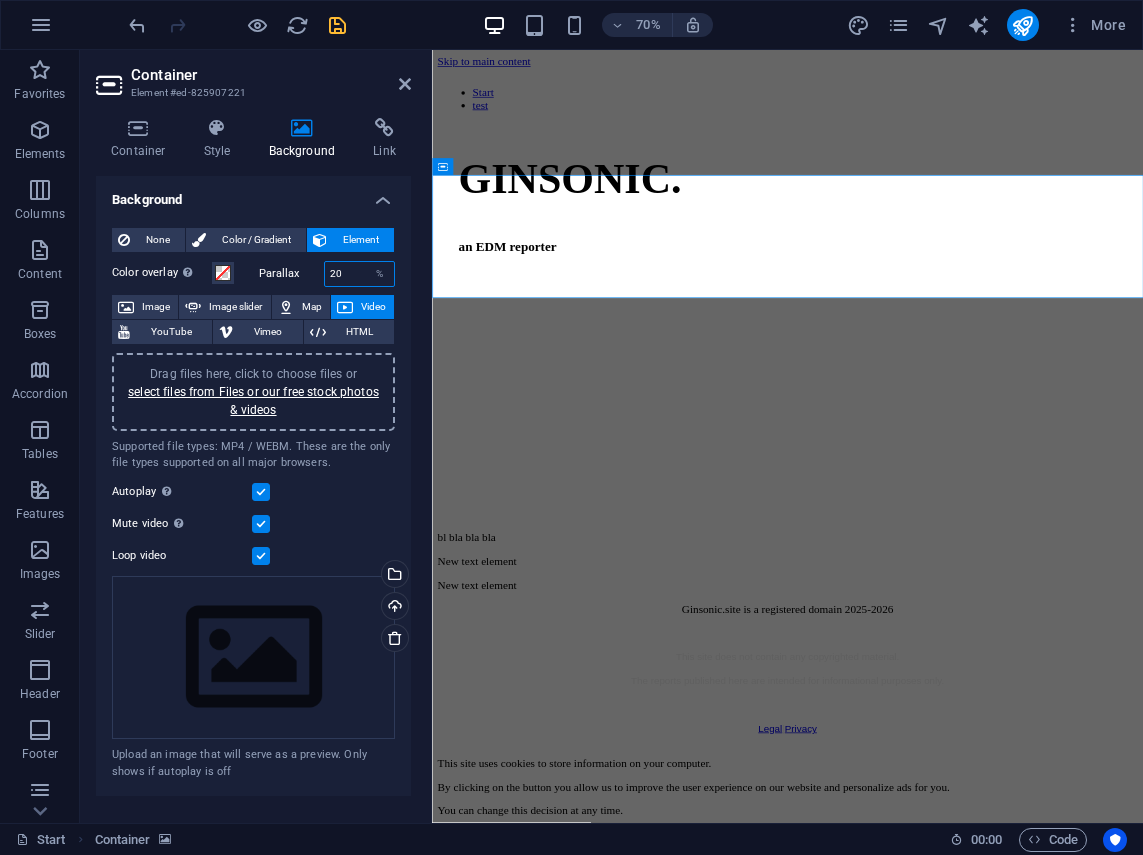 drag, startPoint x: 359, startPoint y: 278, endPoint x: 302, endPoint y: 287, distance: 57.706154 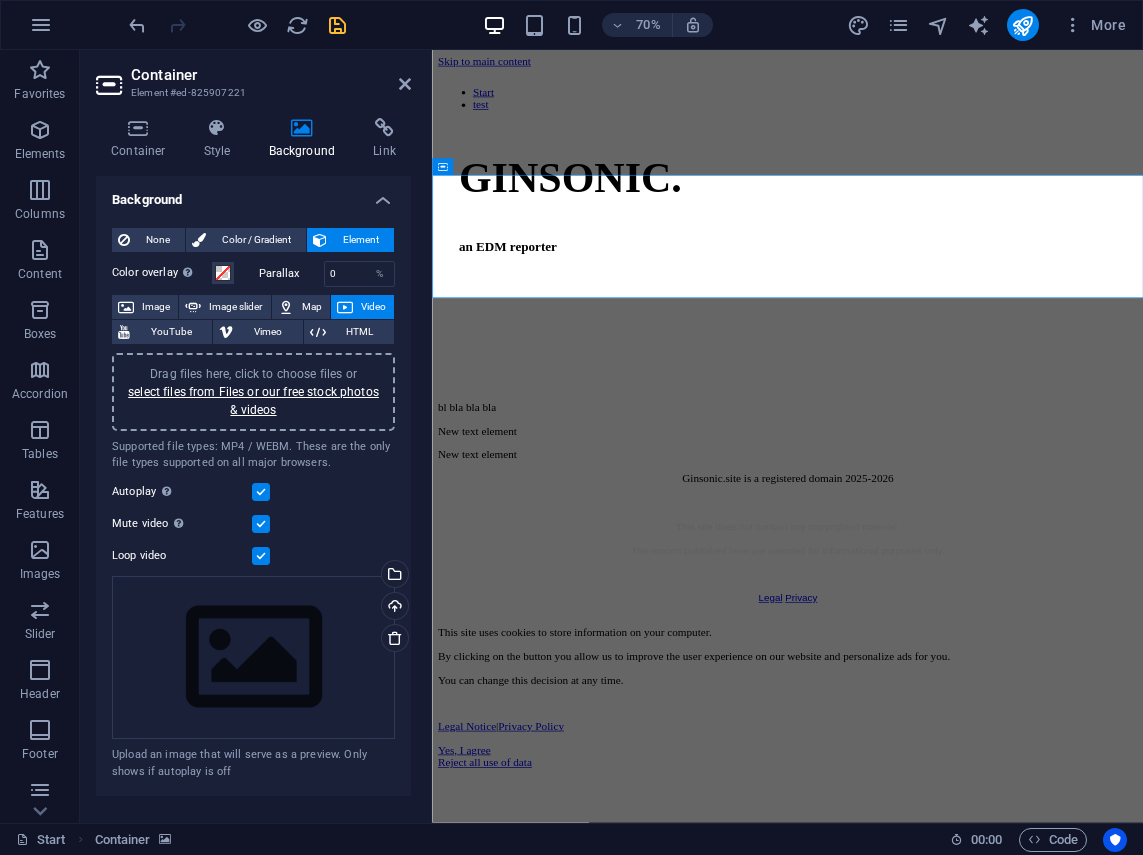 click on "Parallax" at bounding box center (291, 273) 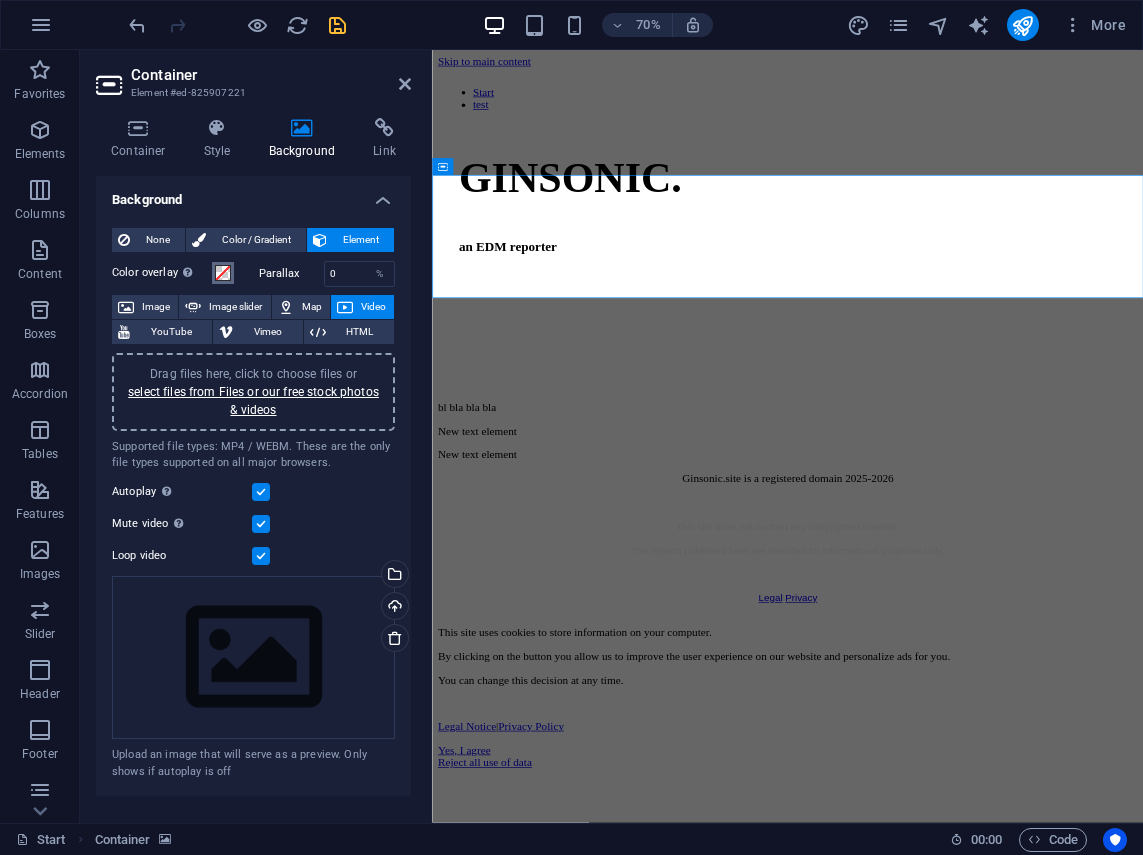 click at bounding box center (223, 273) 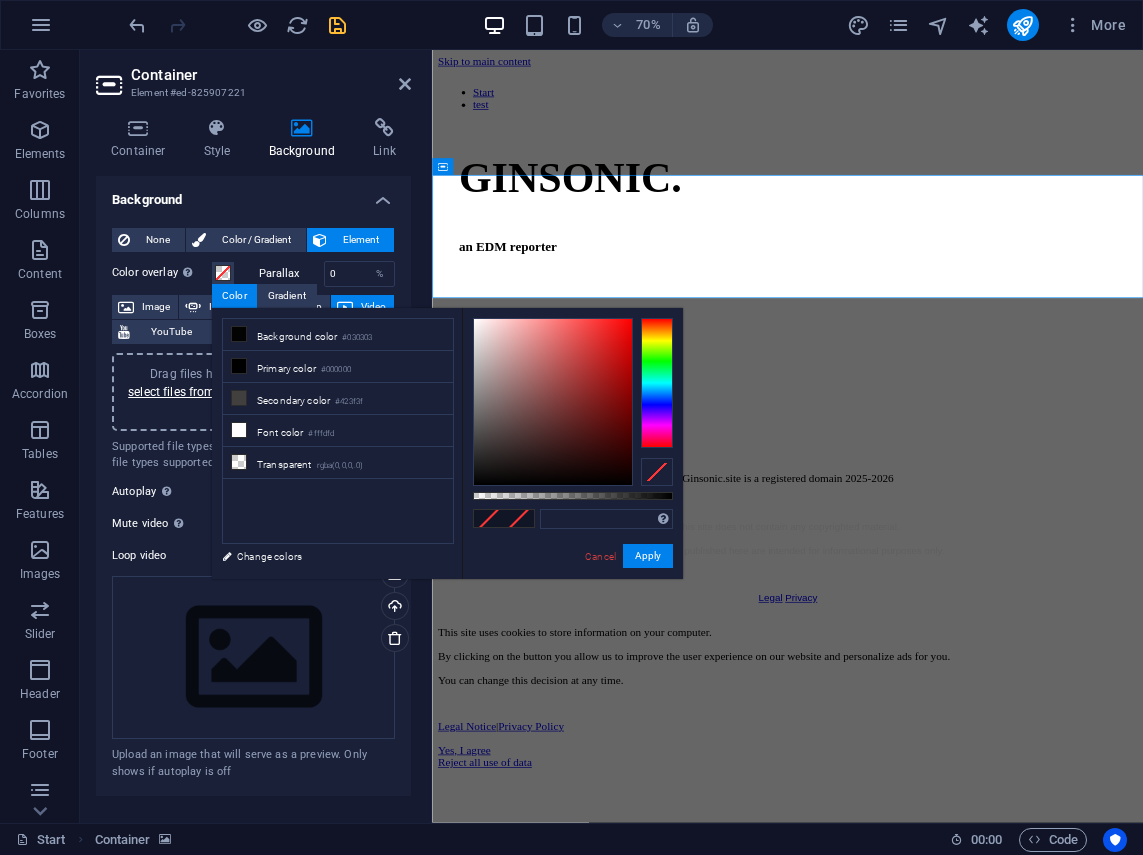 click on "Color overlay Places an overlay over the background to colorize it" at bounding box center [180, 273] 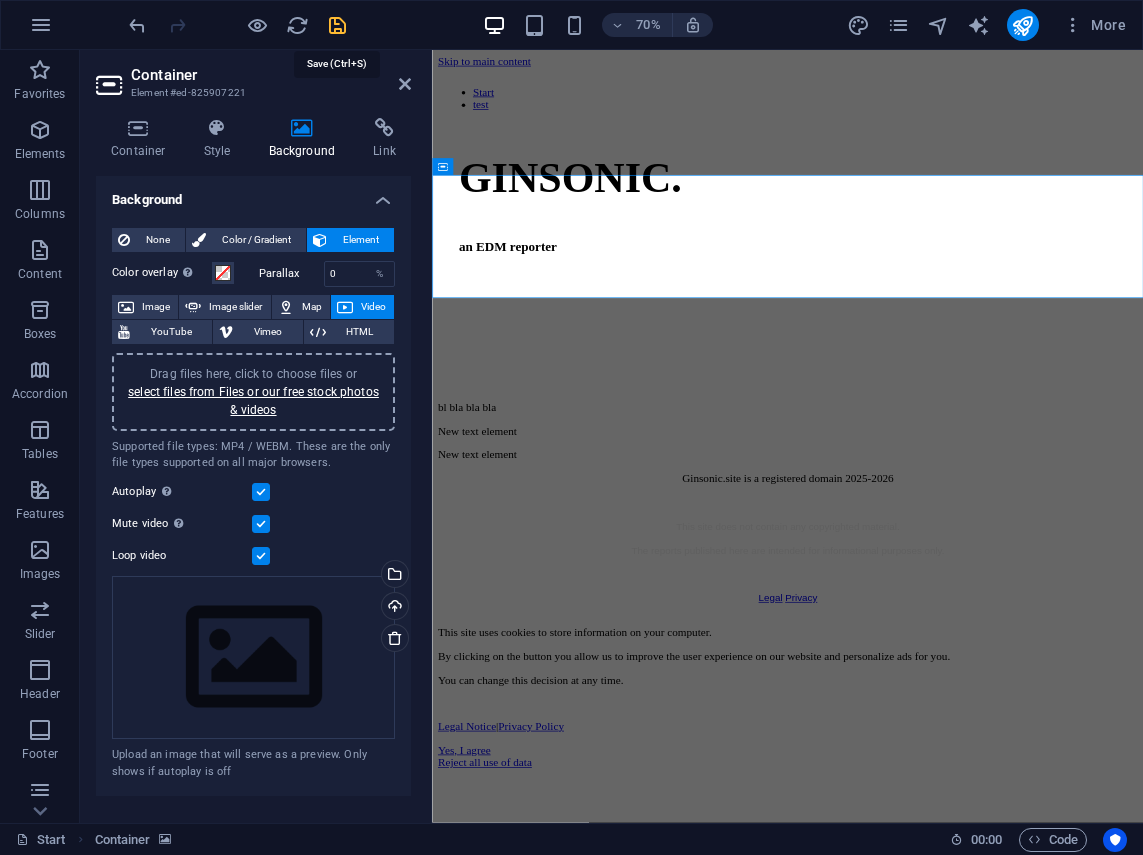 click at bounding box center [337, 25] 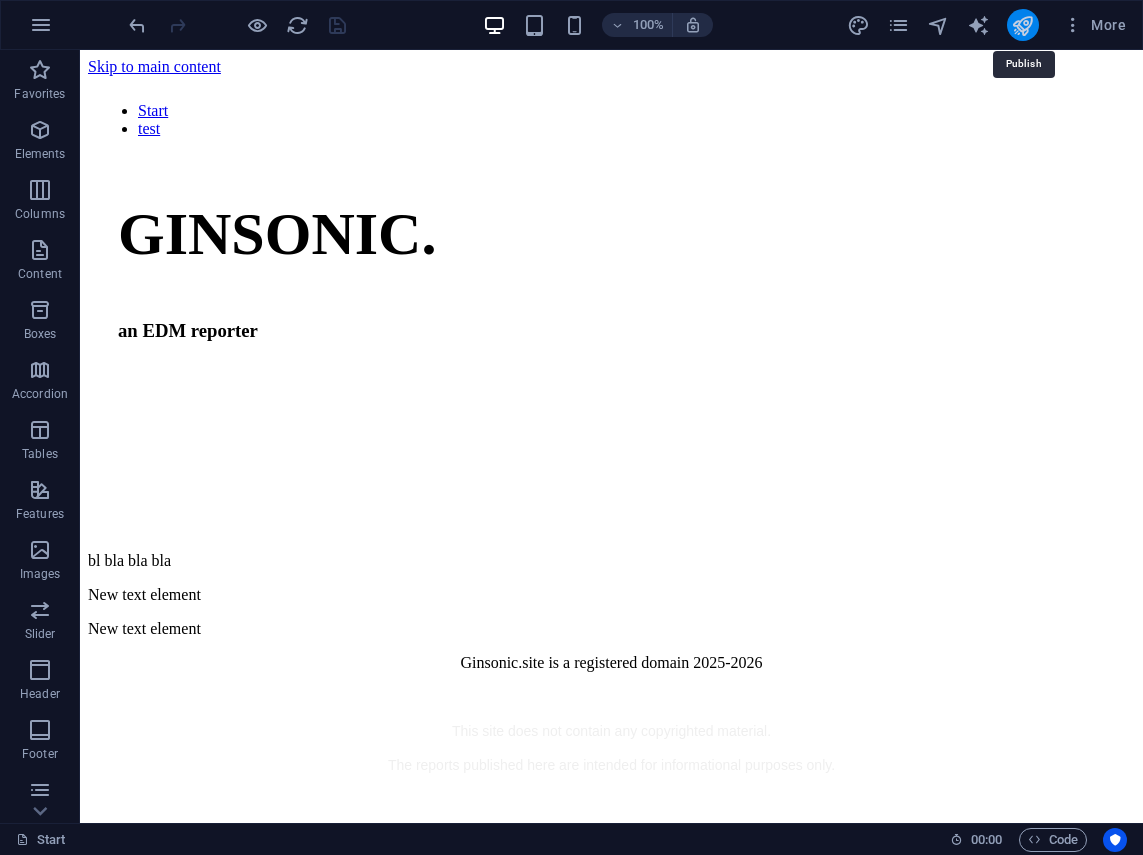 click at bounding box center (1022, 25) 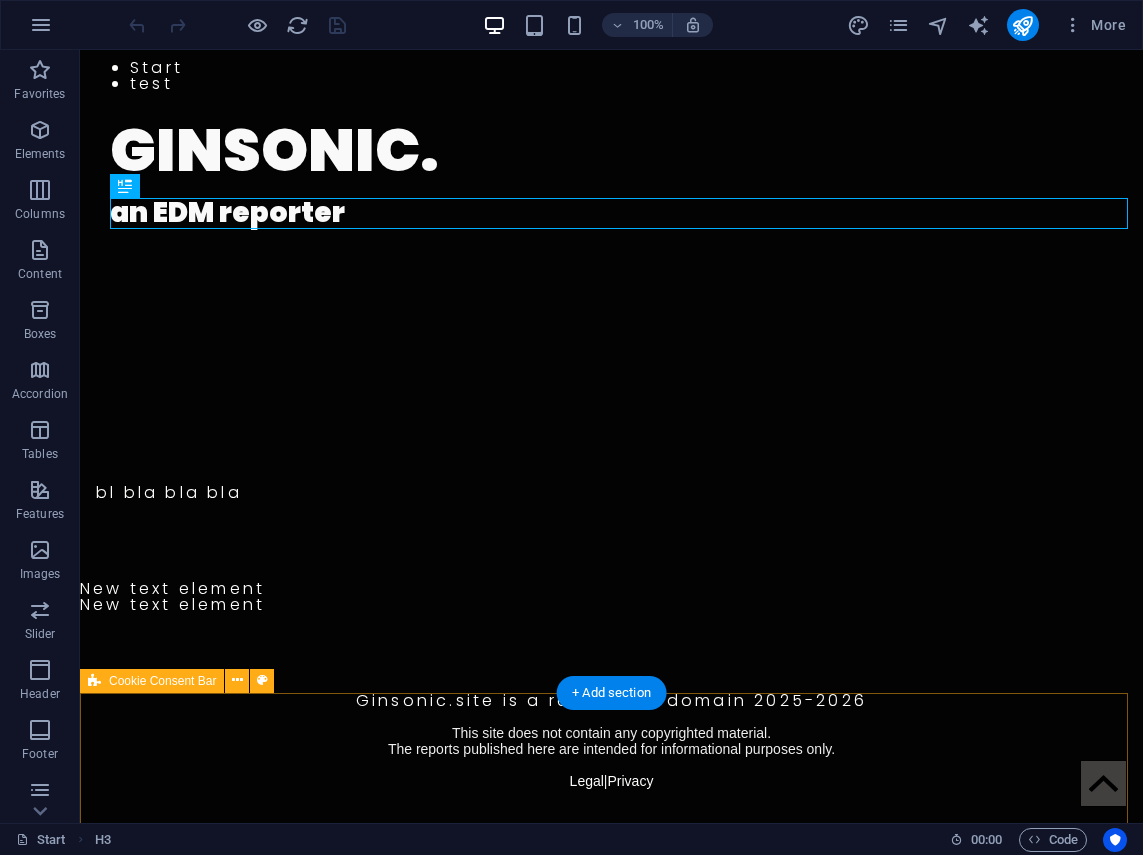 scroll, scrollTop: 0, scrollLeft: 0, axis: both 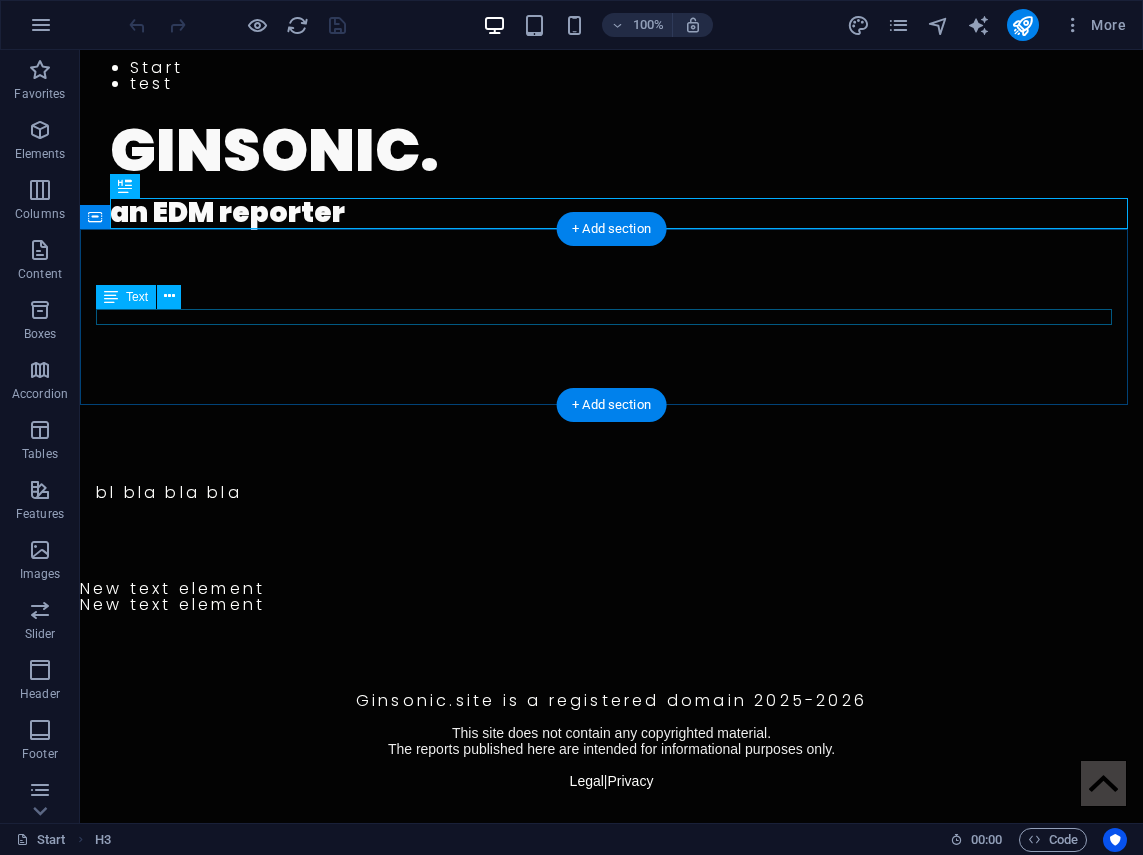 click on "bl bla bla bla" at bounding box center (611, 493) 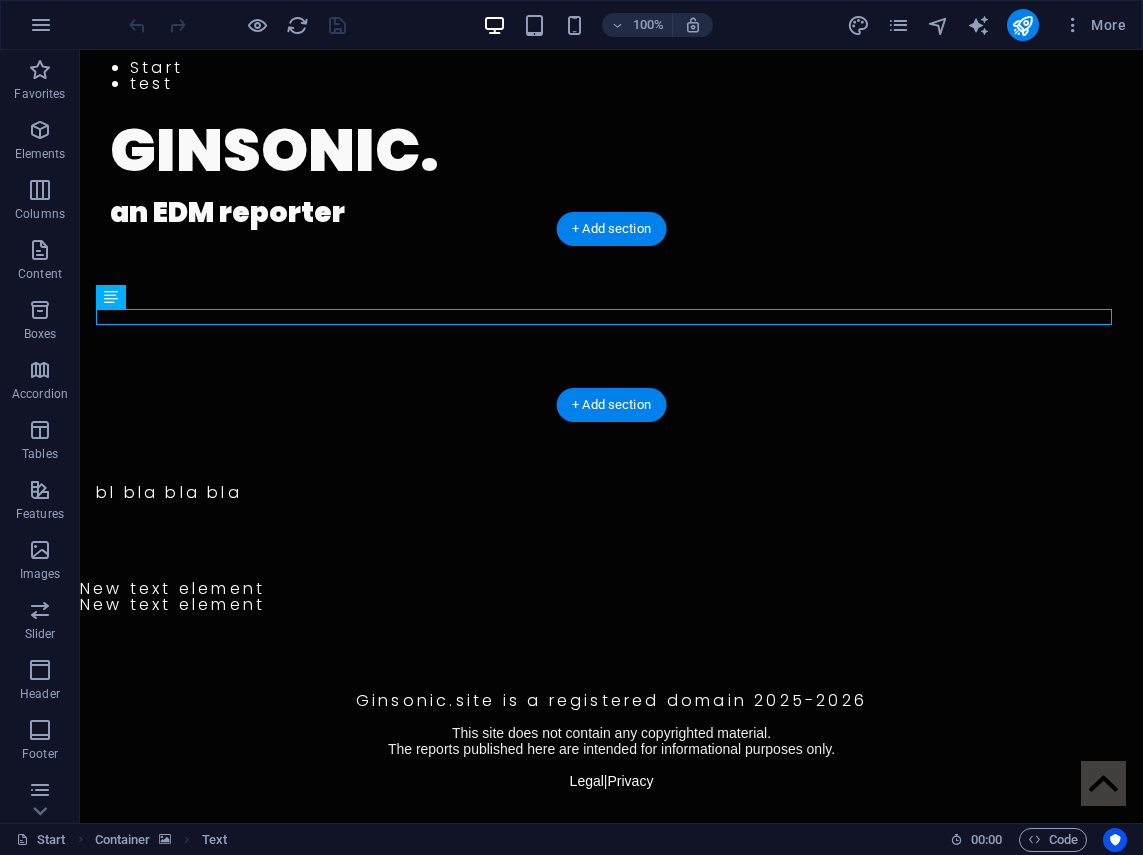 click at bounding box center [611, 317] 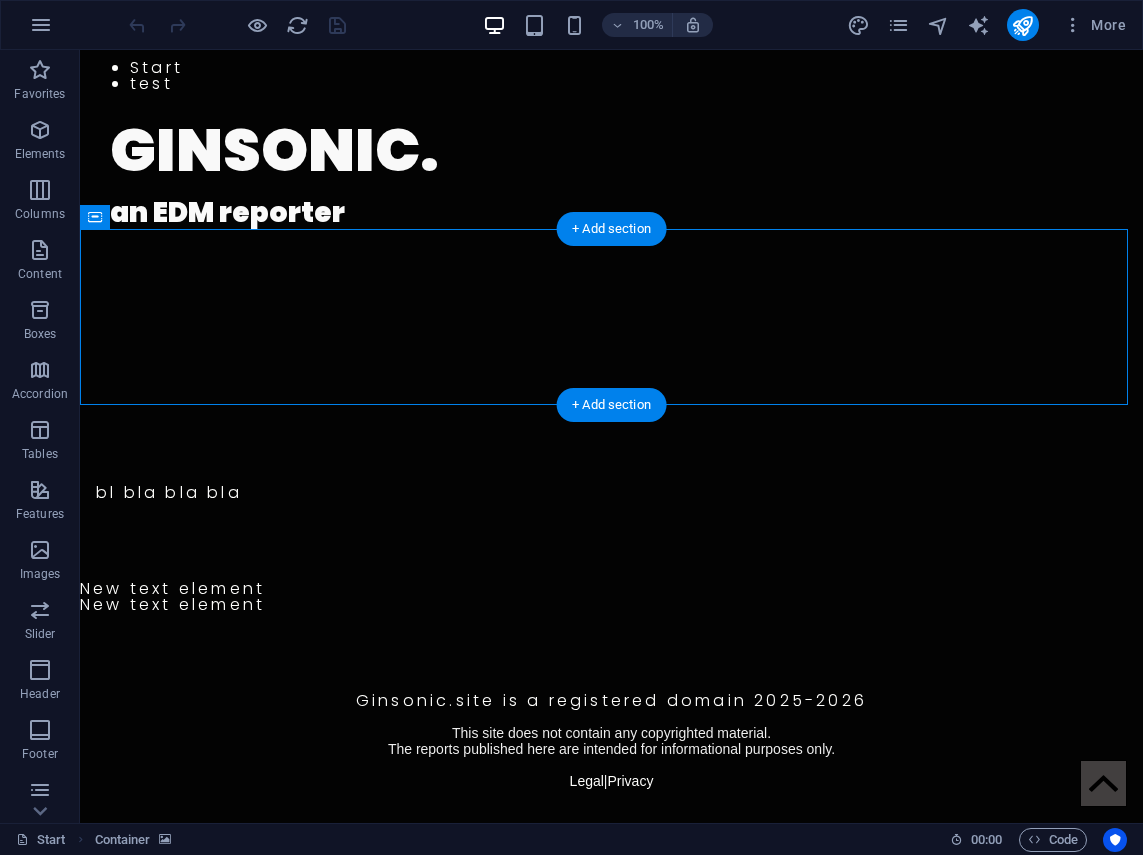 click at bounding box center (611, 317) 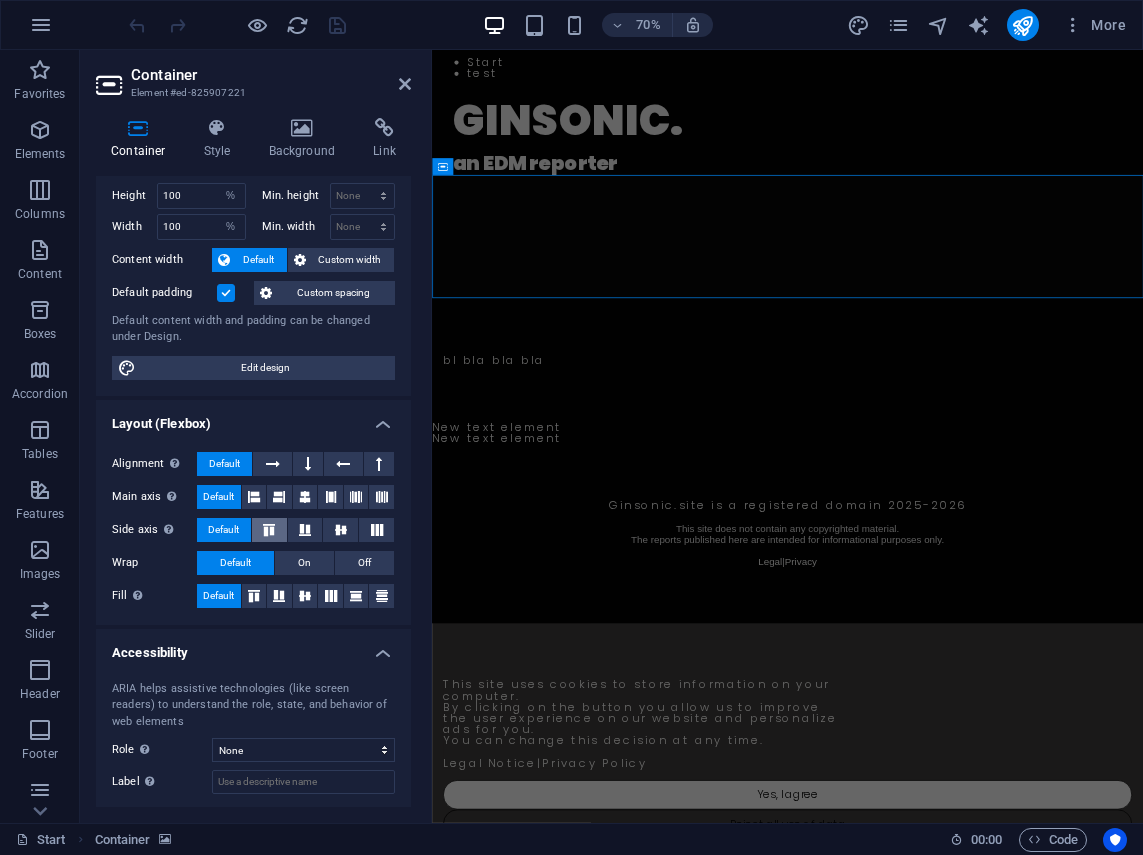 scroll, scrollTop: 144, scrollLeft: 0, axis: vertical 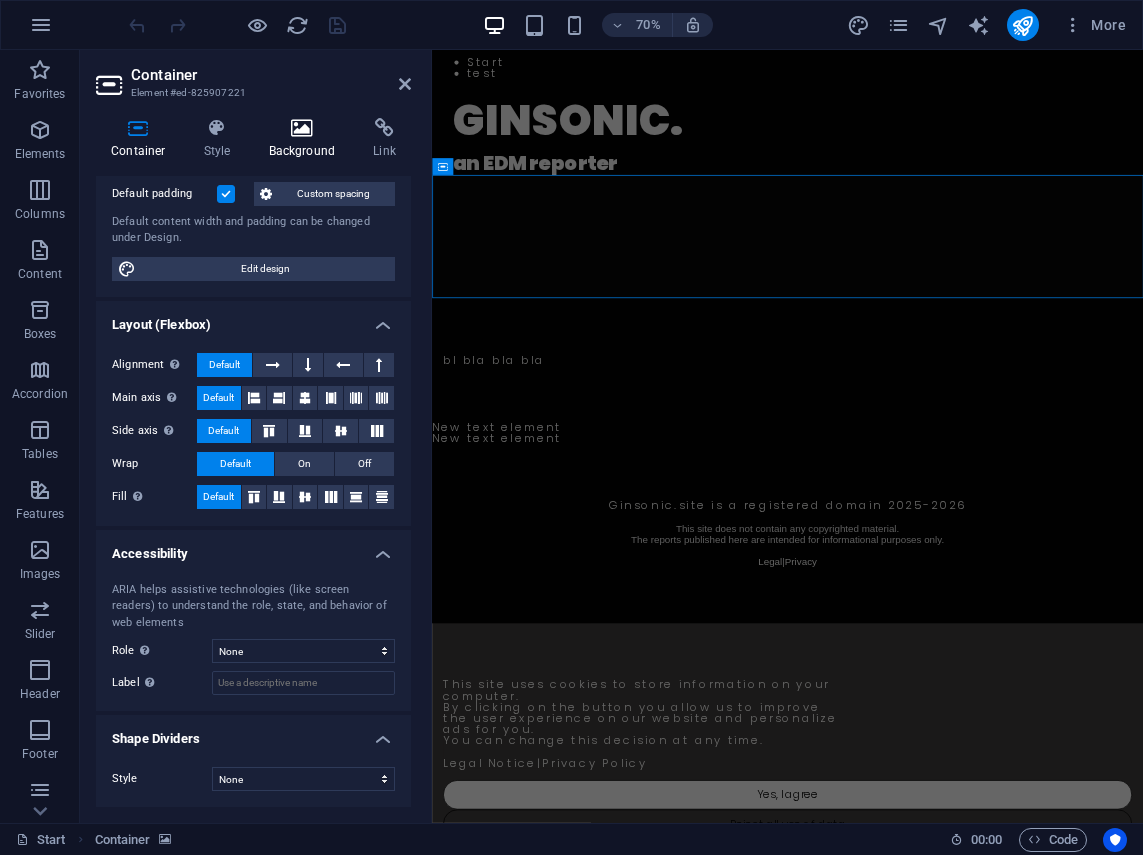 click at bounding box center [302, 128] 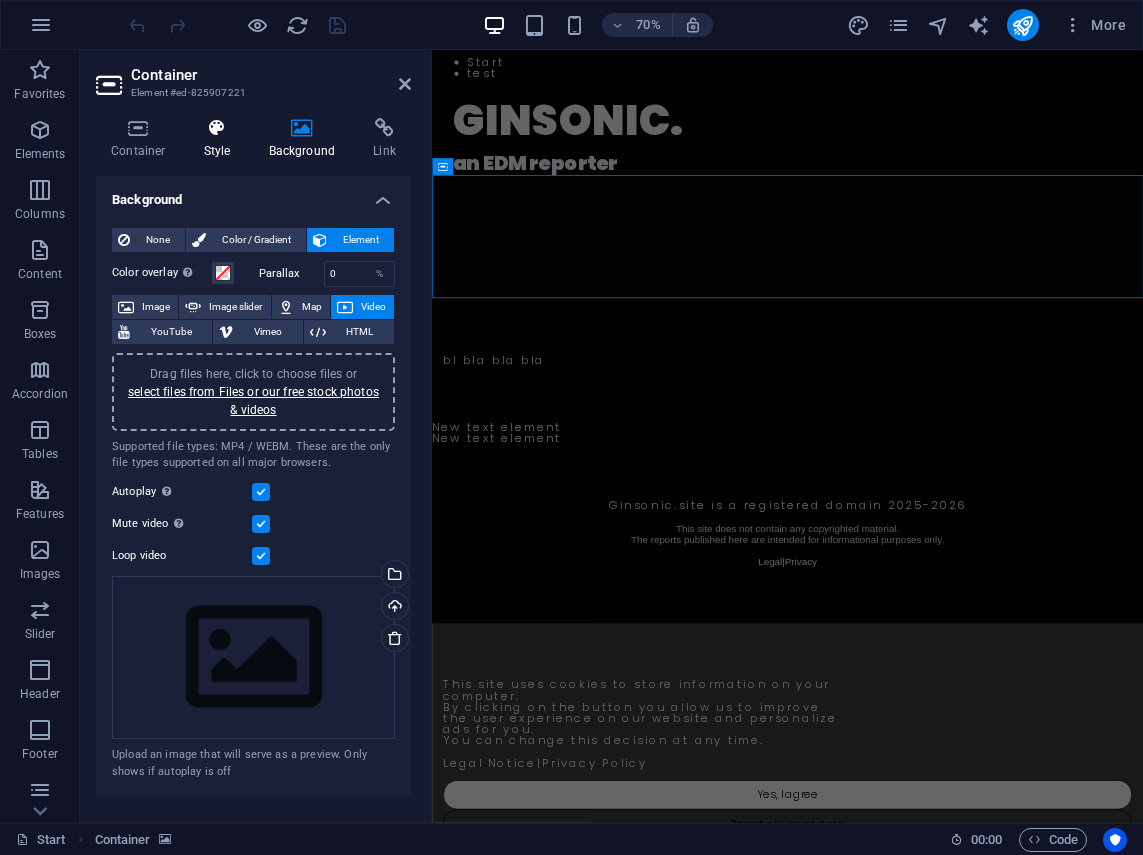 click on "Style" at bounding box center (221, 139) 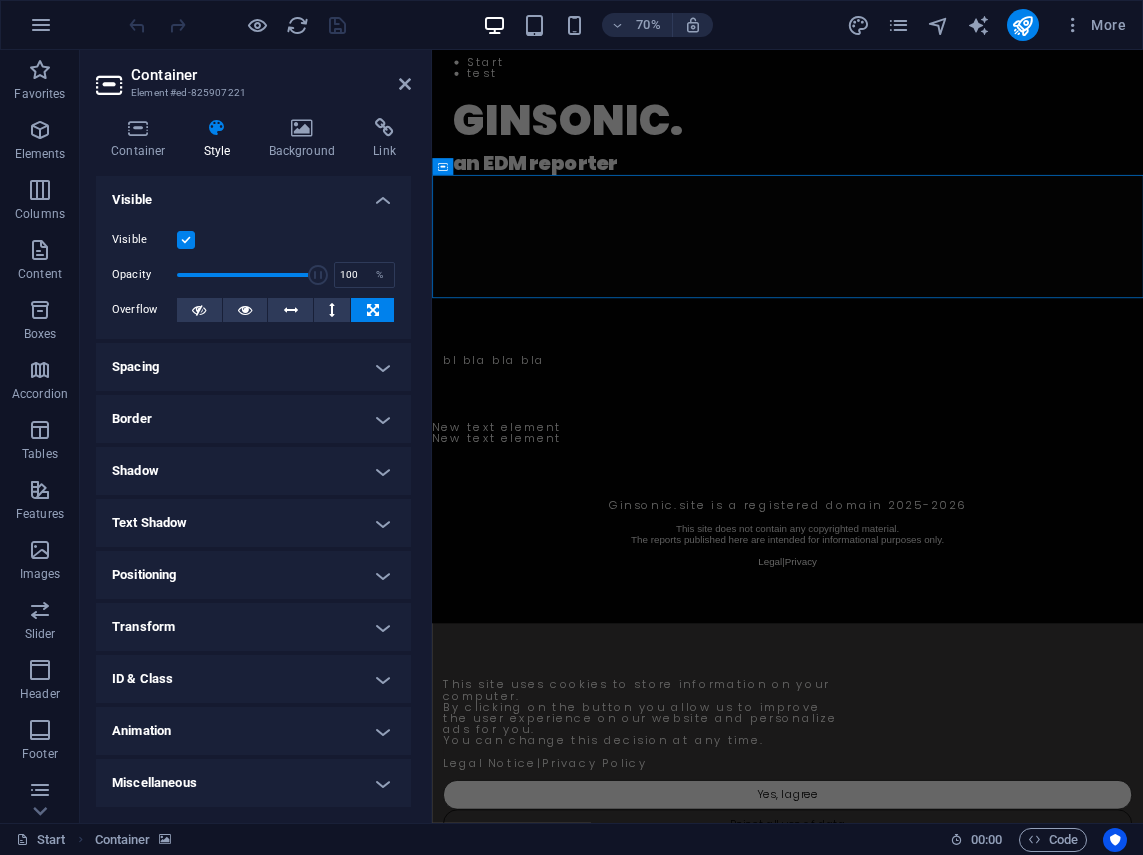 click on "Animation" at bounding box center [253, 731] 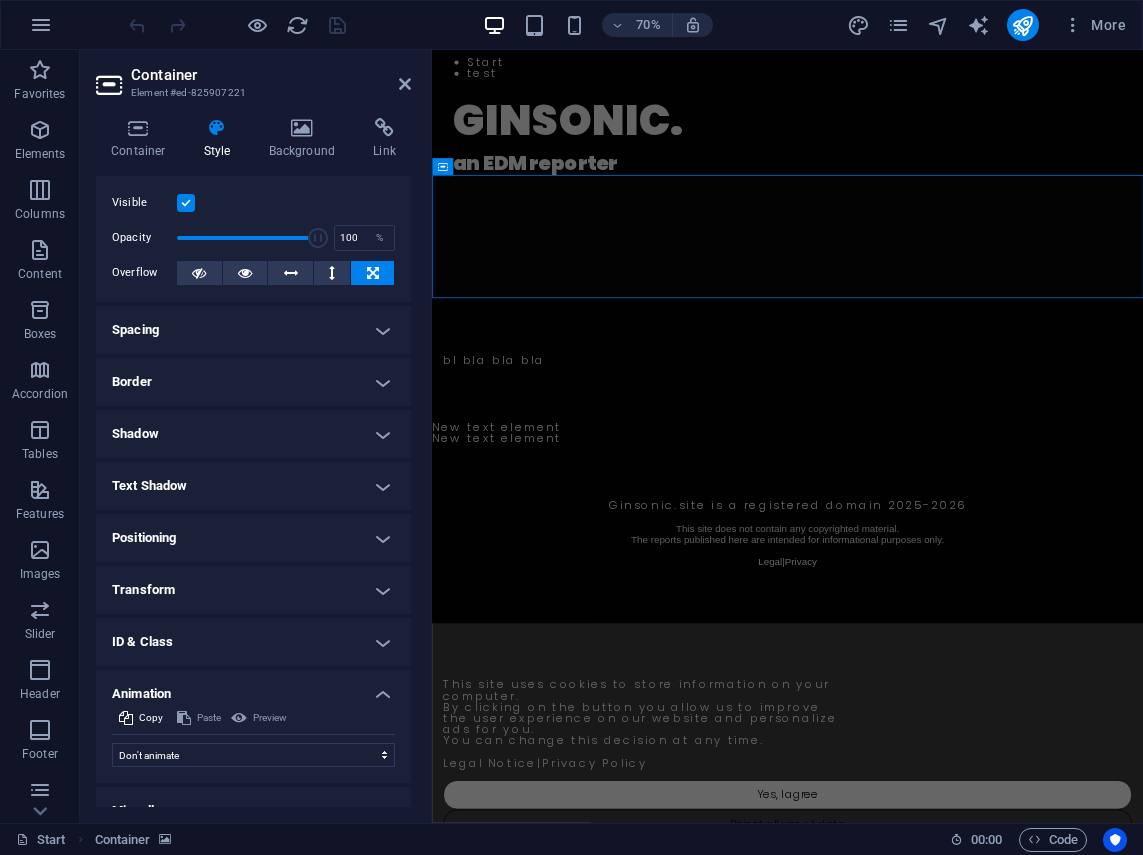 scroll, scrollTop: 65, scrollLeft: 0, axis: vertical 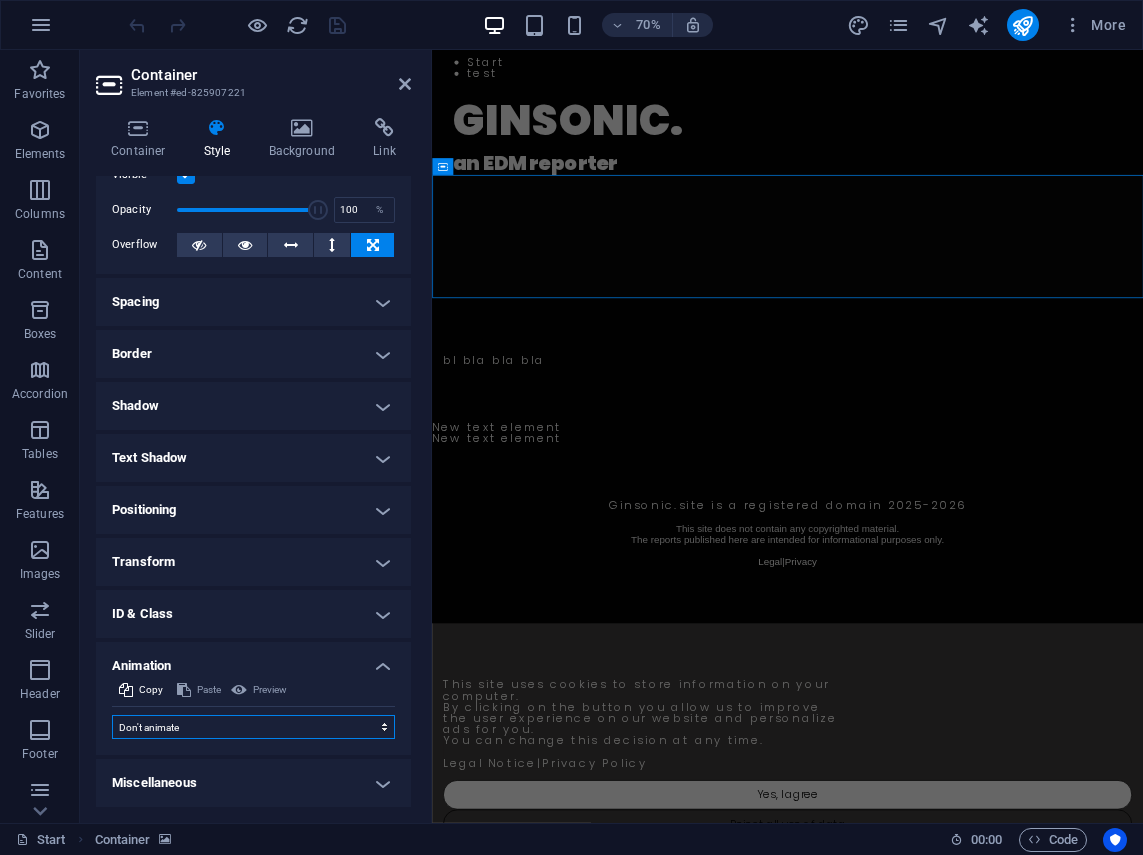 click on "Don't animate Show / Hide Slide up/down Zoom in/out Slide left to right Slide right to left Slide top to bottom Slide bottom to top Pulse Blink Open as overlay" at bounding box center (253, 727) 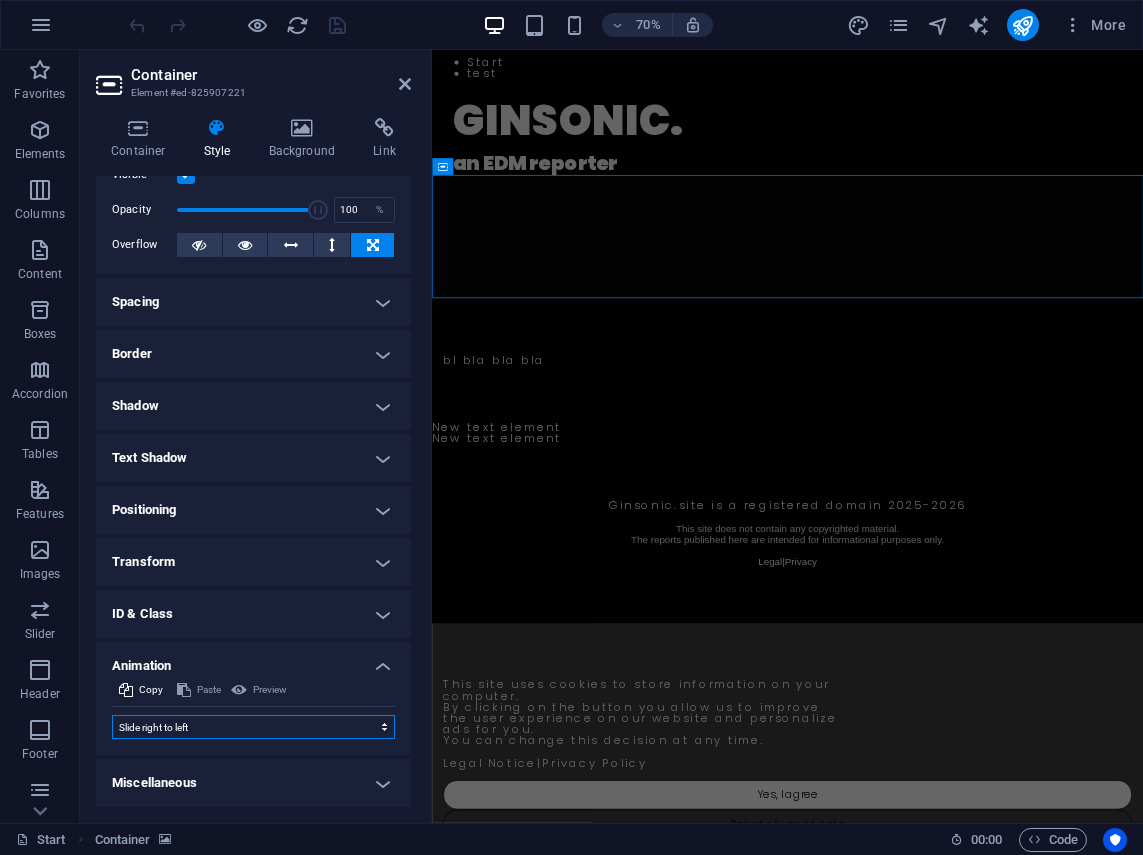 click on "Don't animate Show / Hide Slide up/down Zoom in/out Slide left to right Slide right to left Slide top to bottom Slide bottom to top Pulse Blink Open as overlay" at bounding box center [253, 727] 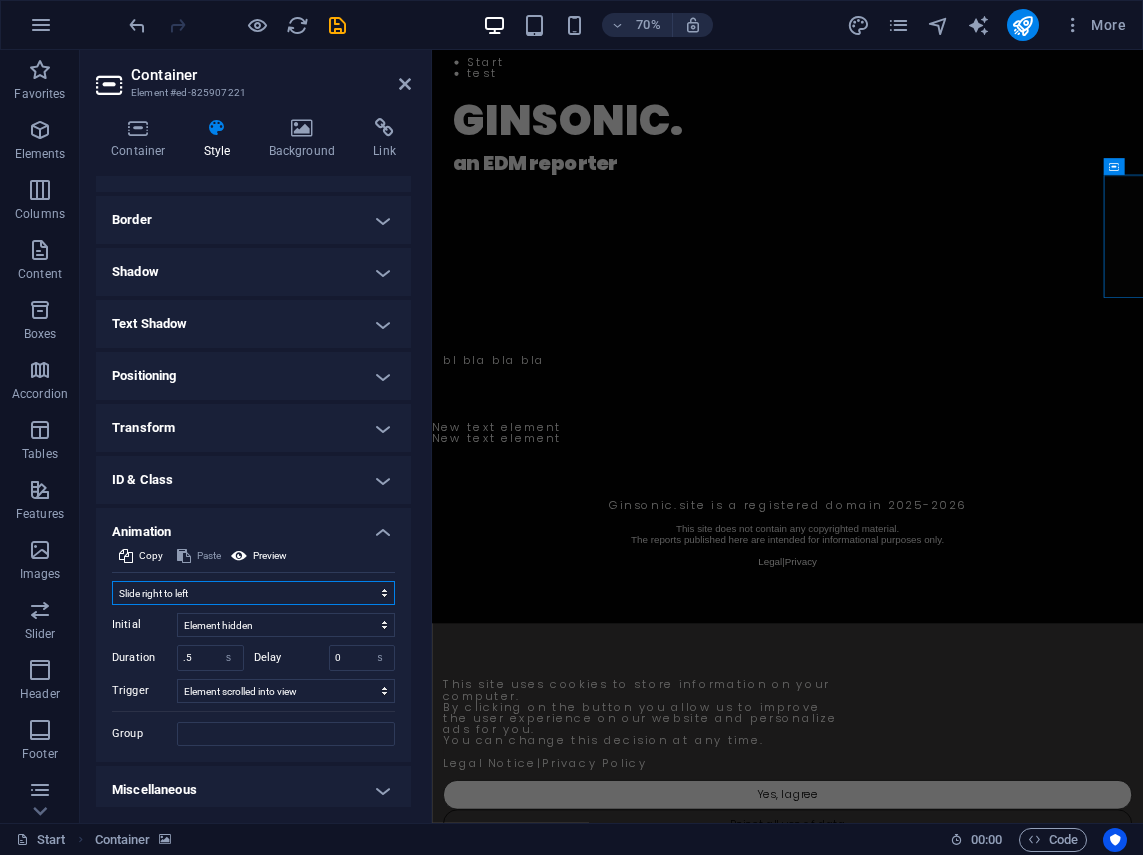 scroll, scrollTop: 206, scrollLeft: 0, axis: vertical 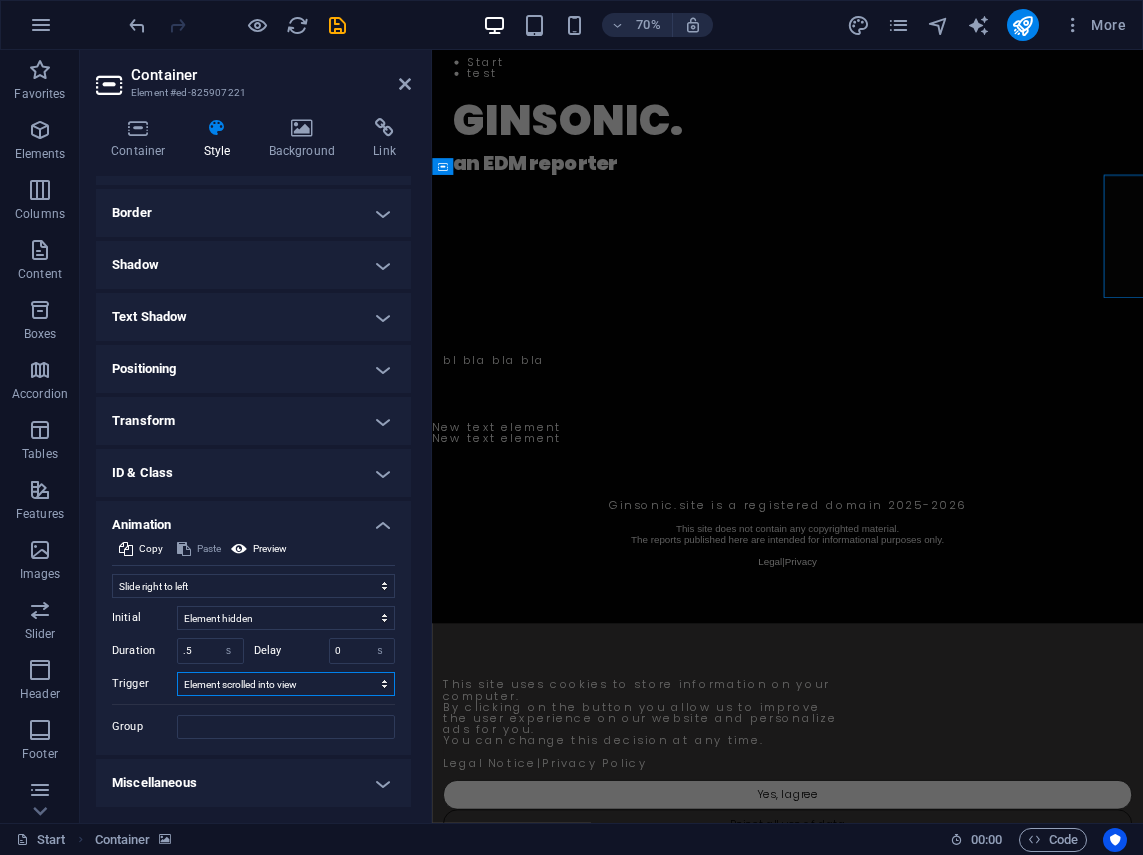 click on "No automatic trigger On page load Element scrolled into view" at bounding box center (286, 684) 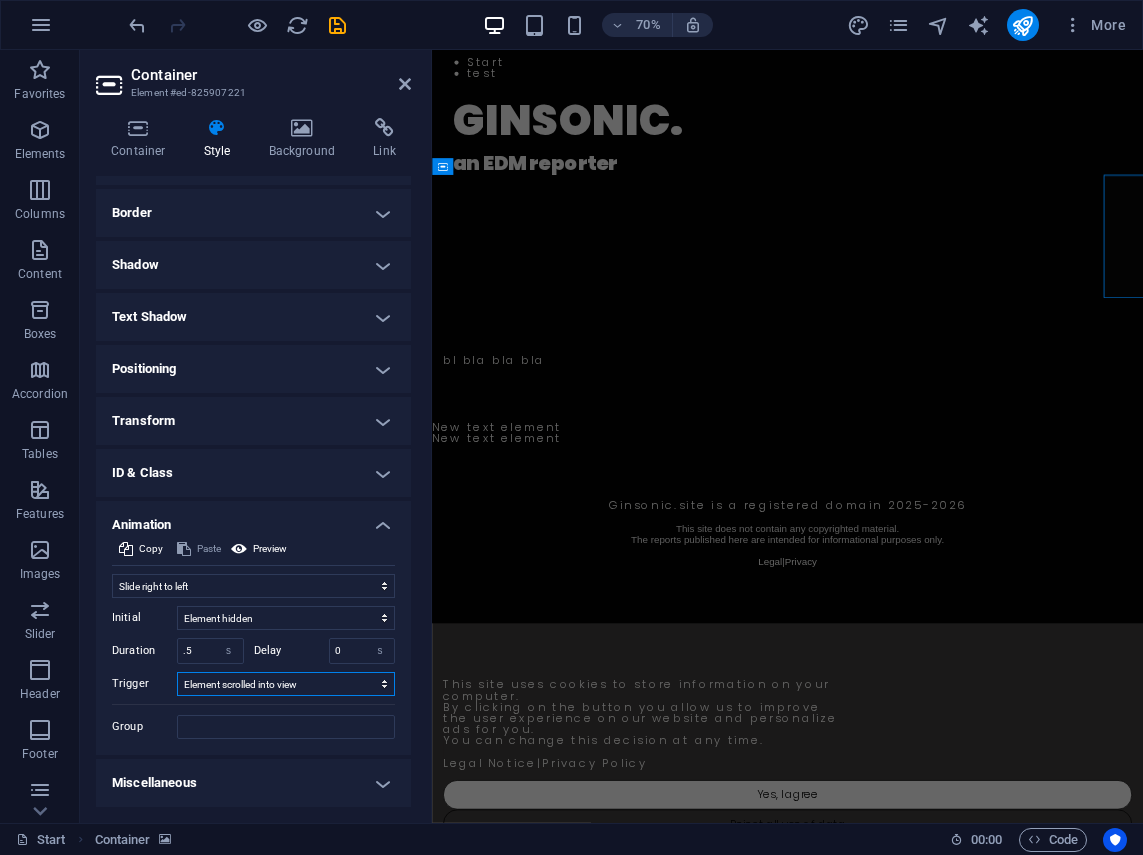 select on "onload" 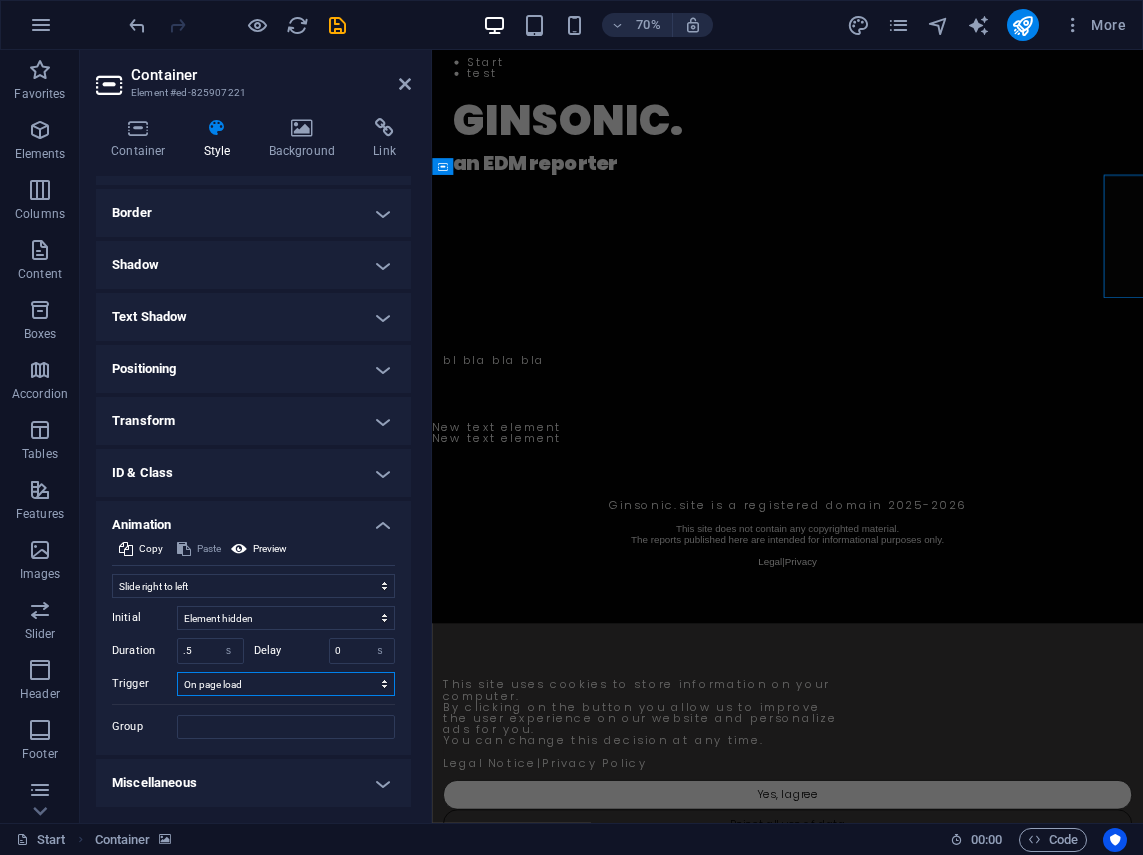click on "No automatic trigger On page load Element scrolled into view" at bounding box center (286, 684) 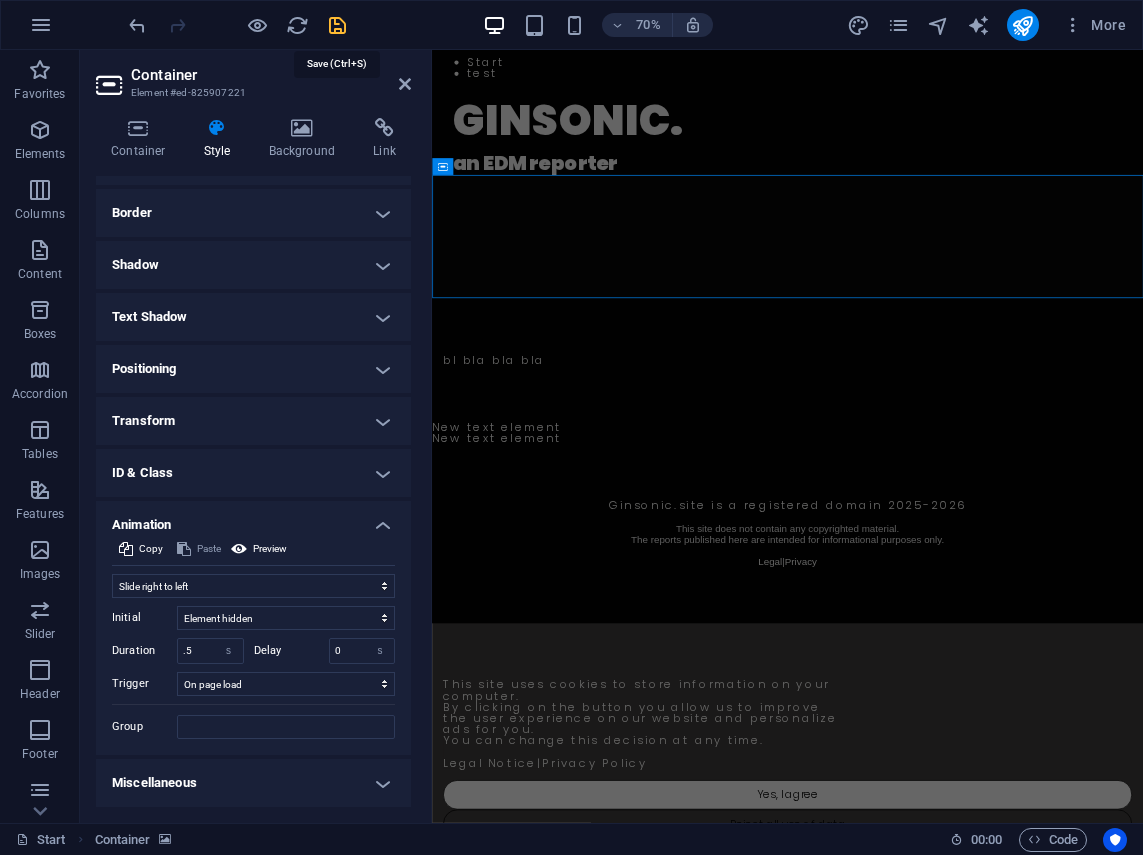 click at bounding box center (337, 25) 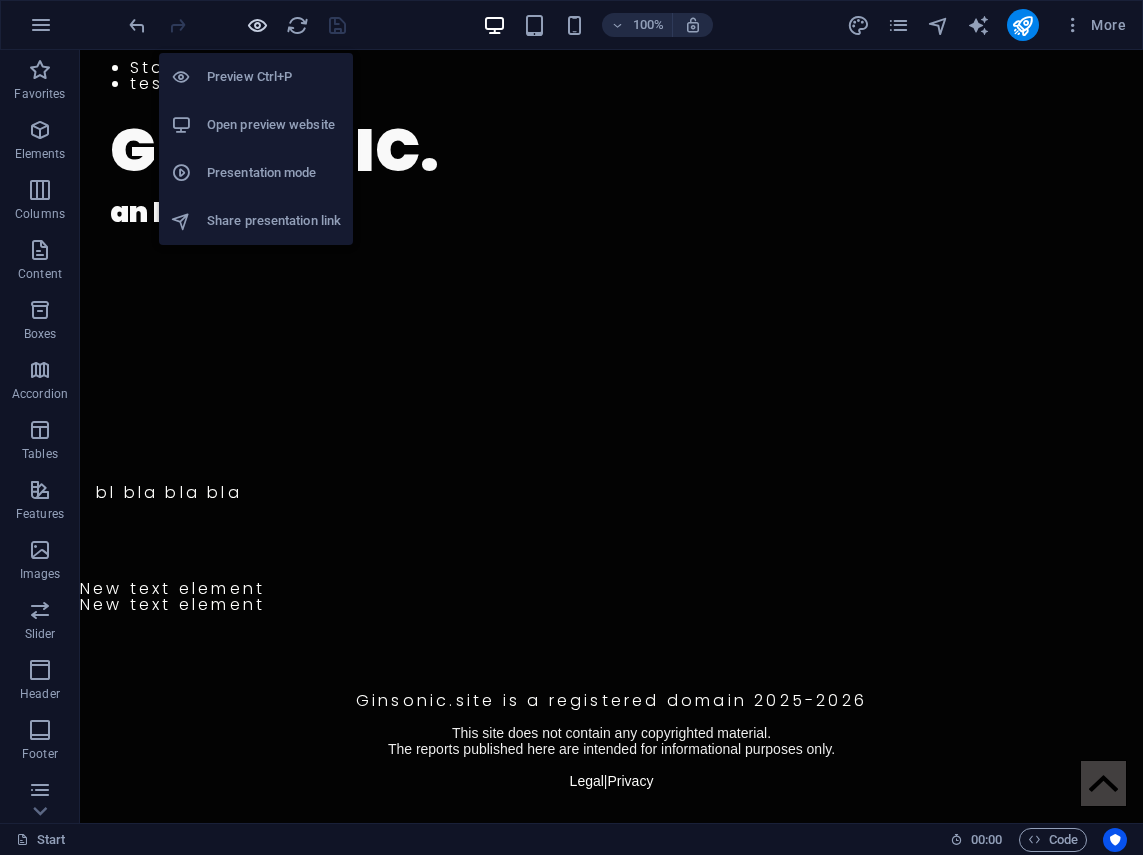 click at bounding box center (257, 25) 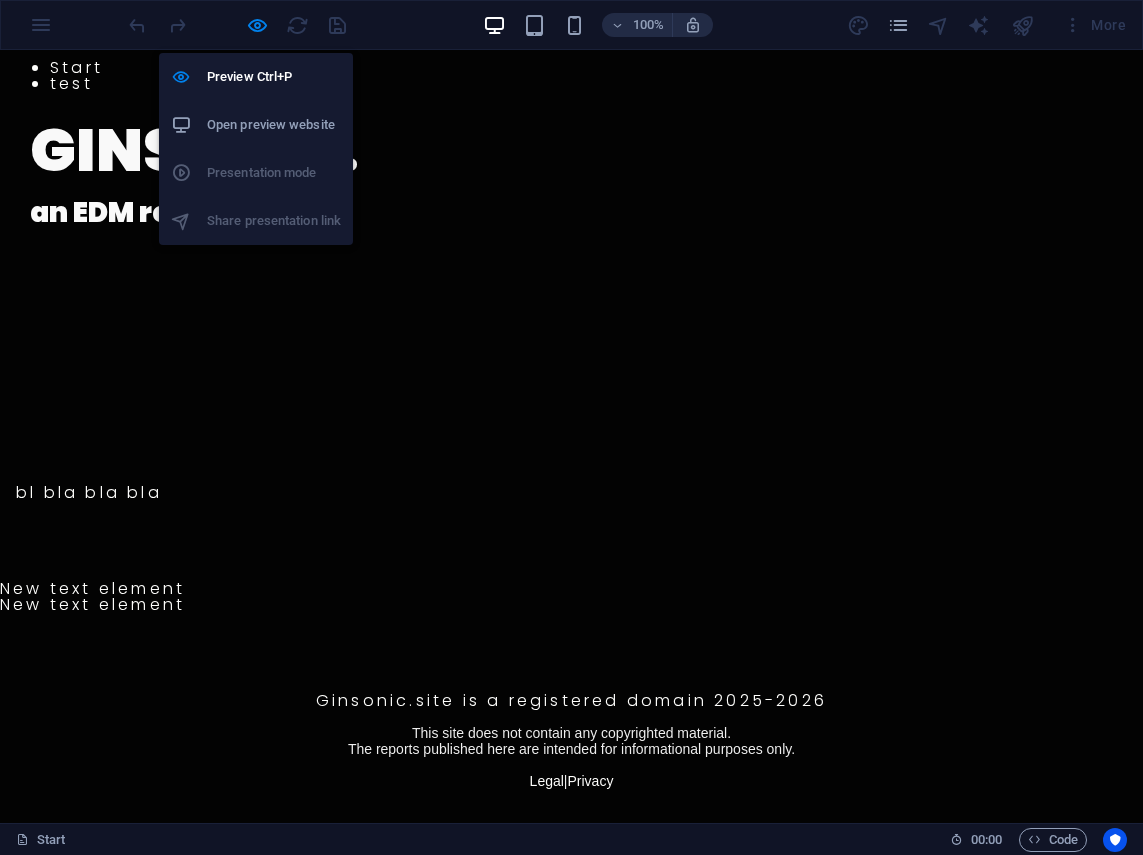 click on "Open preview website" at bounding box center [274, 125] 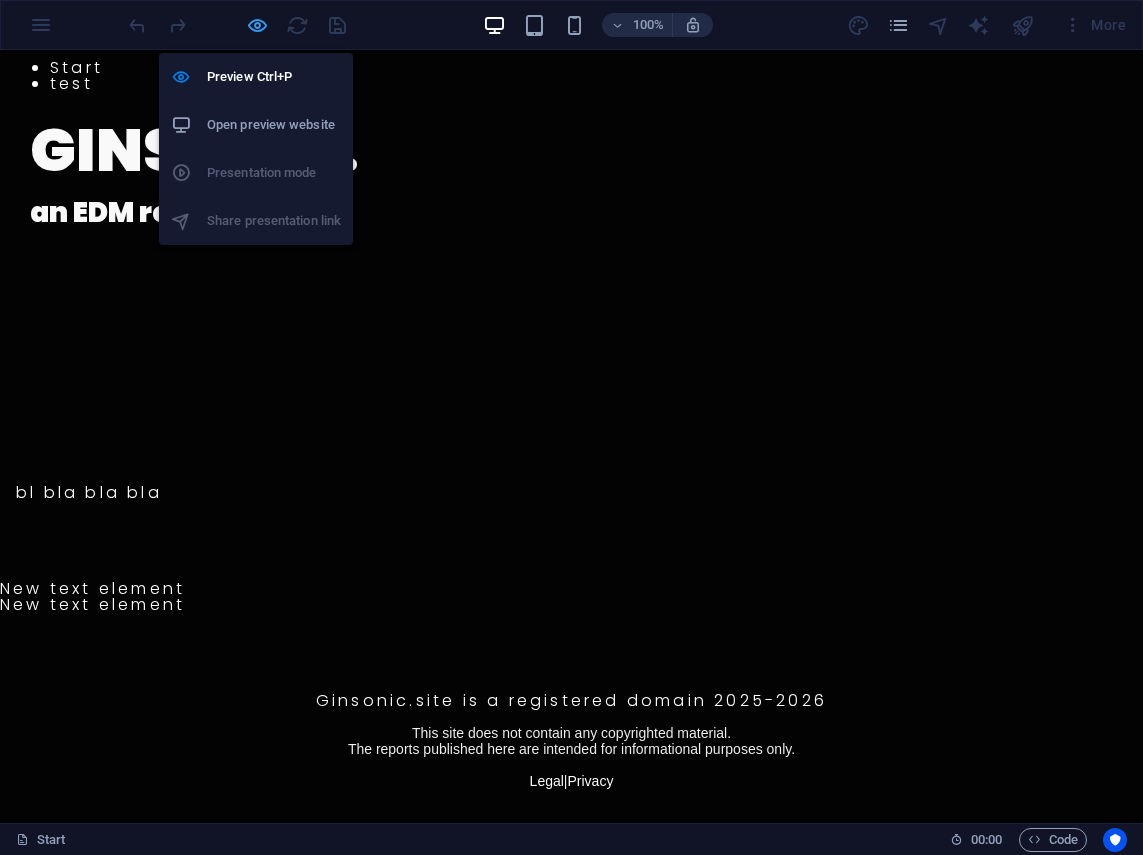 click at bounding box center [257, 25] 